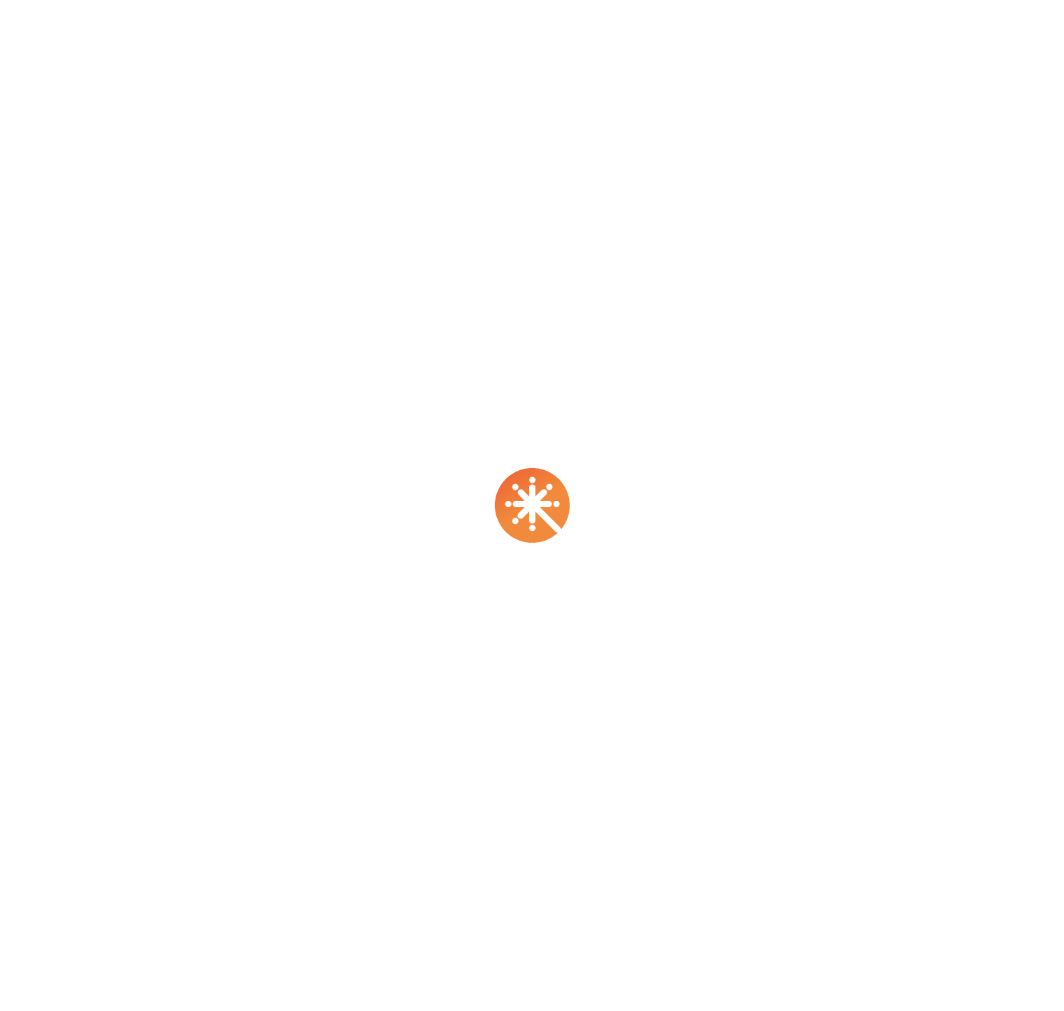 scroll, scrollTop: 0, scrollLeft: 0, axis: both 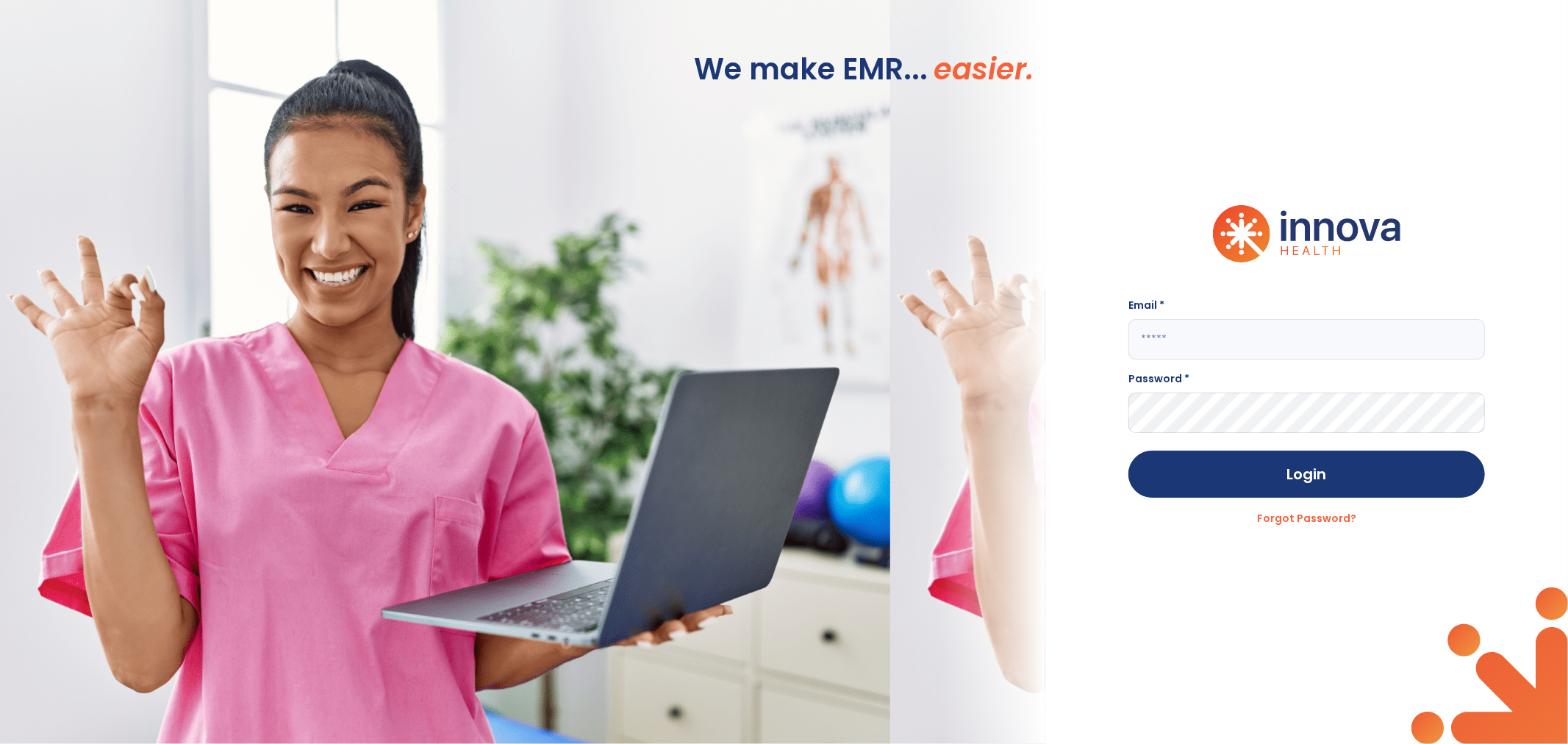 click 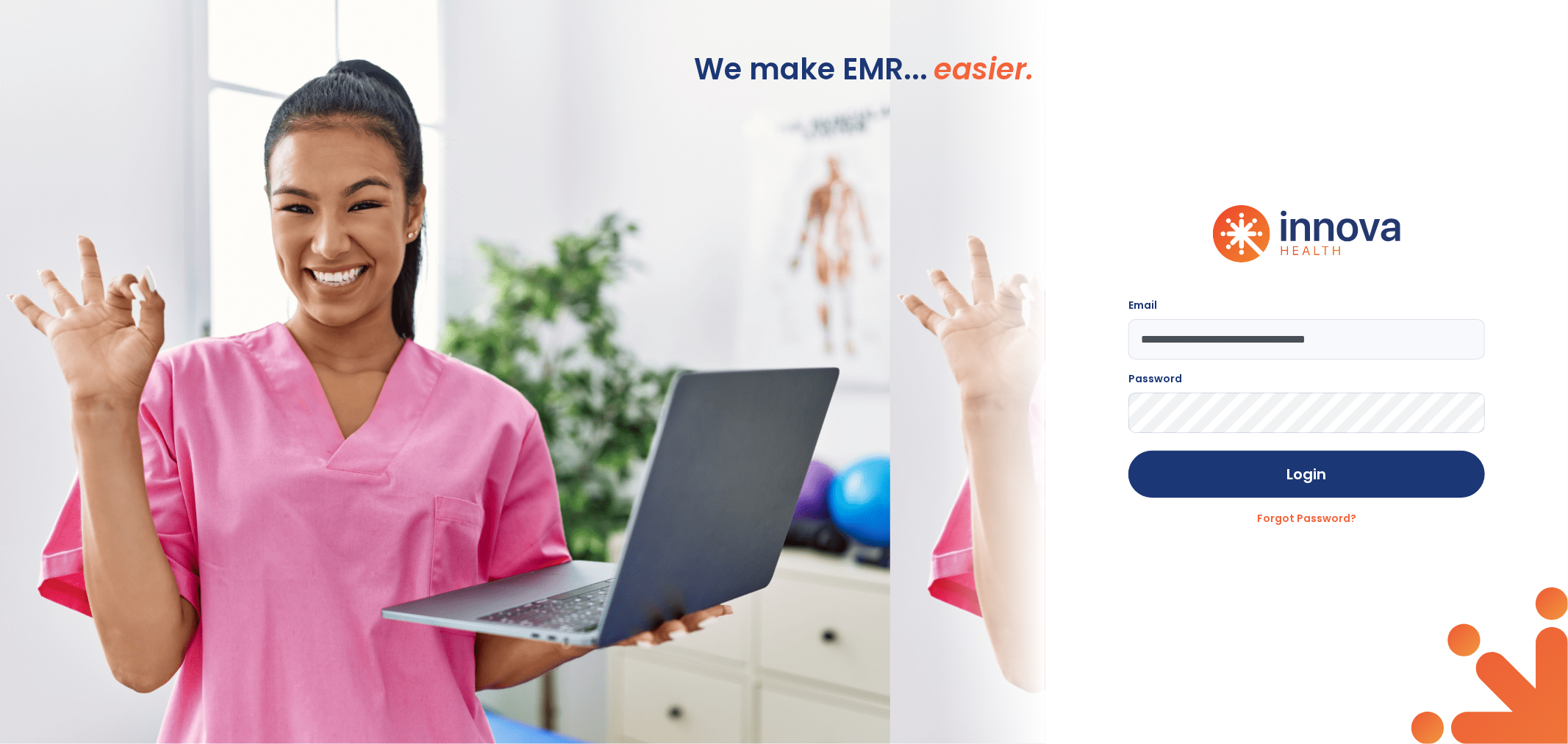 click on "Login" 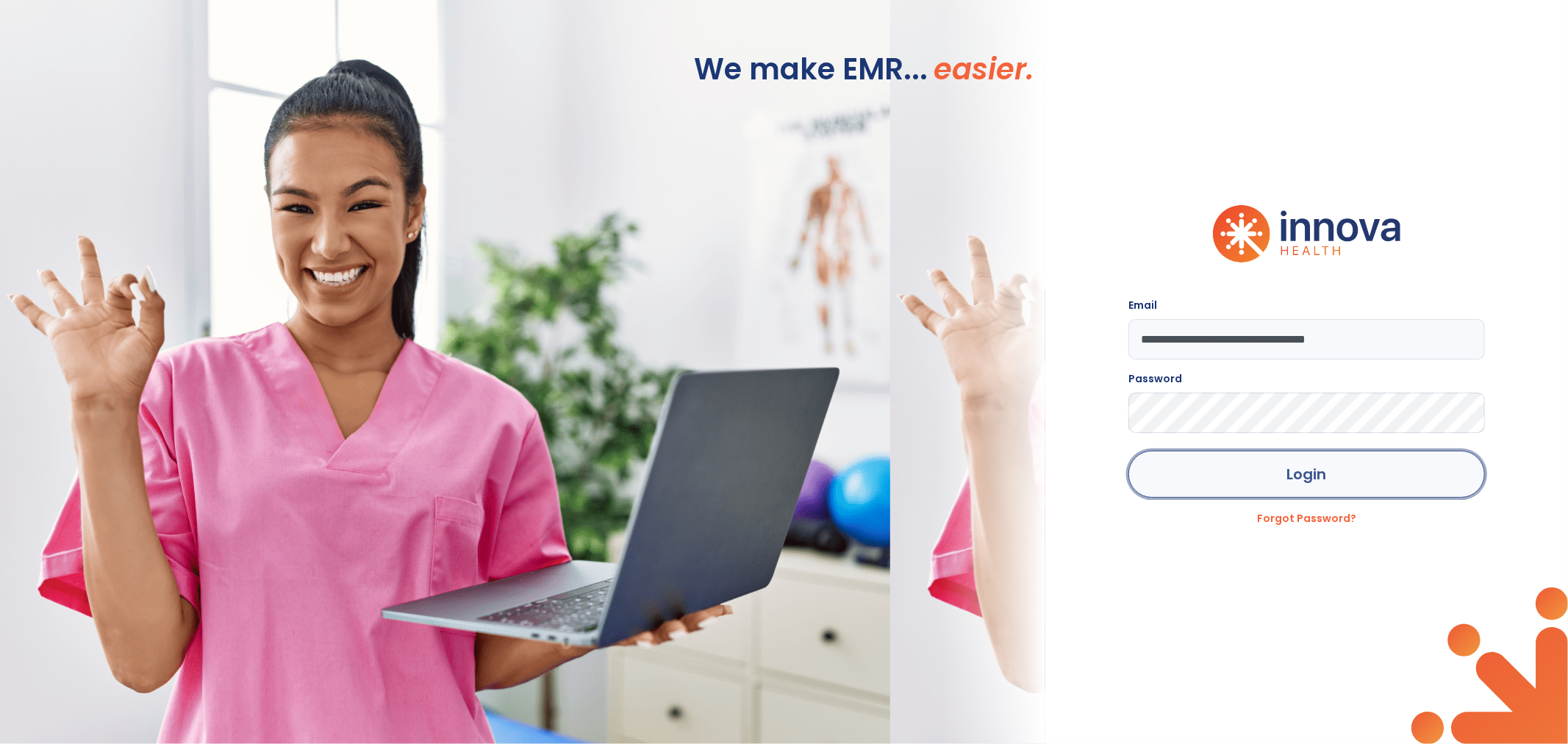 click on "Login" 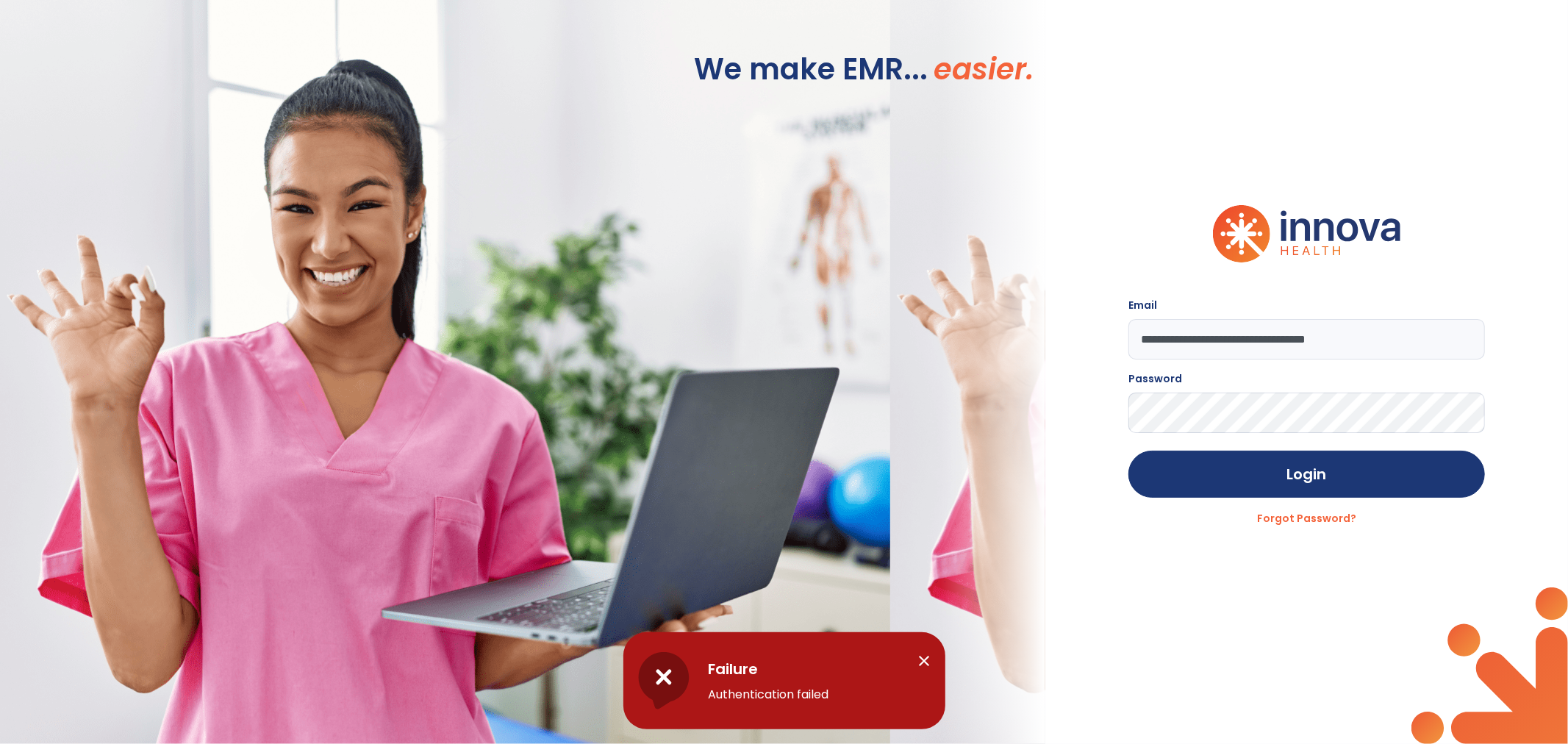 click on "**********" 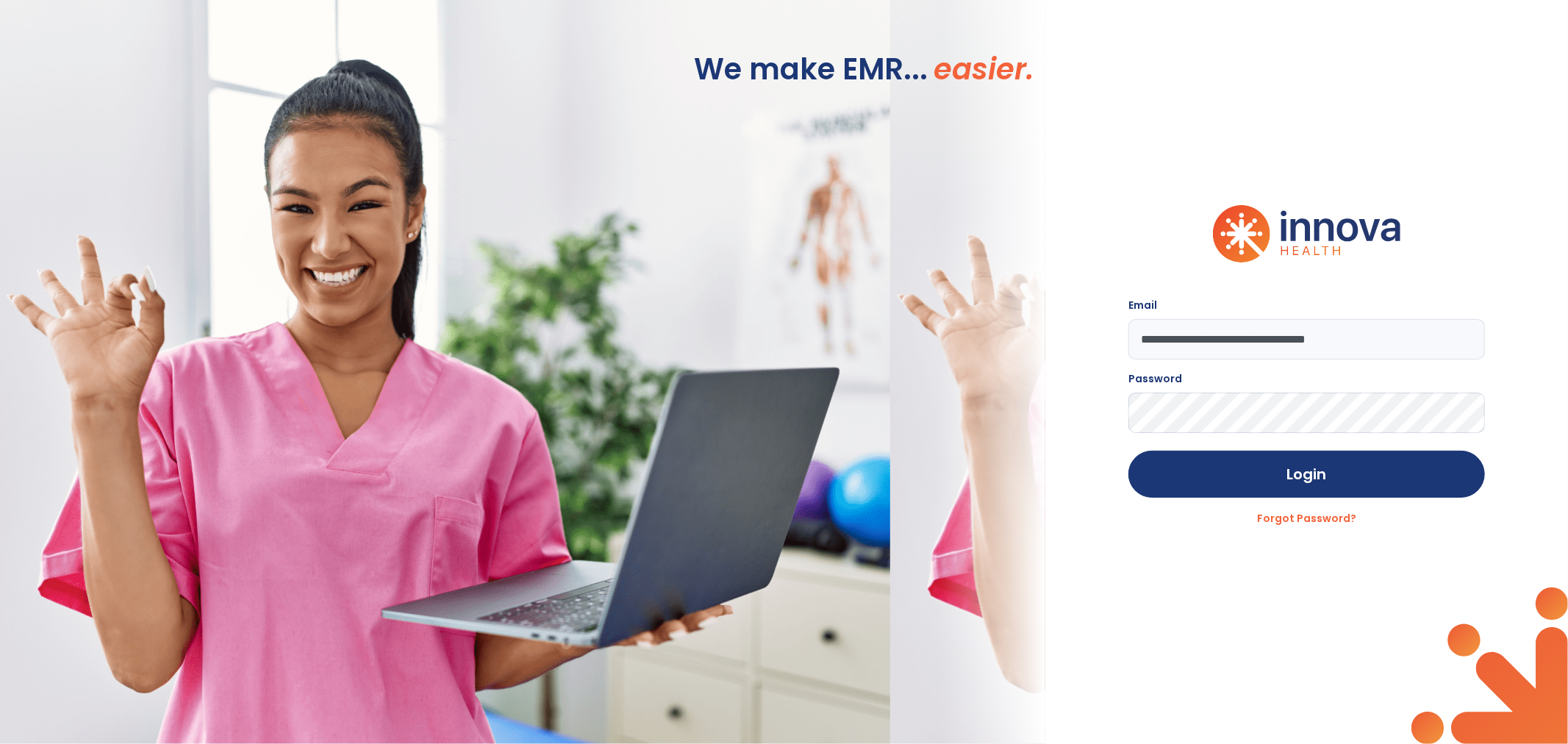 click on "Login" 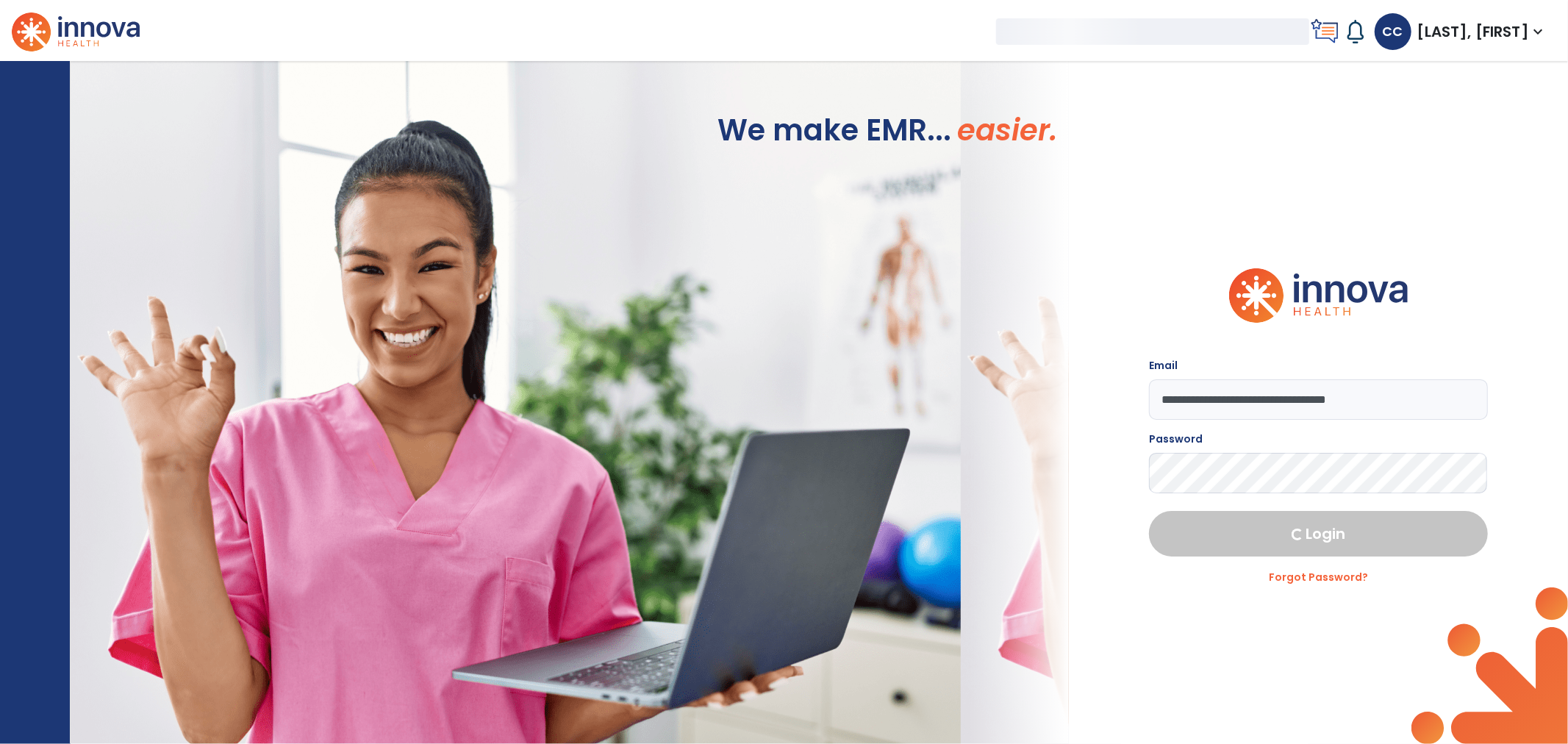 select on "***" 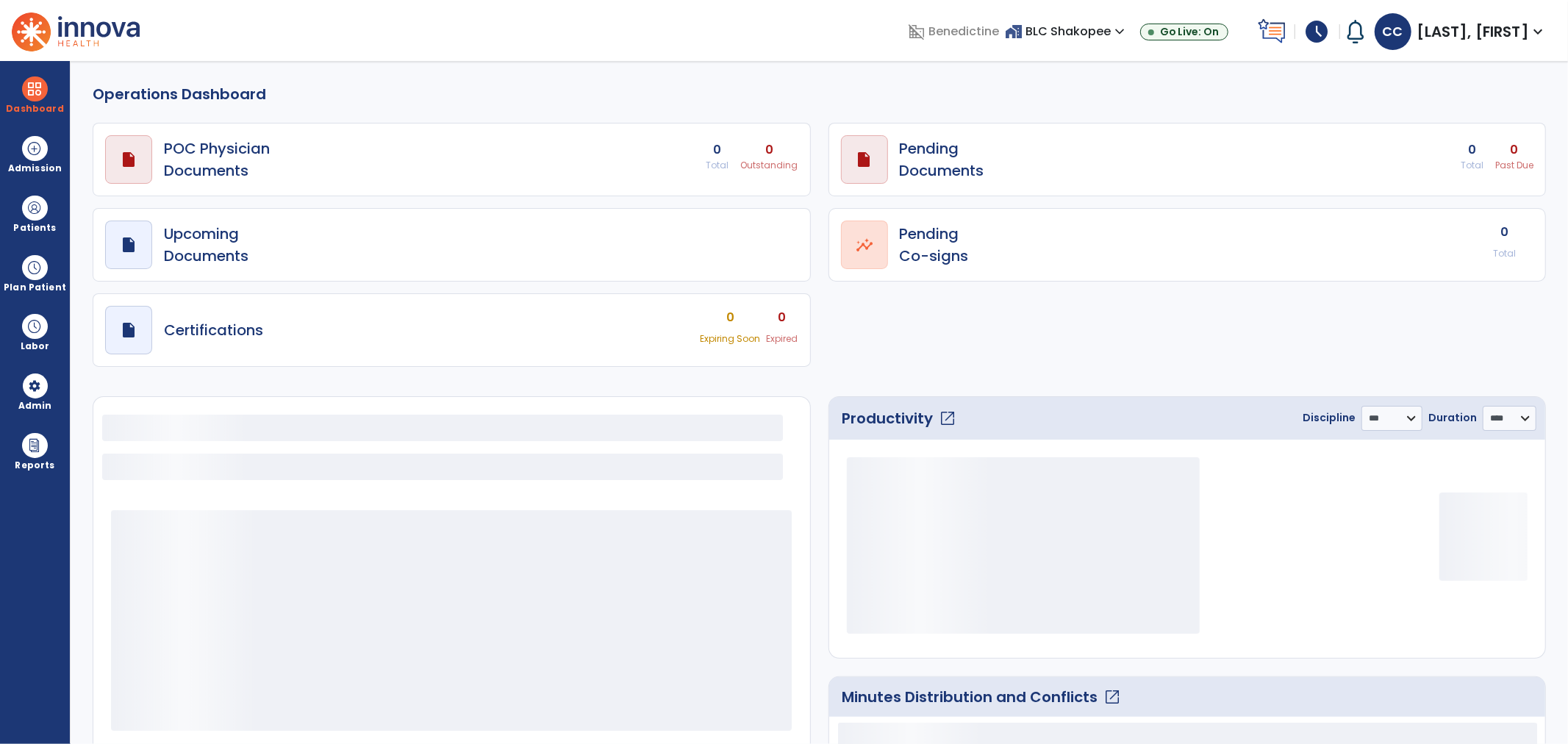 select on "***" 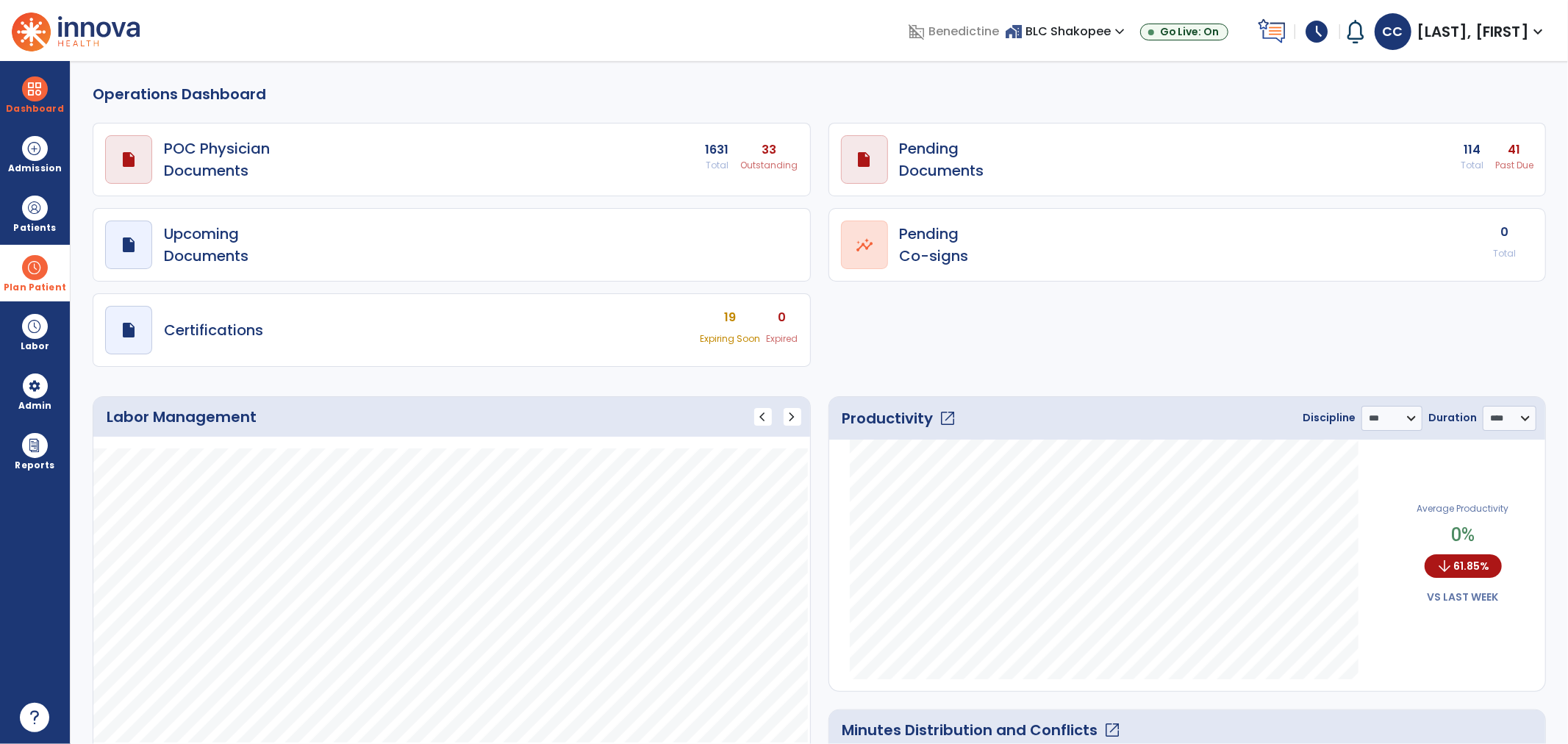 click on "Plan Patient" at bounding box center [35, 228] 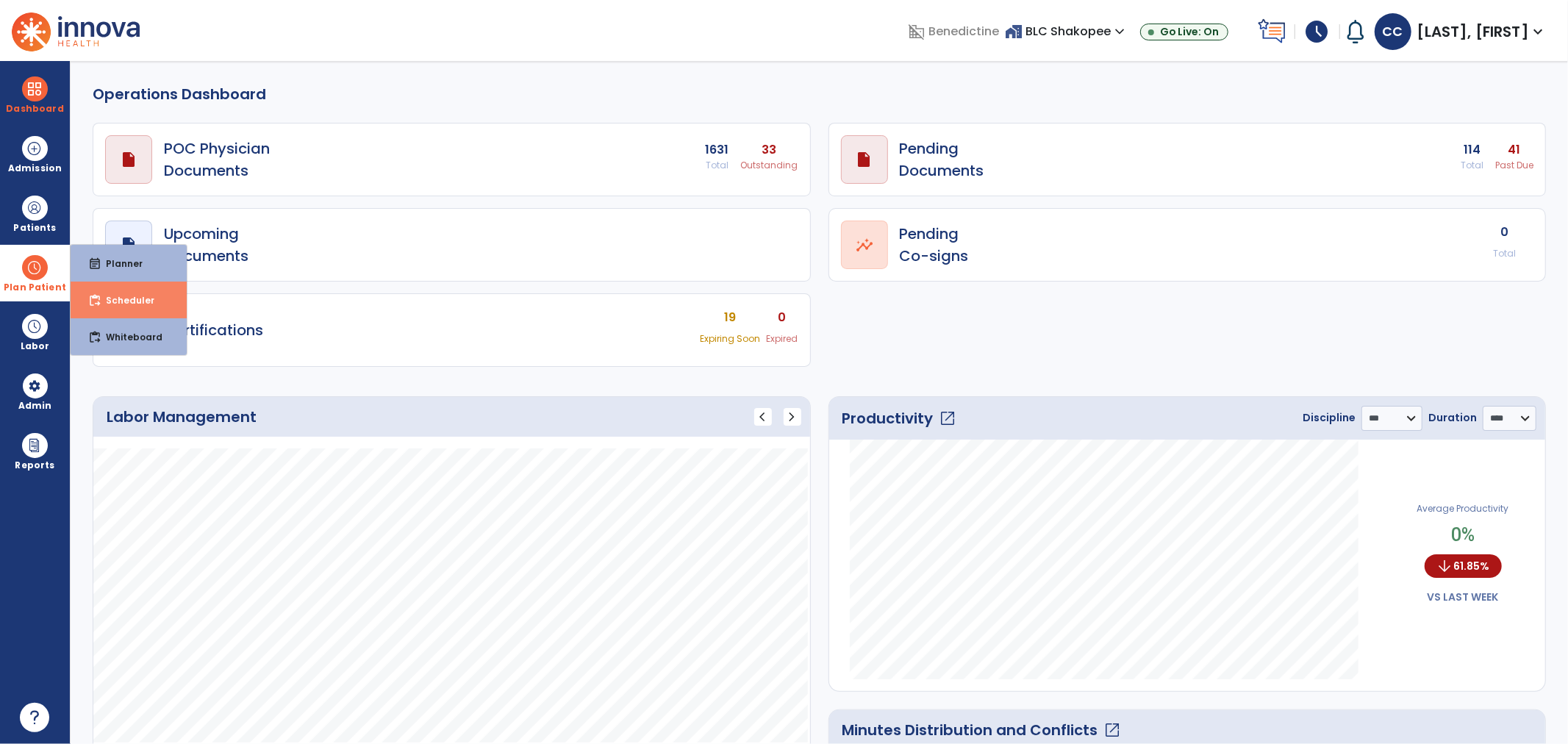 click on "Scheduler" at bounding box center [124, 300] 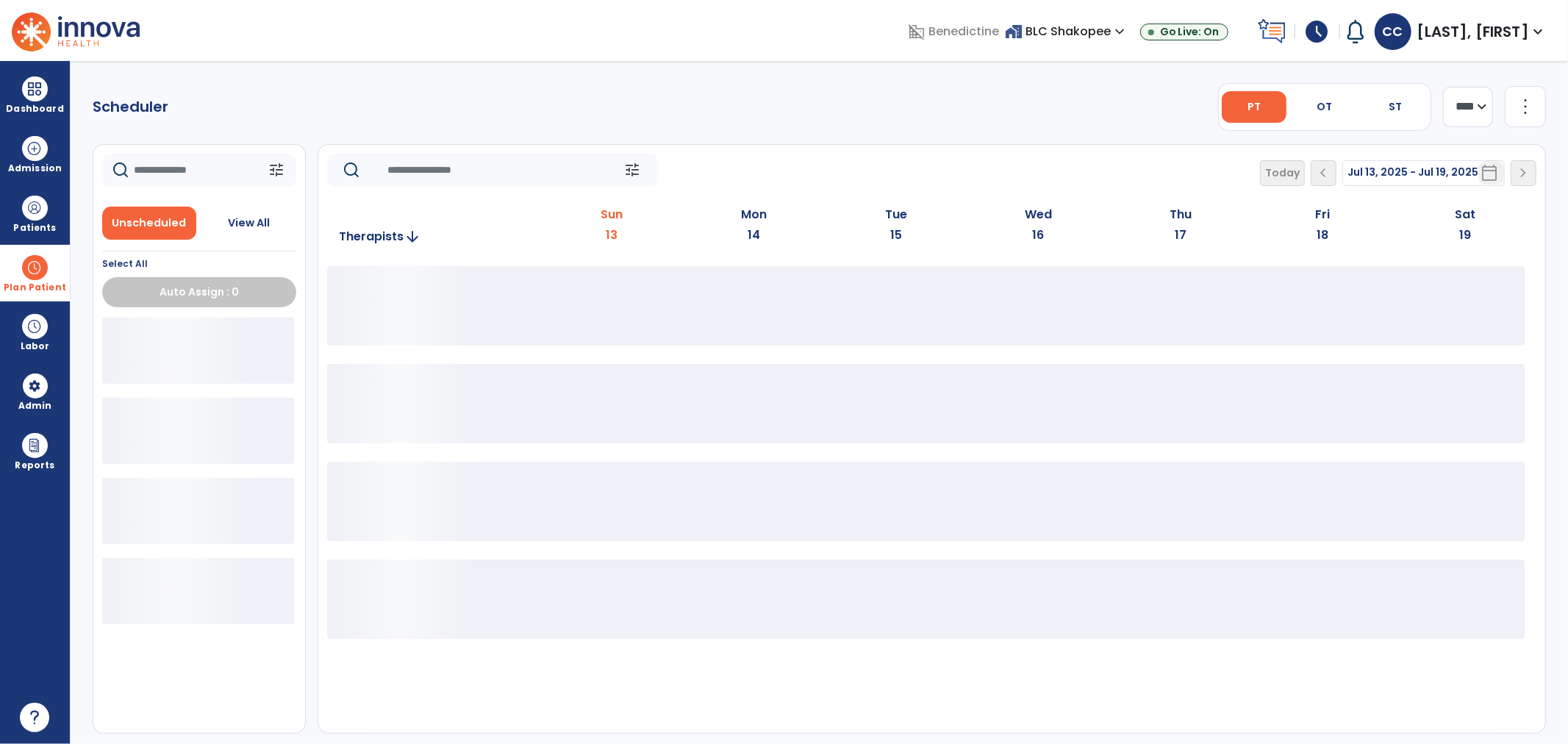 drag, startPoint x: 1464, startPoint y: 100, endPoint x: 1479, endPoint y: 107, distance: 16.552945 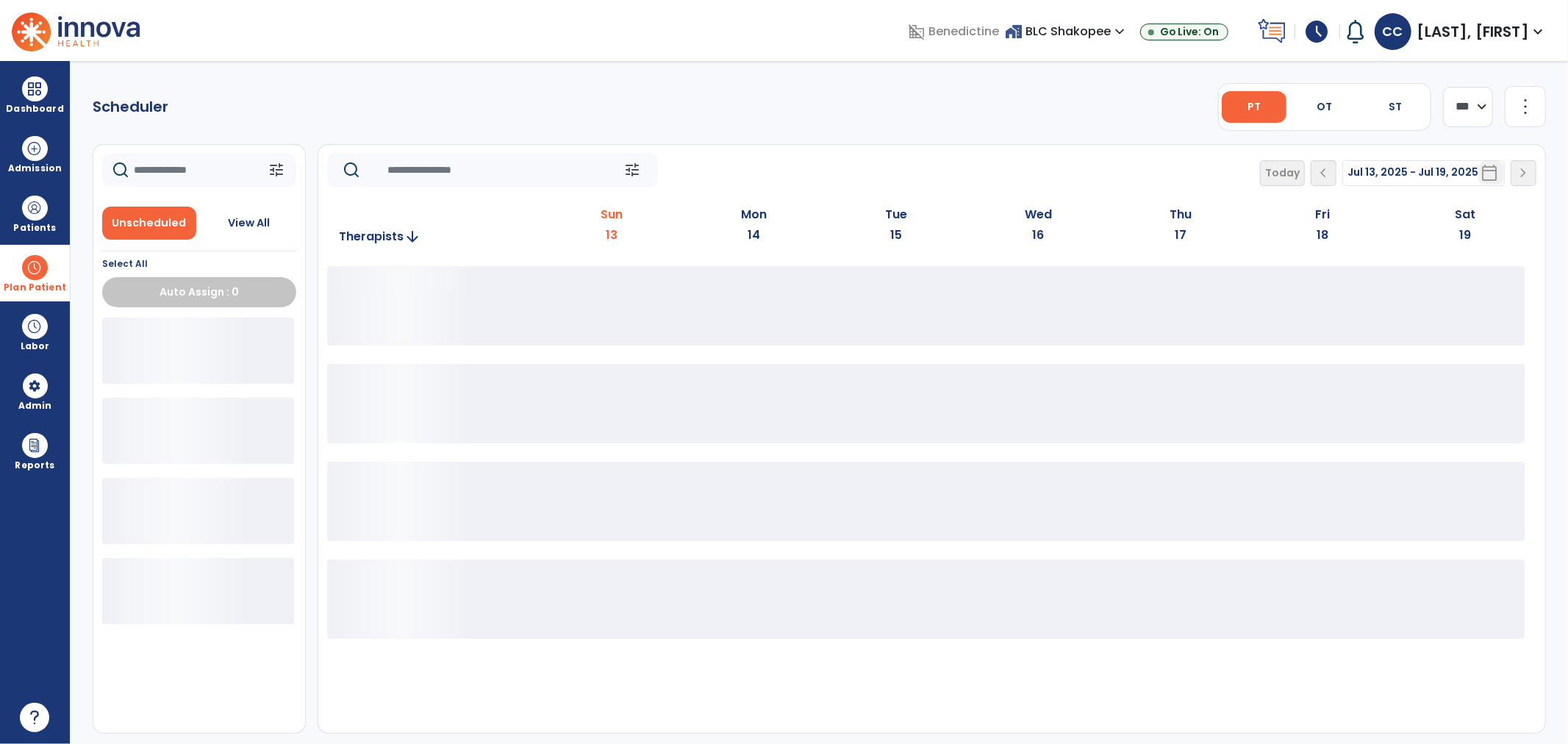 click on "**** ***" 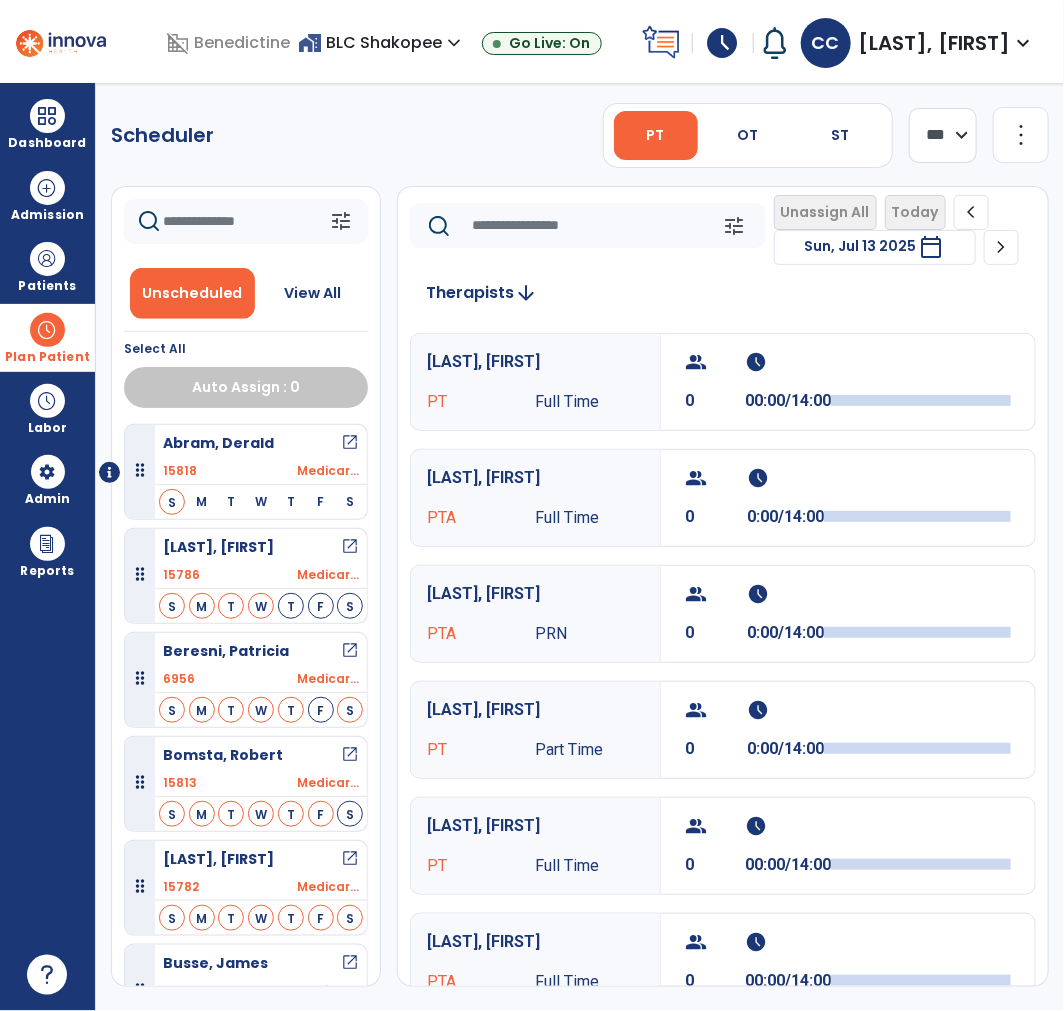 click 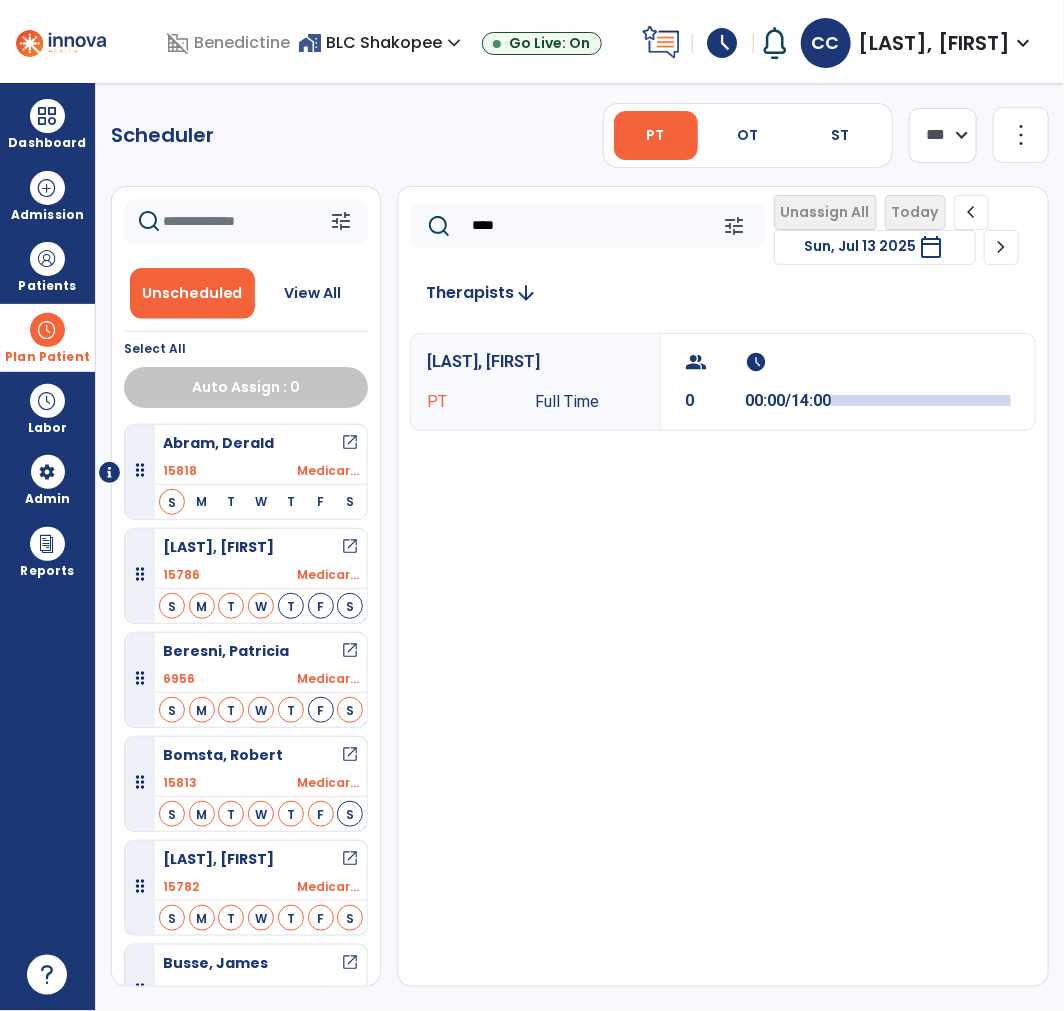 type on "****" 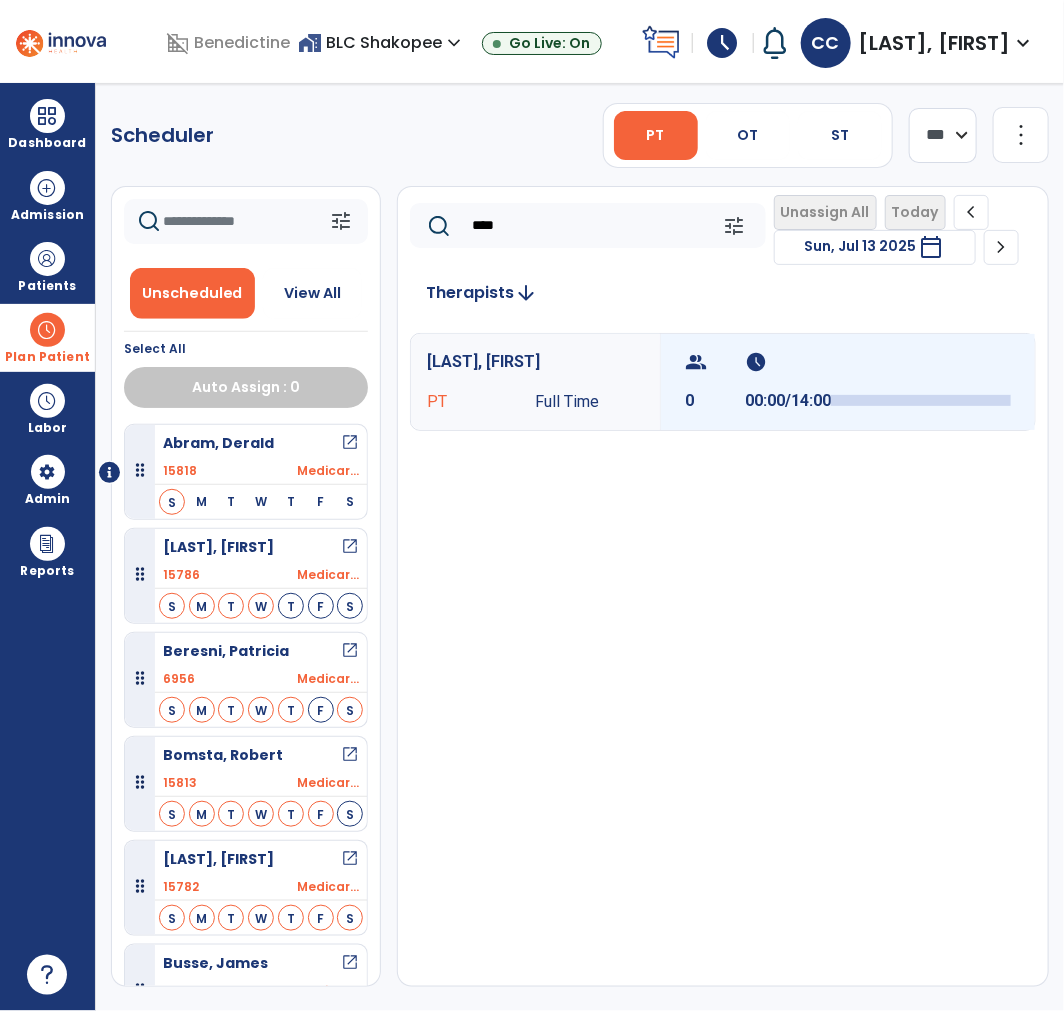 drag, startPoint x: 293, startPoint y: 461, endPoint x: 732, endPoint y: 408, distance: 442.18774 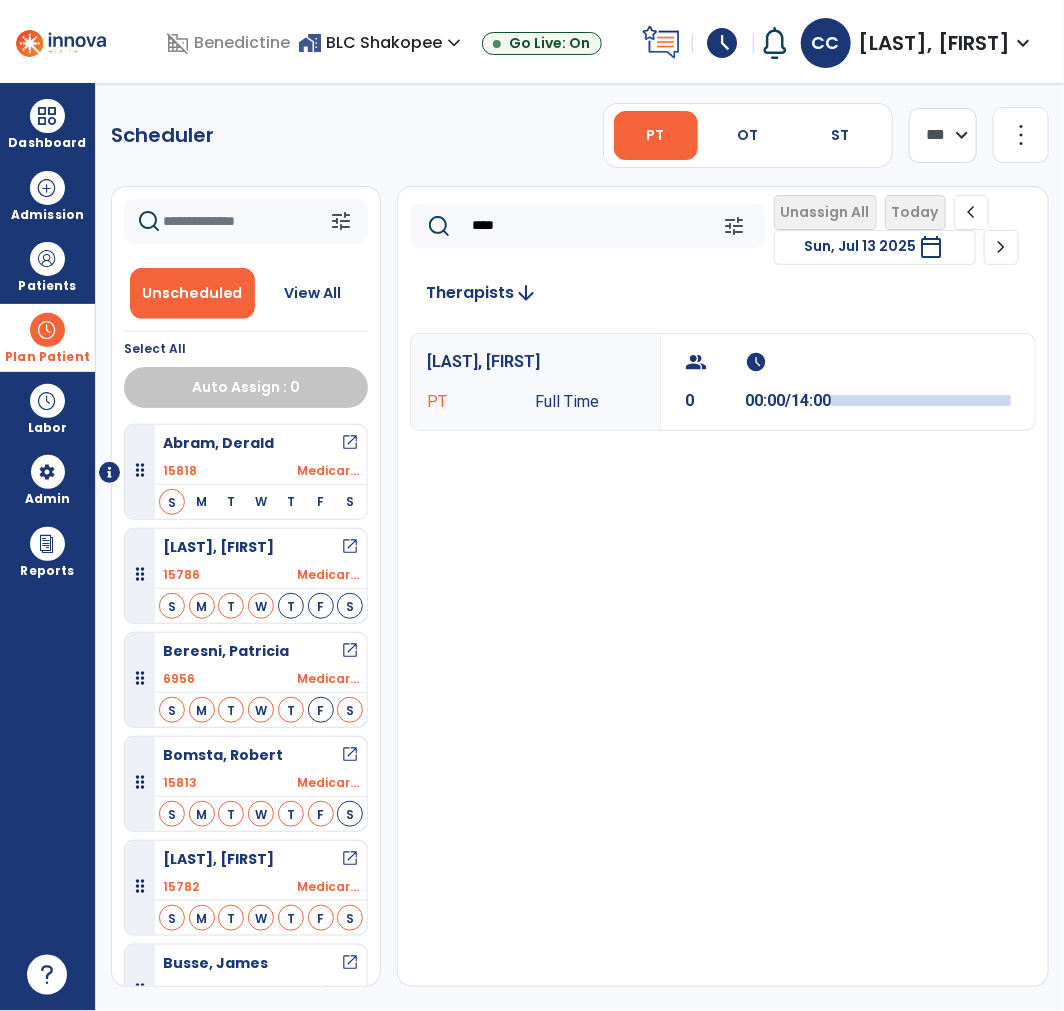 drag, startPoint x: 732, startPoint y: 408, endPoint x: 434, endPoint y: 118, distance: 415.81726 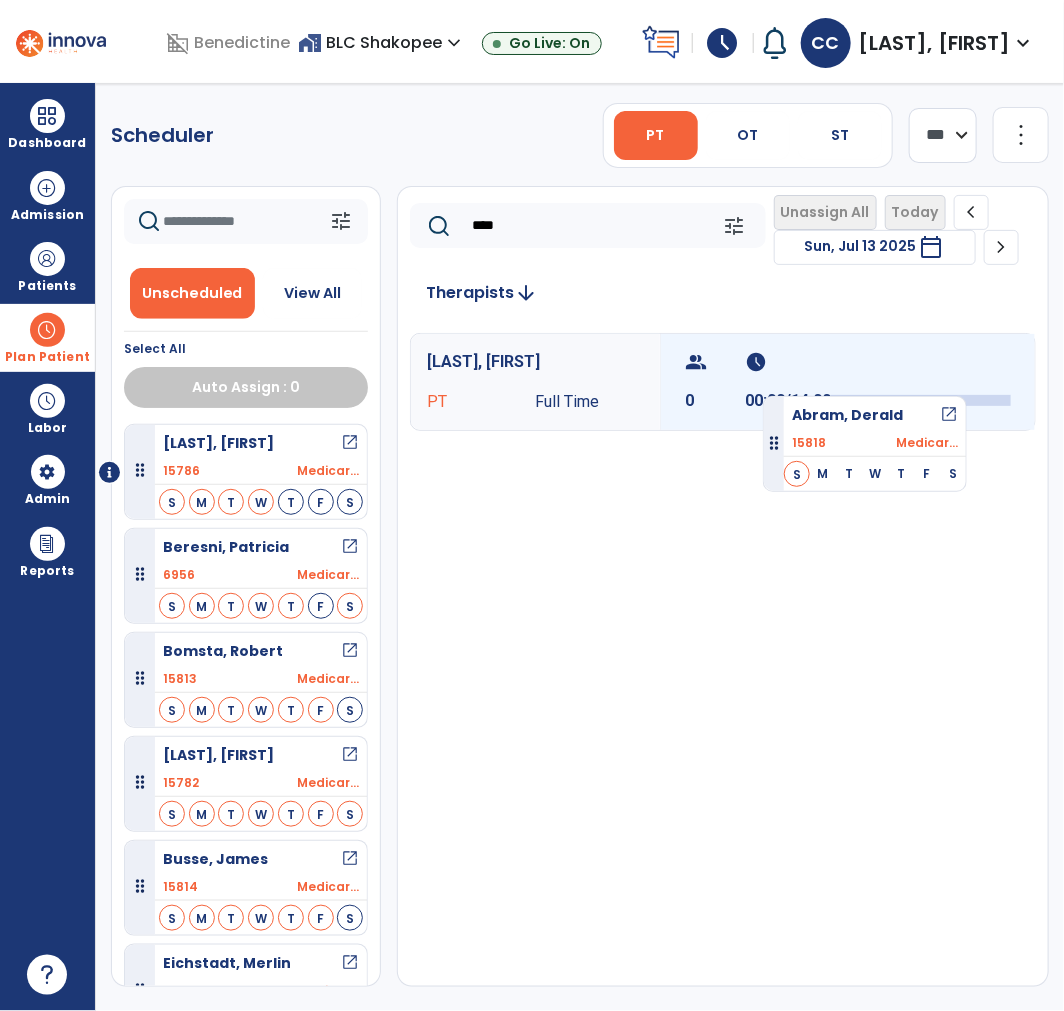 drag, startPoint x: 218, startPoint y: 455, endPoint x: 763, endPoint y: 388, distance: 549.1029 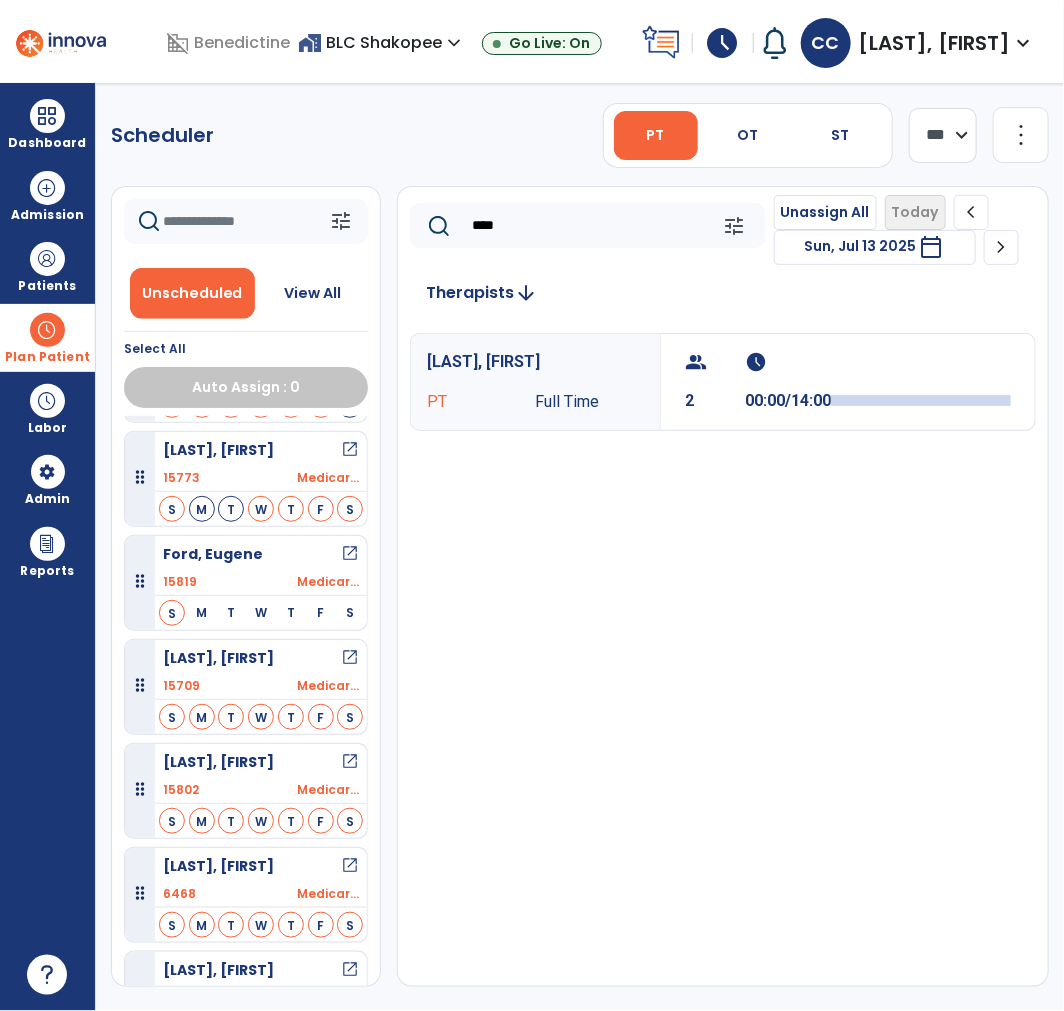 scroll, scrollTop: 618, scrollLeft: 0, axis: vertical 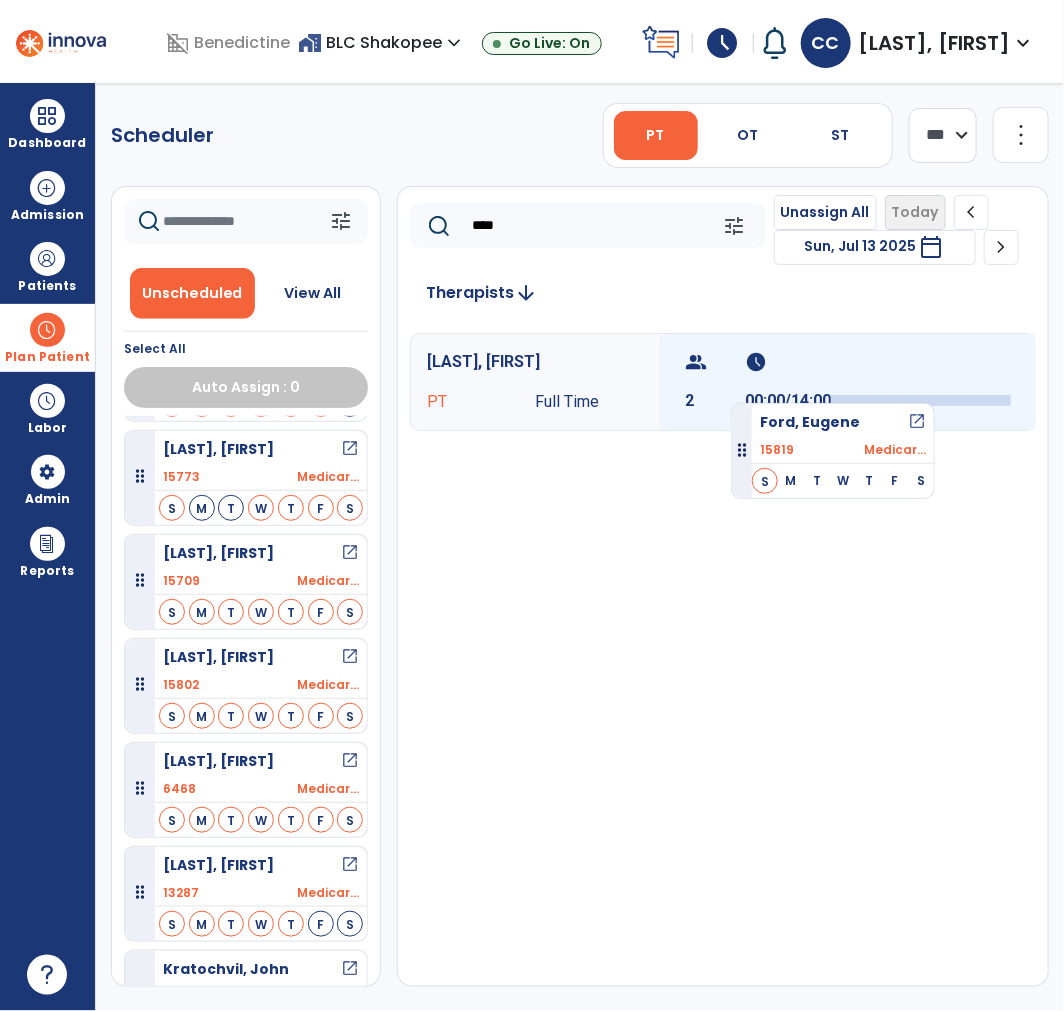 drag, startPoint x: 247, startPoint y: 548, endPoint x: 733, endPoint y: 392, distance: 510.42334 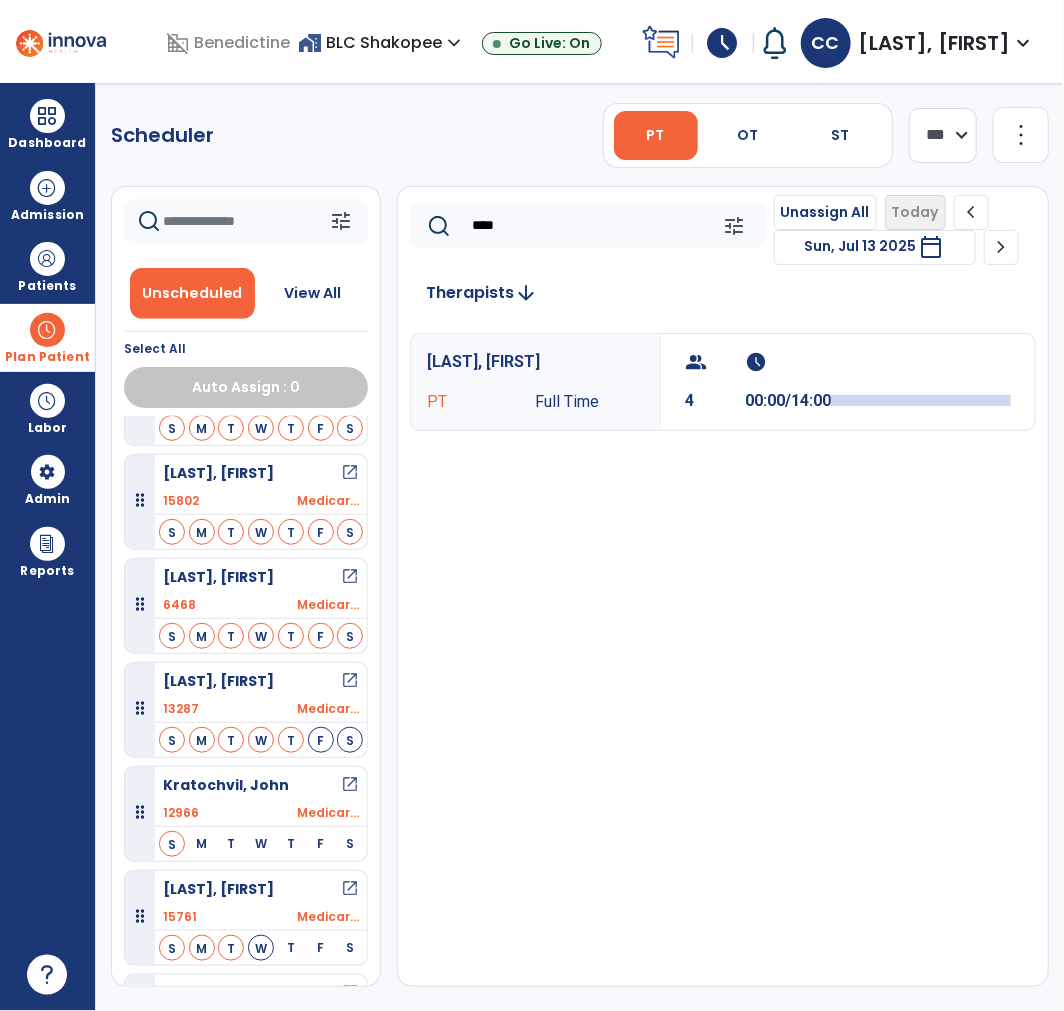 scroll, scrollTop: 811, scrollLeft: 0, axis: vertical 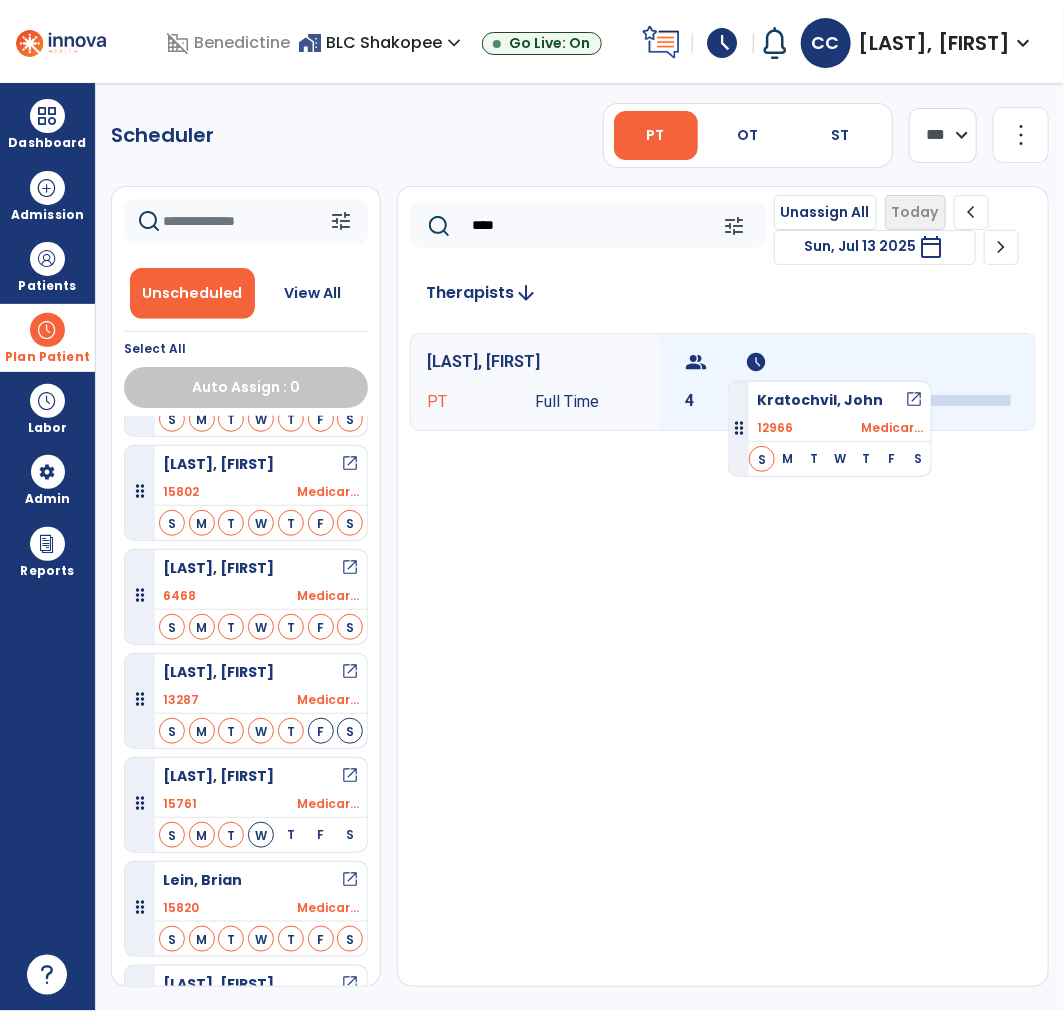 drag, startPoint x: 223, startPoint y: 794, endPoint x: 732, endPoint y: 370, distance: 662.4628 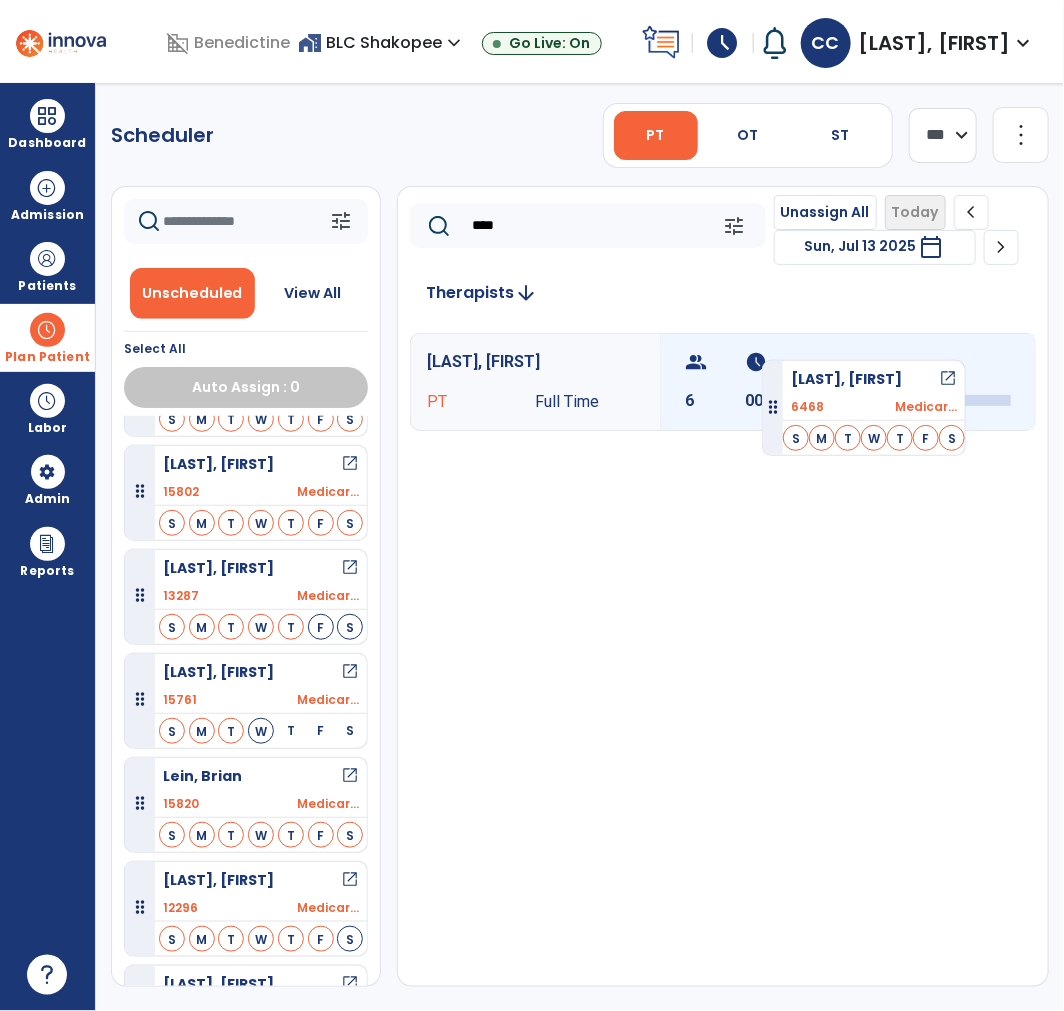 drag, startPoint x: 251, startPoint y: 580, endPoint x: 763, endPoint y: 352, distance: 560.47125 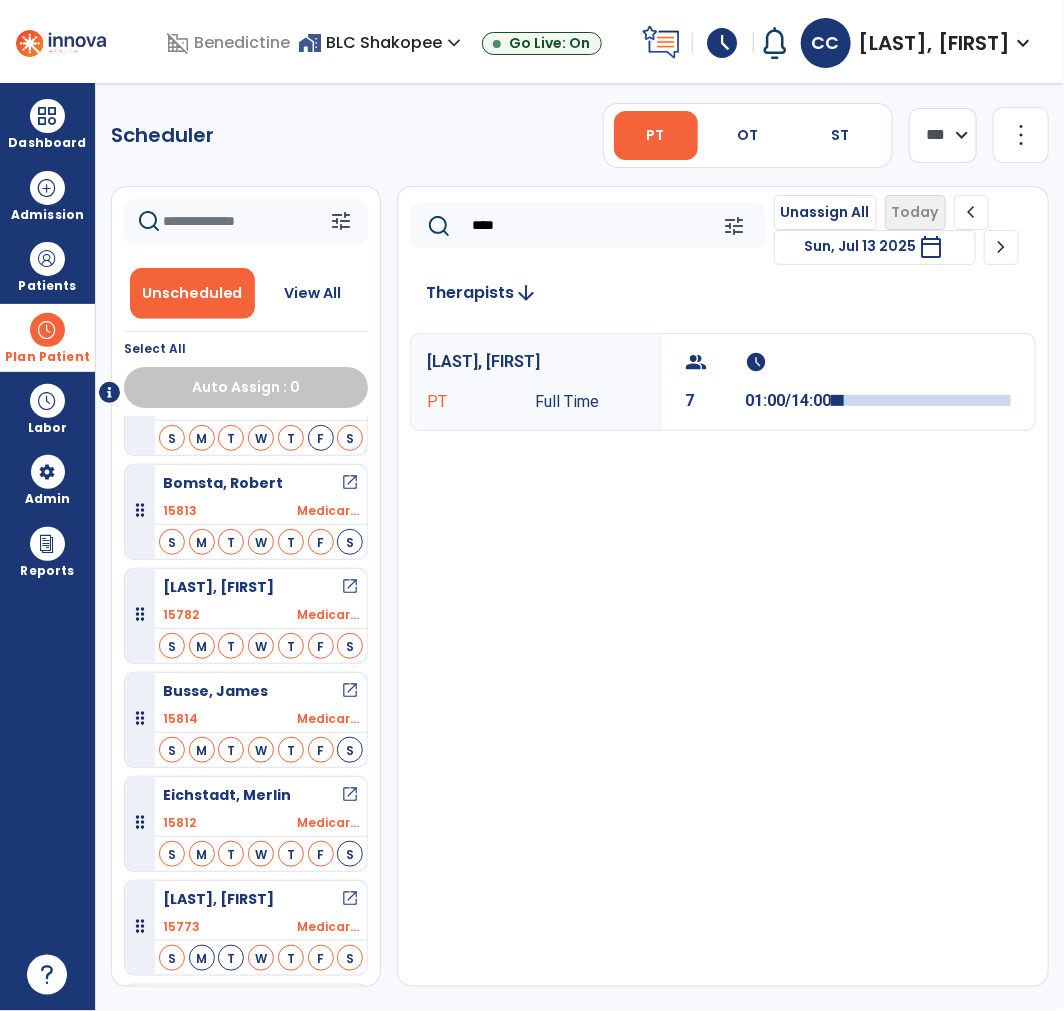 scroll, scrollTop: 0, scrollLeft: 0, axis: both 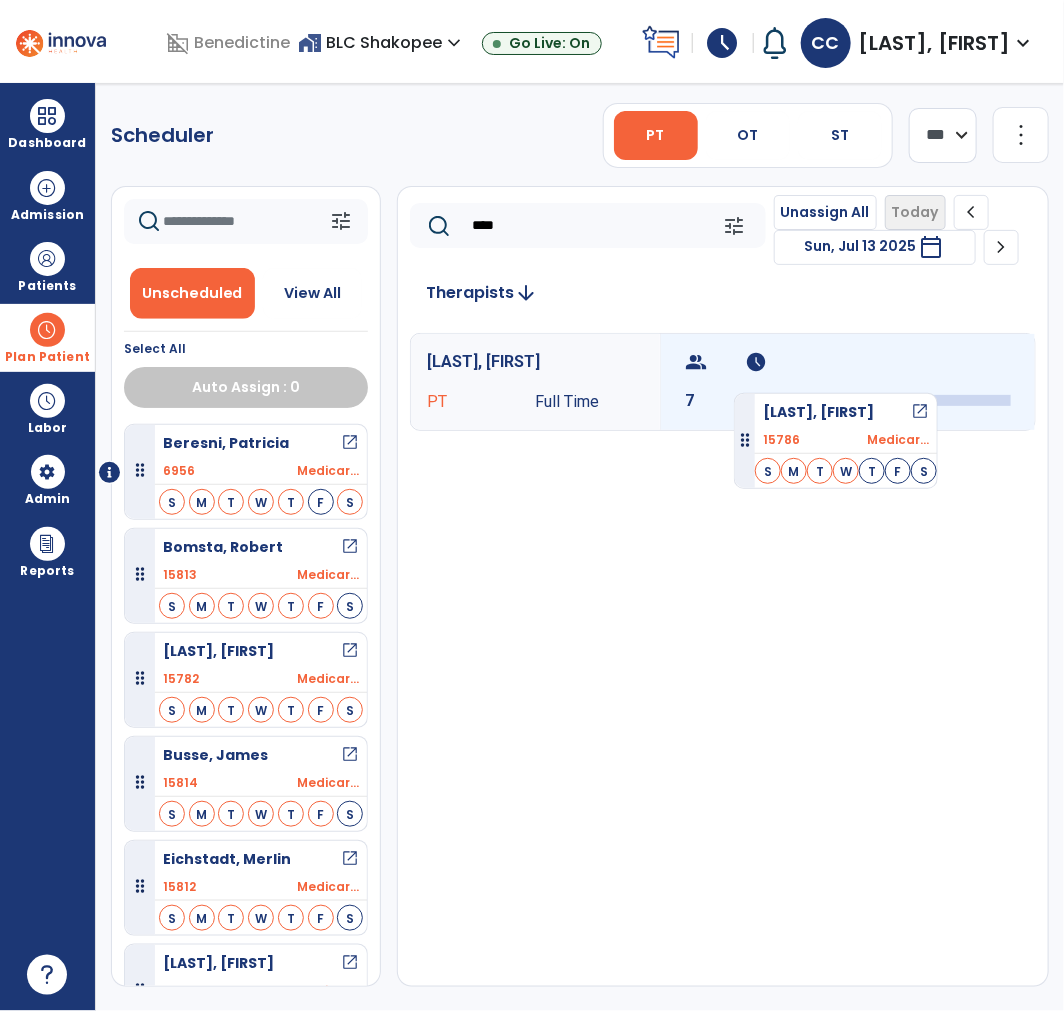drag, startPoint x: 221, startPoint y: 437, endPoint x: 744, endPoint y: 378, distance: 526.3174 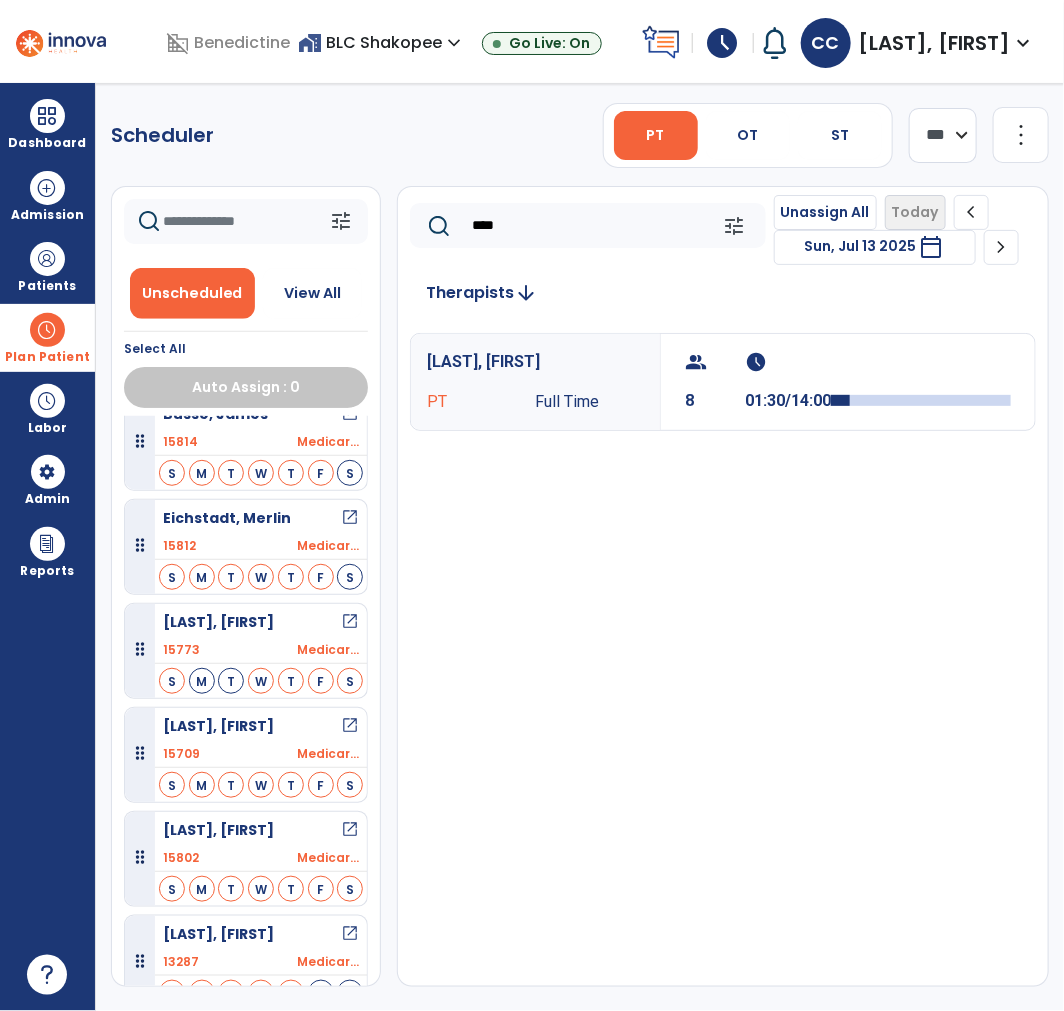 scroll, scrollTop: 340, scrollLeft: 0, axis: vertical 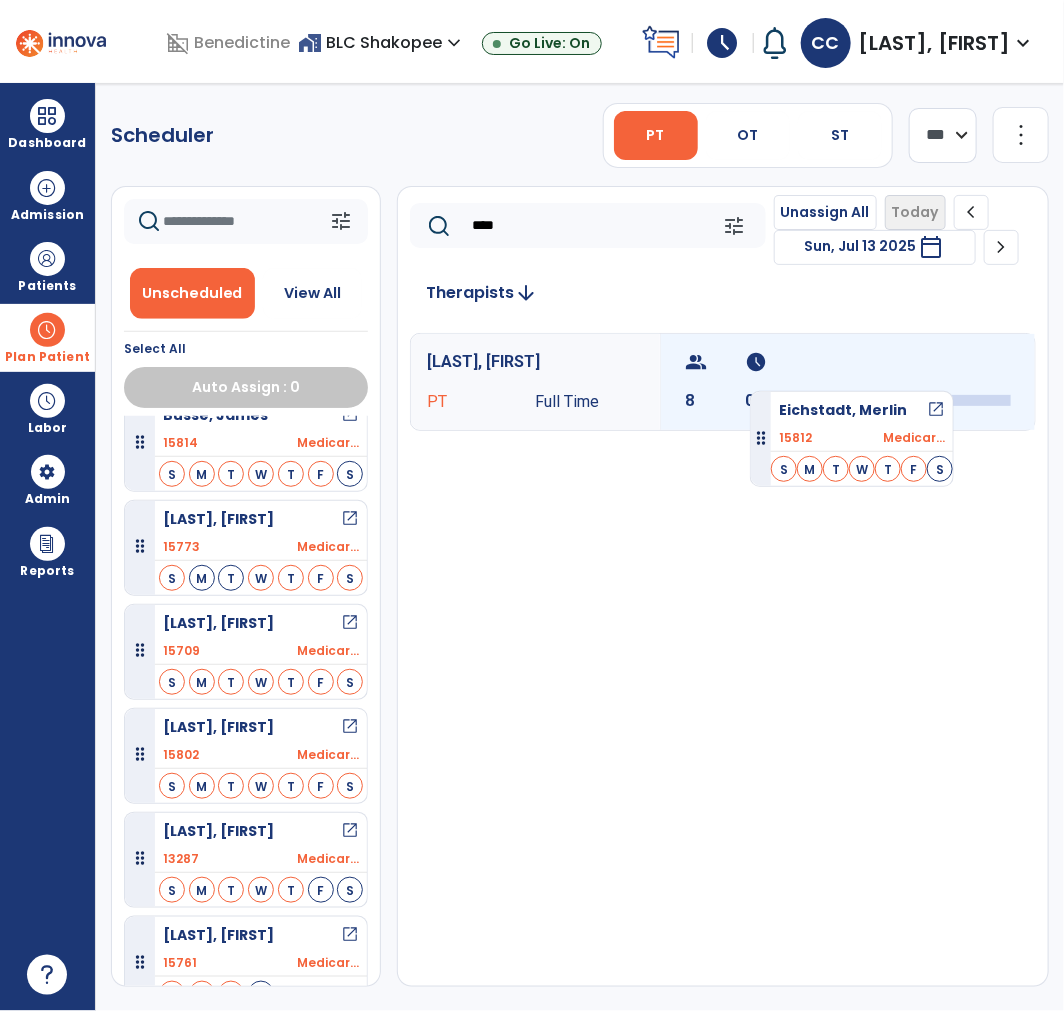 drag, startPoint x: 265, startPoint y: 528, endPoint x: 750, endPoint y: 383, distance: 506.21143 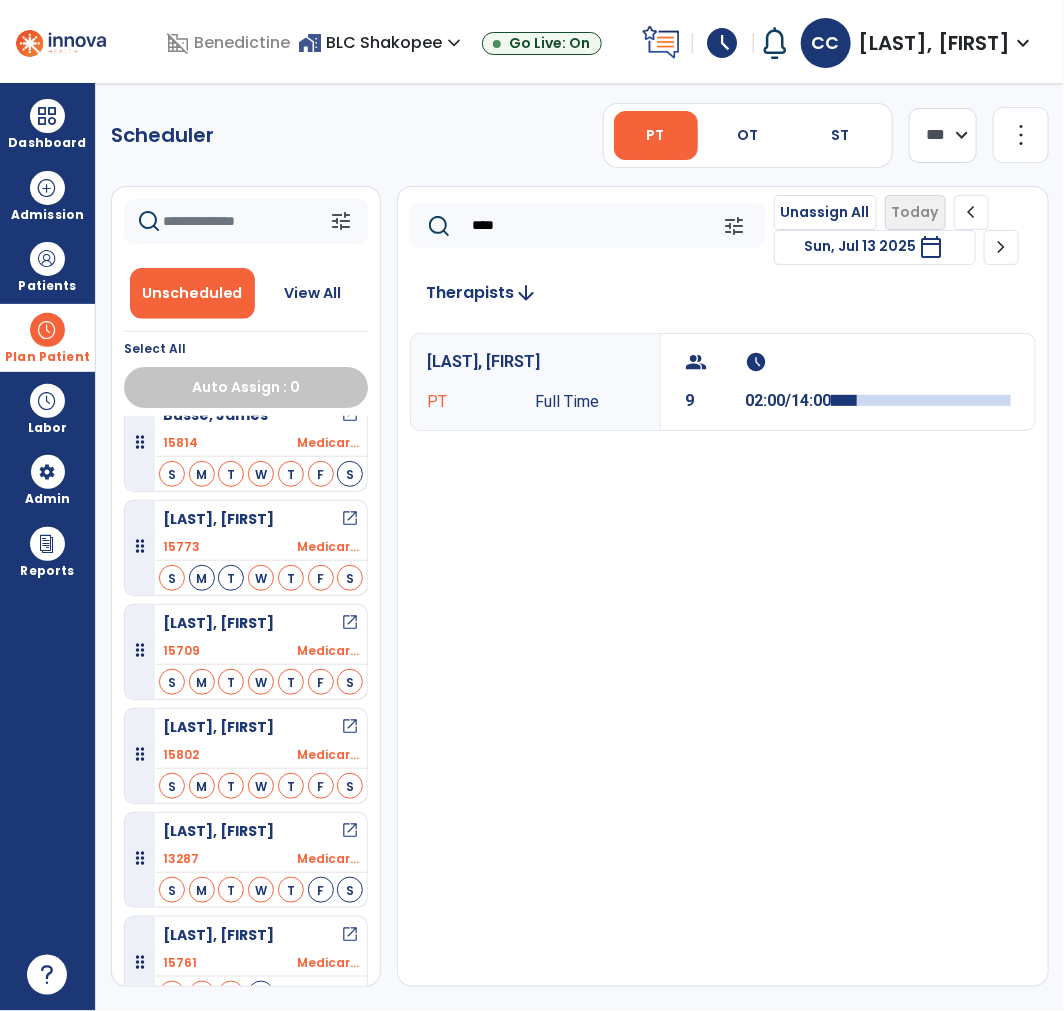 click on "group  9" at bounding box center (715, 382) 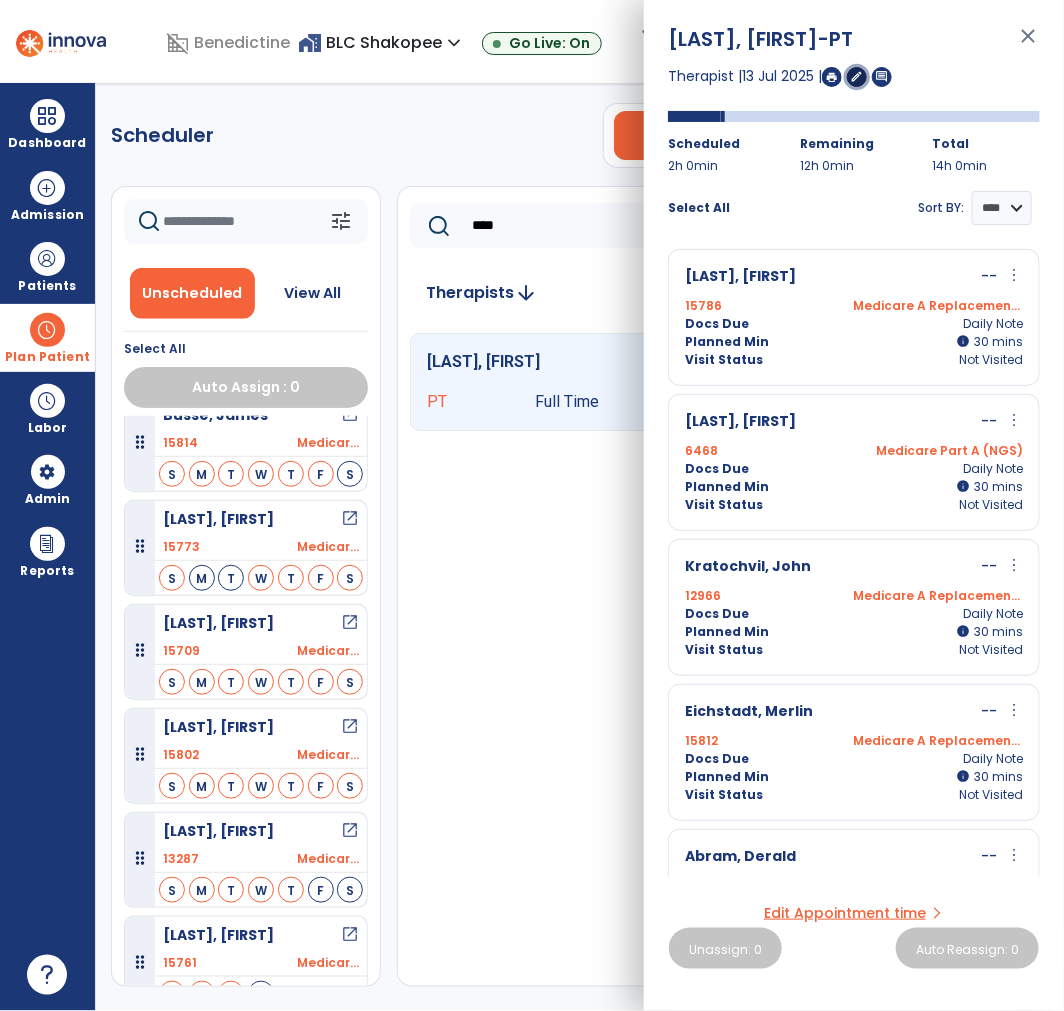 click on "edit" at bounding box center (857, 76) 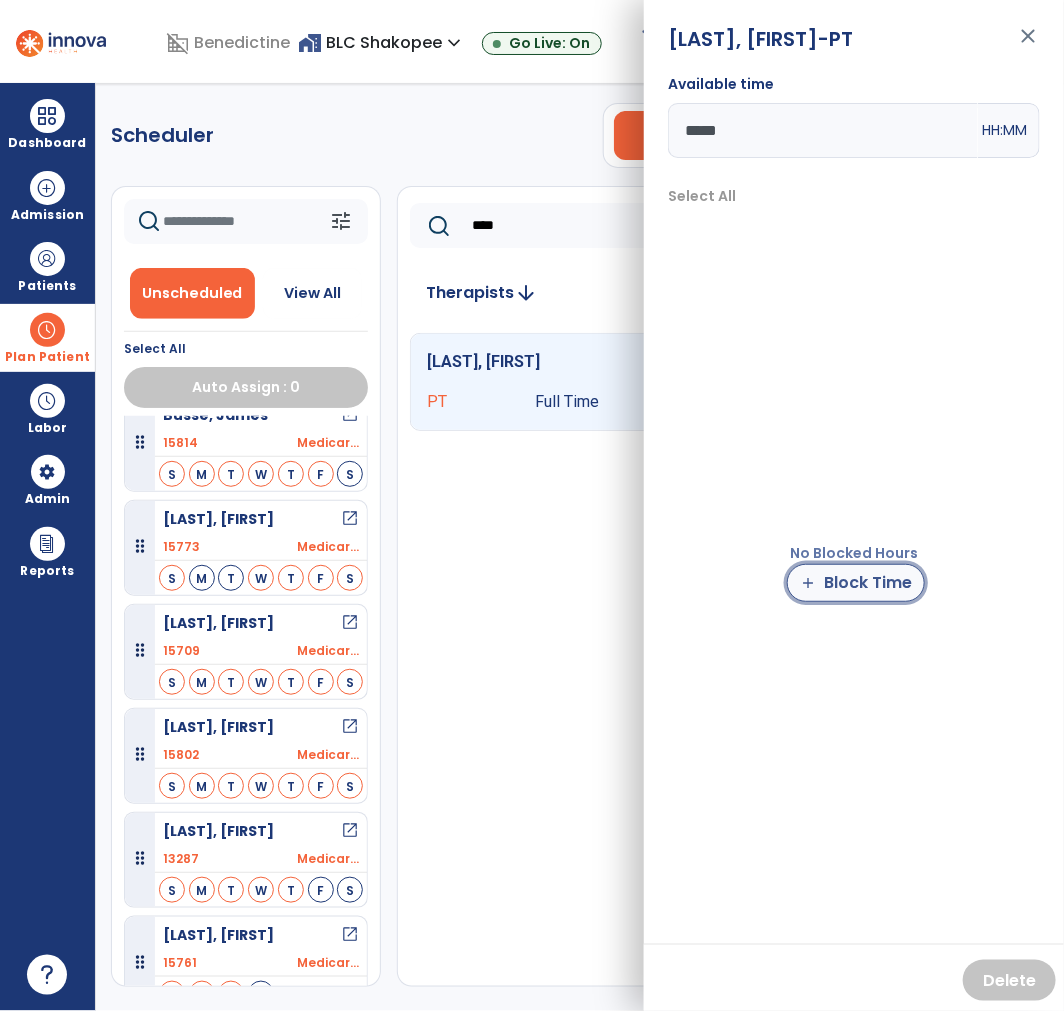 click on "add   Block Time" at bounding box center [856, 583] 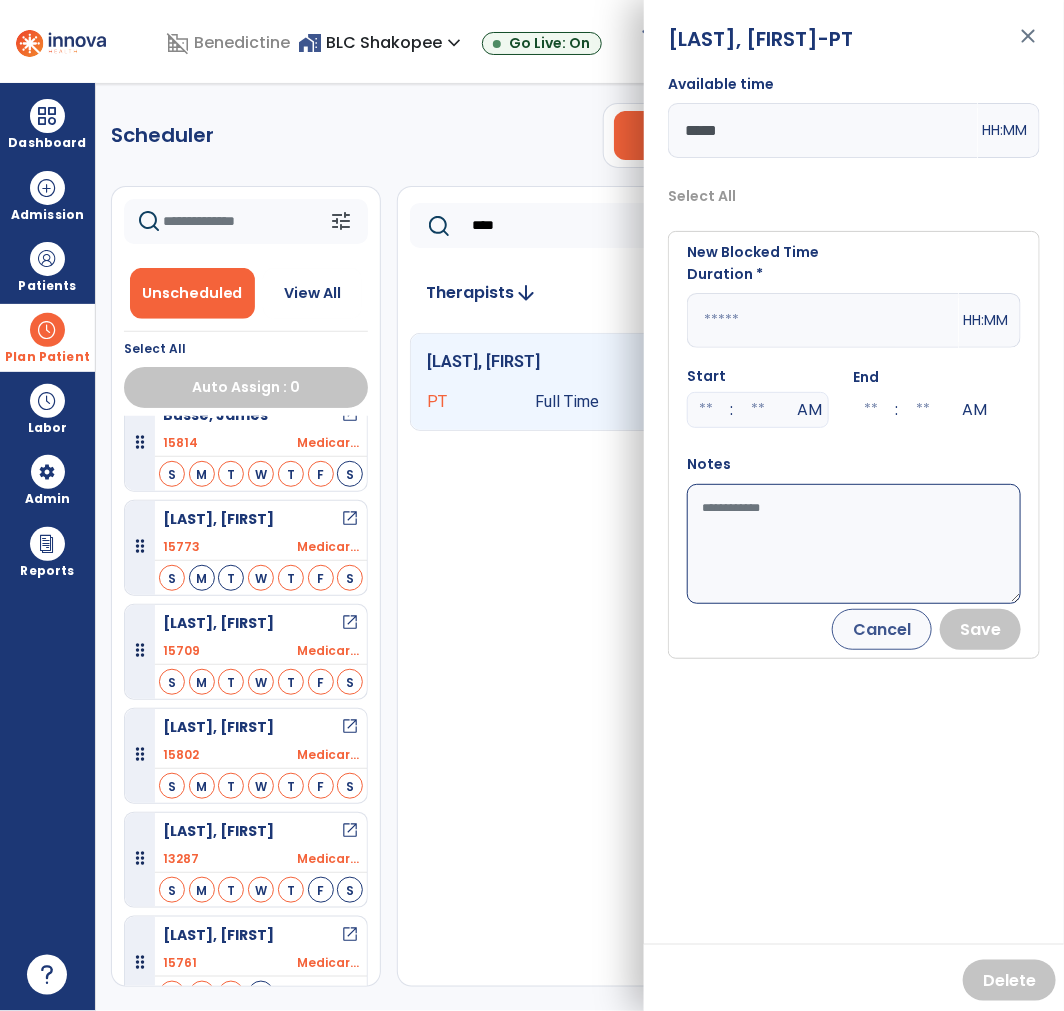 click at bounding box center [823, 320] 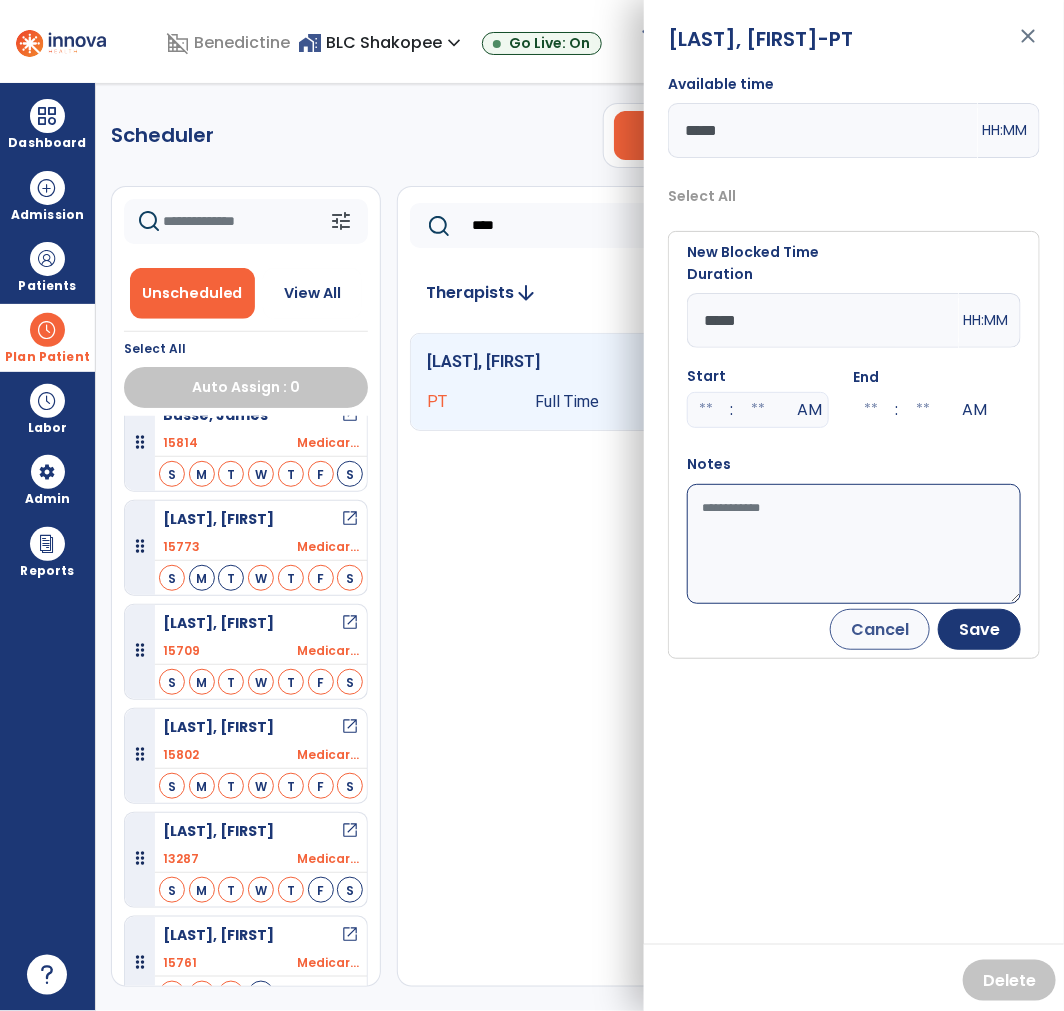 type on "*****" 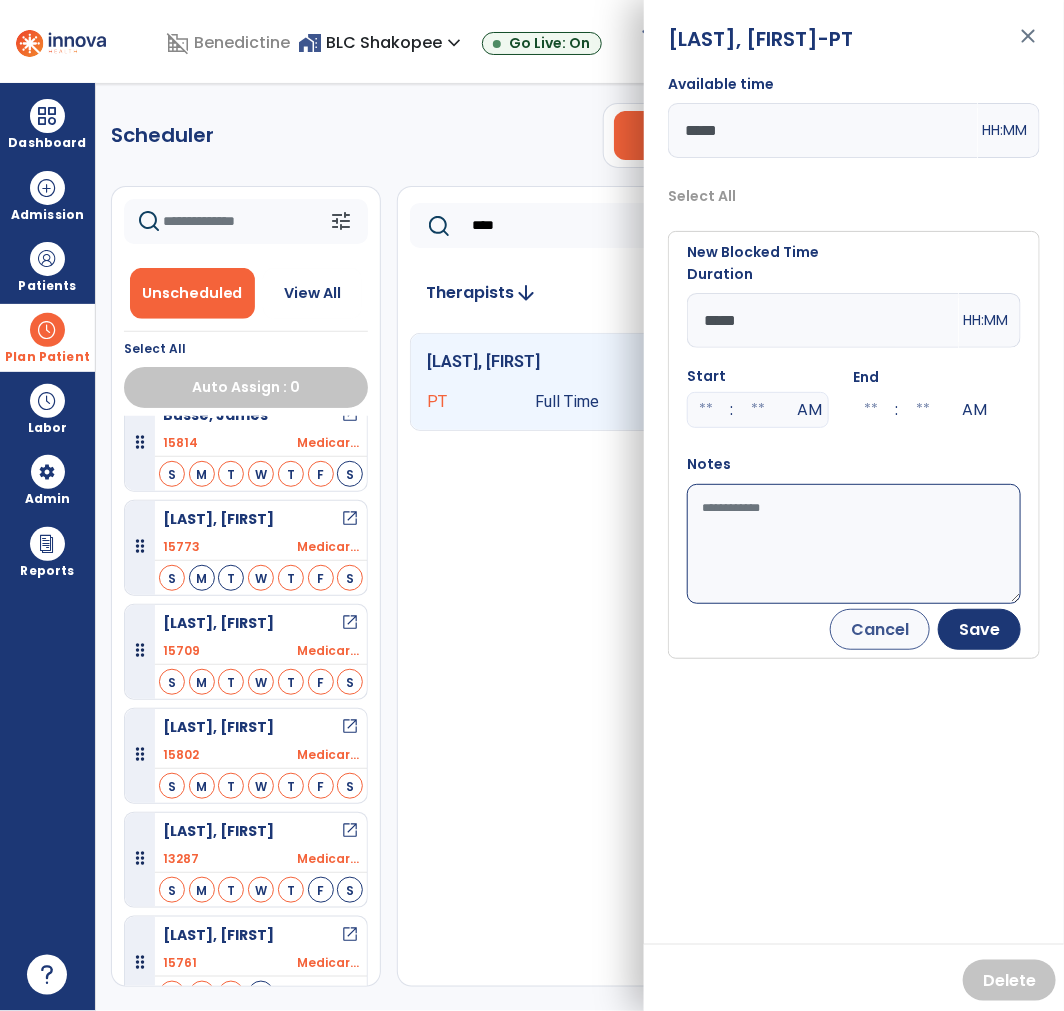 click on "Available time" at bounding box center [854, 544] 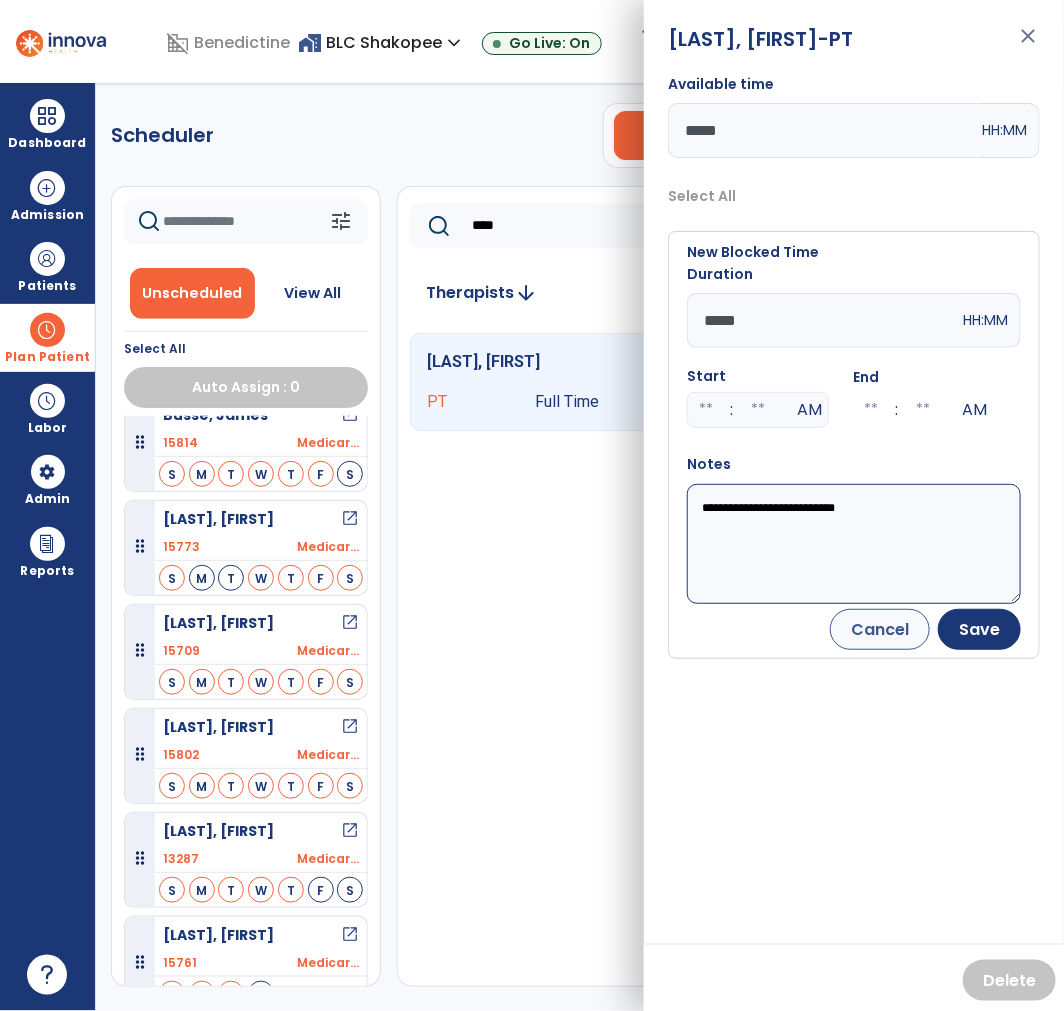 type on "**********" 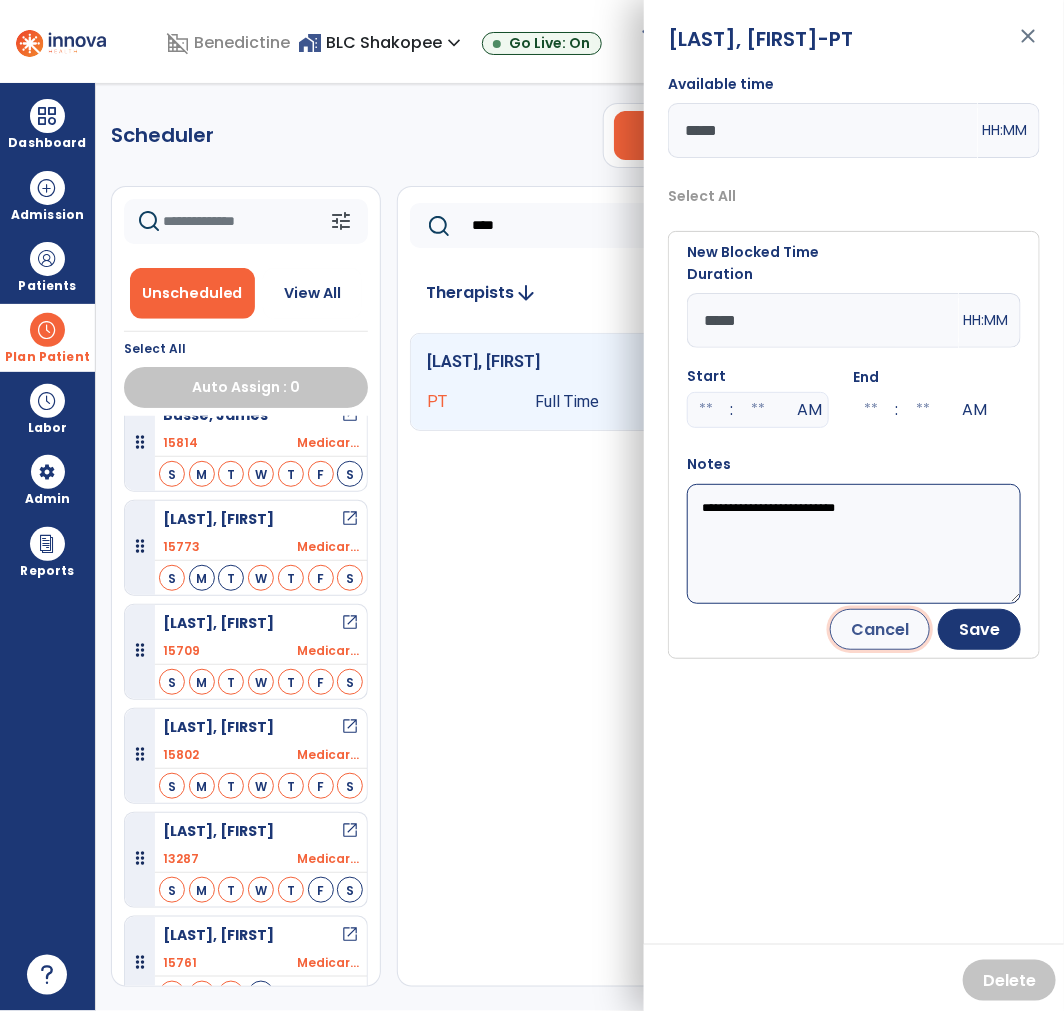 type 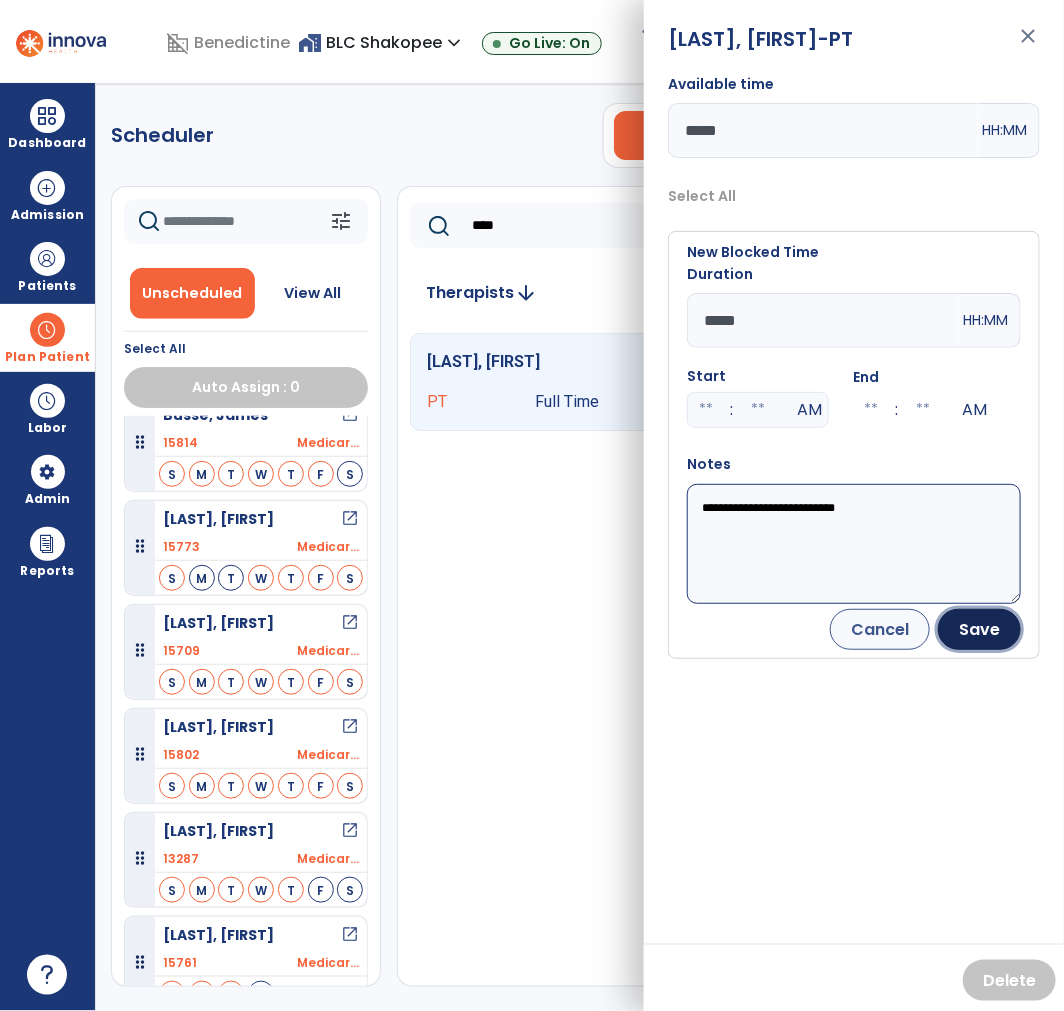 type 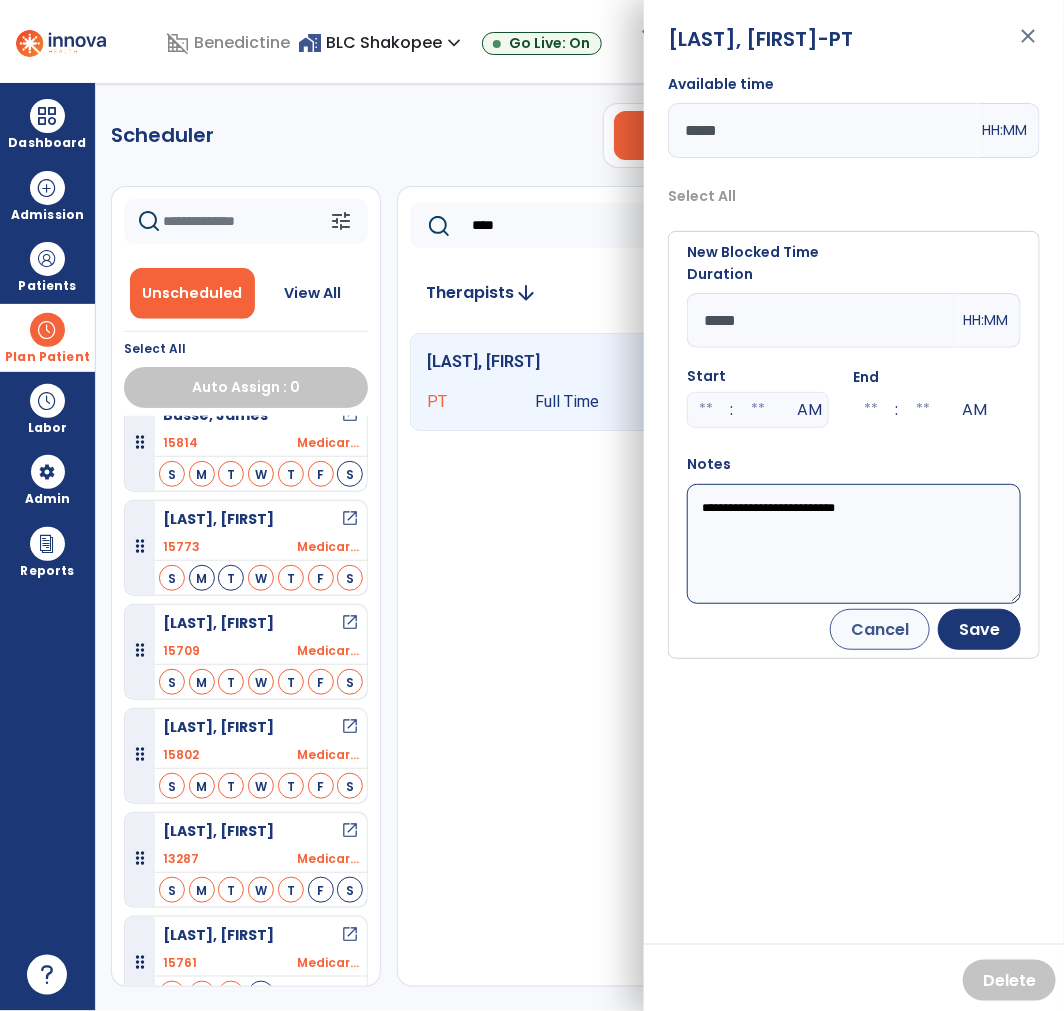 click on "**********" at bounding box center (854, 544) 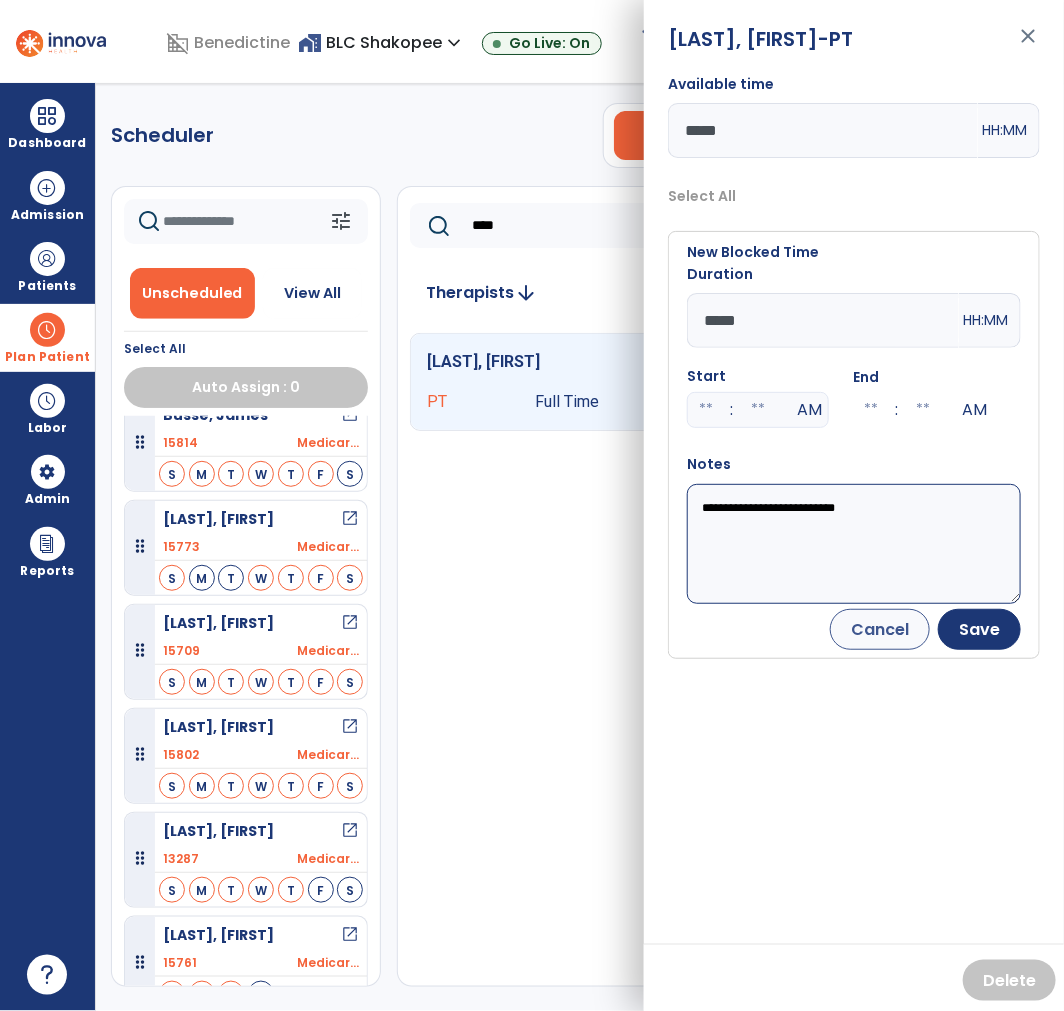 click on "**********" at bounding box center [854, 544] 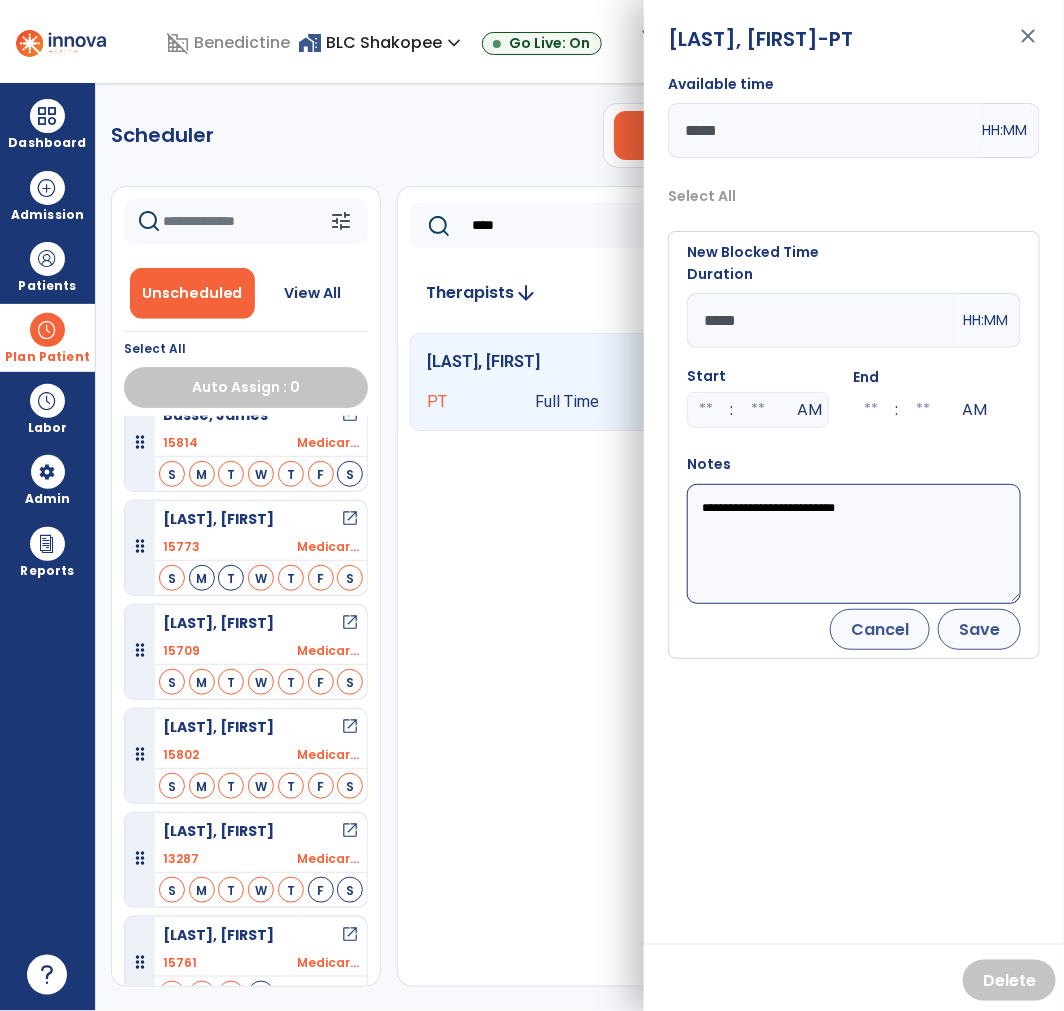 type on "**********" 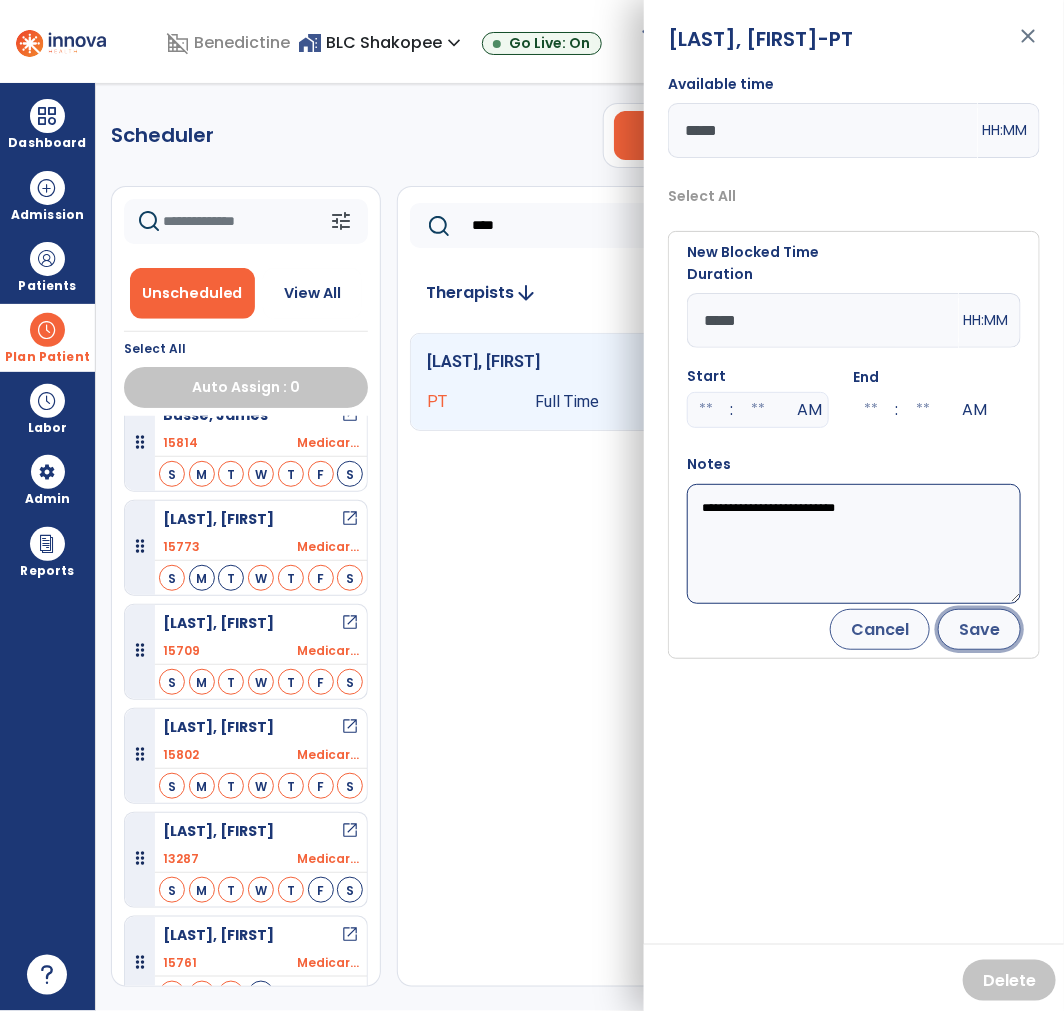 click on "Save" at bounding box center [979, 629] 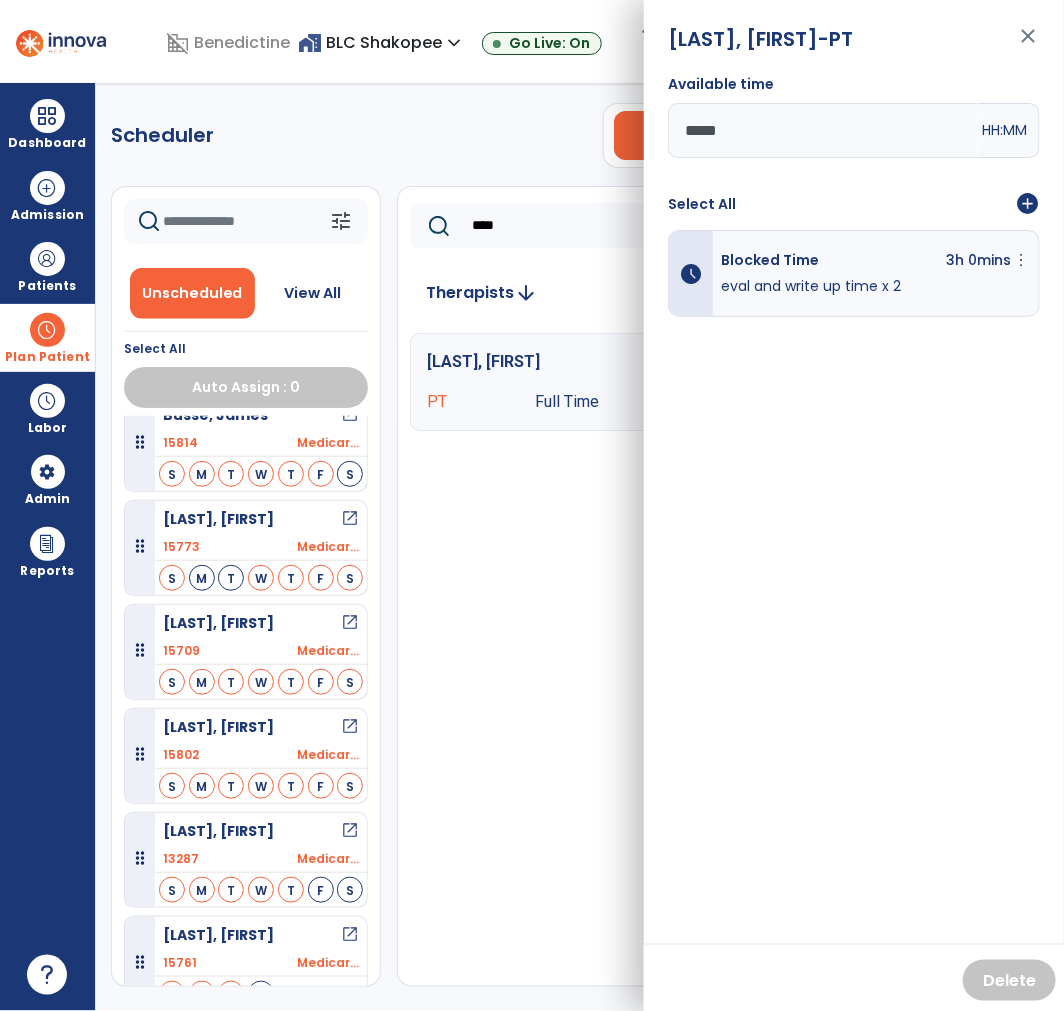 click on "close" at bounding box center [1028, 45] 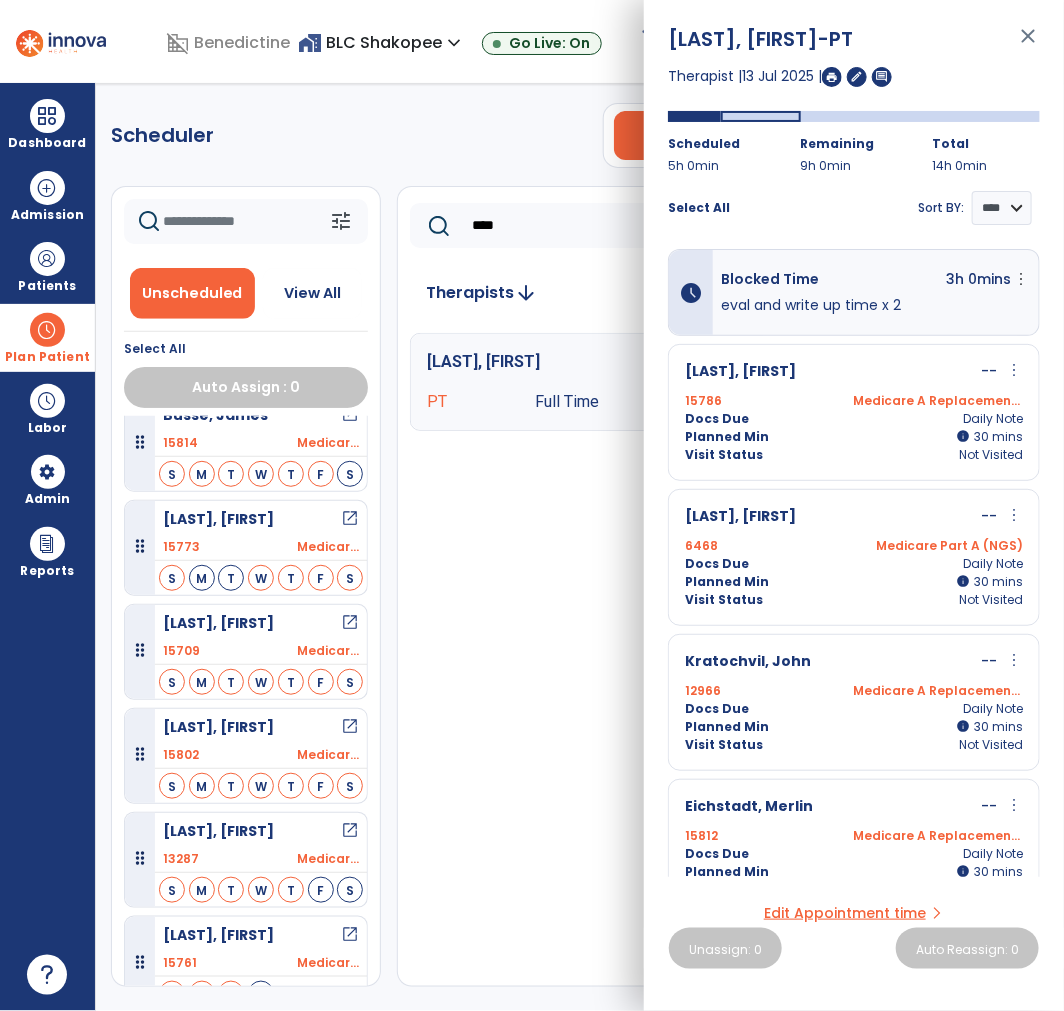 click on "more_vert" at bounding box center (1014, 515) 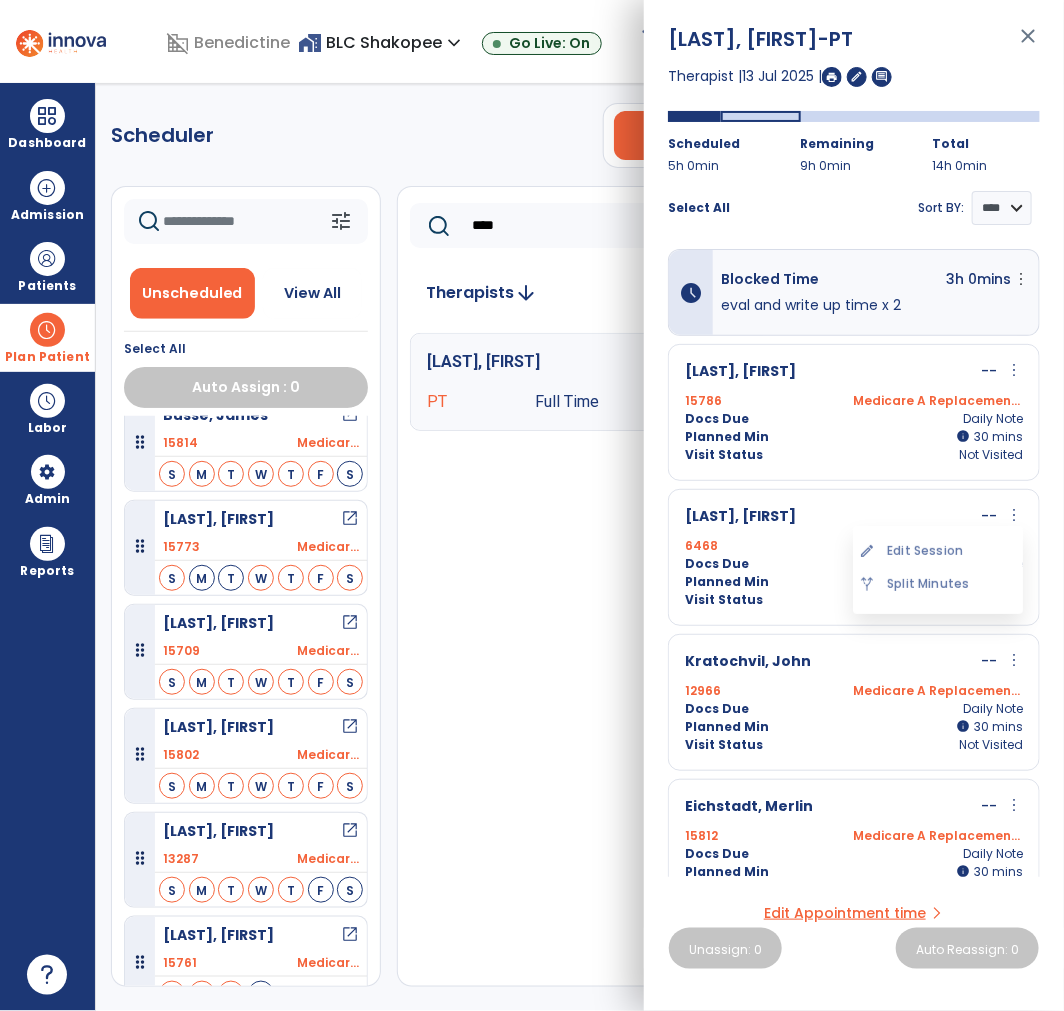 drag, startPoint x: 957, startPoint y: 556, endPoint x: 972, endPoint y: 560, distance: 15.524175 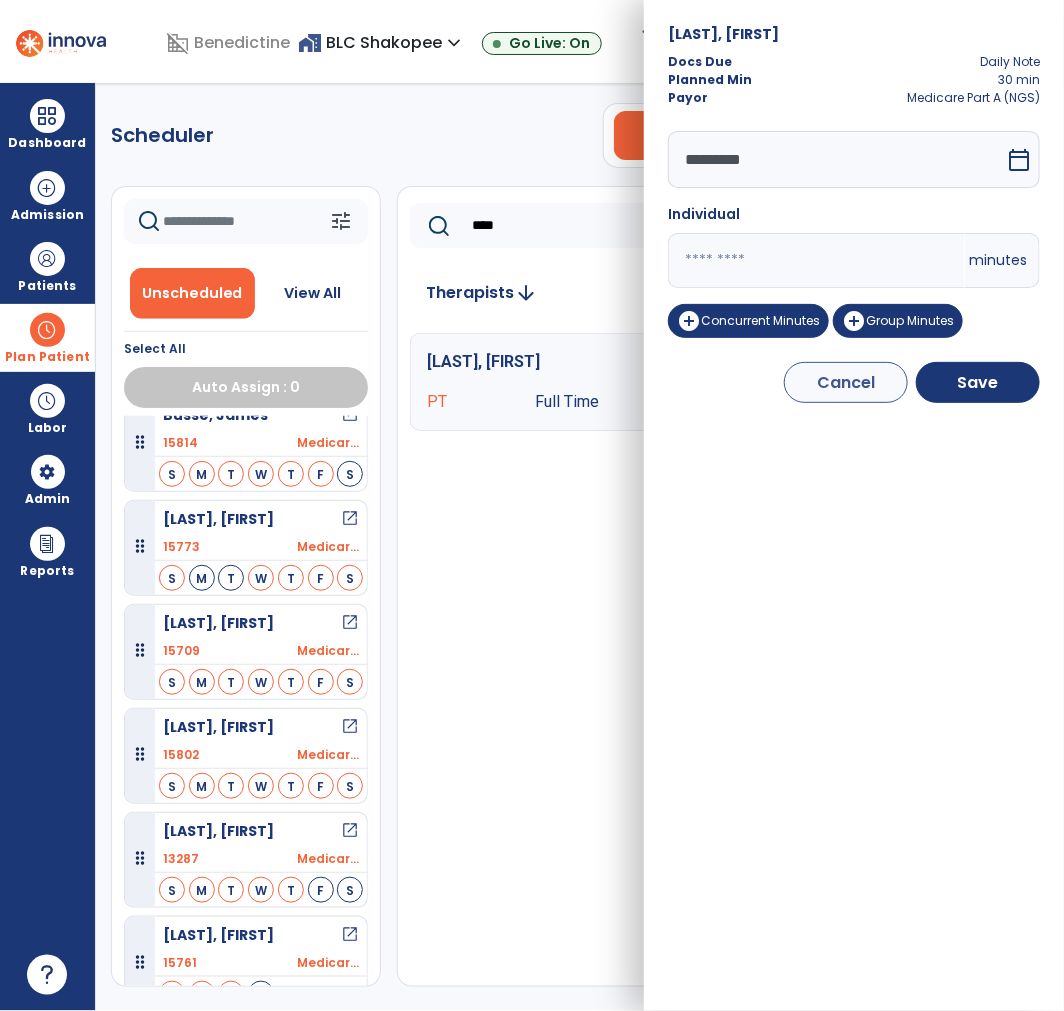 click on "**" at bounding box center (816, 260) 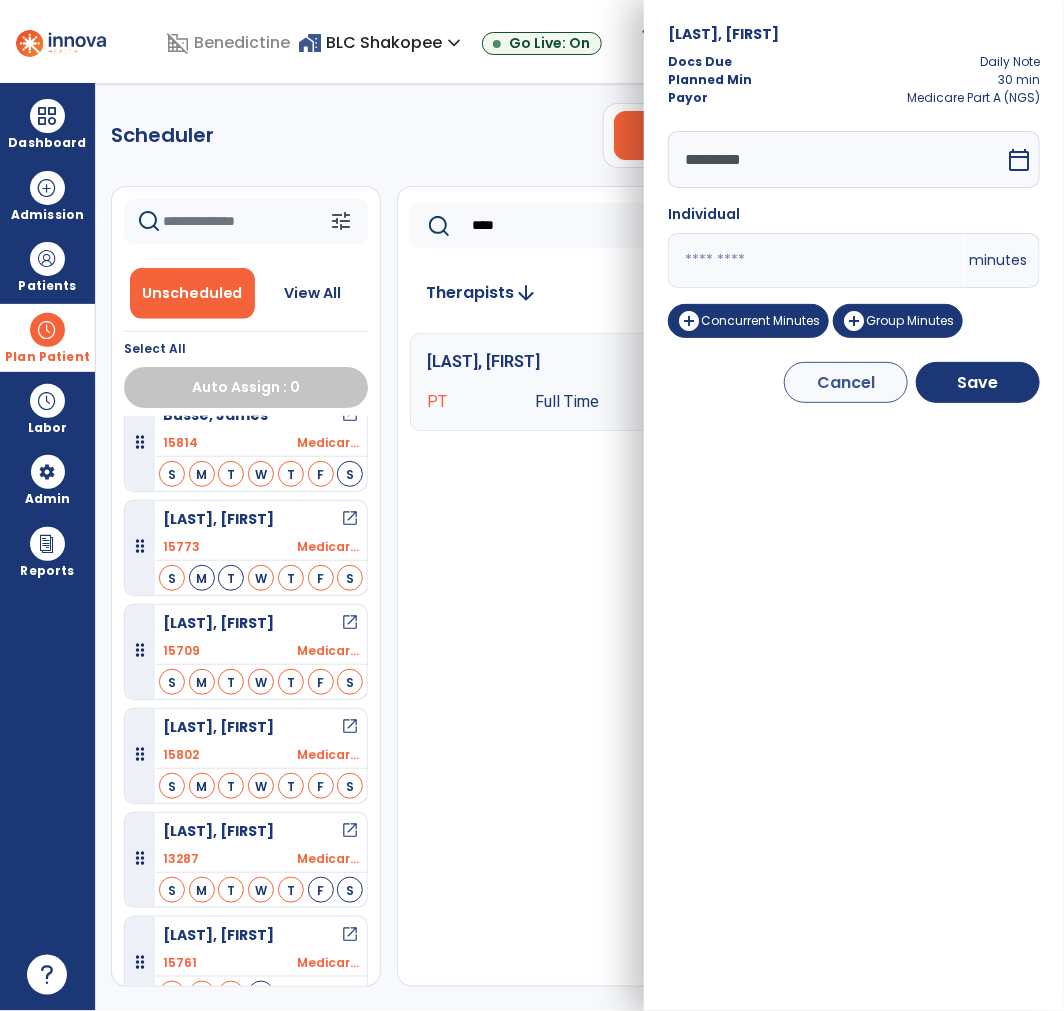 type on "*" 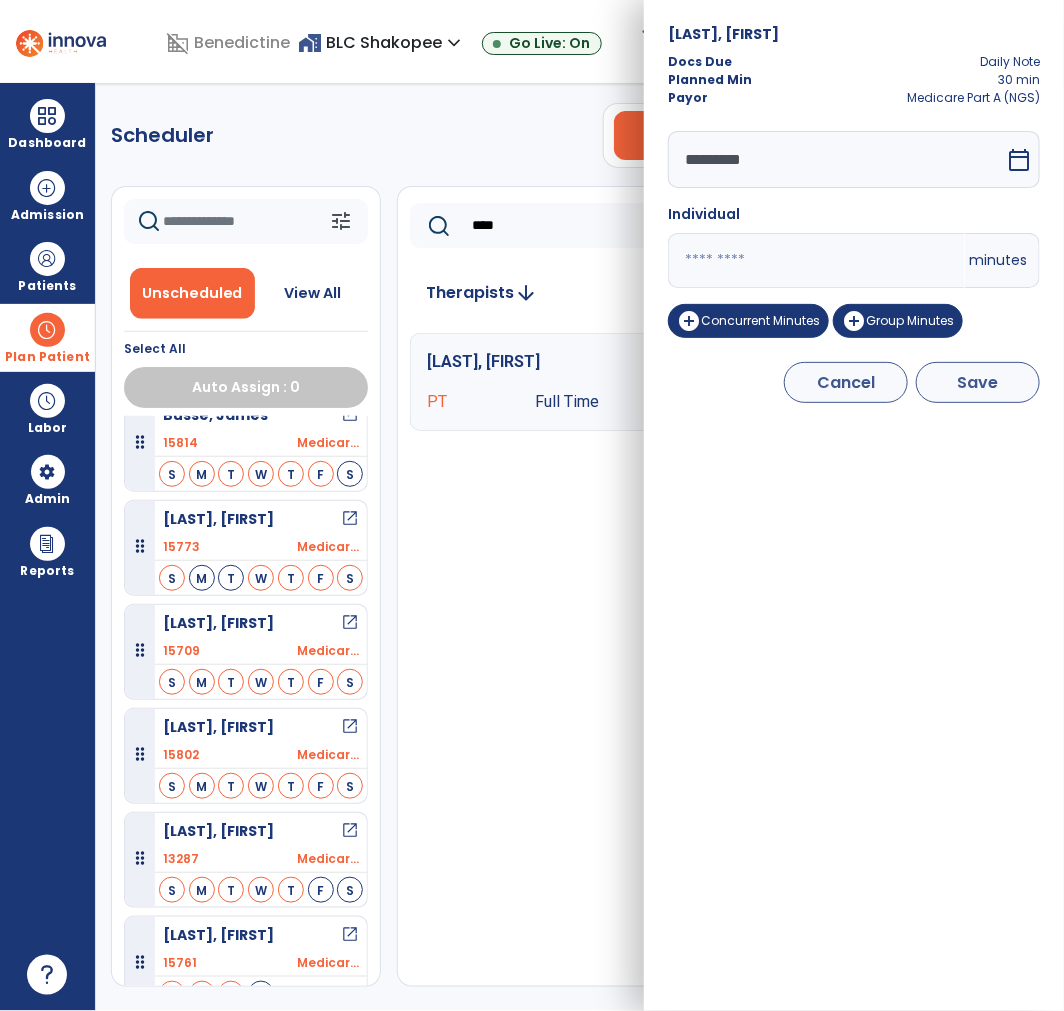 type on "**" 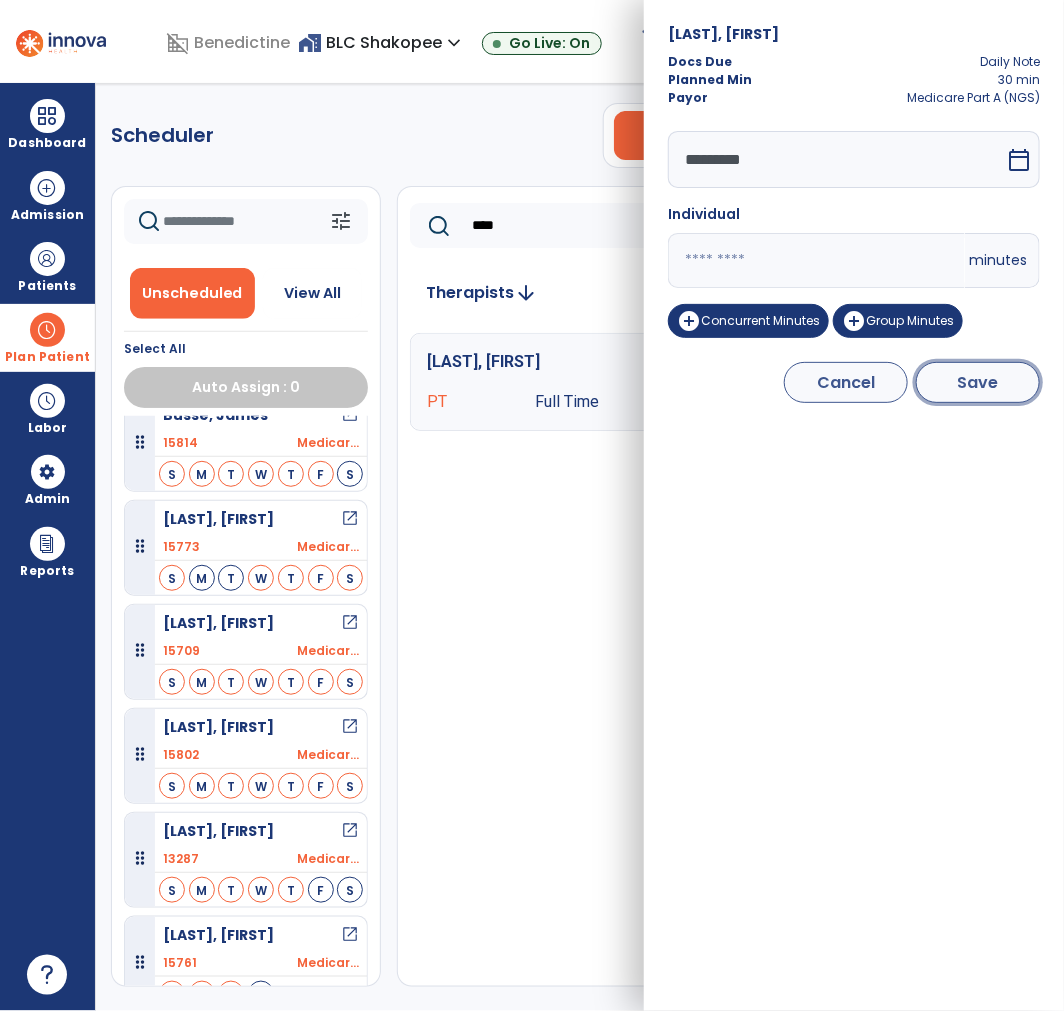 click on "Save" at bounding box center (978, 382) 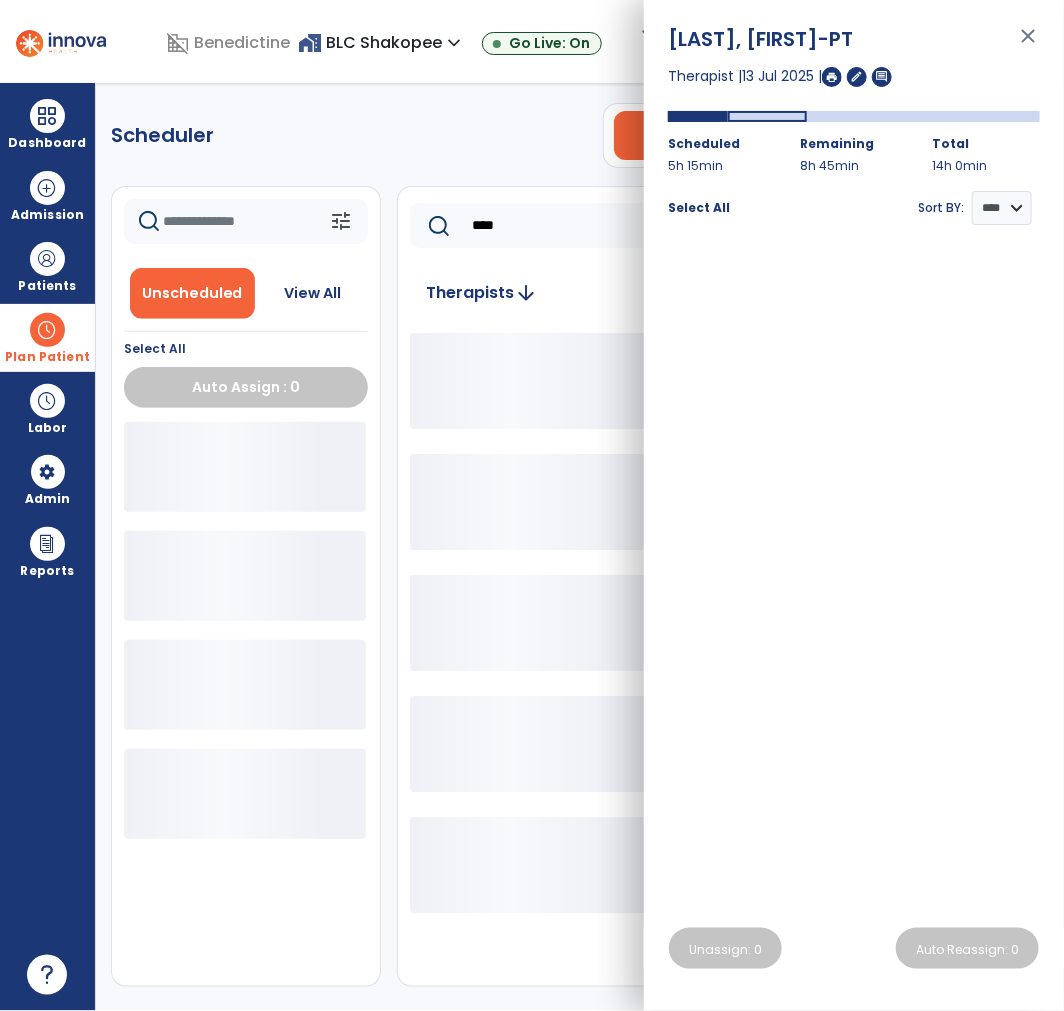 click on "close" at bounding box center (1028, 45) 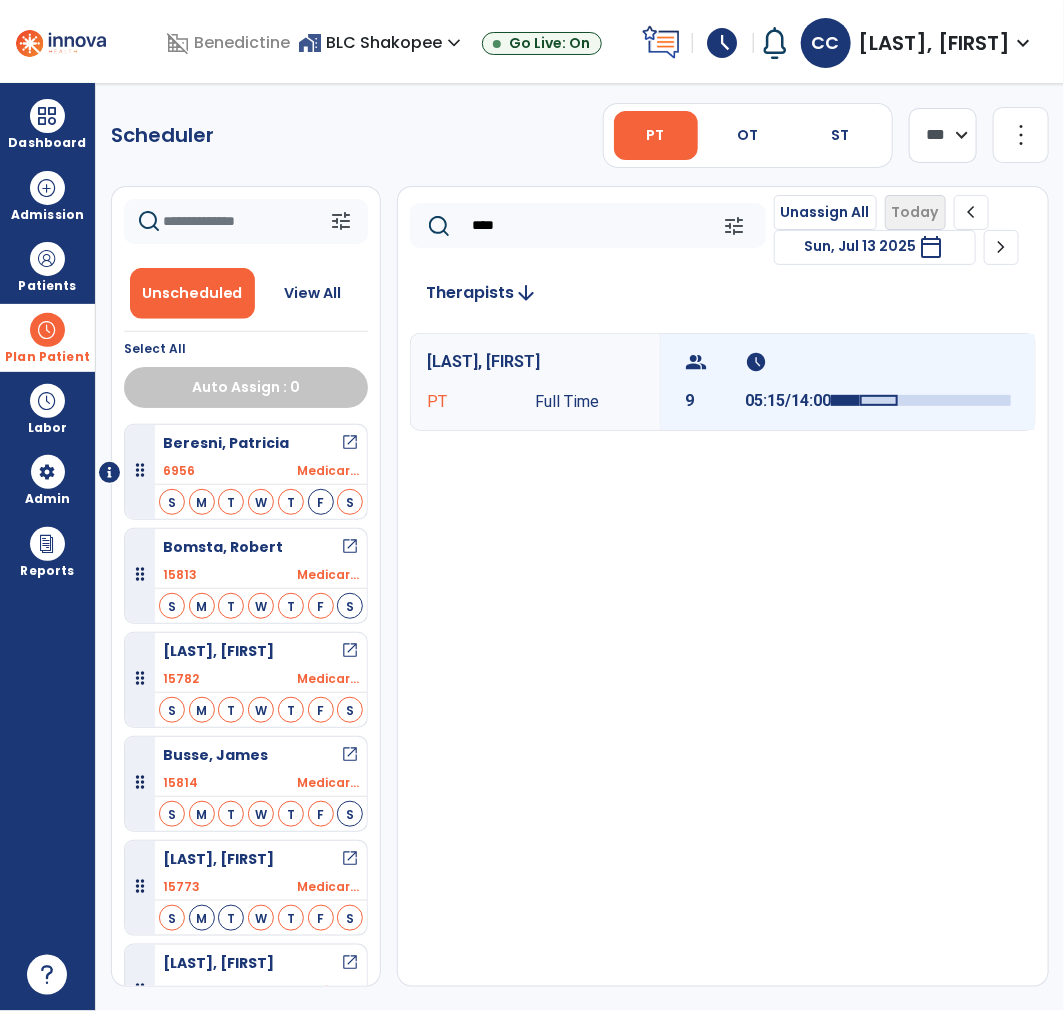 click on "05:15/14:00" at bounding box center [788, 401] 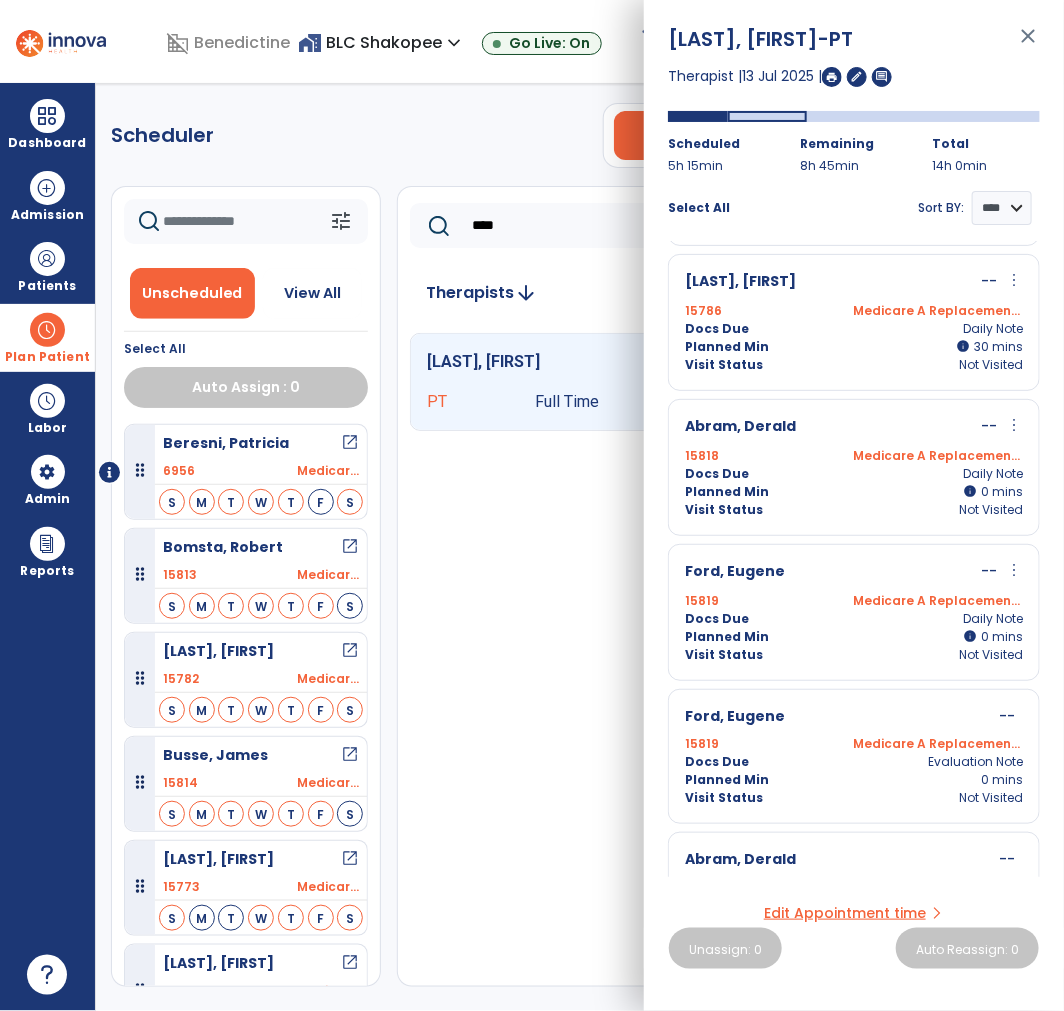 scroll, scrollTop: 256, scrollLeft: 0, axis: vertical 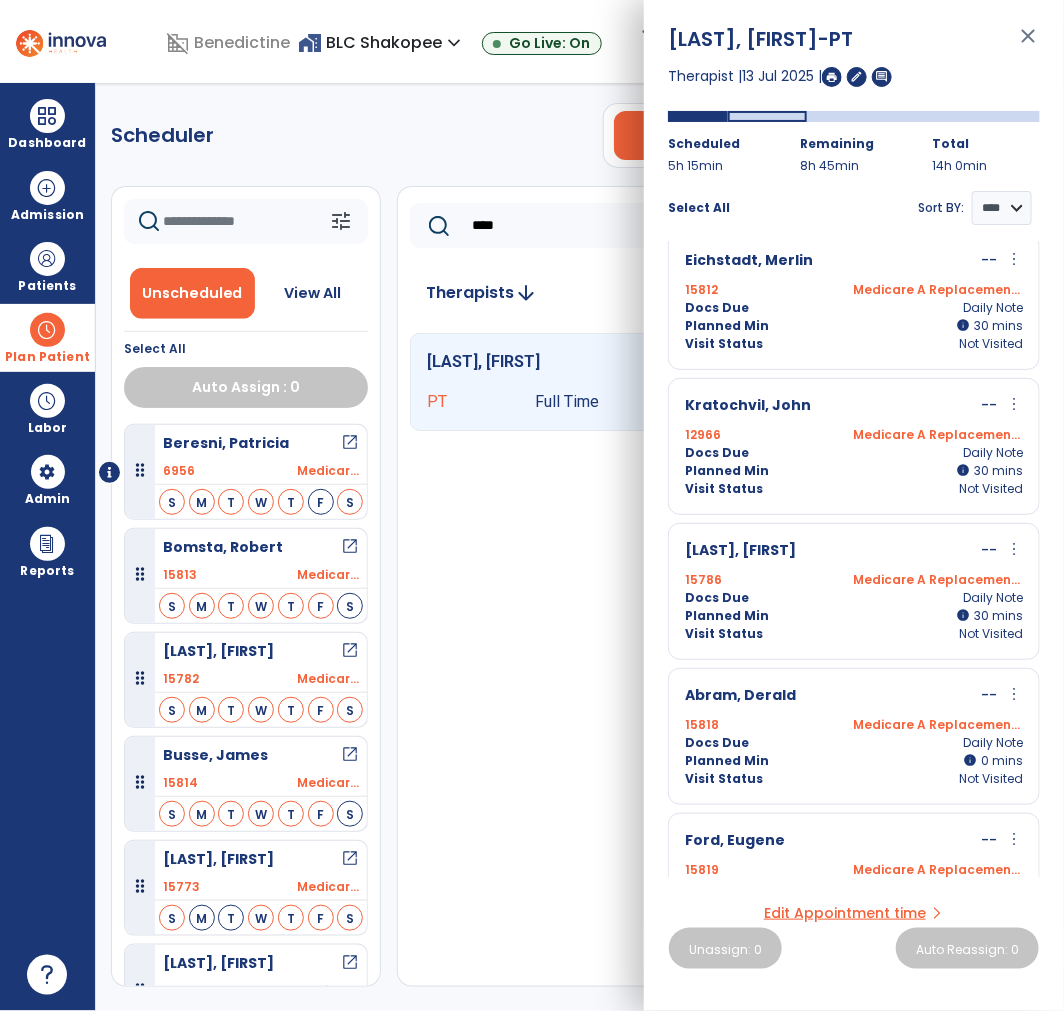 click on "more_vert" at bounding box center (1014, 404) 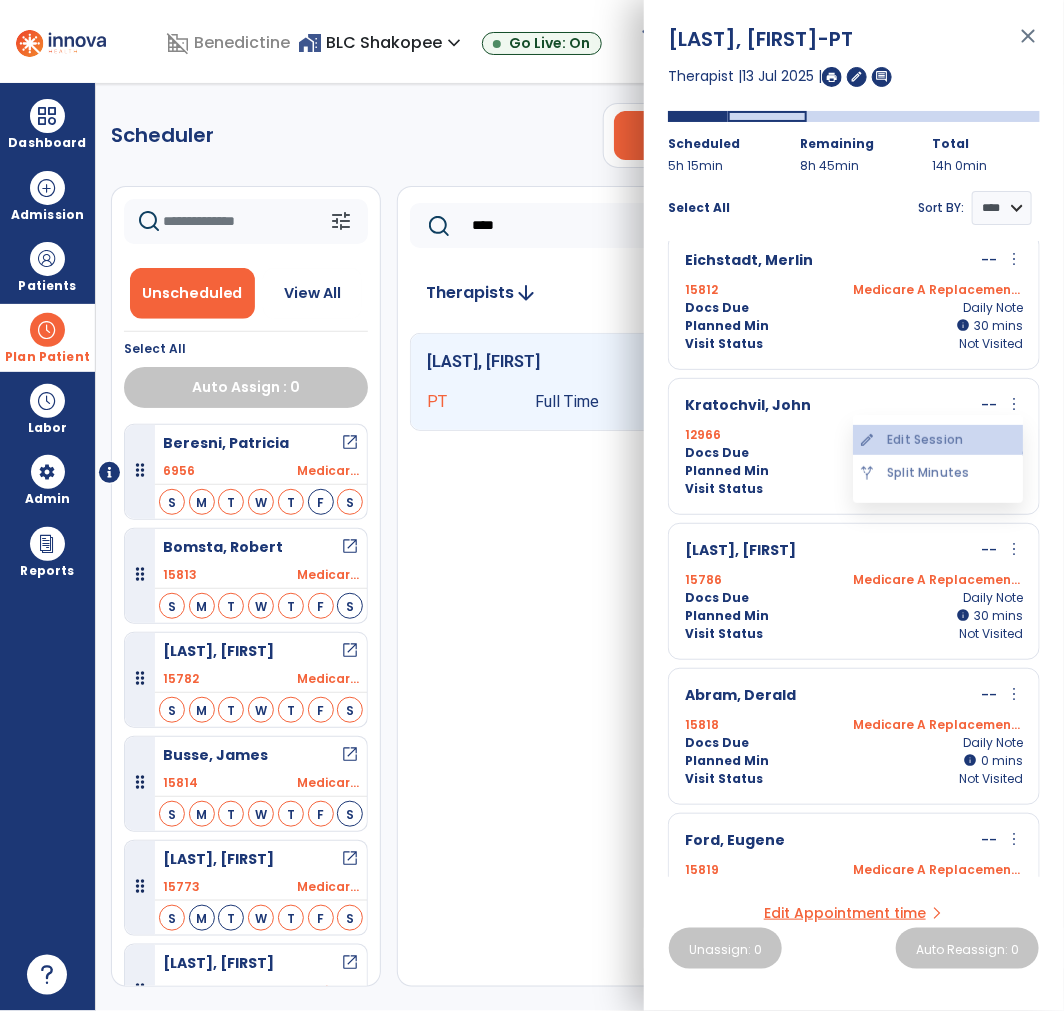 click on "edit   Edit Session" at bounding box center (938, 440) 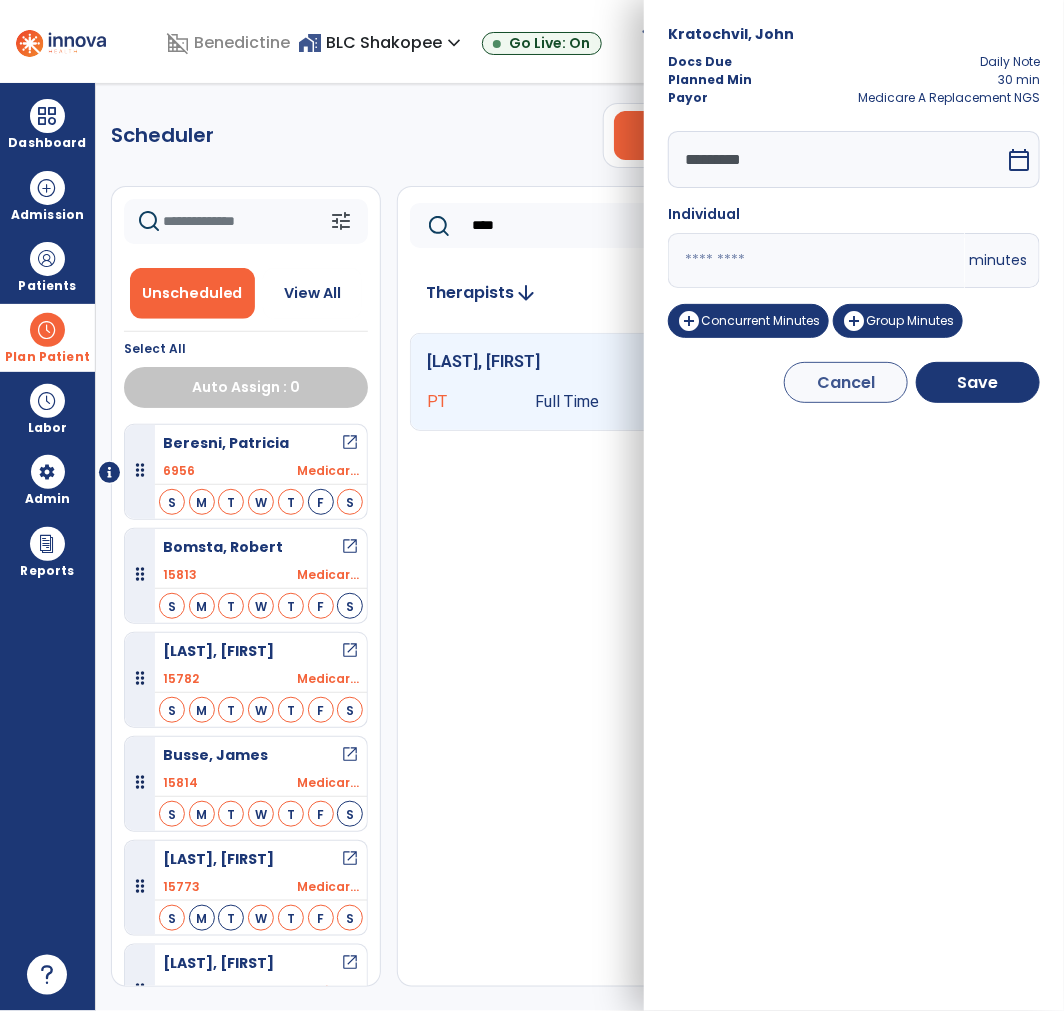 click on "**" at bounding box center [816, 260] 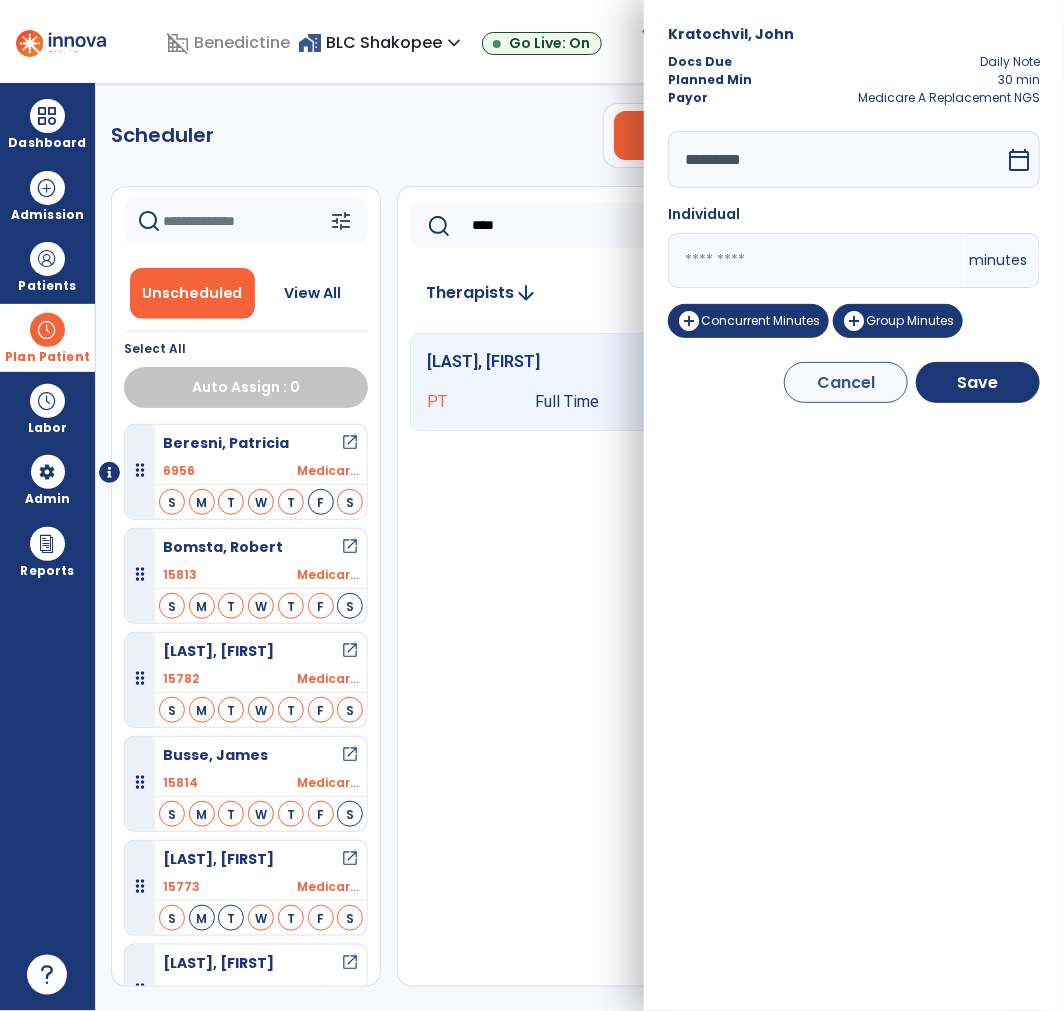 type on "*" 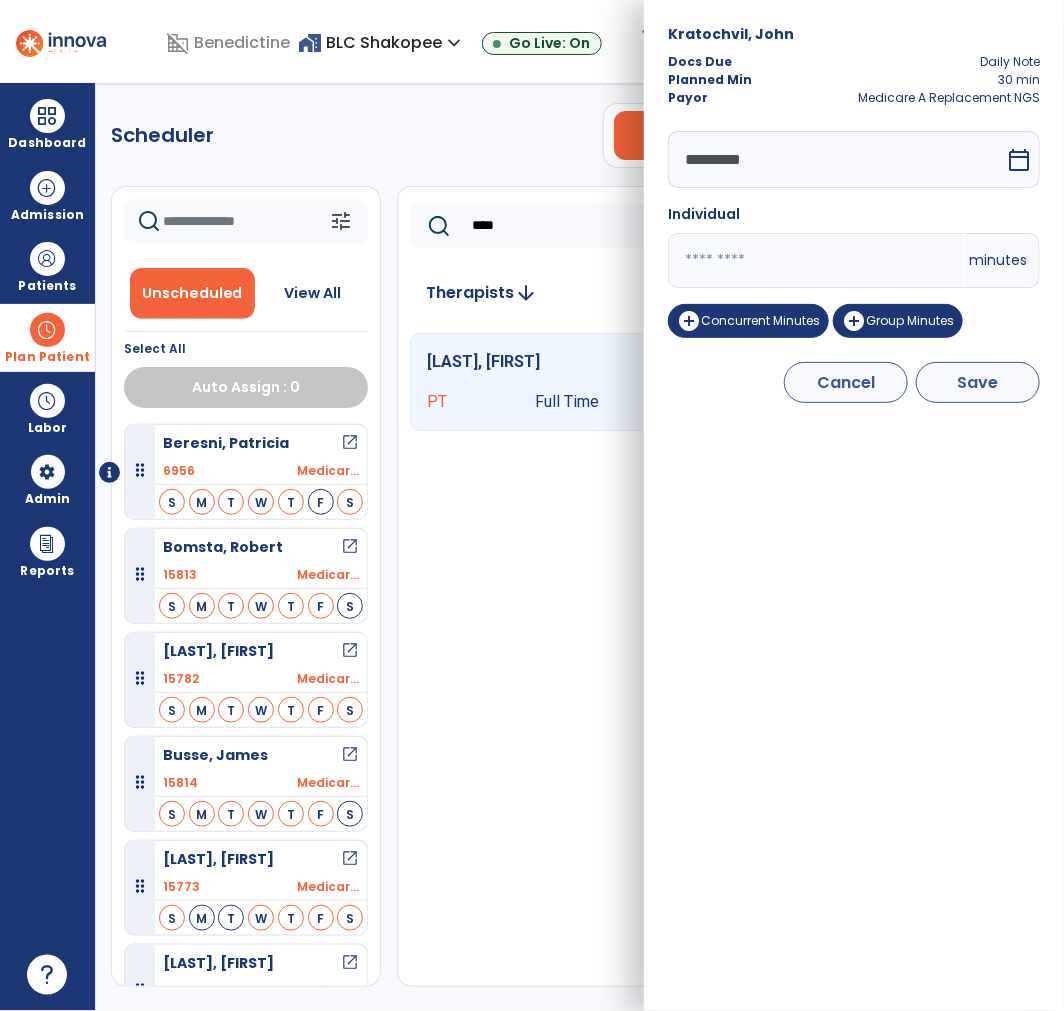 type on "**" 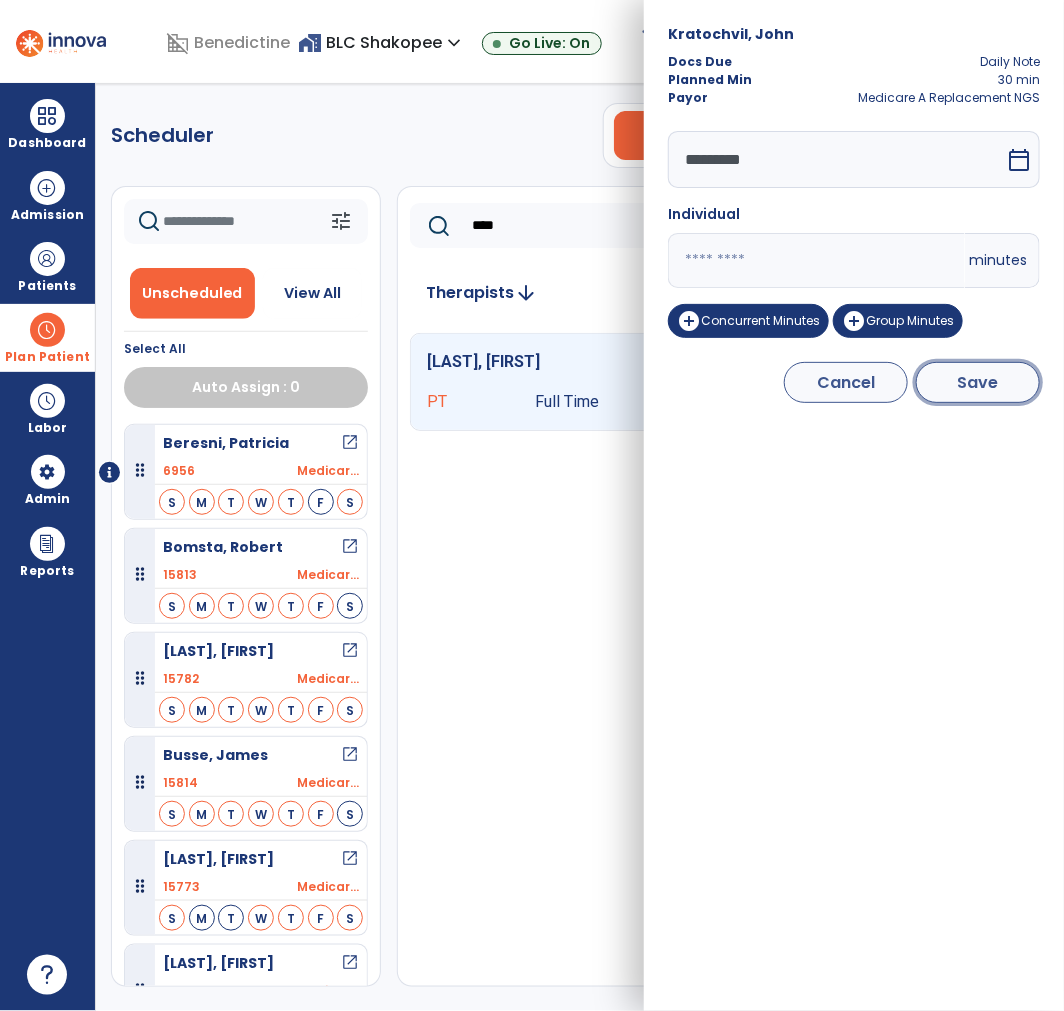 click on "Save" at bounding box center (978, 382) 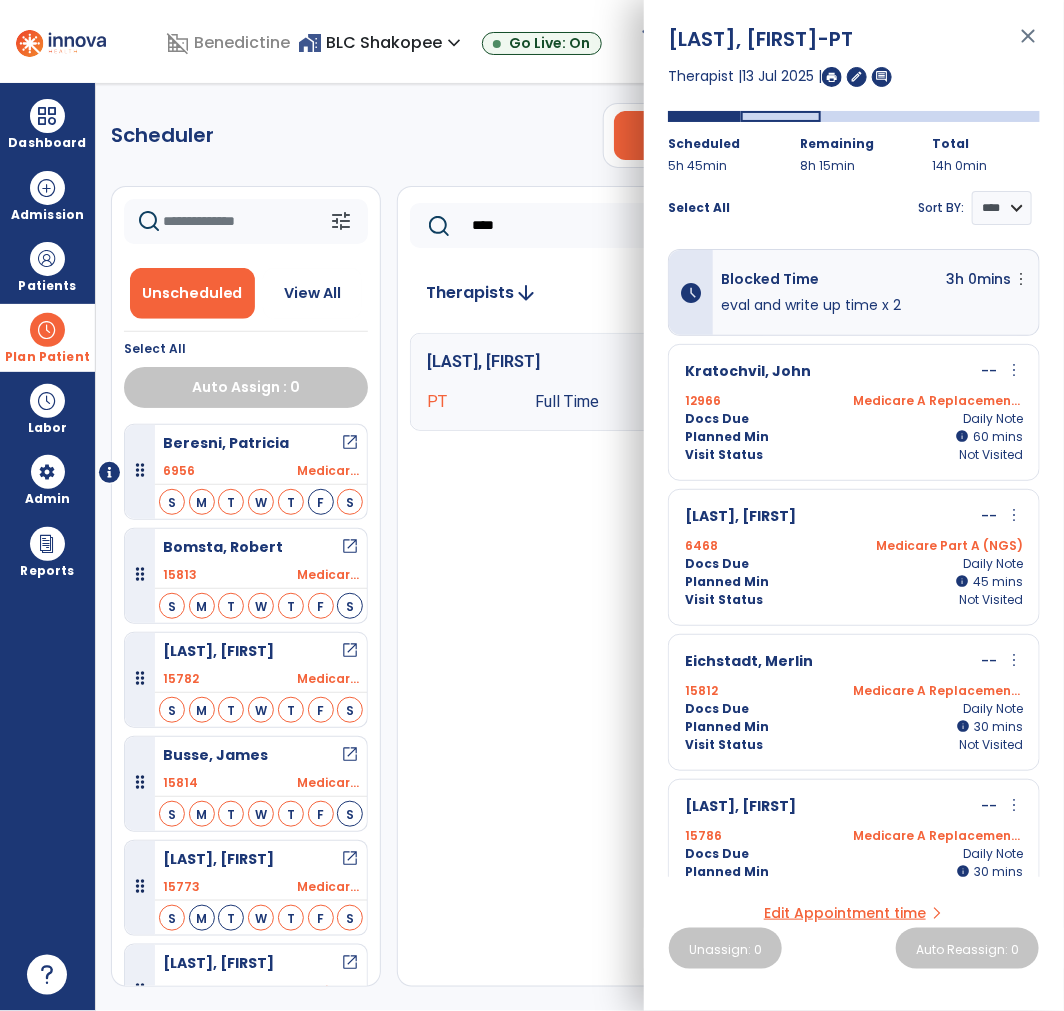 click on "close" at bounding box center [1028, 45] 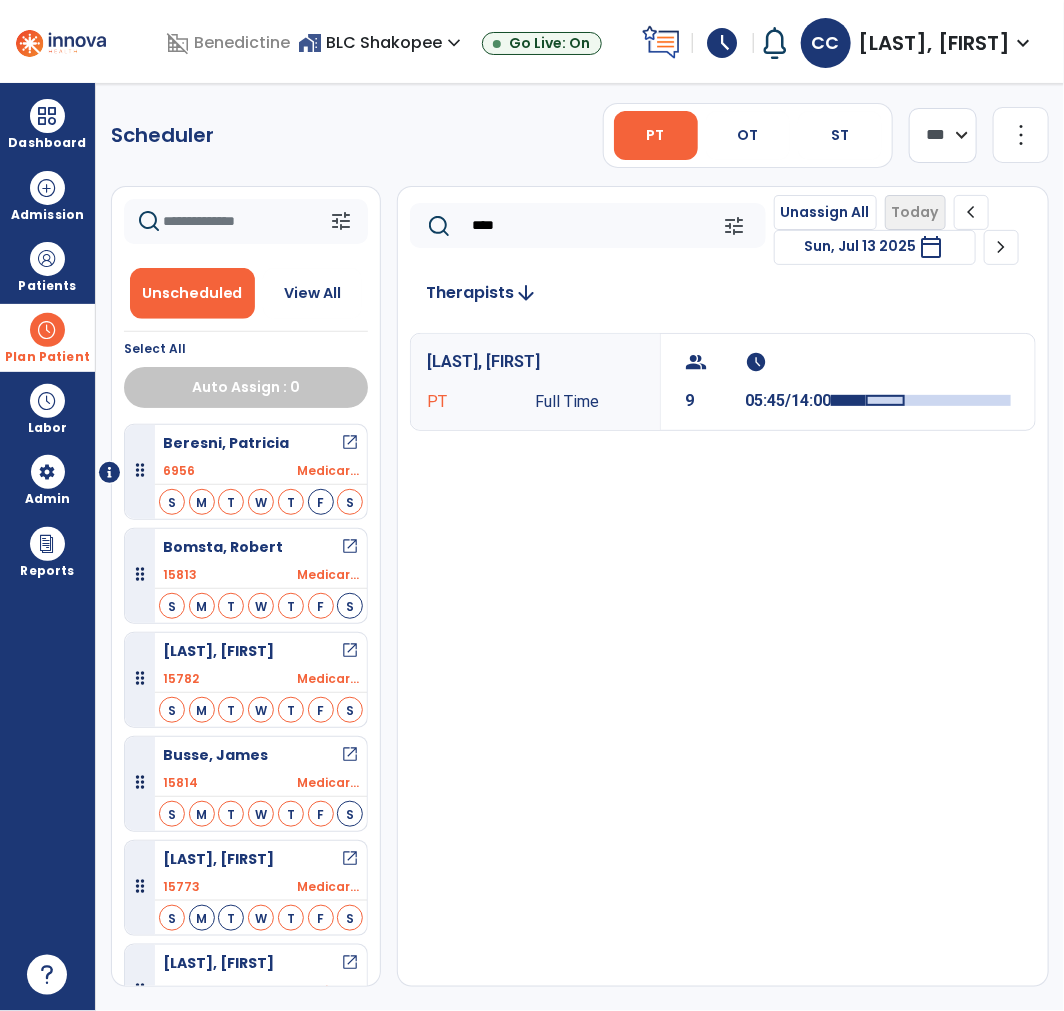 click on "****" 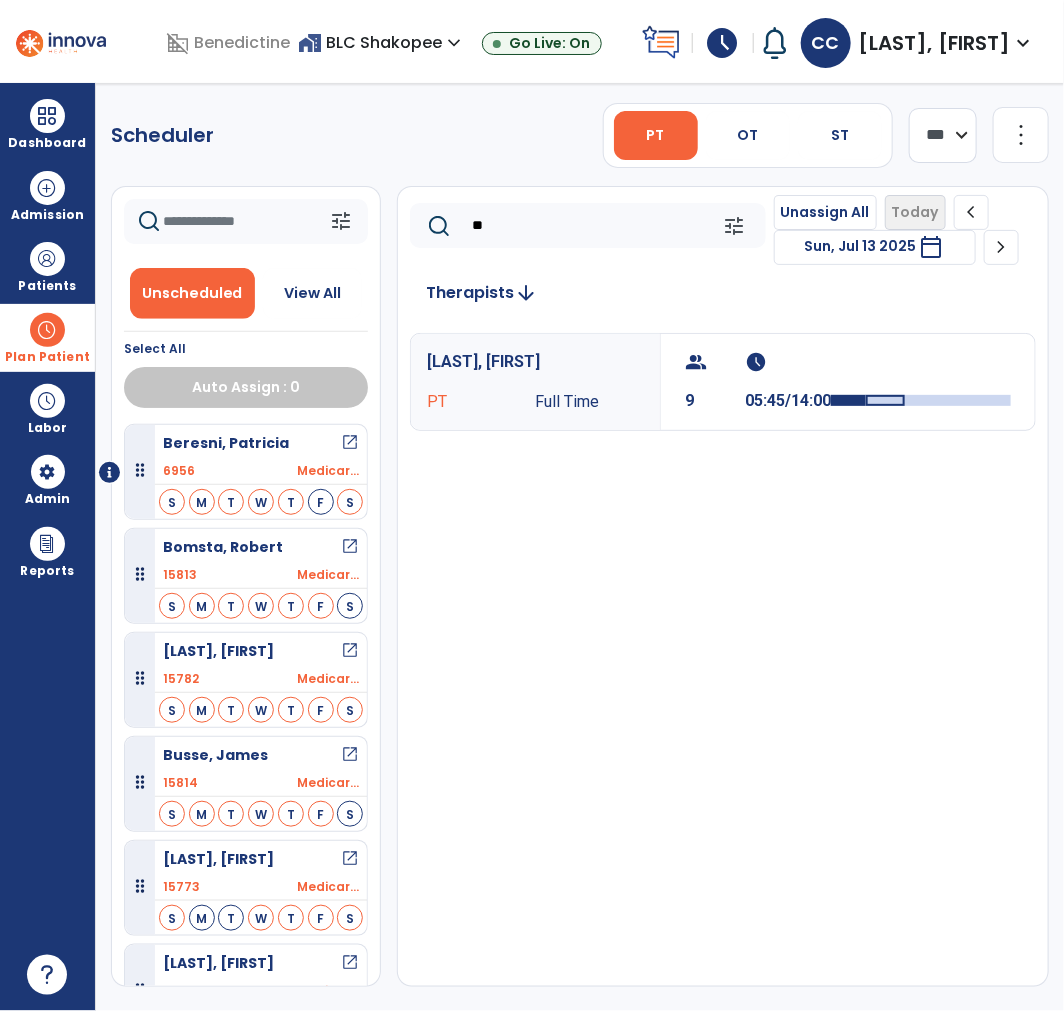 type on "*" 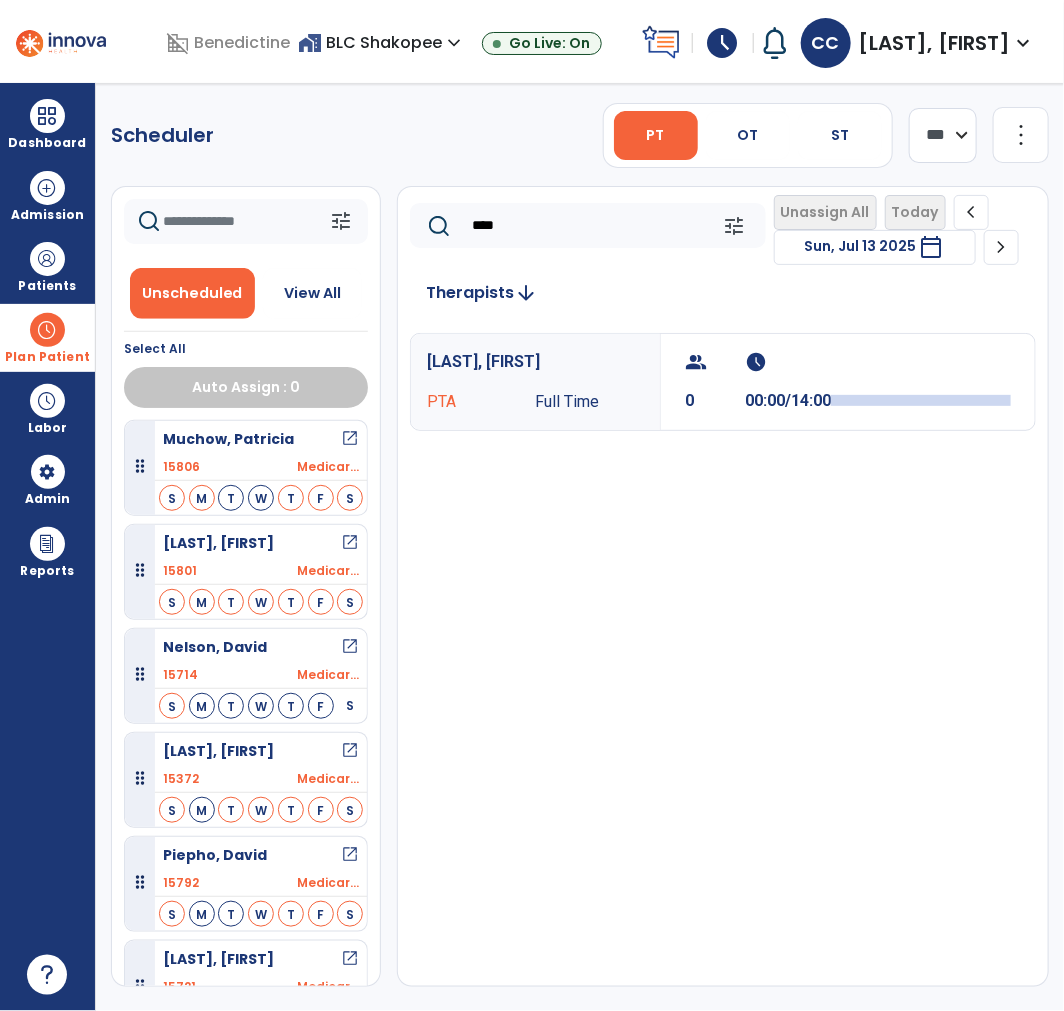 scroll, scrollTop: 1565, scrollLeft: 0, axis: vertical 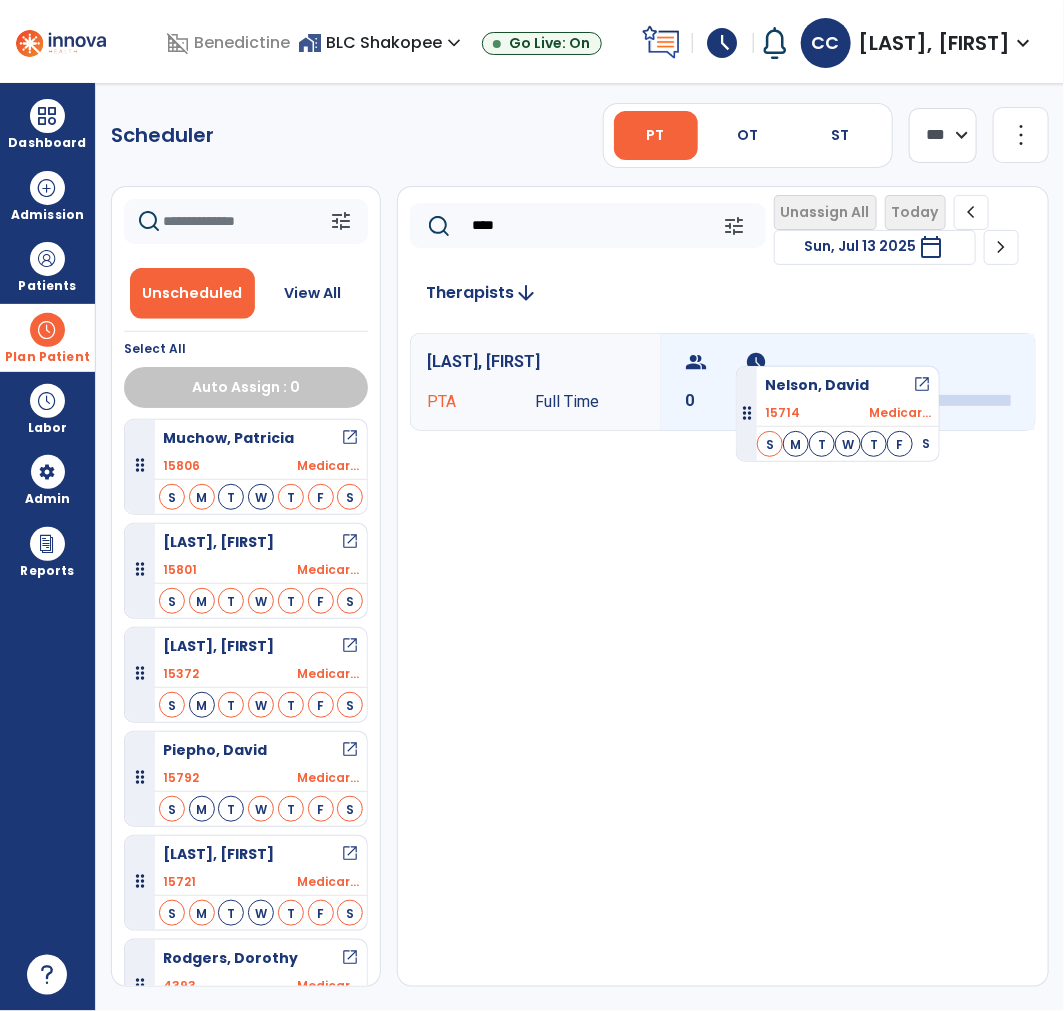drag, startPoint x: 230, startPoint y: 663, endPoint x: 736, endPoint y: 360, distance: 589.7839 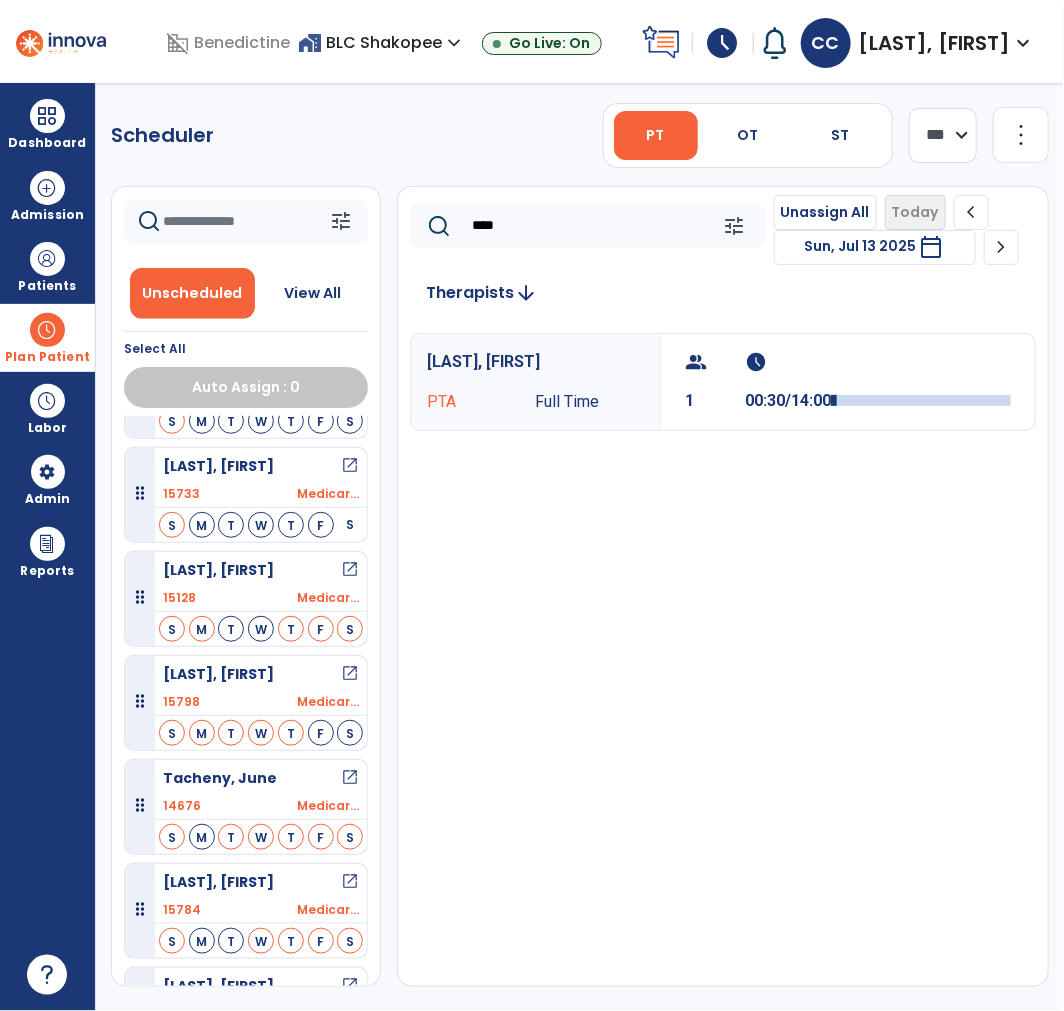 scroll, scrollTop: 2177, scrollLeft: 0, axis: vertical 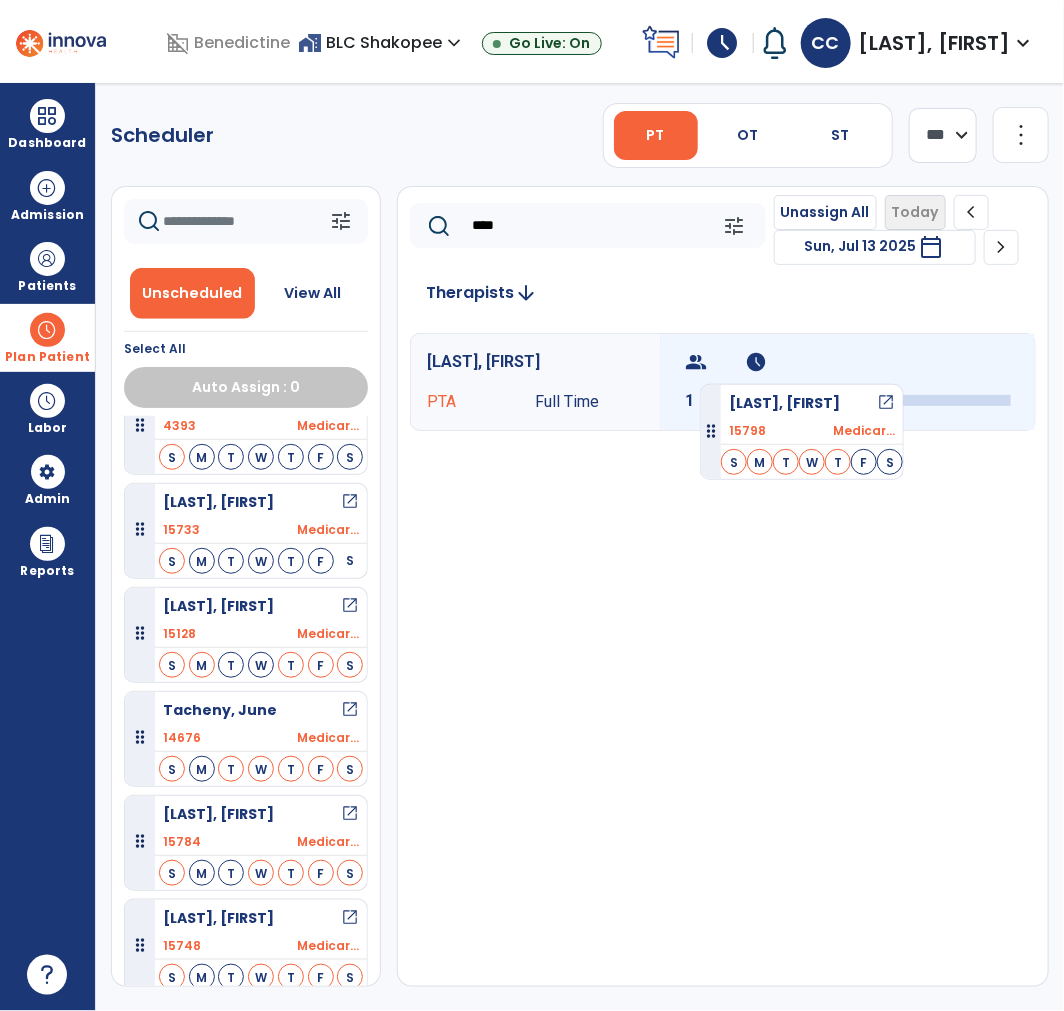 drag, startPoint x: 242, startPoint y: 656, endPoint x: 706, endPoint y: 370, distance: 545.06146 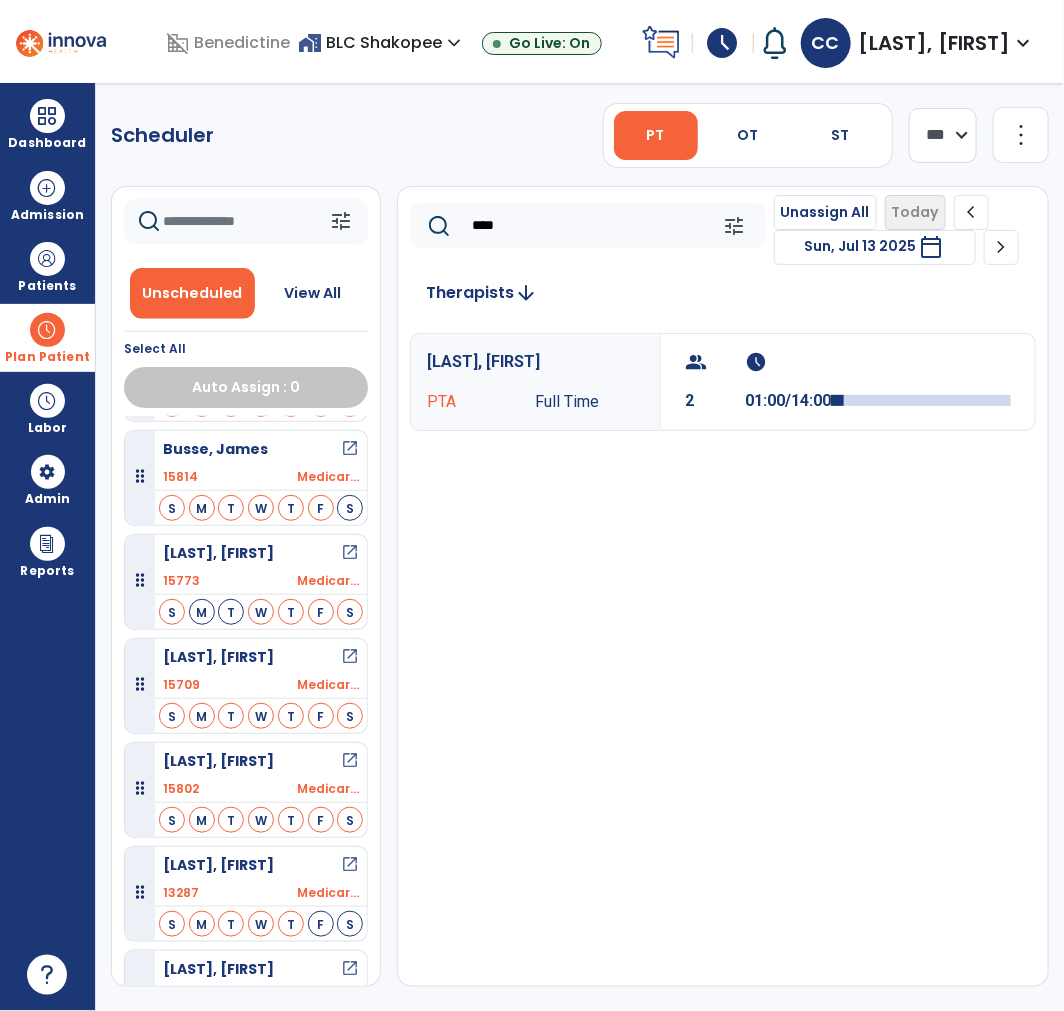 scroll, scrollTop: 305, scrollLeft: 0, axis: vertical 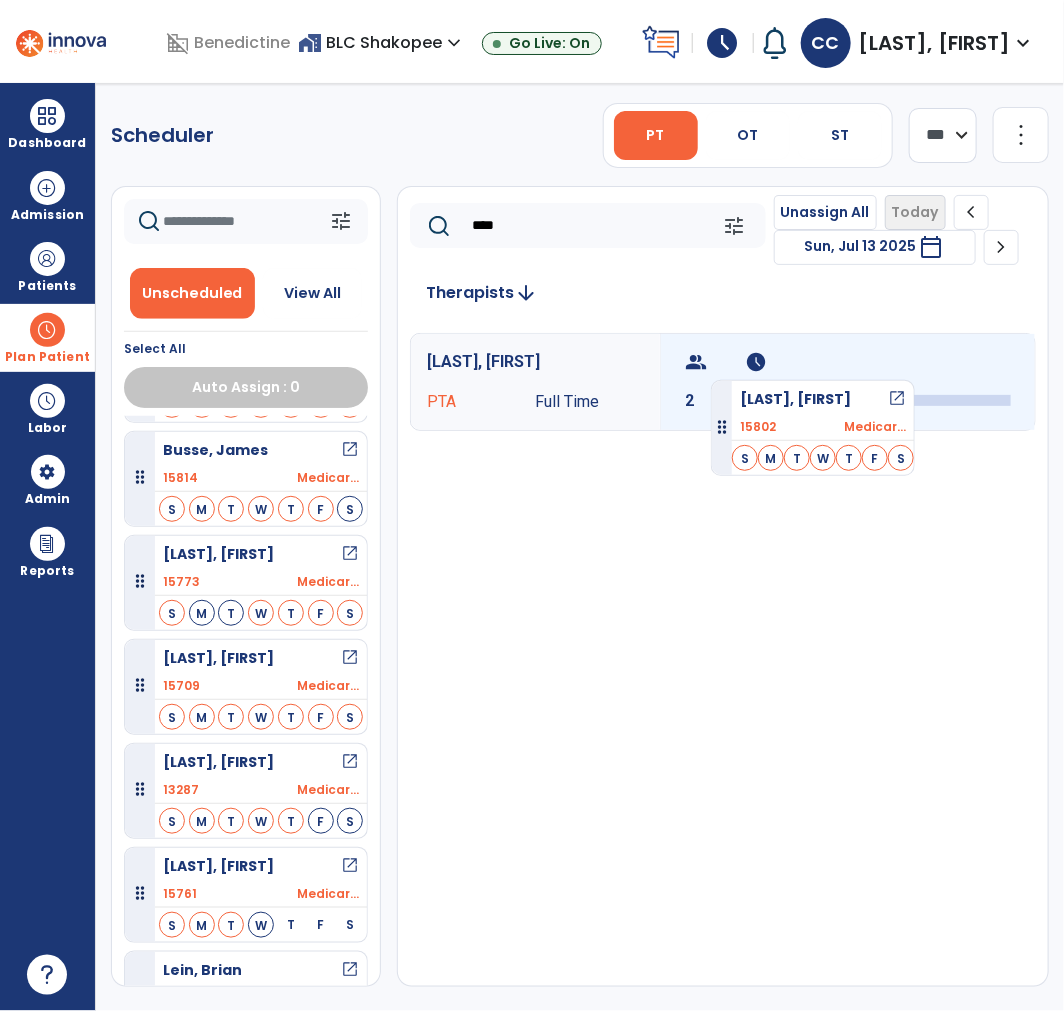drag, startPoint x: 207, startPoint y: 794, endPoint x: 712, endPoint y: 372, distance: 658.11017 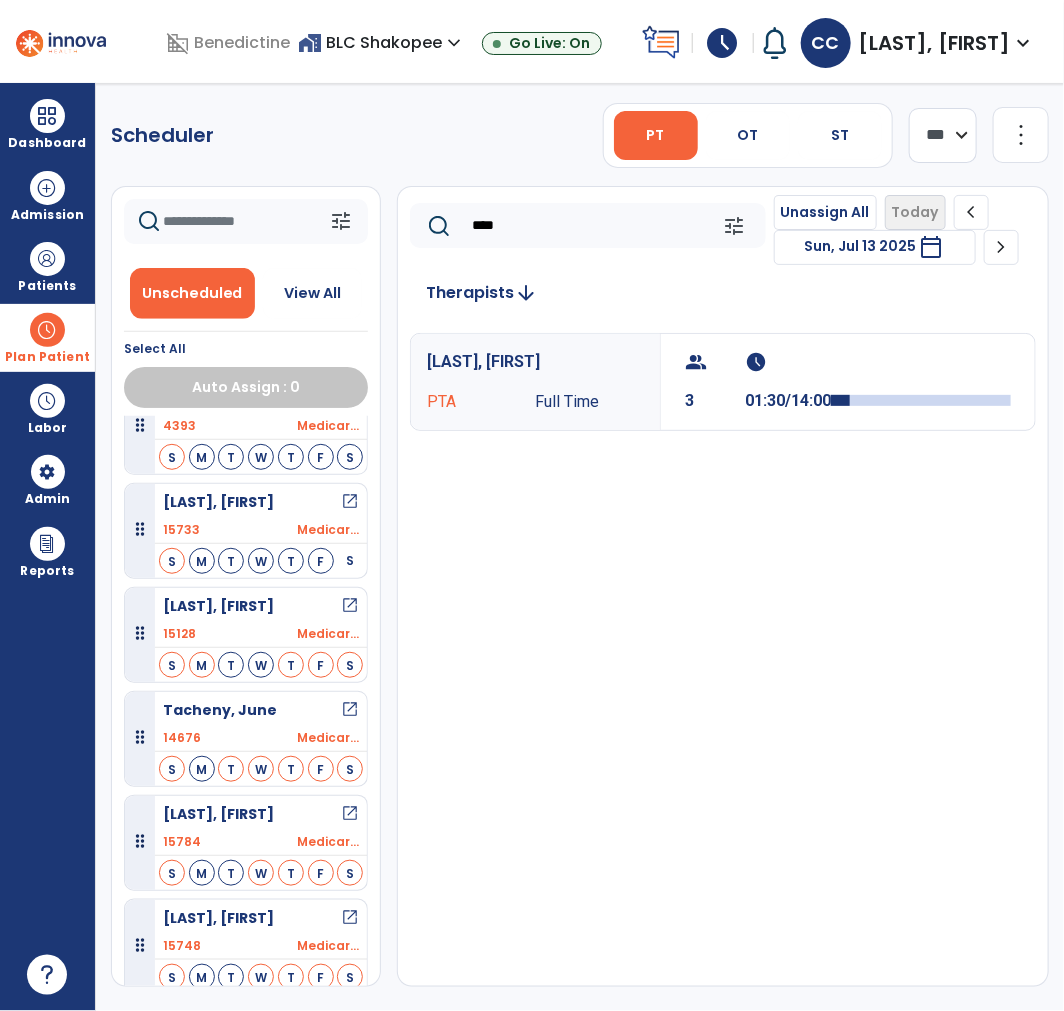 scroll, scrollTop: 2027, scrollLeft: 0, axis: vertical 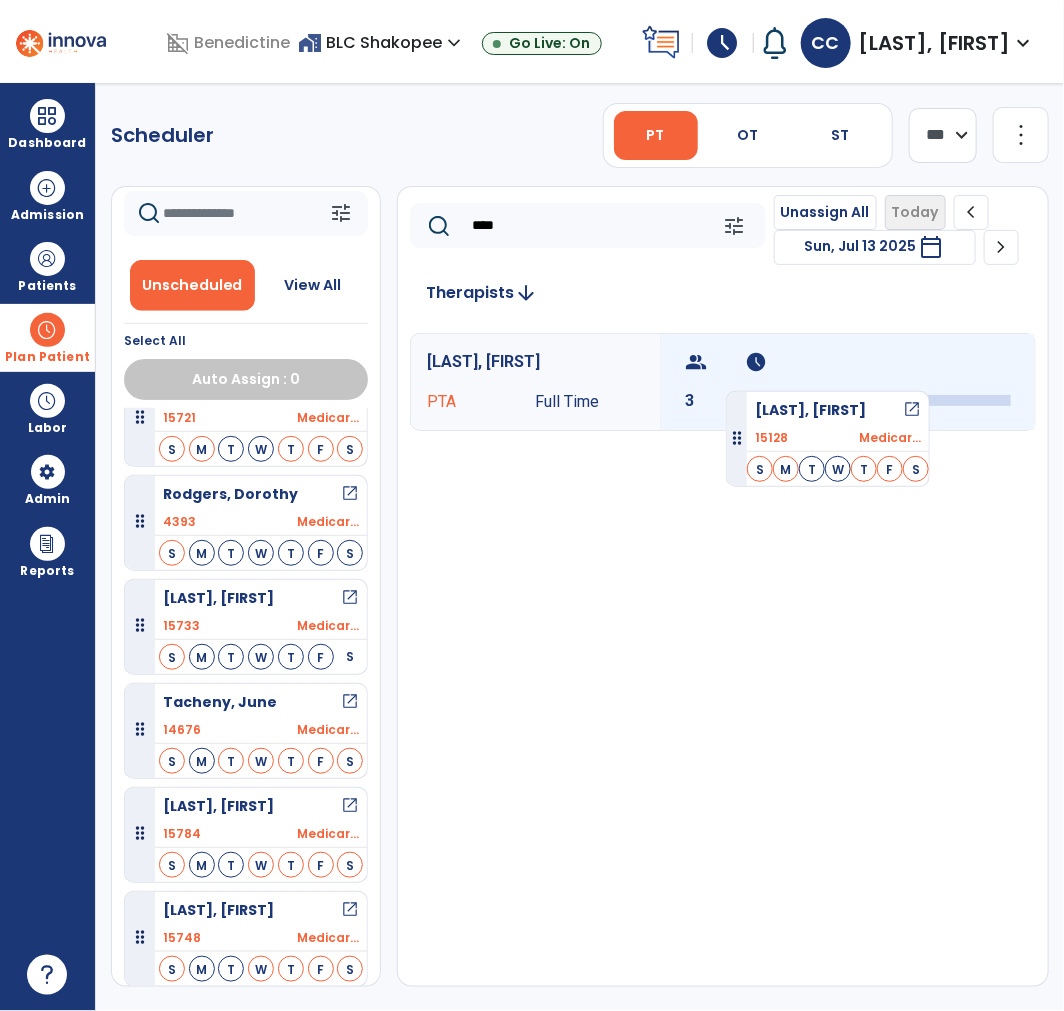 drag, startPoint x: 257, startPoint y: 603, endPoint x: 734, endPoint y: 373, distance: 529.5555 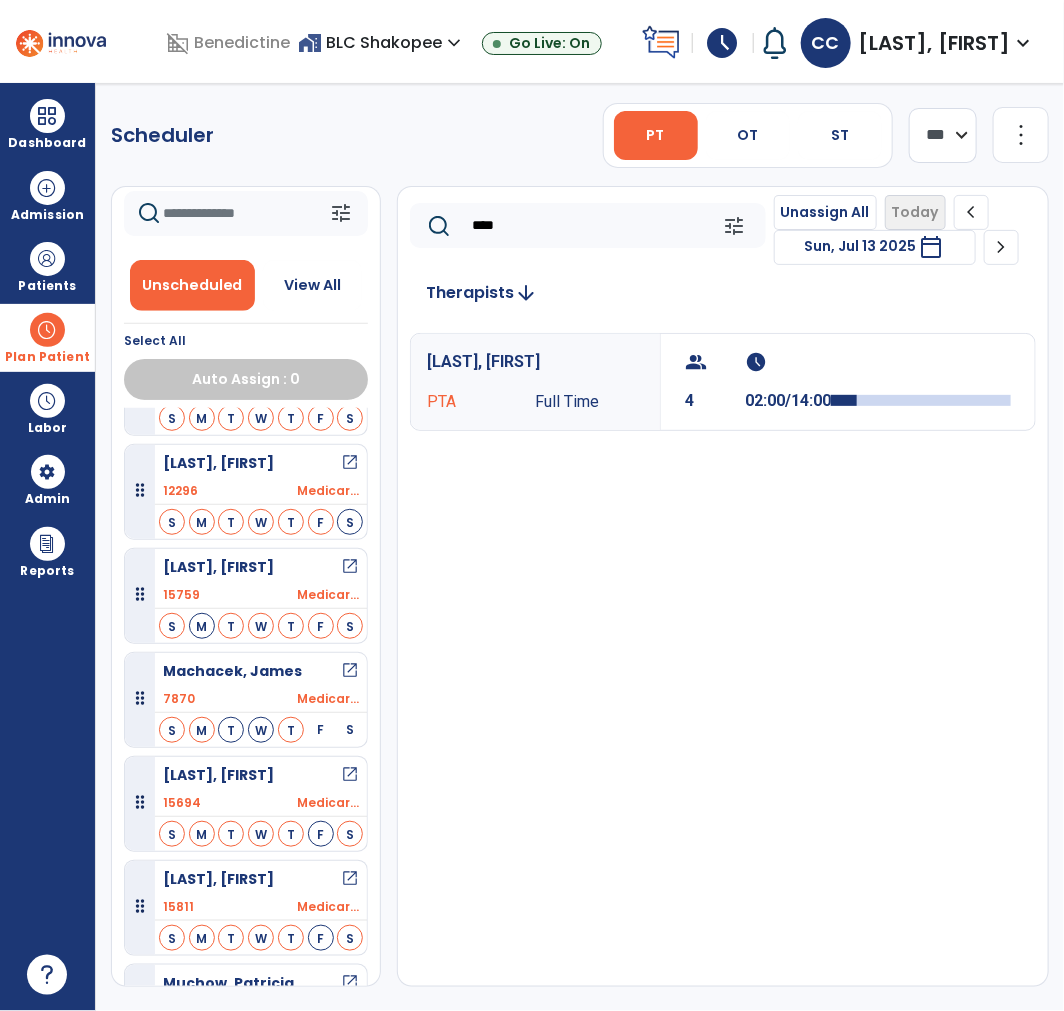 scroll, scrollTop: 907, scrollLeft: 0, axis: vertical 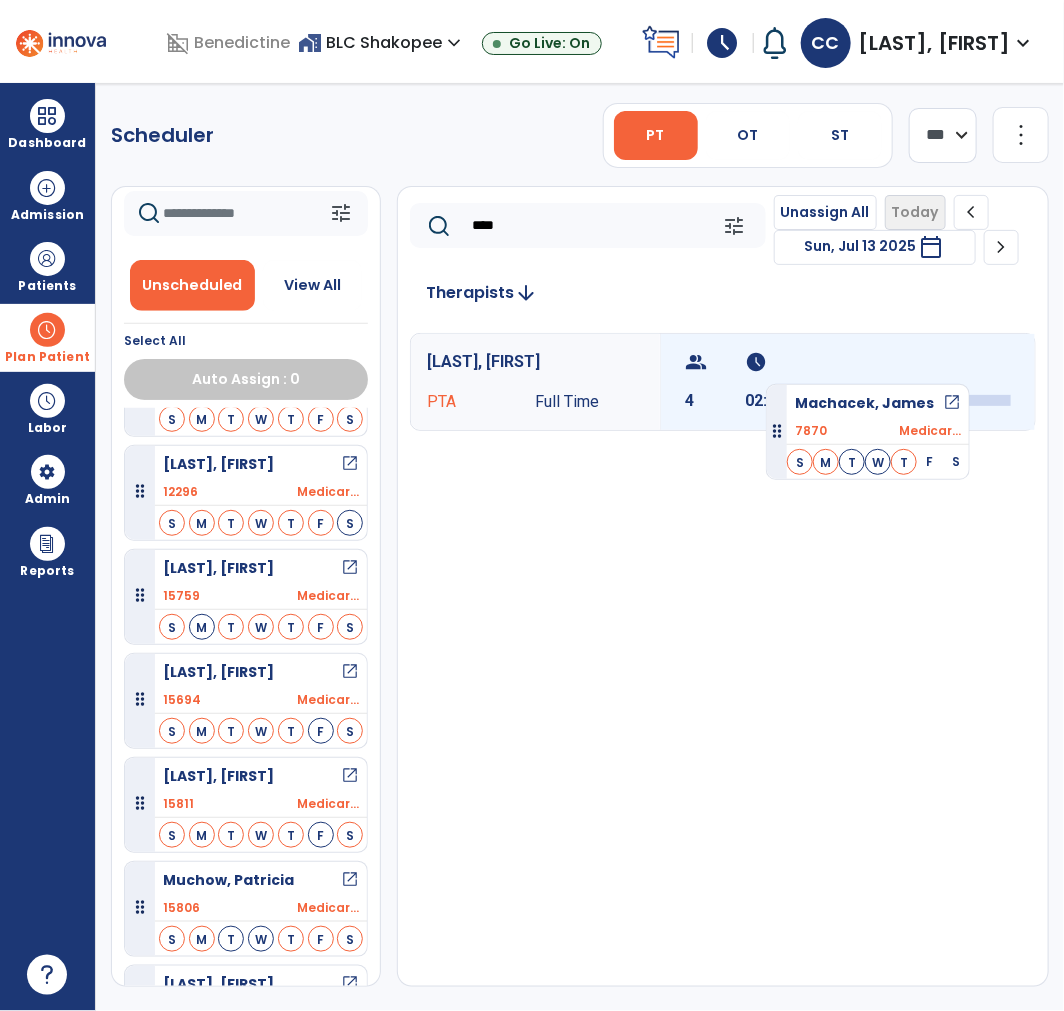 drag, startPoint x: 223, startPoint y: 666, endPoint x: 766, endPoint y: 375, distance: 616.06006 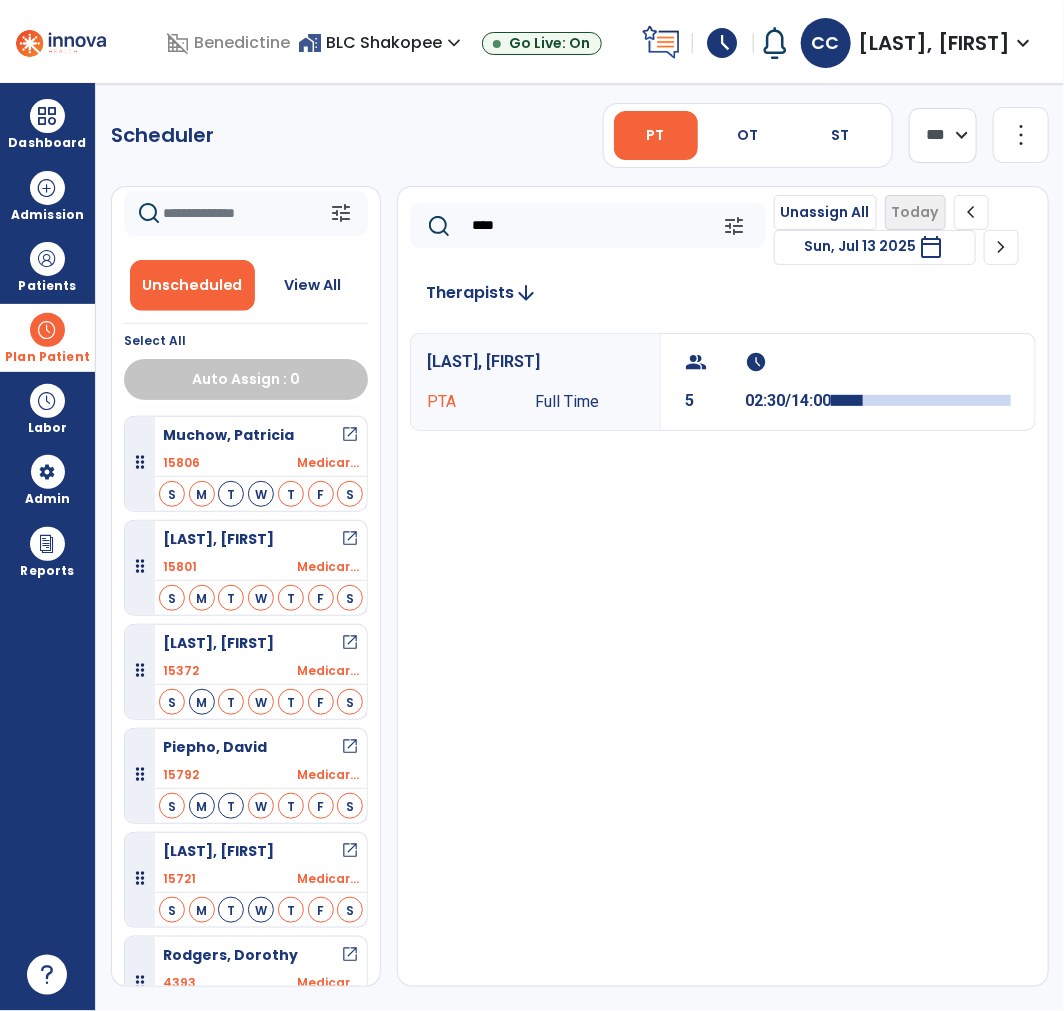 scroll, scrollTop: 1818, scrollLeft: 0, axis: vertical 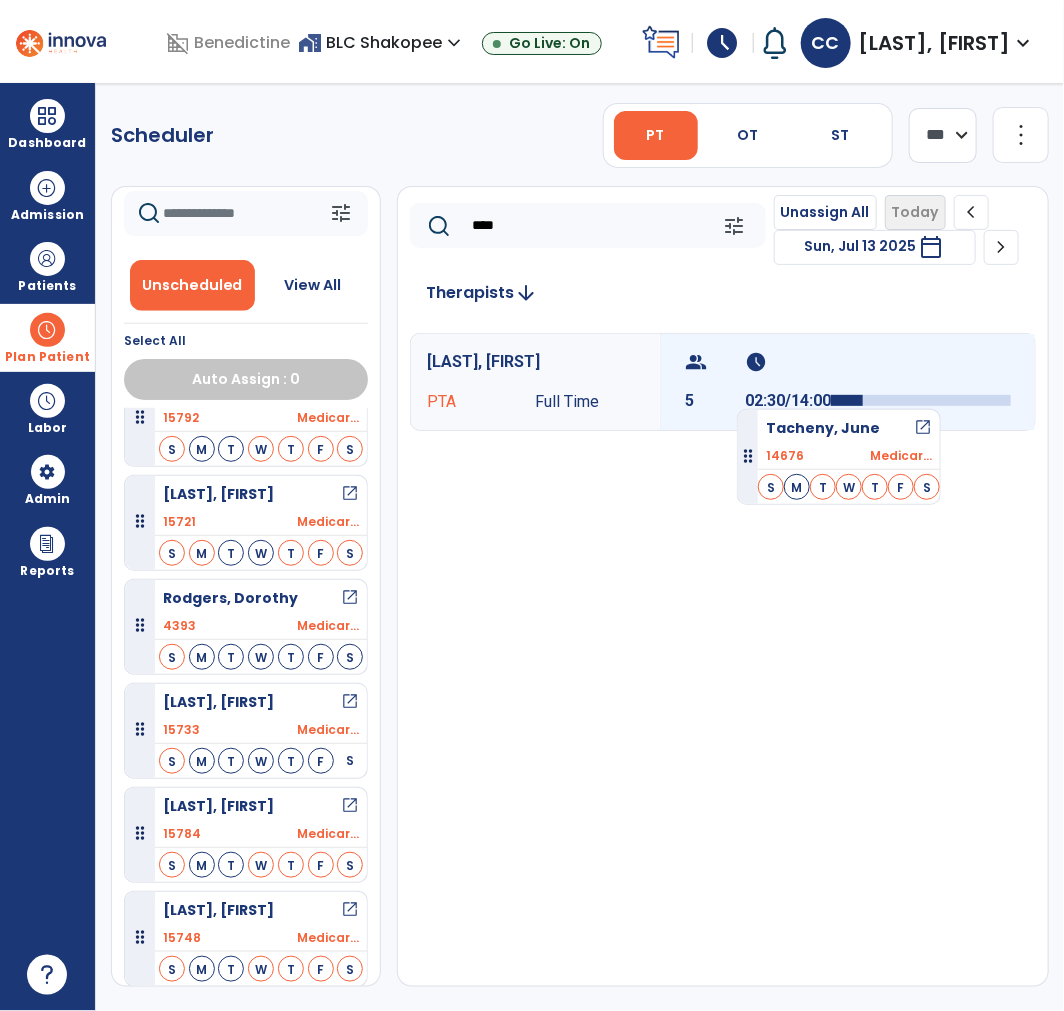 drag, startPoint x: 232, startPoint y: 696, endPoint x: 738, endPoint y: 397, distance: 587.7389 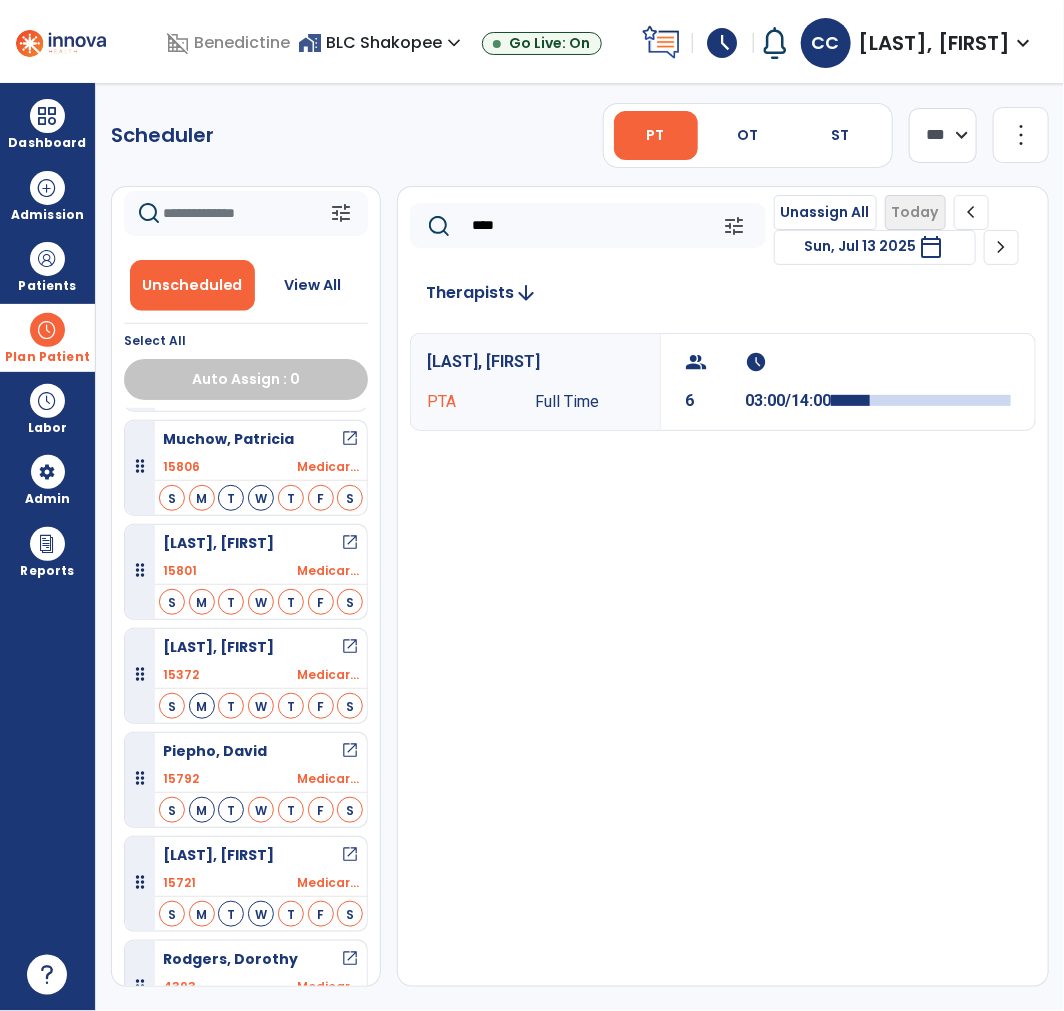 scroll, scrollTop: 1347, scrollLeft: 0, axis: vertical 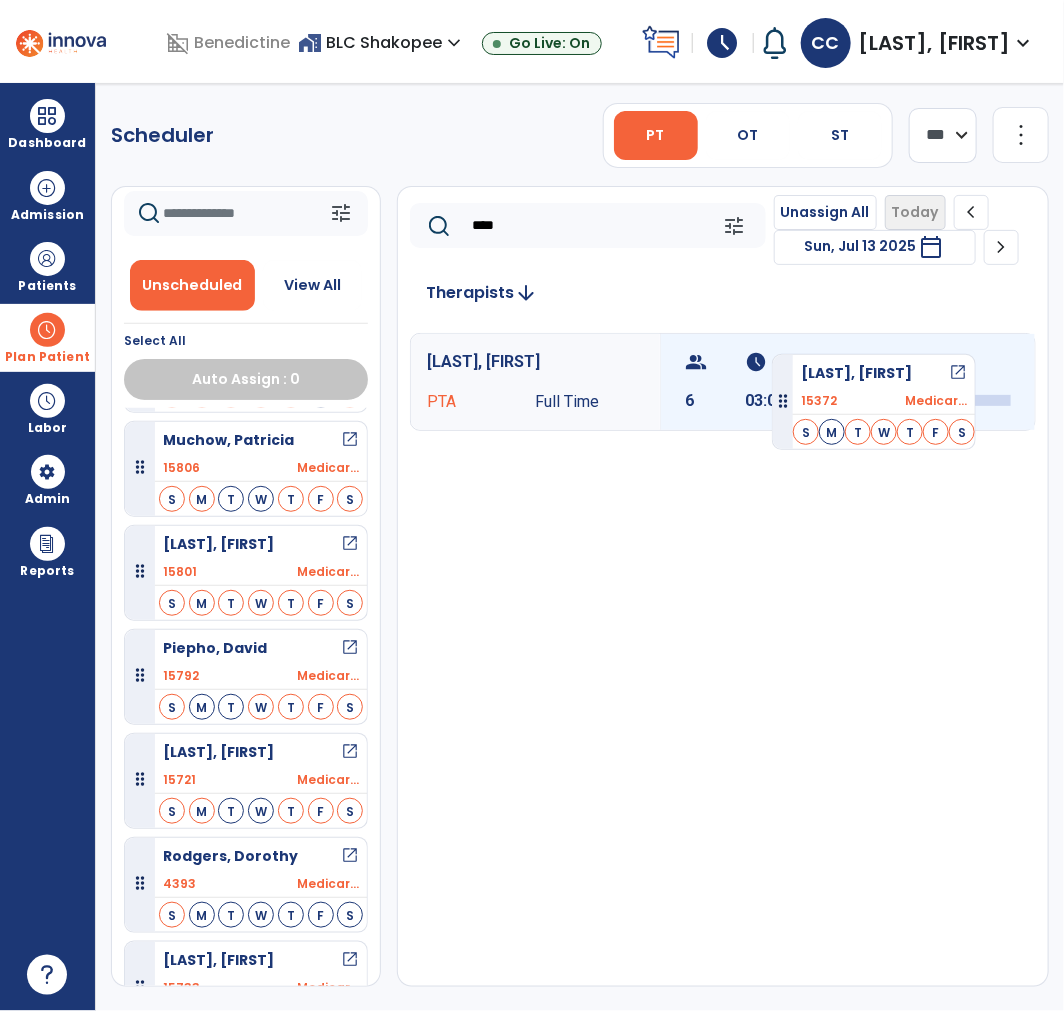 drag, startPoint x: 212, startPoint y: 677, endPoint x: 778, endPoint y: 344, distance: 656.69244 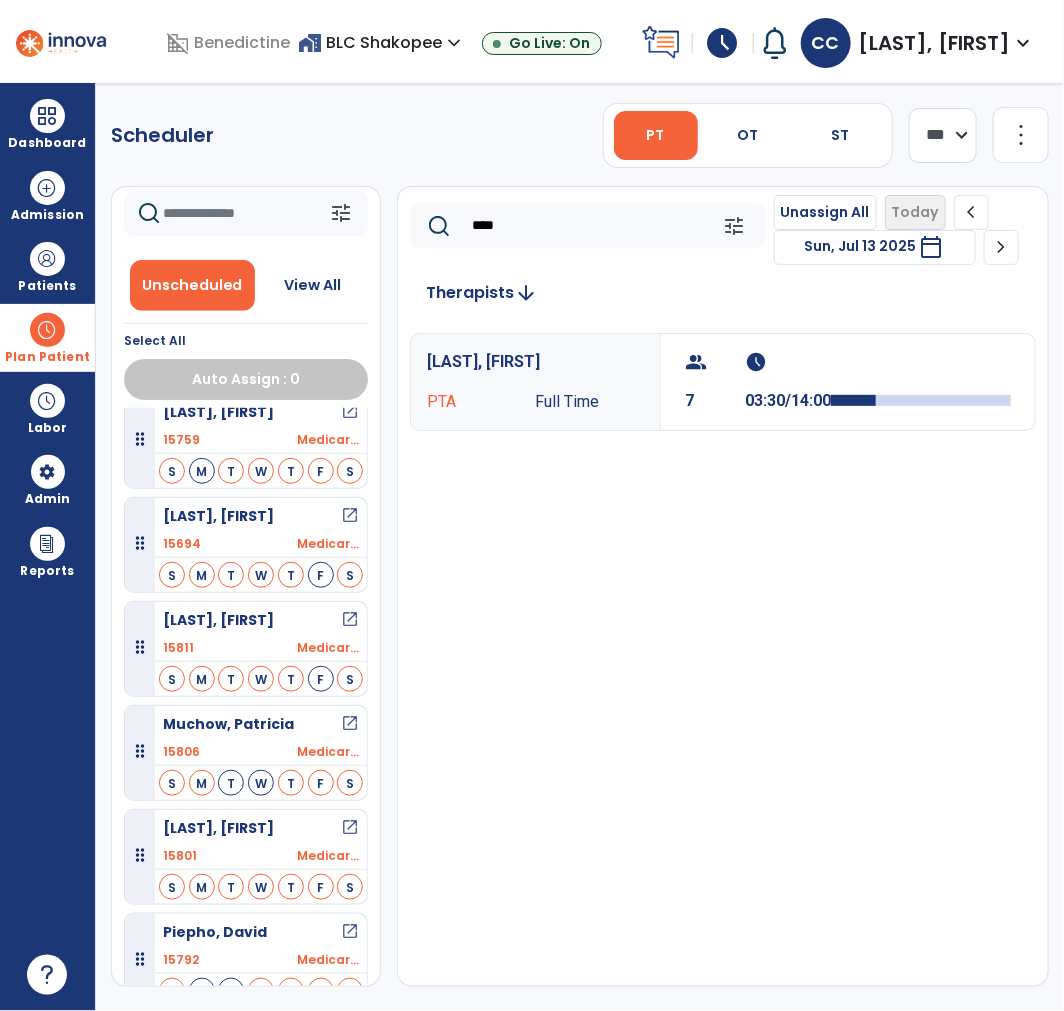 scroll, scrollTop: 1058, scrollLeft: 0, axis: vertical 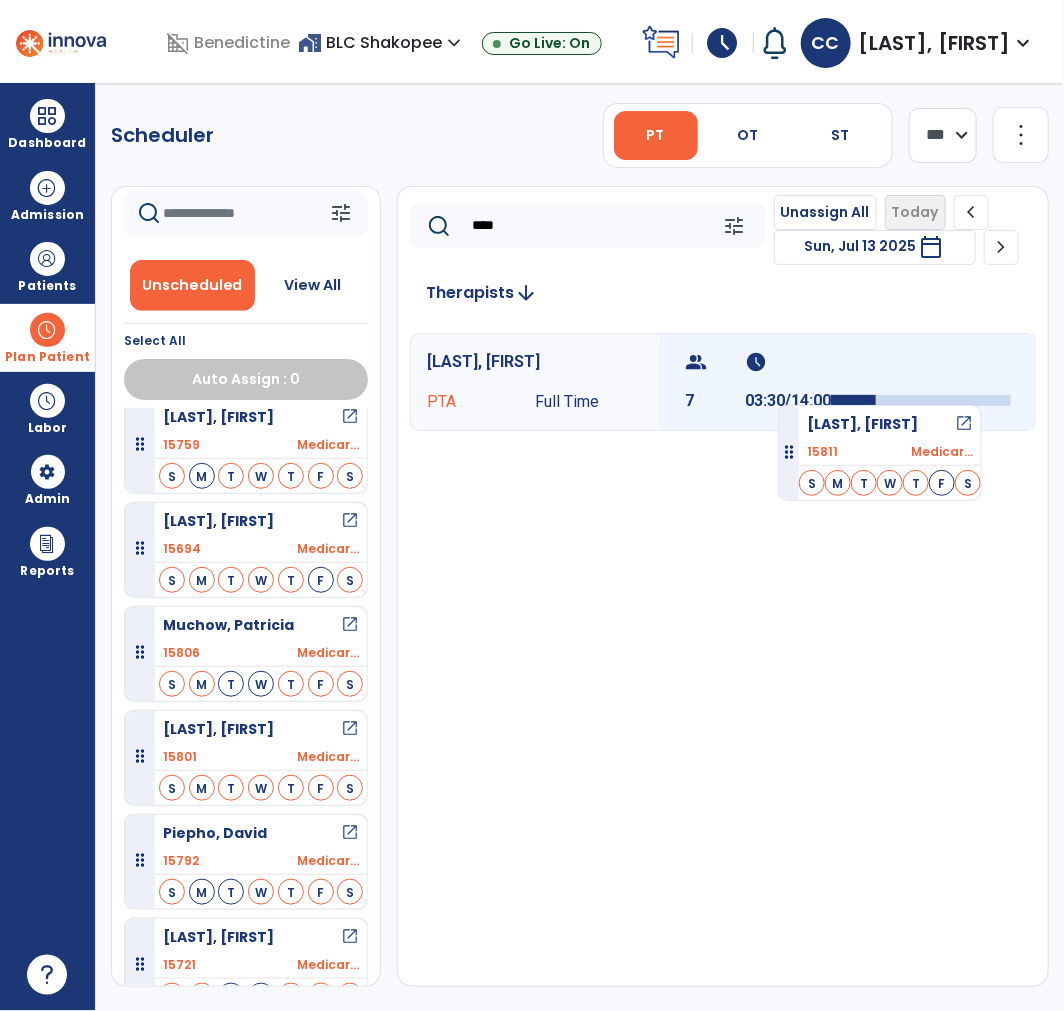drag, startPoint x: 218, startPoint y: 634, endPoint x: 778, endPoint y: 397, distance: 608.08636 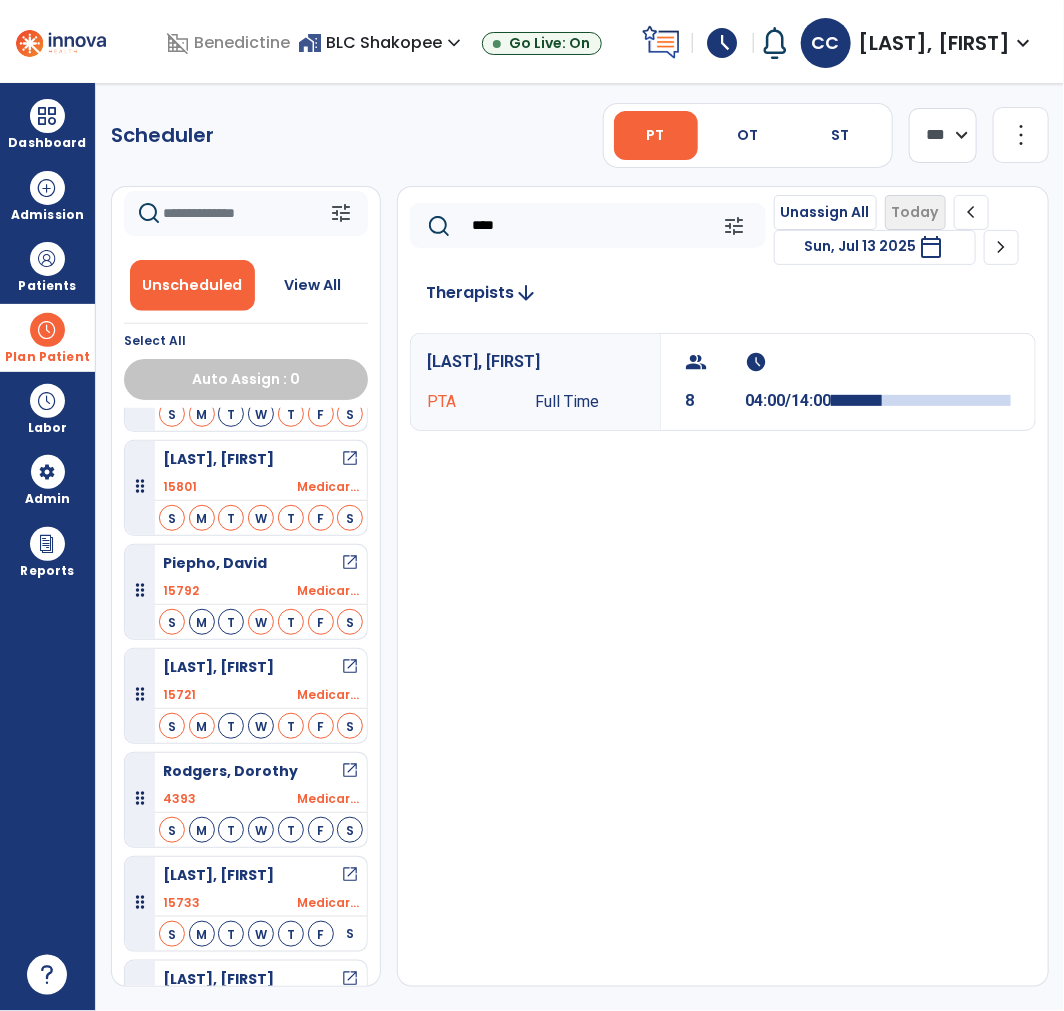 scroll, scrollTop: 1331, scrollLeft: 0, axis: vertical 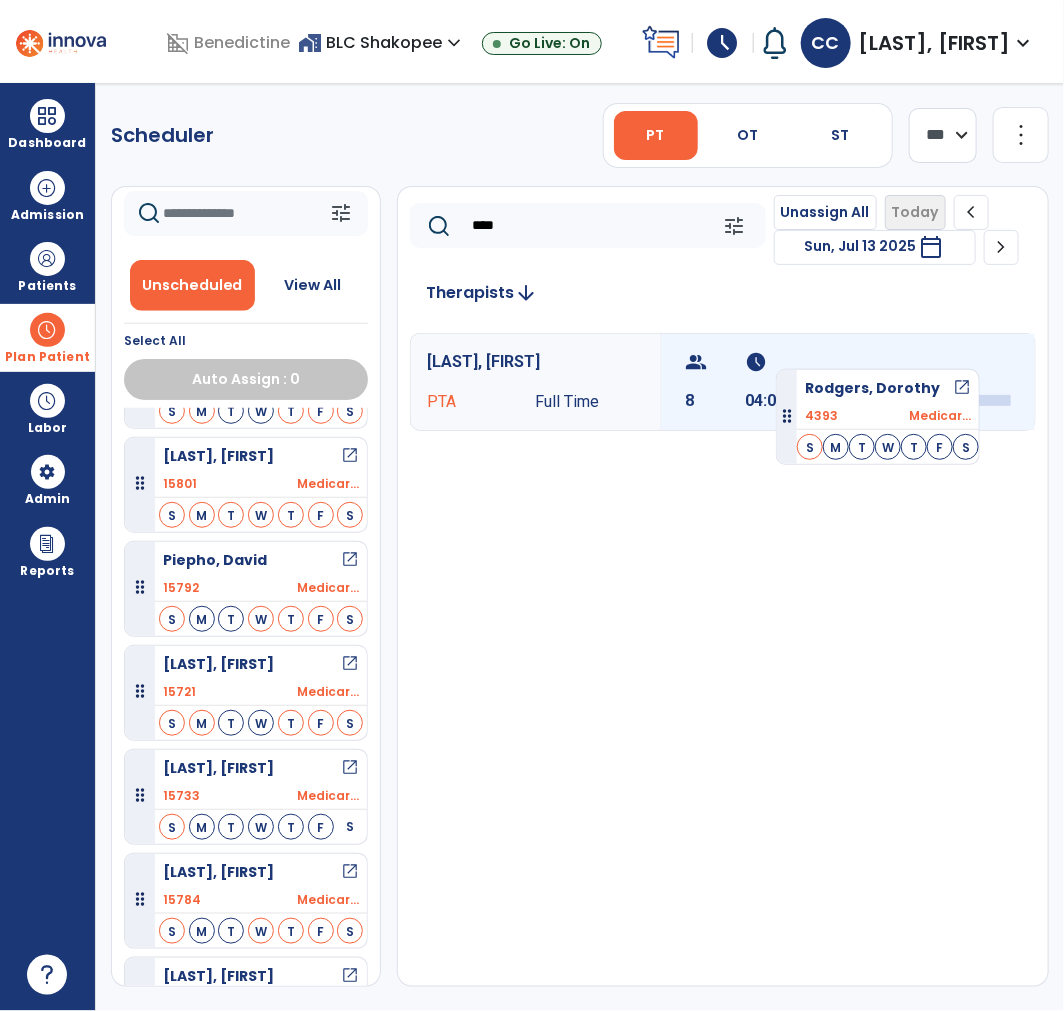 drag, startPoint x: 256, startPoint y: 774, endPoint x: 776, endPoint y: 357, distance: 666.55005 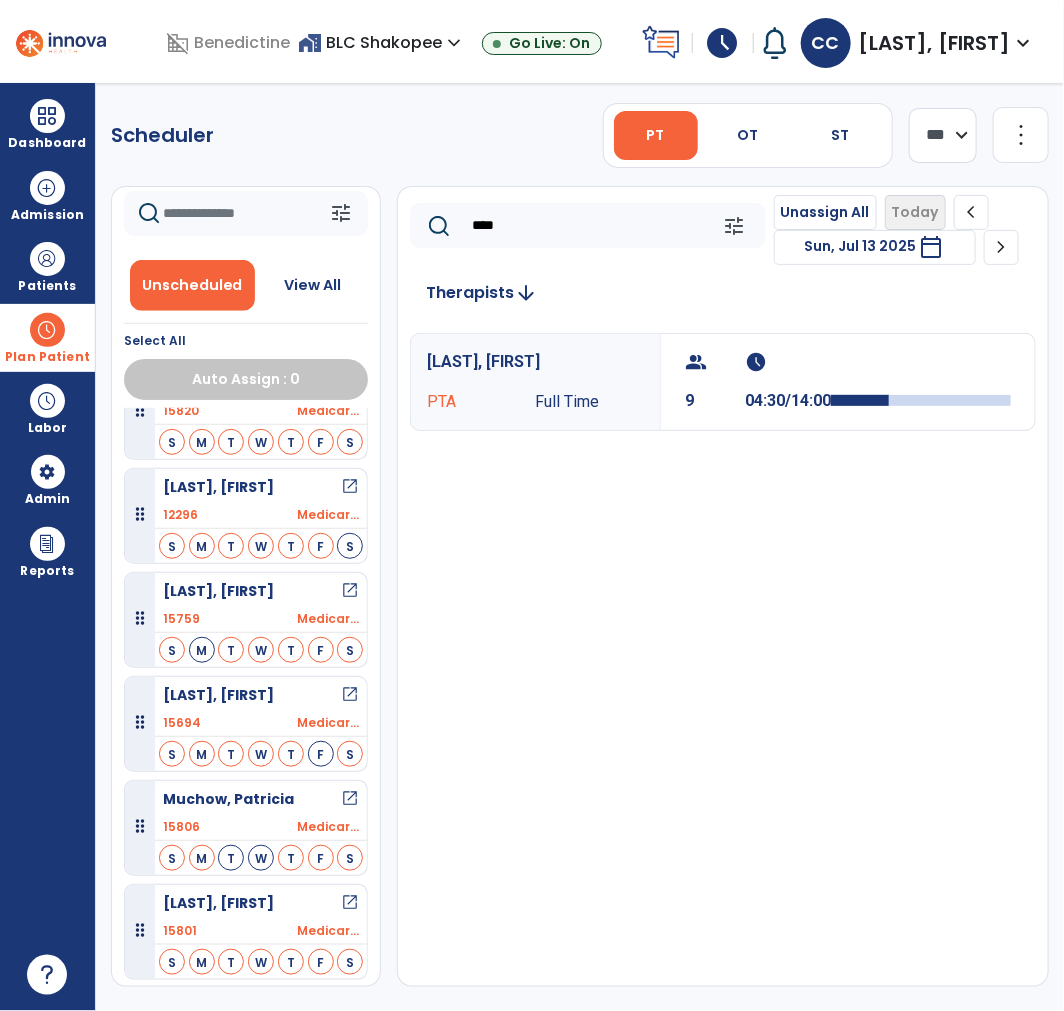 scroll, scrollTop: 811, scrollLeft: 0, axis: vertical 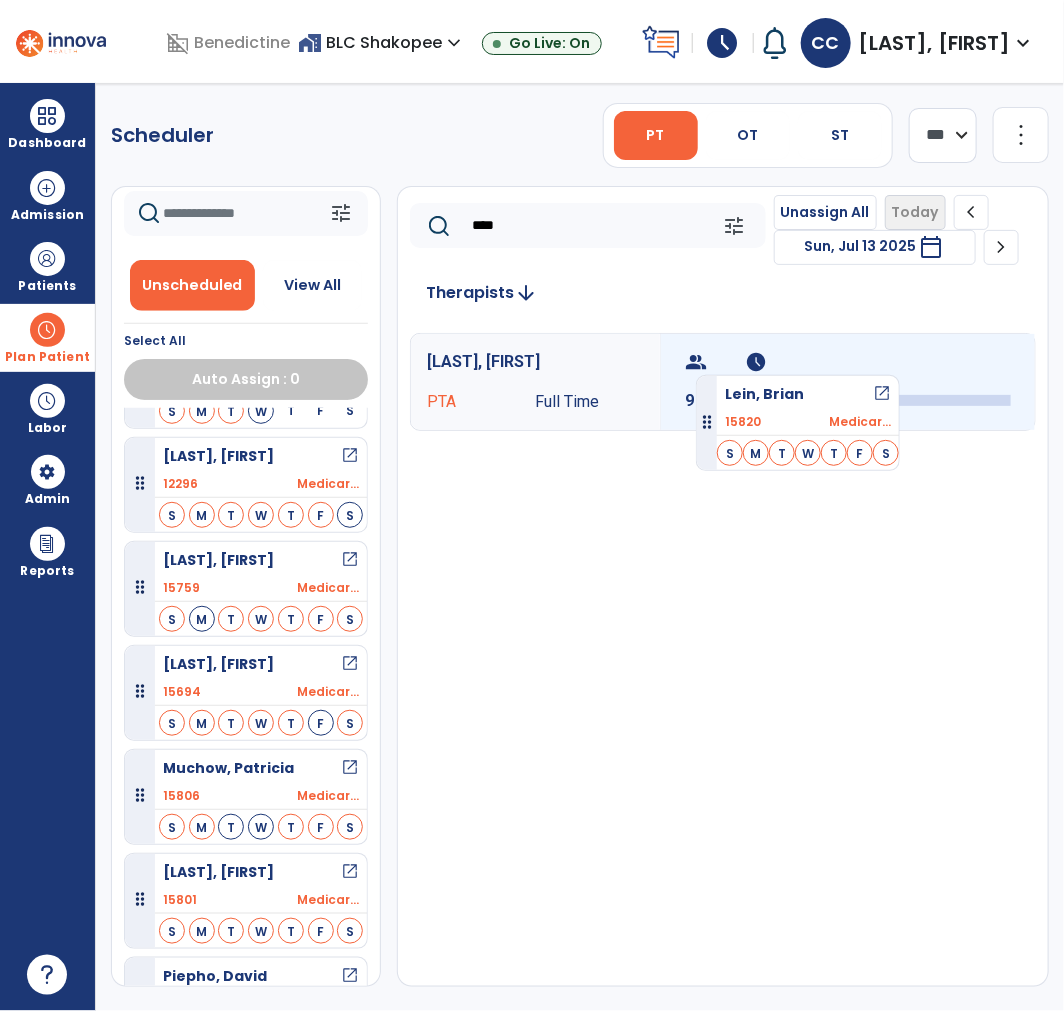 drag, startPoint x: 263, startPoint y: 477, endPoint x: 696, endPoint y: 367, distance: 446.75385 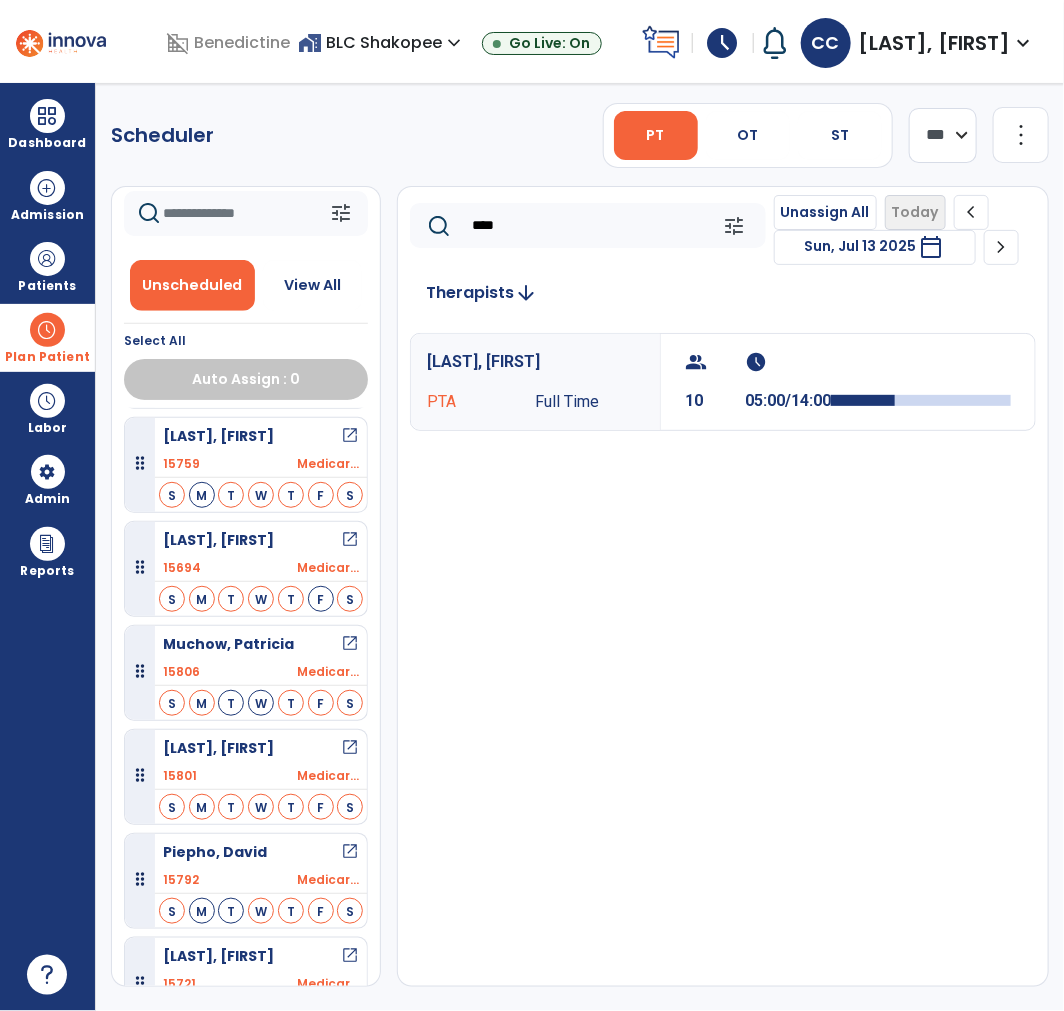 scroll, scrollTop: 941, scrollLeft: 0, axis: vertical 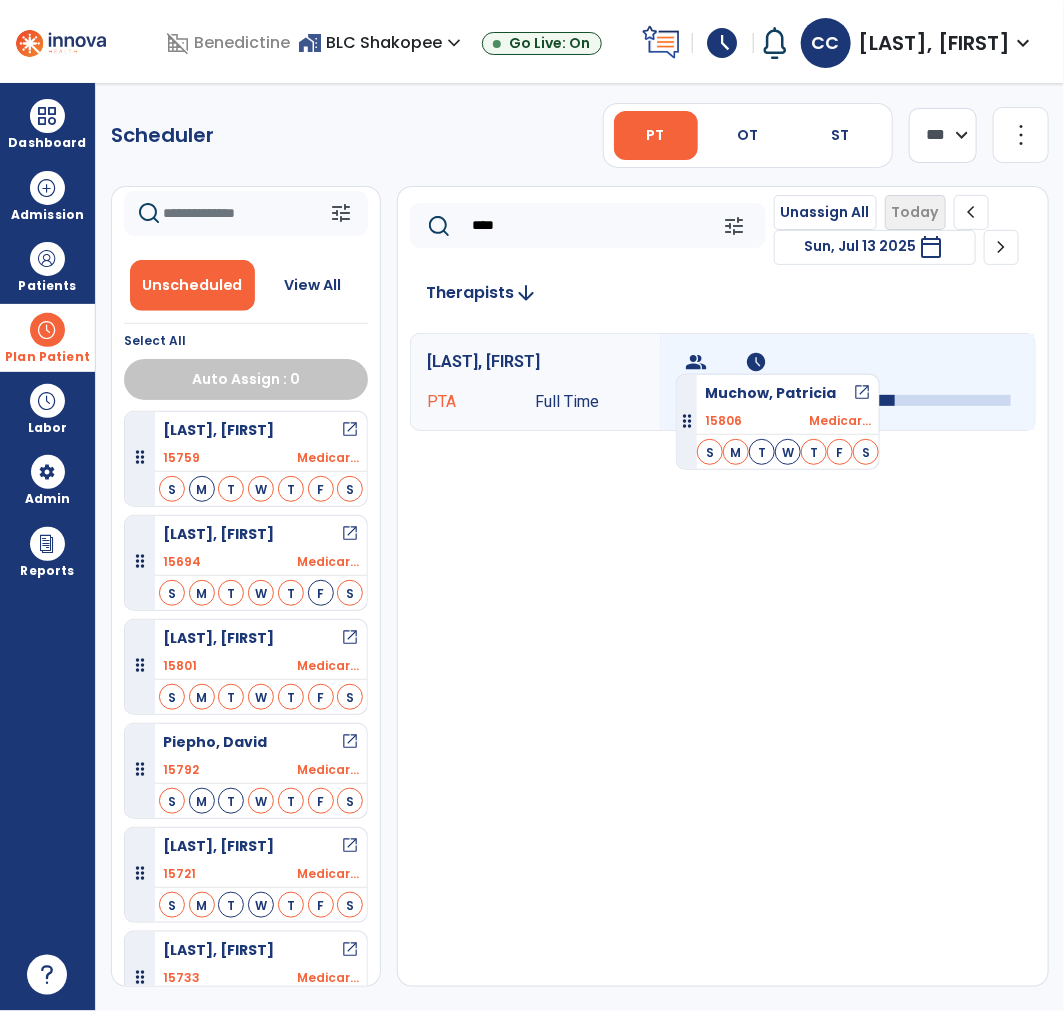 drag, startPoint x: 260, startPoint y: 644, endPoint x: 676, endPoint y: 366, distance: 500.33987 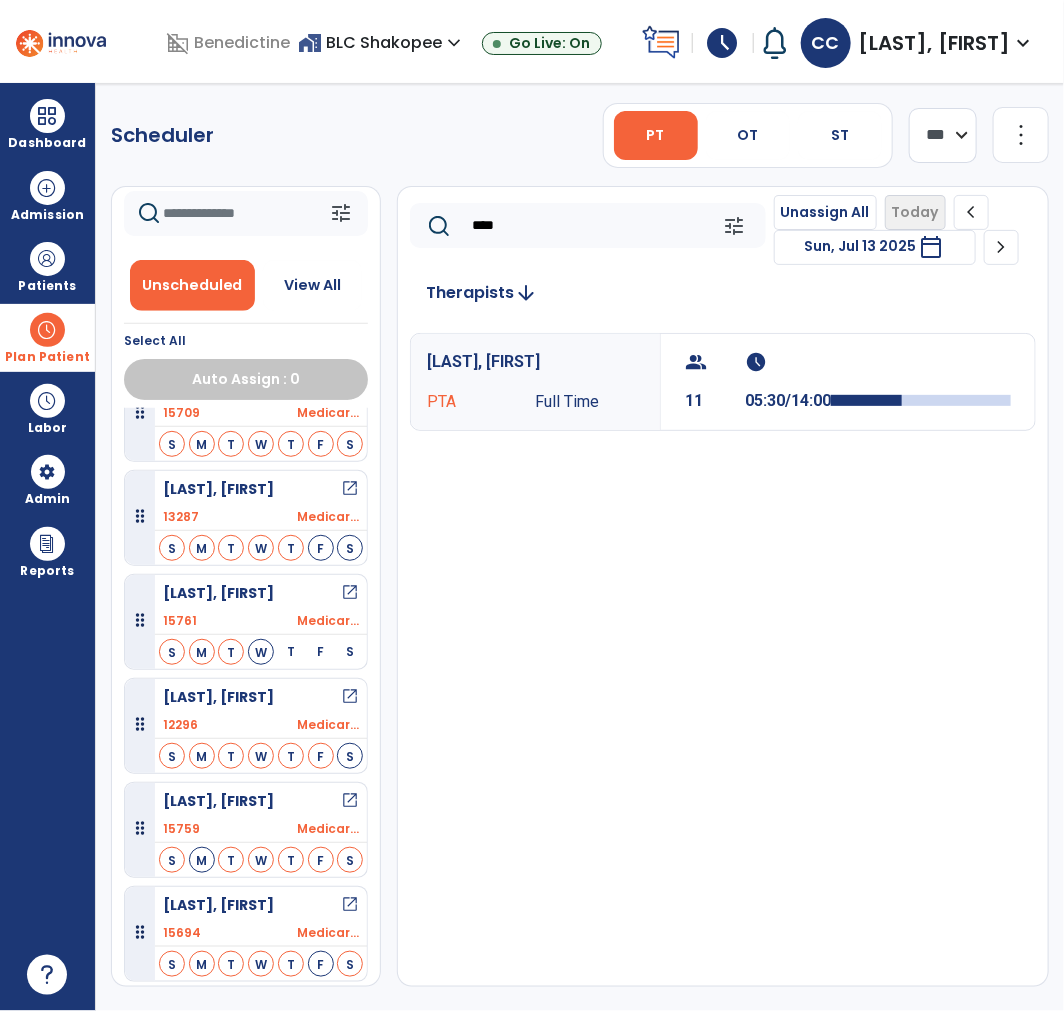 scroll, scrollTop: 568, scrollLeft: 0, axis: vertical 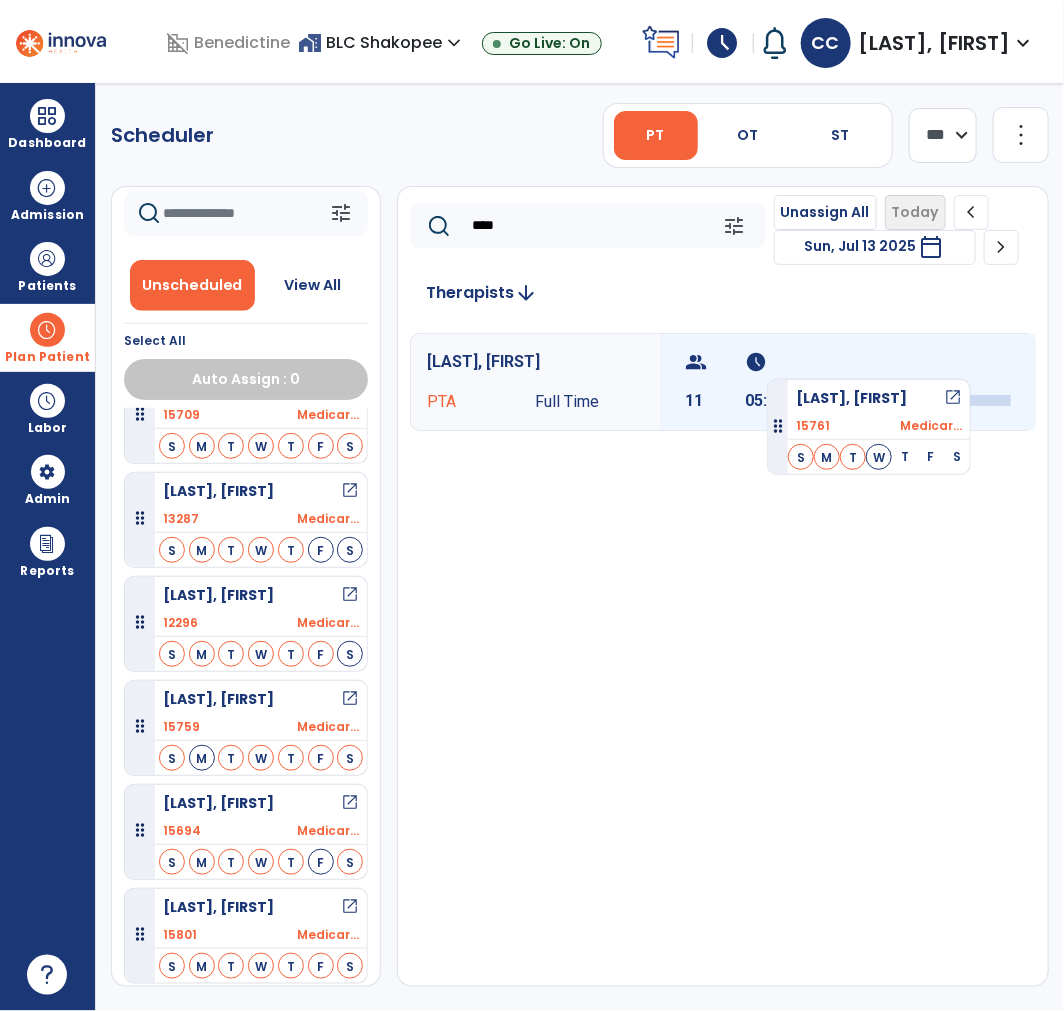 drag, startPoint x: 221, startPoint y: 596, endPoint x: 767, endPoint y: 371, distance: 590.54297 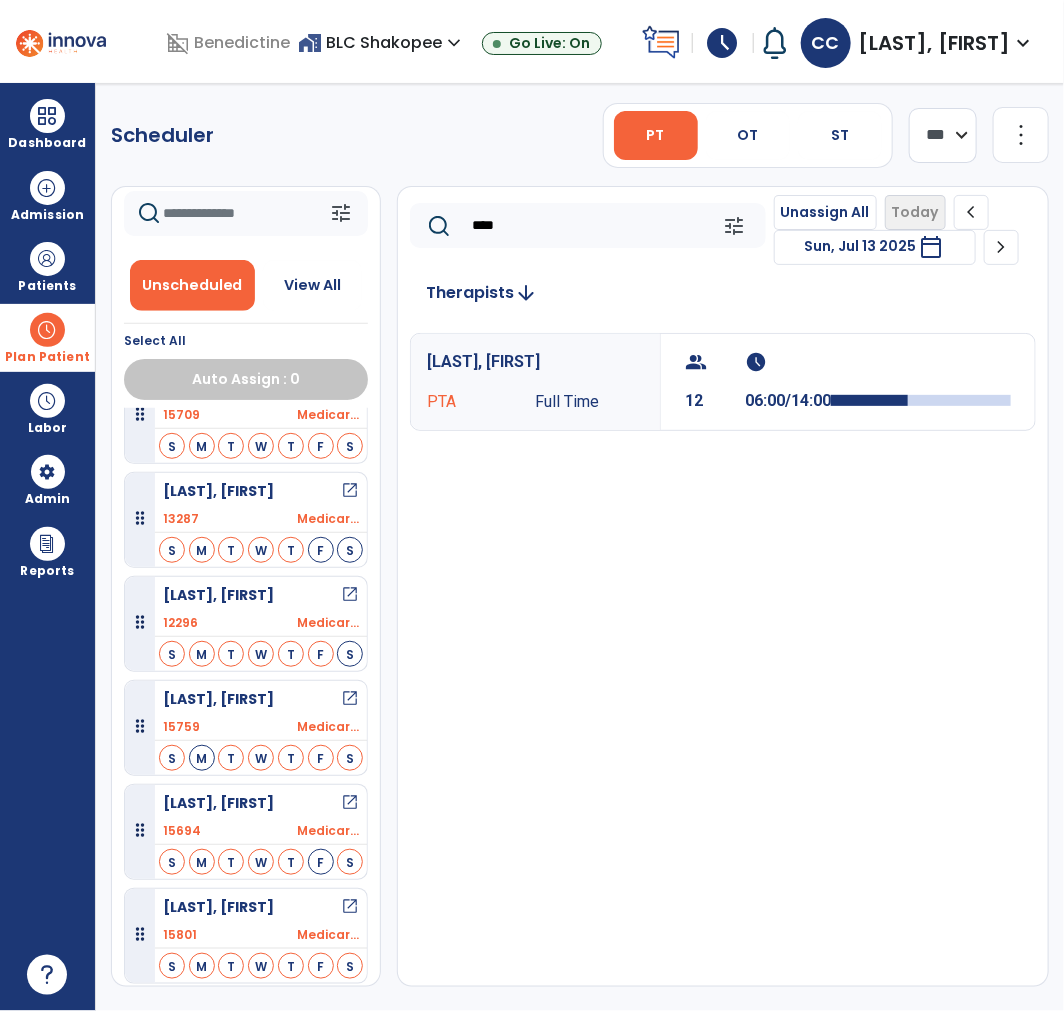 click on "****" 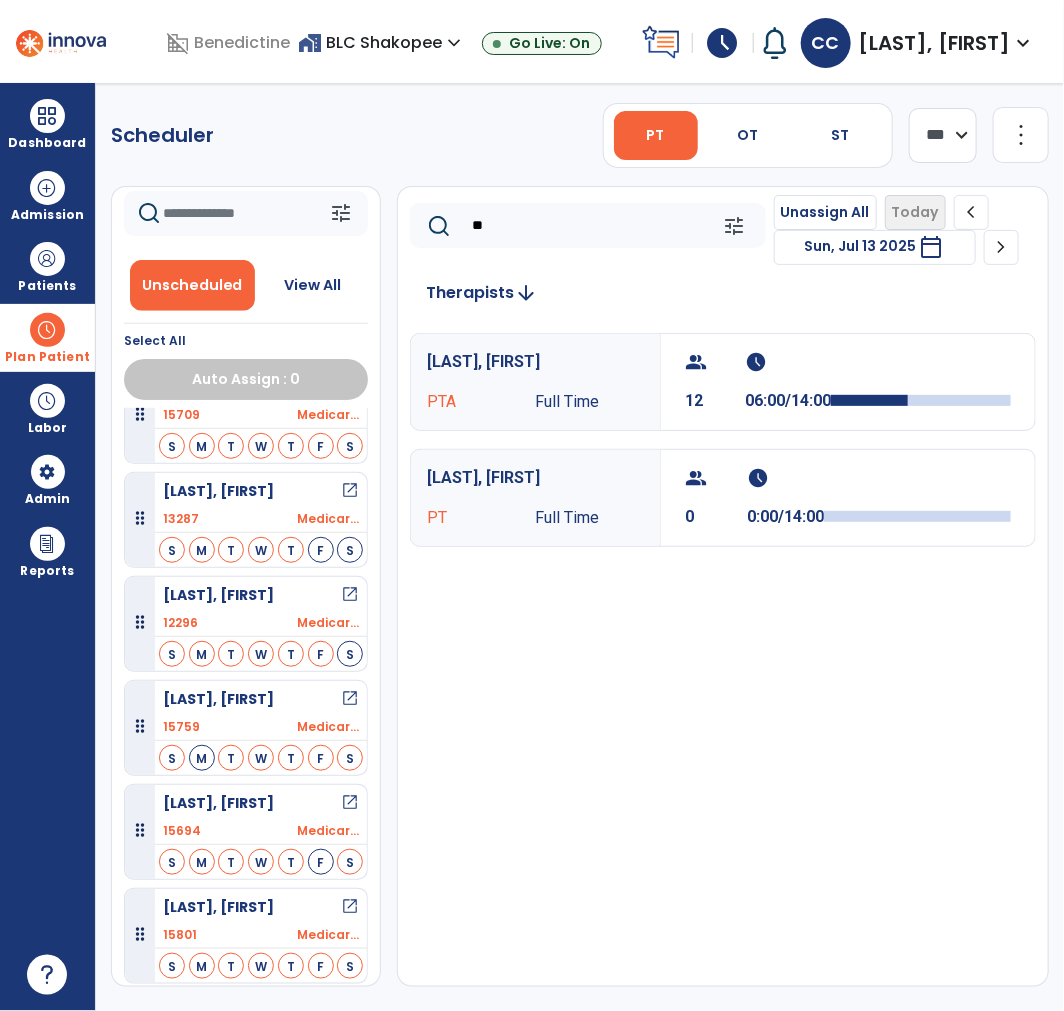 type on "*" 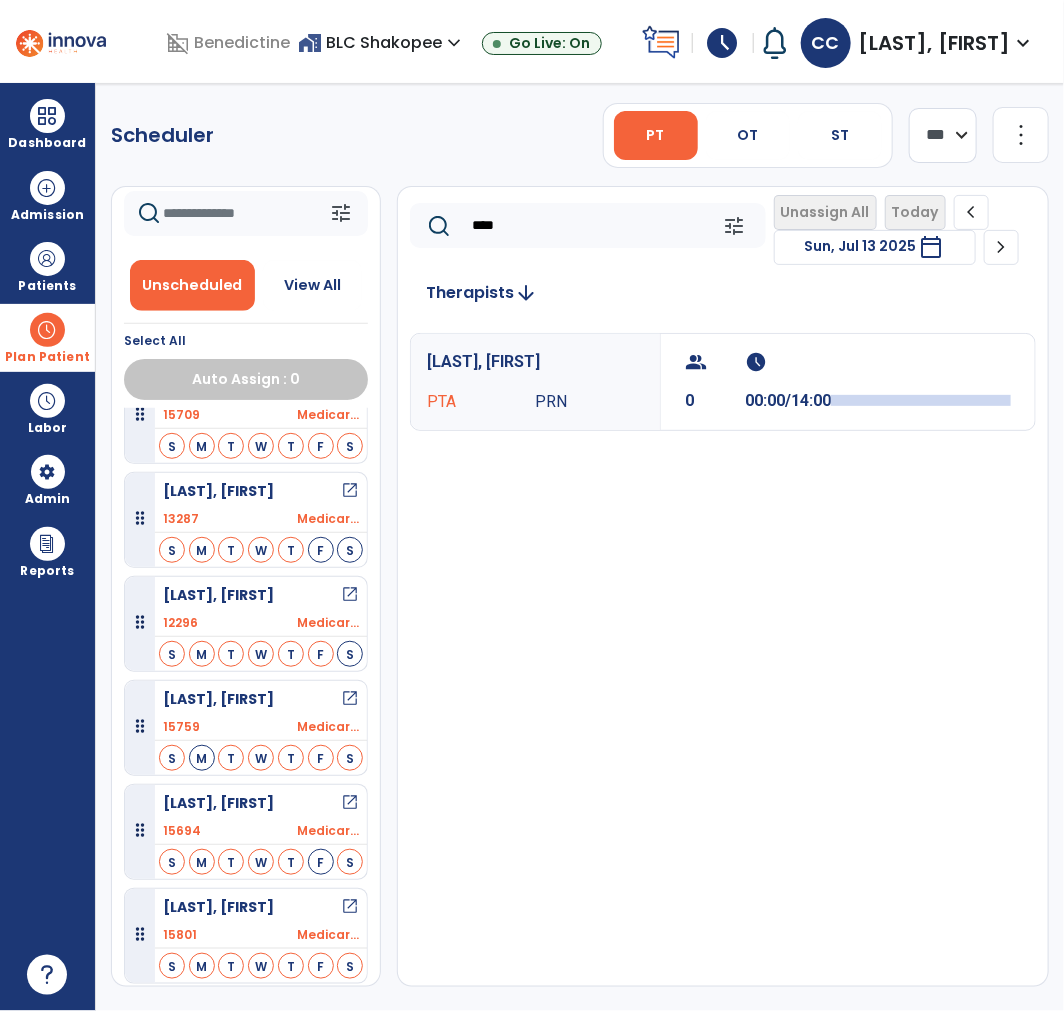 type on "****" 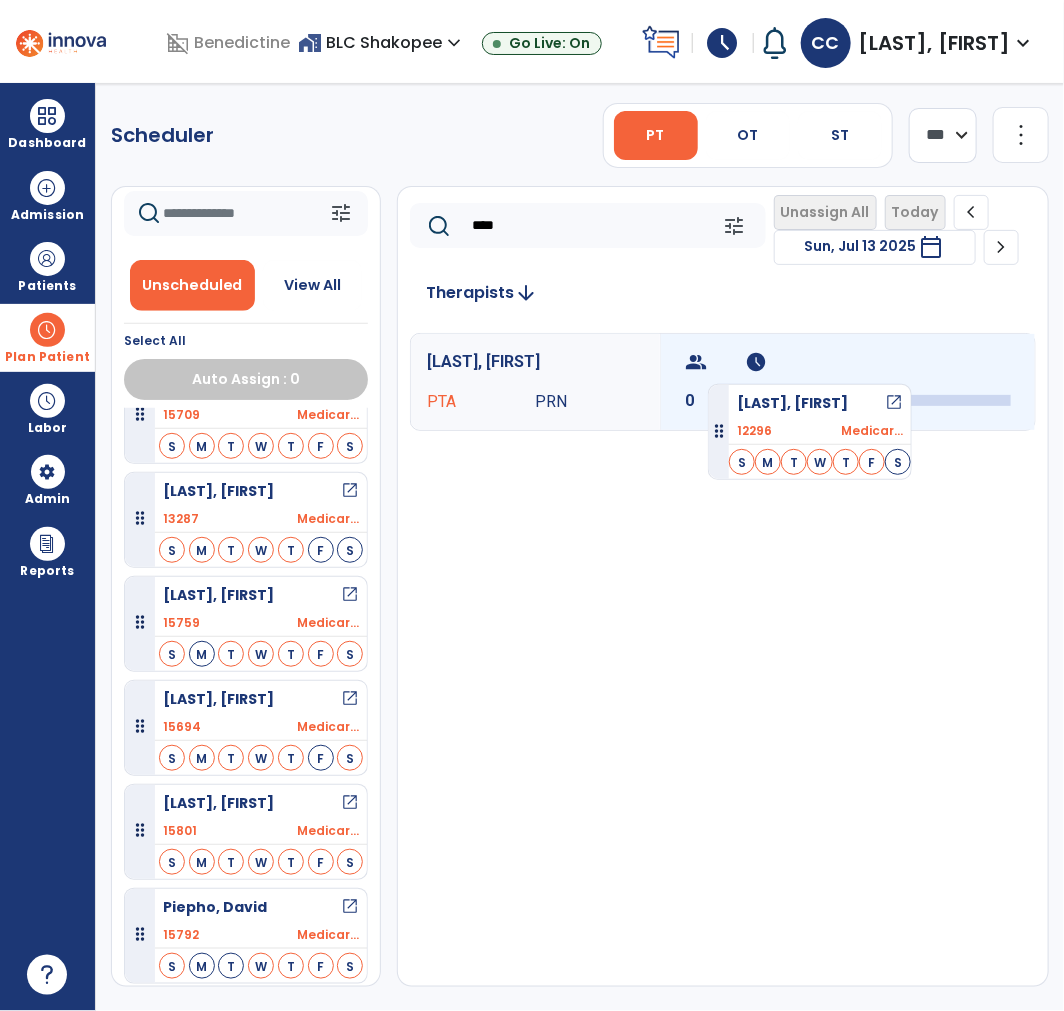 drag, startPoint x: 265, startPoint y: 616, endPoint x: 708, endPoint y: 376, distance: 503.8343 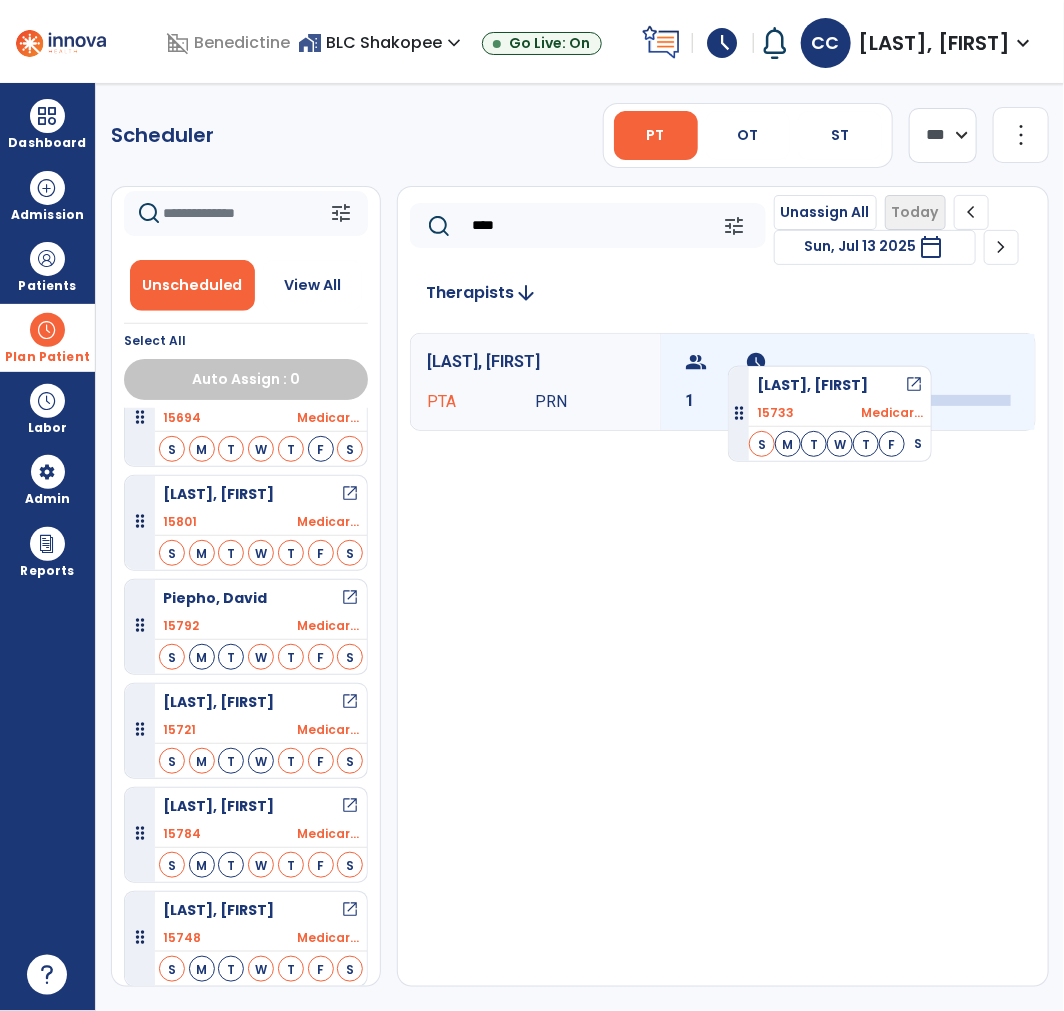 drag, startPoint x: 210, startPoint y: 707, endPoint x: 728, endPoint y: 358, distance: 624.59985 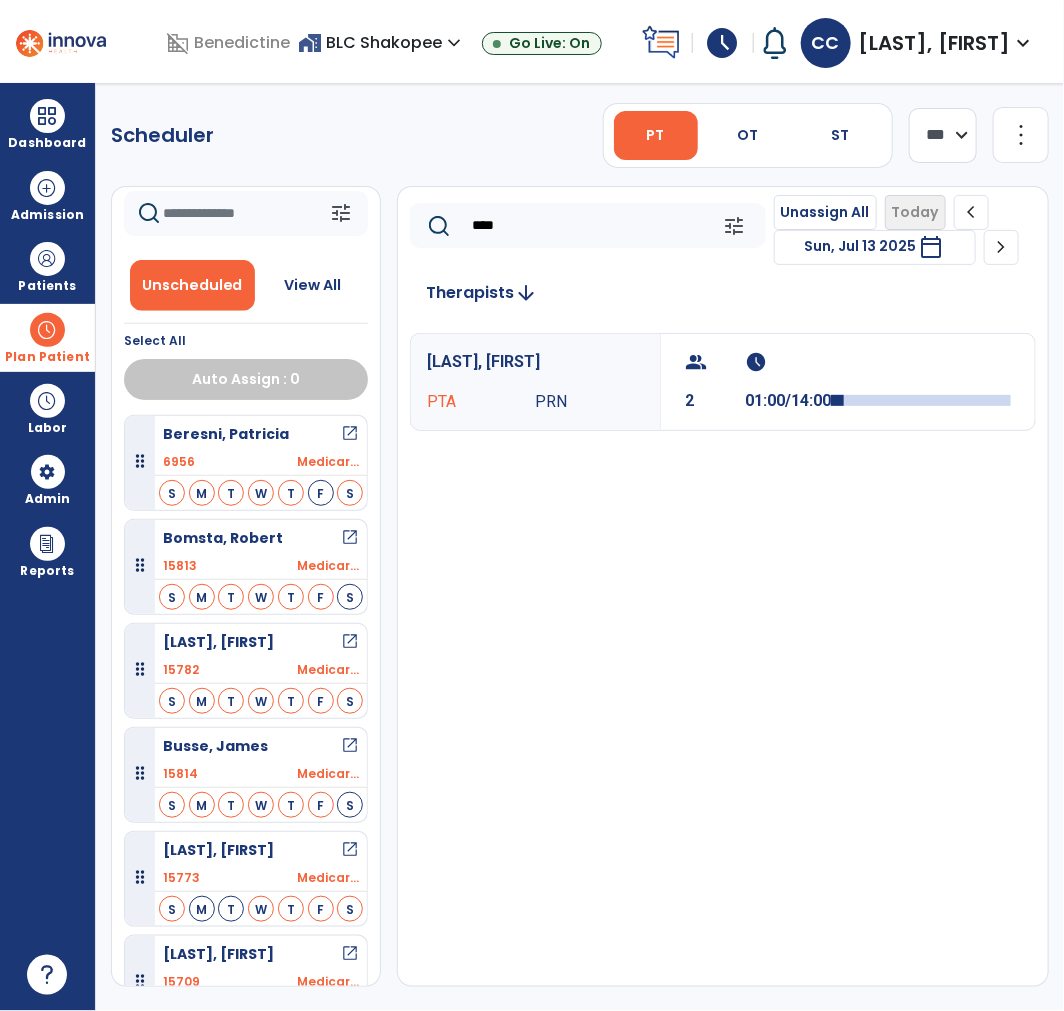 scroll, scrollTop: 0, scrollLeft: 0, axis: both 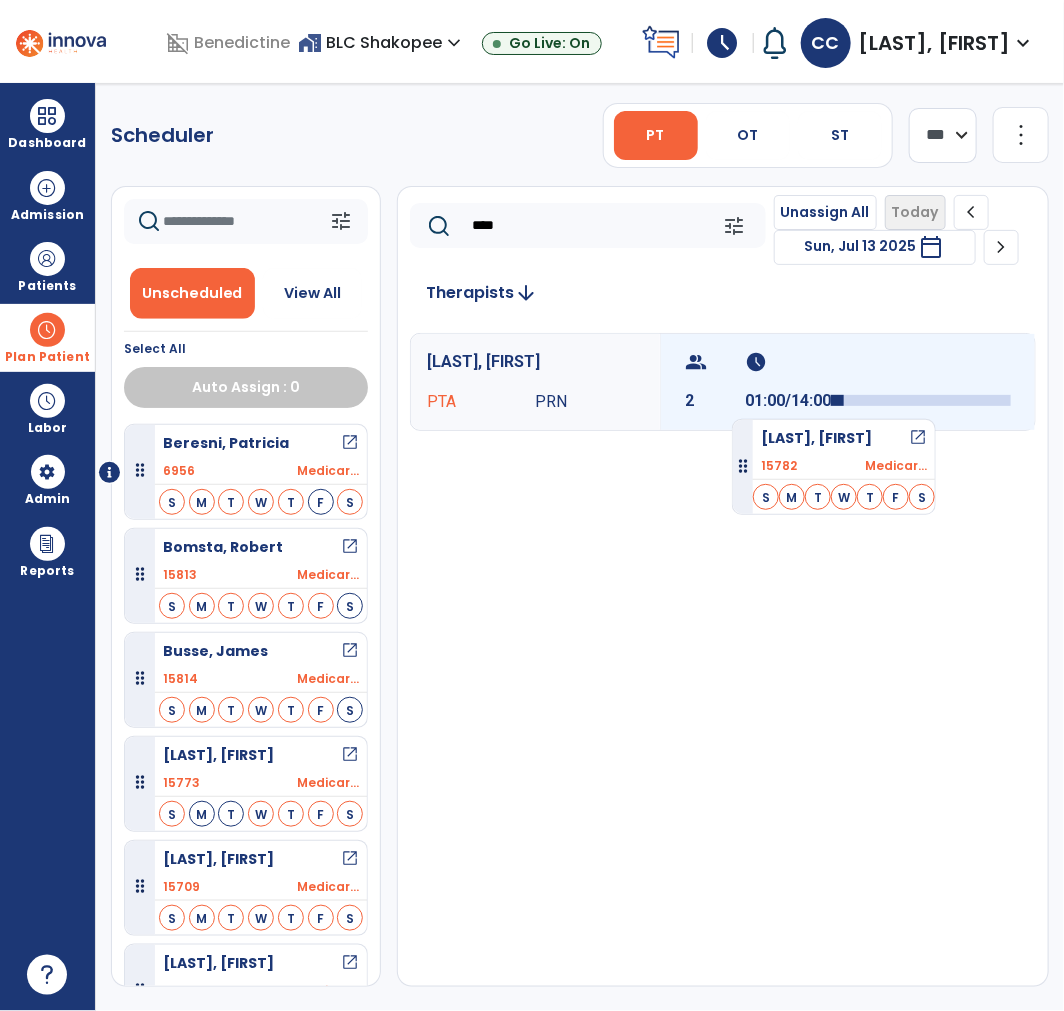drag, startPoint x: 183, startPoint y: 647, endPoint x: 732, endPoint y: 411, distance: 597.5759 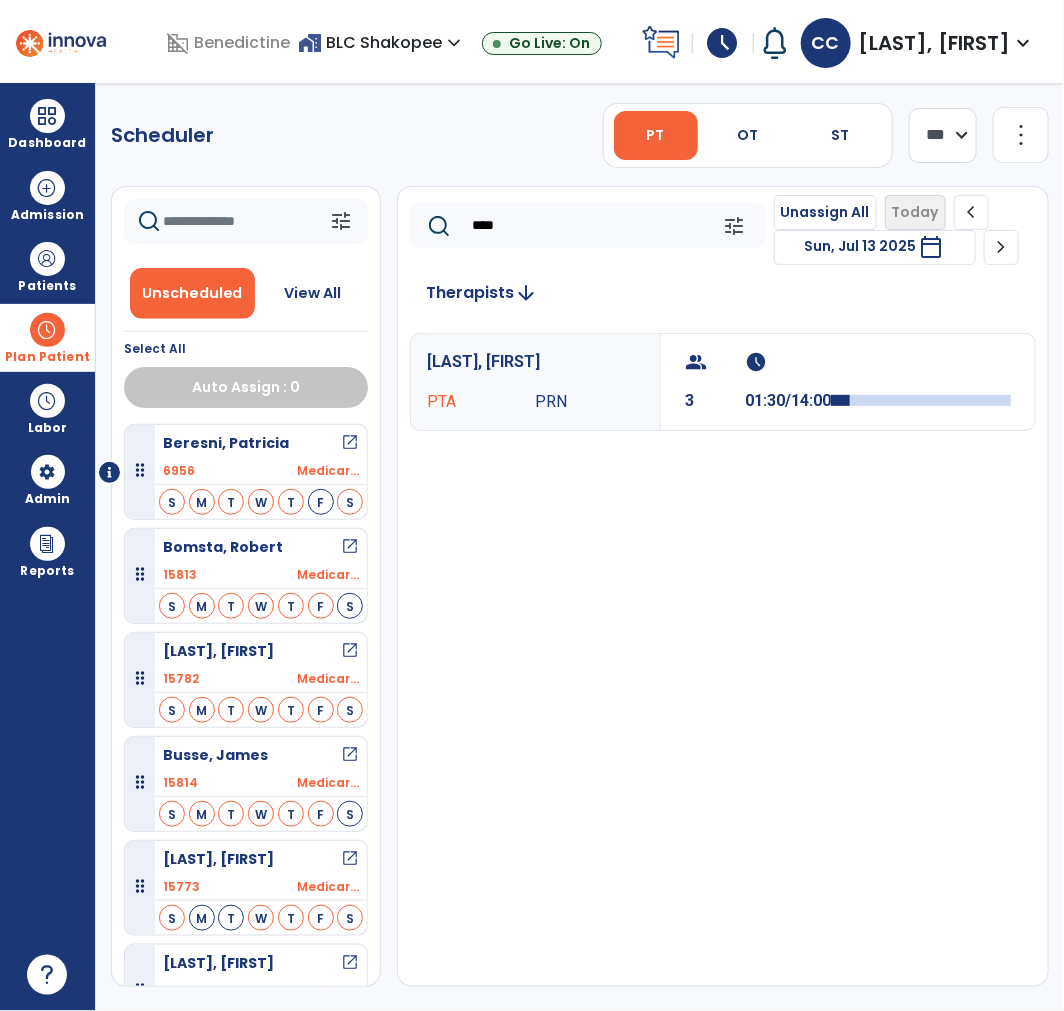 click on "Bruns, Wayne" at bounding box center [218, 651] 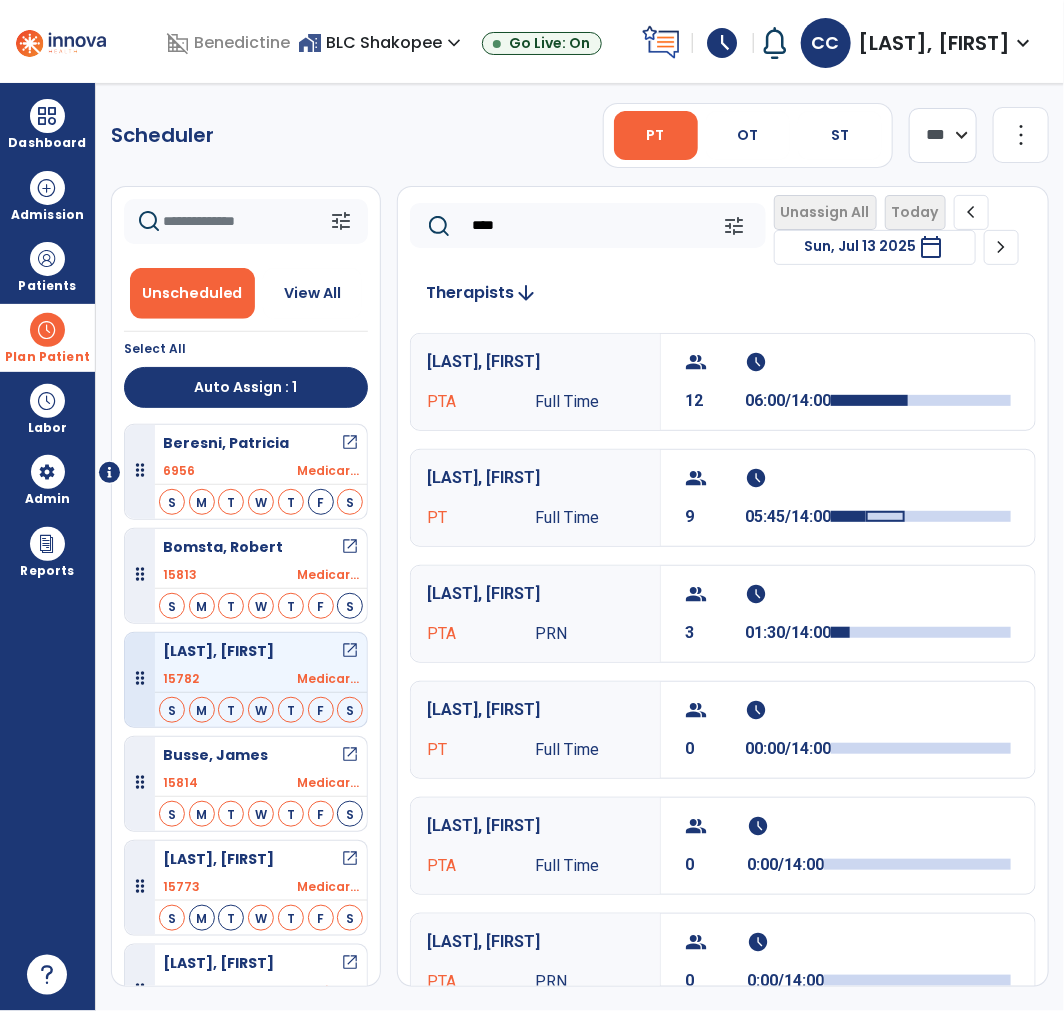 click on "****" 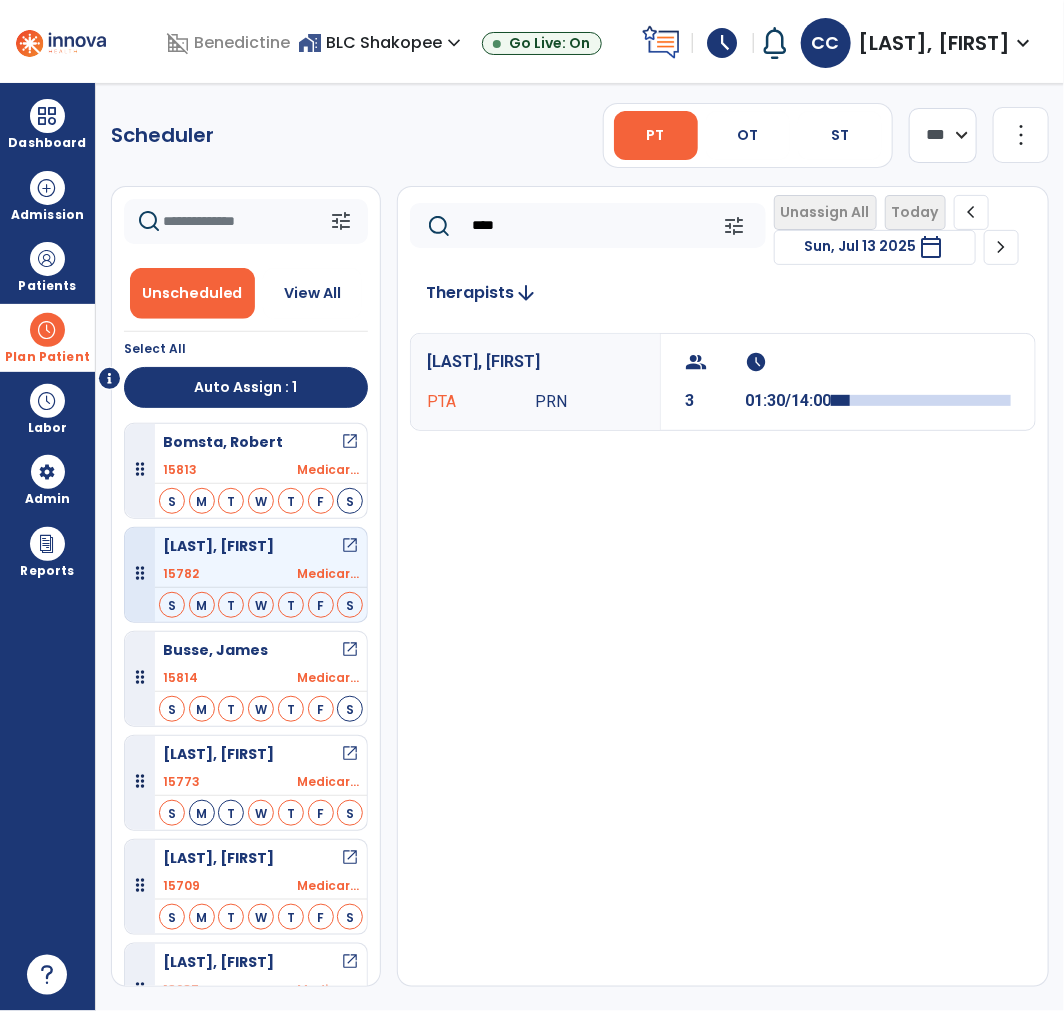 scroll, scrollTop: 90, scrollLeft: 0, axis: vertical 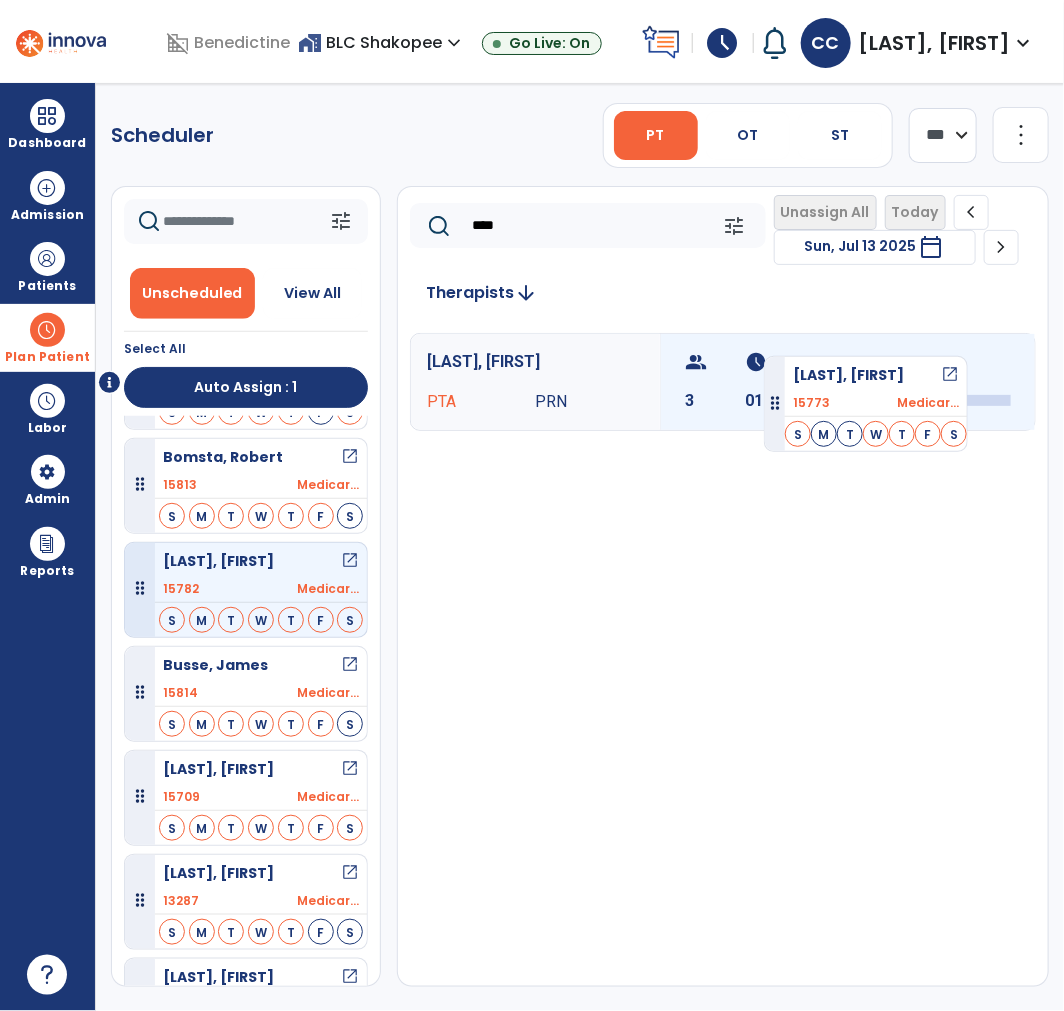 drag, startPoint x: 218, startPoint y: 777, endPoint x: 764, endPoint y: 348, distance: 694.37524 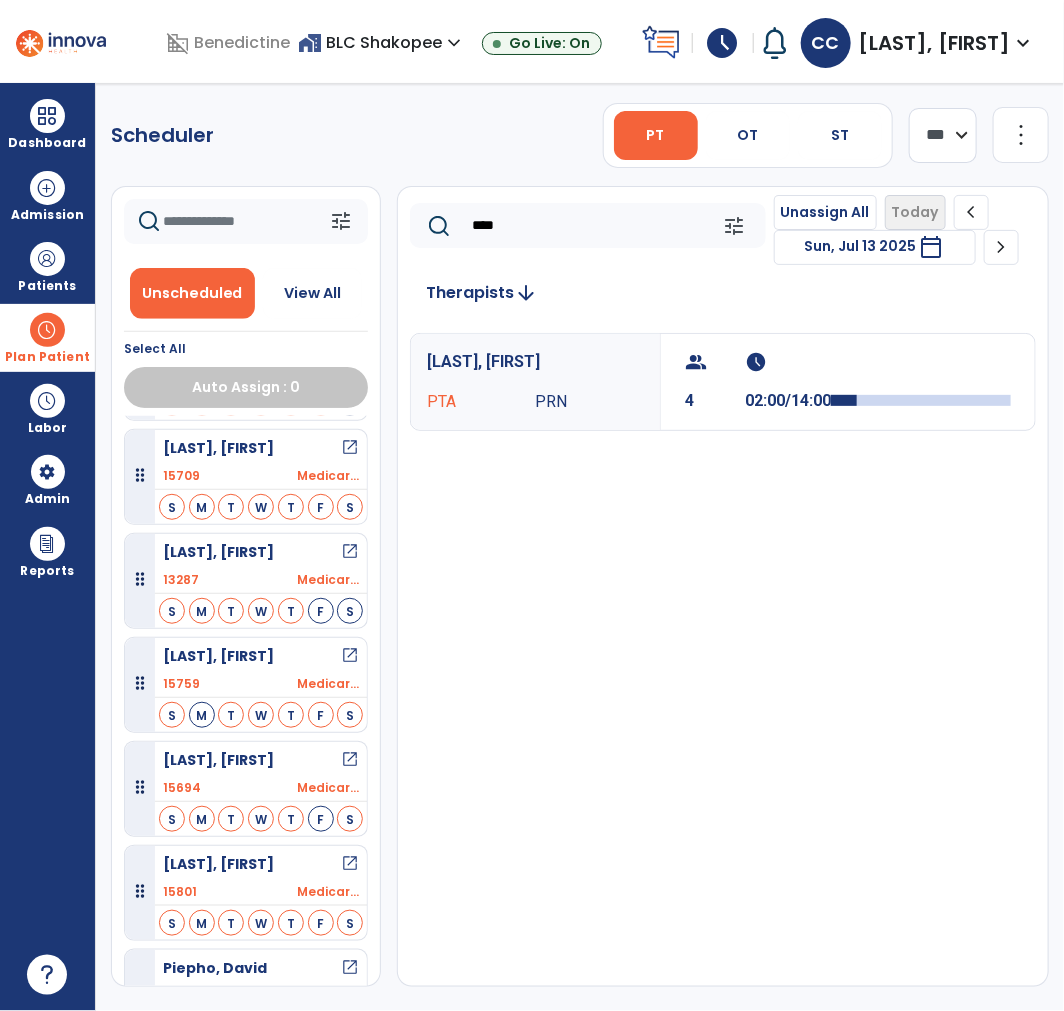 scroll, scrollTop: 412, scrollLeft: 0, axis: vertical 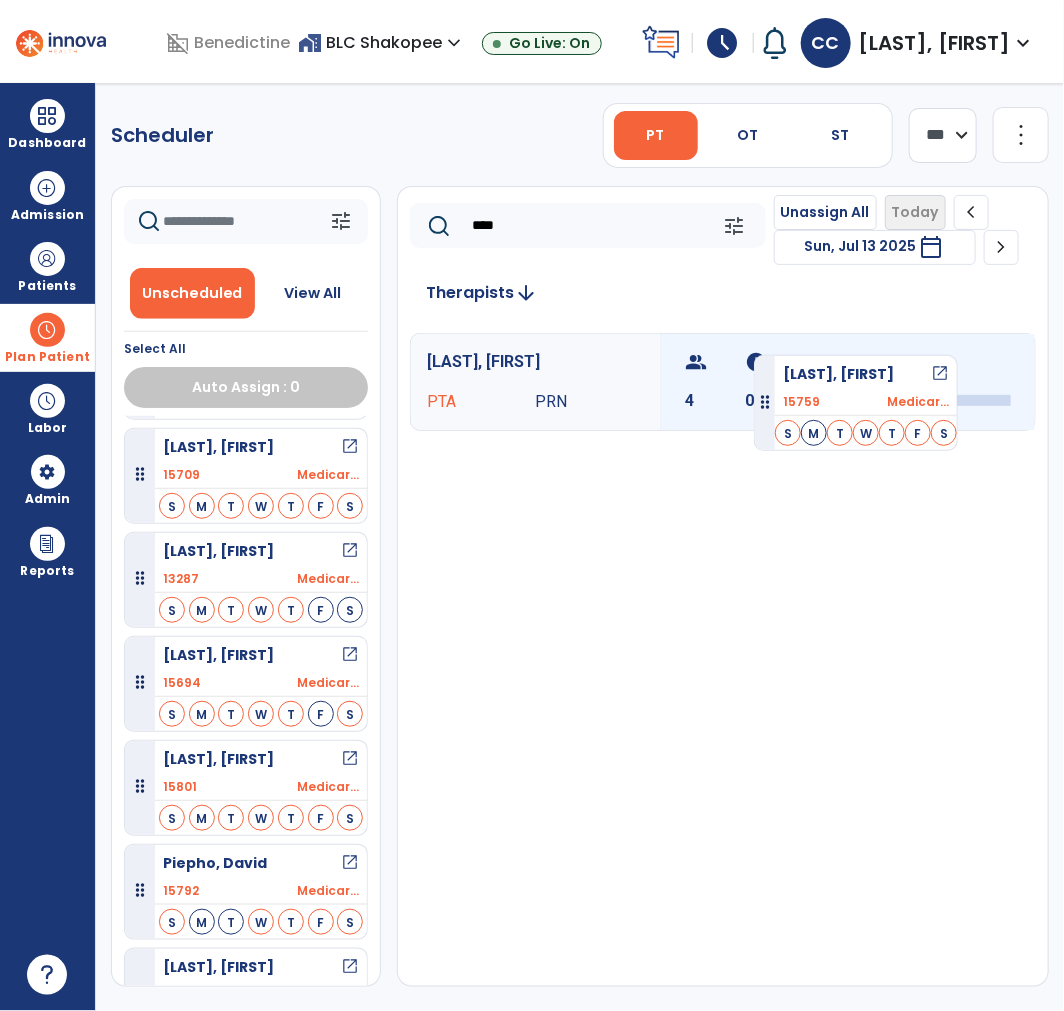 drag, startPoint x: 218, startPoint y: 684, endPoint x: 754, endPoint y: 347, distance: 633.139 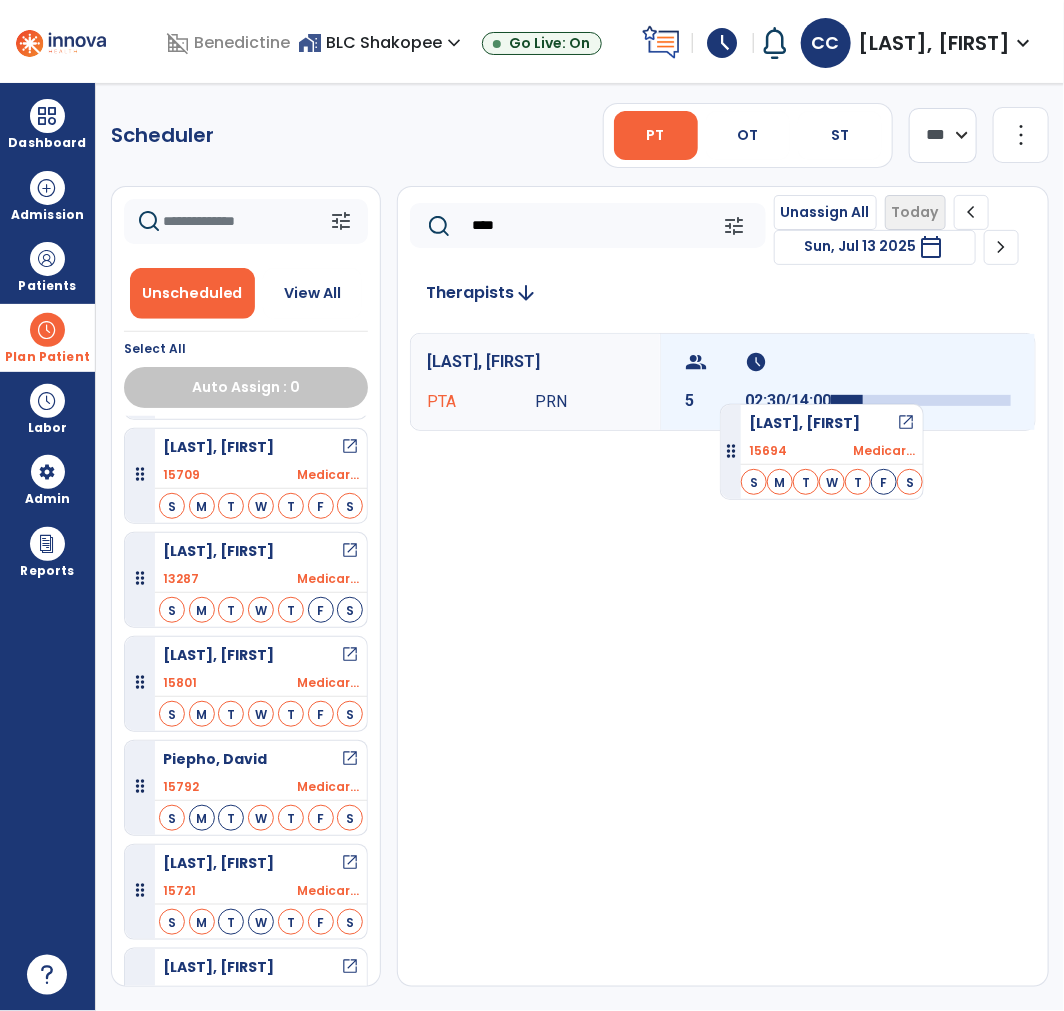 drag, startPoint x: 234, startPoint y: 660, endPoint x: 720, endPoint y: 396, distance: 553.075 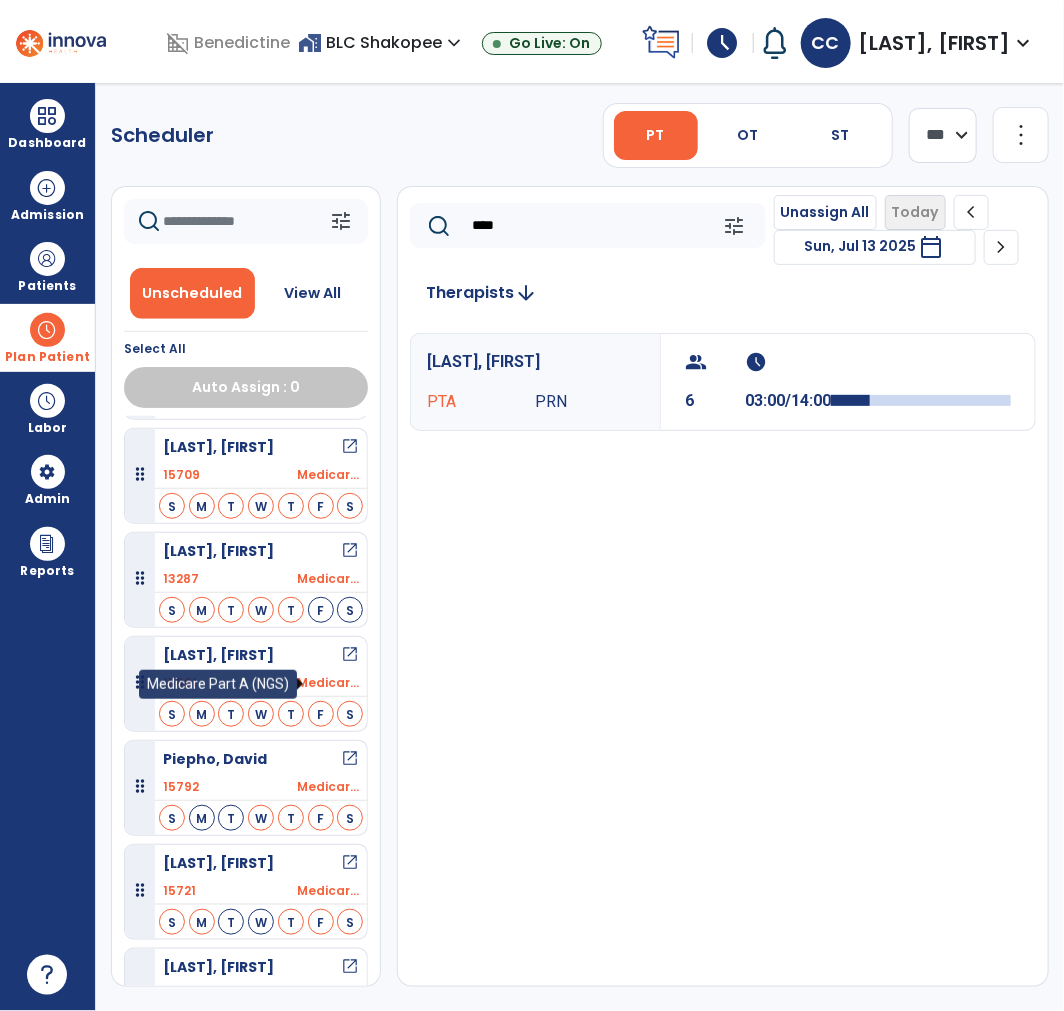 scroll, scrollTop: 567, scrollLeft: 0, axis: vertical 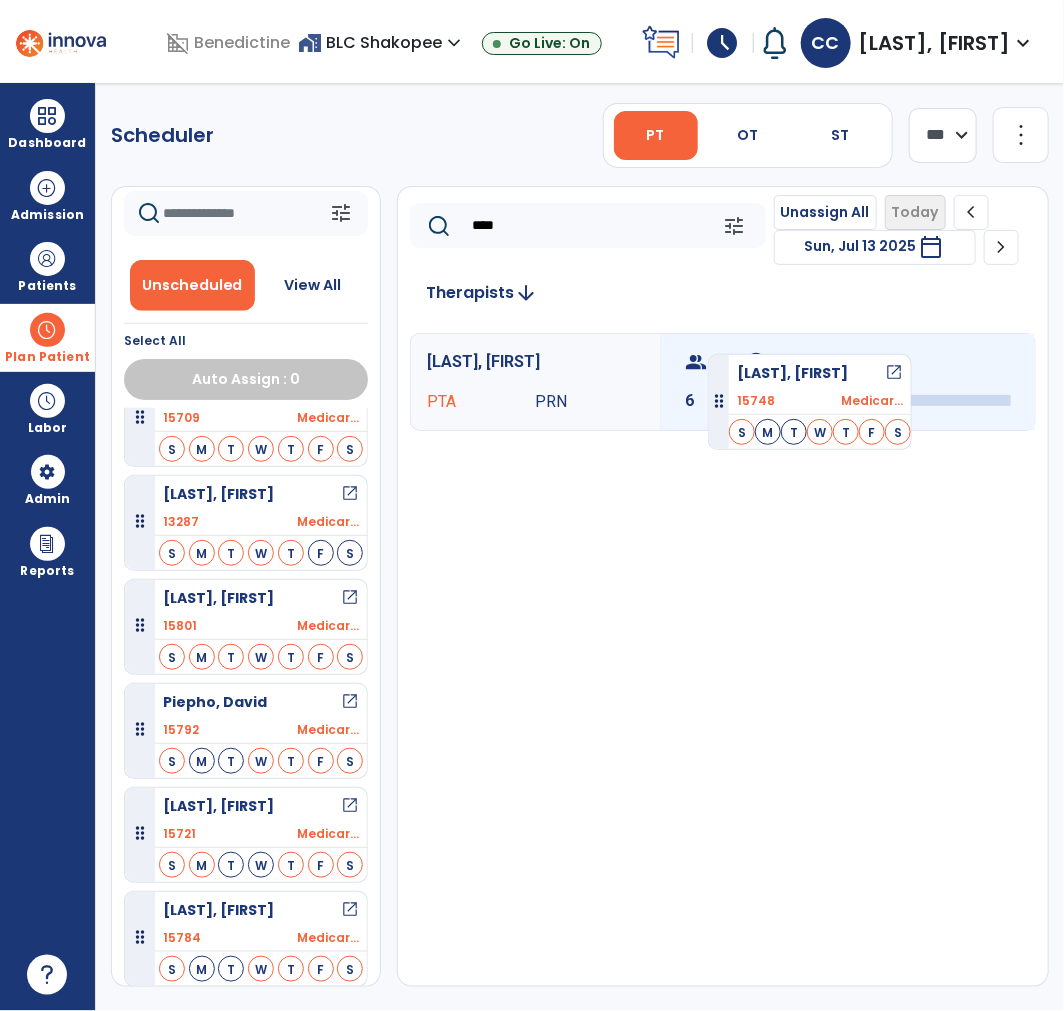 drag, startPoint x: 295, startPoint y: 928, endPoint x: 708, endPoint y: 346, distance: 713.64764 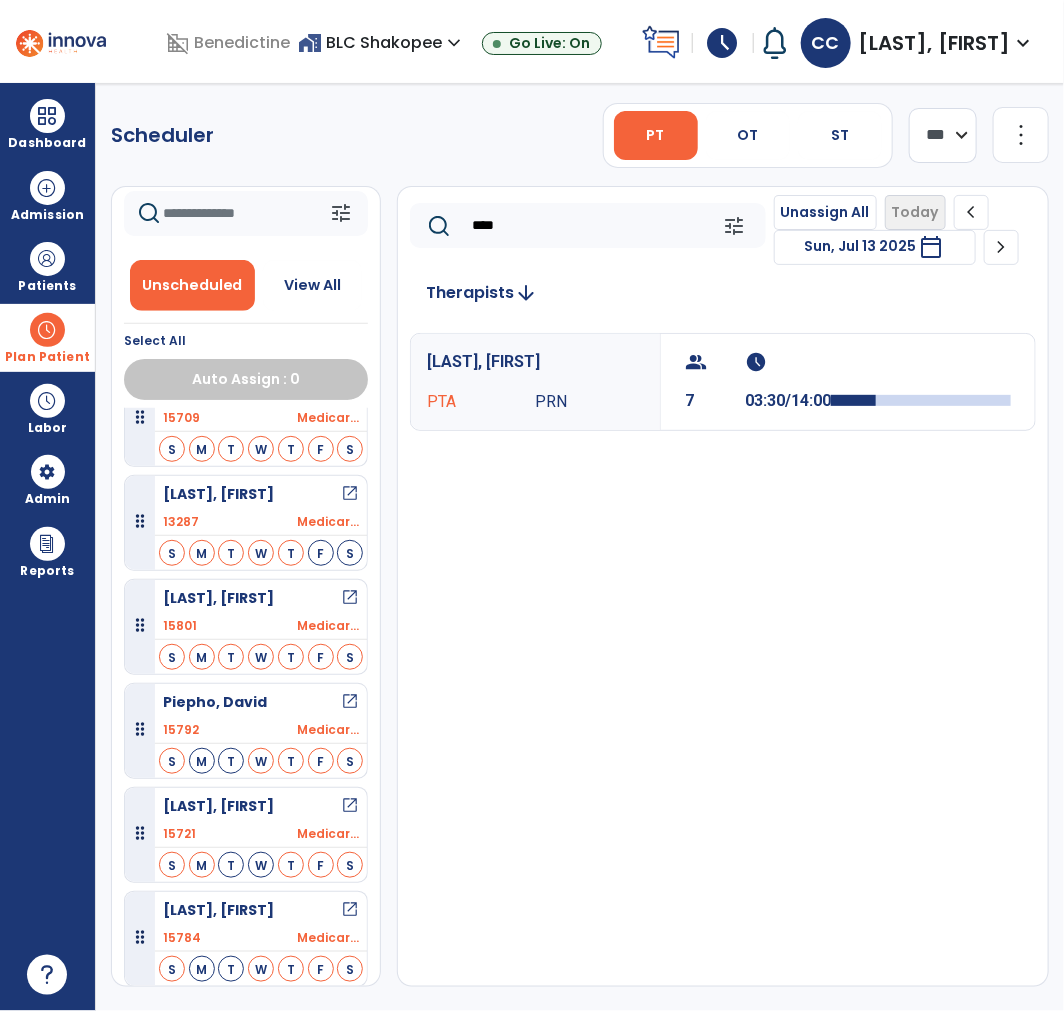 scroll, scrollTop: 463, scrollLeft: 0, axis: vertical 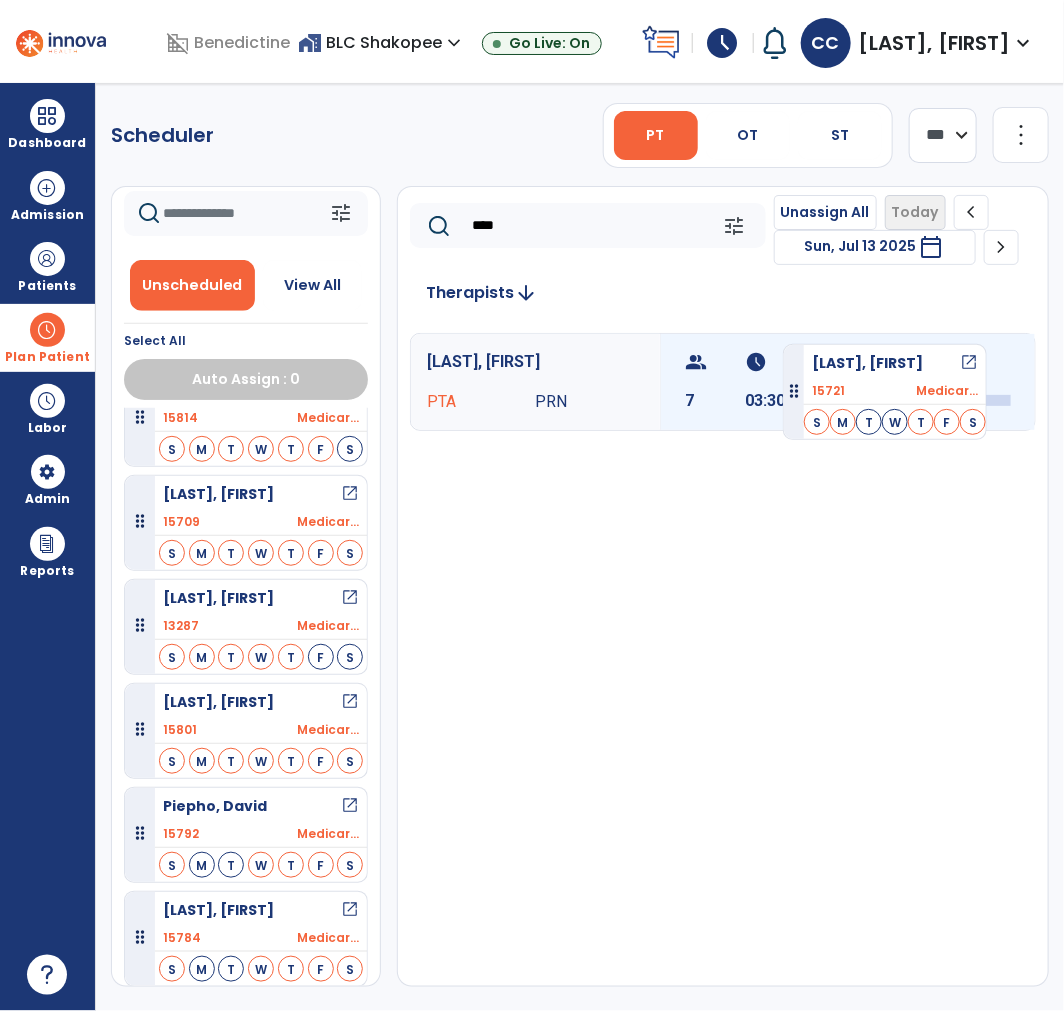 drag, startPoint x: 234, startPoint y: 808, endPoint x: 783, endPoint y: 336, distance: 724.0062 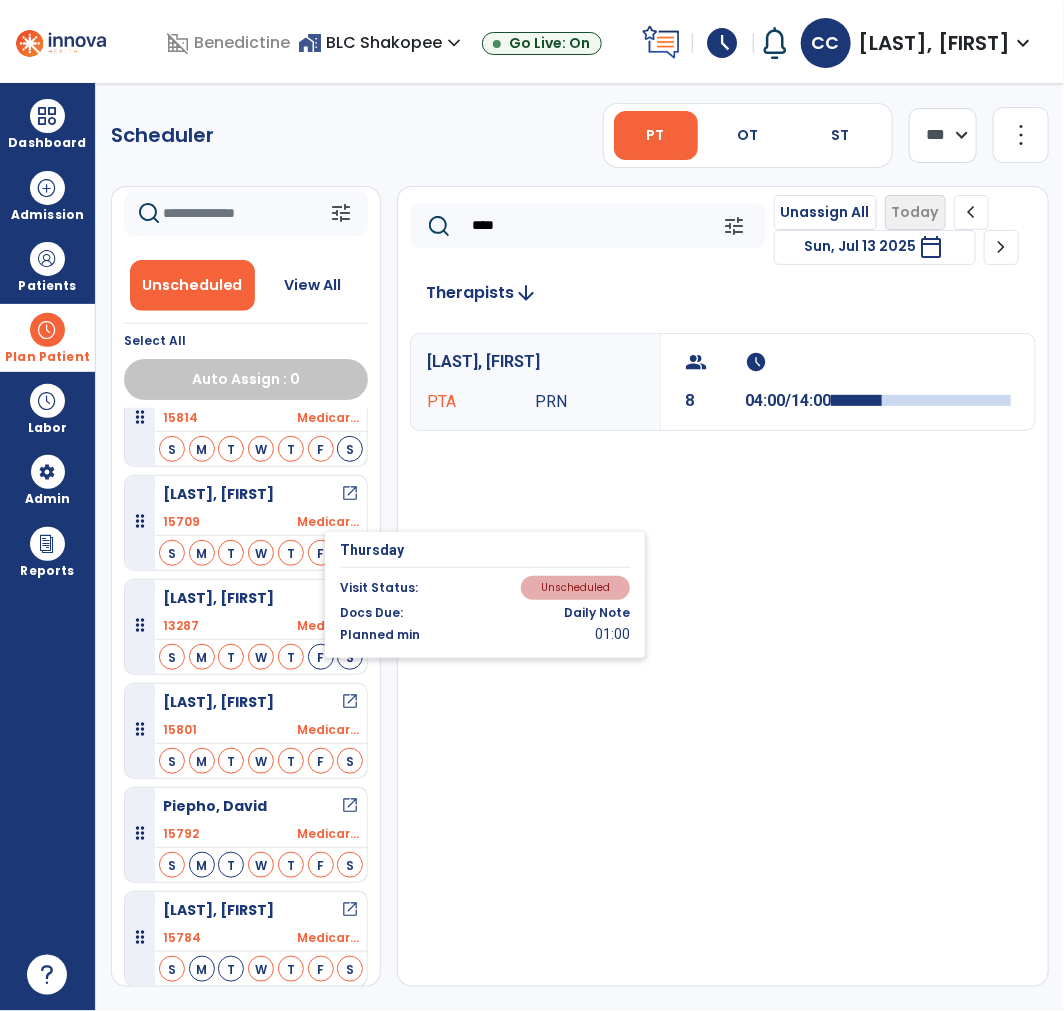 scroll, scrollTop: 0, scrollLeft: 0, axis: both 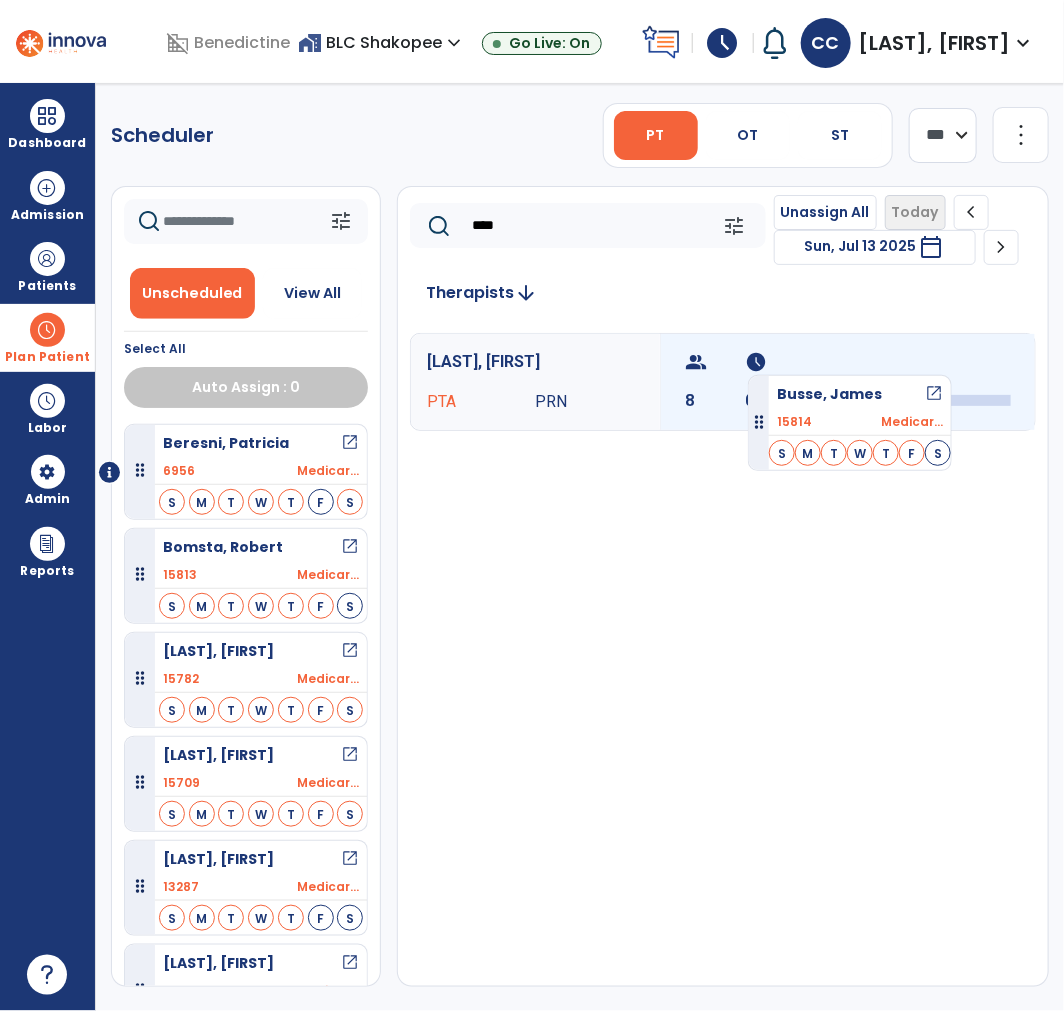 drag, startPoint x: 230, startPoint y: 774, endPoint x: 748, endPoint y: 367, distance: 658.7663 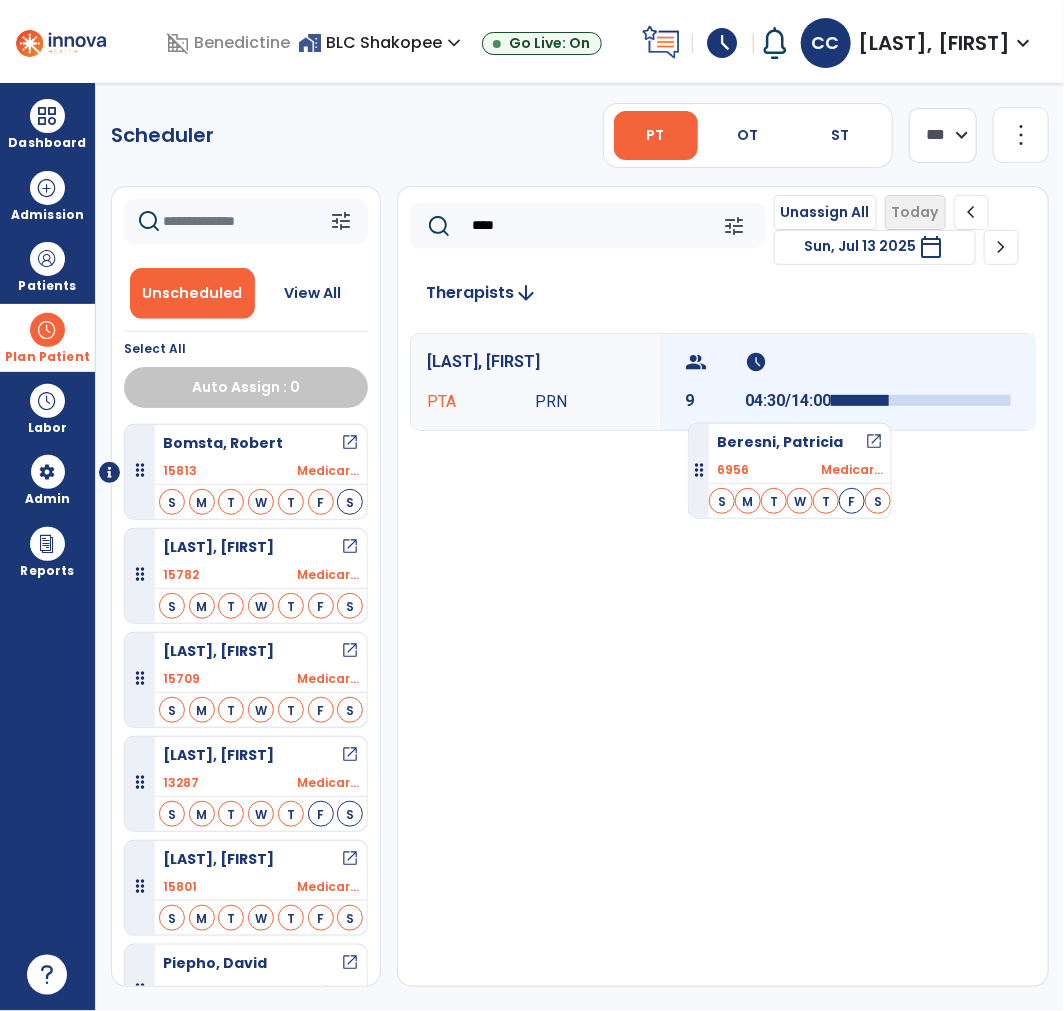 drag, startPoint x: 273, startPoint y: 465, endPoint x: 688, endPoint y: 415, distance: 418.0012 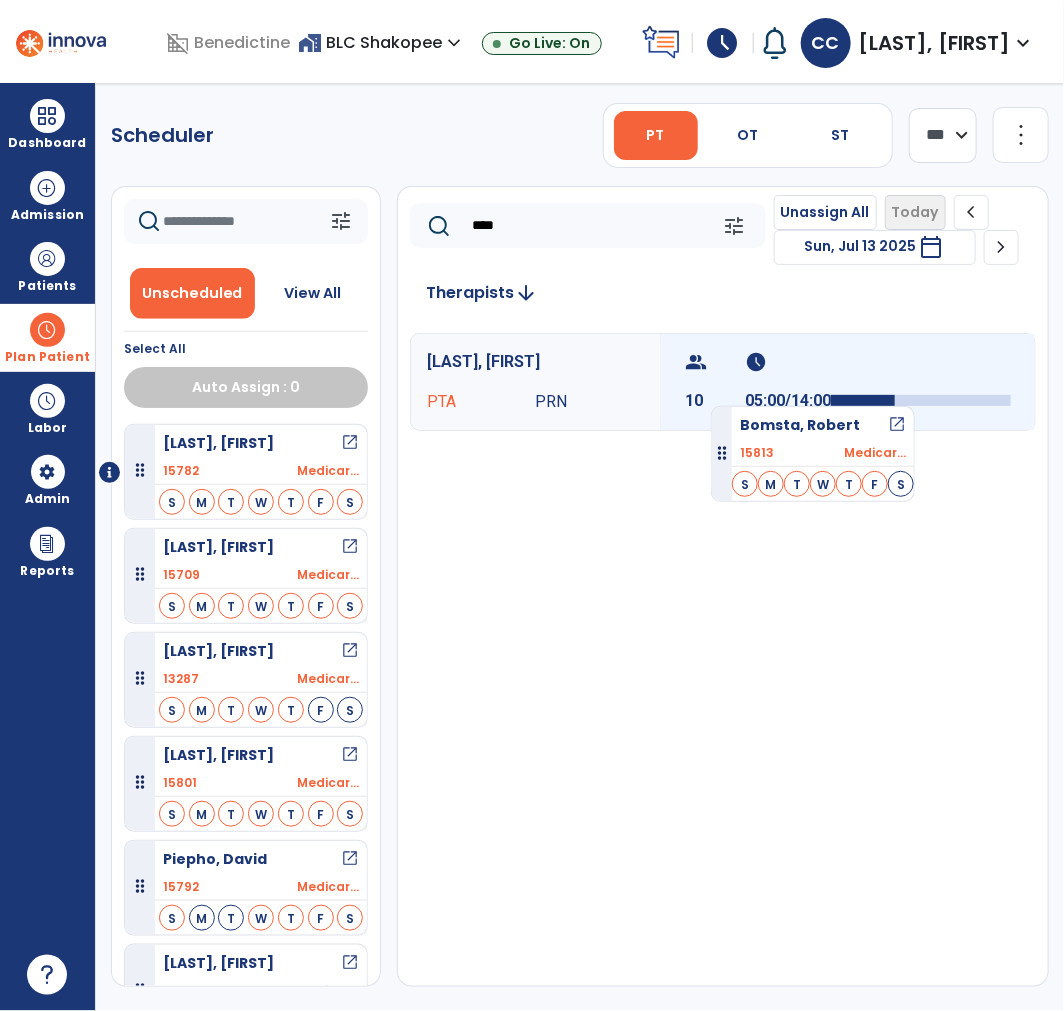drag, startPoint x: 254, startPoint y: 456, endPoint x: 711, endPoint y: 398, distance: 460.66583 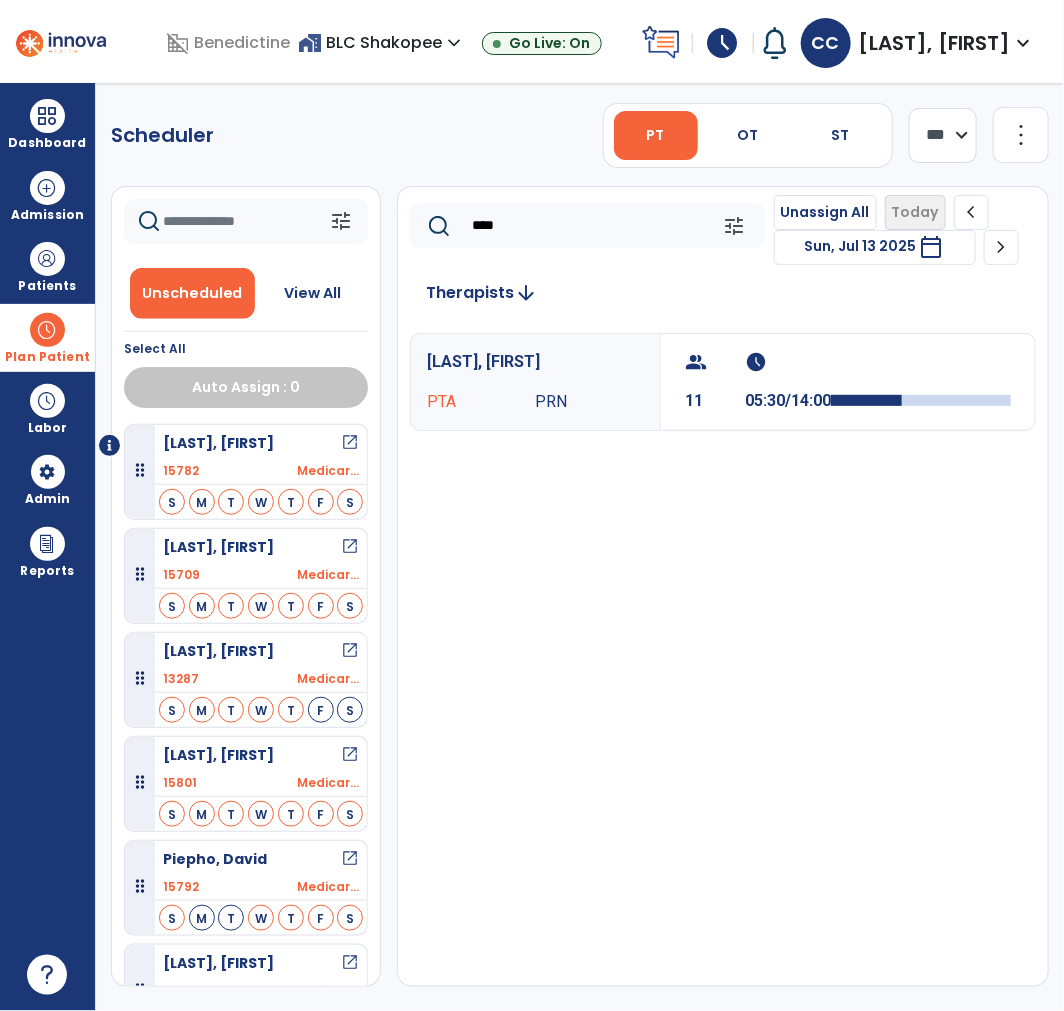 scroll, scrollTop: 46, scrollLeft: 0, axis: vertical 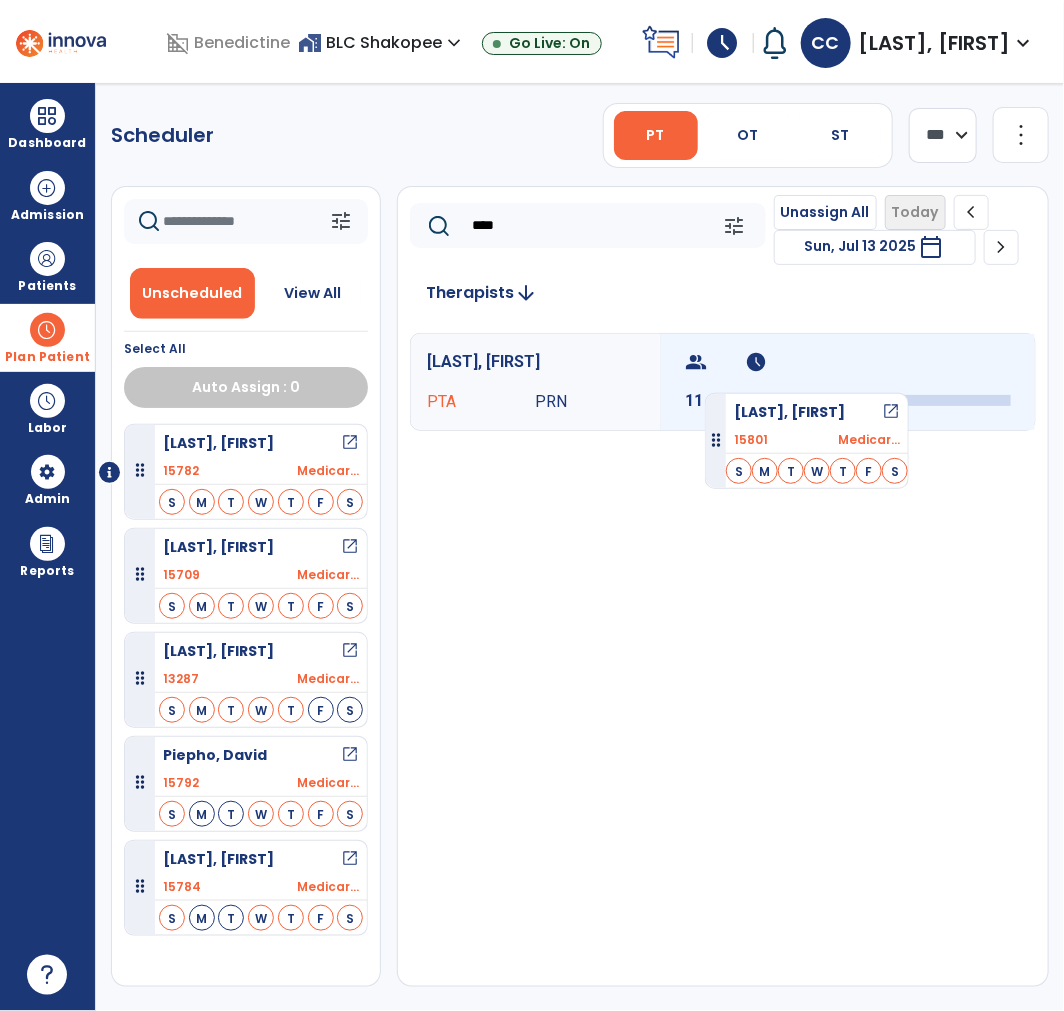 drag, startPoint x: 228, startPoint y: 703, endPoint x: 710, endPoint y: 385, distance: 577.4496 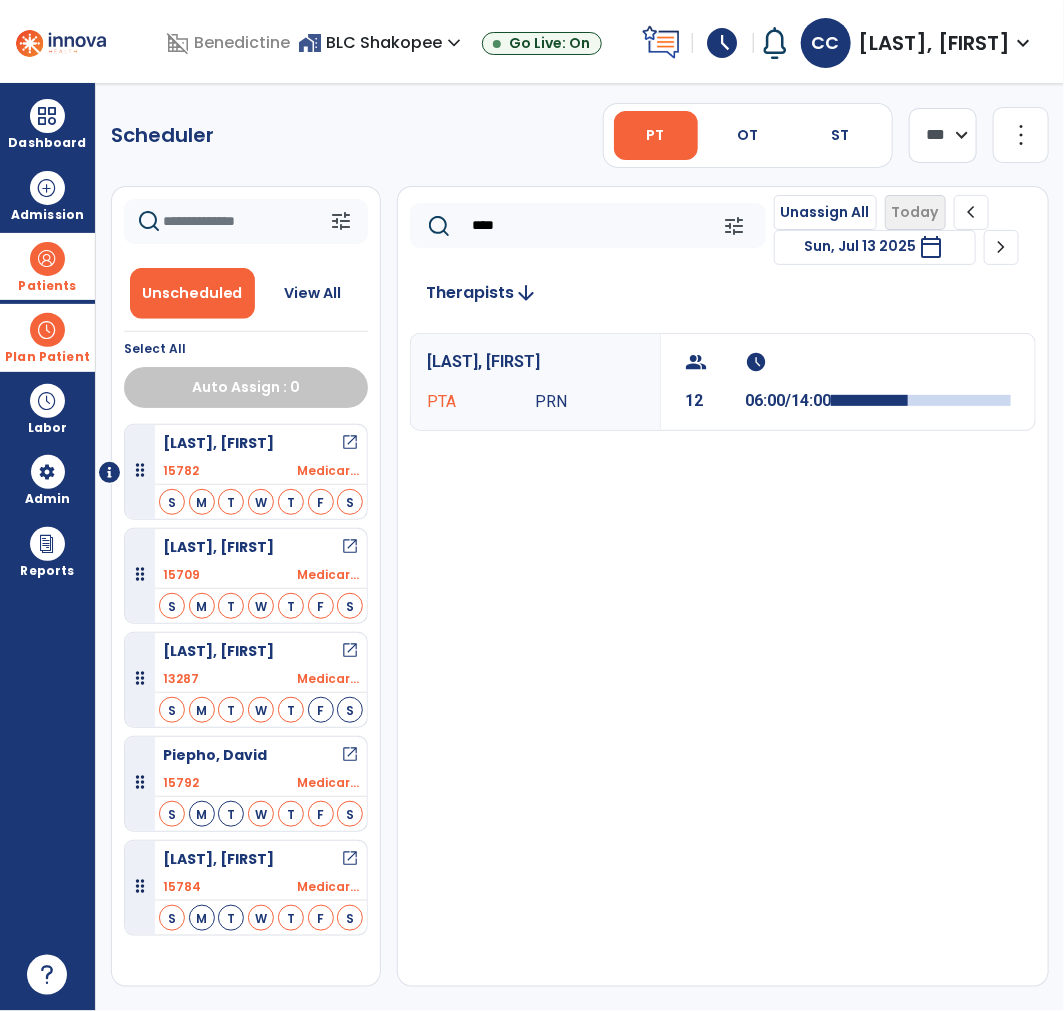 click on "Patients" at bounding box center (47, 286) 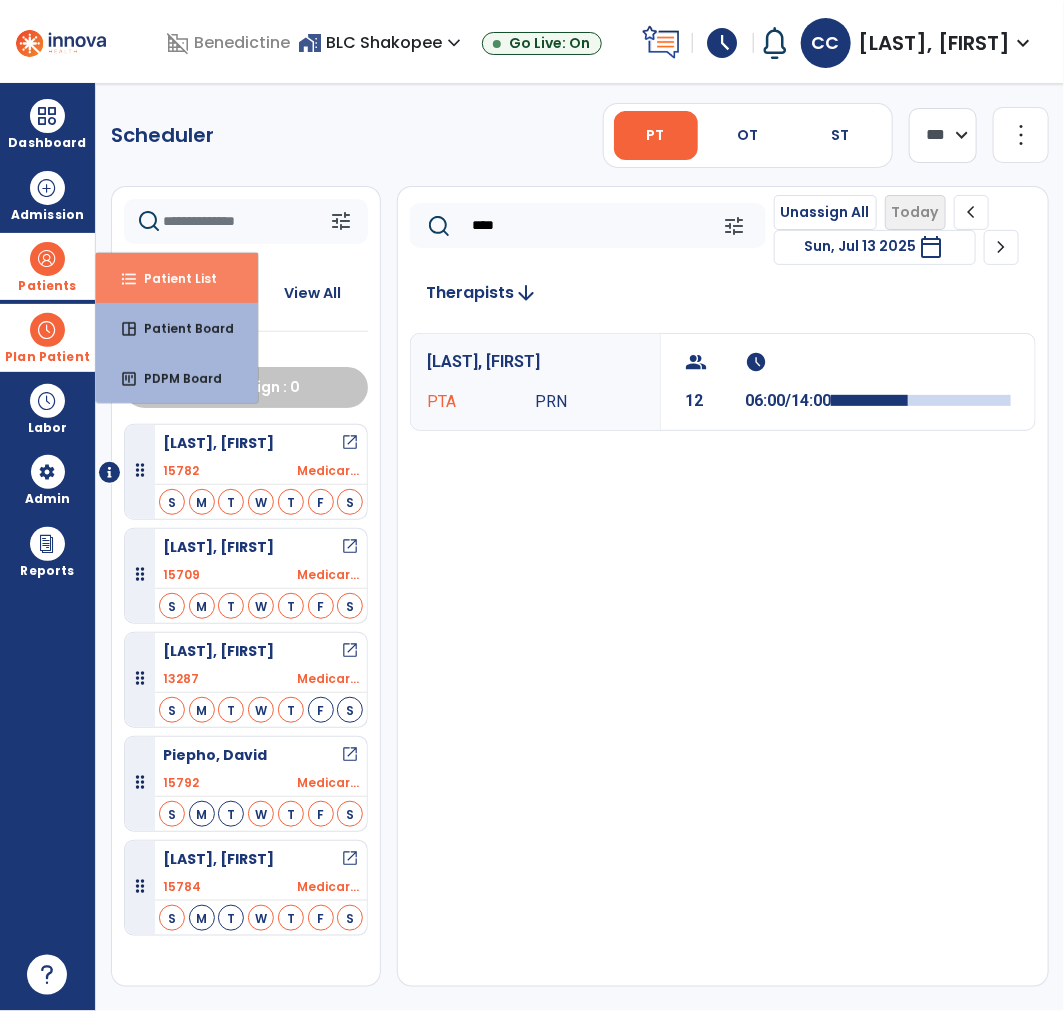 click on "format_list_bulleted" at bounding box center [129, 279] 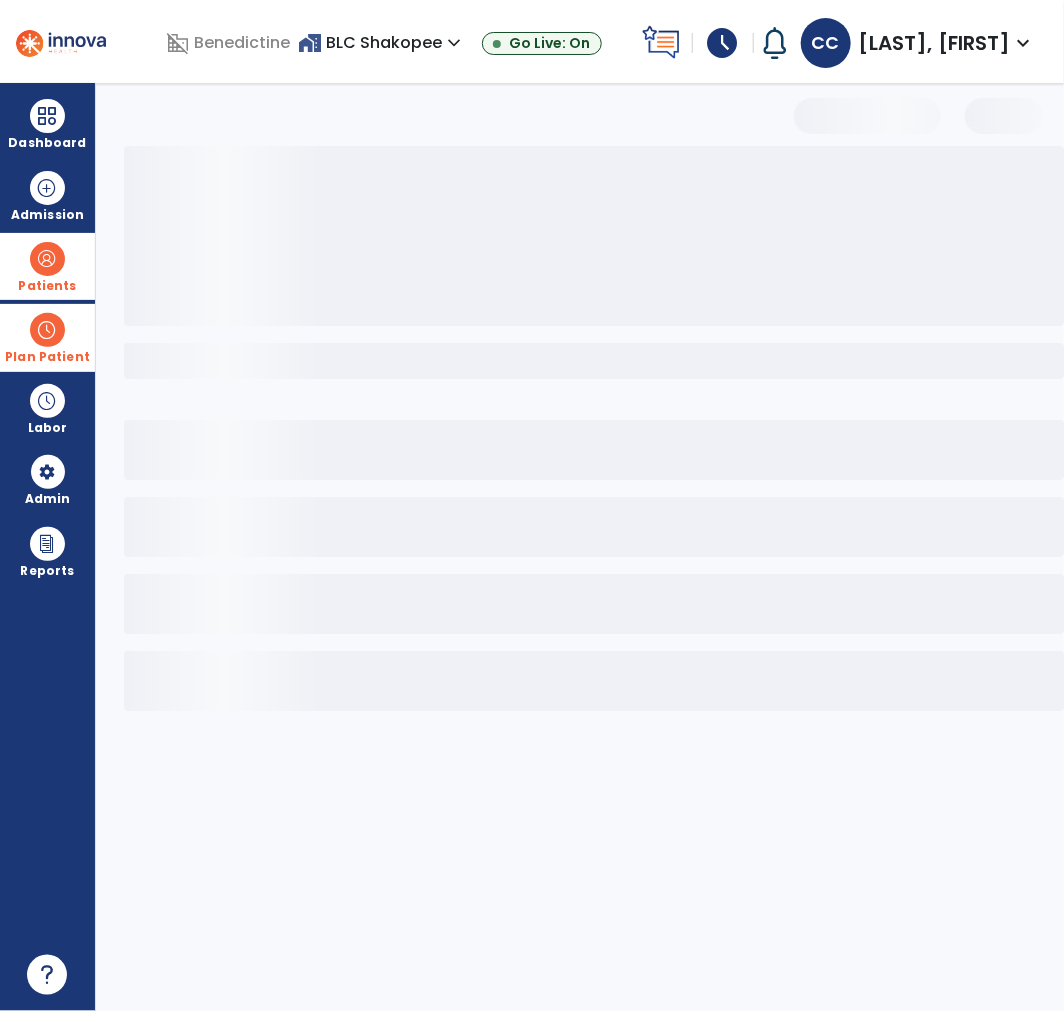 select on "***" 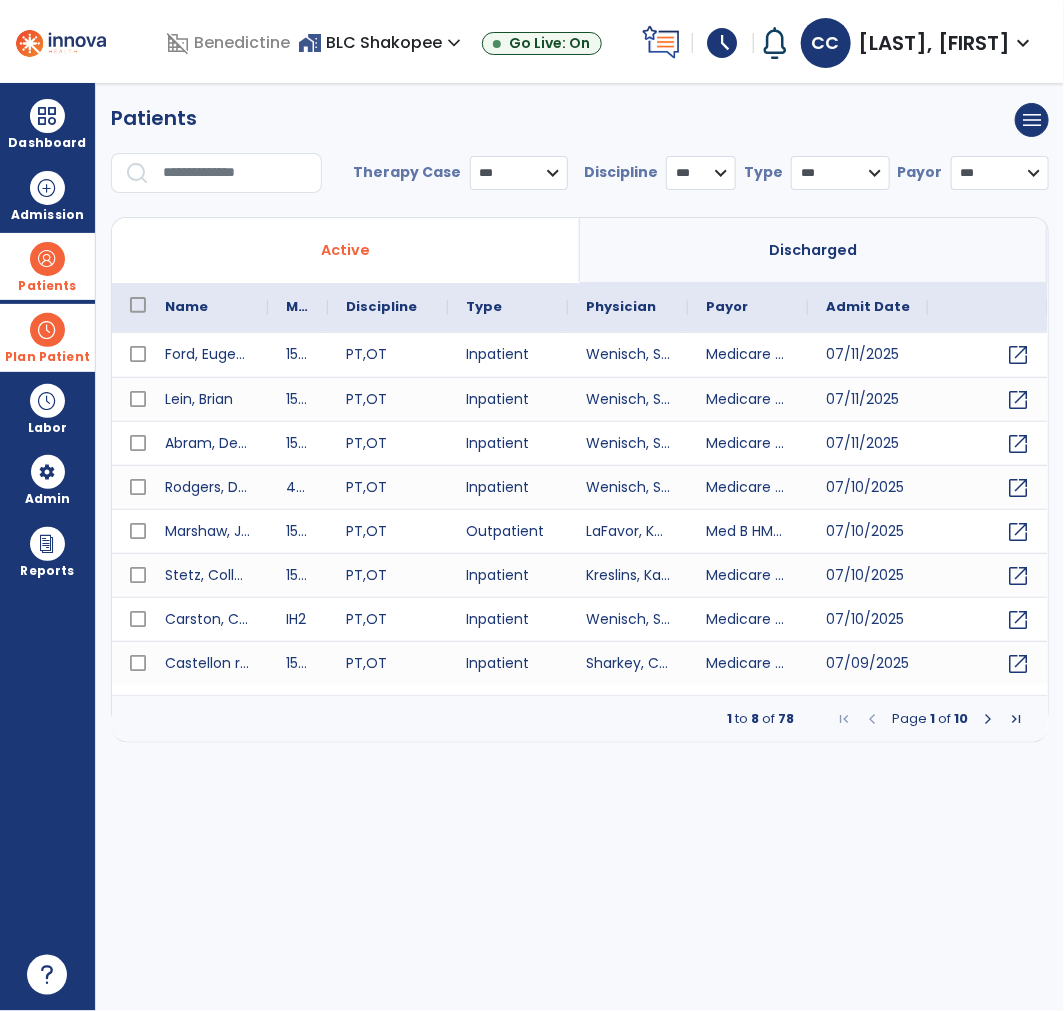 click at bounding box center (222, 181) 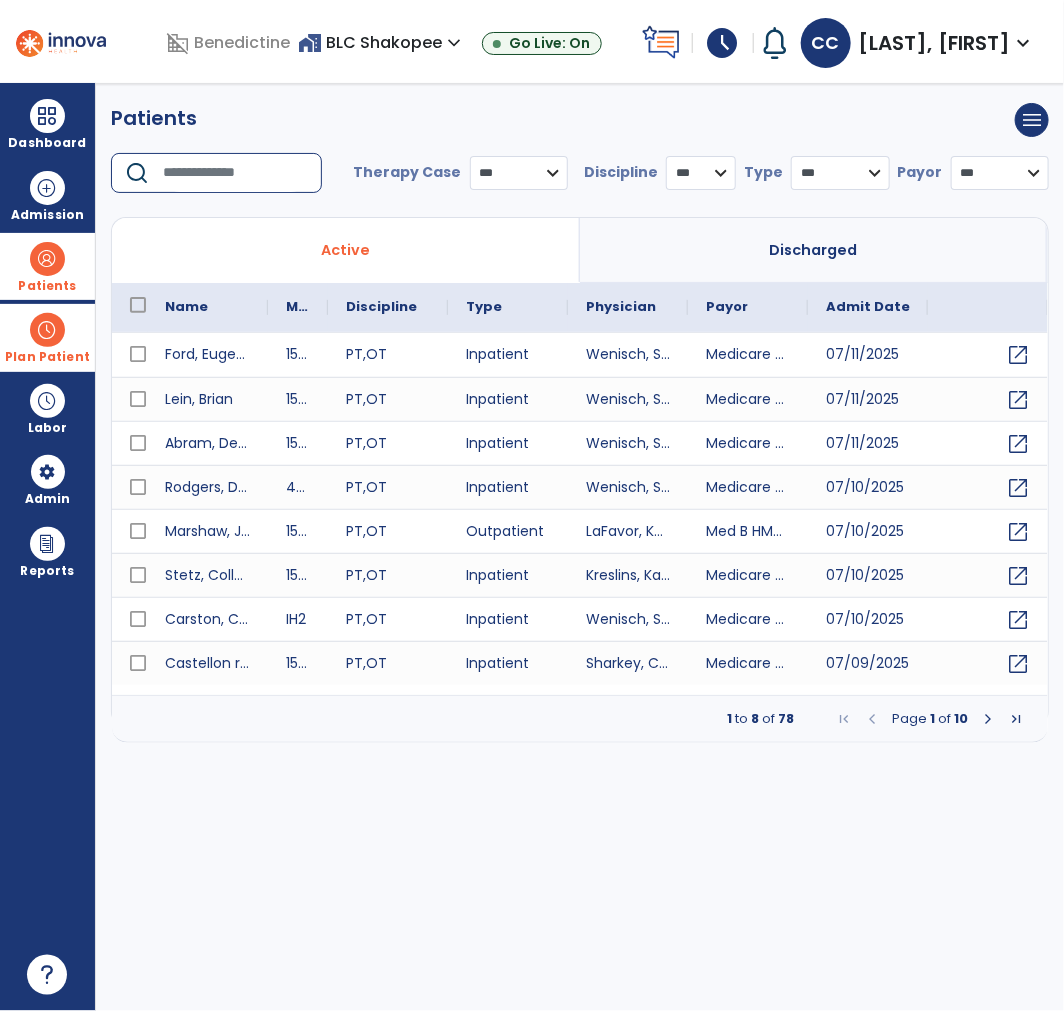 click at bounding box center [235, 173] 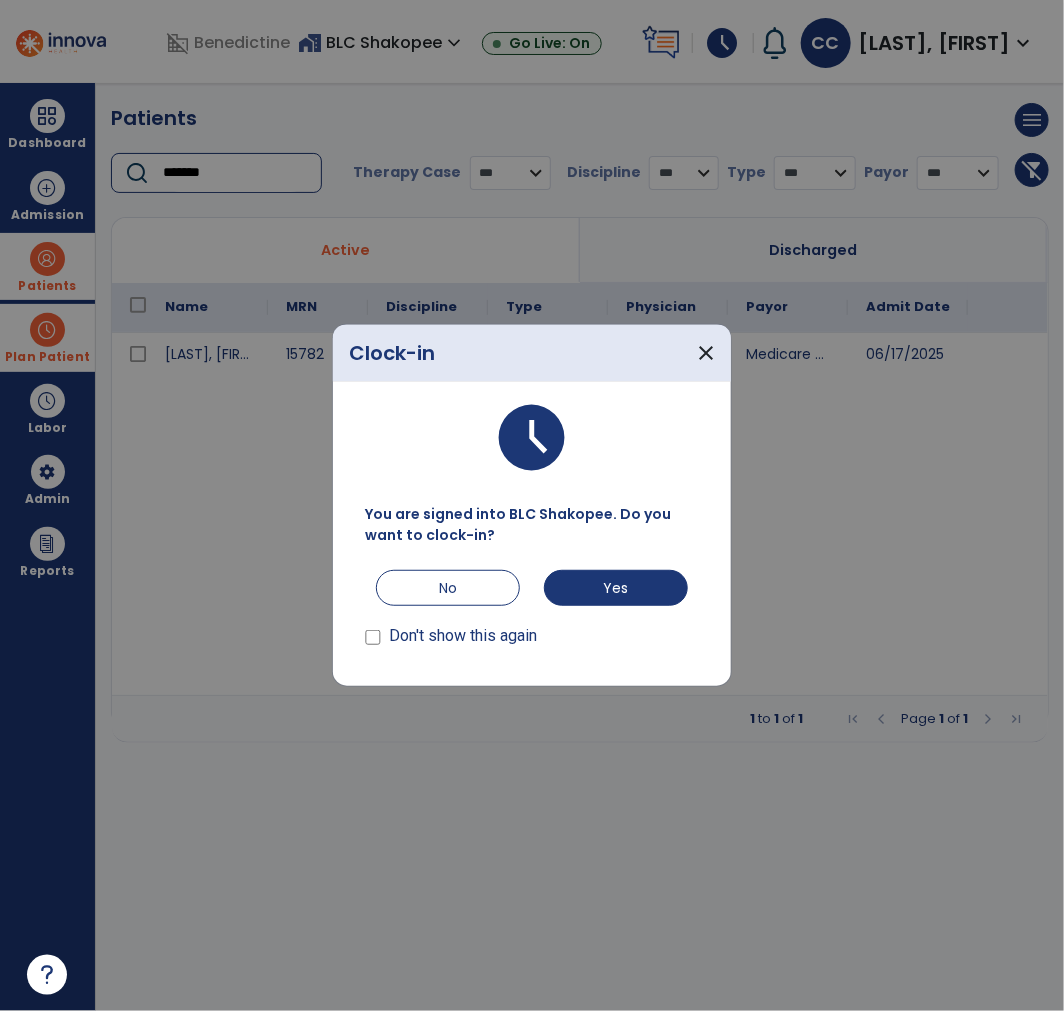 type on "*******" 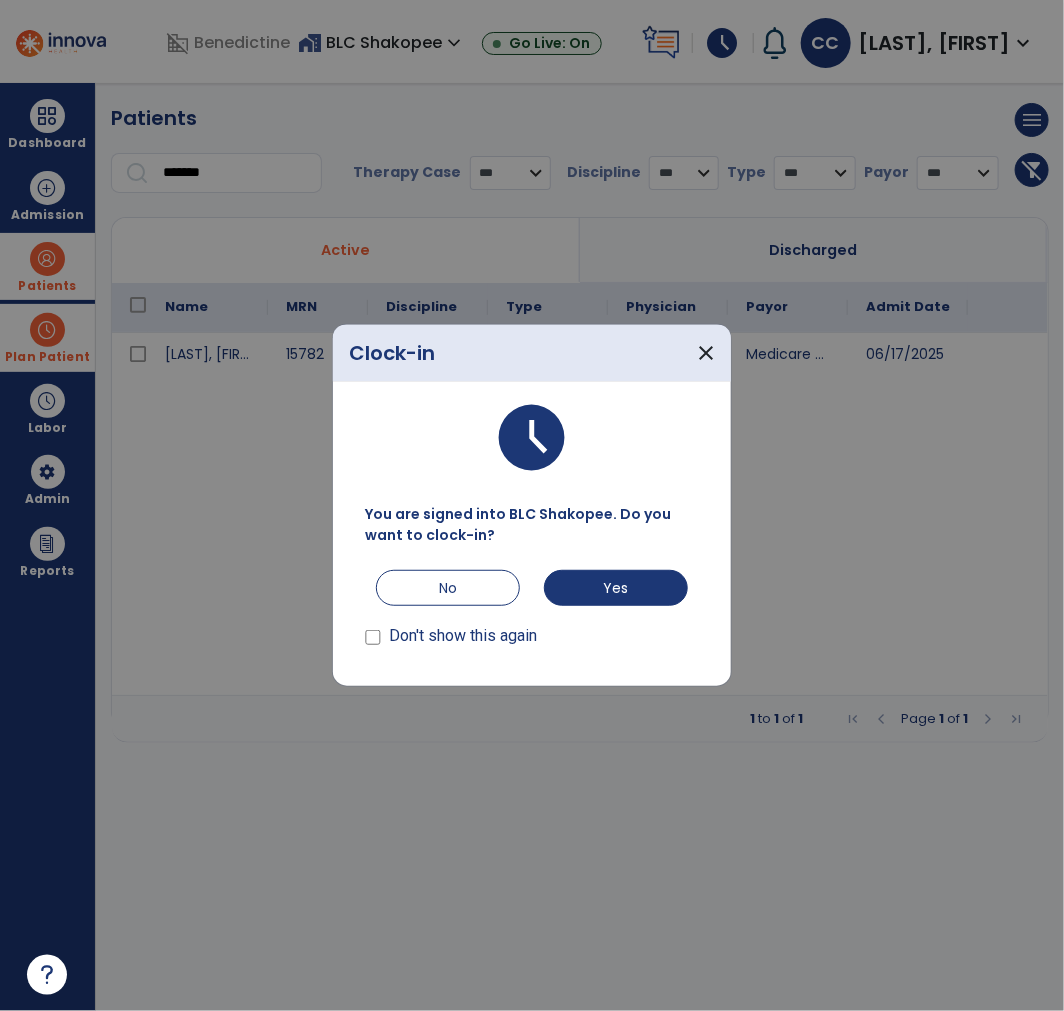 click on "You are signed into BLC Shakopee. Do you want to clock-in?   No   Yes      Don't show this again" at bounding box center (532, 577) 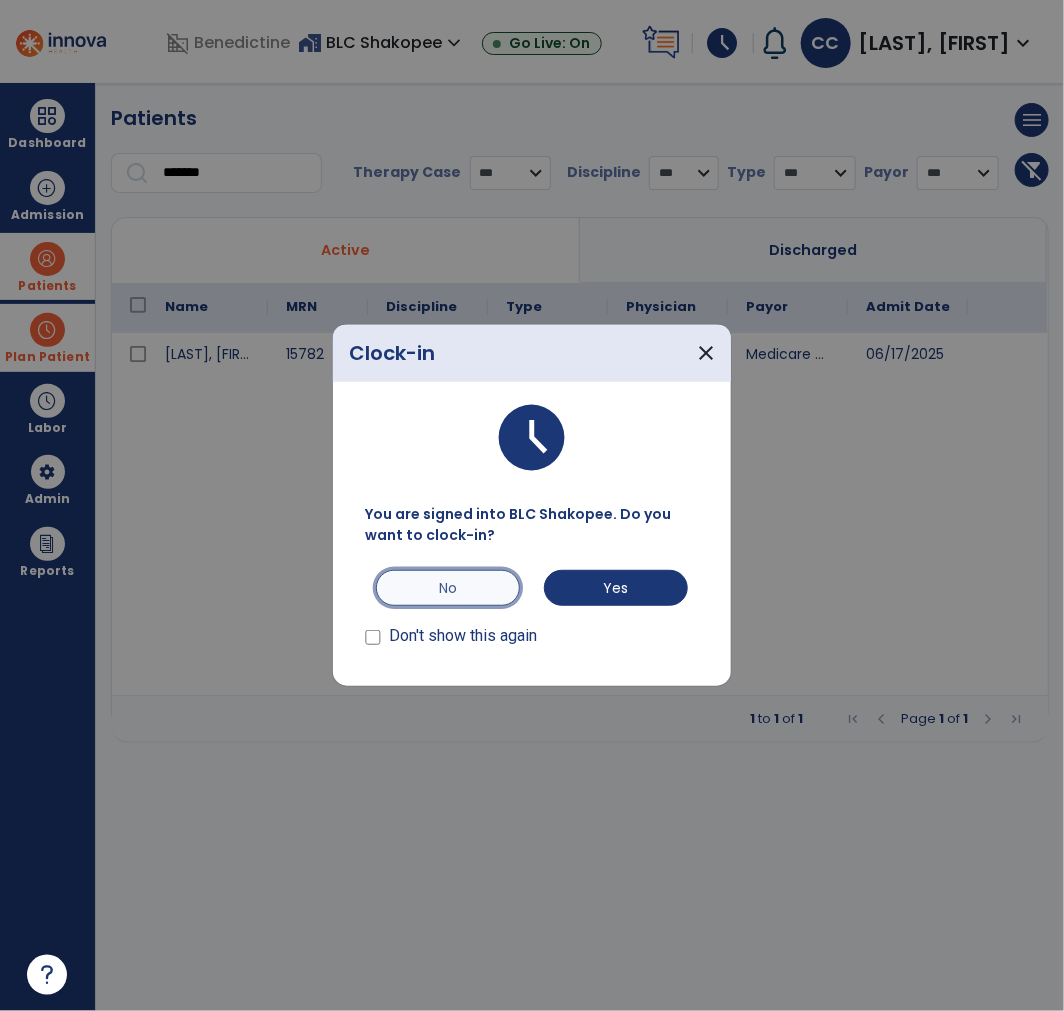 click on "No" at bounding box center (448, 588) 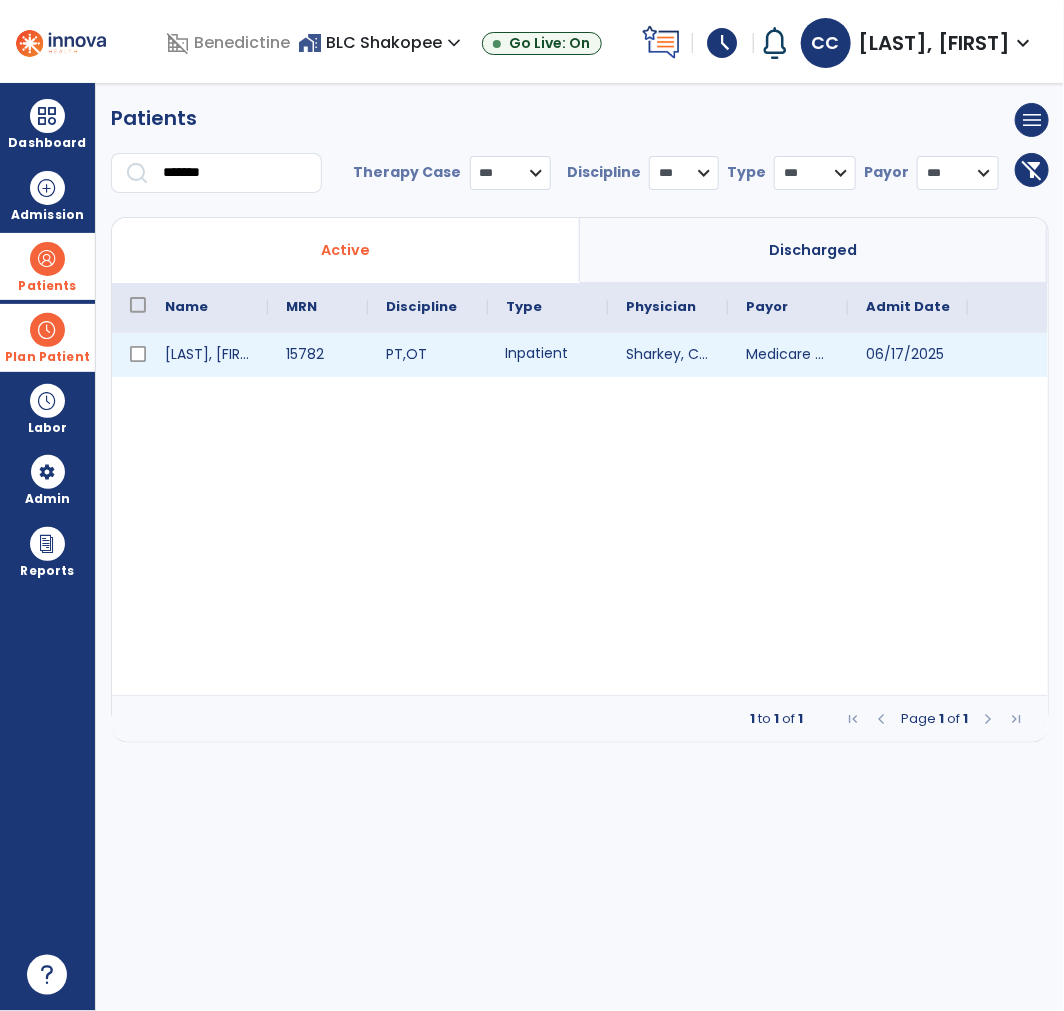 click on "Inpatient" at bounding box center [548, 355] 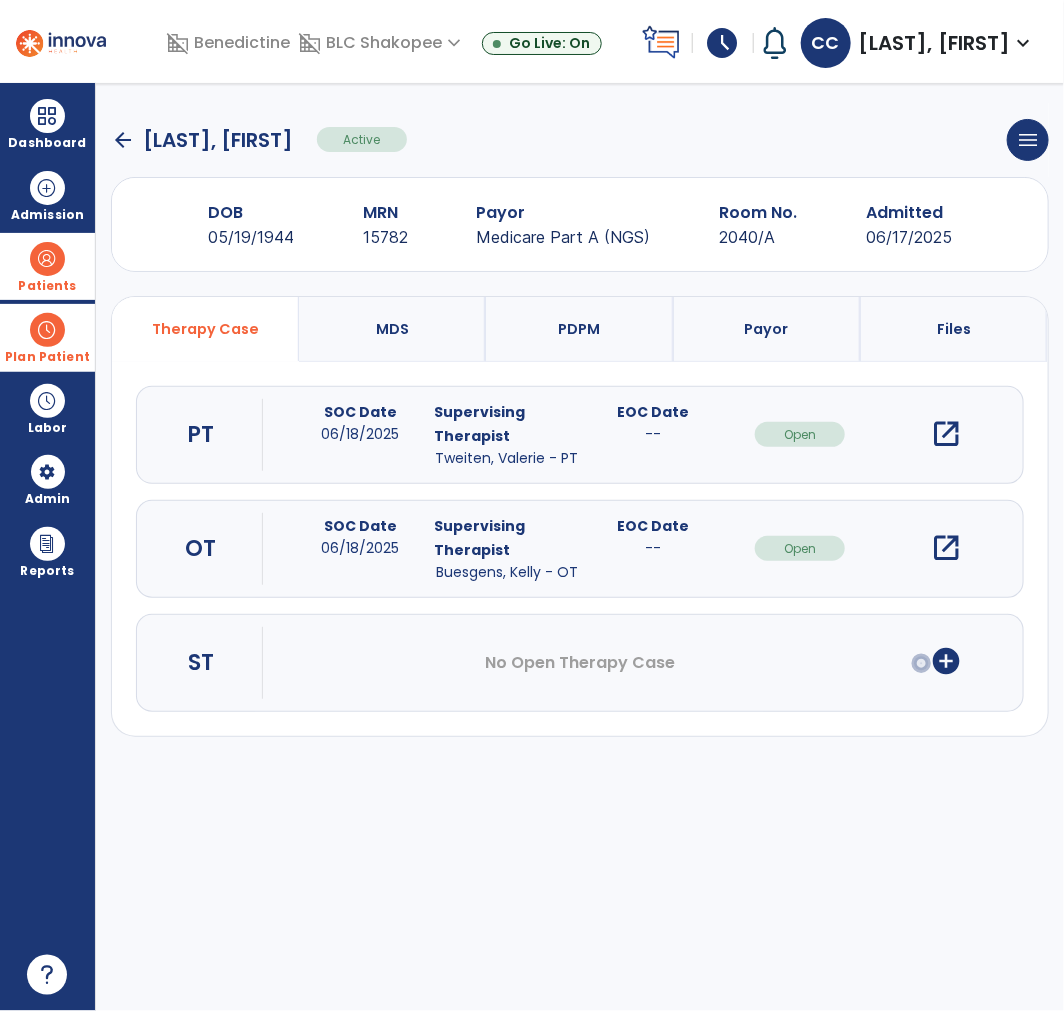 click on "open_in_new" at bounding box center [947, 434] 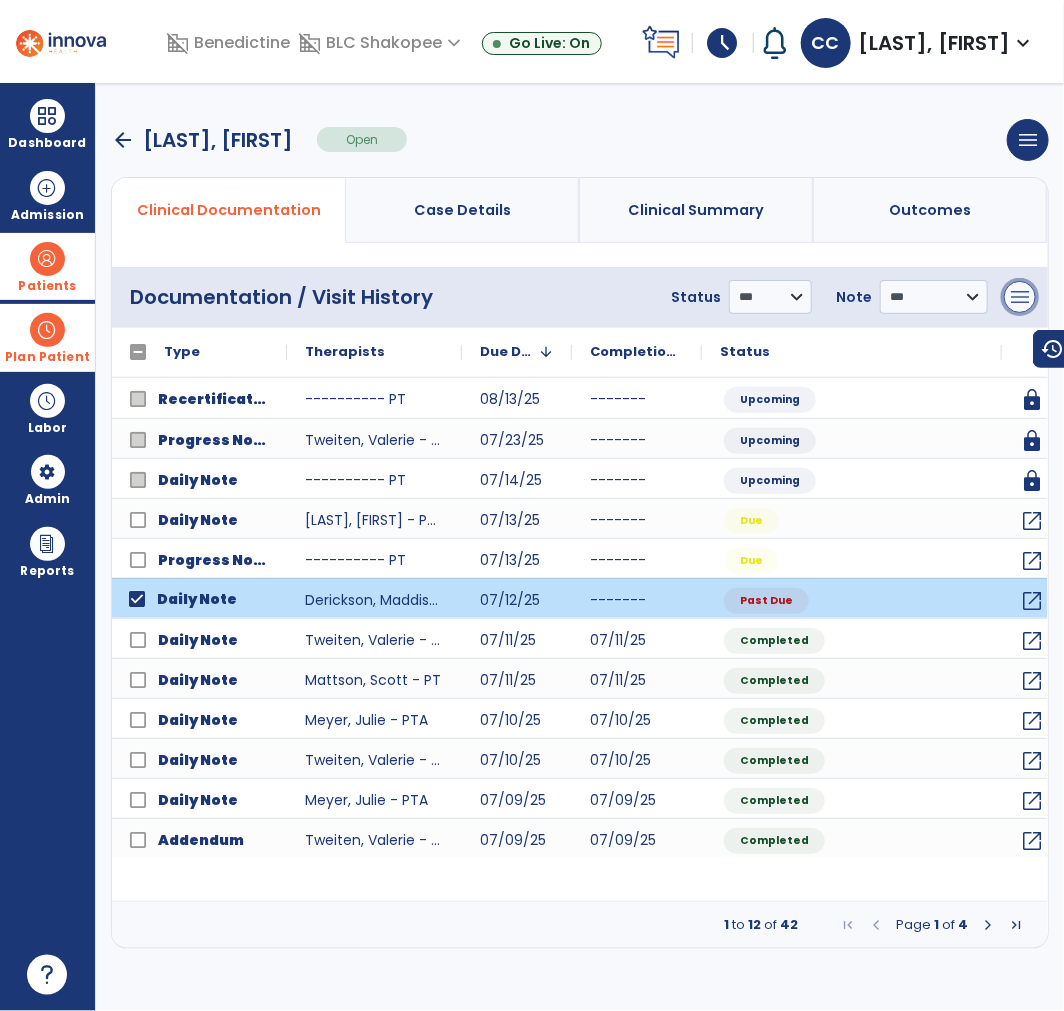 click on "menu" at bounding box center (1020, 297) 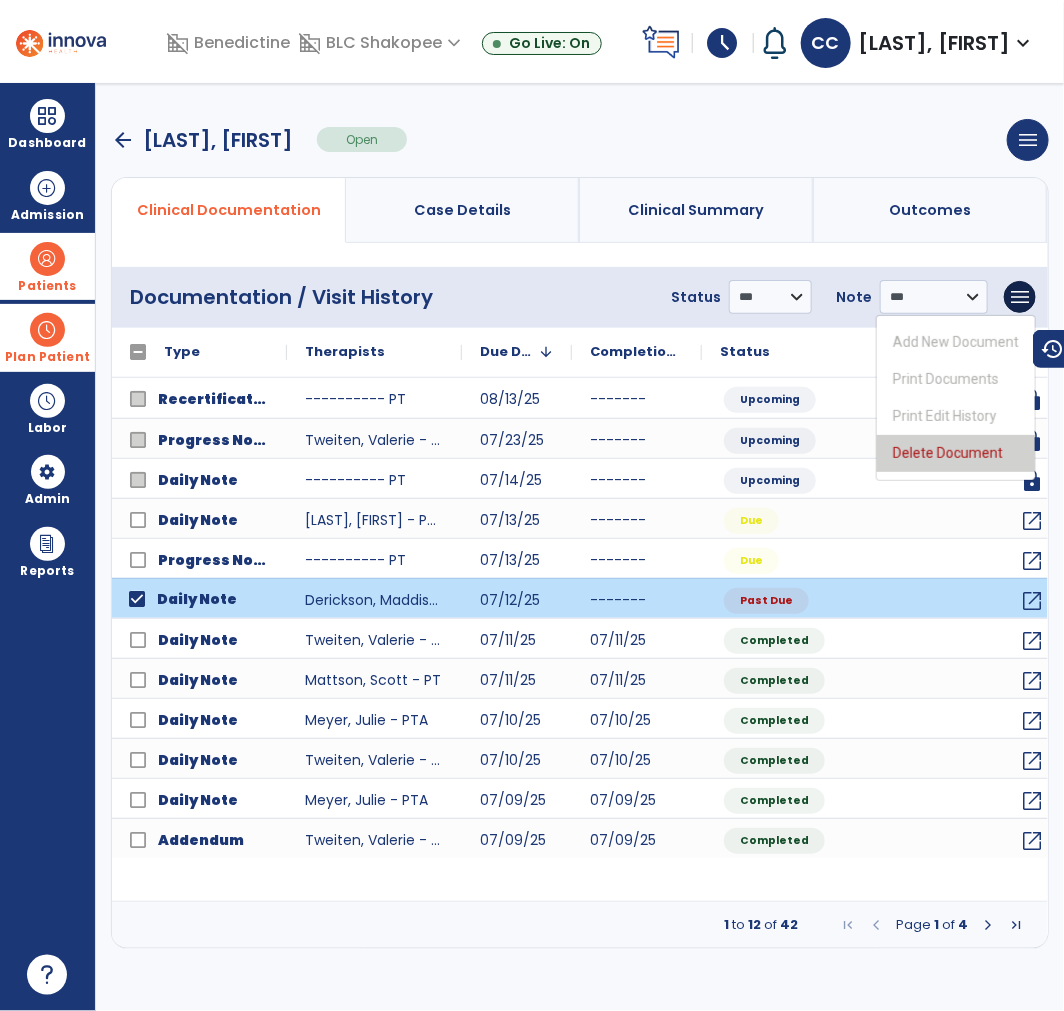 click on "Delete Document" at bounding box center (956, 453) 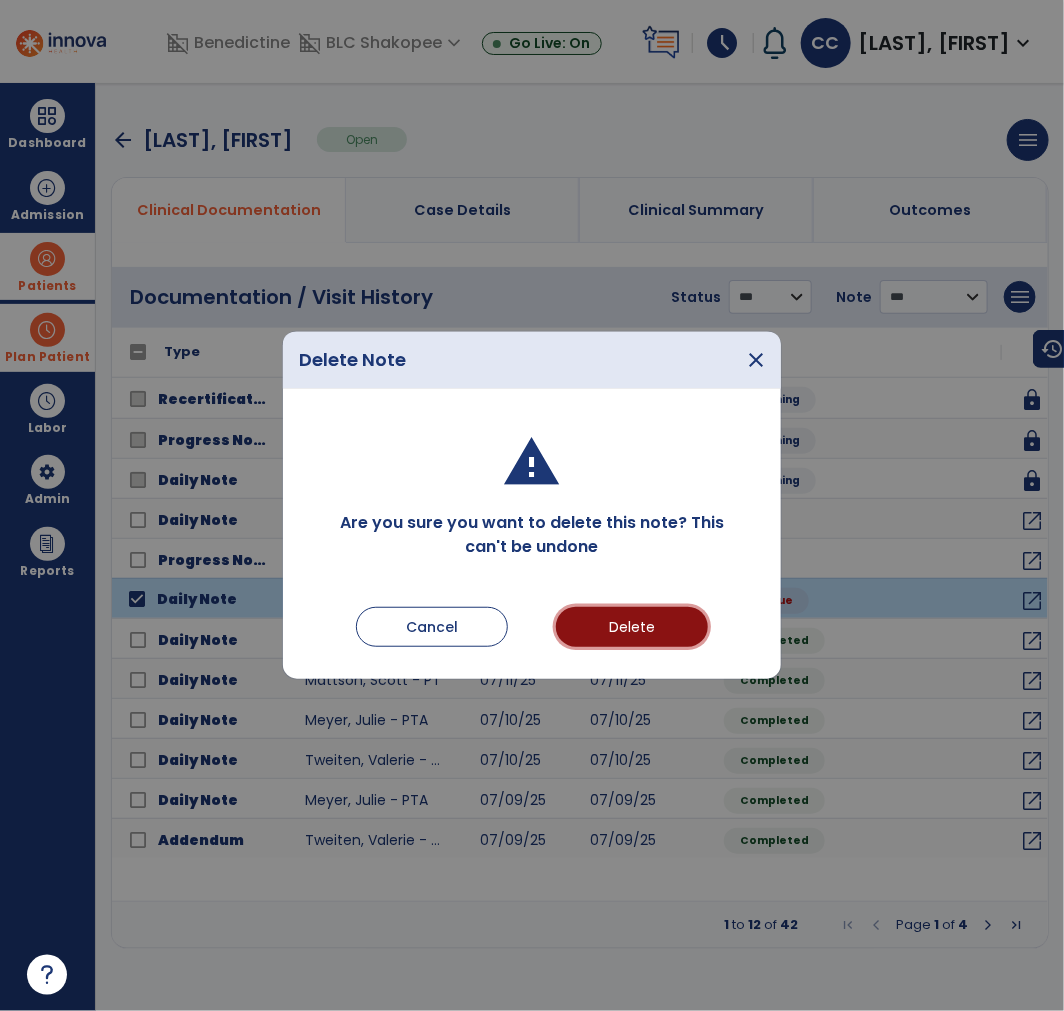 click on "Delete" at bounding box center [632, 627] 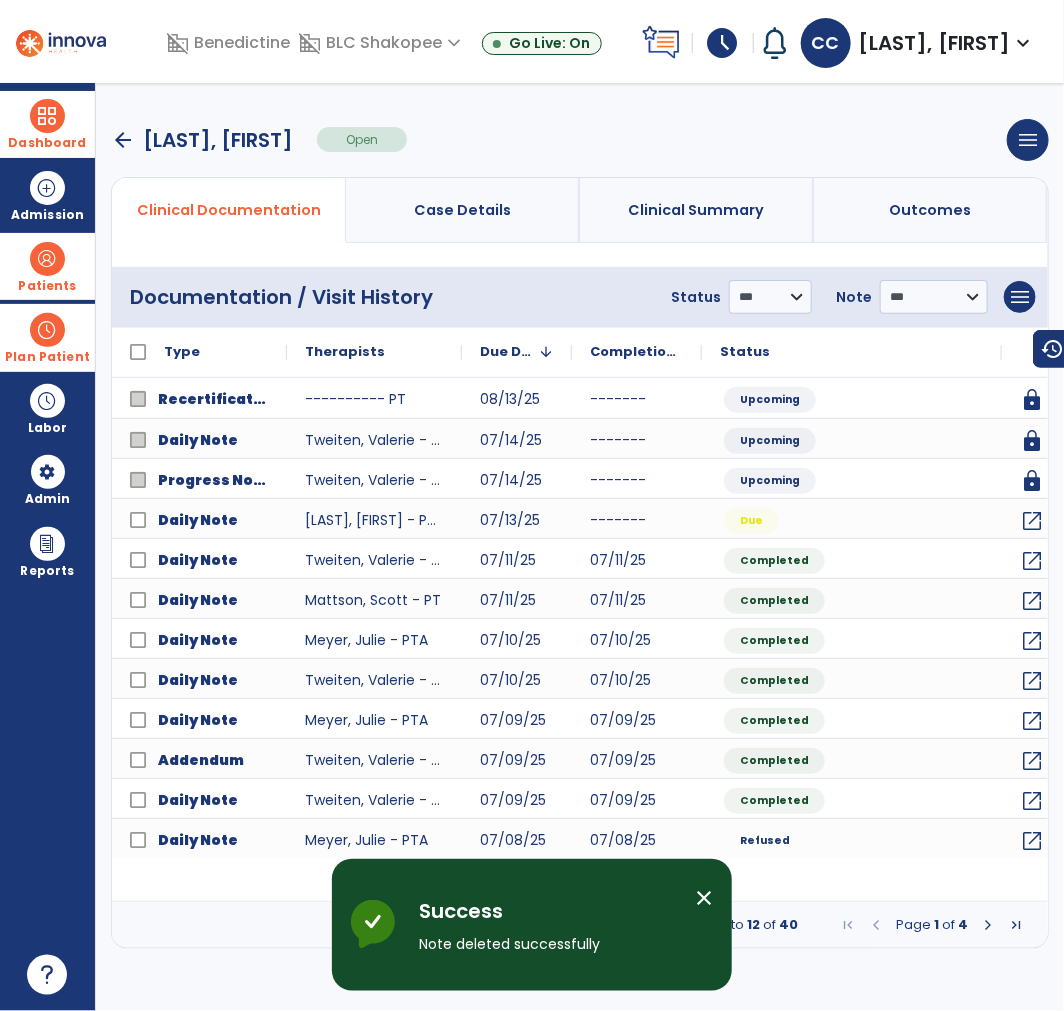 click on "Dashboard" at bounding box center [47, 143] 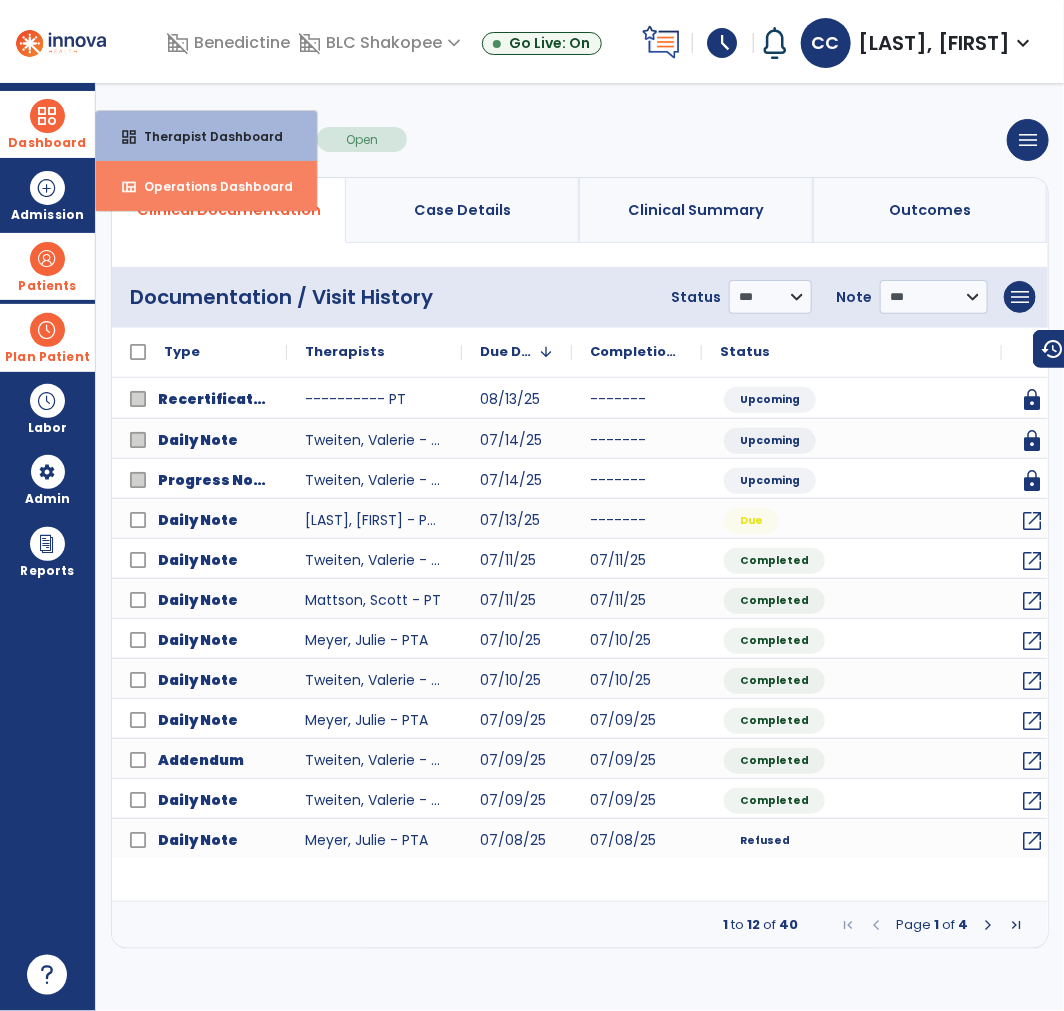 click on "Operations Dashboard" at bounding box center (210, 186) 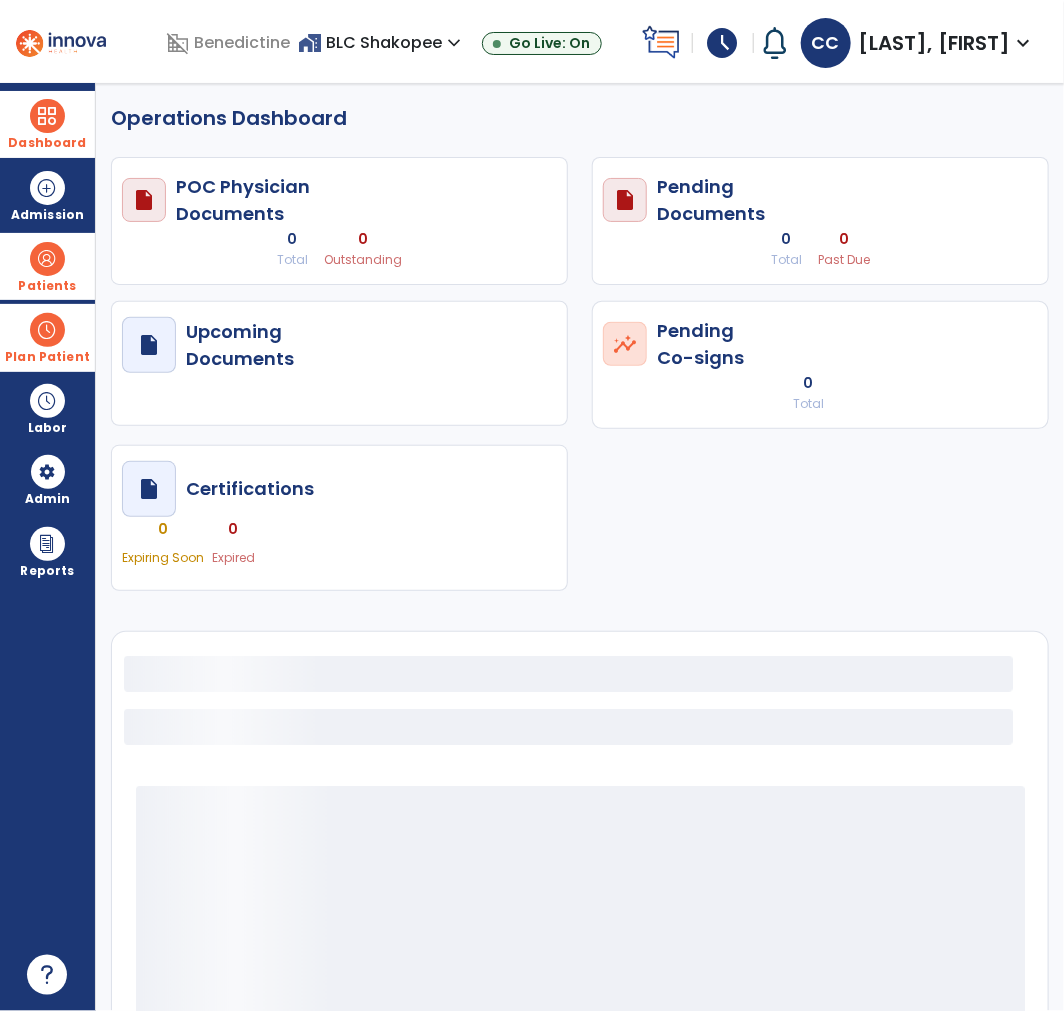 select on "***" 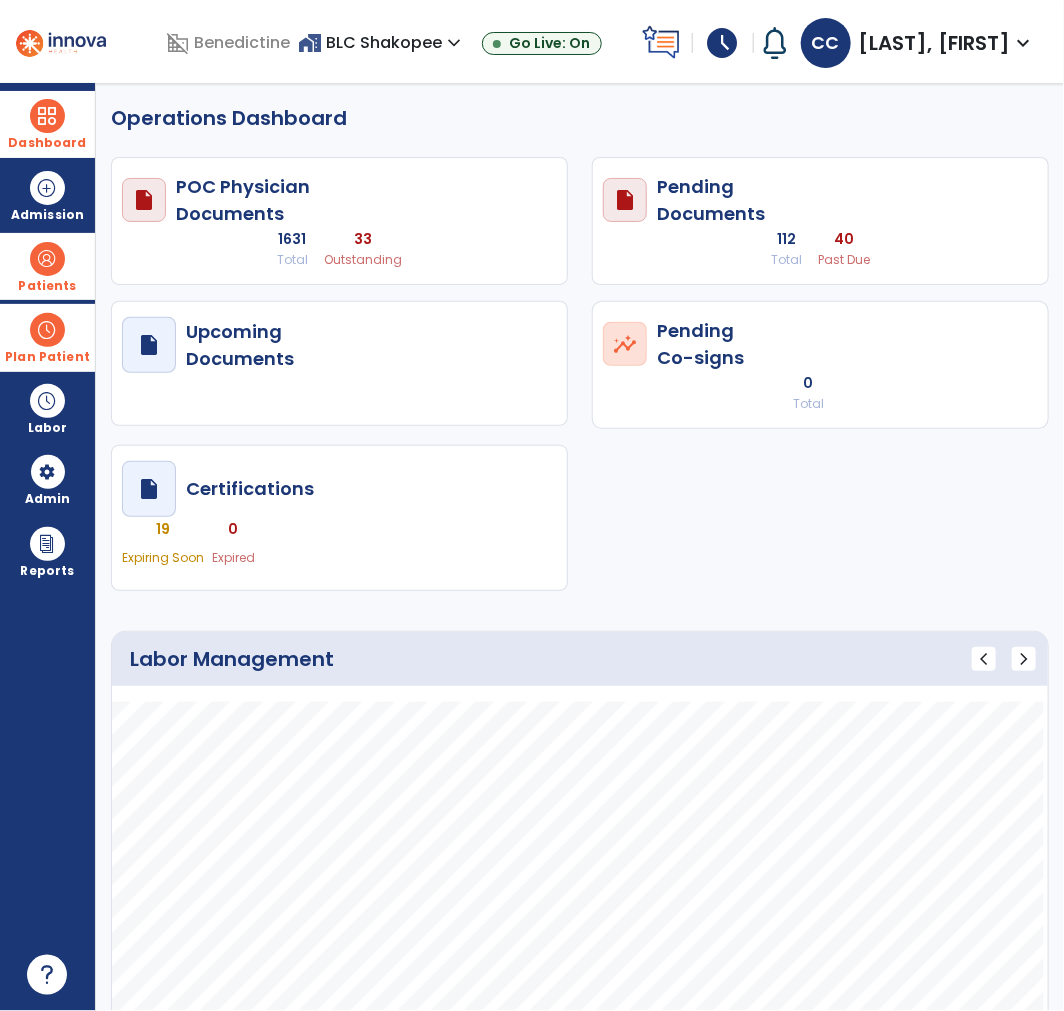 click on "Plan Patient" at bounding box center [47, 286] 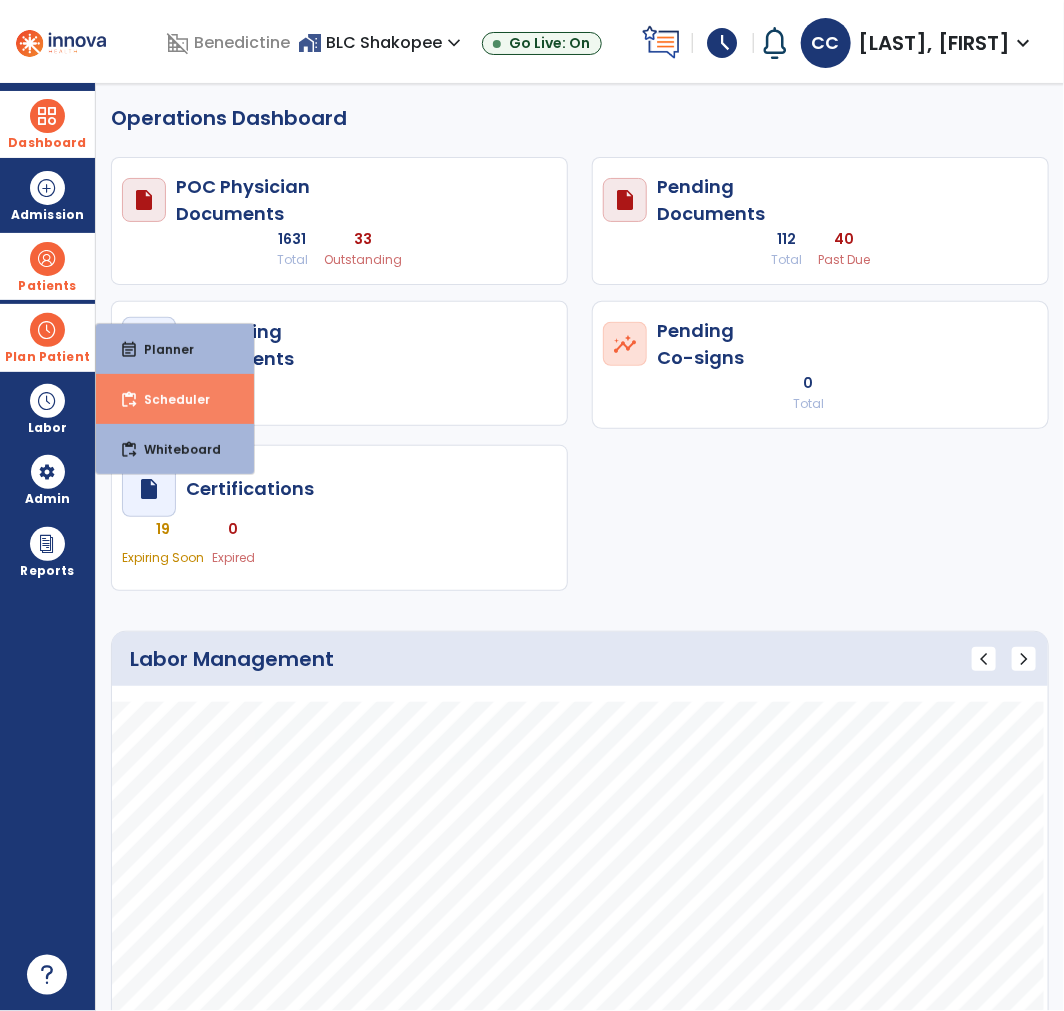 click on "content_paste_go  Scheduler" at bounding box center (175, 399) 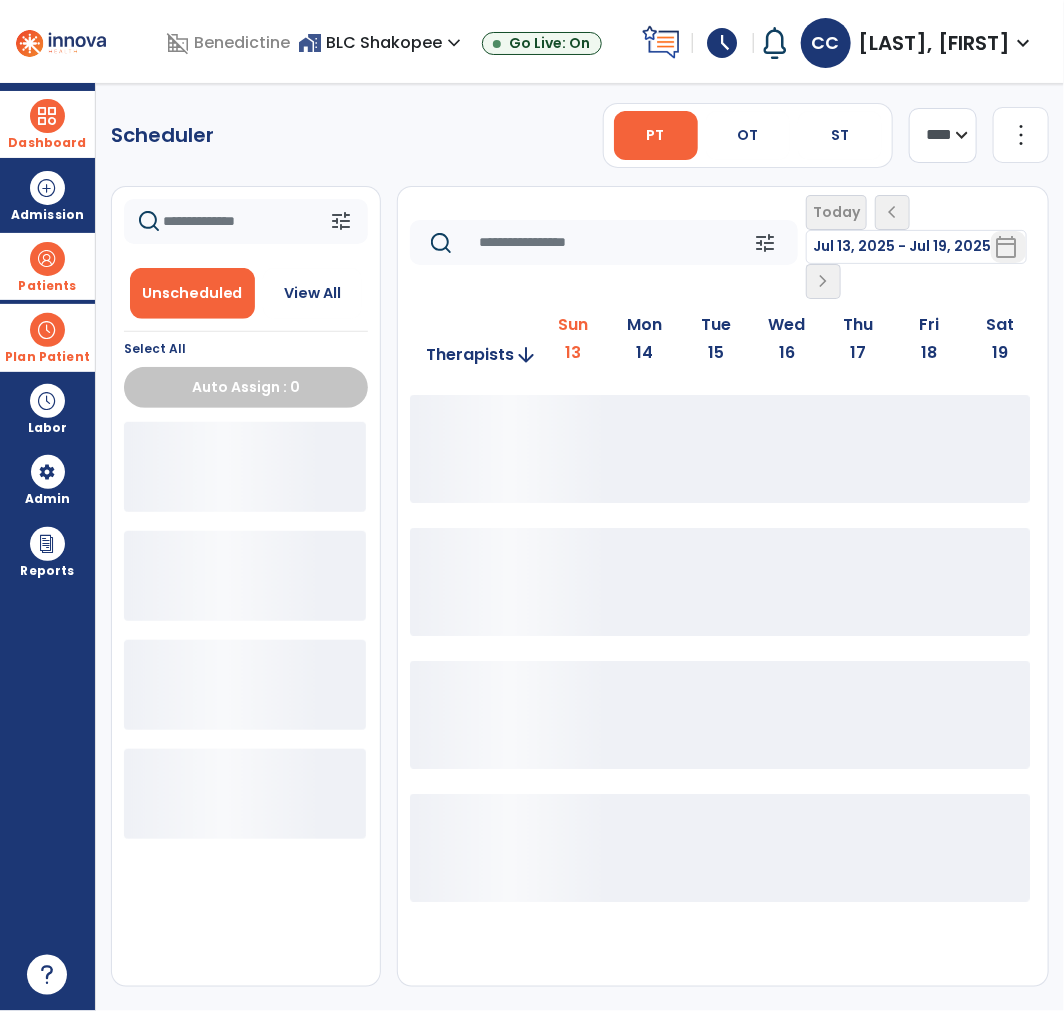 click on "**** ***" 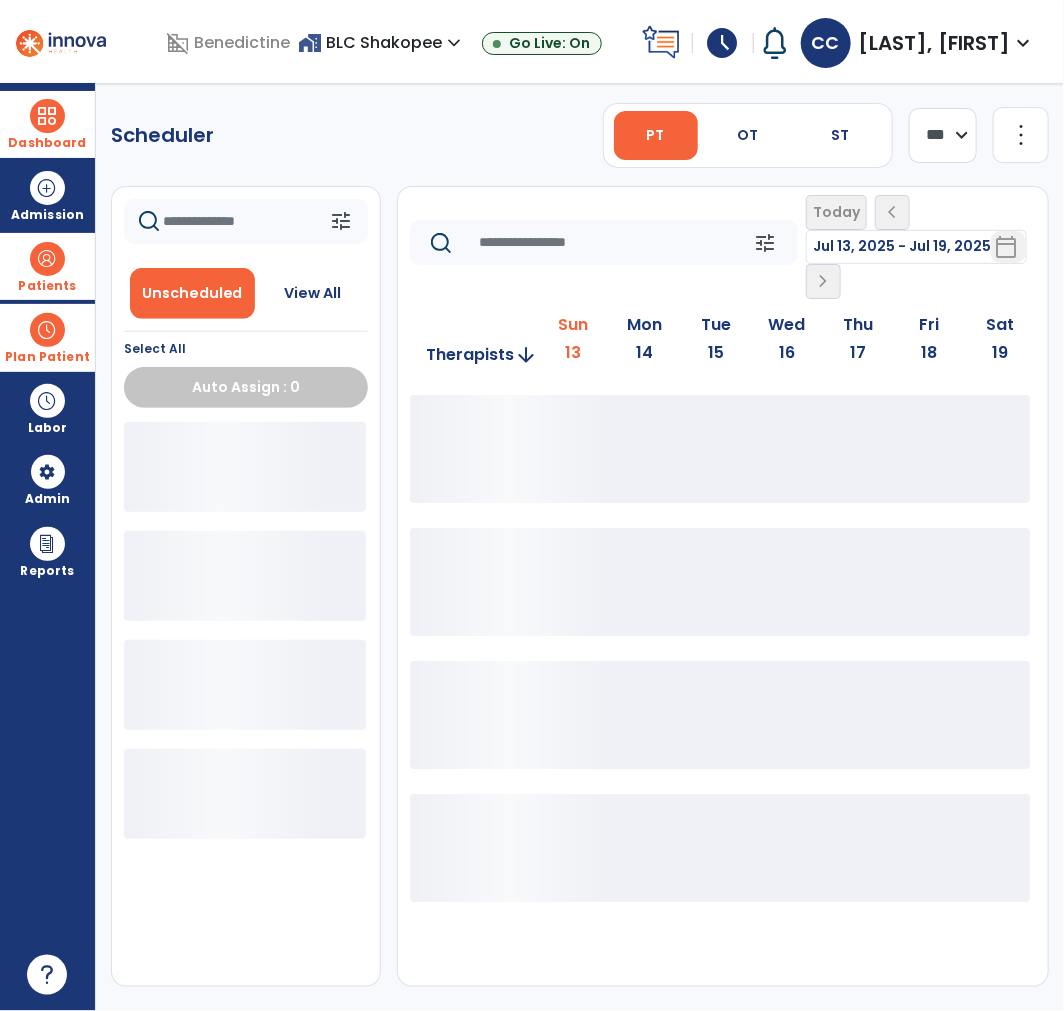 click on "**** ***" 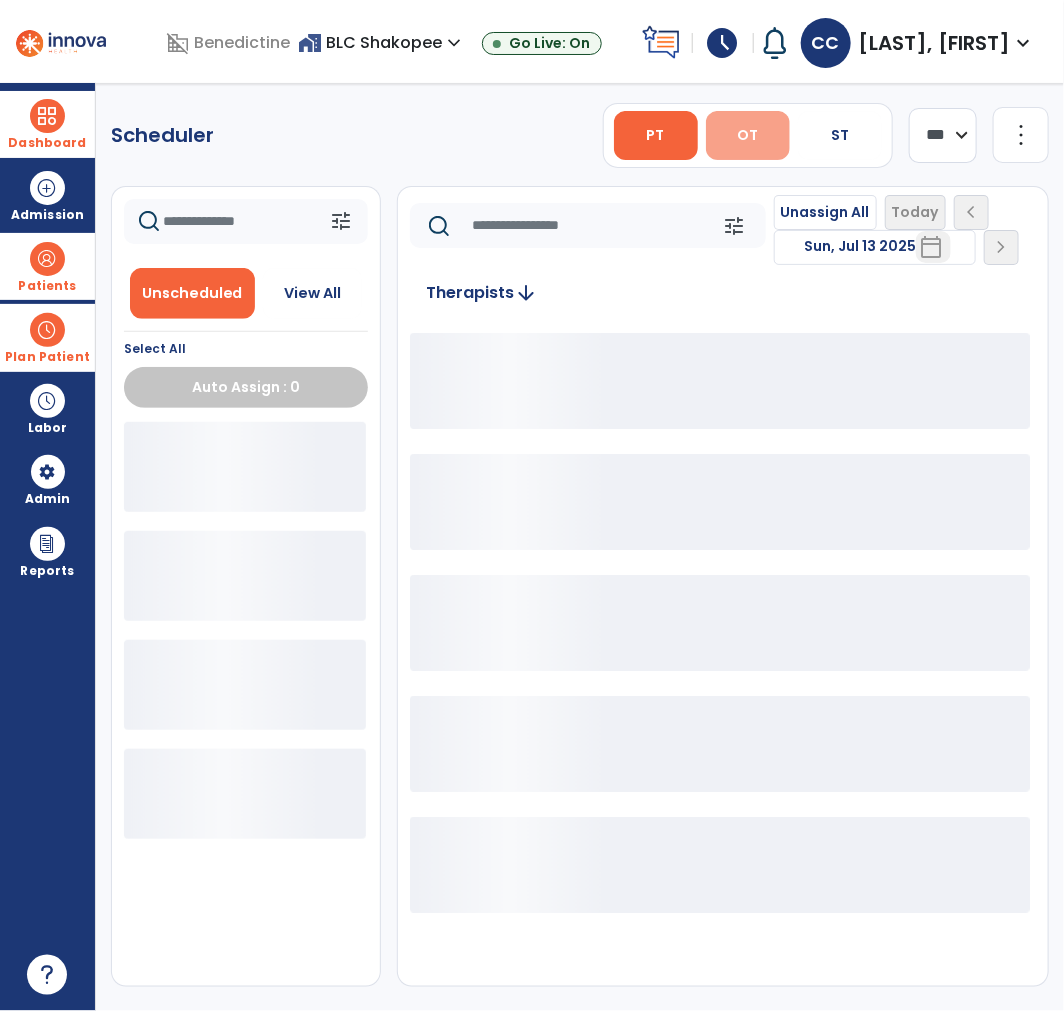 click on "OT" at bounding box center (748, 135) 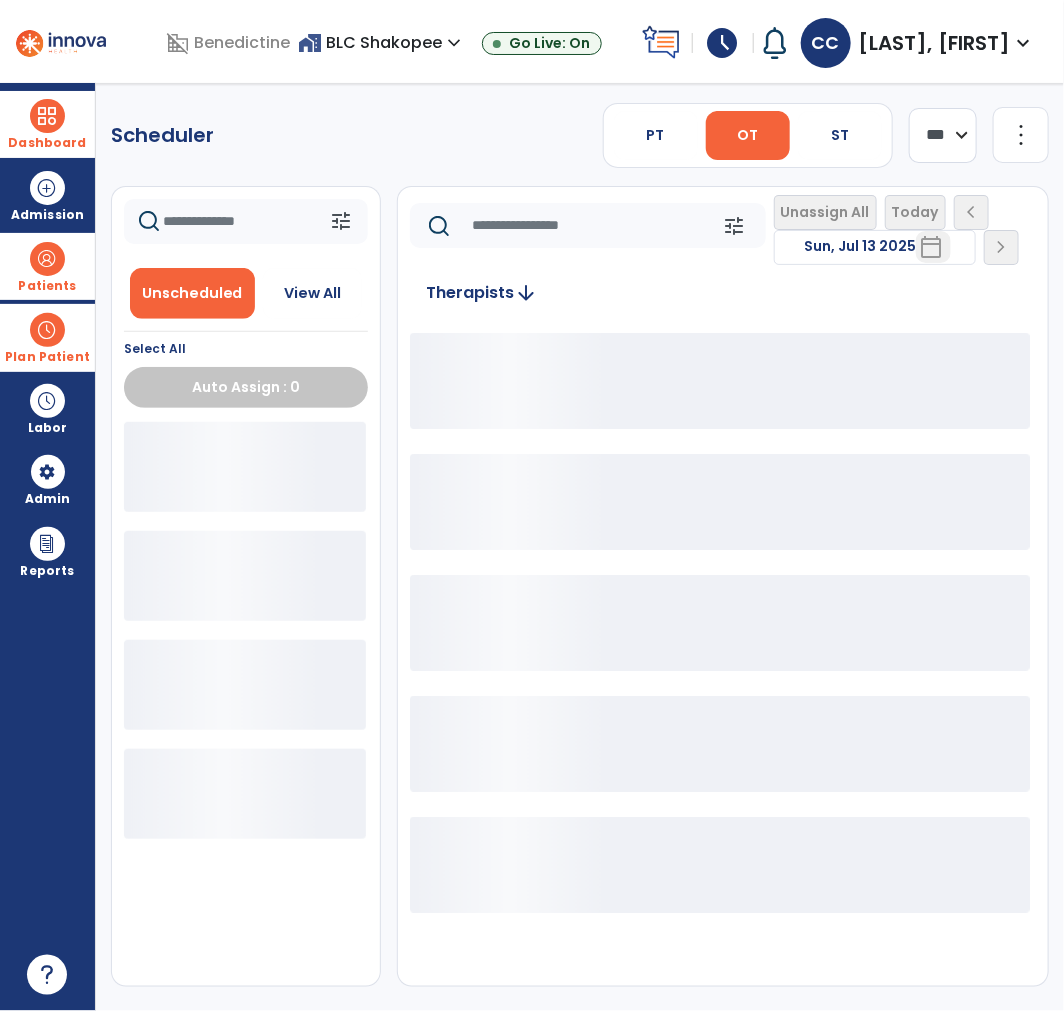click 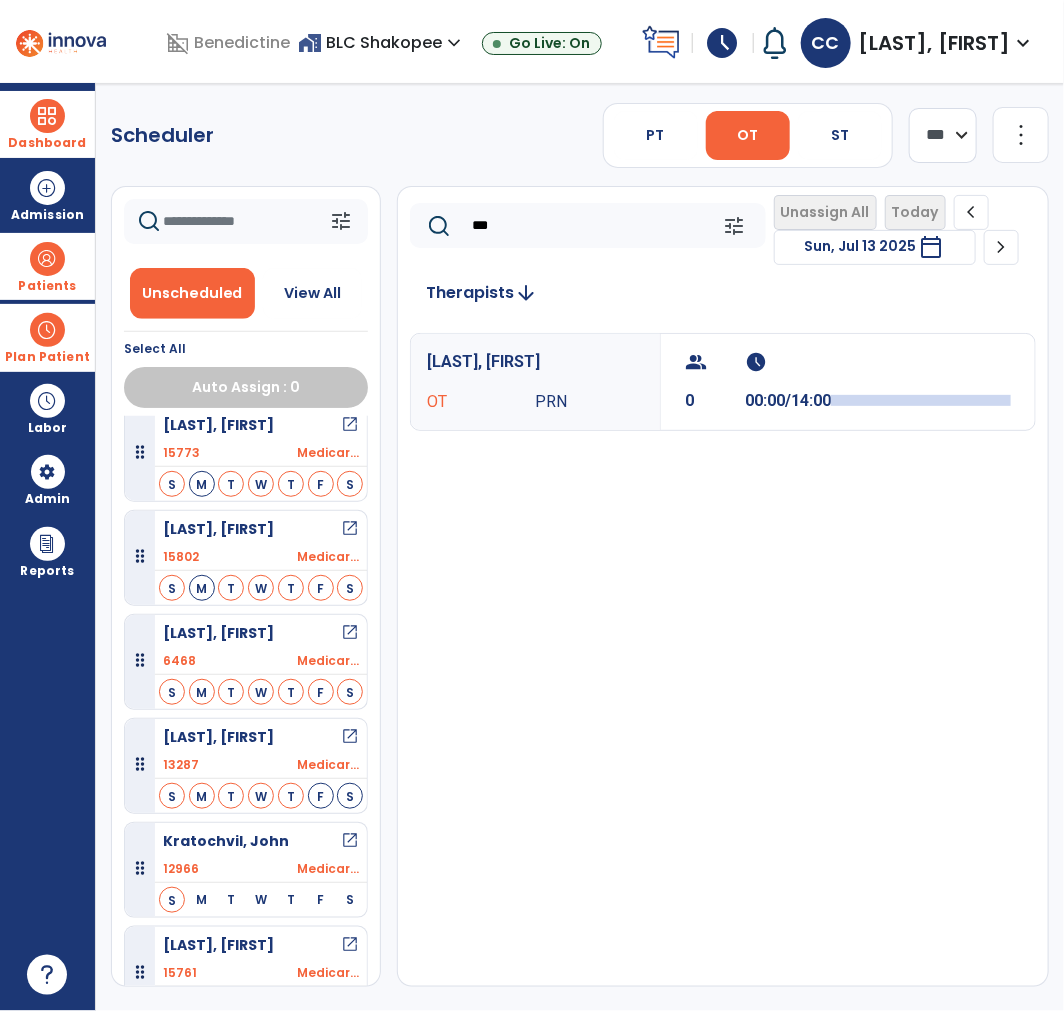 scroll, scrollTop: 641, scrollLeft: 0, axis: vertical 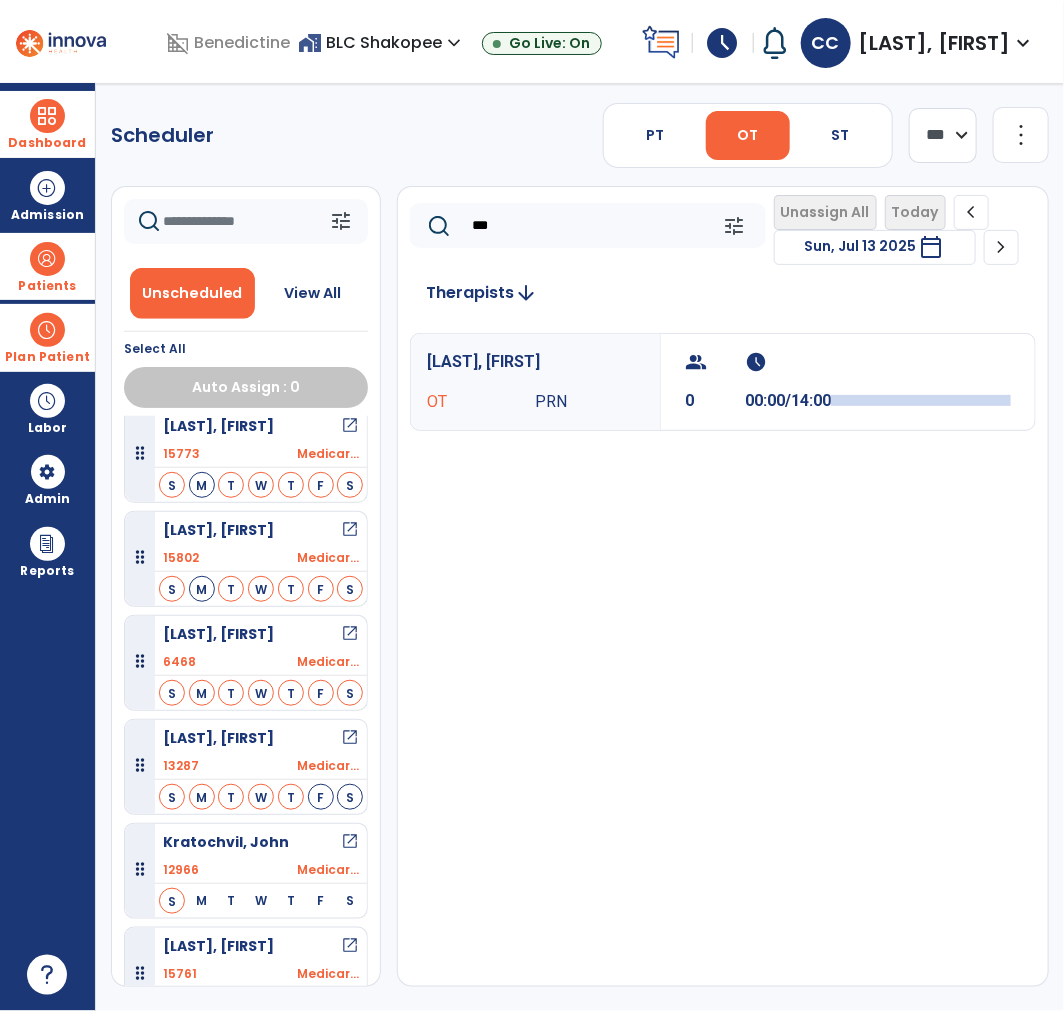 type on "***" 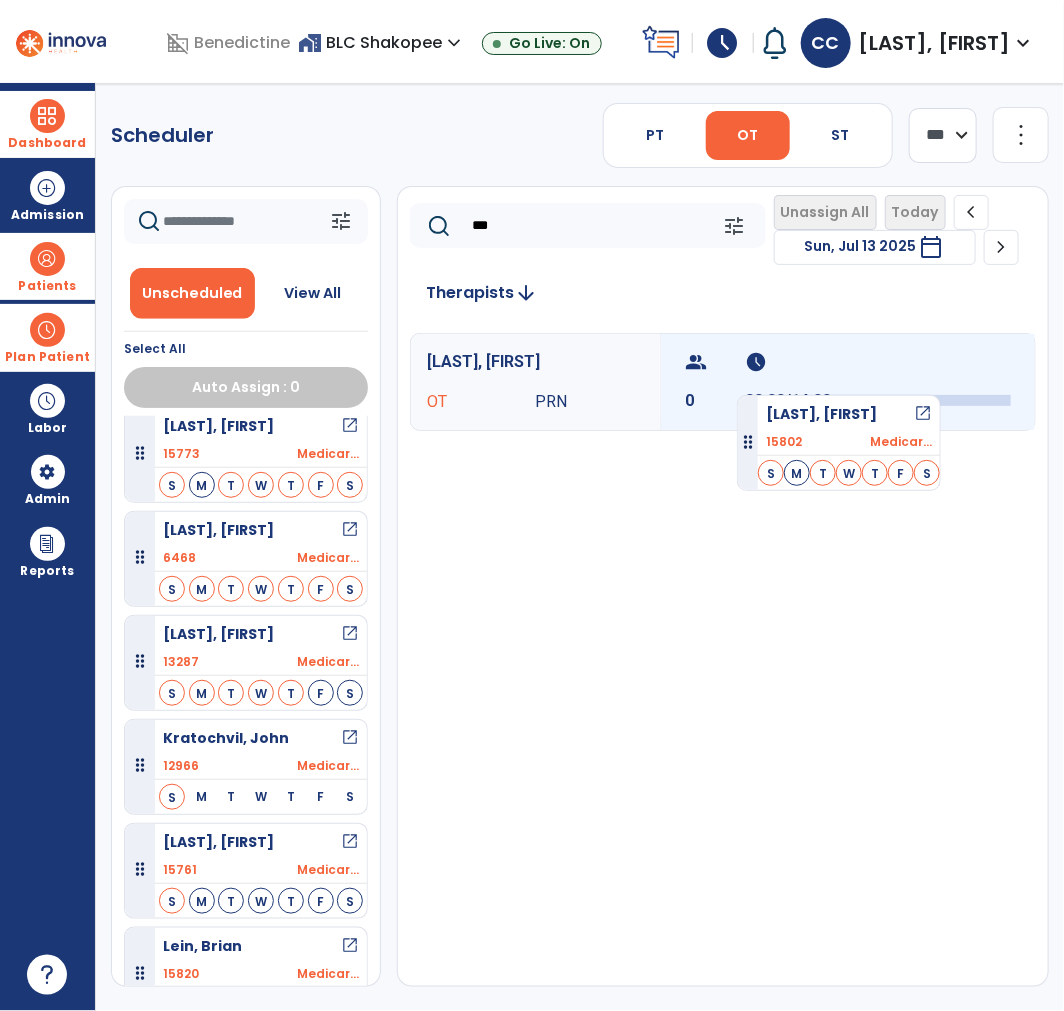 drag, startPoint x: 255, startPoint y: 564, endPoint x: 738, endPoint y: 385, distance: 515.1019 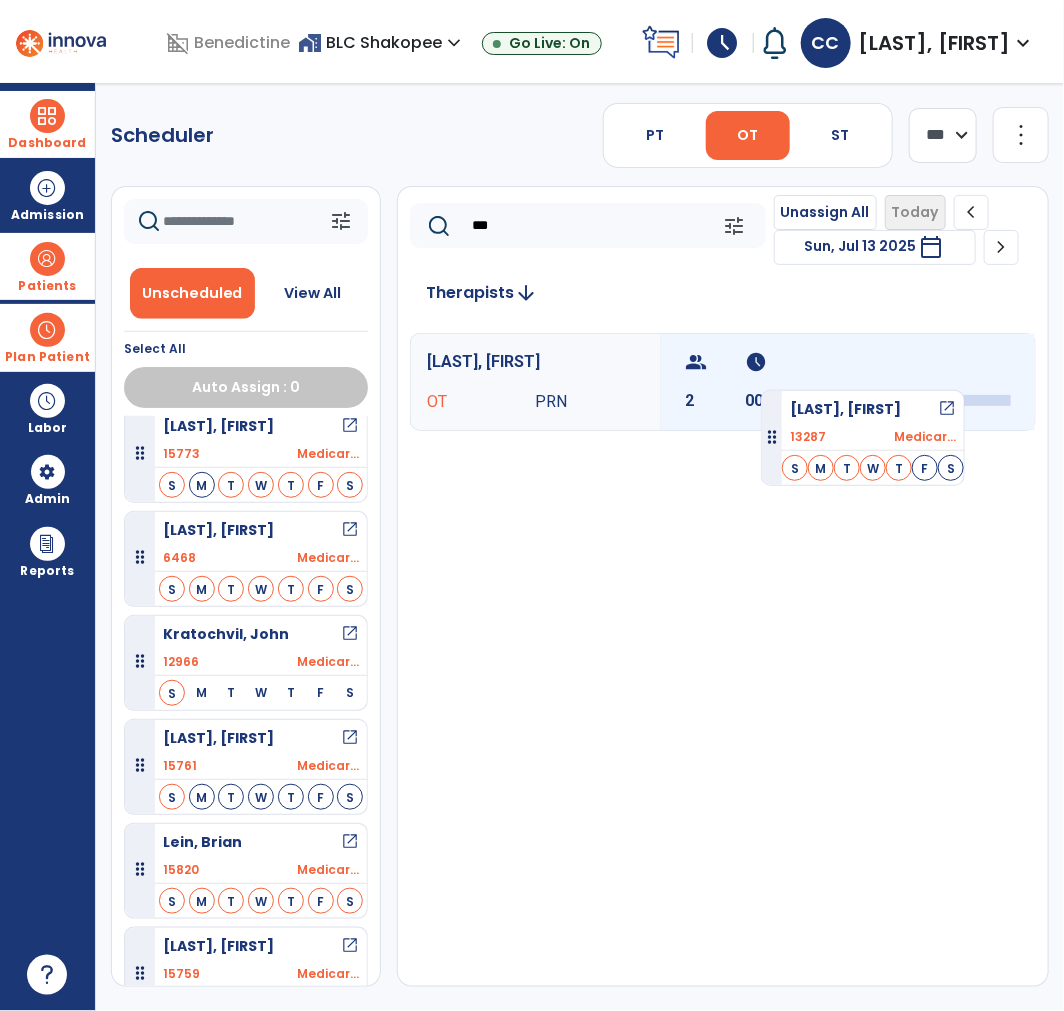 drag, startPoint x: 268, startPoint y: 660, endPoint x: 763, endPoint y: 380, distance: 568.70465 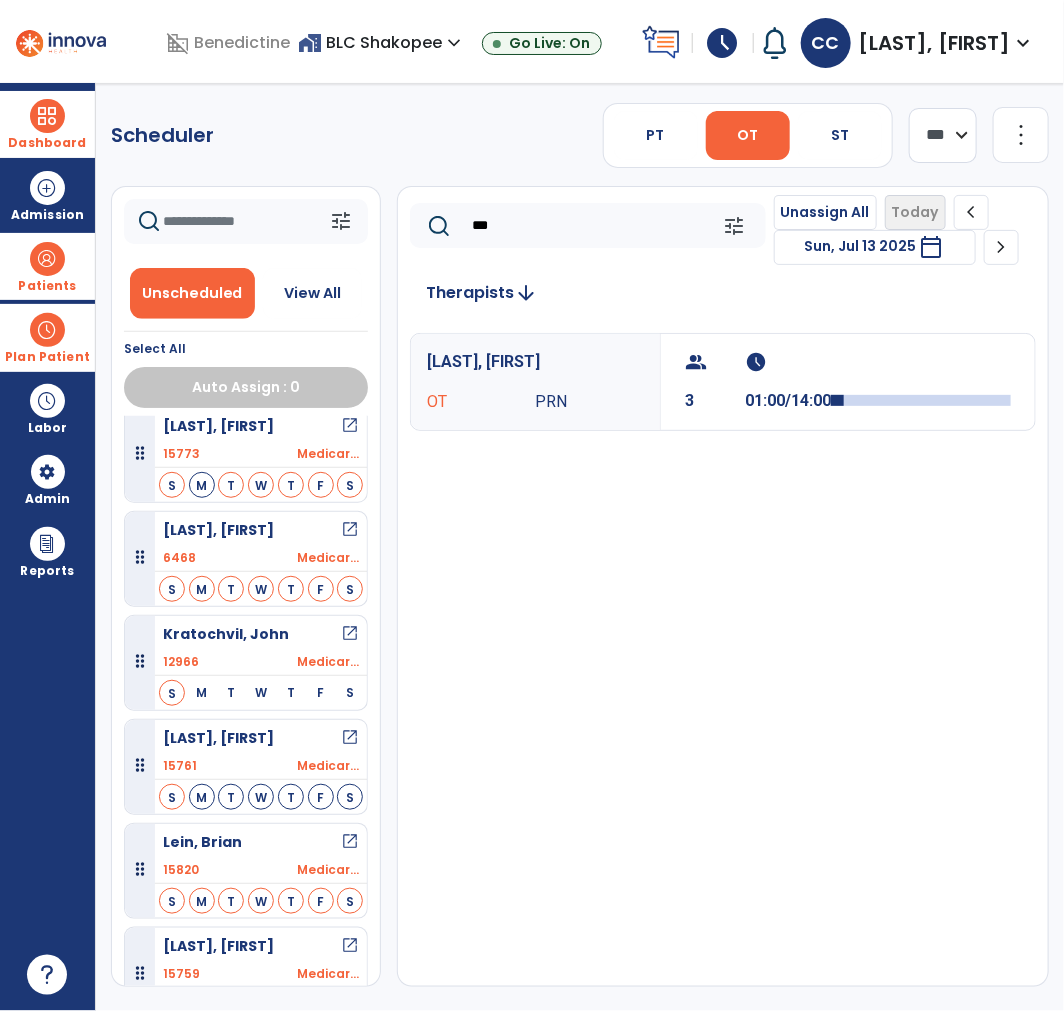 click on "schedule  01:00/14:00" at bounding box center (788, 382) 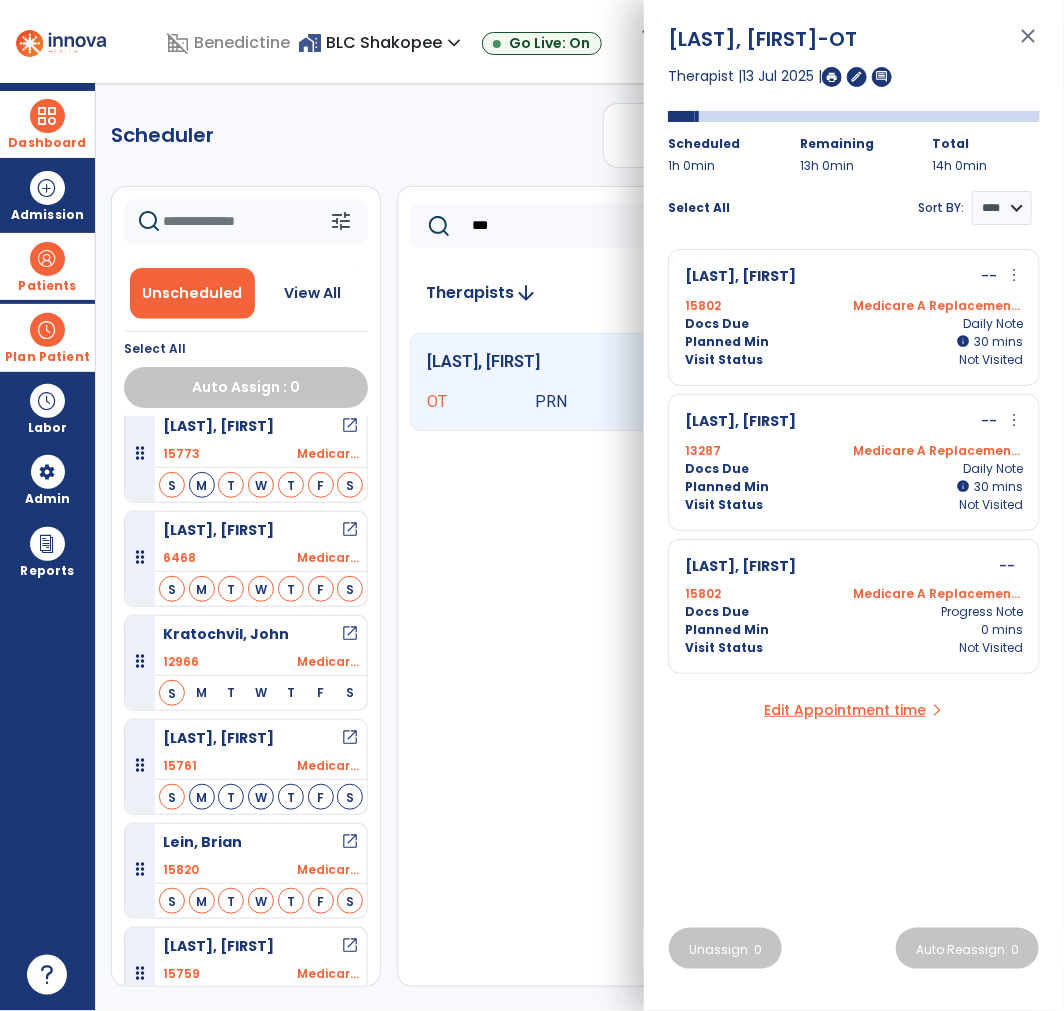 click on "more_vert" at bounding box center [1014, 275] 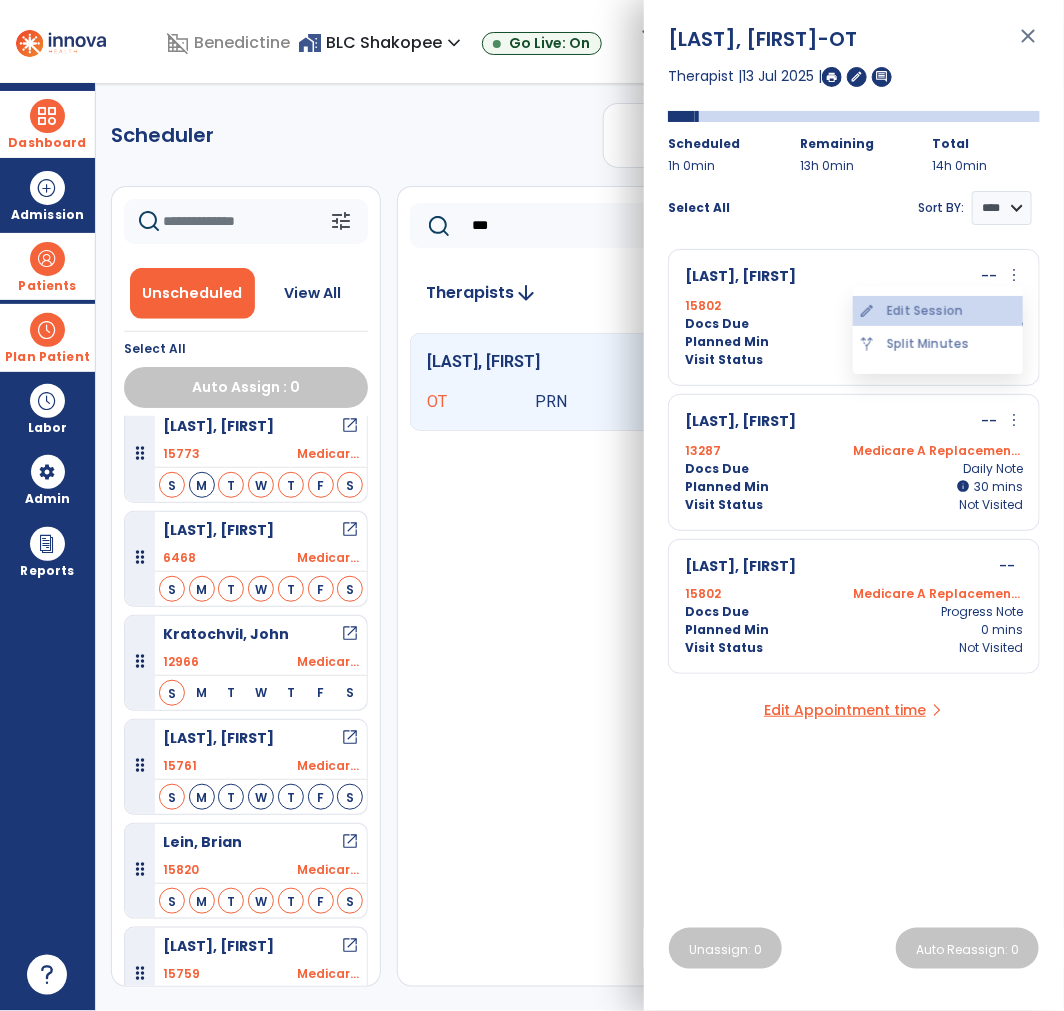 click on "edit   Edit Session" at bounding box center [938, 311] 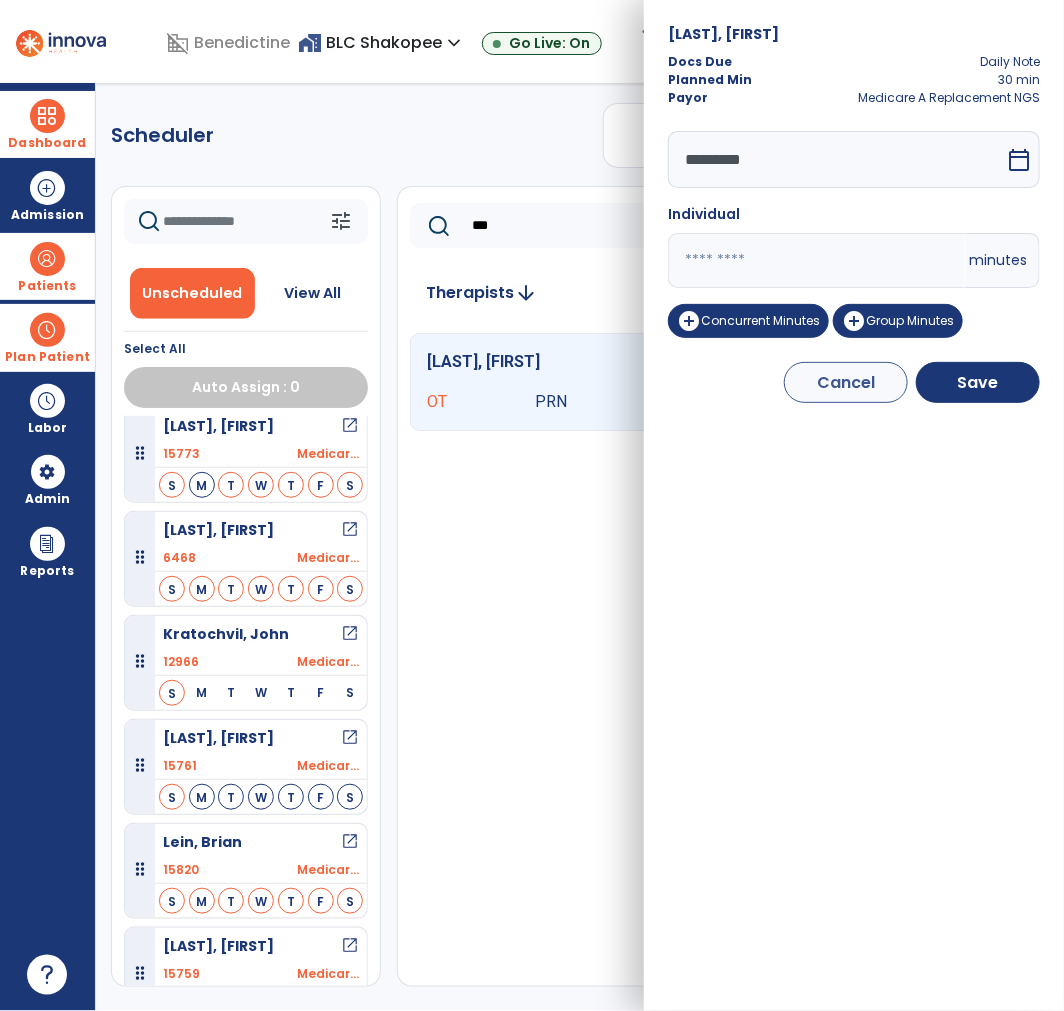 click on "**" at bounding box center [816, 260] 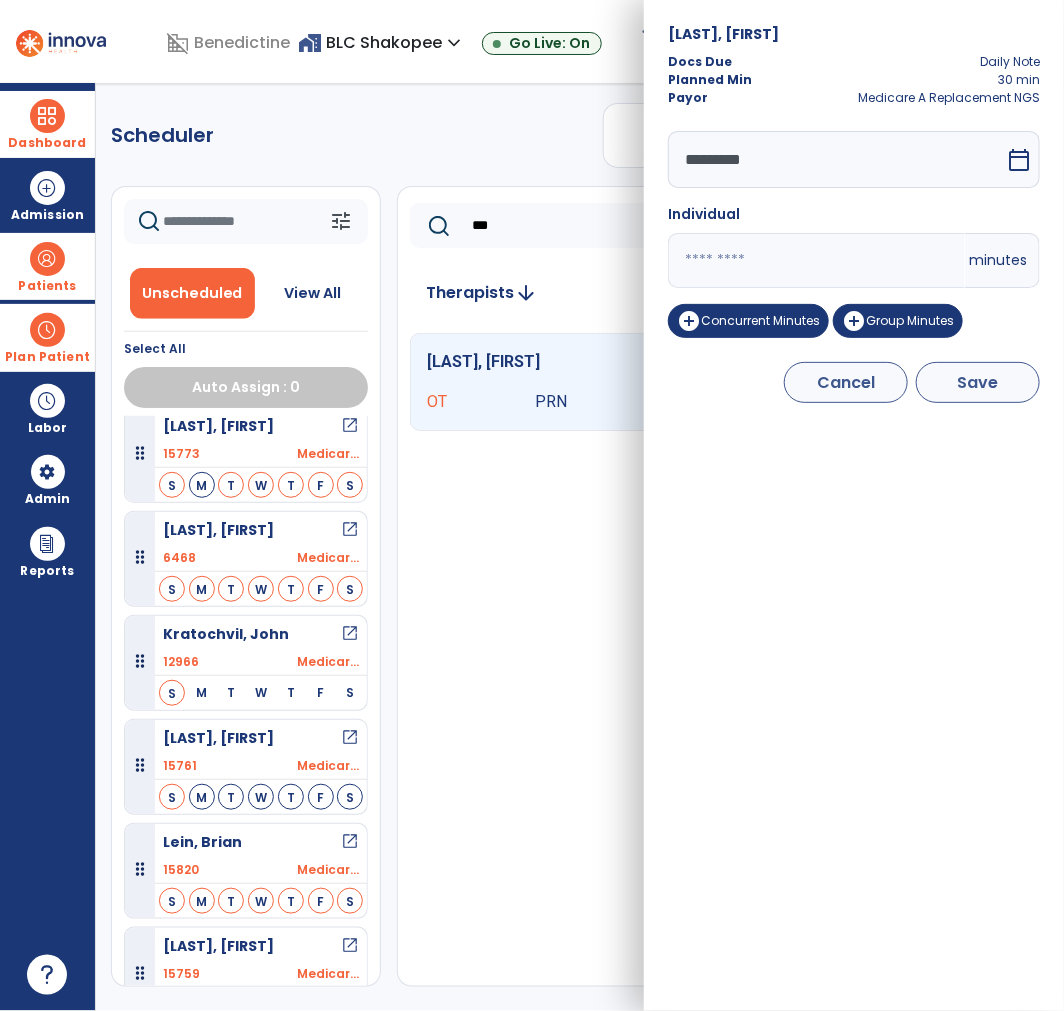 type on "**" 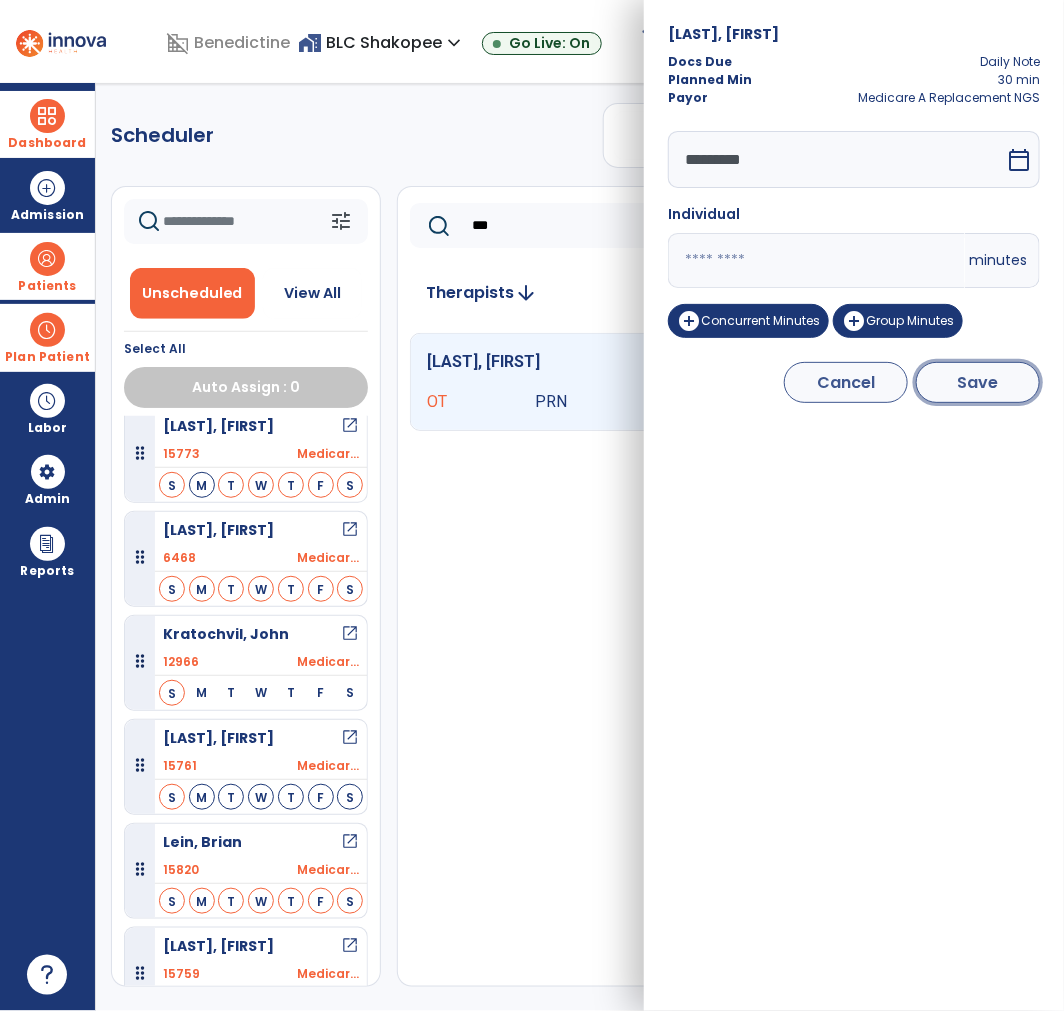 click on "Save" at bounding box center [978, 382] 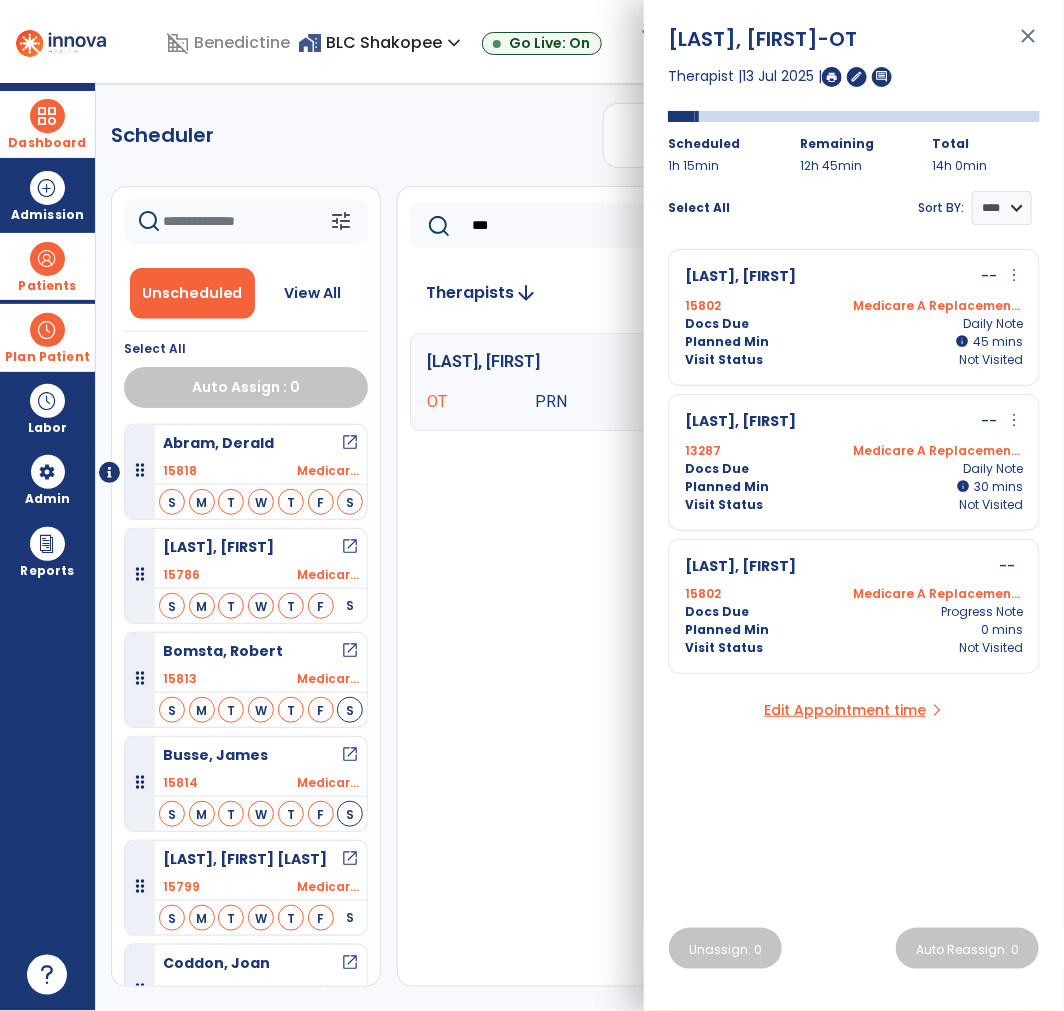 click on "more_vert" at bounding box center (1014, 420) 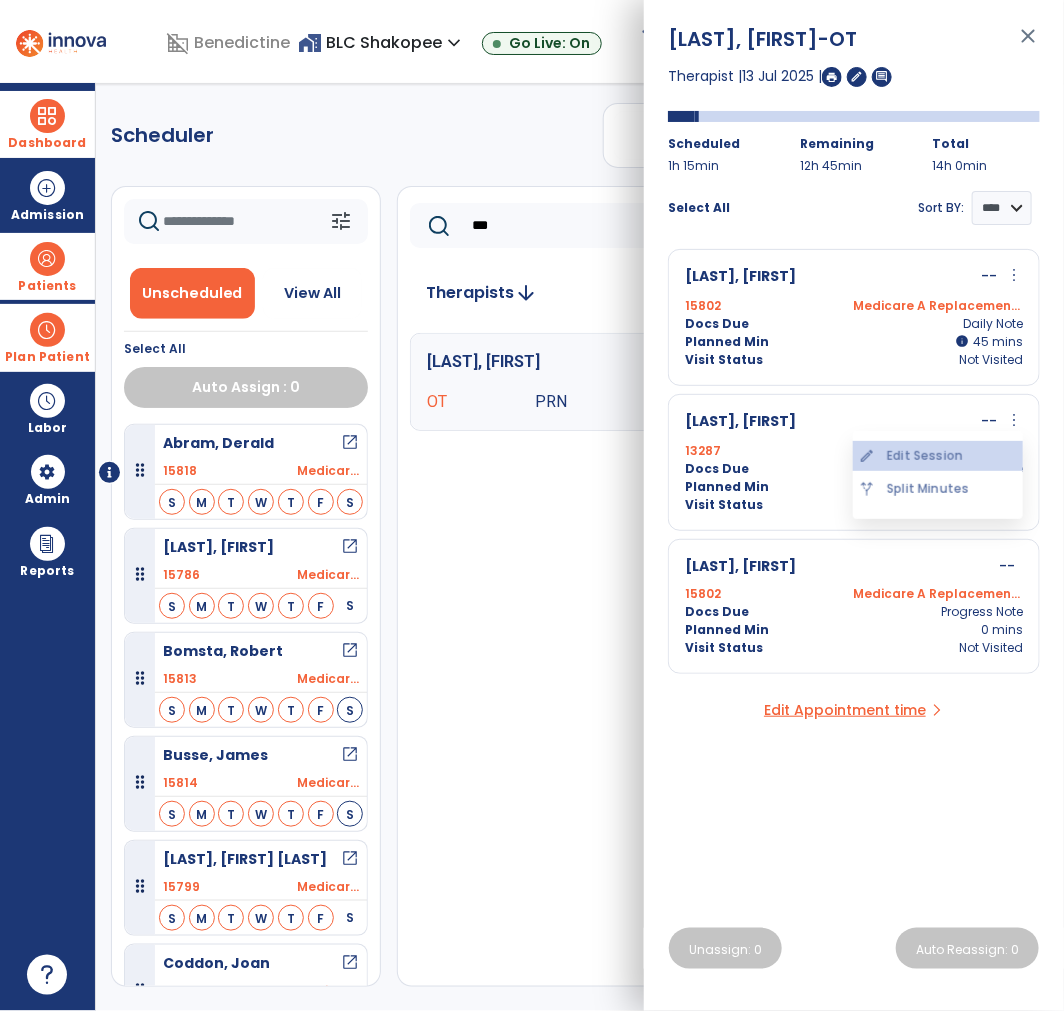 click on "edit   Edit Session" at bounding box center [938, 456] 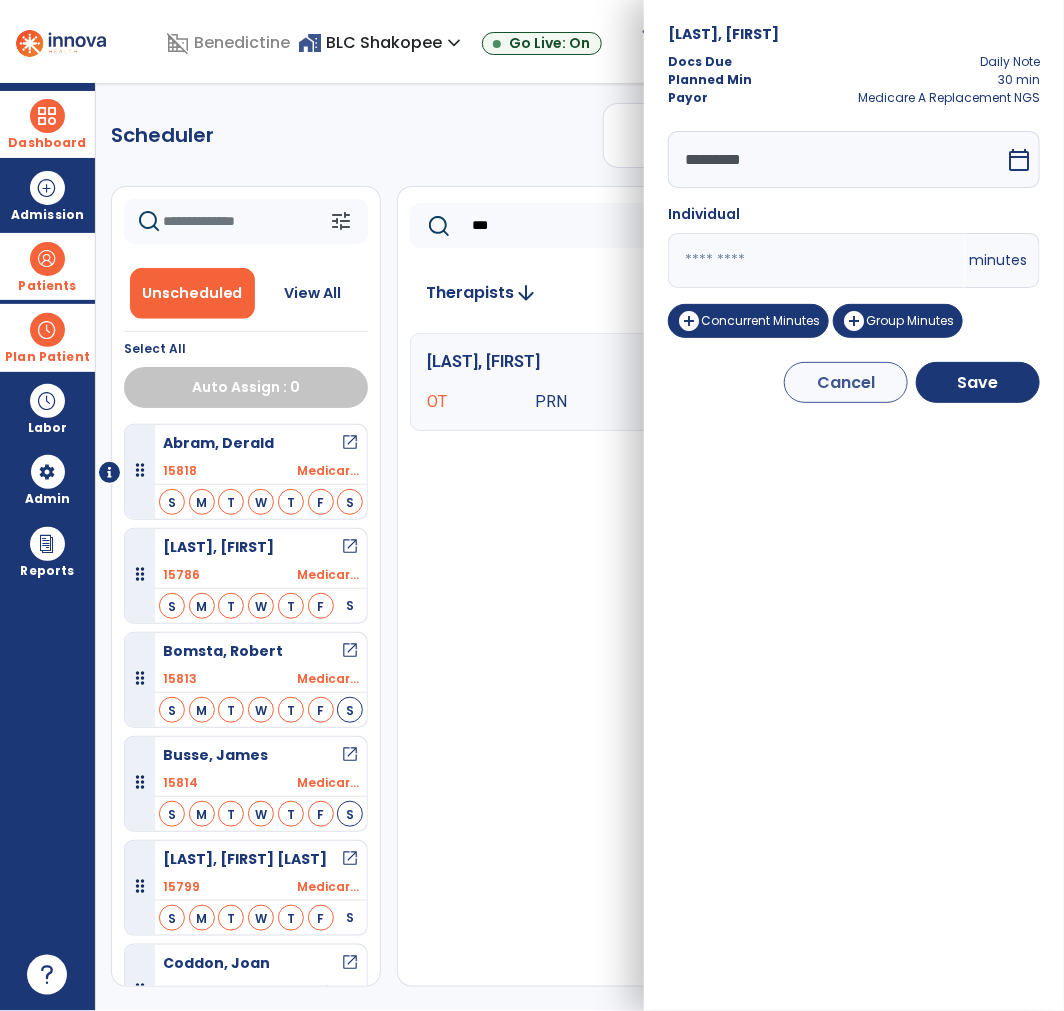click on "**" at bounding box center [816, 260] 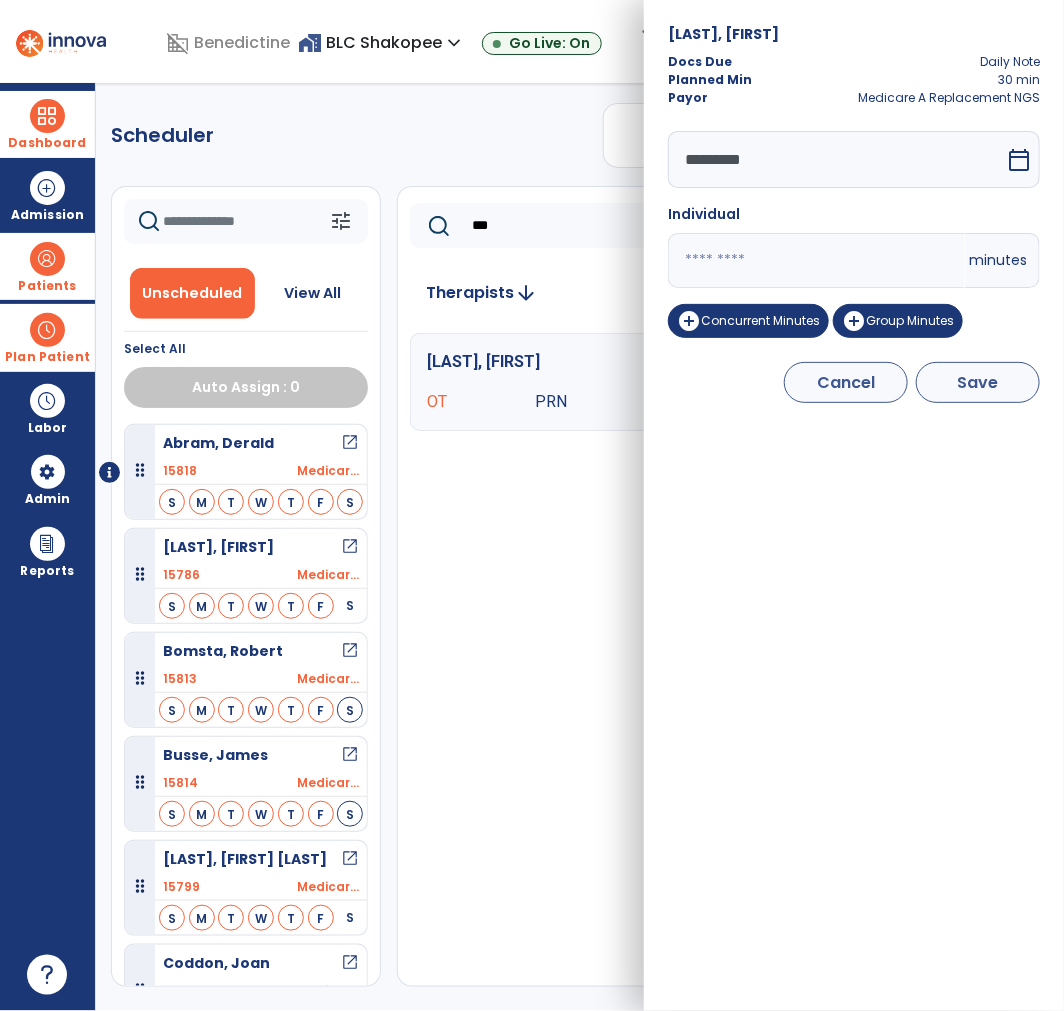 type on "**" 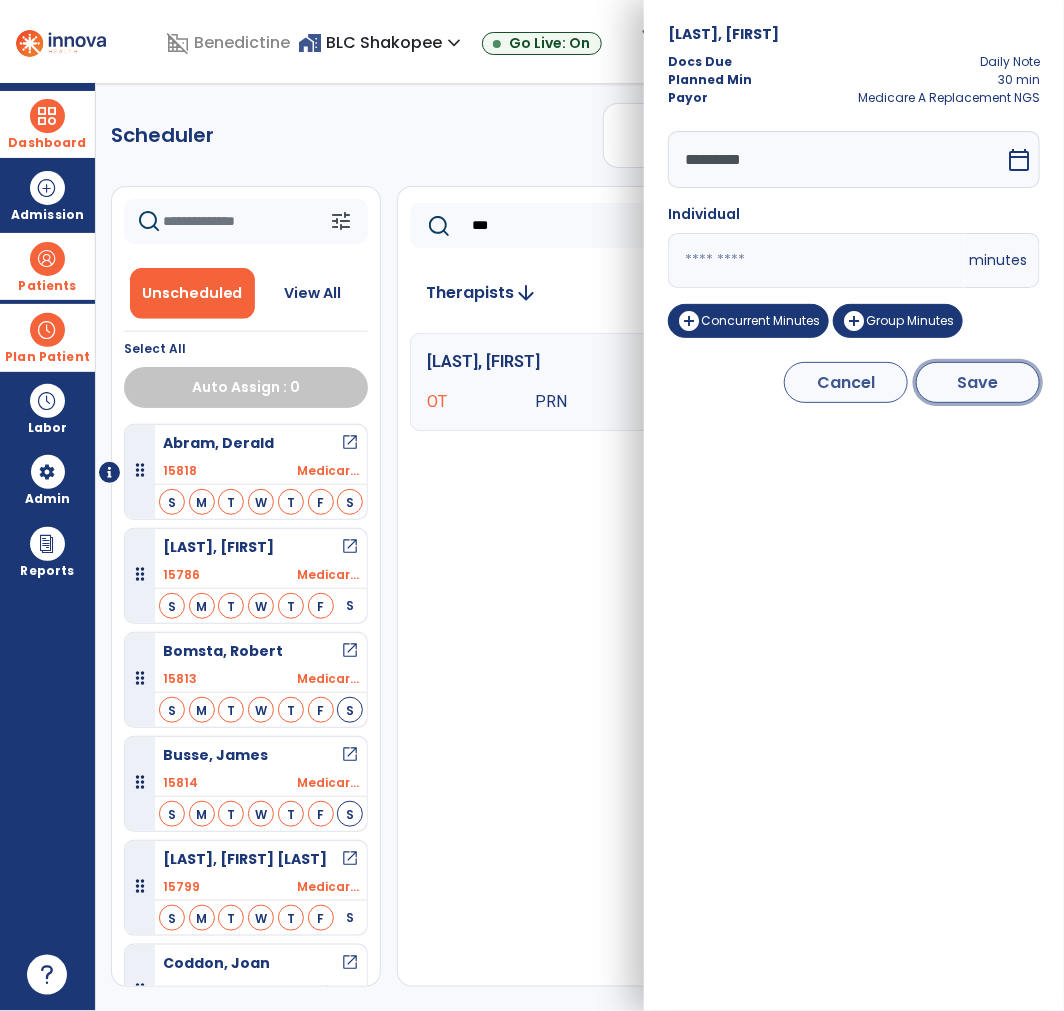 click on "Save" at bounding box center (978, 382) 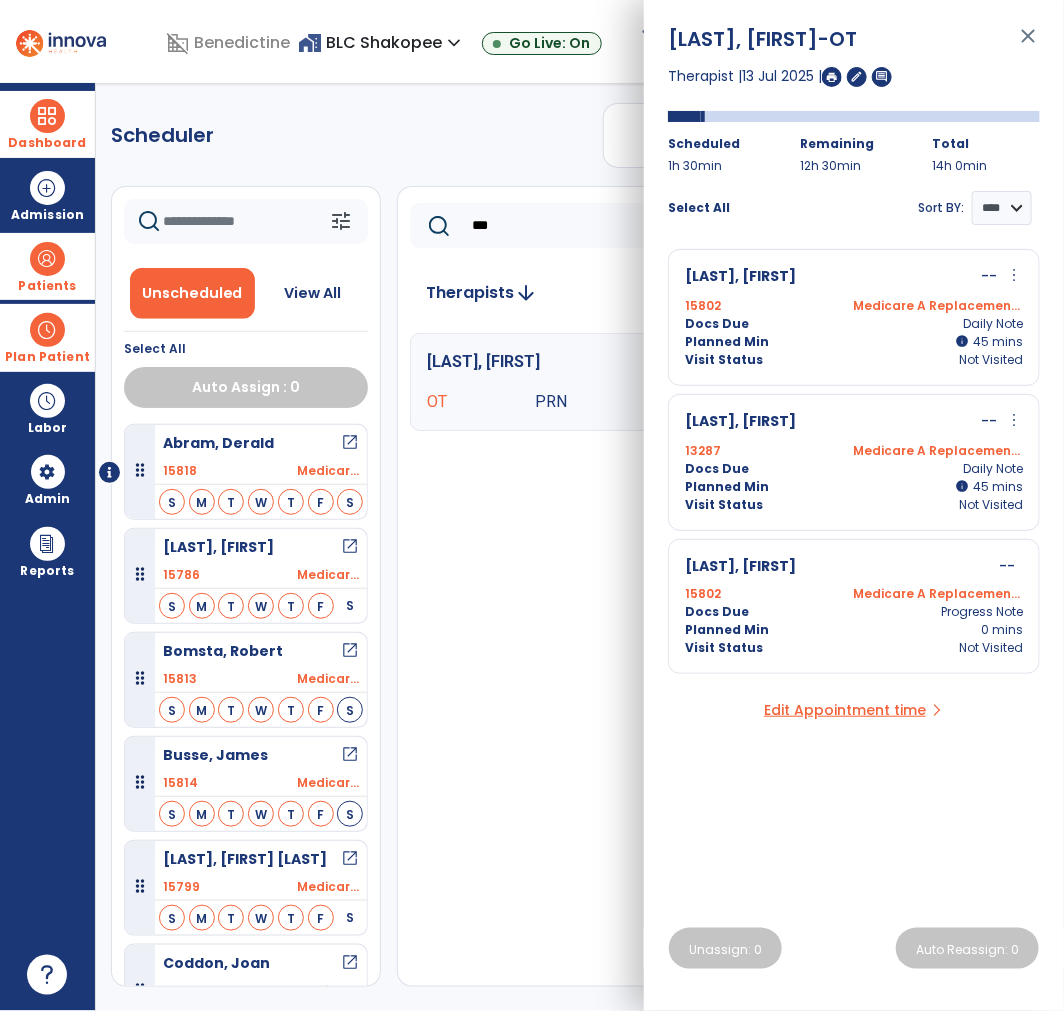 click on "close" at bounding box center [1028, 45] 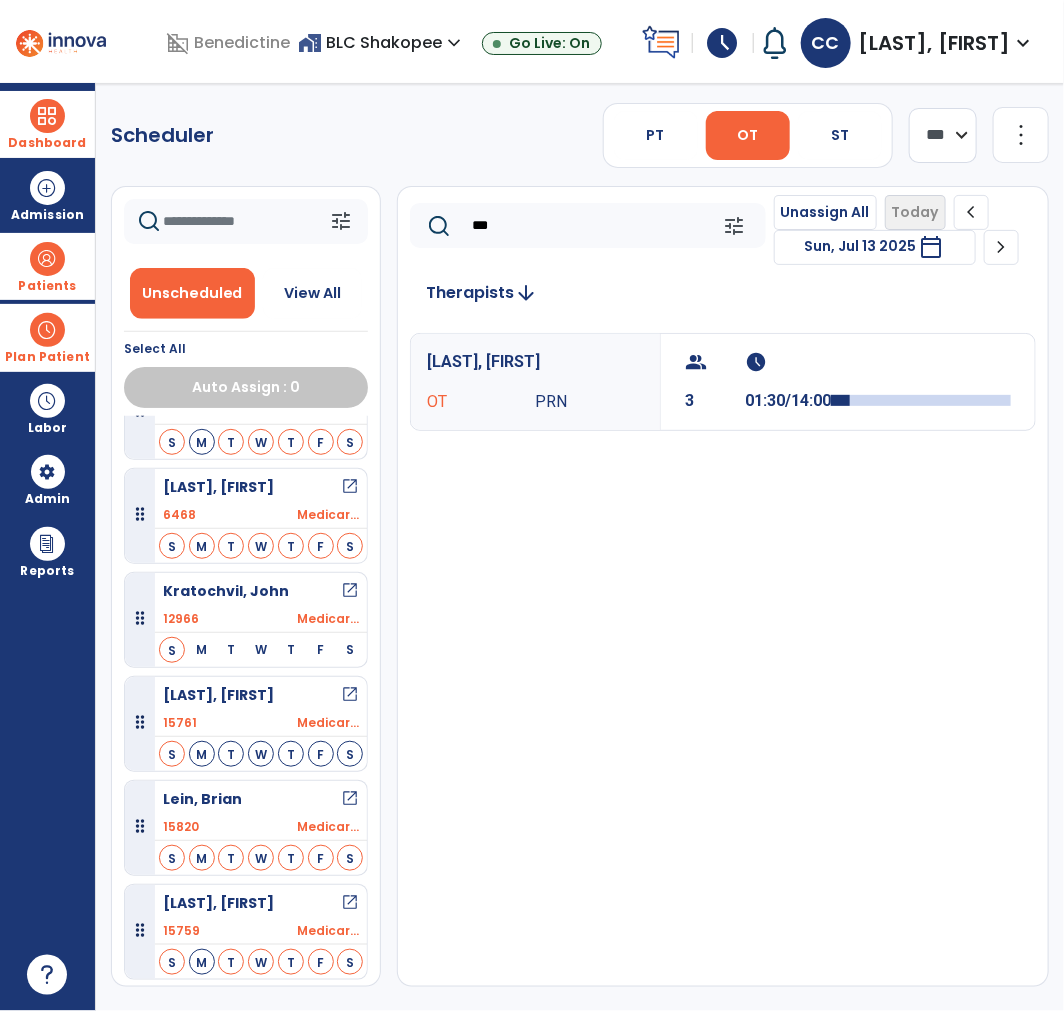 scroll, scrollTop: 685, scrollLeft: 0, axis: vertical 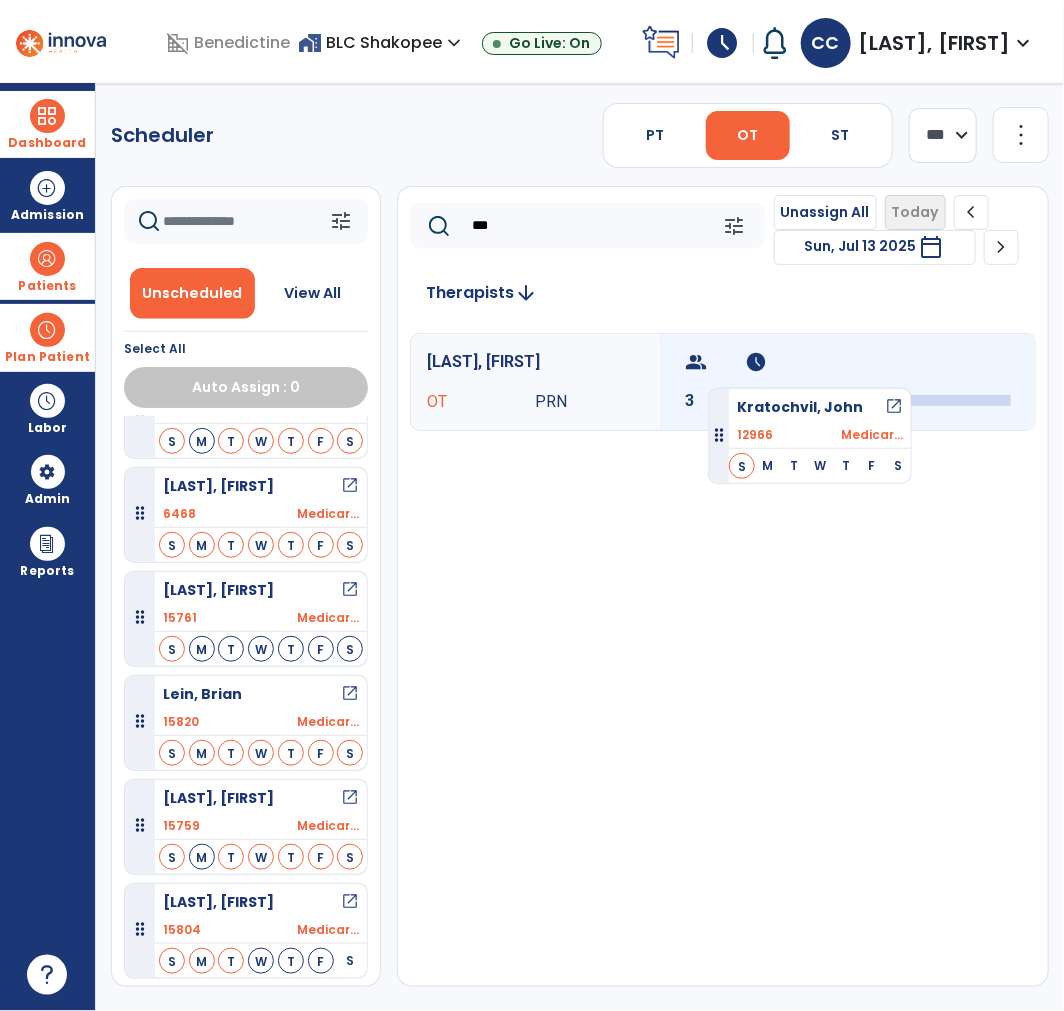 drag, startPoint x: 250, startPoint y: 645, endPoint x: 708, endPoint y: 380, distance: 529.1399 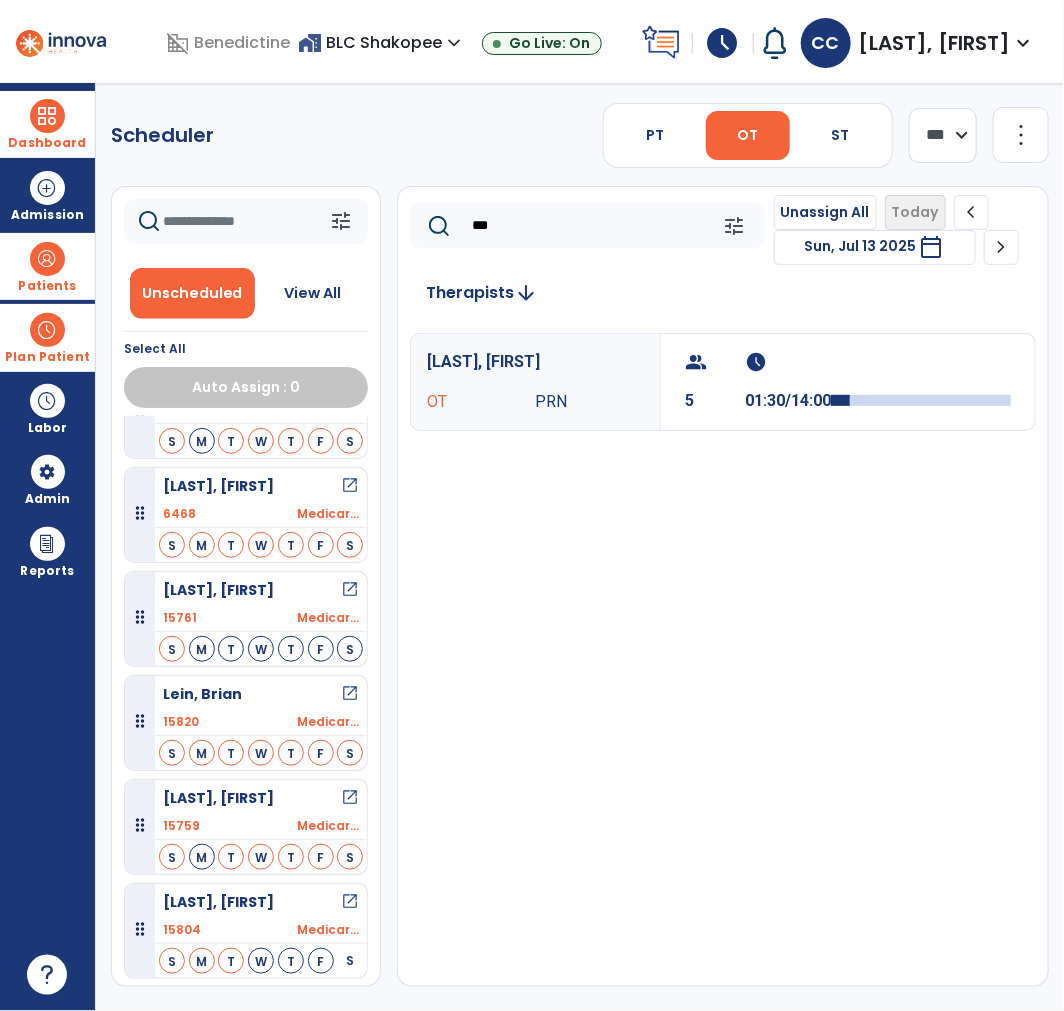 click on "group  5" at bounding box center [715, 382] 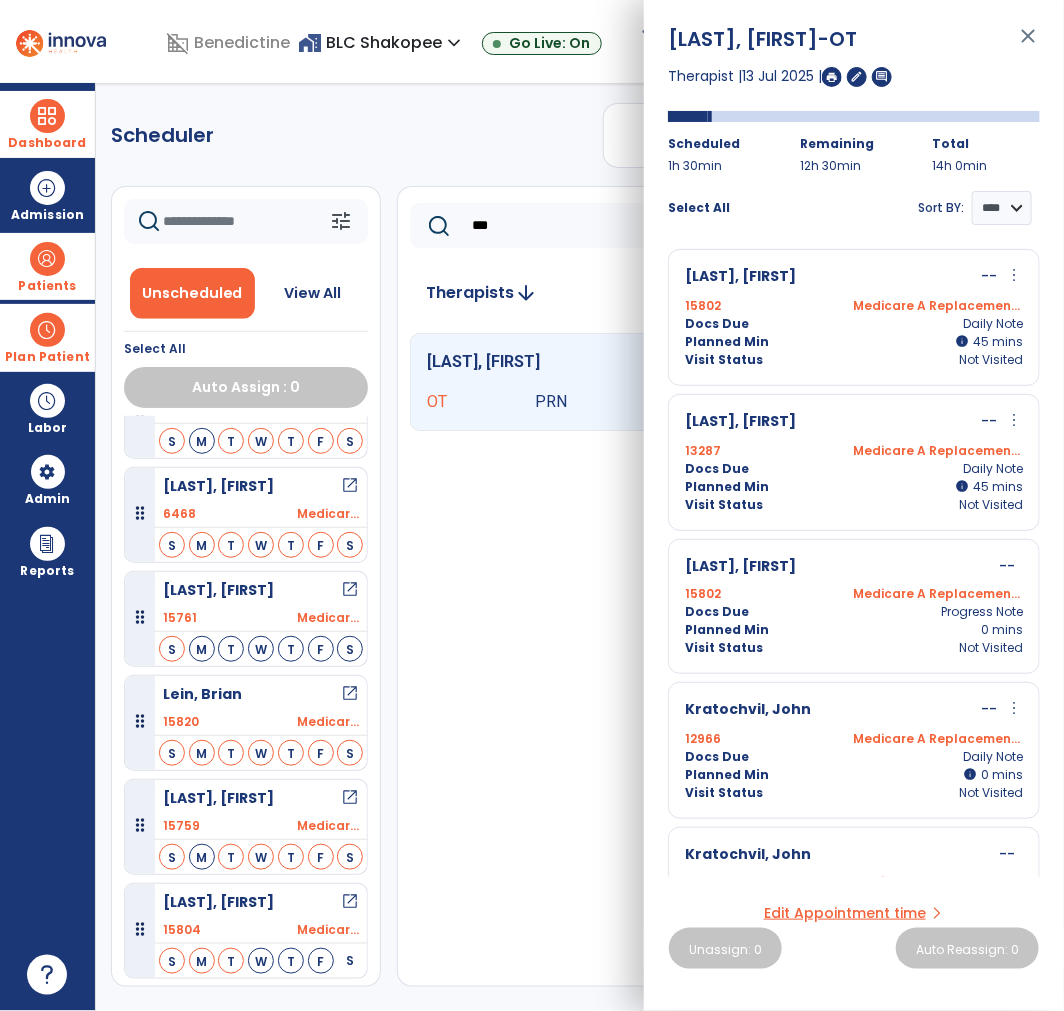 click on "more_vert" at bounding box center (1014, 708) 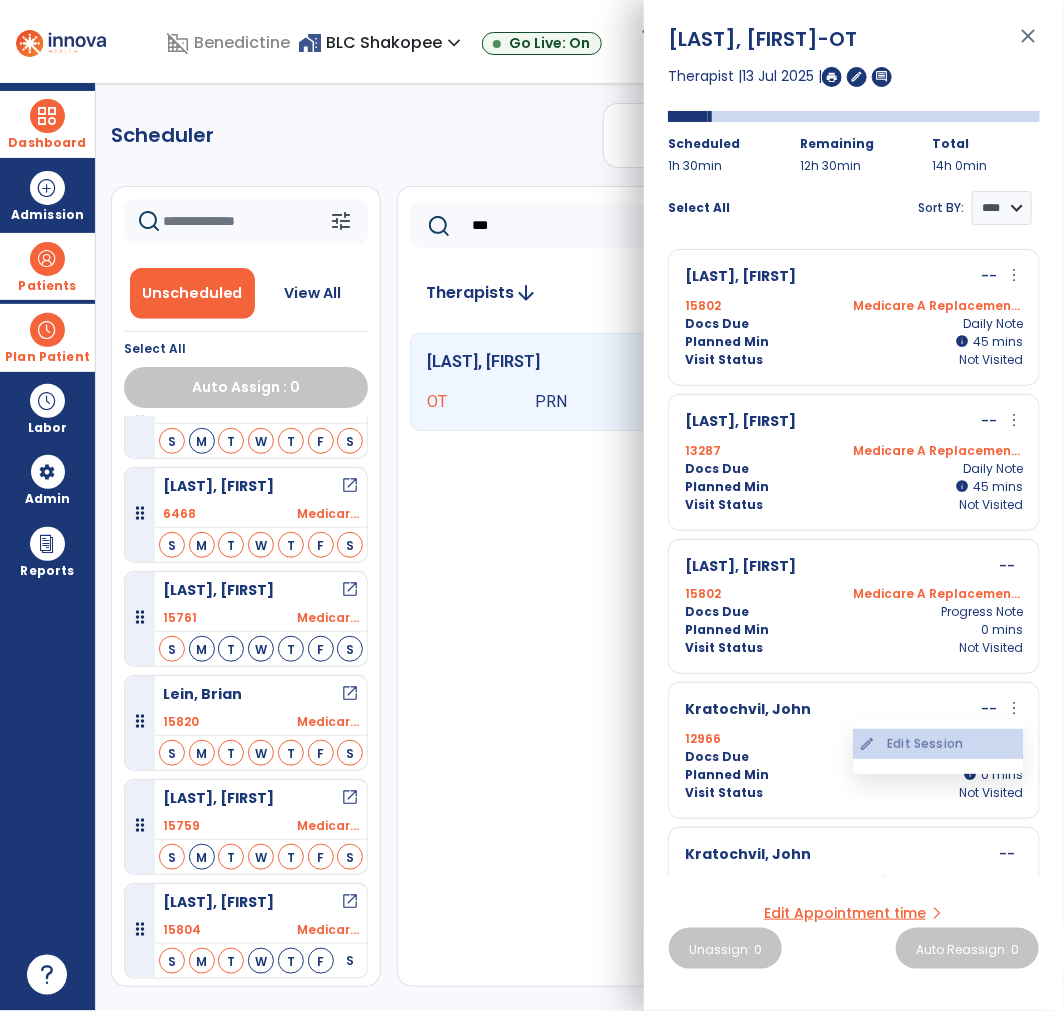 click on "edit   Edit Session" at bounding box center (938, 744) 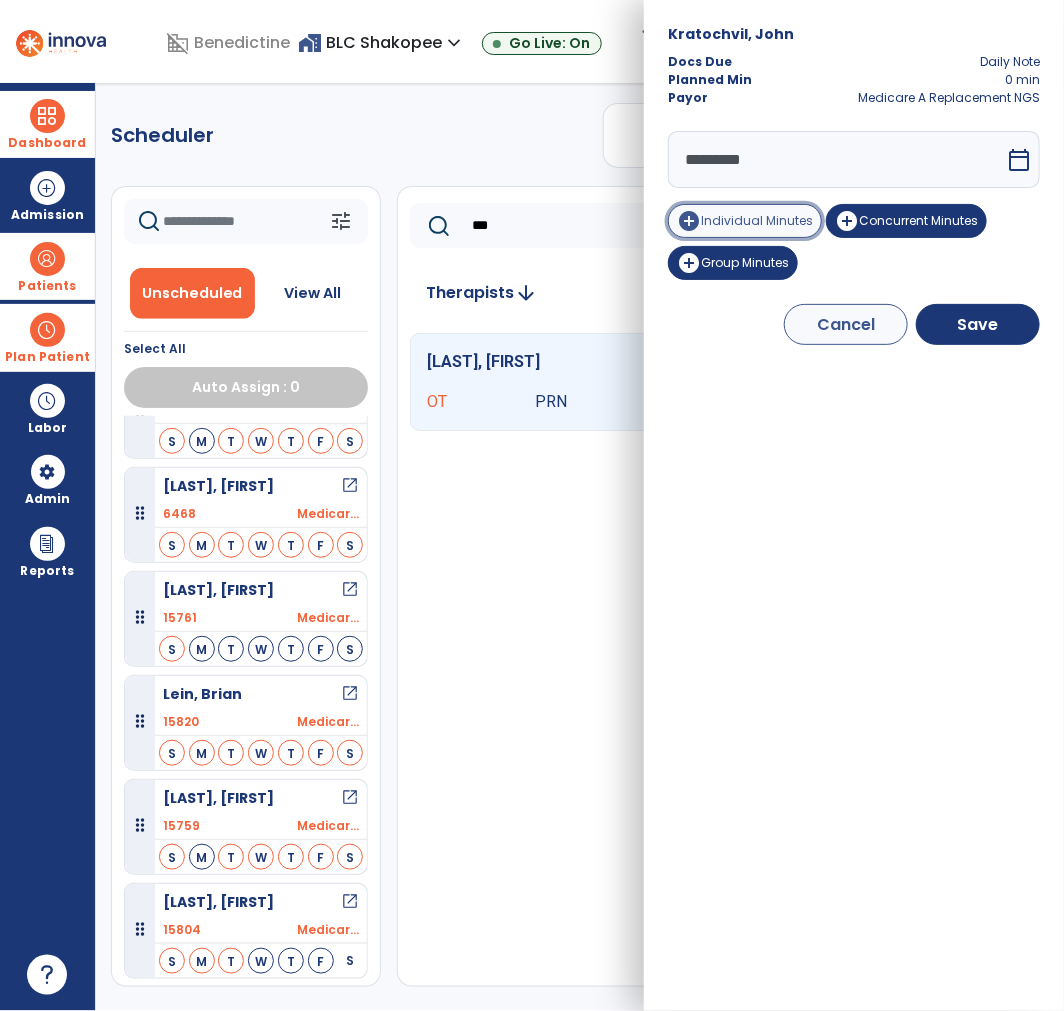 click on "Individual Minutes" at bounding box center [757, 220] 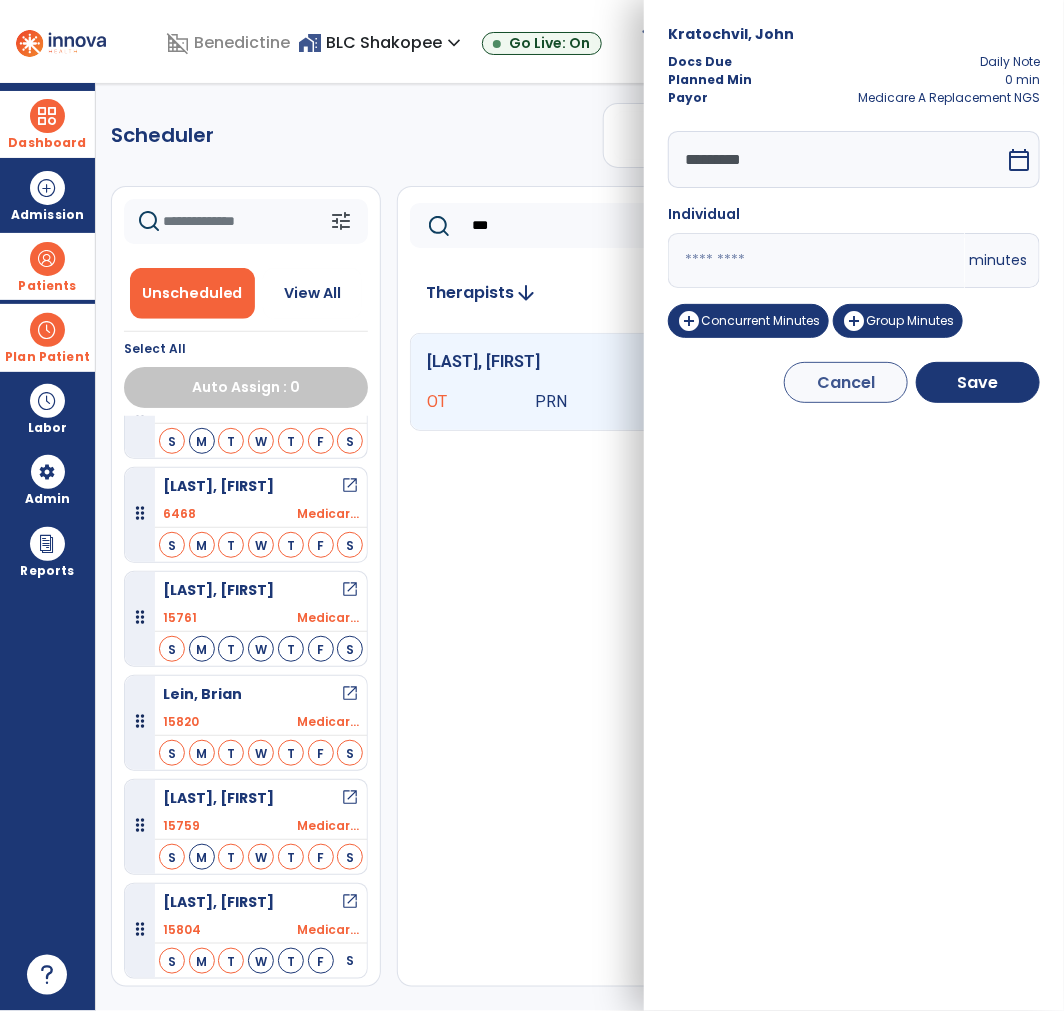 click on "*" at bounding box center [816, 260] 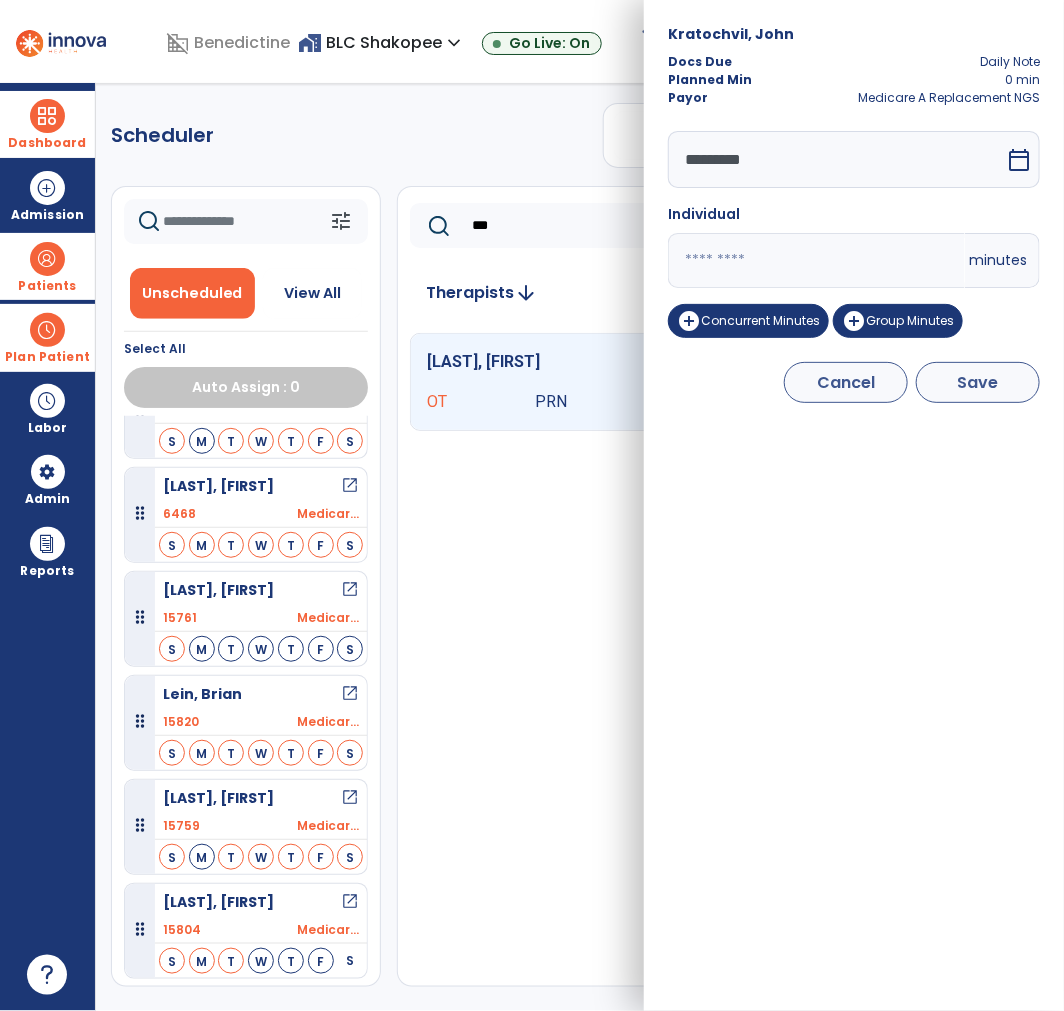 type on "**" 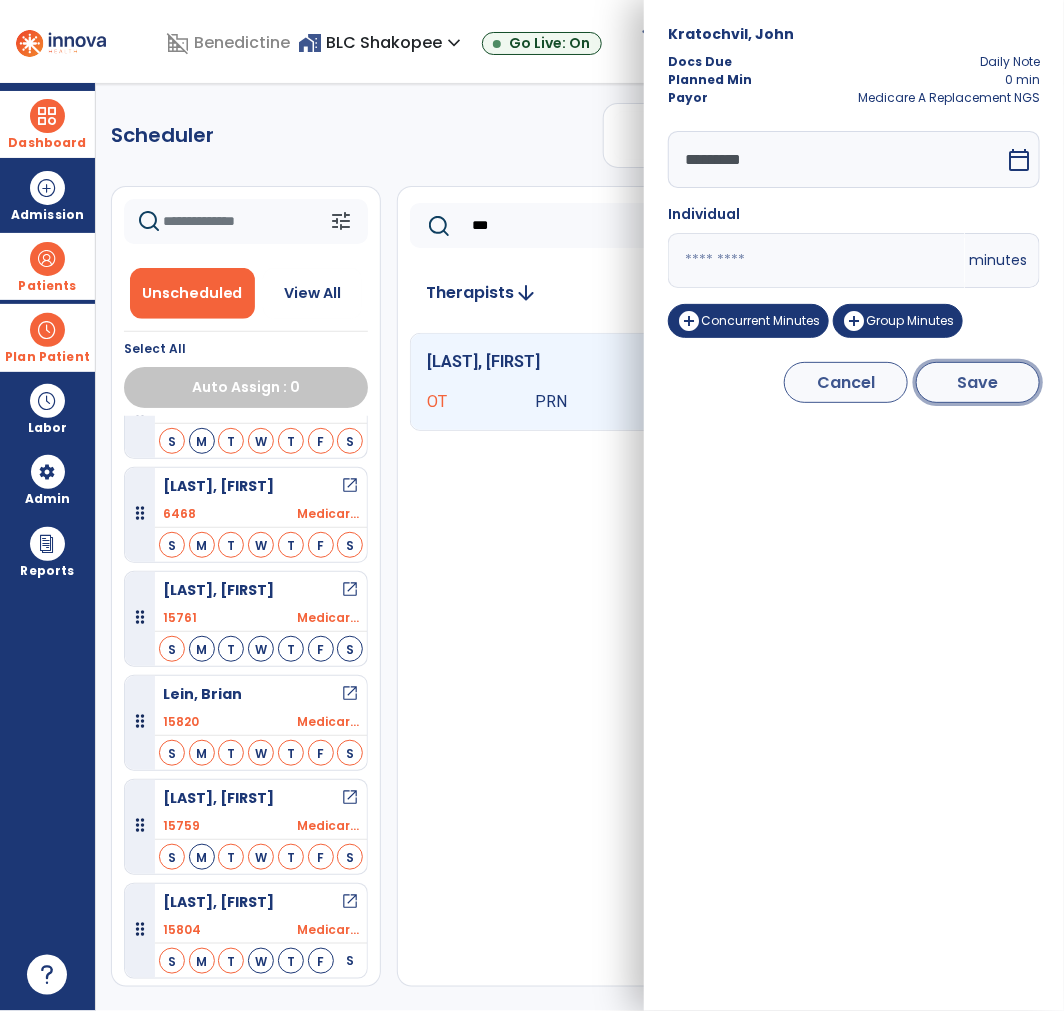 click on "Save" at bounding box center [978, 382] 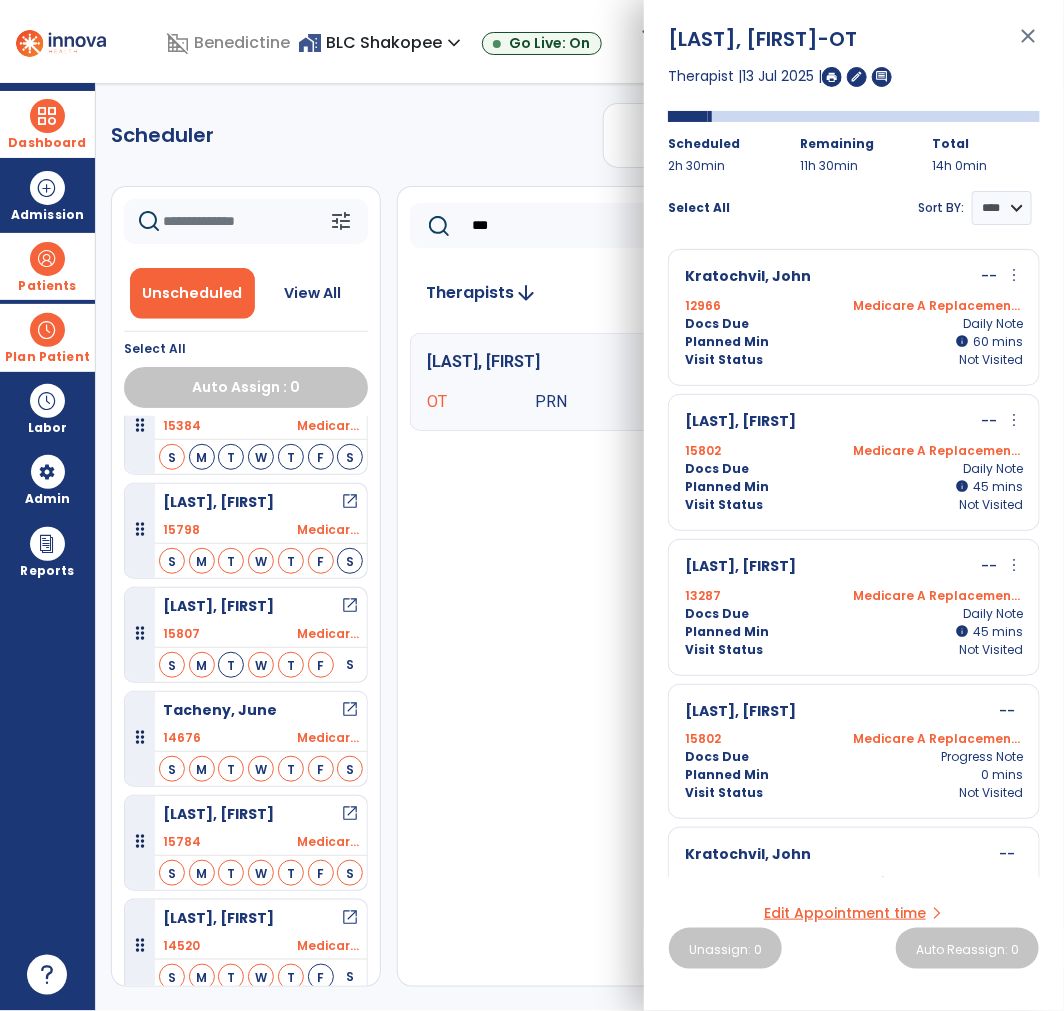 scroll, scrollTop: 2362, scrollLeft: 0, axis: vertical 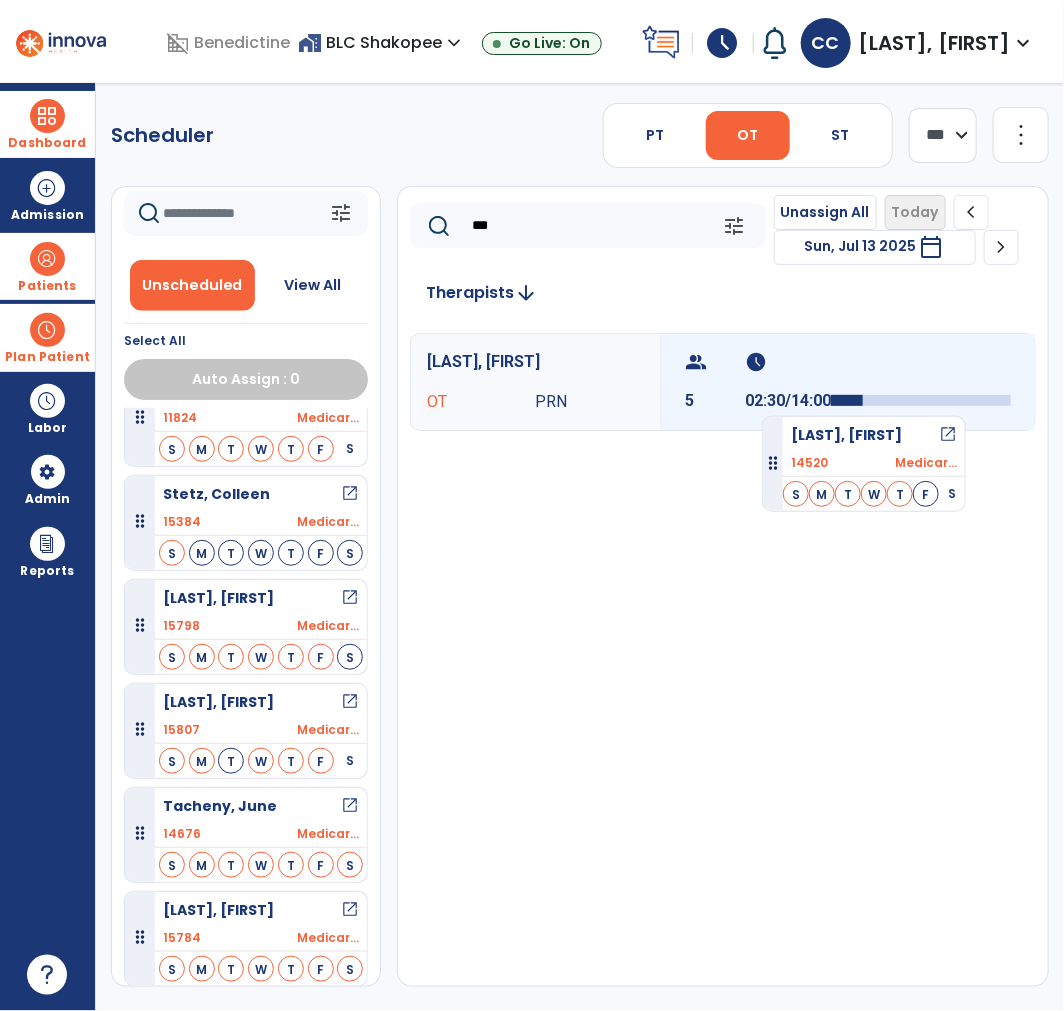 drag, startPoint x: 230, startPoint y: 897, endPoint x: 762, endPoint y: 408, distance: 722.596 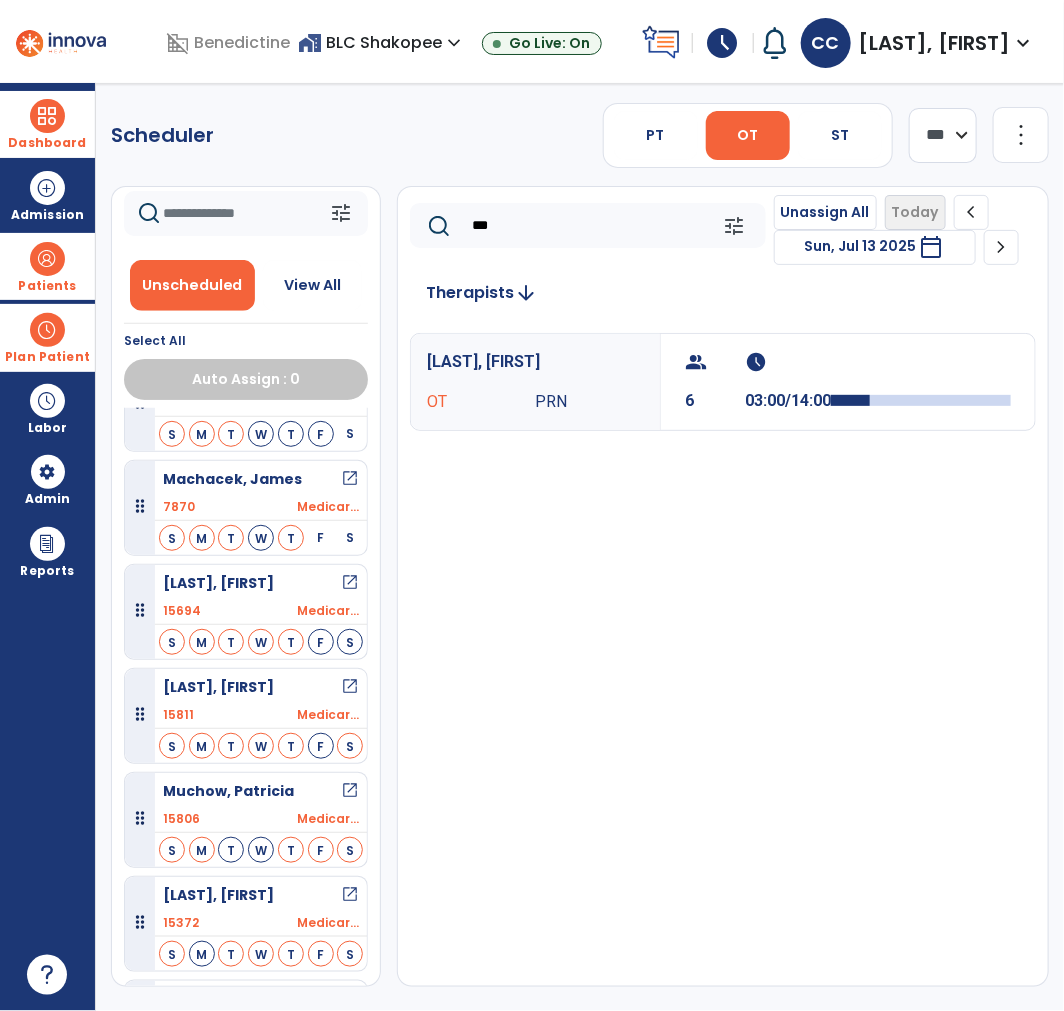 scroll, scrollTop: 1201, scrollLeft: 0, axis: vertical 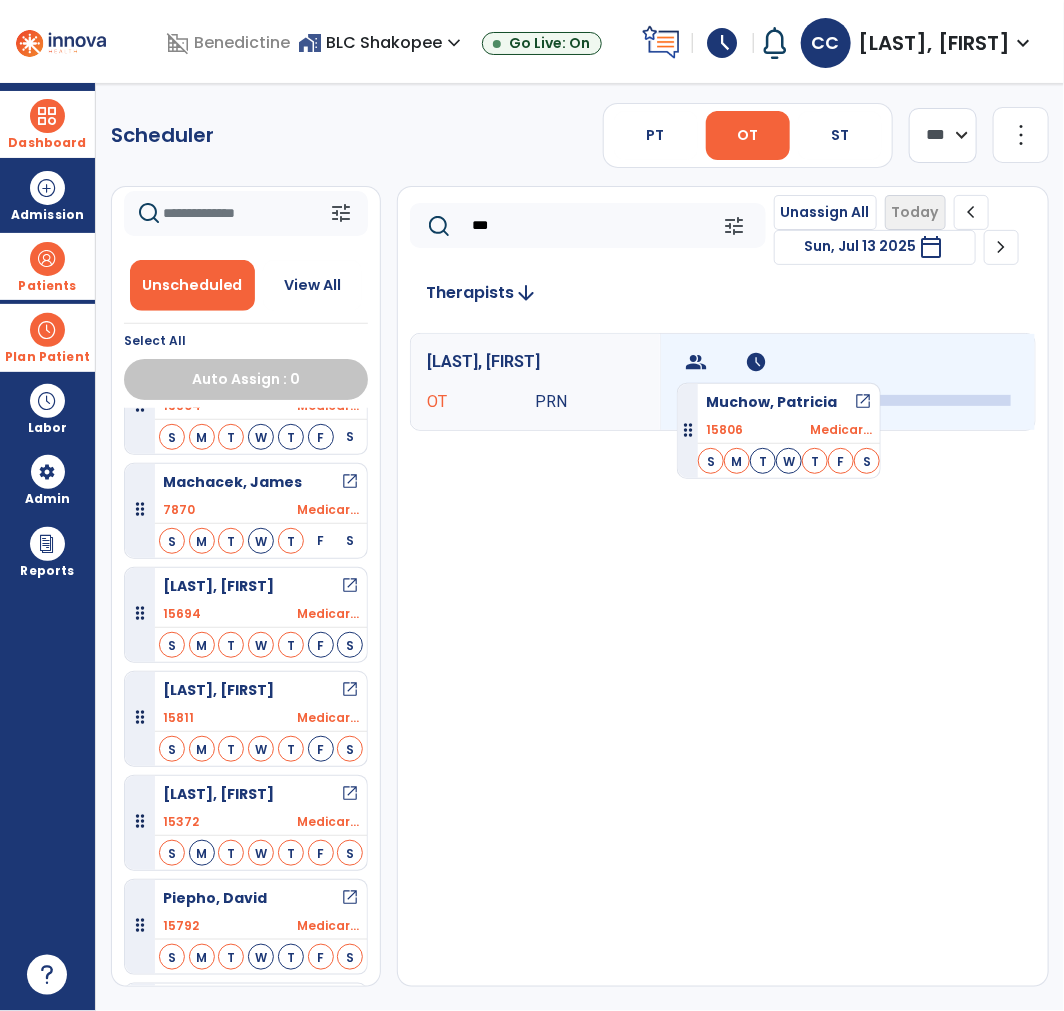 drag, startPoint x: 230, startPoint y: 838, endPoint x: 688, endPoint y: 374, distance: 651.96625 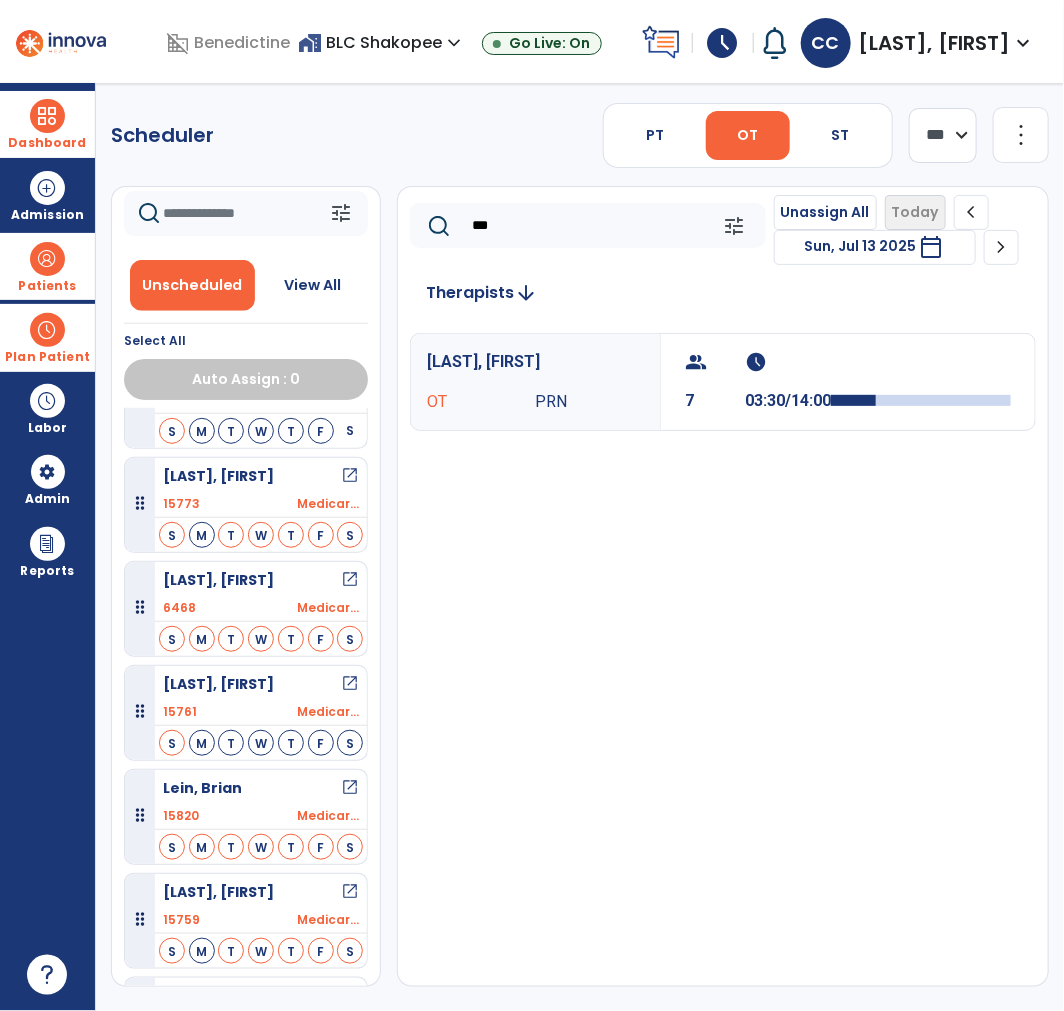 scroll, scrollTop: 571, scrollLeft: 0, axis: vertical 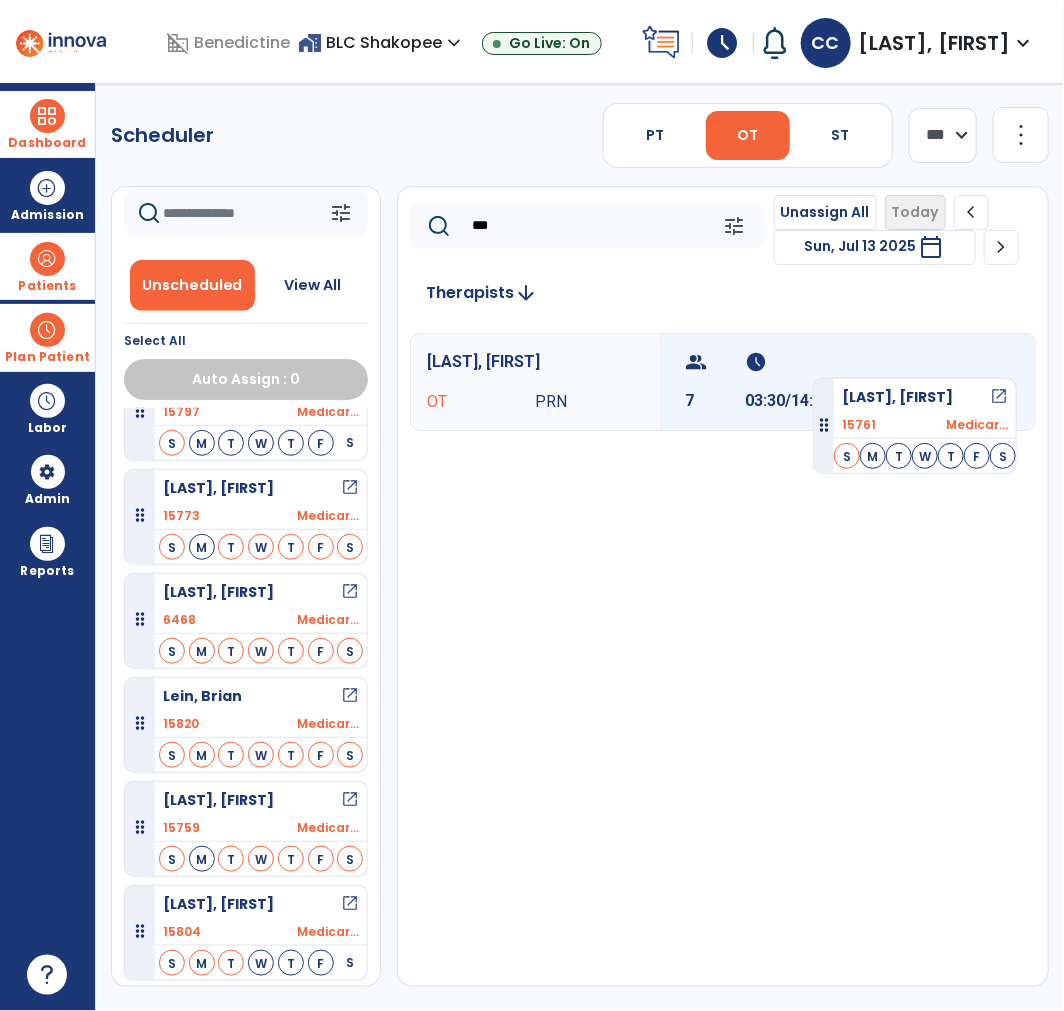 drag, startPoint x: 236, startPoint y: 722, endPoint x: 813, endPoint y: 370, distance: 675.8942 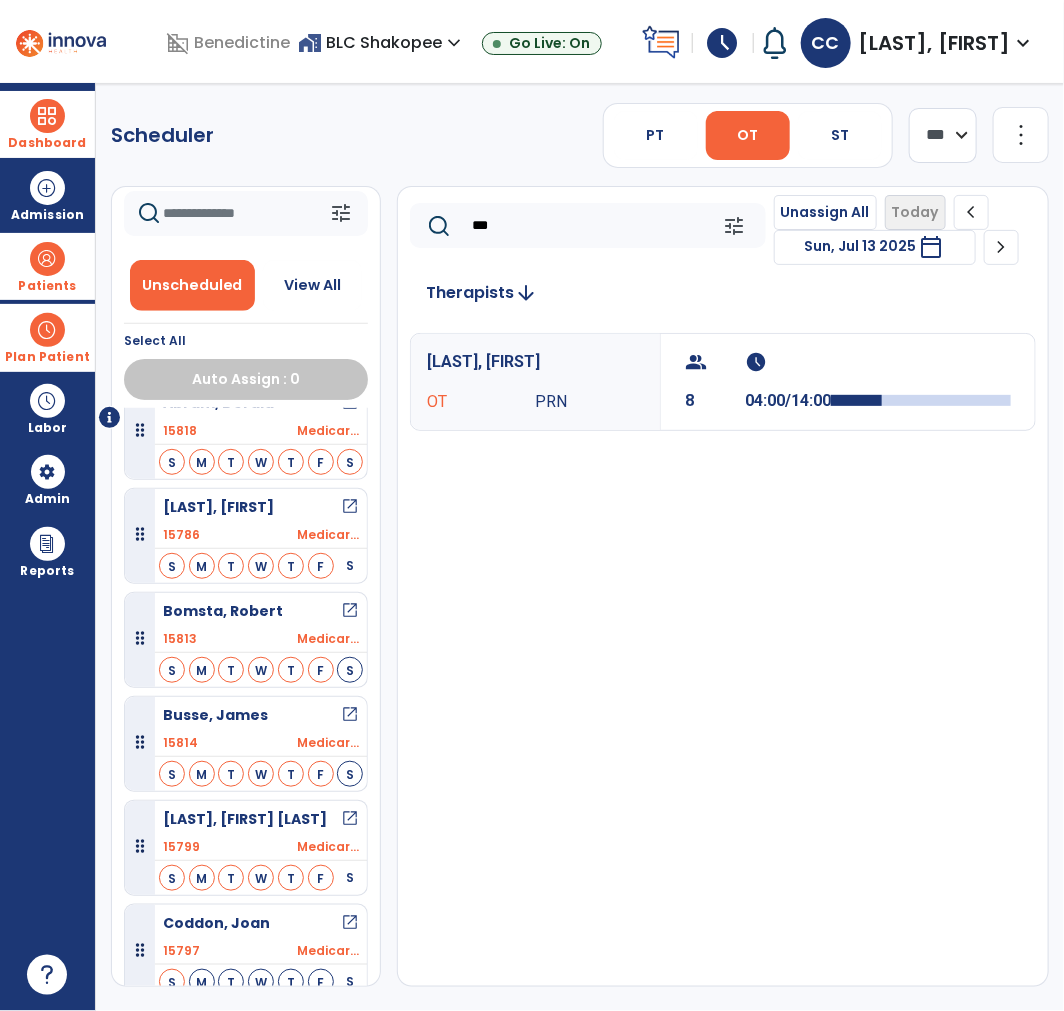 scroll, scrollTop: 0, scrollLeft: 0, axis: both 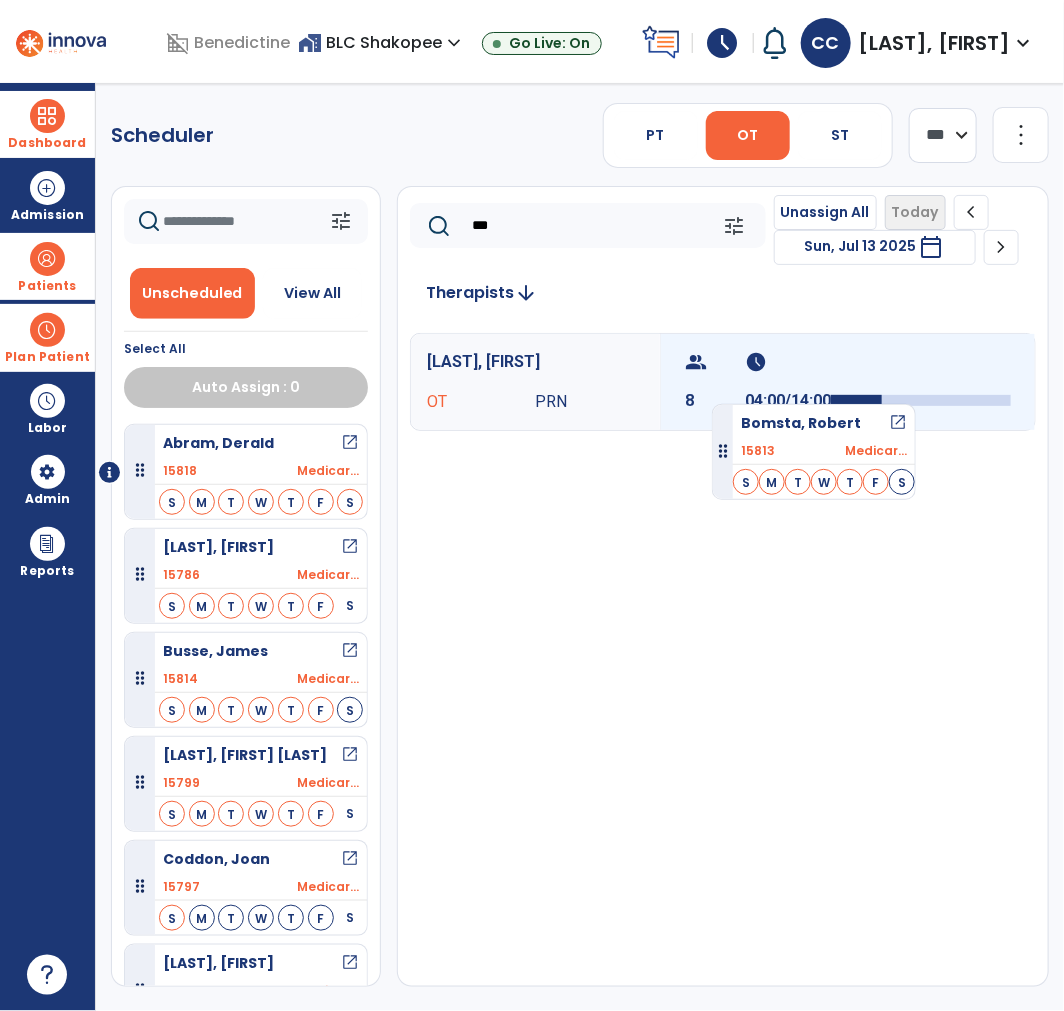 drag, startPoint x: 240, startPoint y: 671, endPoint x: 713, endPoint y: 394, distance: 548.1405 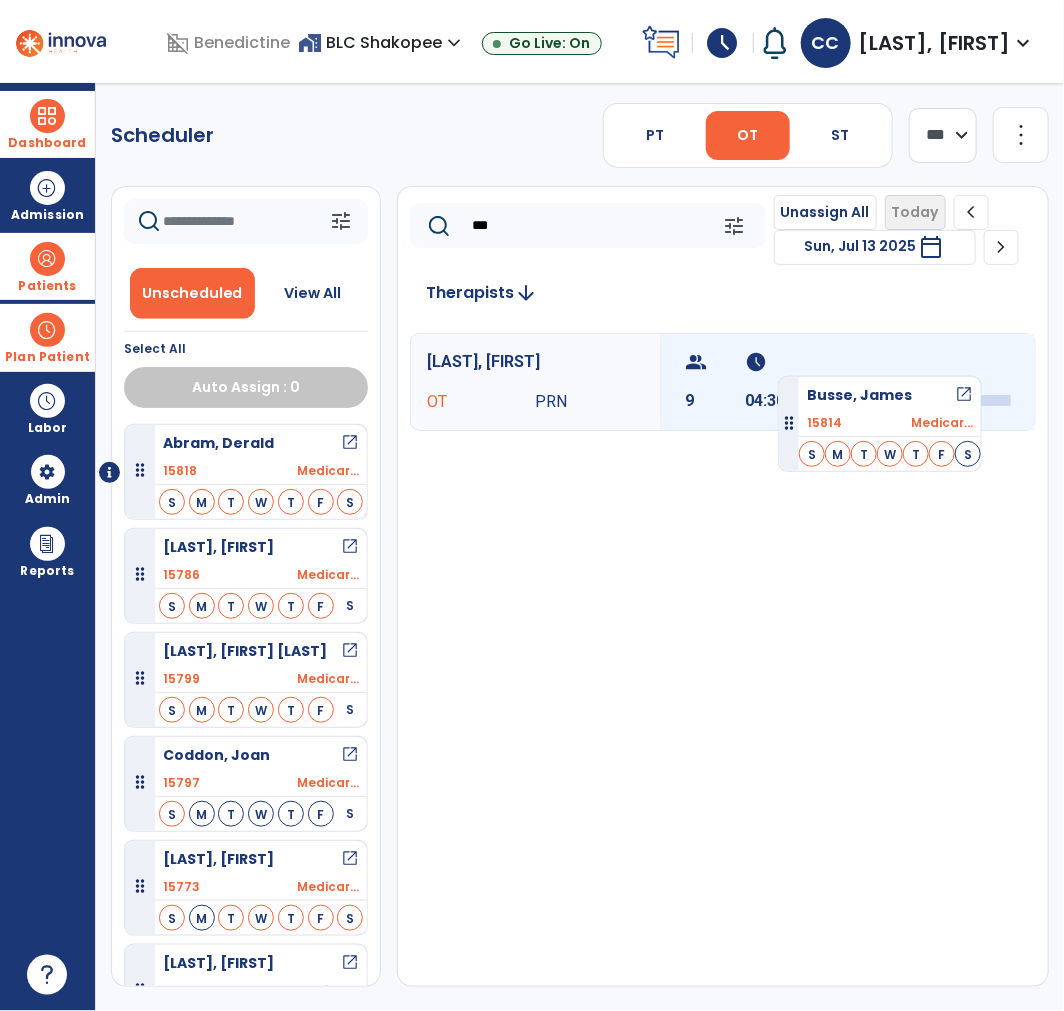 drag, startPoint x: 233, startPoint y: 655, endPoint x: 778, endPoint y: 368, distance: 615.94965 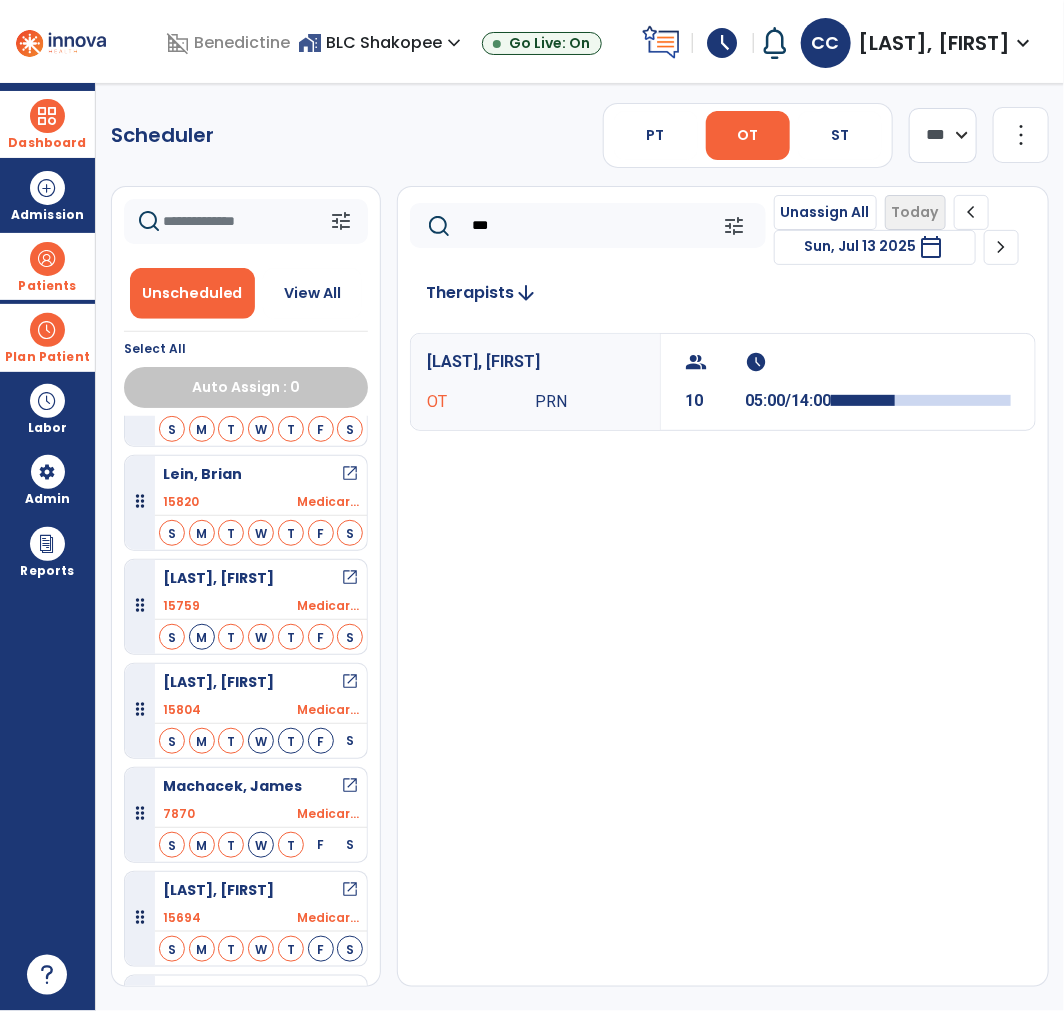 scroll, scrollTop: 573, scrollLeft: 0, axis: vertical 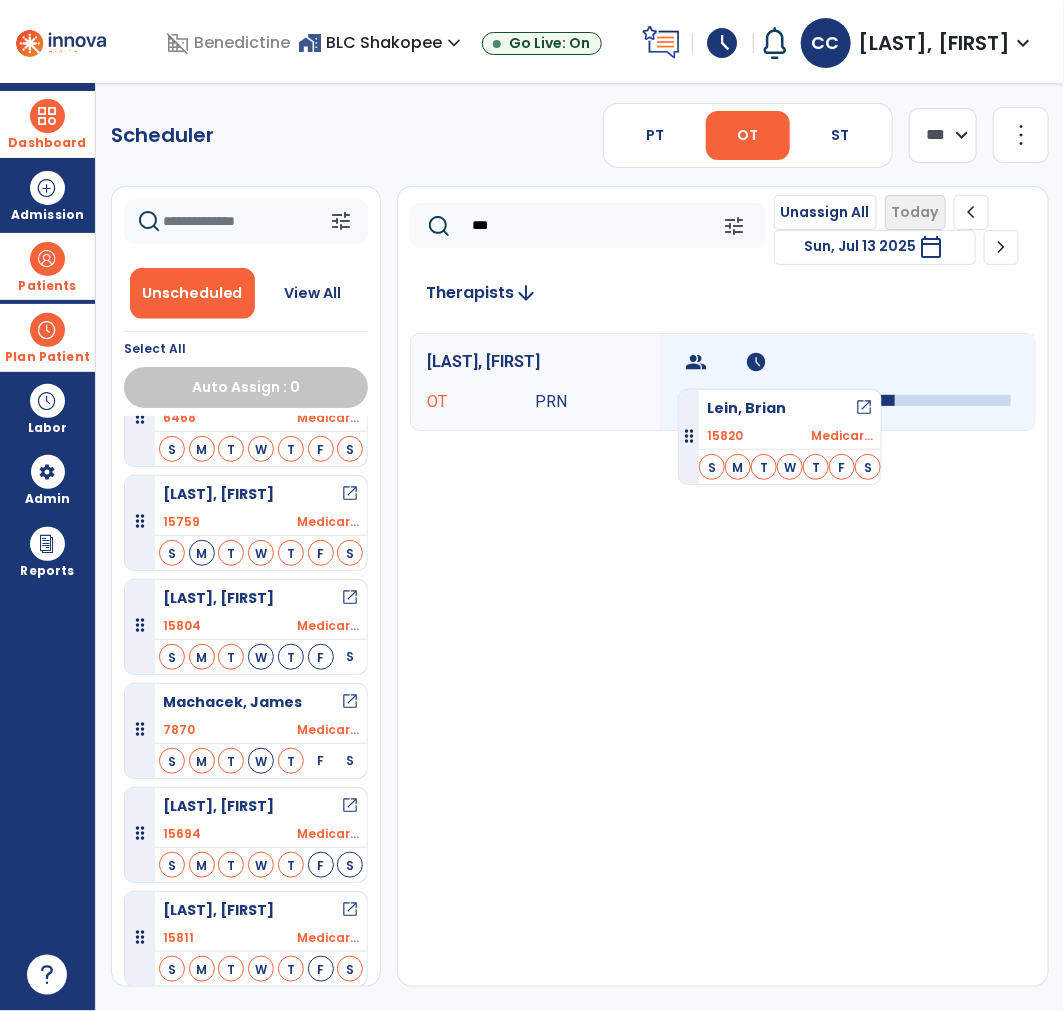 drag, startPoint x: 242, startPoint y: 550, endPoint x: 683, endPoint y: 377, distance: 473.71933 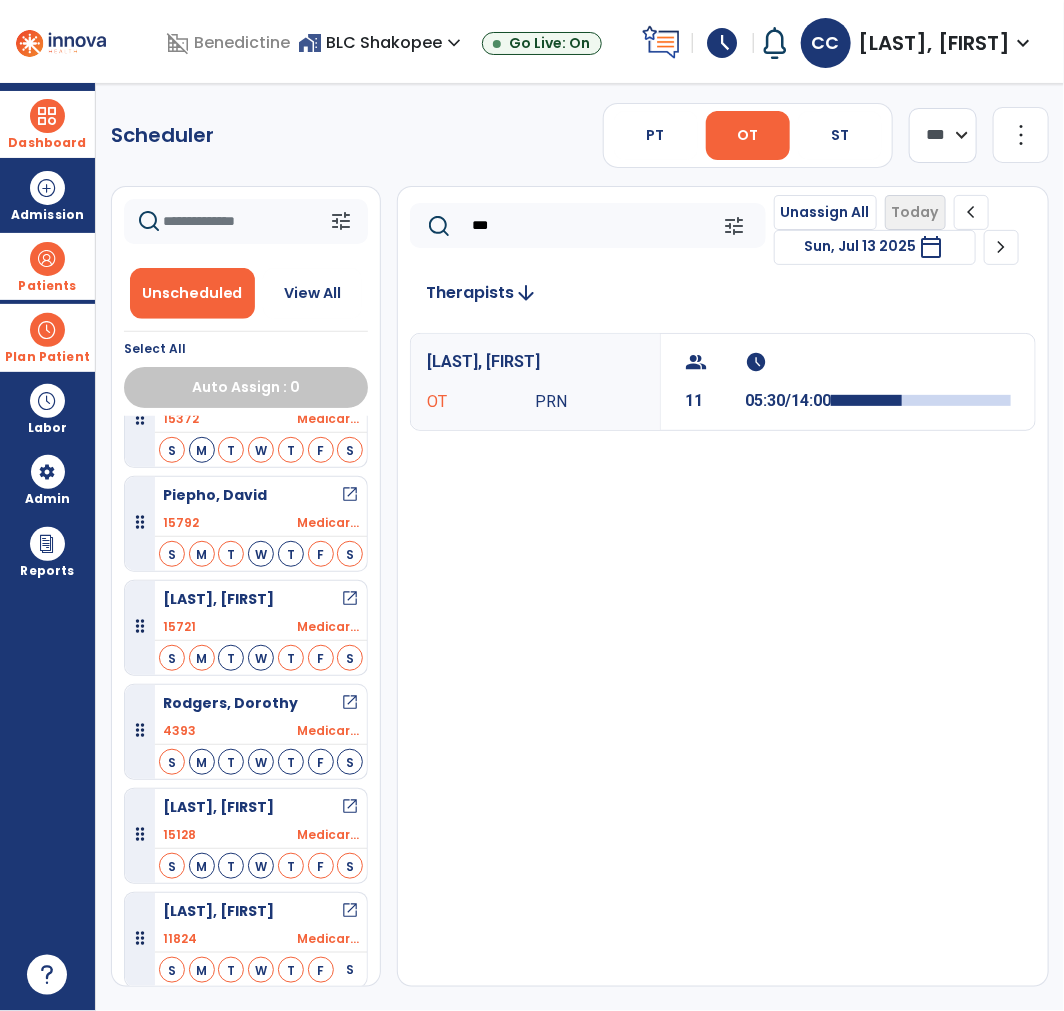 scroll, scrollTop: 1197, scrollLeft: 0, axis: vertical 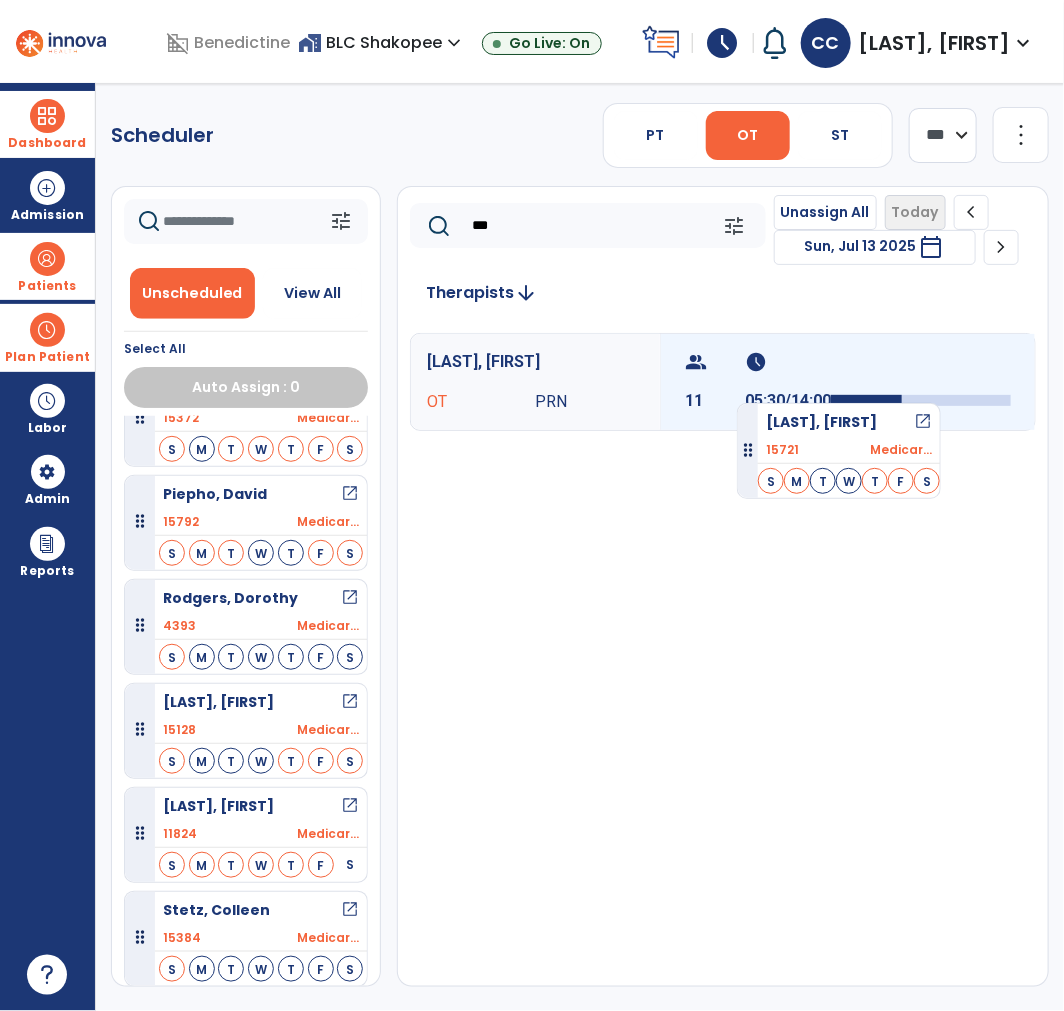 drag, startPoint x: 252, startPoint y: 640, endPoint x: 737, endPoint y: 392, distance: 544.7284 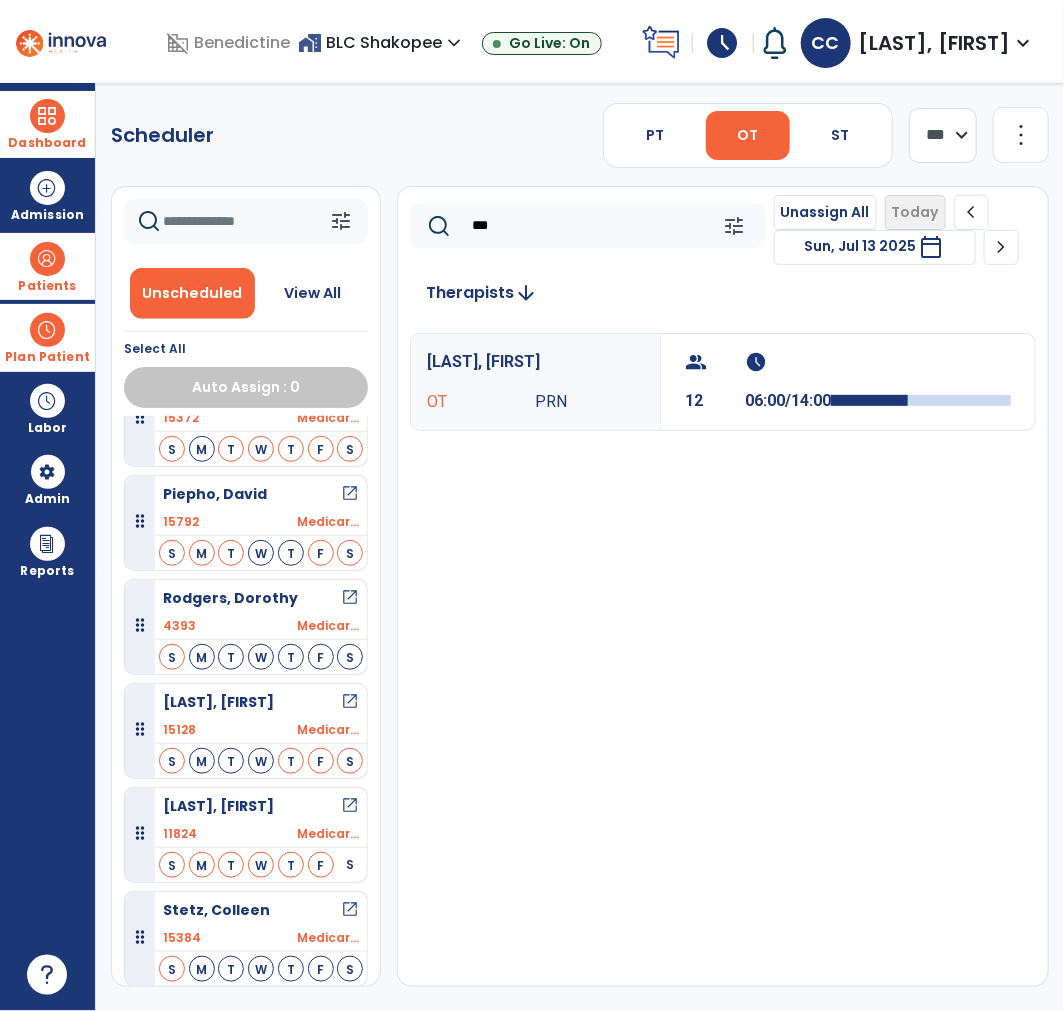 click on "***" 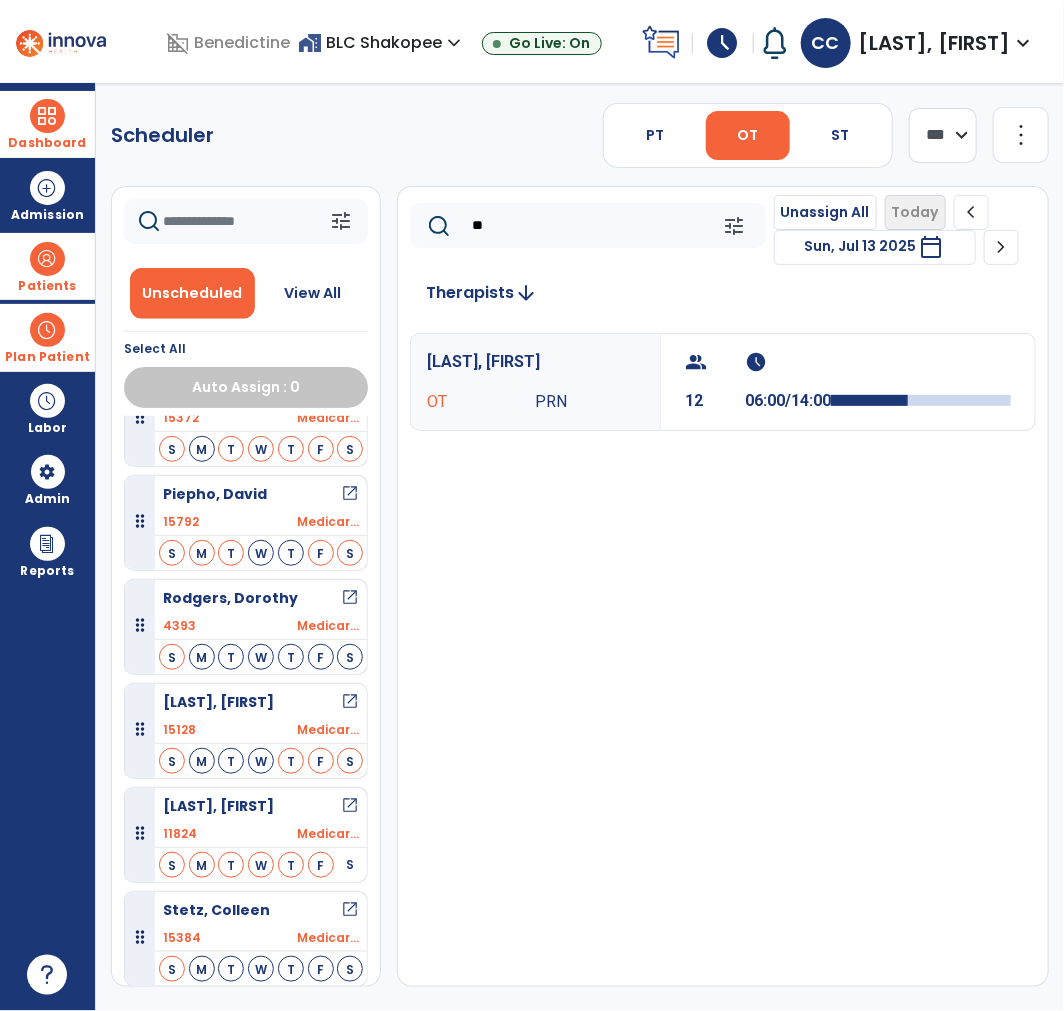 type on "*" 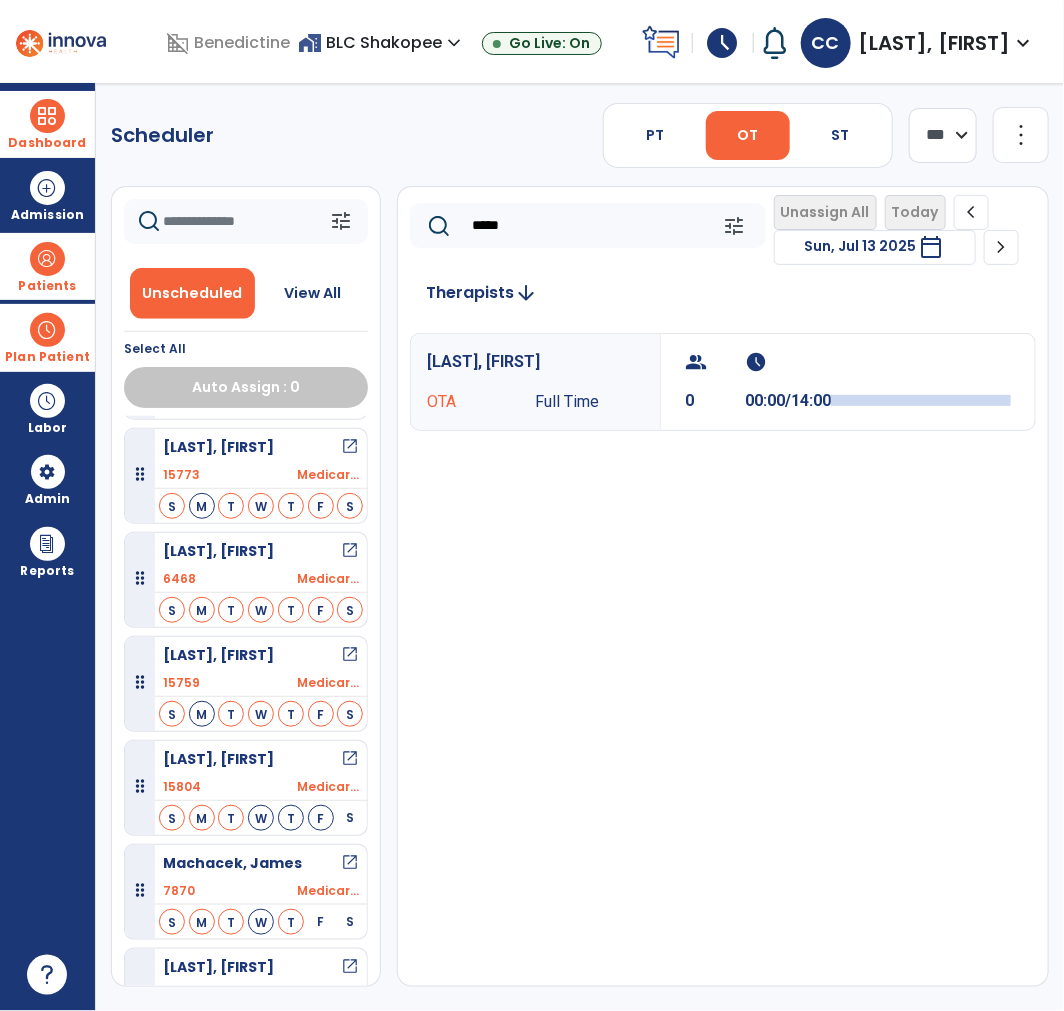 scroll, scrollTop: 410, scrollLeft: 0, axis: vertical 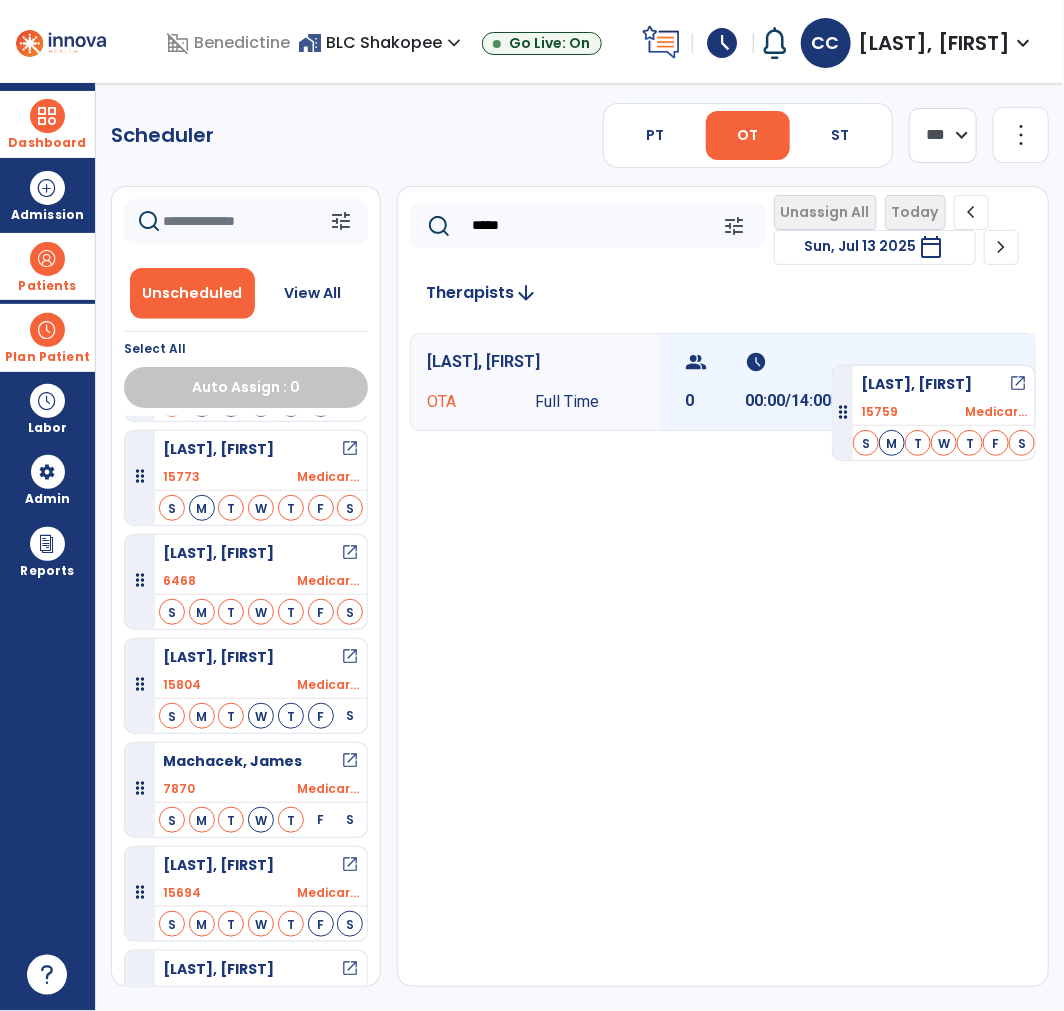 drag, startPoint x: 270, startPoint y: 691, endPoint x: 832, endPoint y: 357, distance: 653.75836 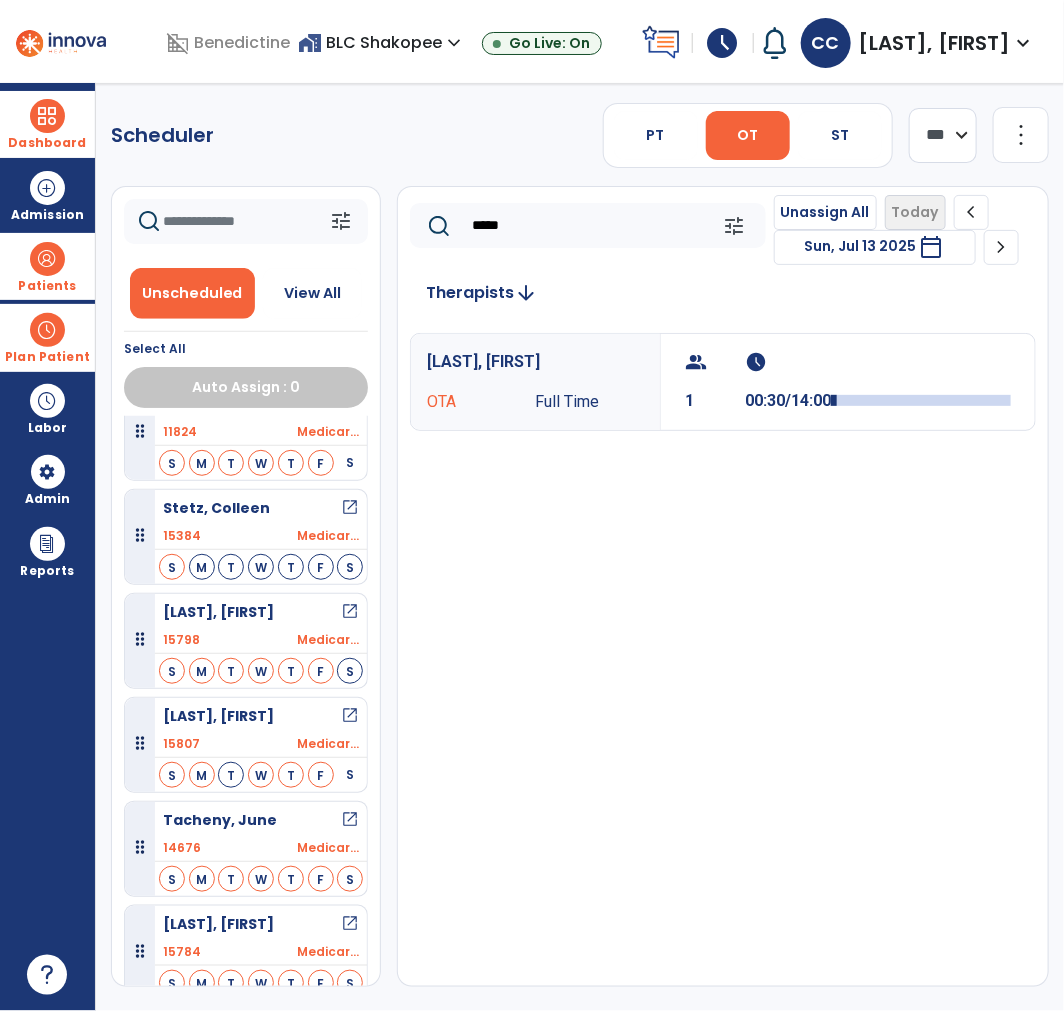 scroll, scrollTop: 1496, scrollLeft: 0, axis: vertical 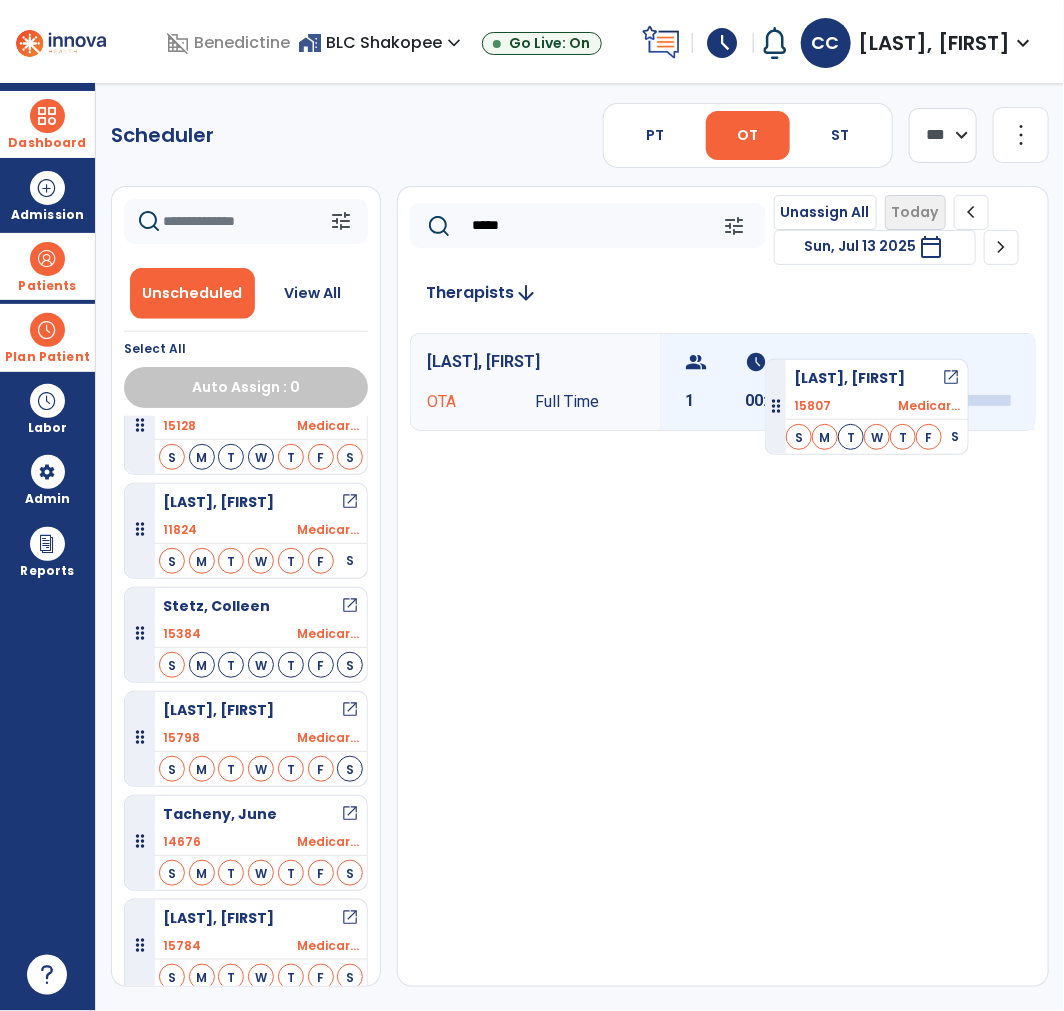 drag, startPoint x: 247, startPoint y: 753, endPoint x: 765, endPoint y: 351, distance: 655.68896 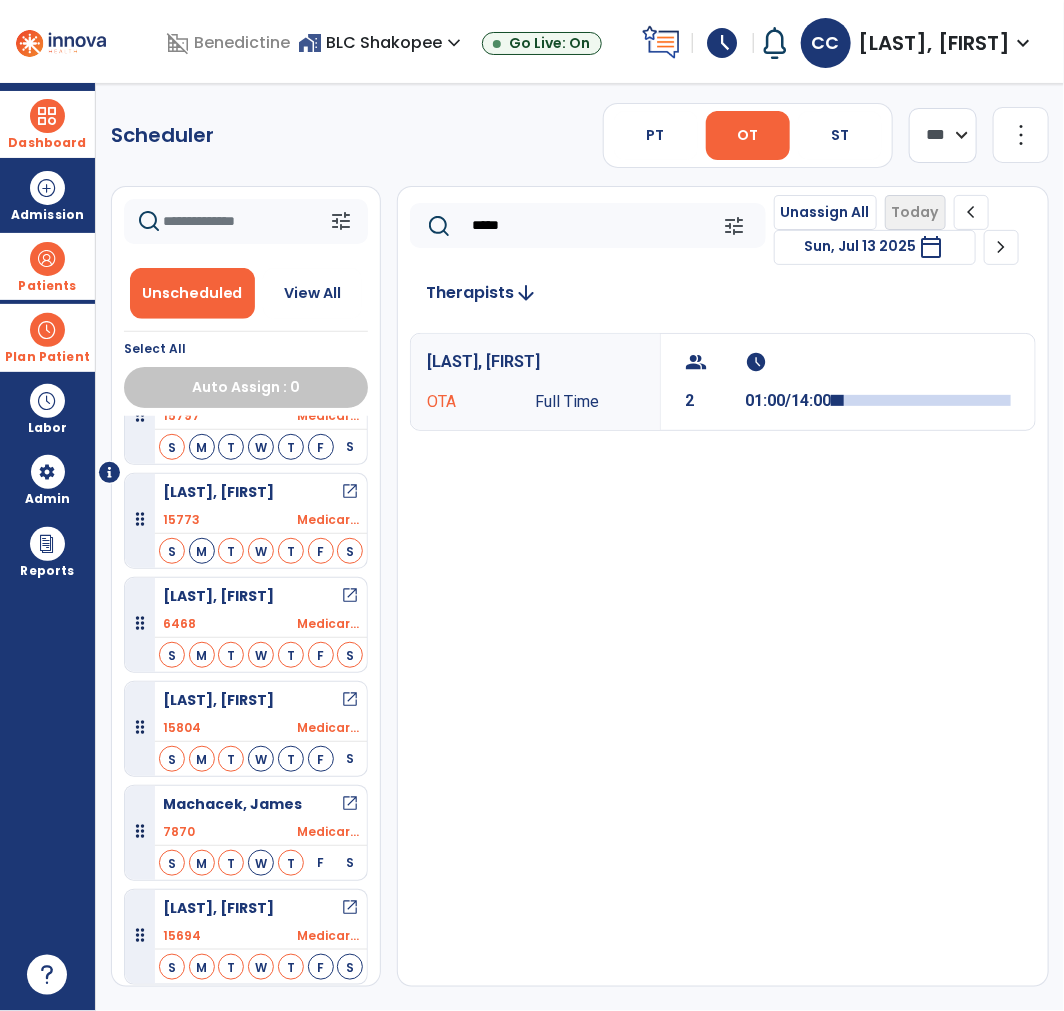 scroll, scrollTop: 0, scrollLeft: 0, axis: both 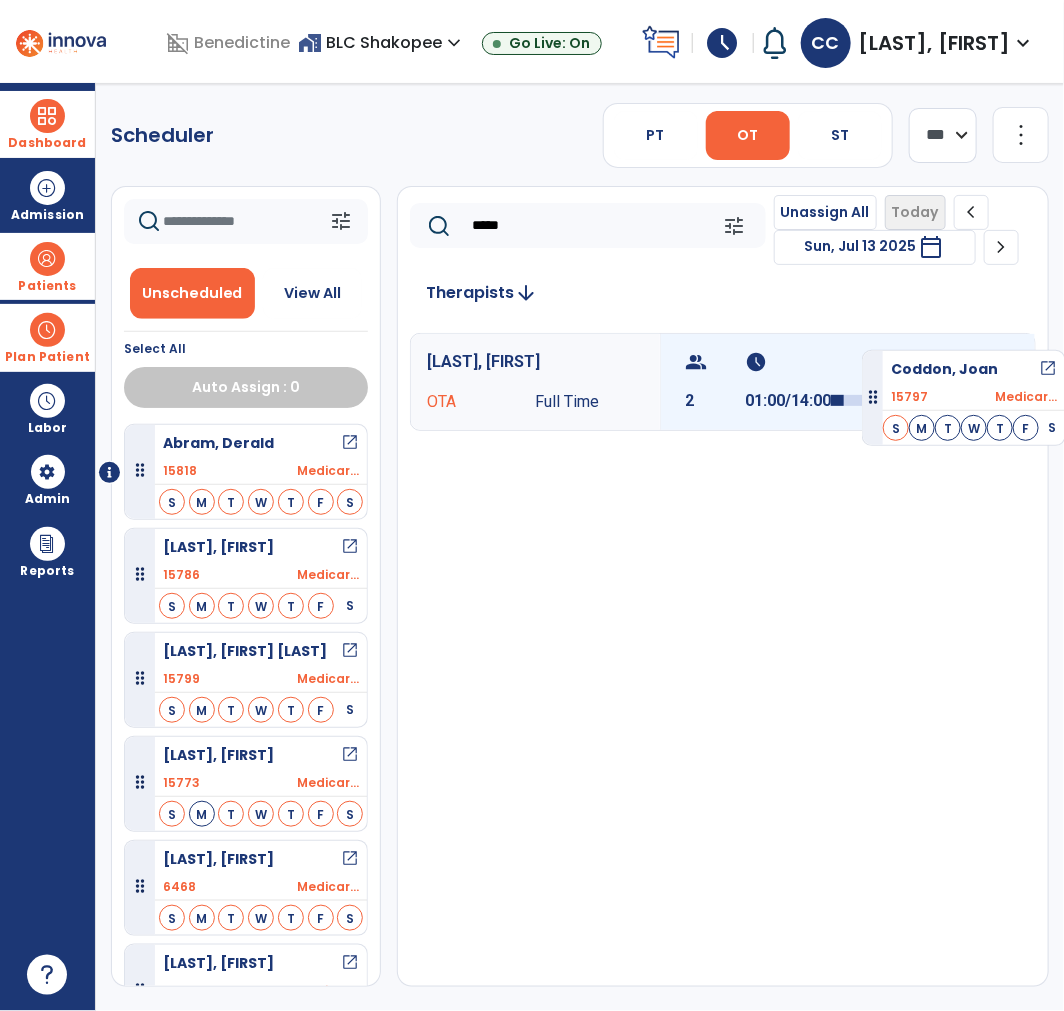 drag, startPoint x: 236, startPoint y: 783, endPoint x: 862, endPoint y: 342, distance: 765.7395 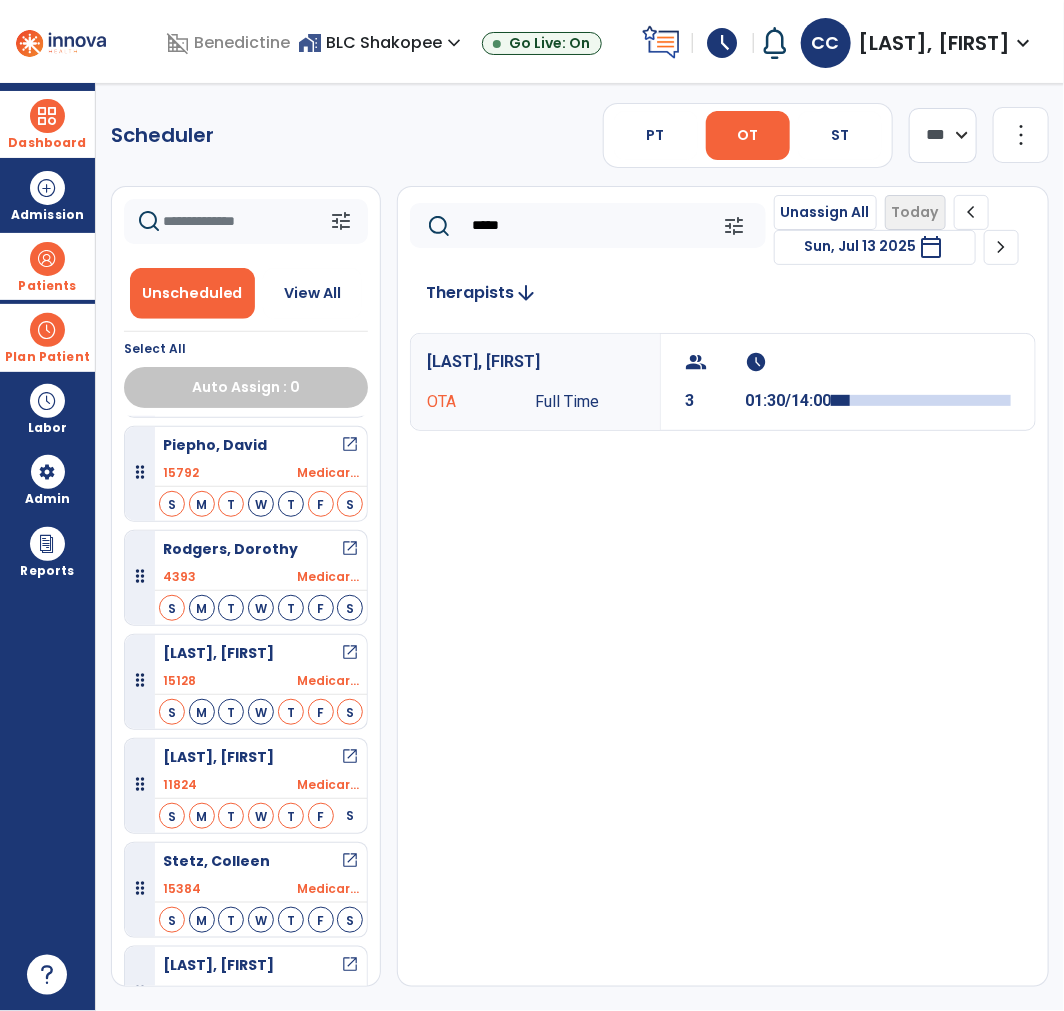 scroll, scrollTop: 1318, scrollLeft: 0, axis: vertical 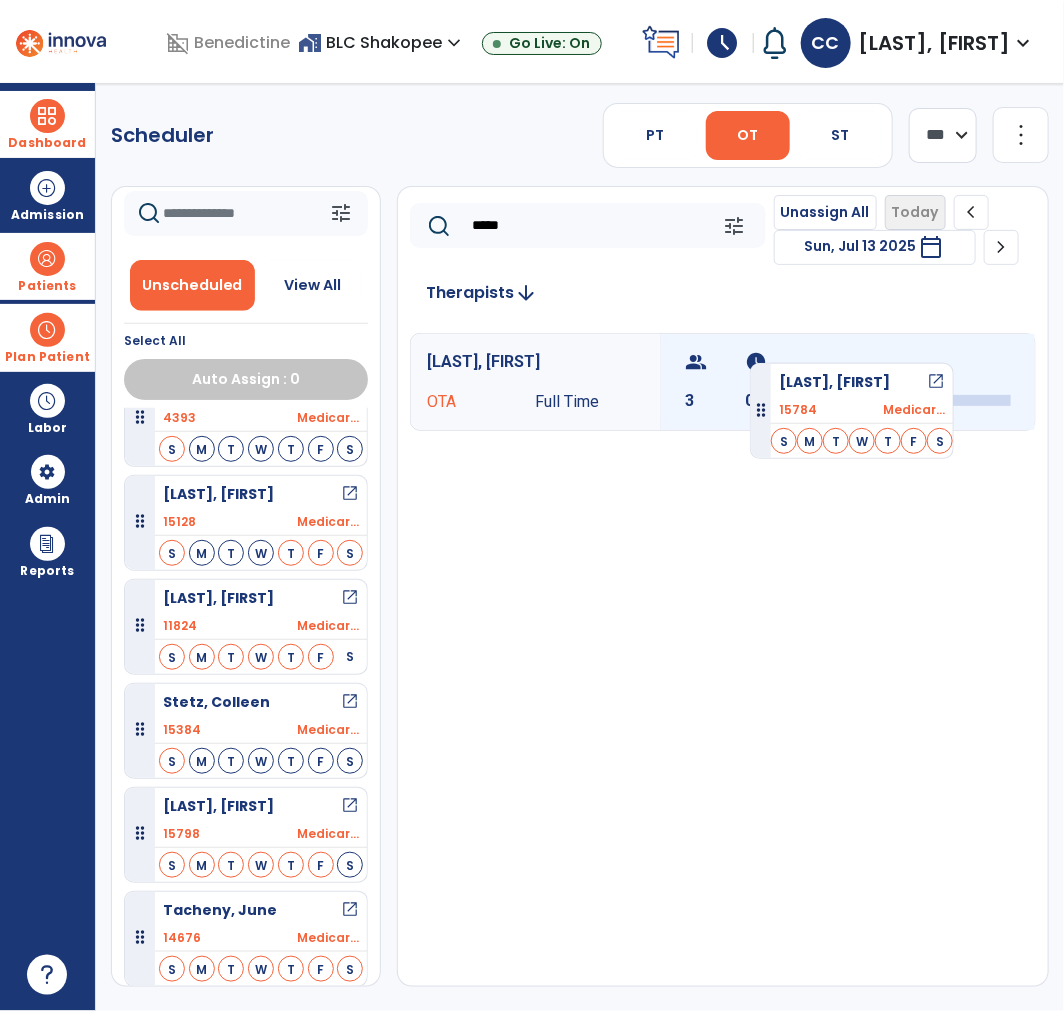 drag, startPoint x: 243, startPoint y: 935, endPoint x: 750, endPoint y: 355, distance: 770.3564 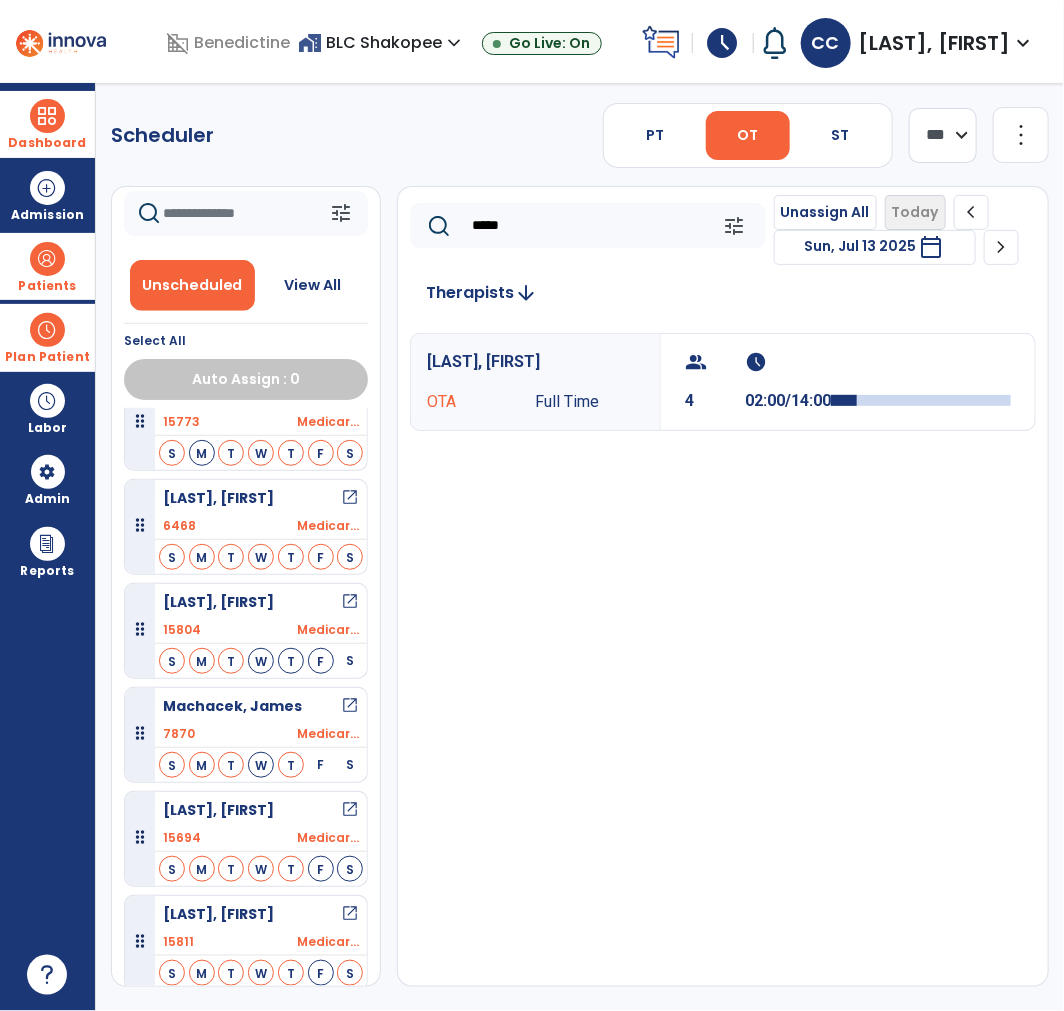 scroll, scrollTop: 352, scrollLeft: 0, axis: vertical 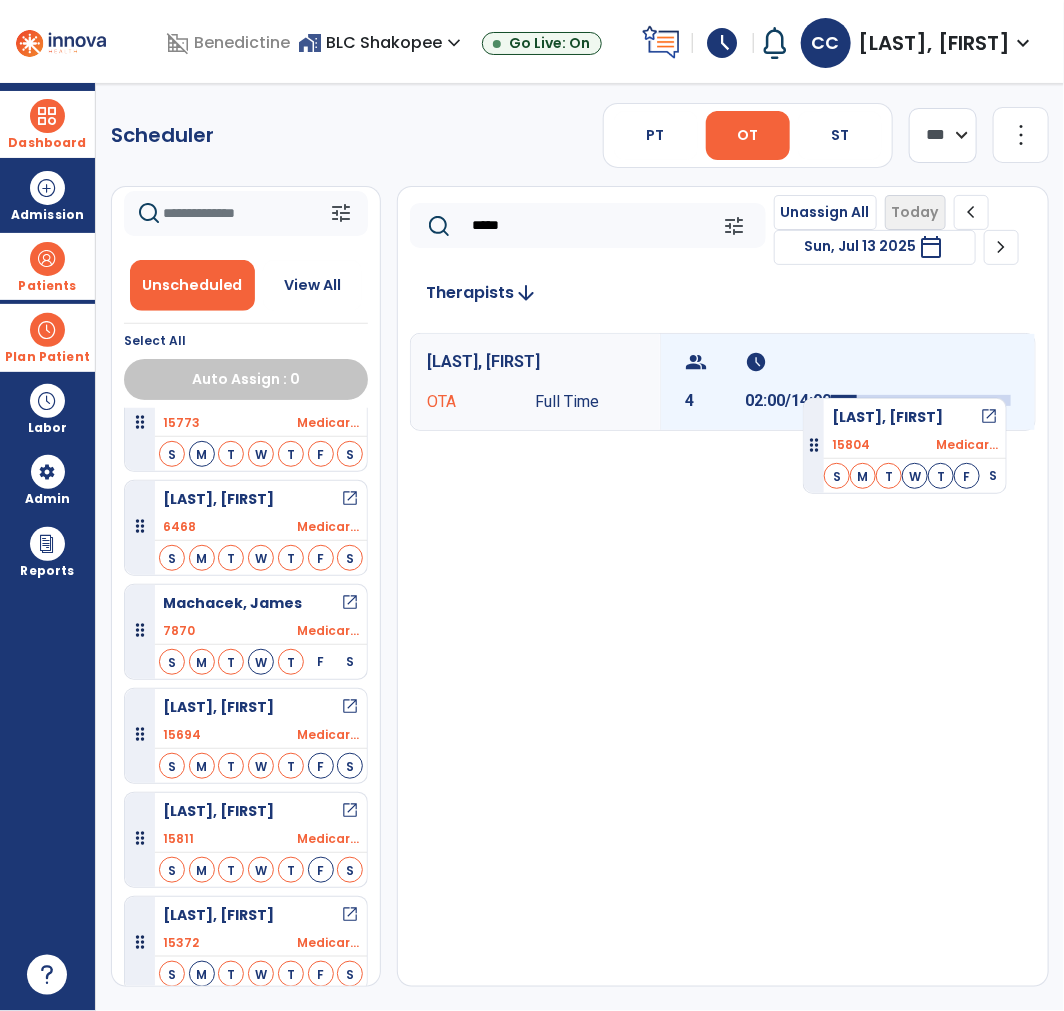 drag, startPoint x: 253, startPoint y: 633, endPoint x: 803, endPoint y: 390, distance: 601.2894 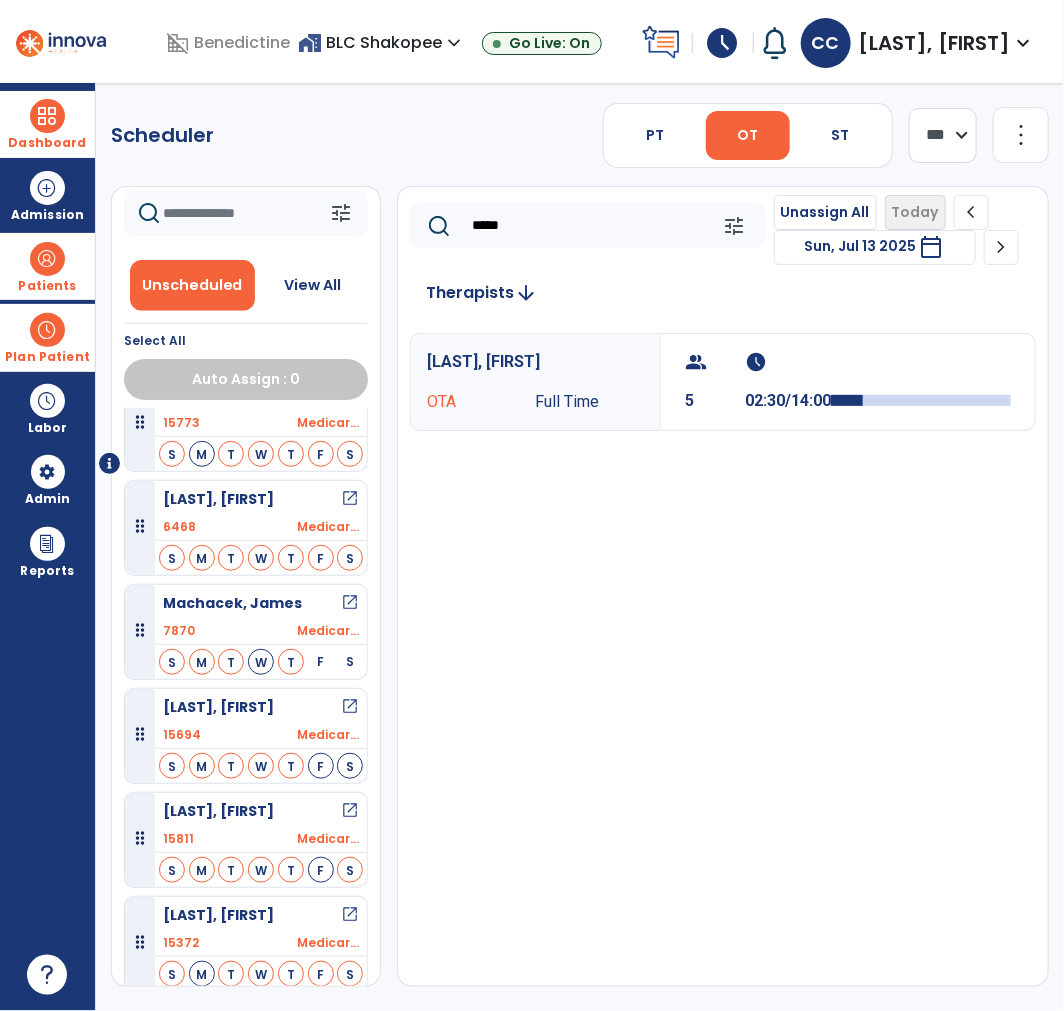 scroll, scrollTop: 0, scrollLeft: 0, axis: both 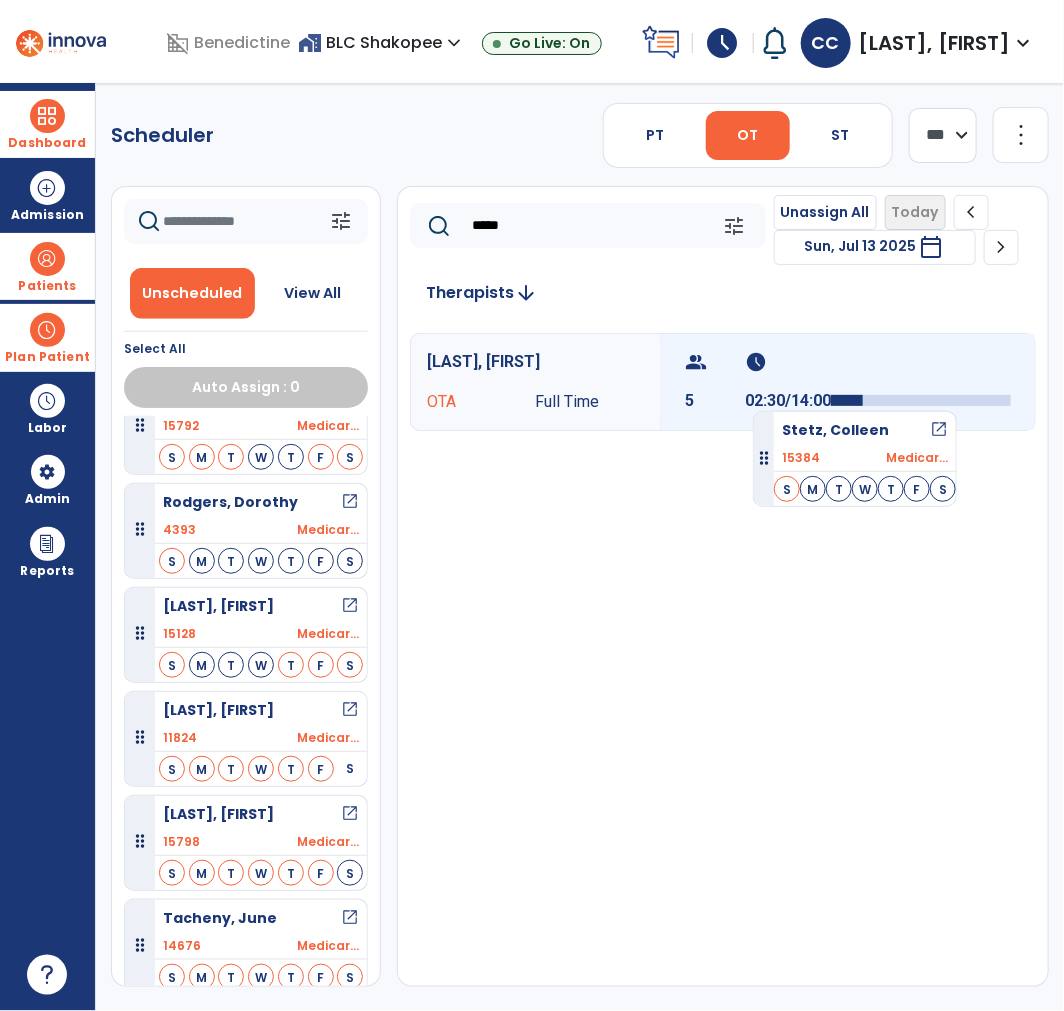 drag, startPoint x: 237, startPoint y: 722, endPoint x: 753, endPoint y: 403, distance: 606.64404 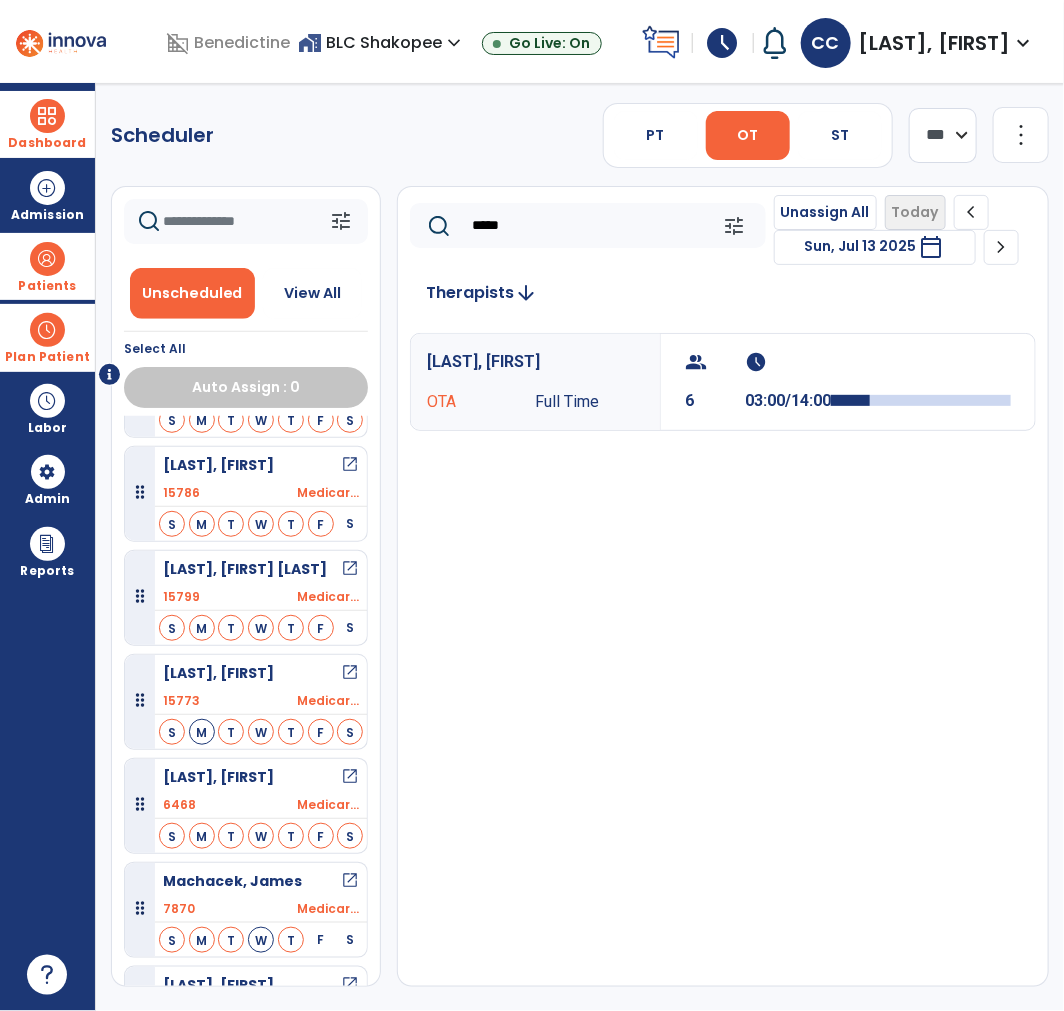 scroll, scrollTop: 74, scrollLeft: 0, axis: vertical 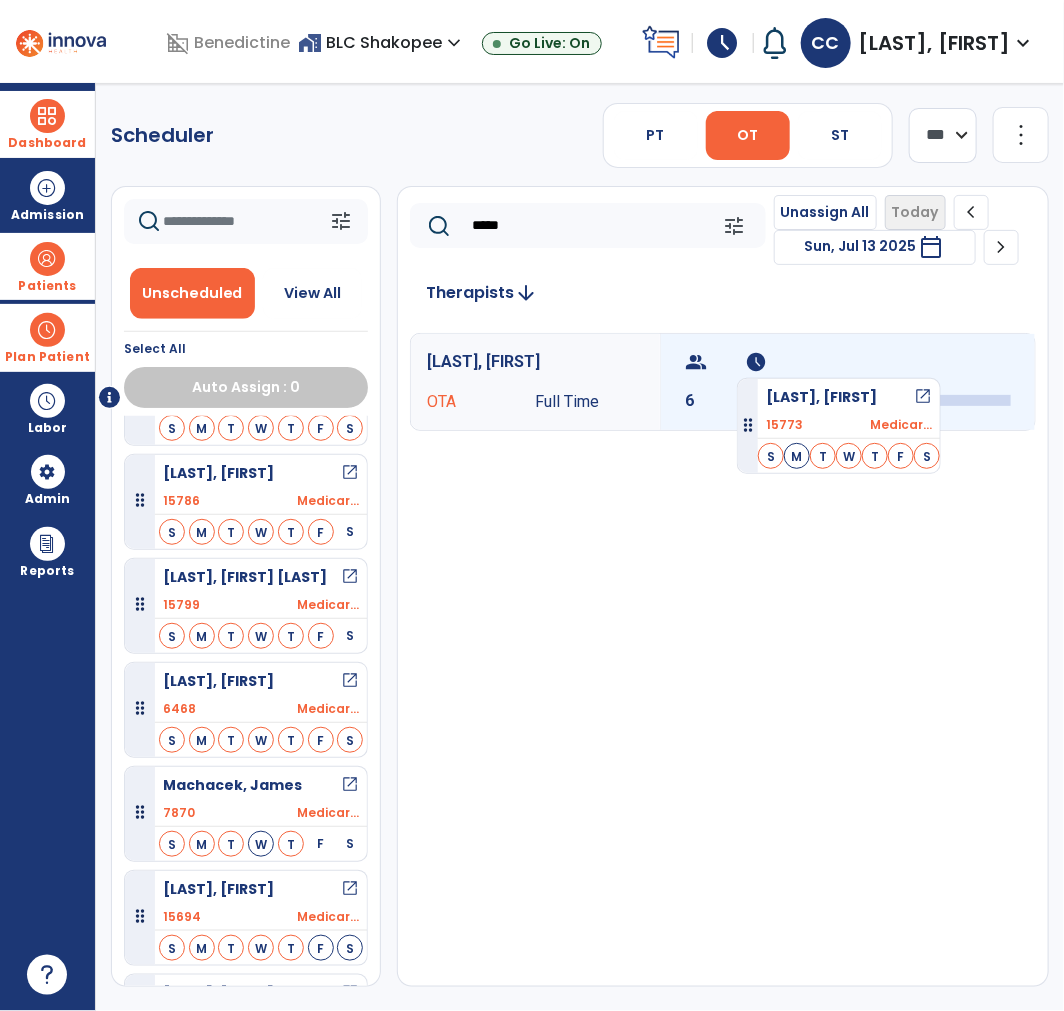 drag, startPoint x: 246, startPoint y: 694, endPoint x: 737, endPoint y: 367, distance: 589.9237 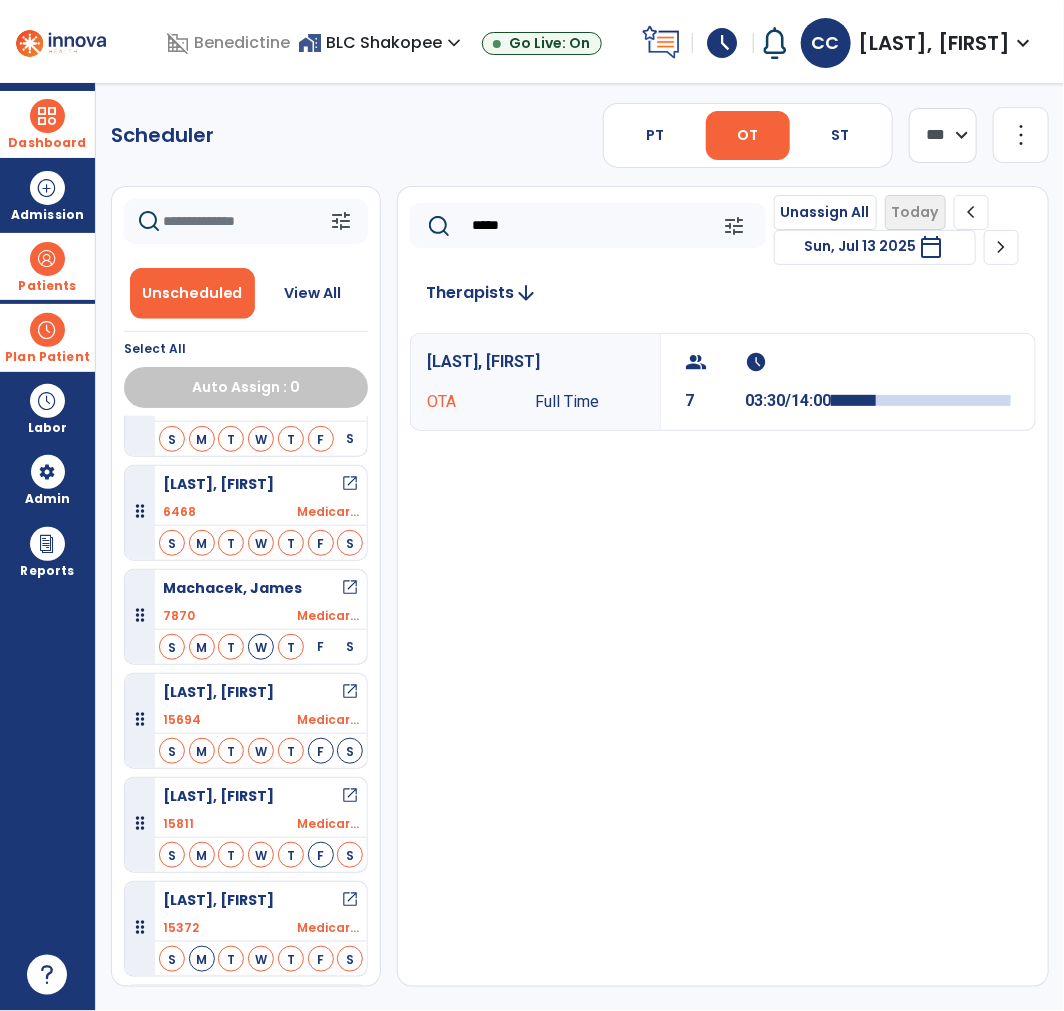scroll, scrollTop: 275, scrollLeft: 0, axis: vertical 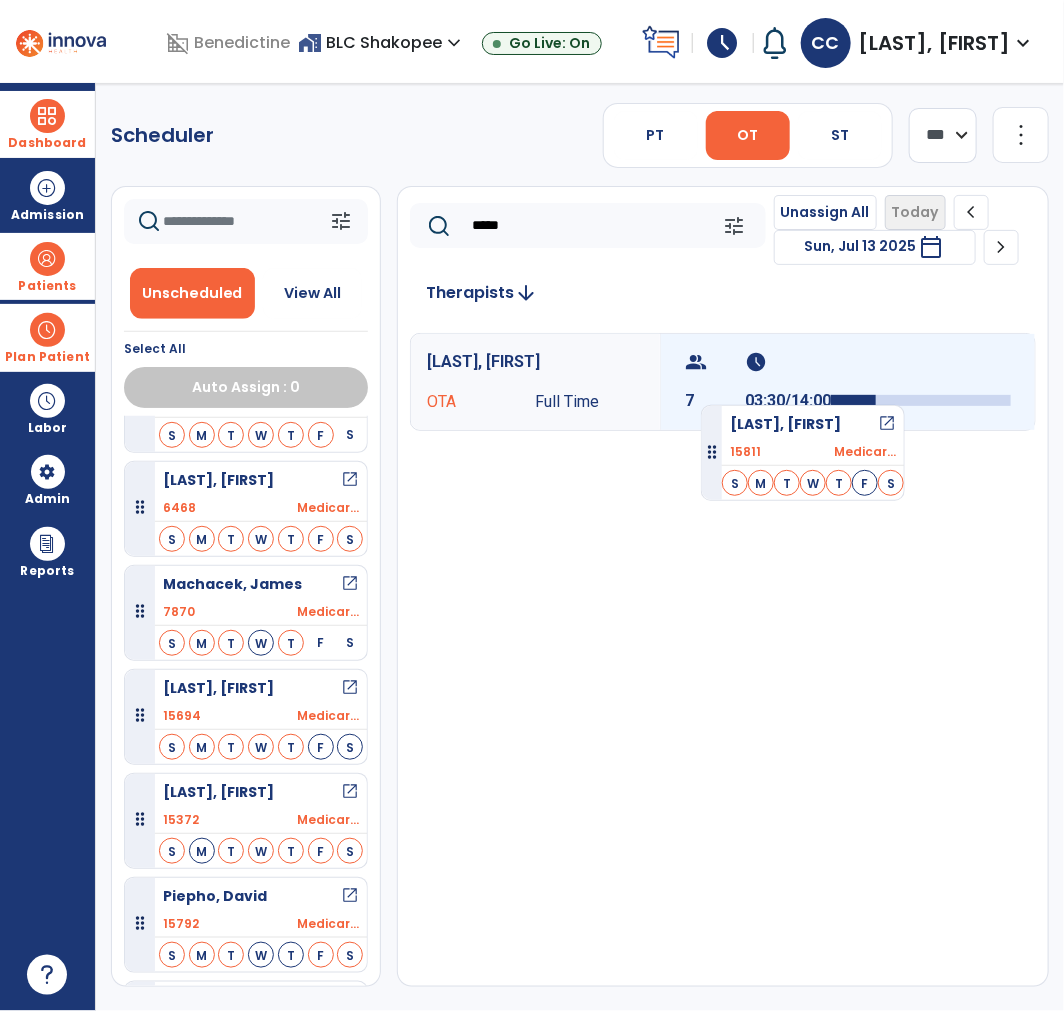 drag, startPoint x: 235, startPoint y: 845, endPoint x: 701, endPoint y: 397, distance: 646.4209 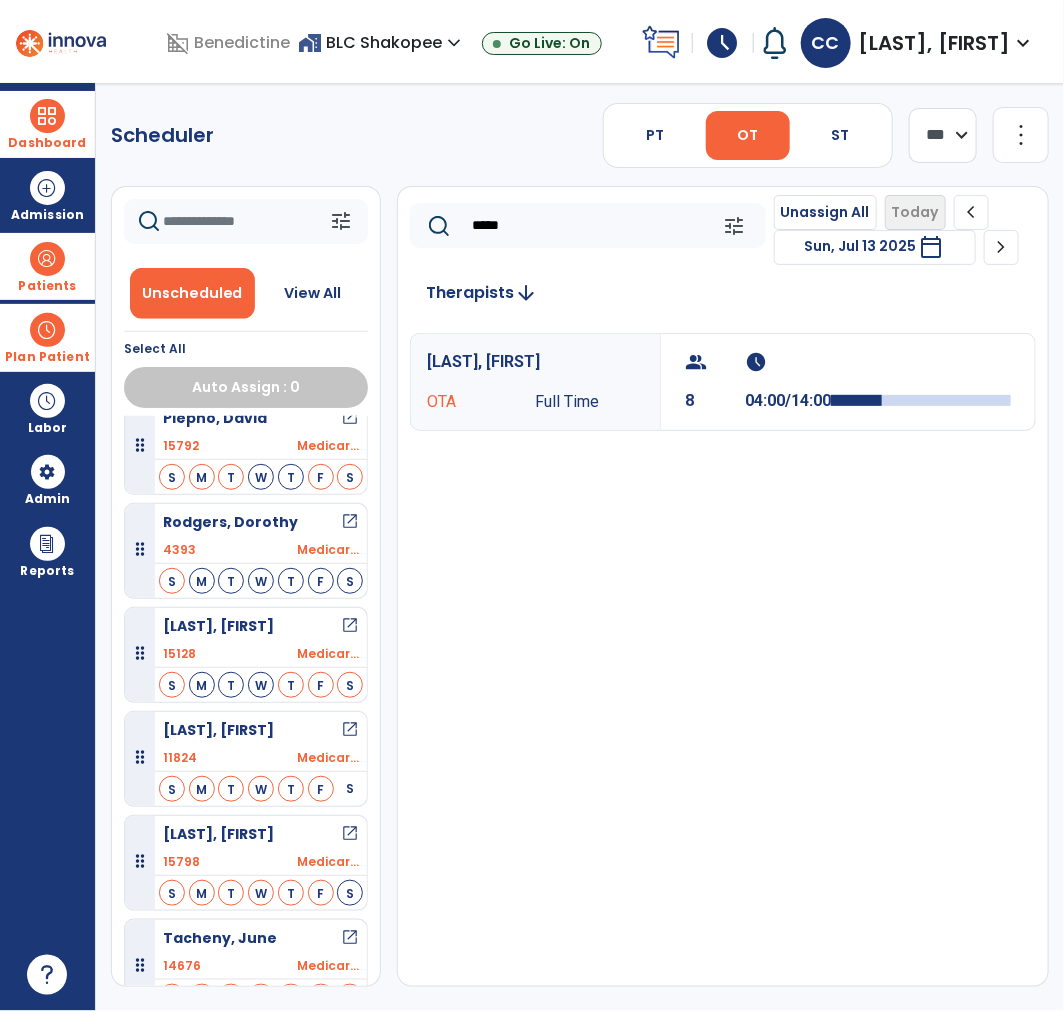 scroll, scrollTop: 797, scrollLeft: 0, axis: vertical 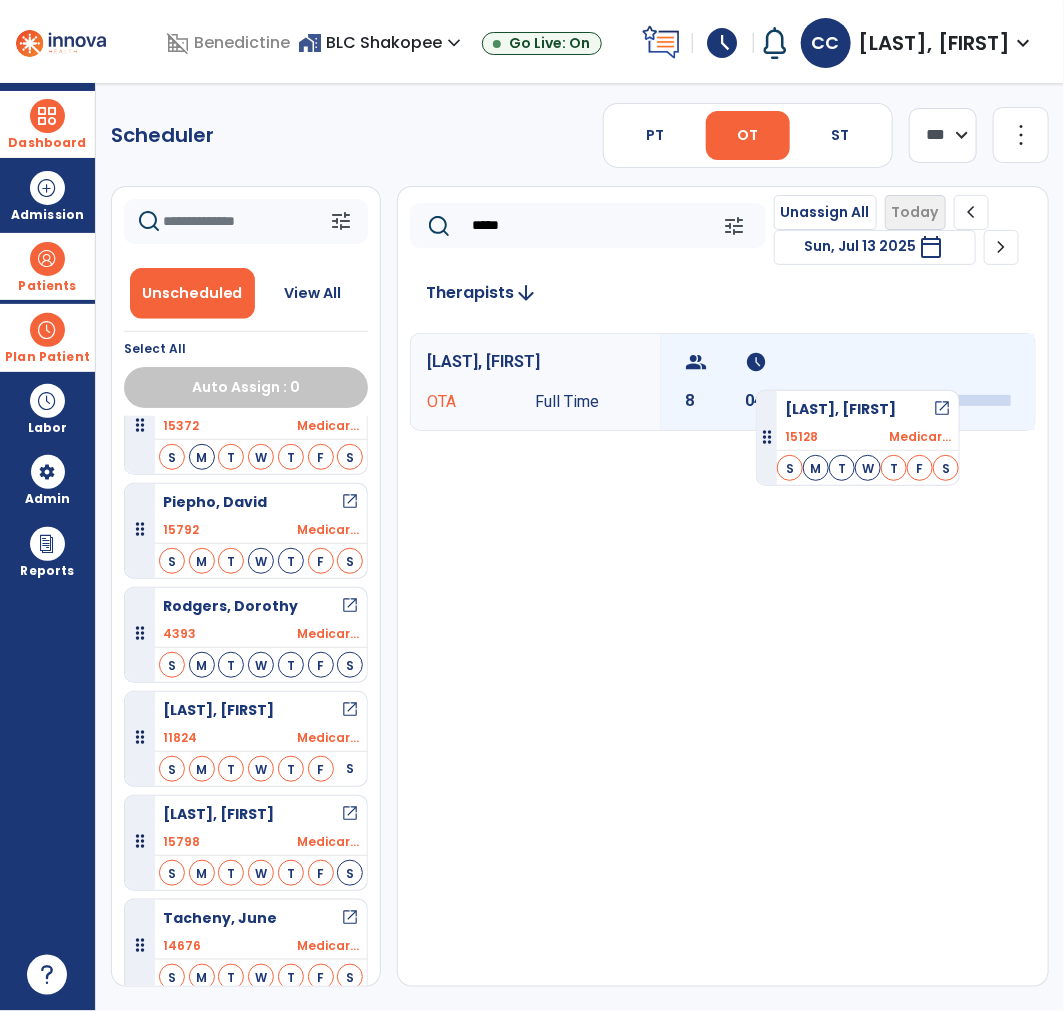 drag, startPoint x: 255, startPoint y: 612, endPoint x: 756, endPoint y: 382, distance: 551.27216 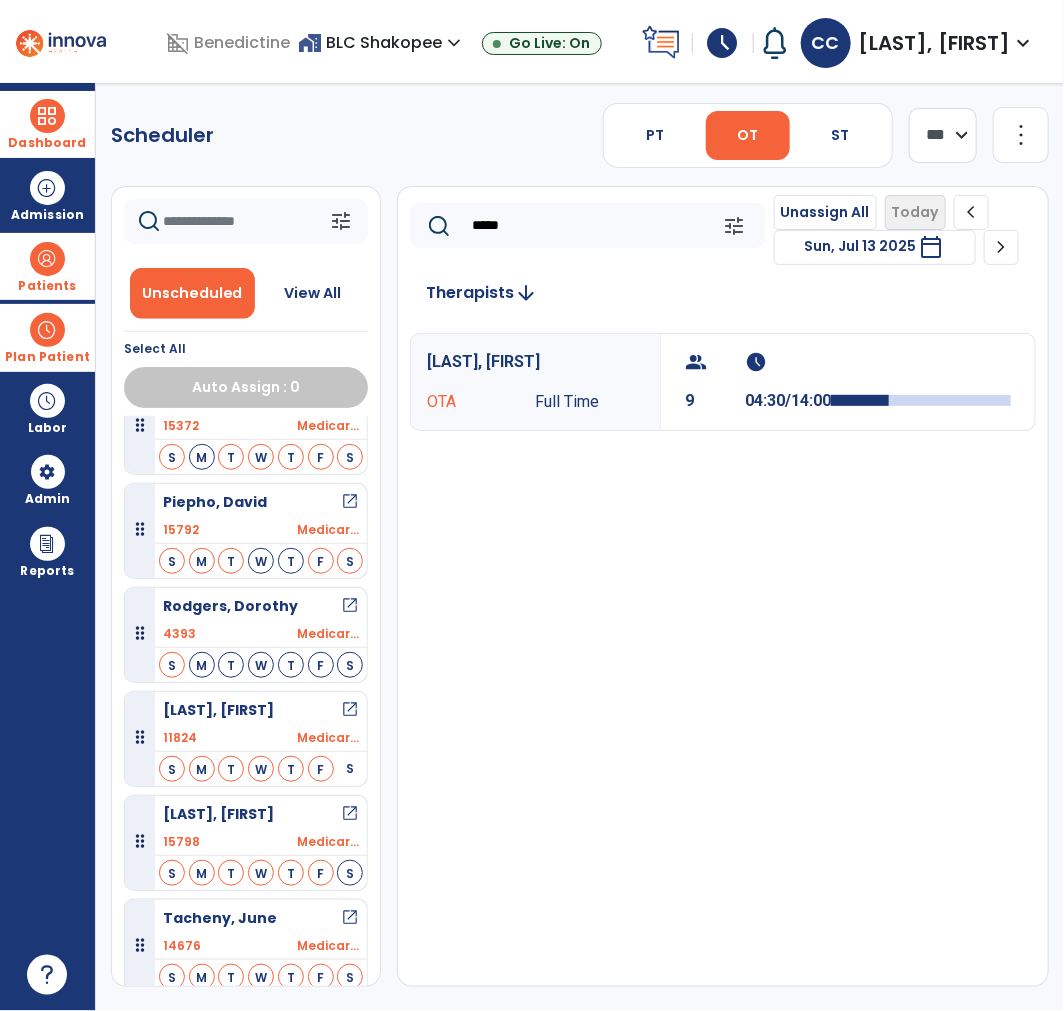 scroll, scrollTop: 693, scrollLeft: 0, axis: vertical 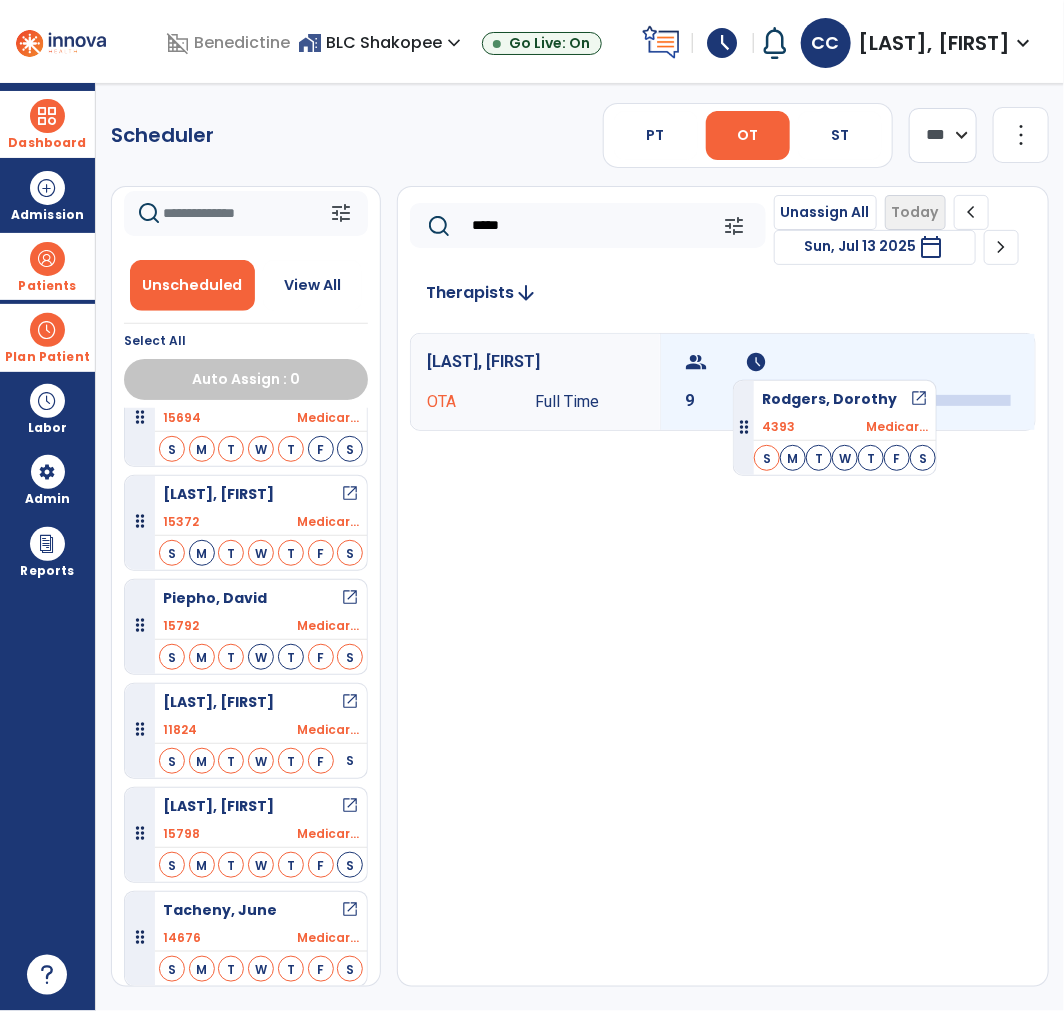 drag, startPoint x: 271, startPoint y: 588, endPoint x: 733, endPoint y: 372, distance: 510 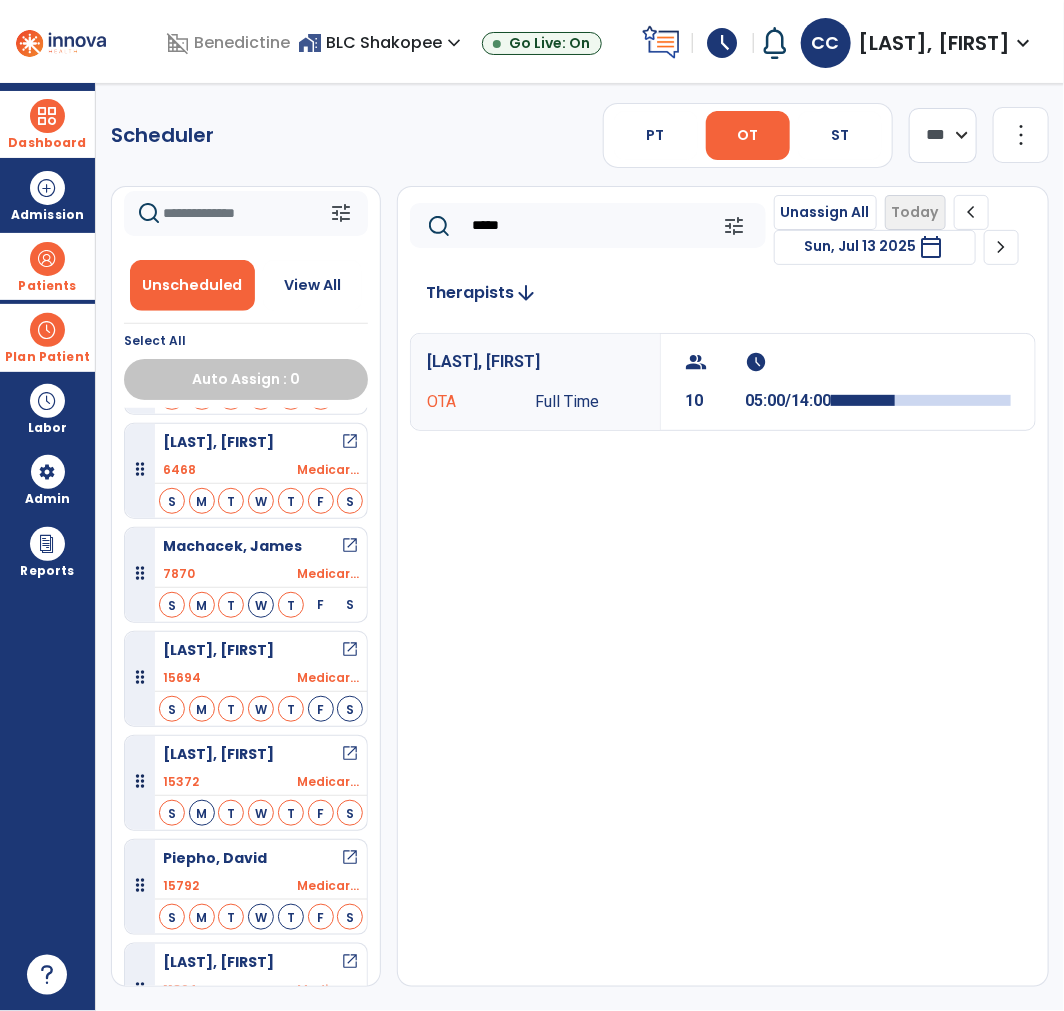 scroll, scrollTop: 290, scrollLeft: 0, axis: vertical 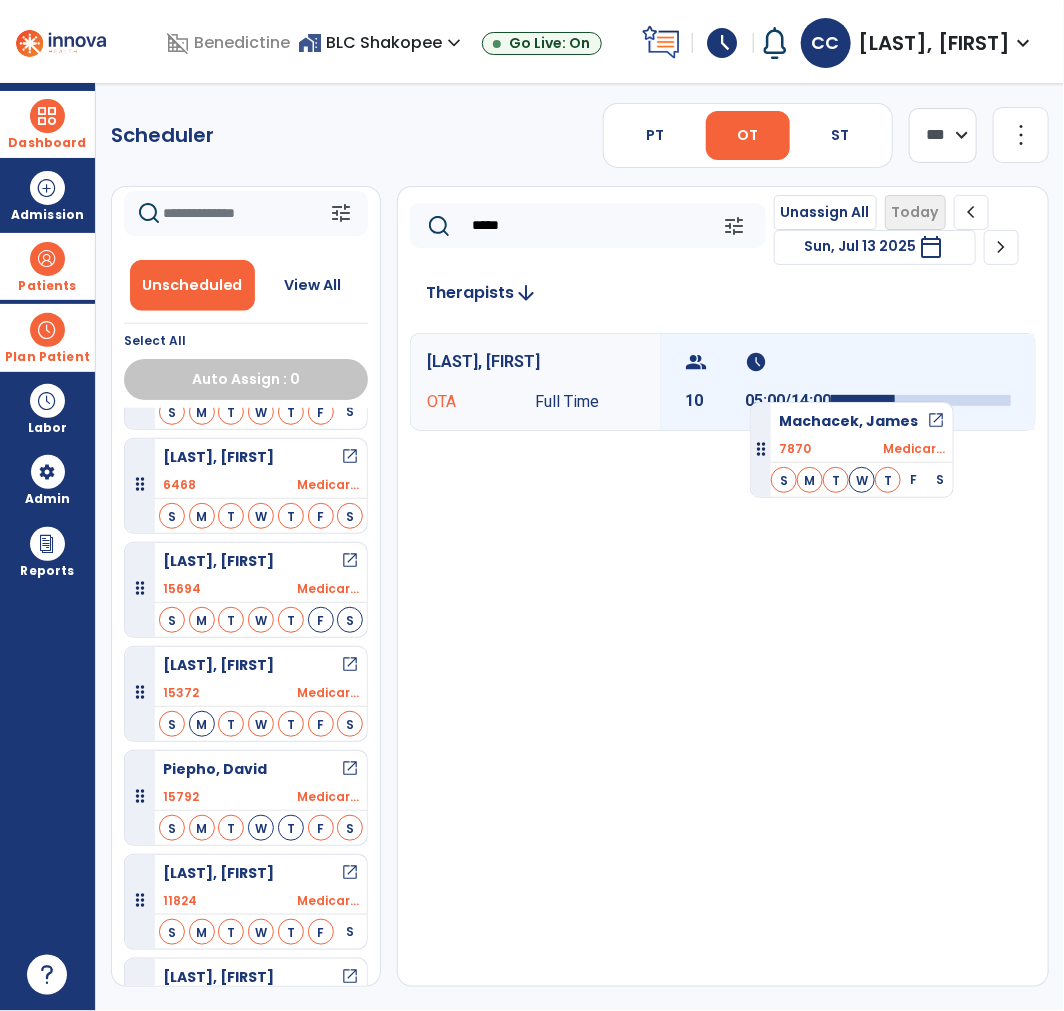 drag, startPoint x: 241, startPoint y: 594, endPoint x: 750, endPoint y: 394, distance: 546.883 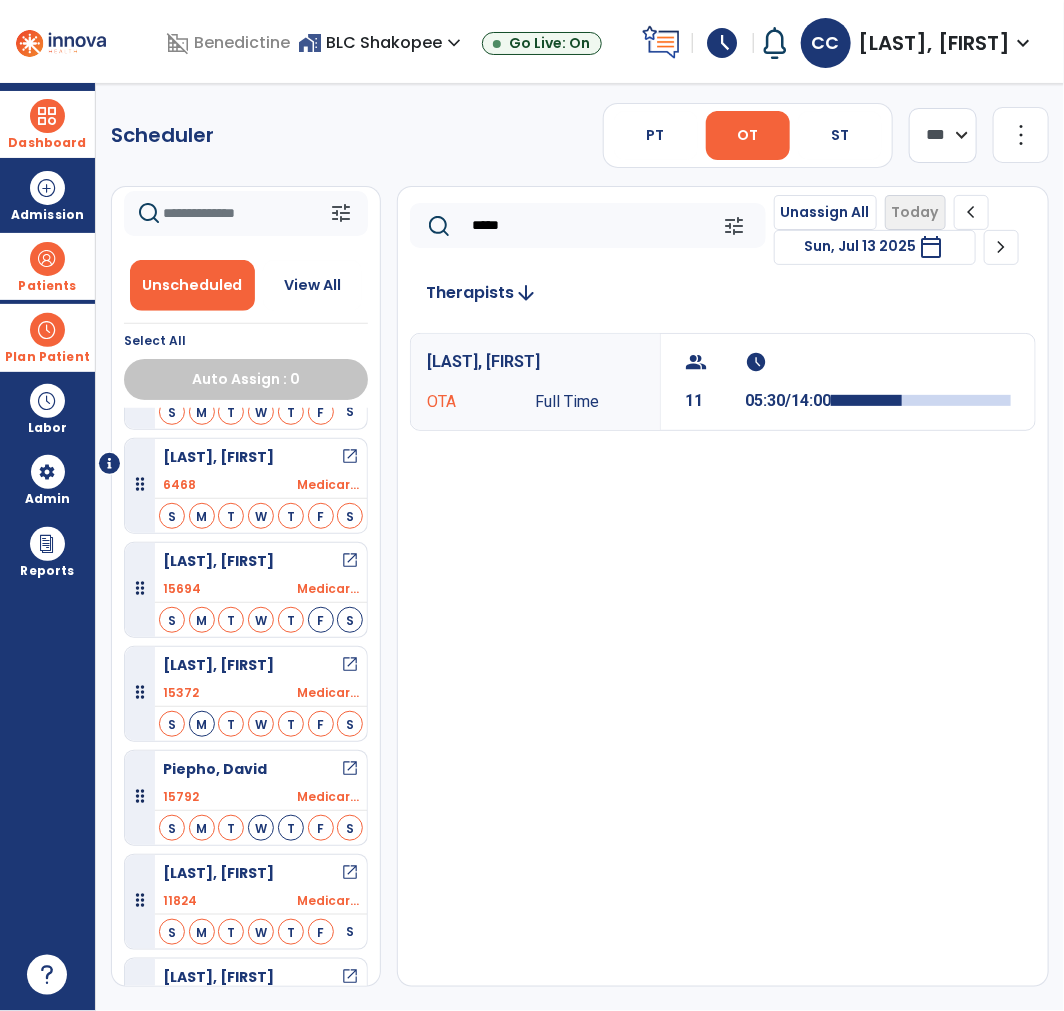 scroll, scrollTop: 0, scrollLeft: 0, axis: both 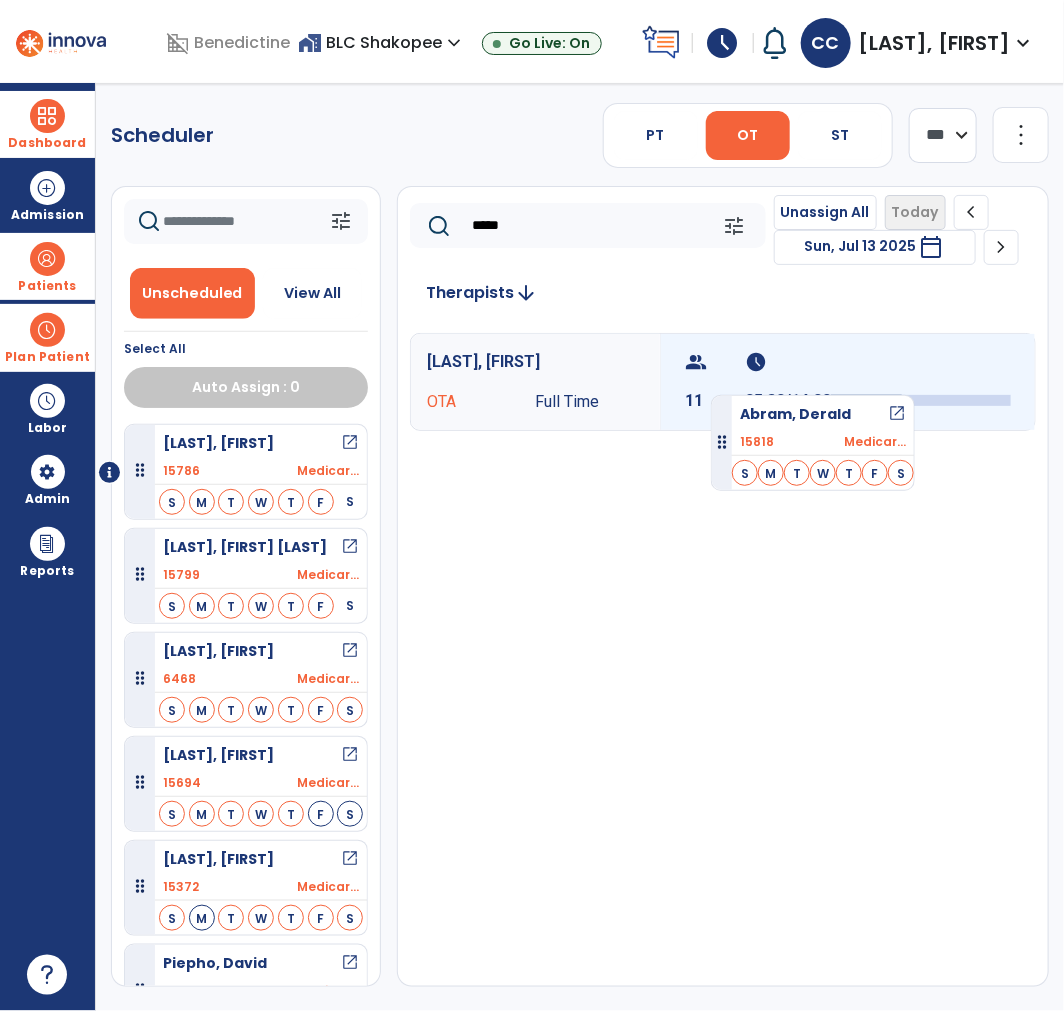 drag, startPoint x: 255, startPoint y: 436, endPoint x: 711, endPoint y: 387, distance: 458.62512 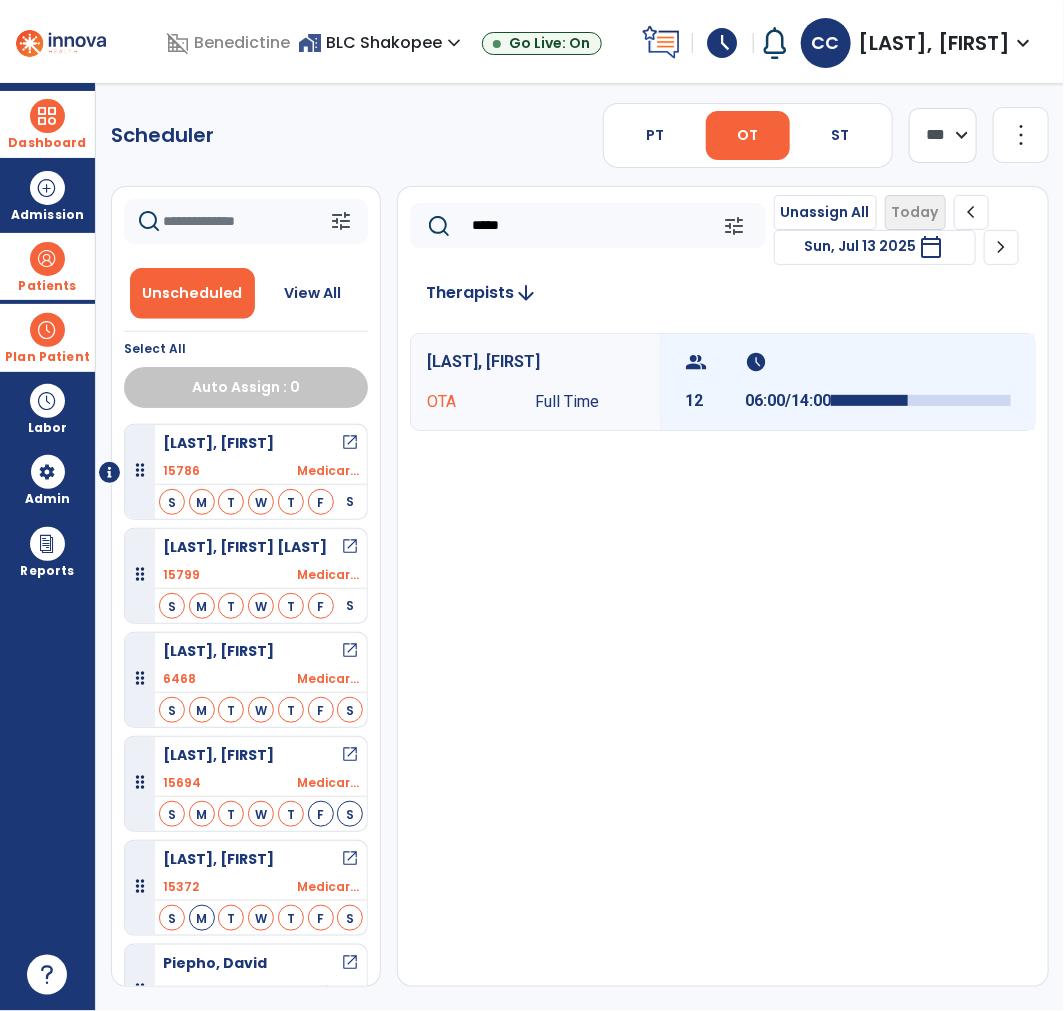 click on "schedule" at bounding box center [785, 362] 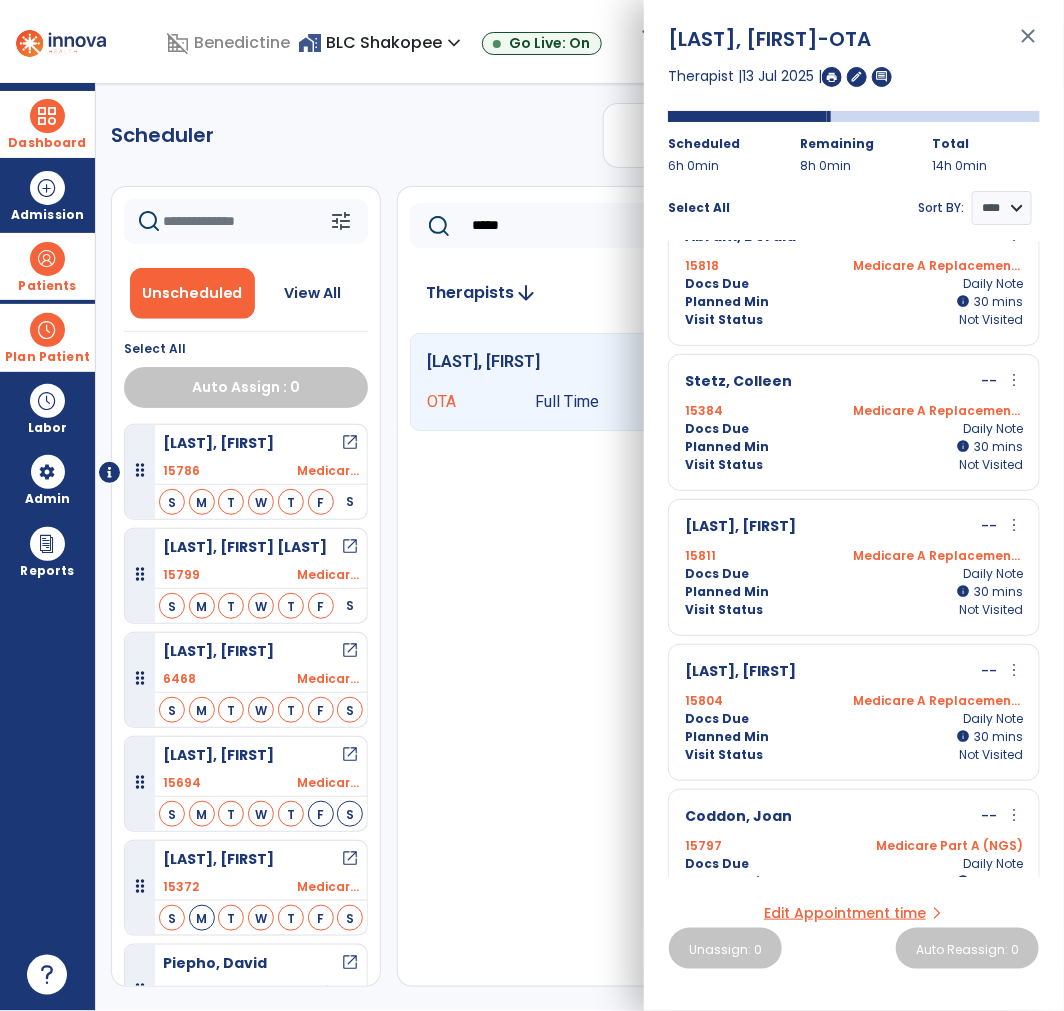 scroll, scrollTop: 328, scrollLeft: 0, axis: vertical 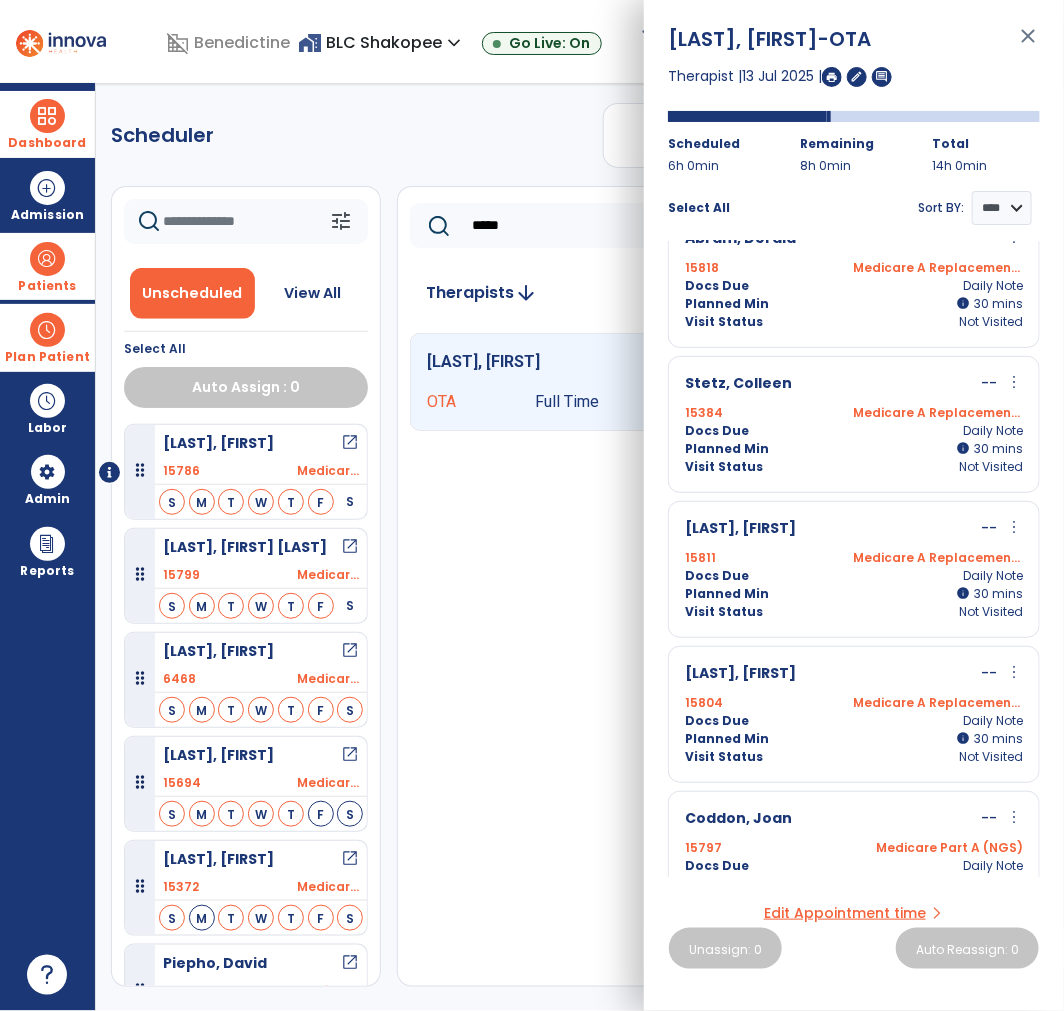 click on "close" at bounding box center [1028, 45] 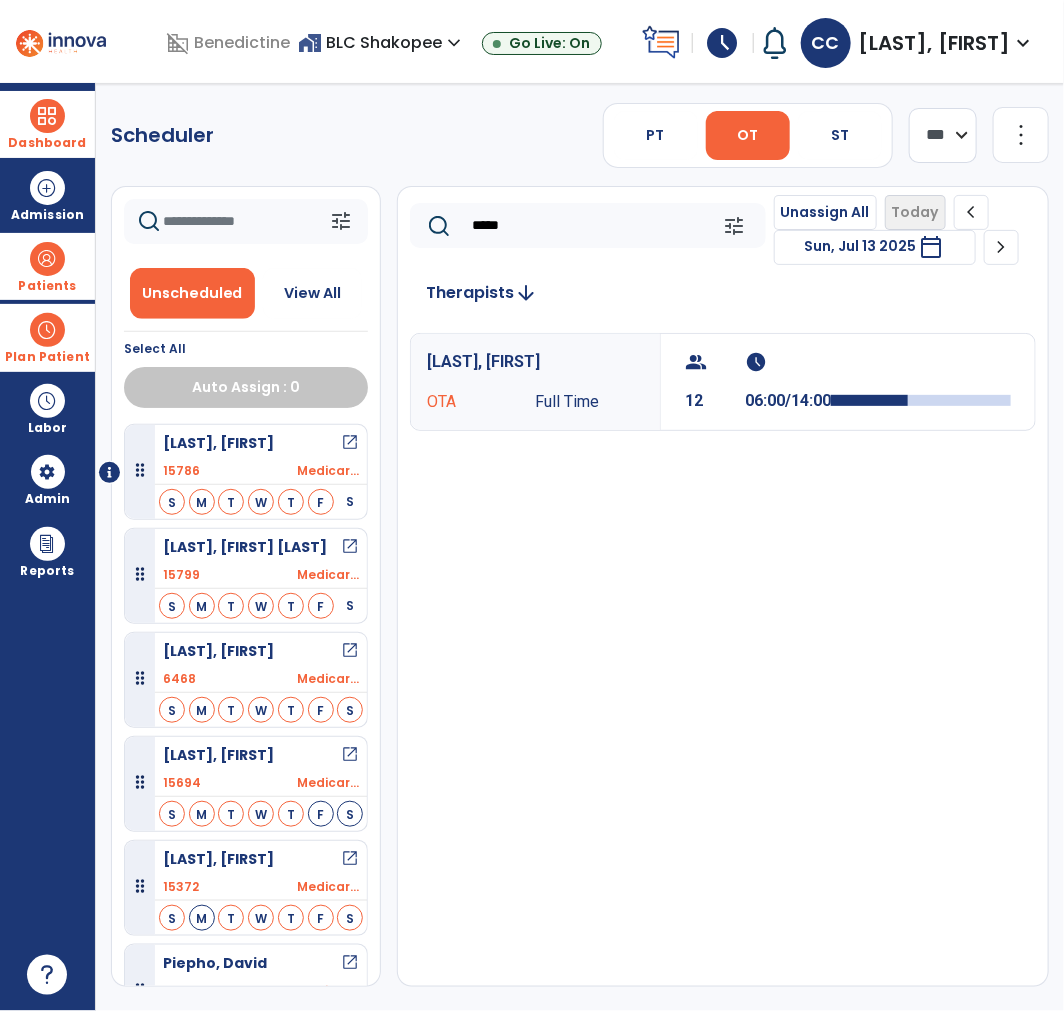 click on "*****" 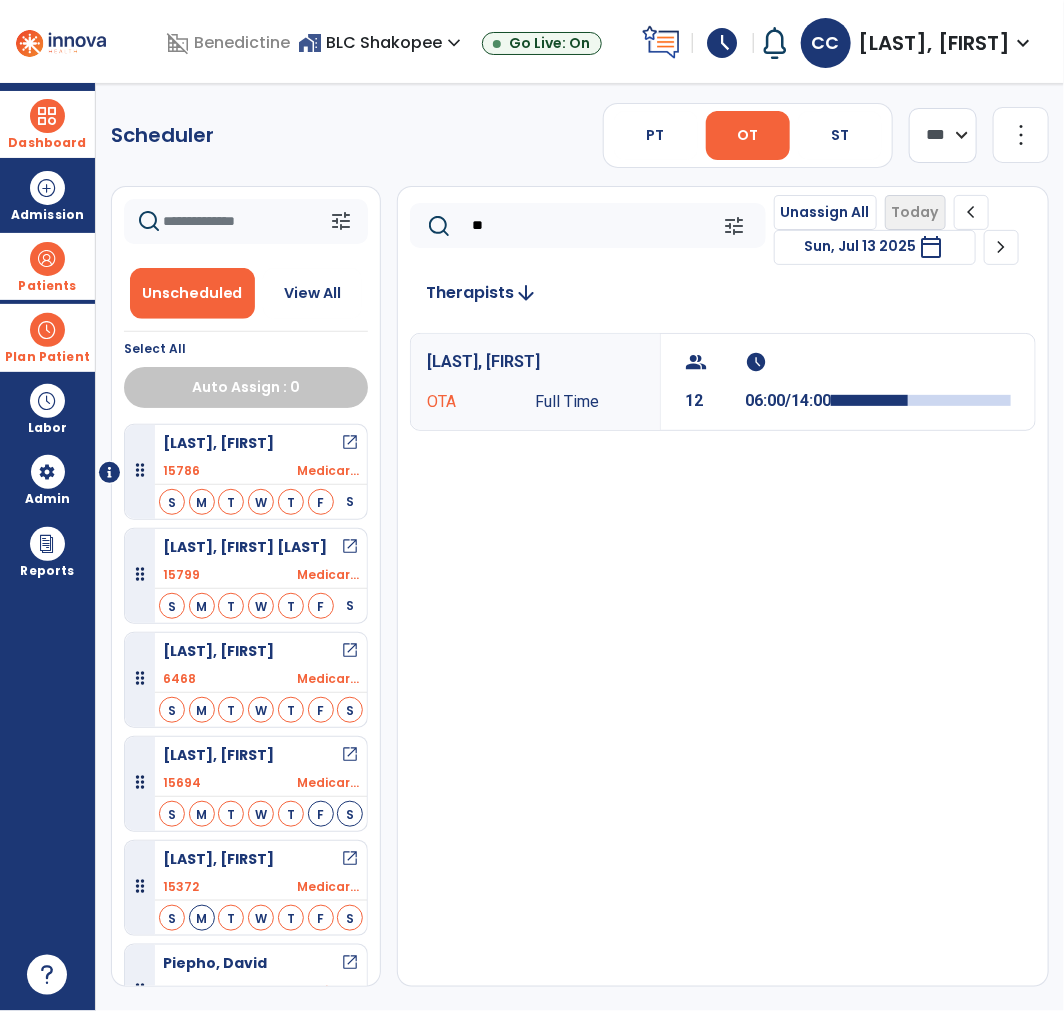 type on "*" 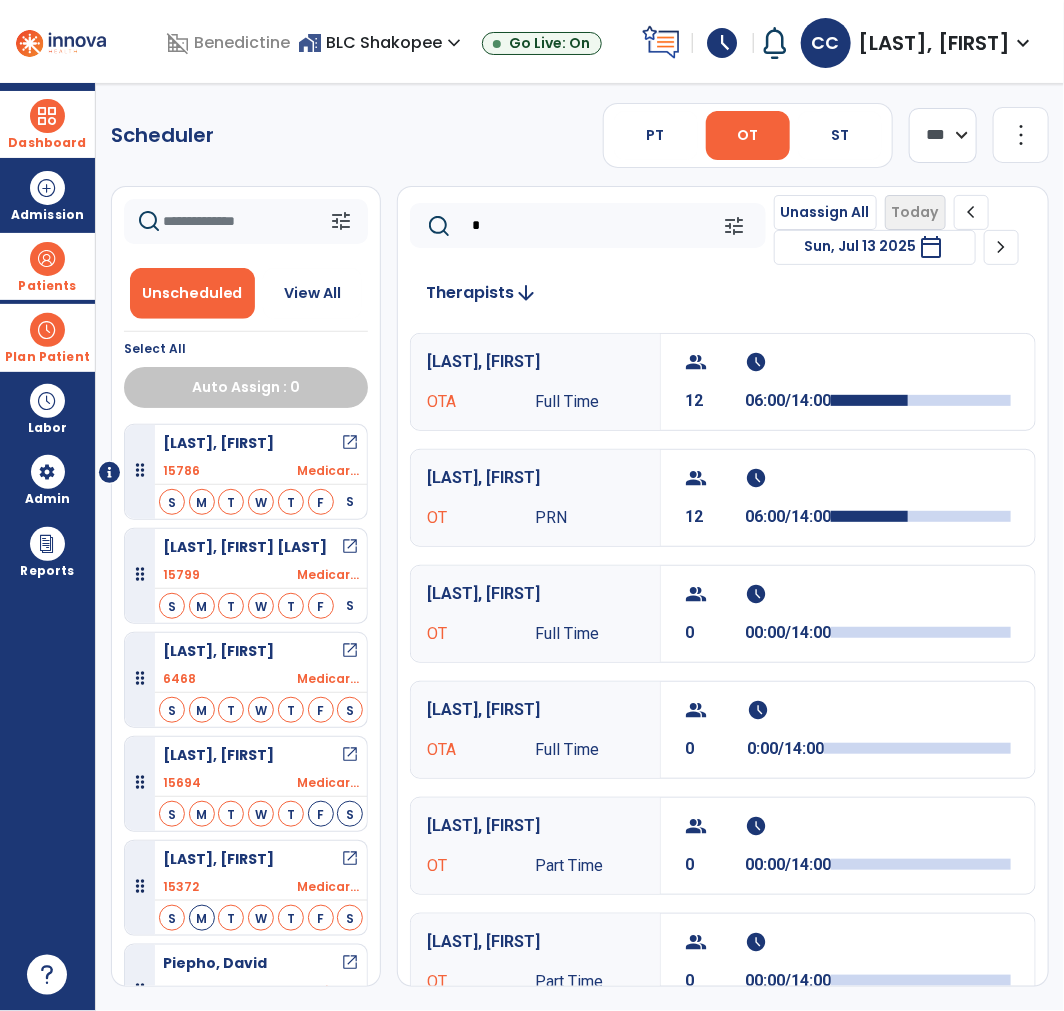 click on "*" 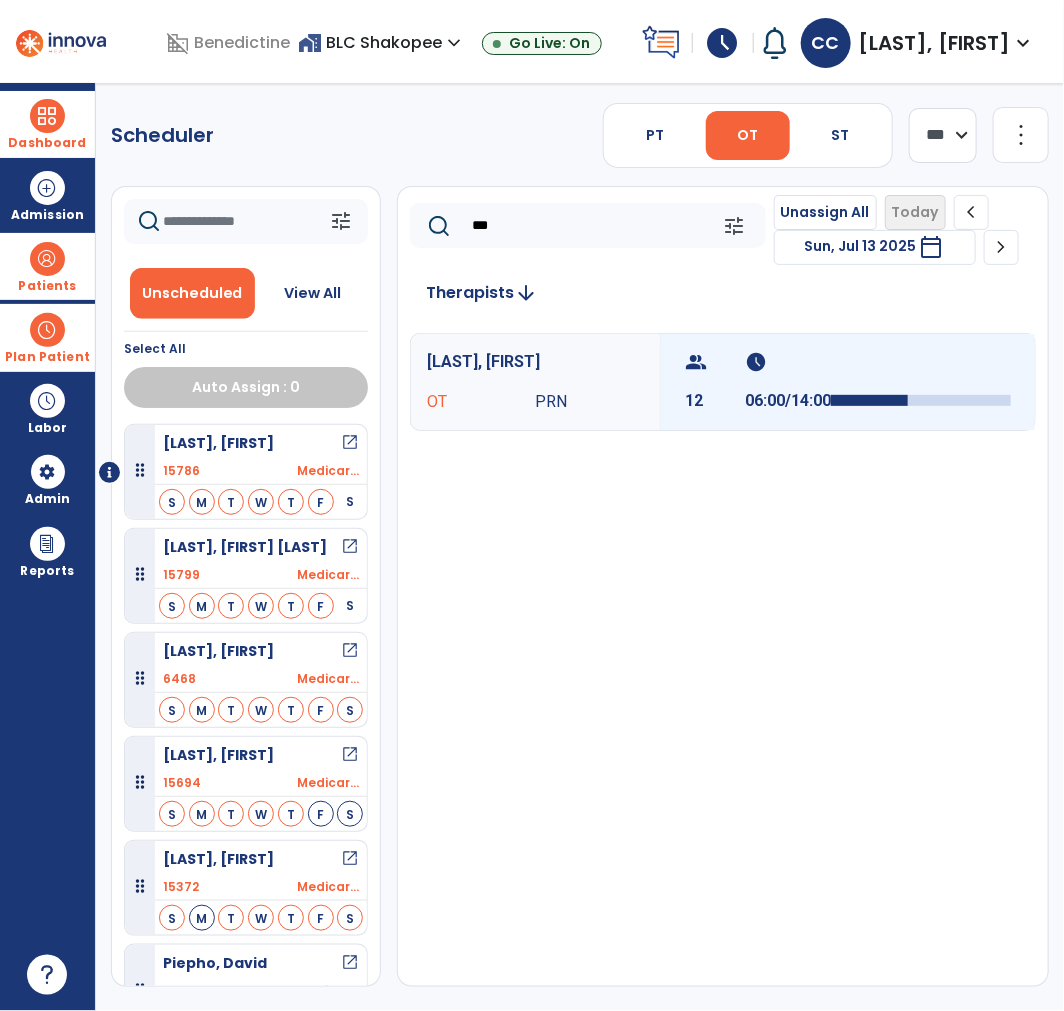 type on "***" 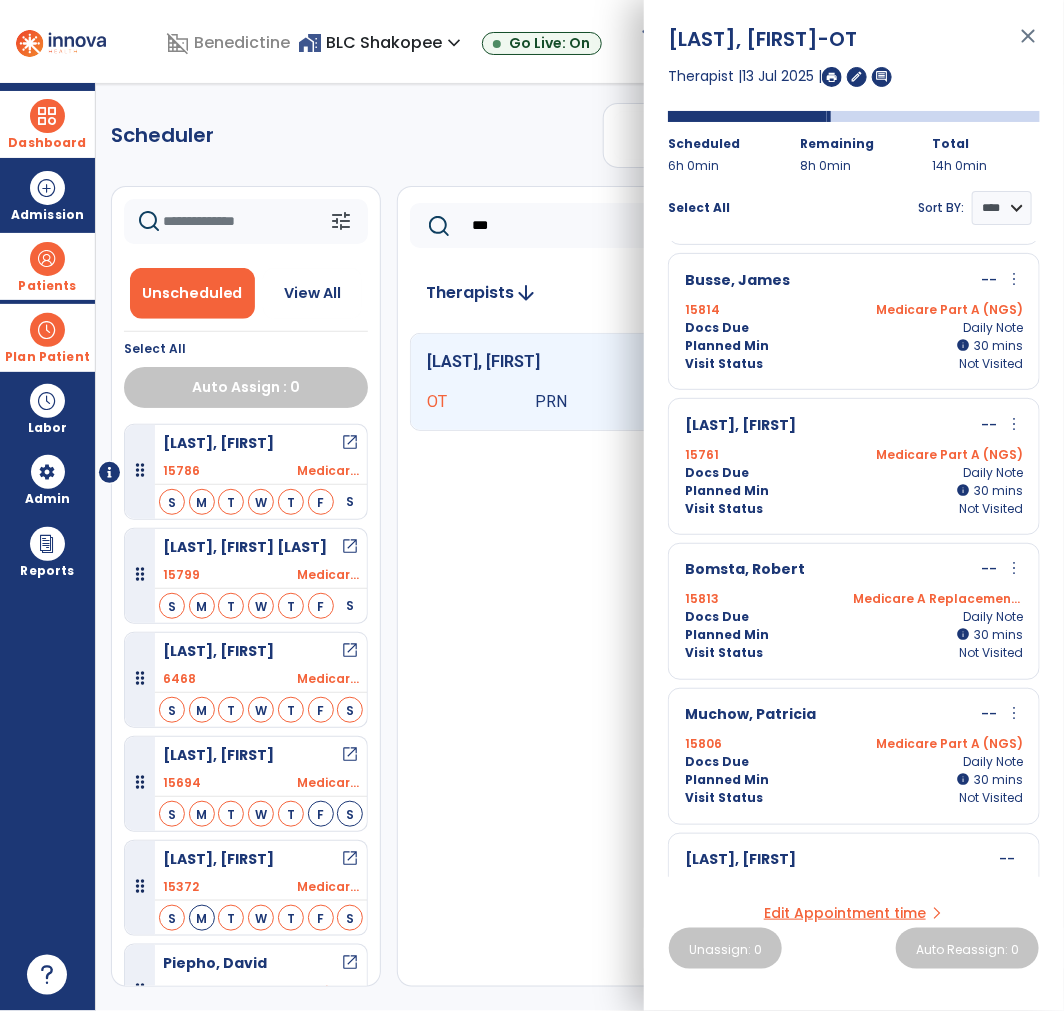 scroll, scrollTop: 875, scrollLeft: 0, axis: vertical 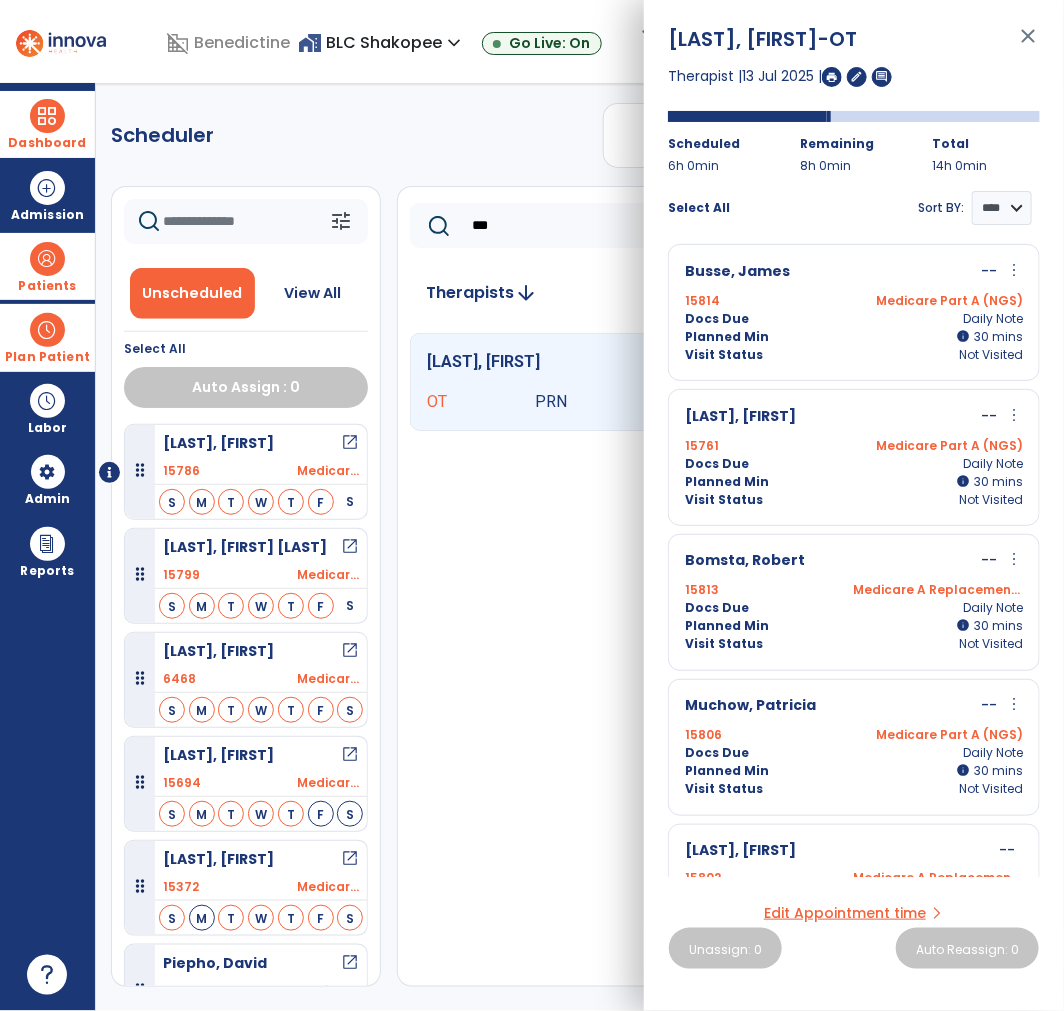 click on "Docs Due Daily Note" at bounding box center (854, 464) 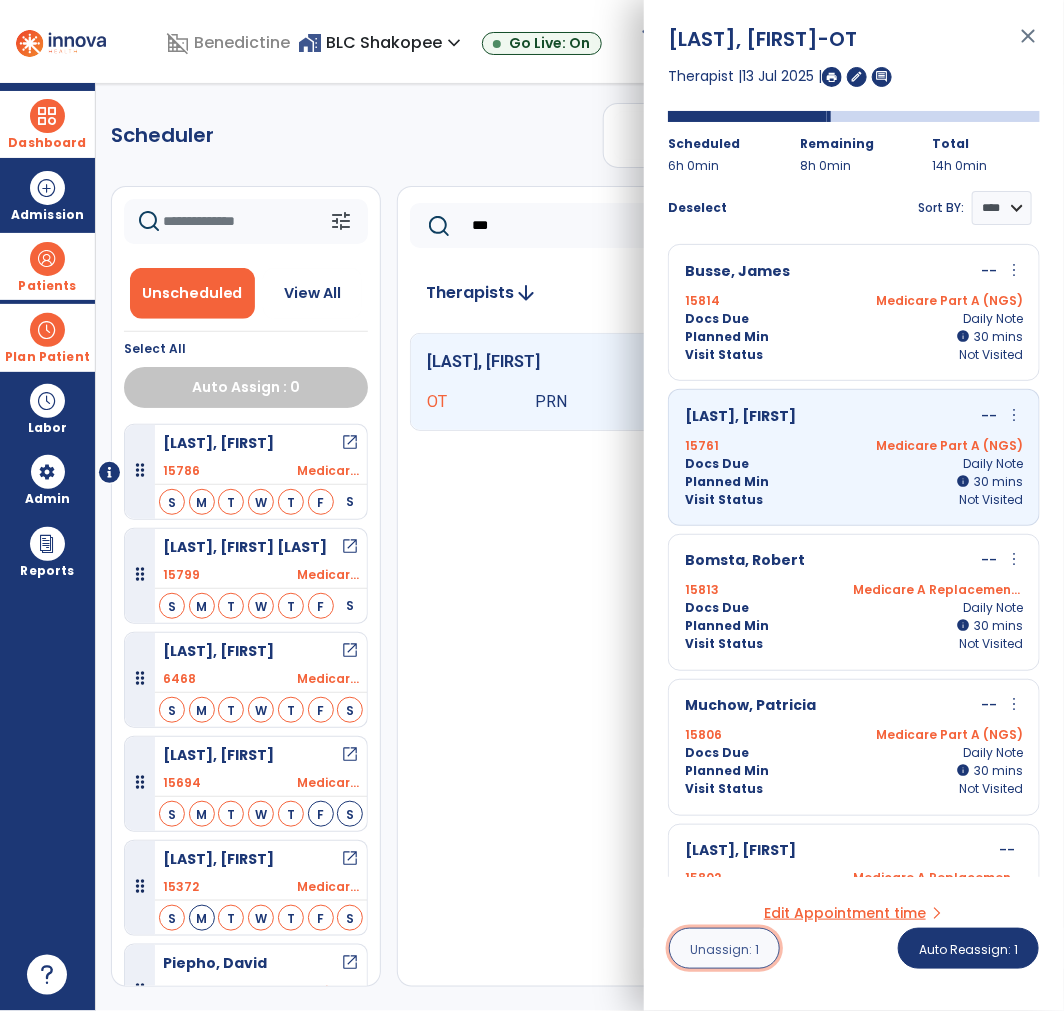 click on "Unassign: 1" at bounding box center (724, 949) 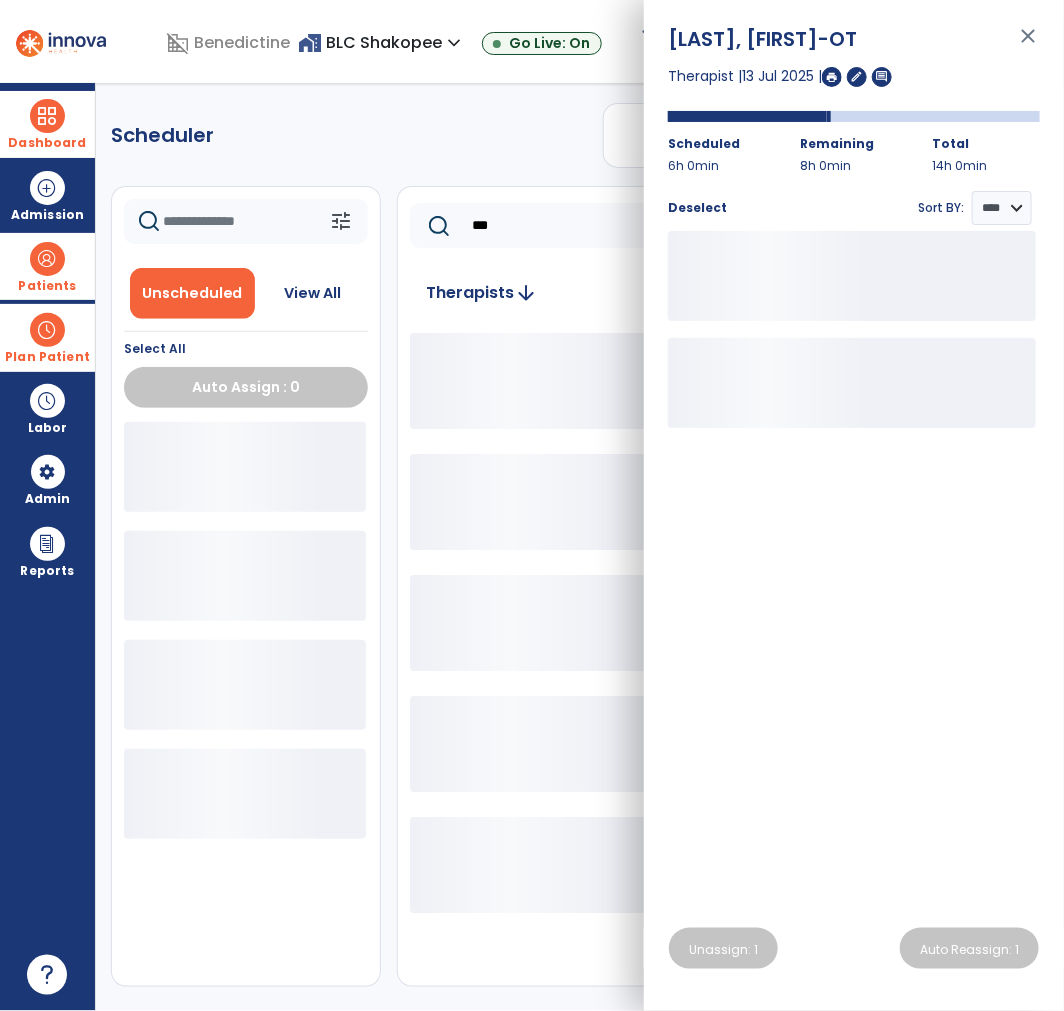 click 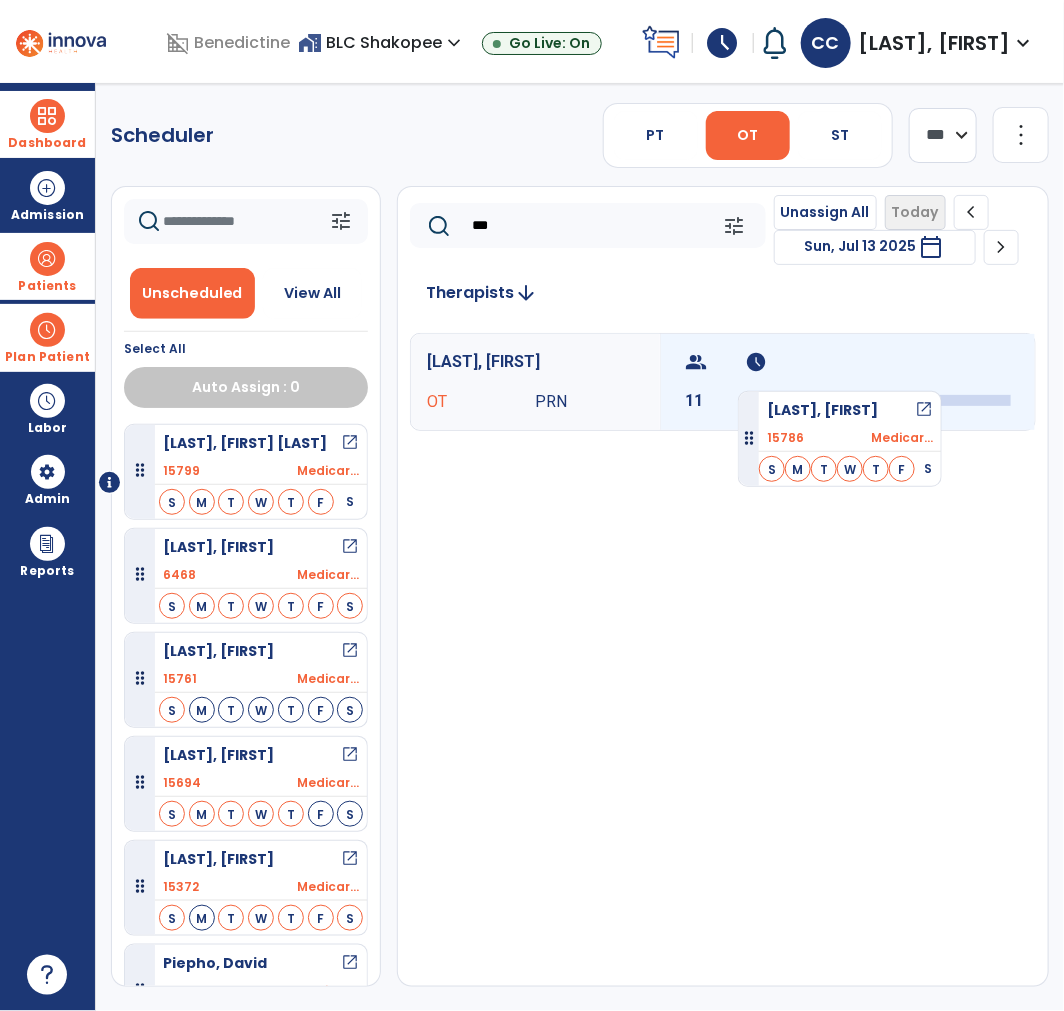 drag, startPoint x: 214, startPoint y: 453, endPoint x: 738, endPoint y: 377, distance: 529.4828 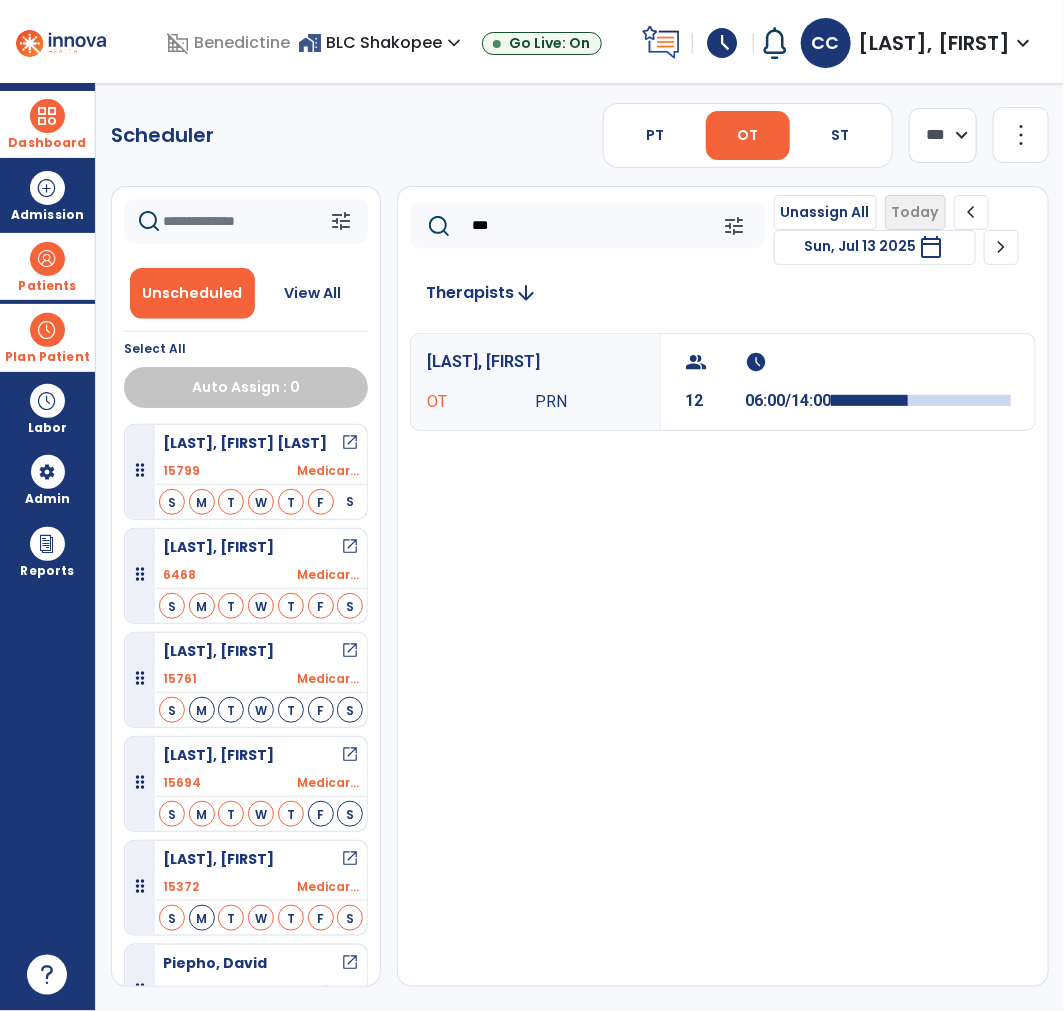 scroll, scrollTop: 381, scrollLeft: 0, axis: vertical 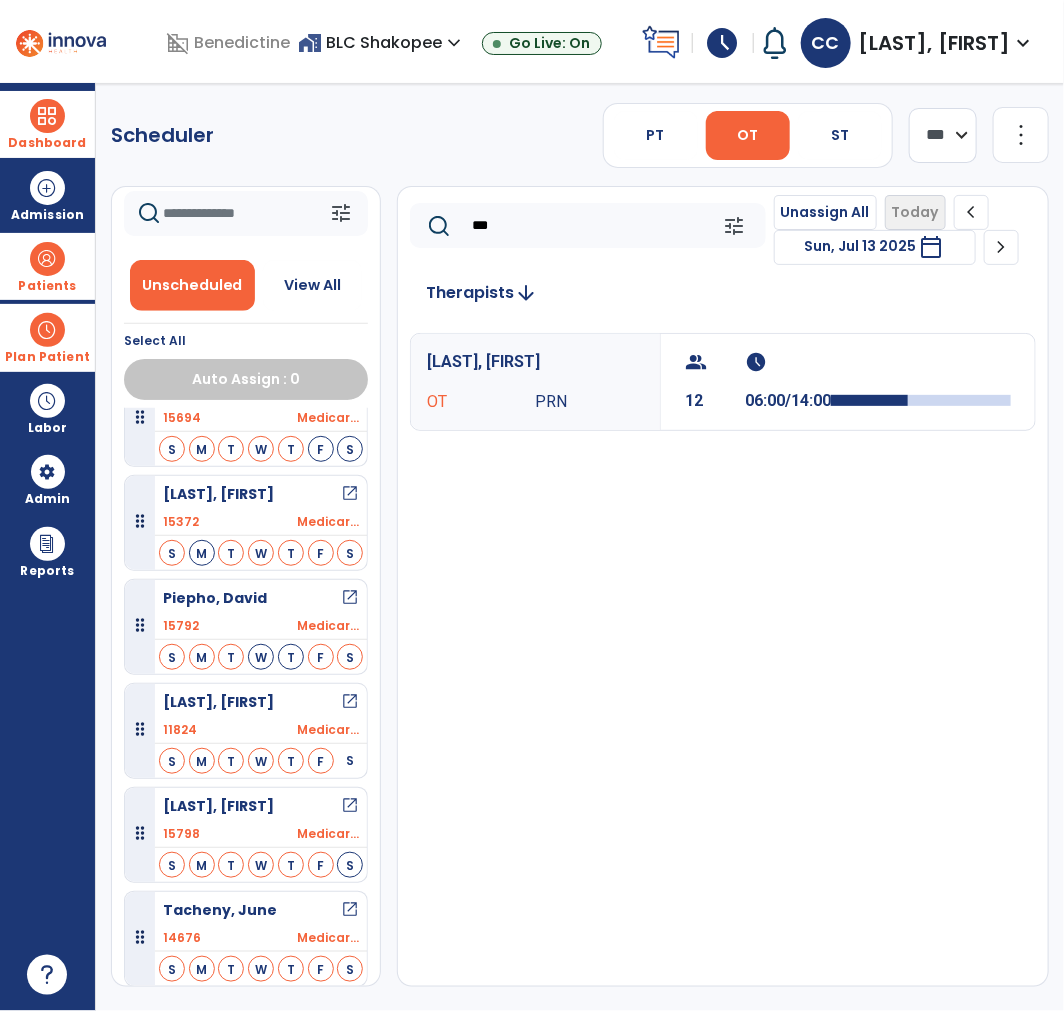 click on "more_vert" 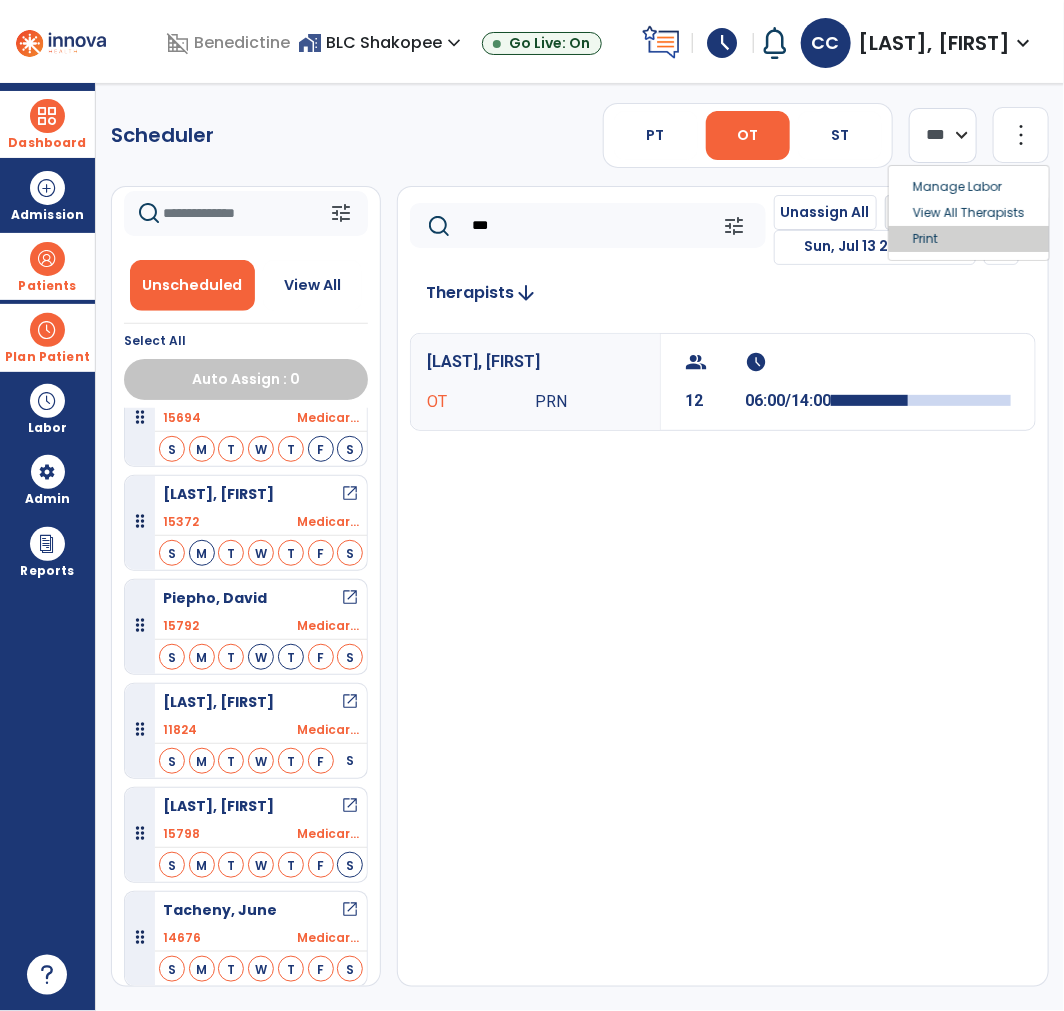 click on "Print" at bounding box center [969, 239] 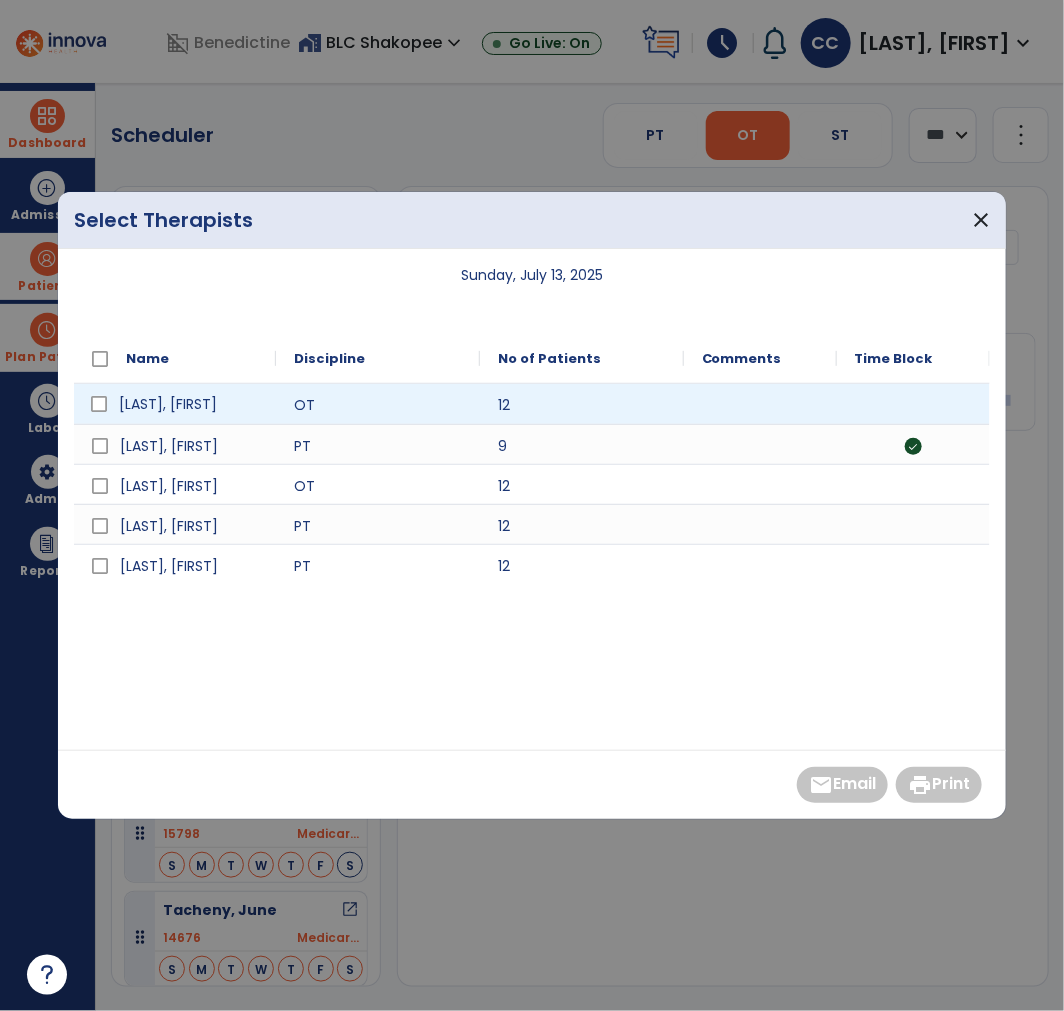click on "Conroy, Kathryn" at bounding box center (189, 404) 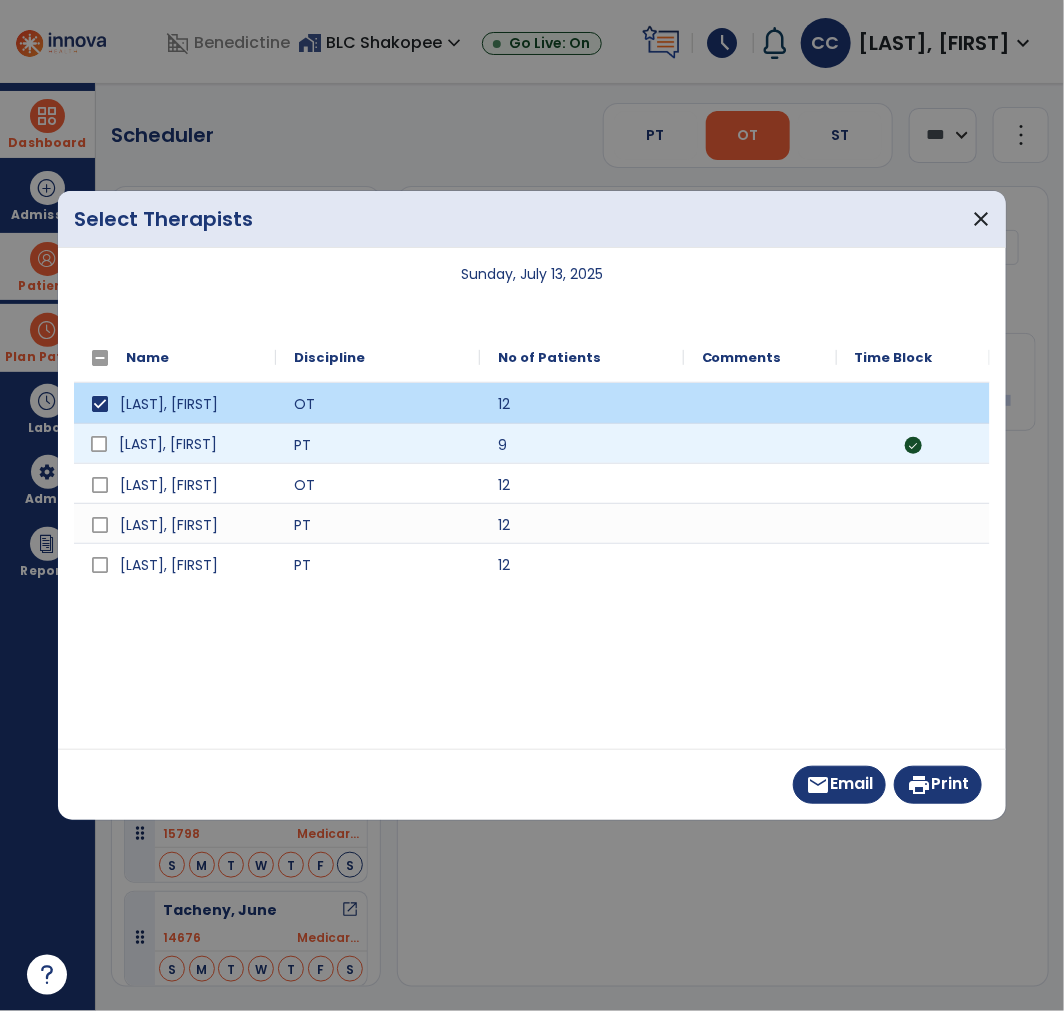 click on "Derickson, Maddison" at bounding box center [189, 444] 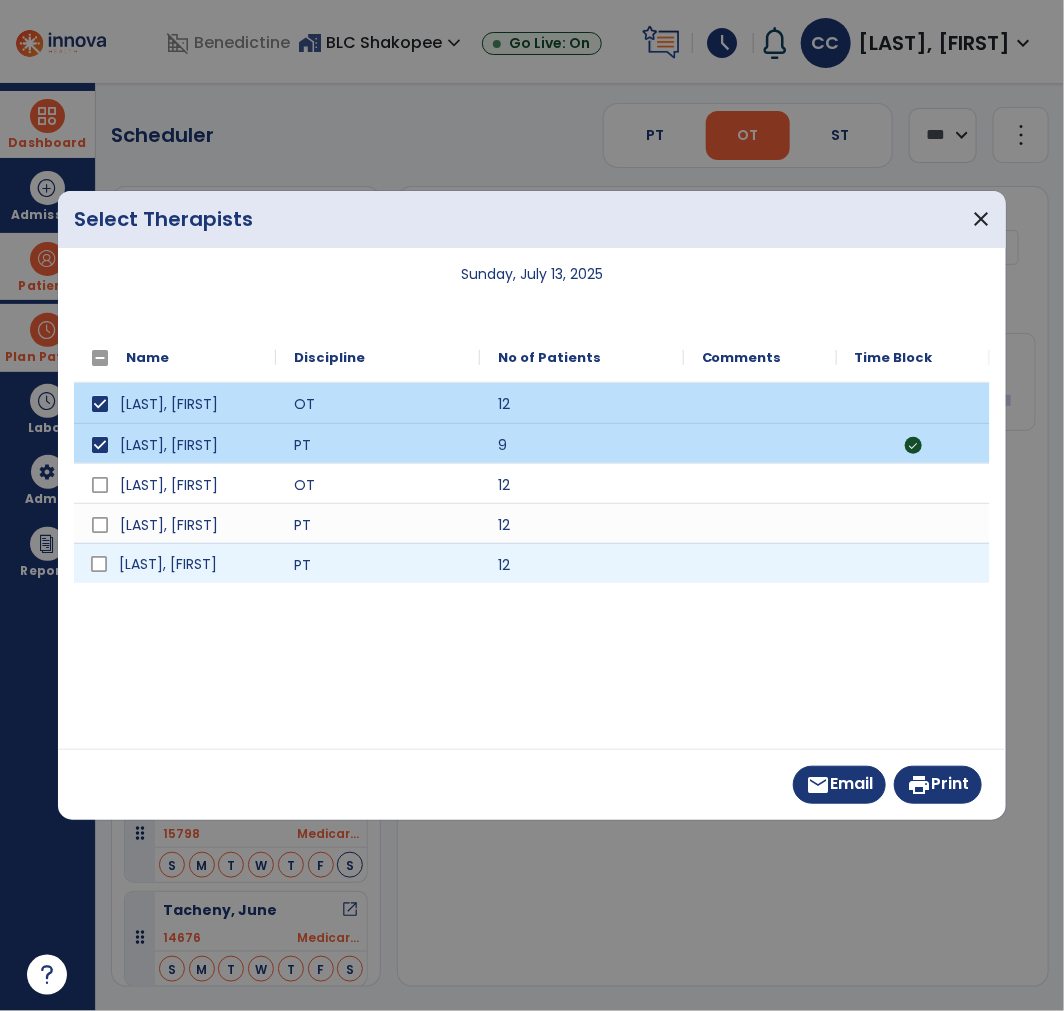 click on "VanDerPol, Parker" at bounding box center [189, 564] 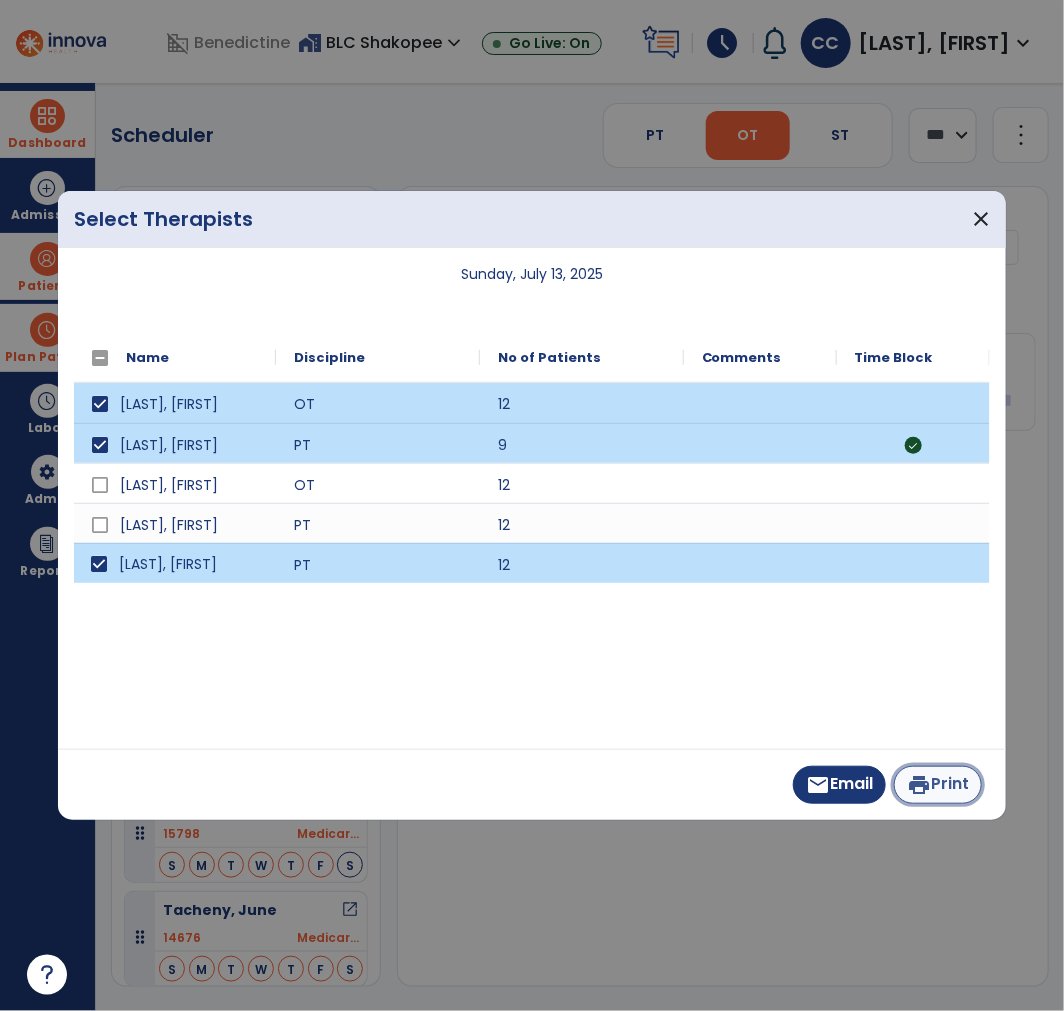 click on "print" at bounding box center [919, 785] 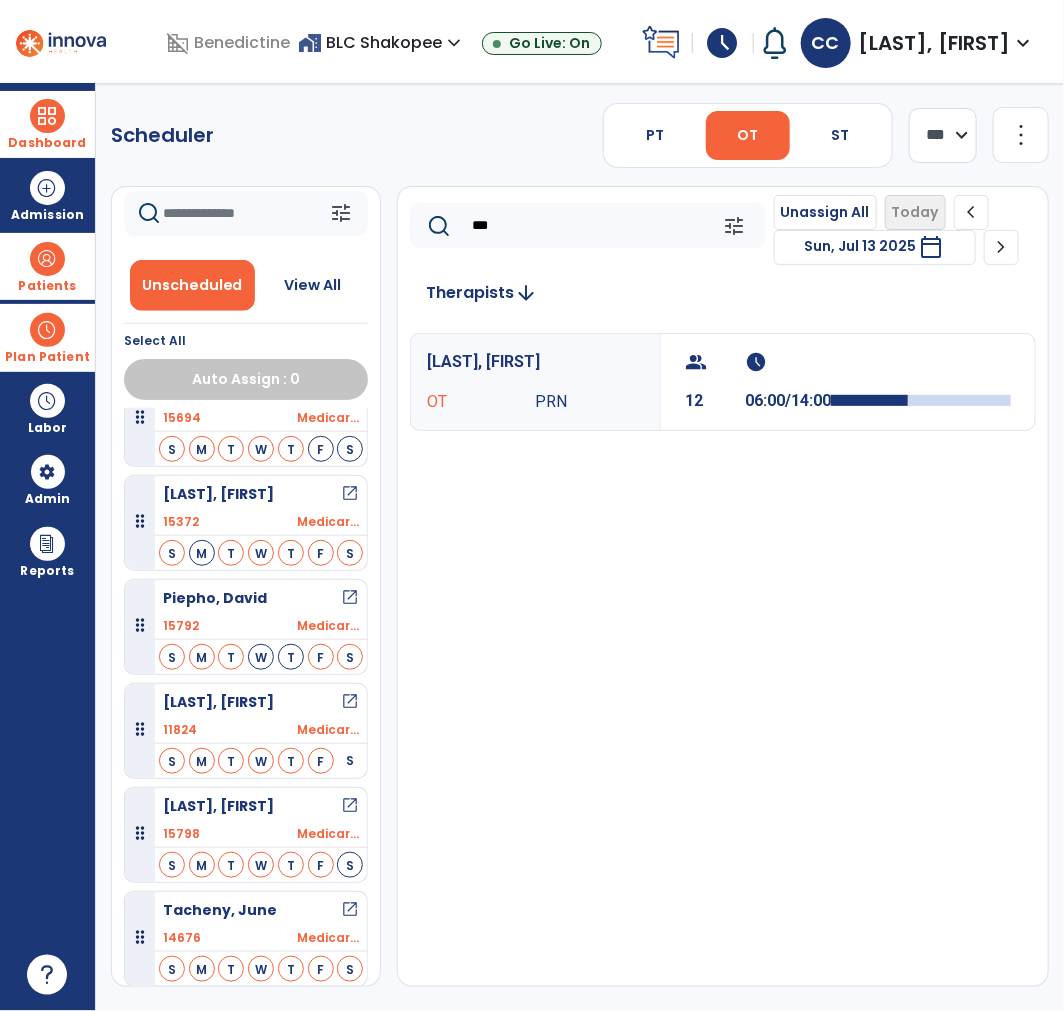 click on "more_vert" 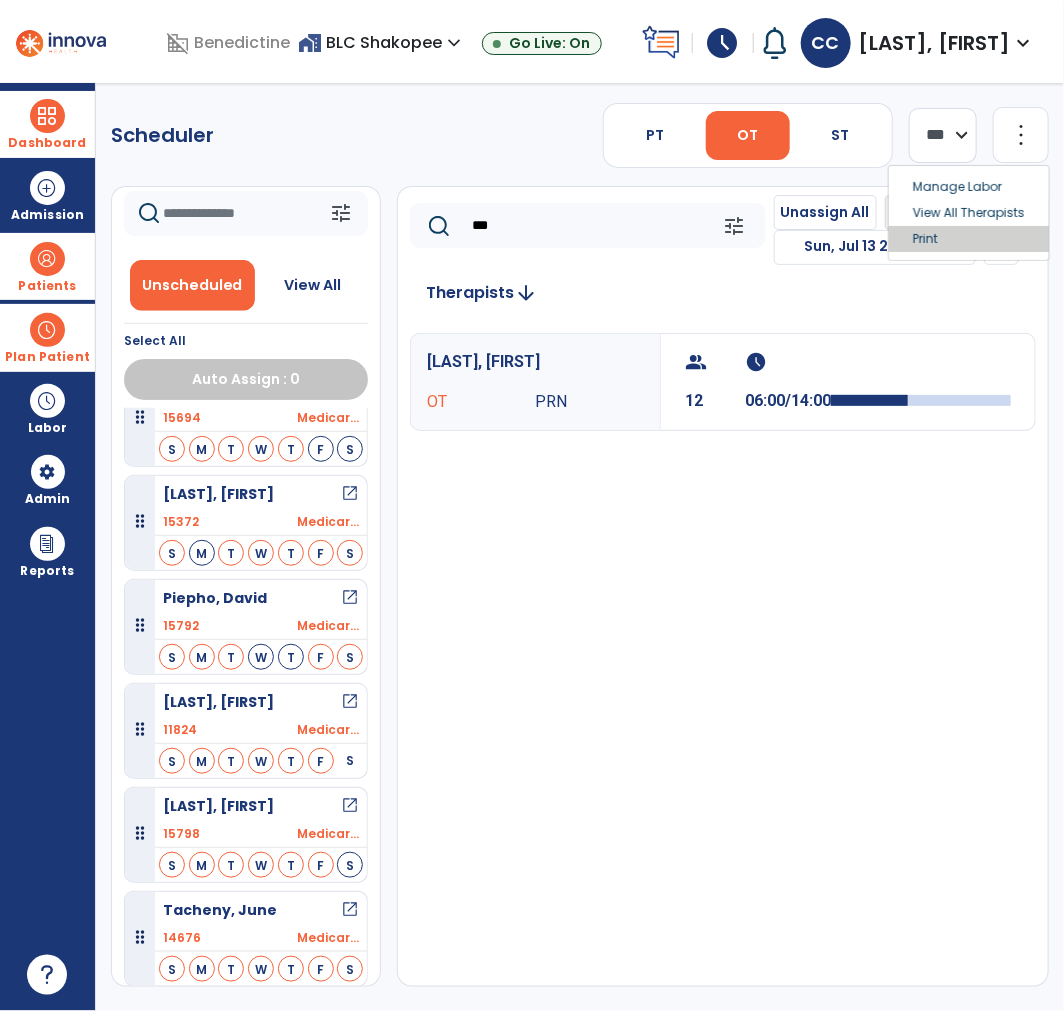 click on "Print" at bounding box center [969, 239] 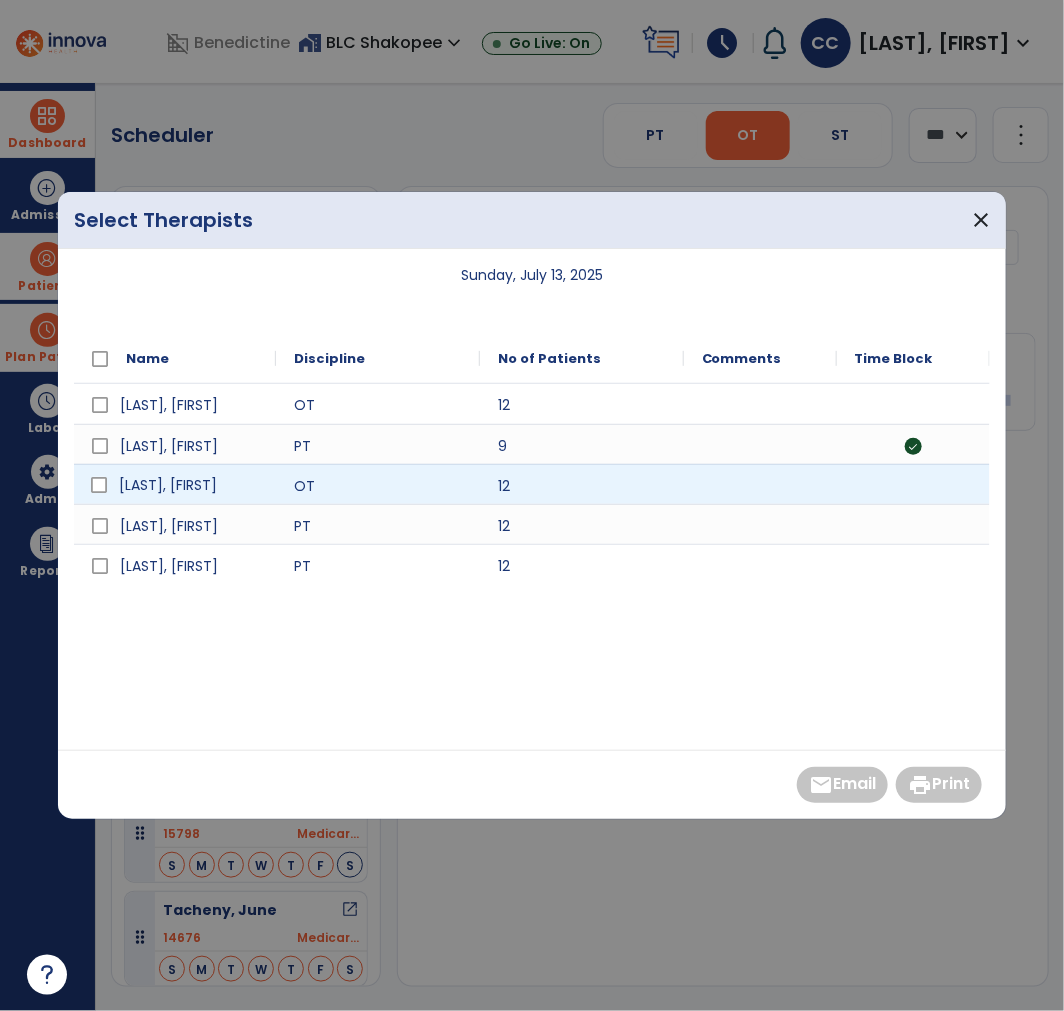 click on "Eby, Patricia" at bounding box center [189, 485] 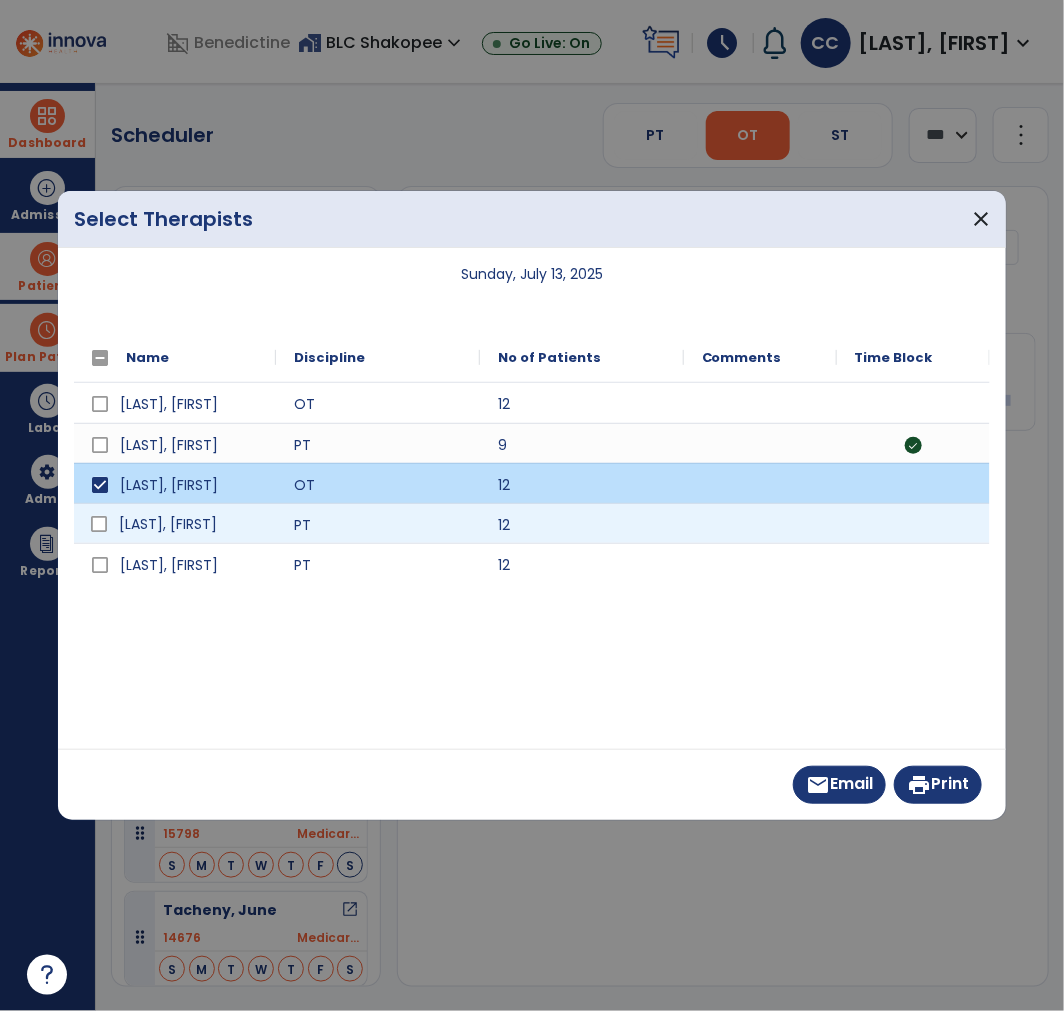 click on "Faerber, Cindy" at bounding box center [189, 524] 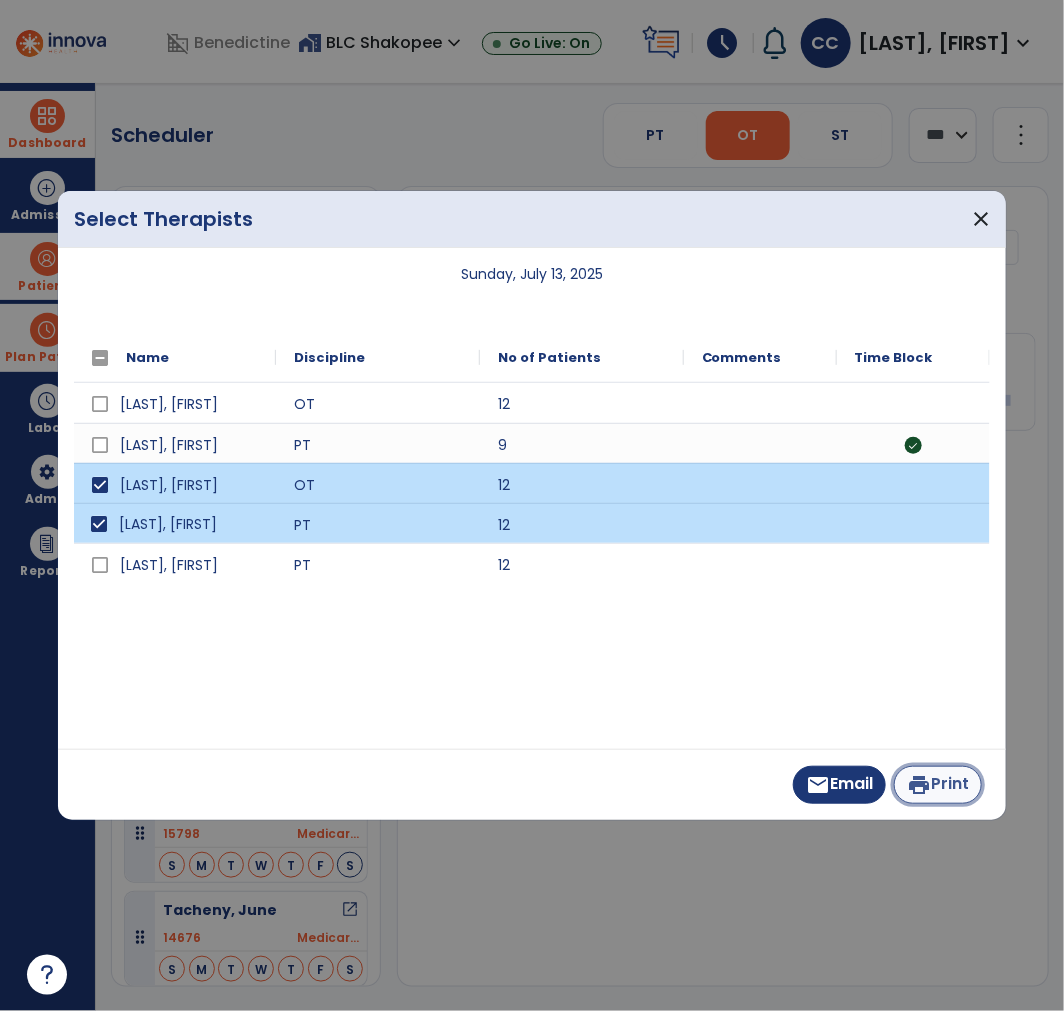 click on "print" at bounding box center [919, 785] 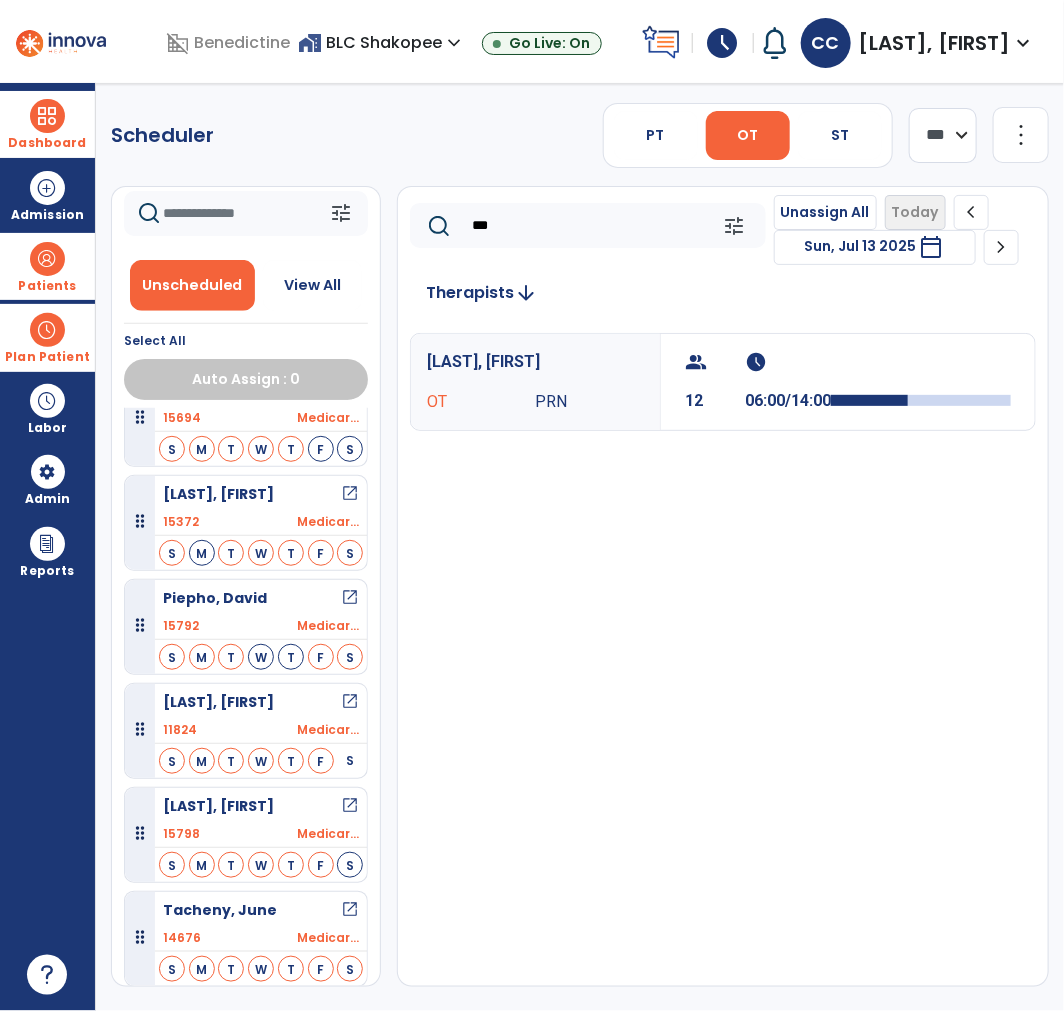 drag, startPoint x: 58, startPoint y: 43, endPoint x: 16, endPoint y: 35, distance: 42.755116 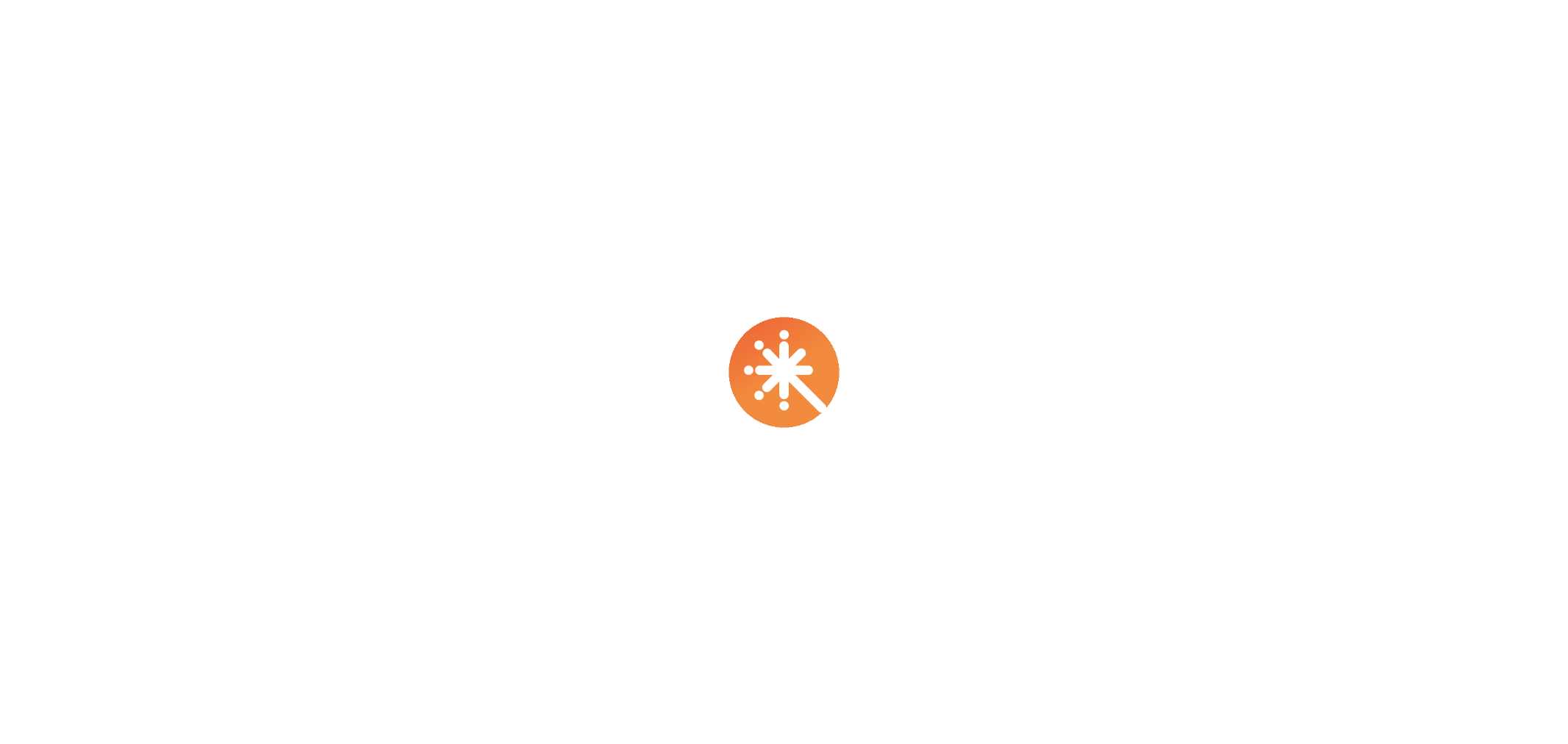 scroll, scrollTop: 0, scrollLeft: 0, axis: both 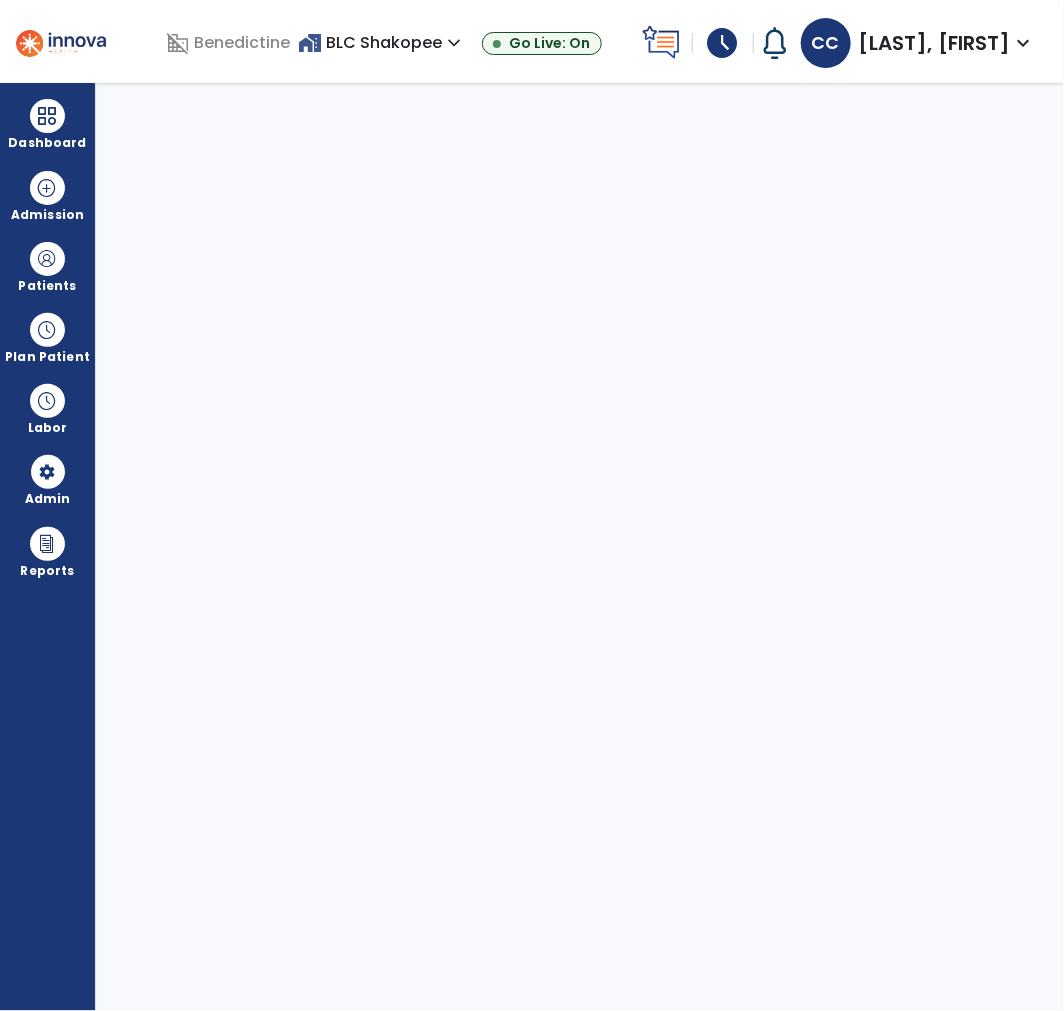 select on "***" 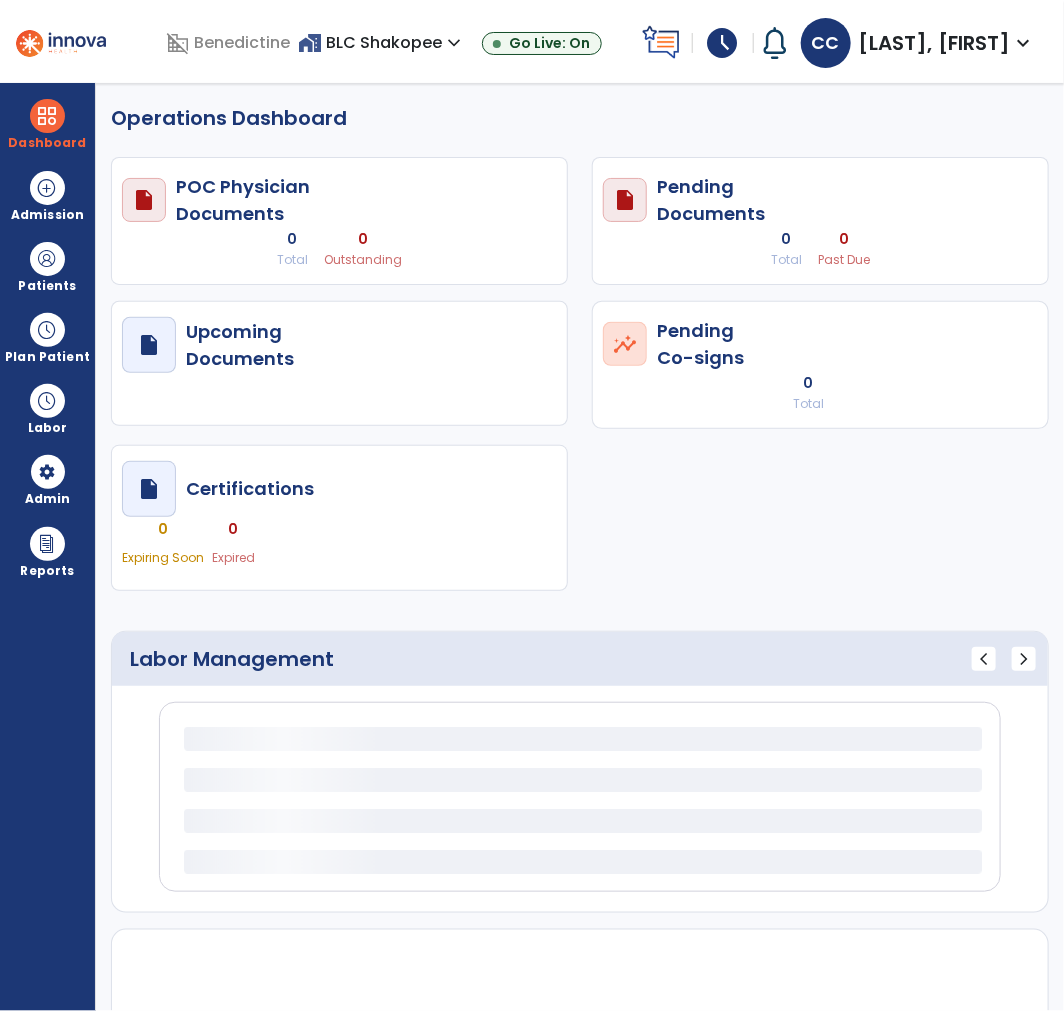 select on "***" 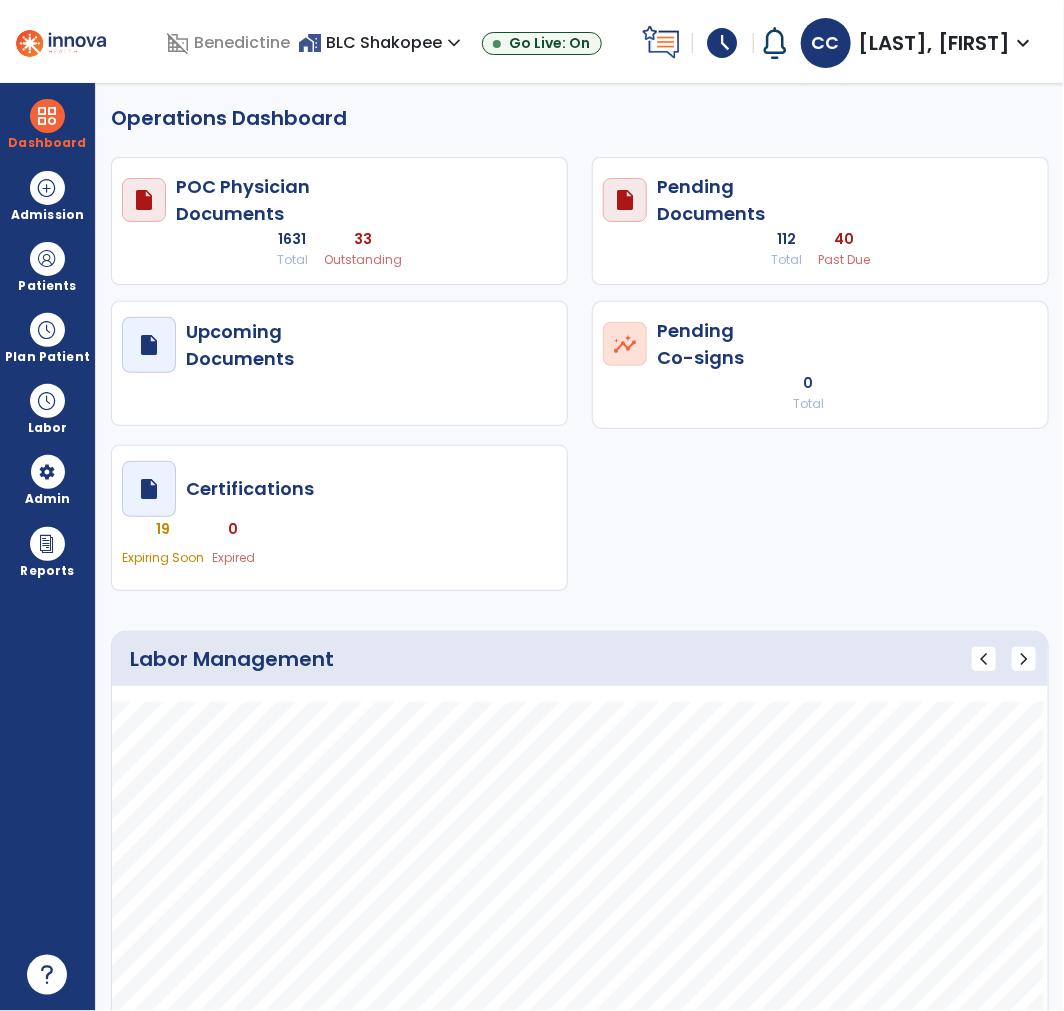 click on "schedule" at bounding box center [723, 43] 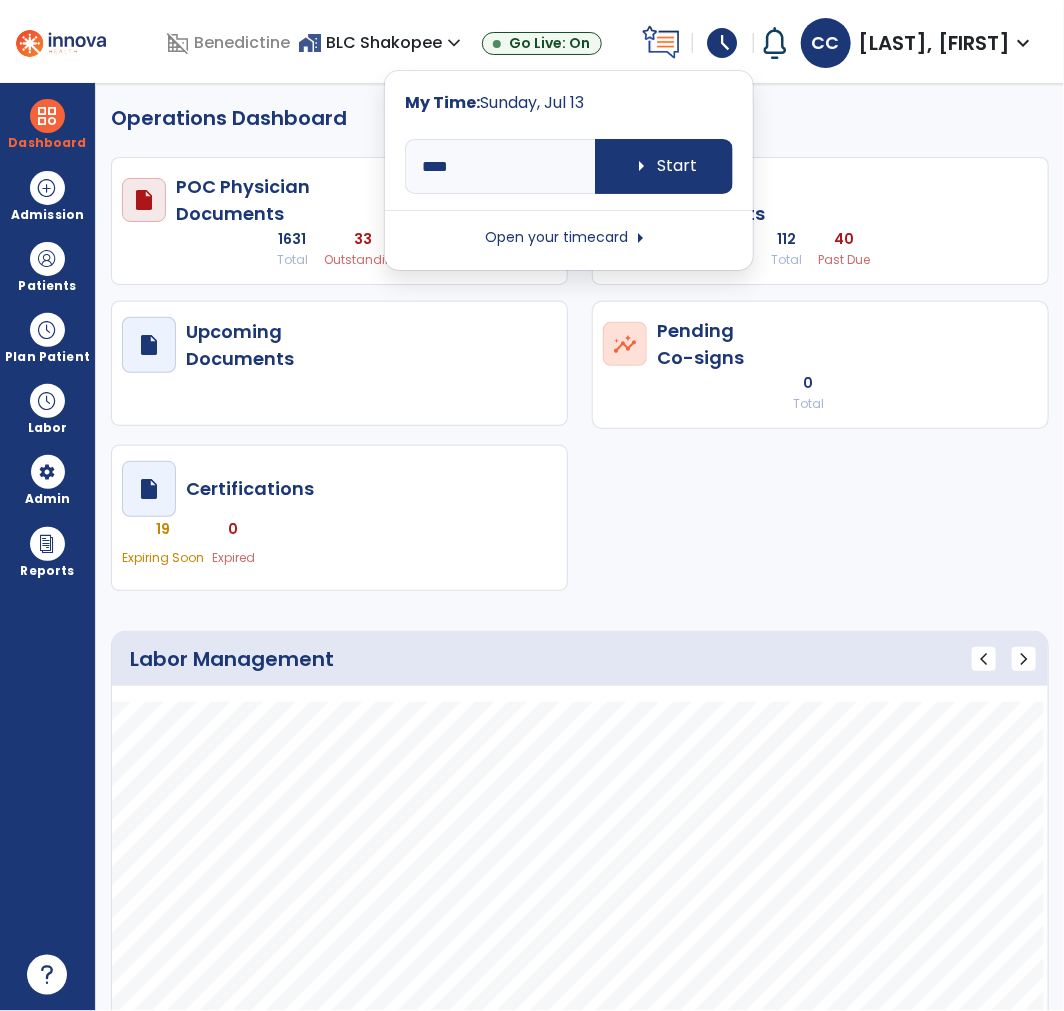 click on "My Time:   Sunday, Jul 13    **** arrow_right  Start   Open your timecard  arrow_right" at bounding box center [569, 170] 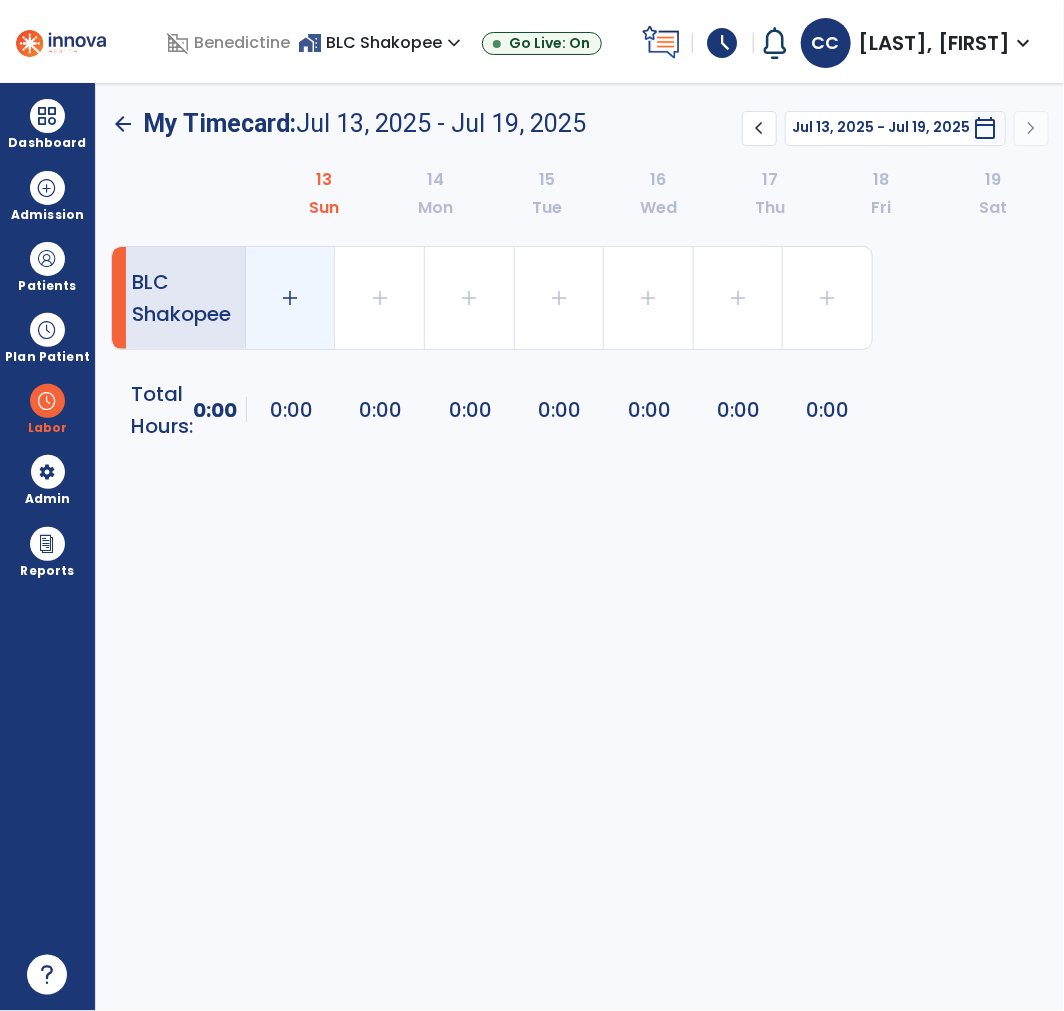 click on "add" 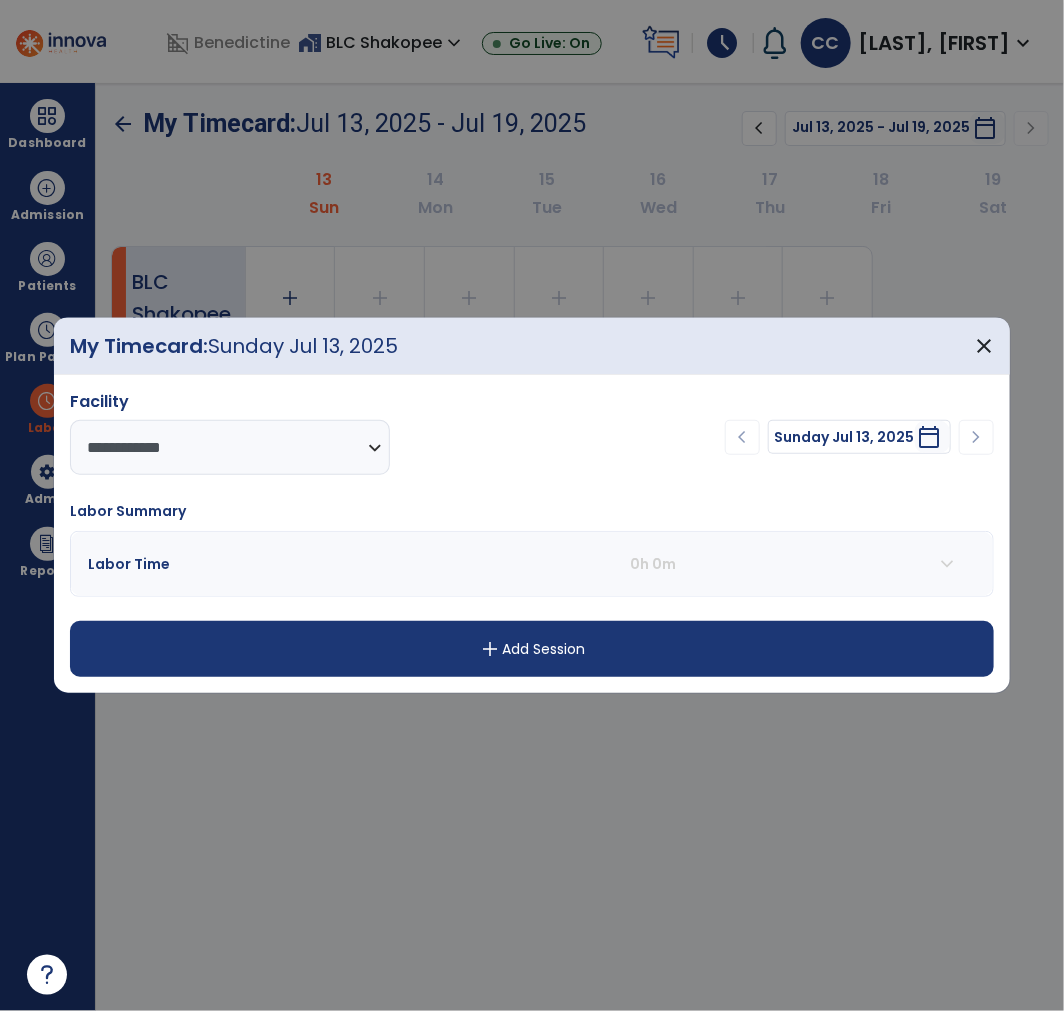 drag, startPoint x: 325, startPoint y: 620, endPoint x: 186, endPoint y: 641, distance: 140.57738 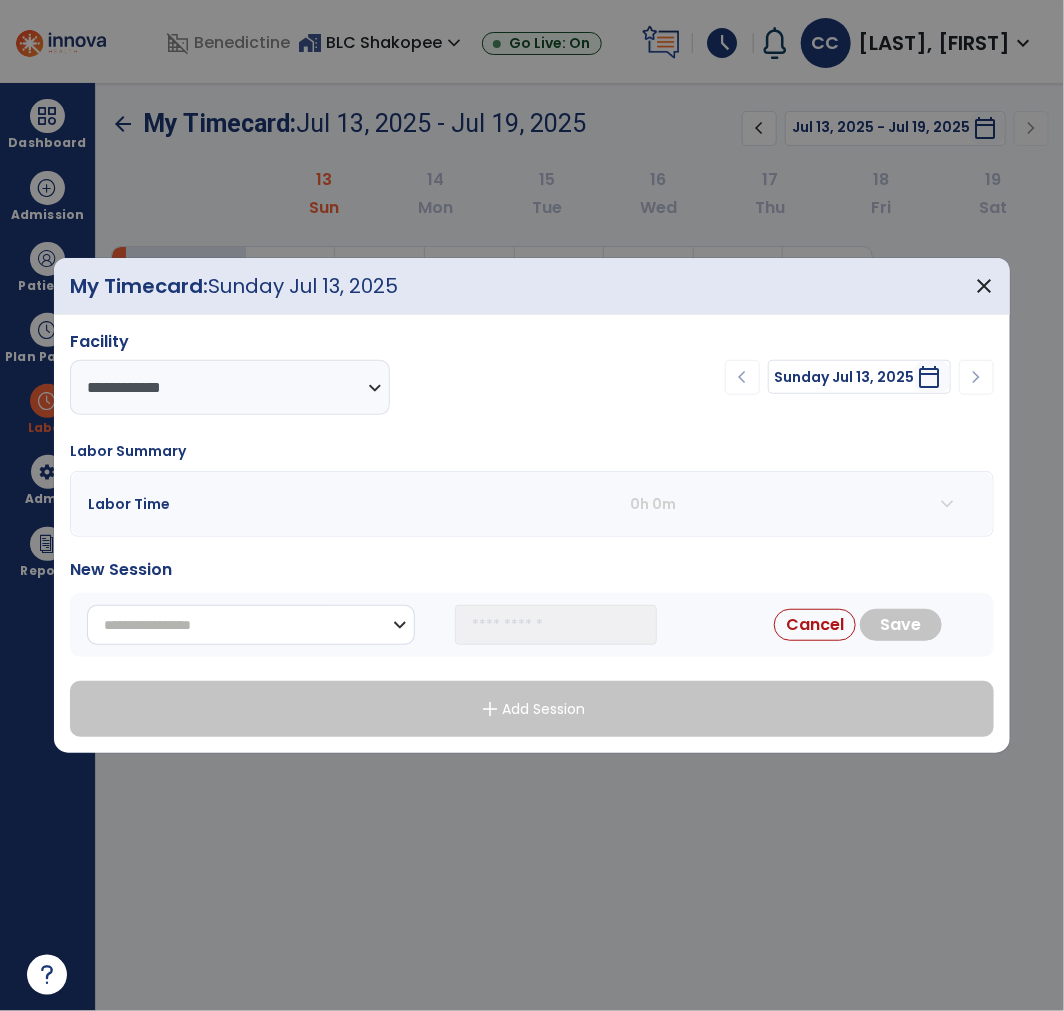 click on "**********" at bounding box center (251, 625) 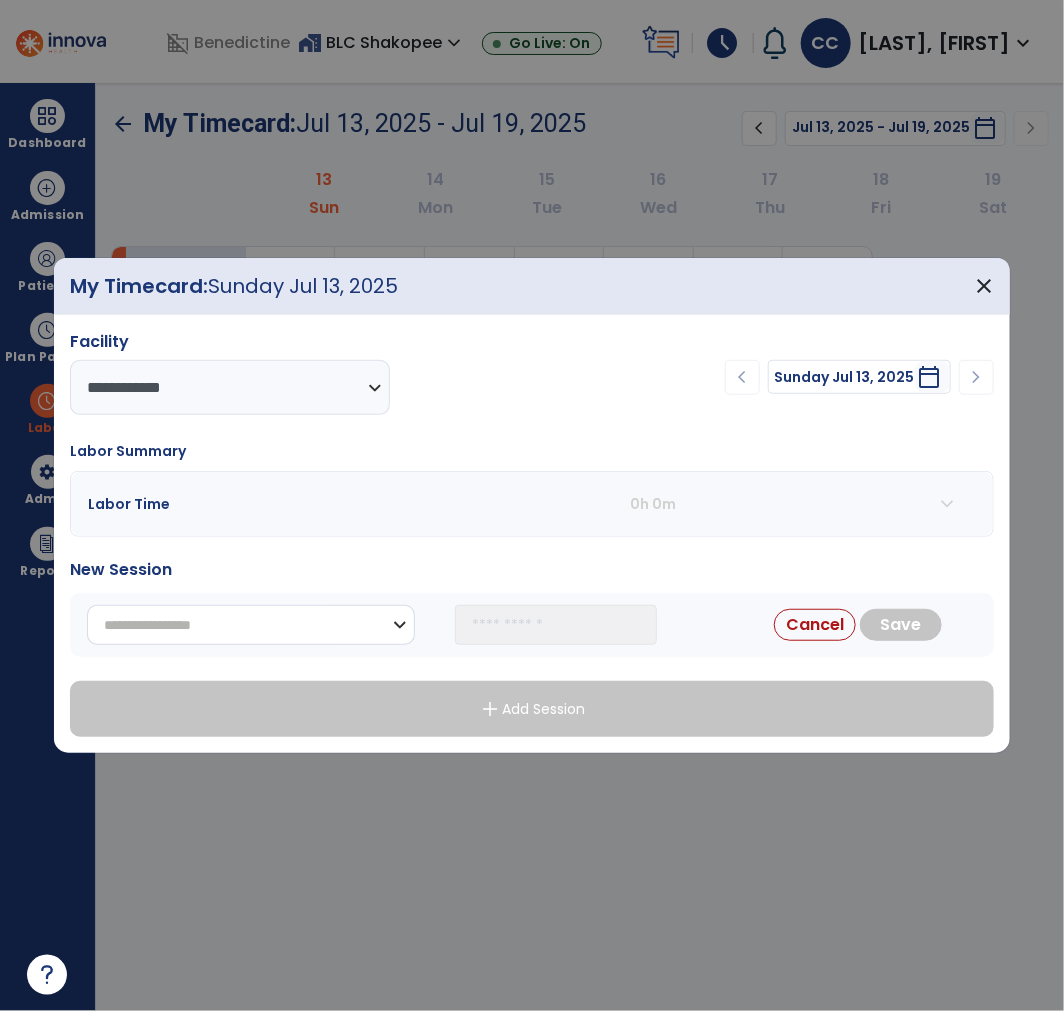 drag, startPoint x: 847, startPoint y: 612, endPoint x: 196, endPoint y: 620, distance: 651.04913 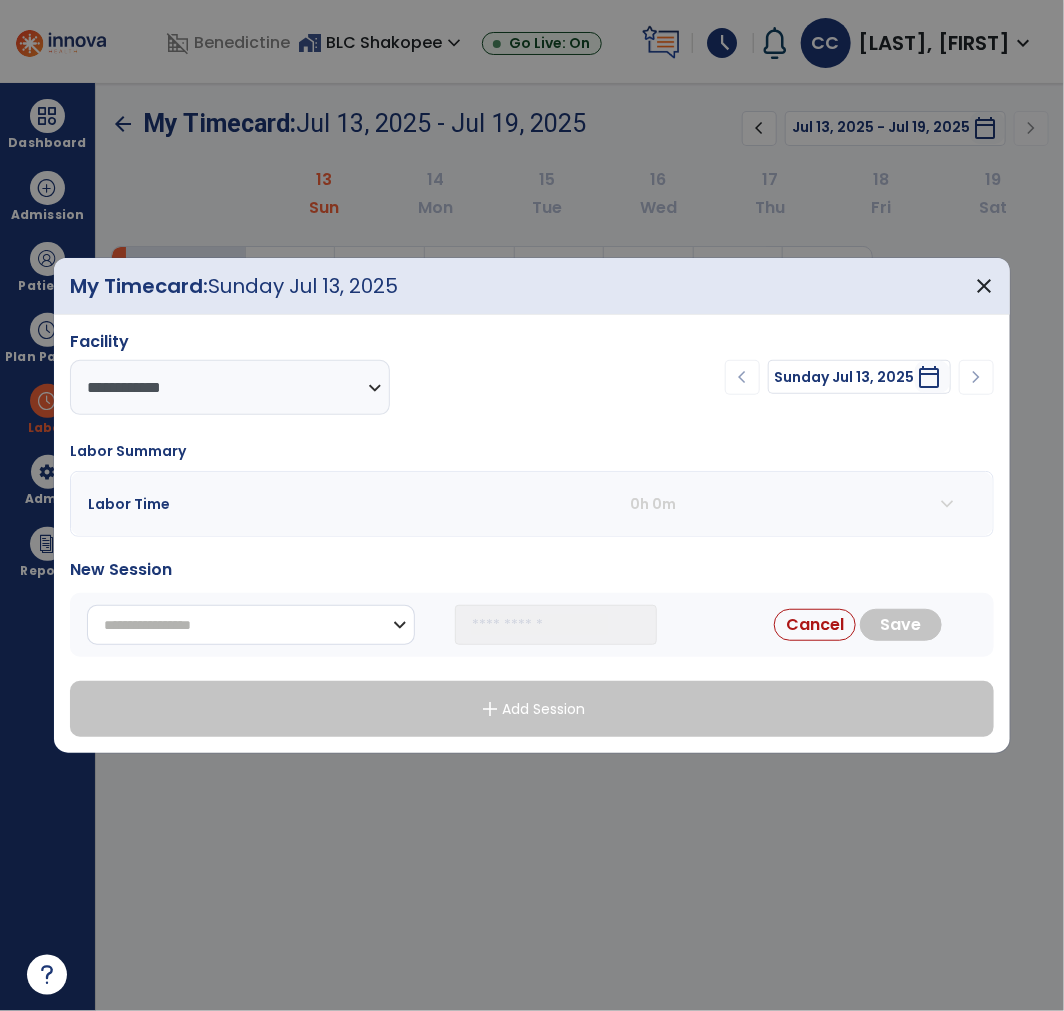 select on "**********" 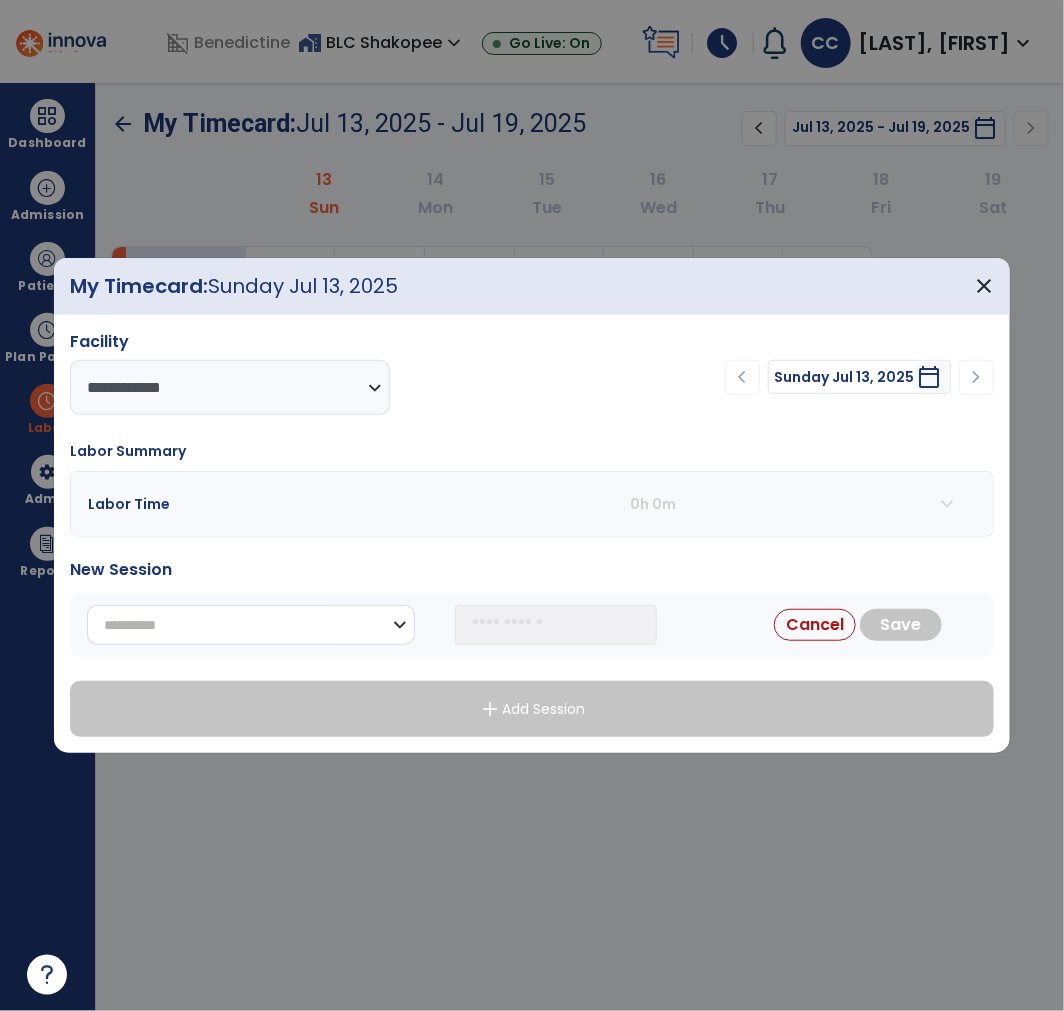 click on "**********" at bounding box center (251, 625) 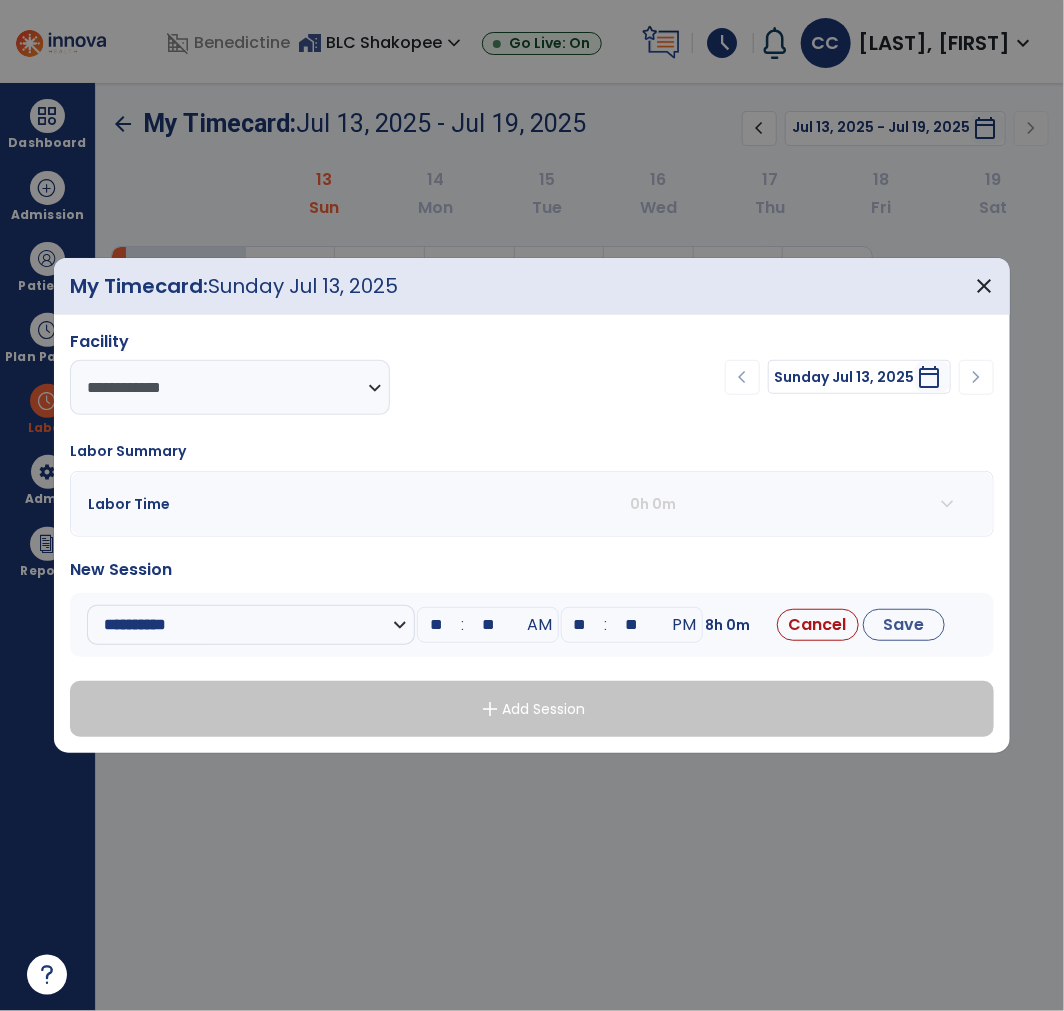 drag, startPoint x: 411, startPoint y: 630, endPoint x: 436, endPoint y: 627, distance: 25.179358 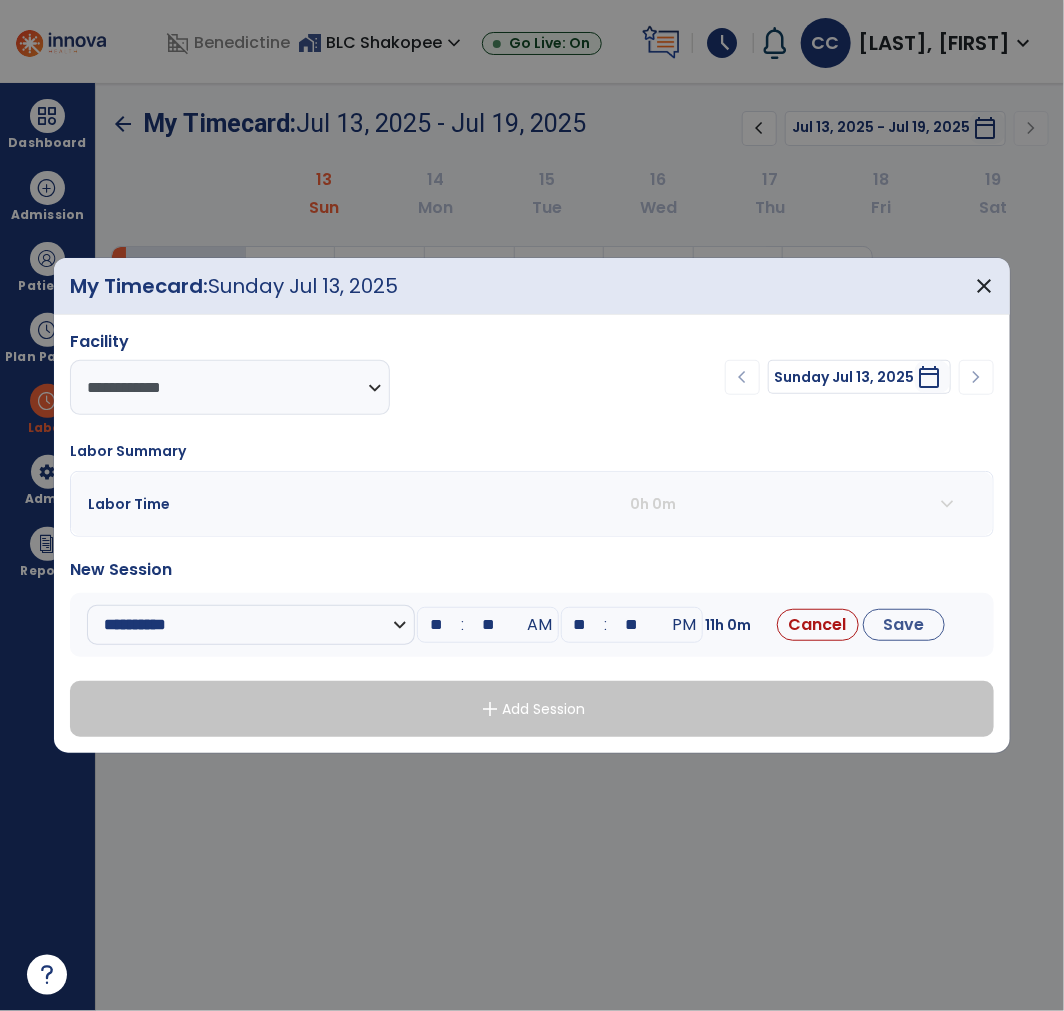 type on "**" 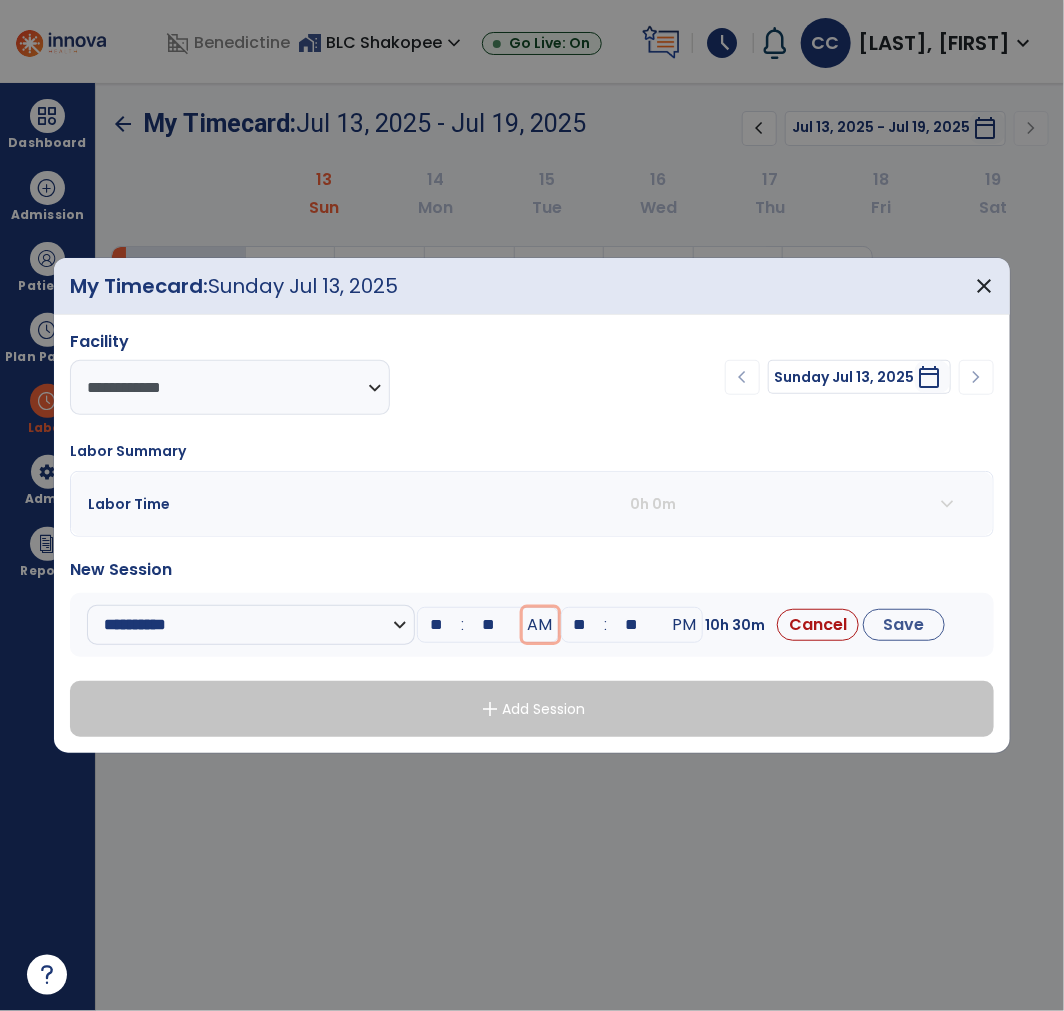 type 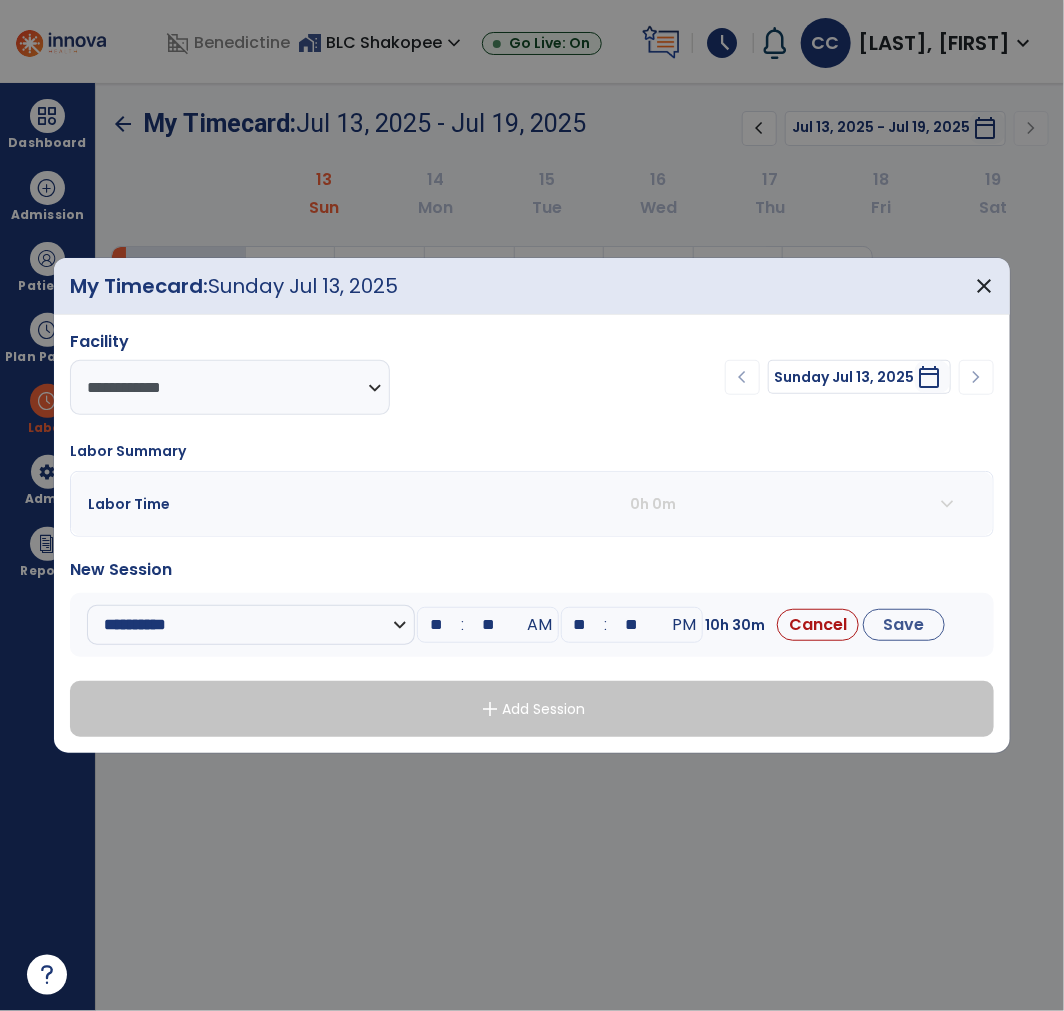 type on "**" 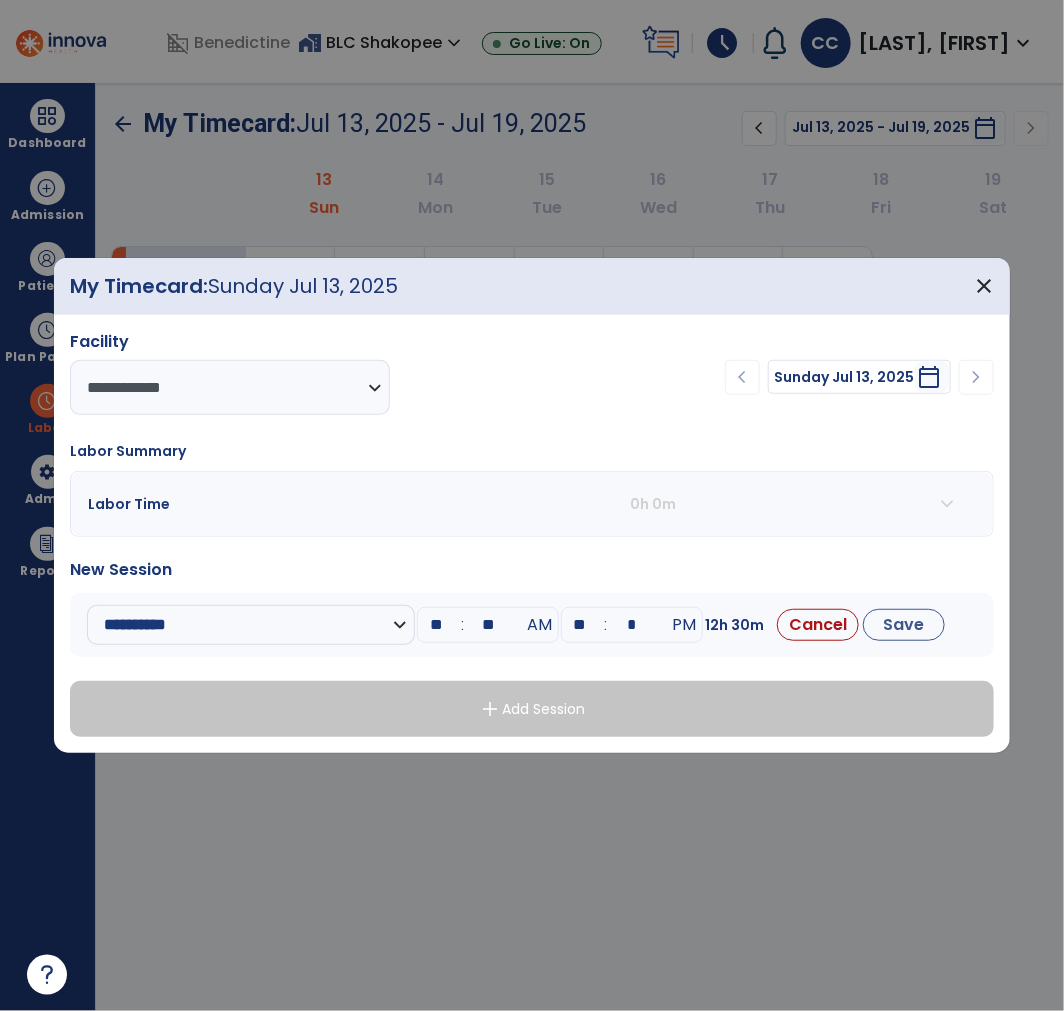 type on "**" 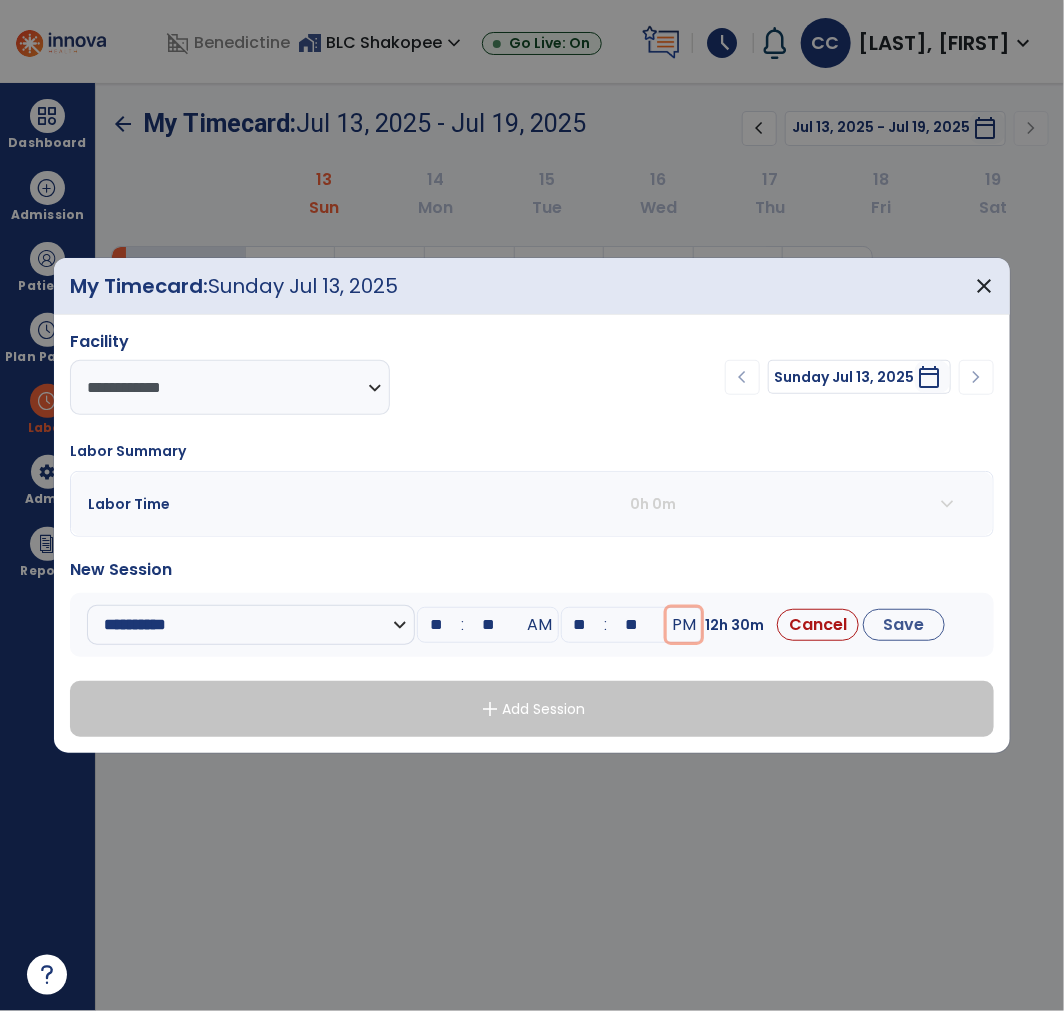 type 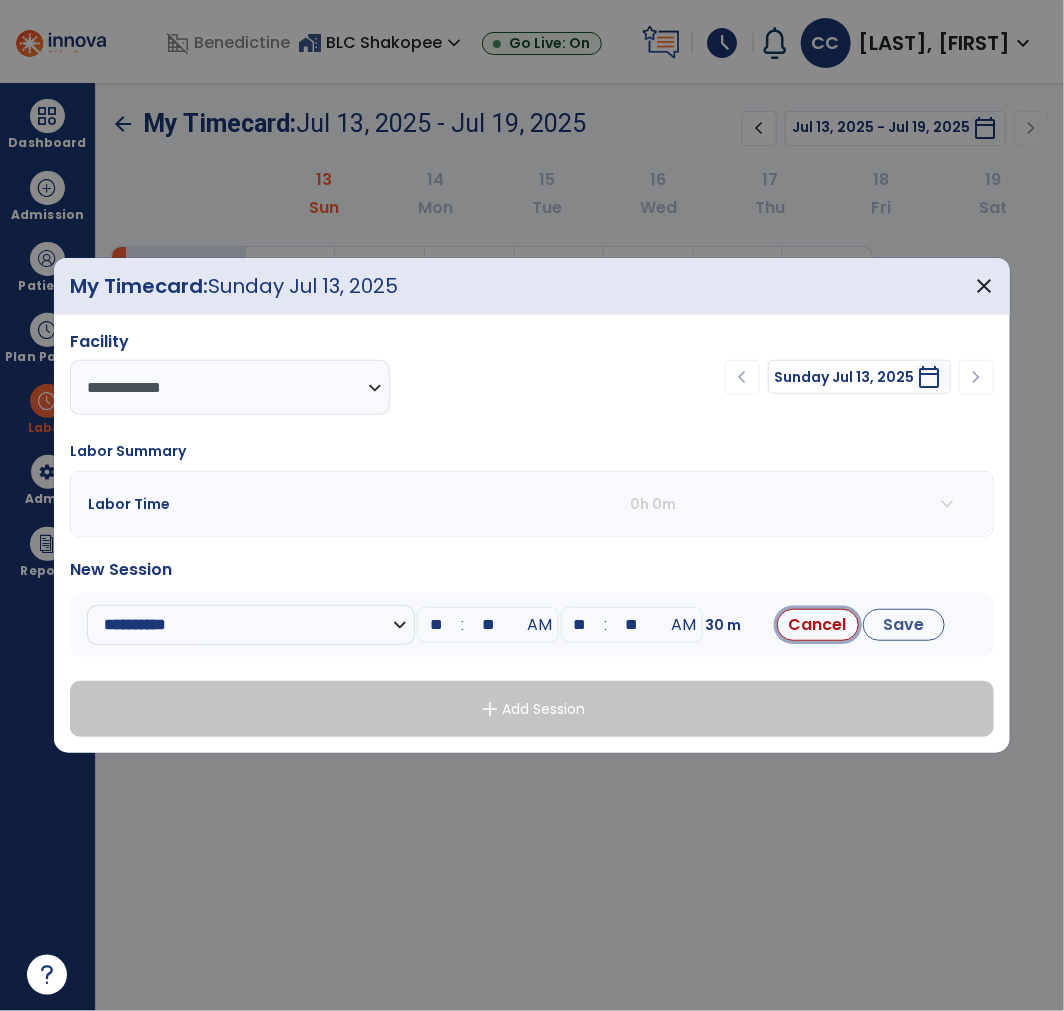 type 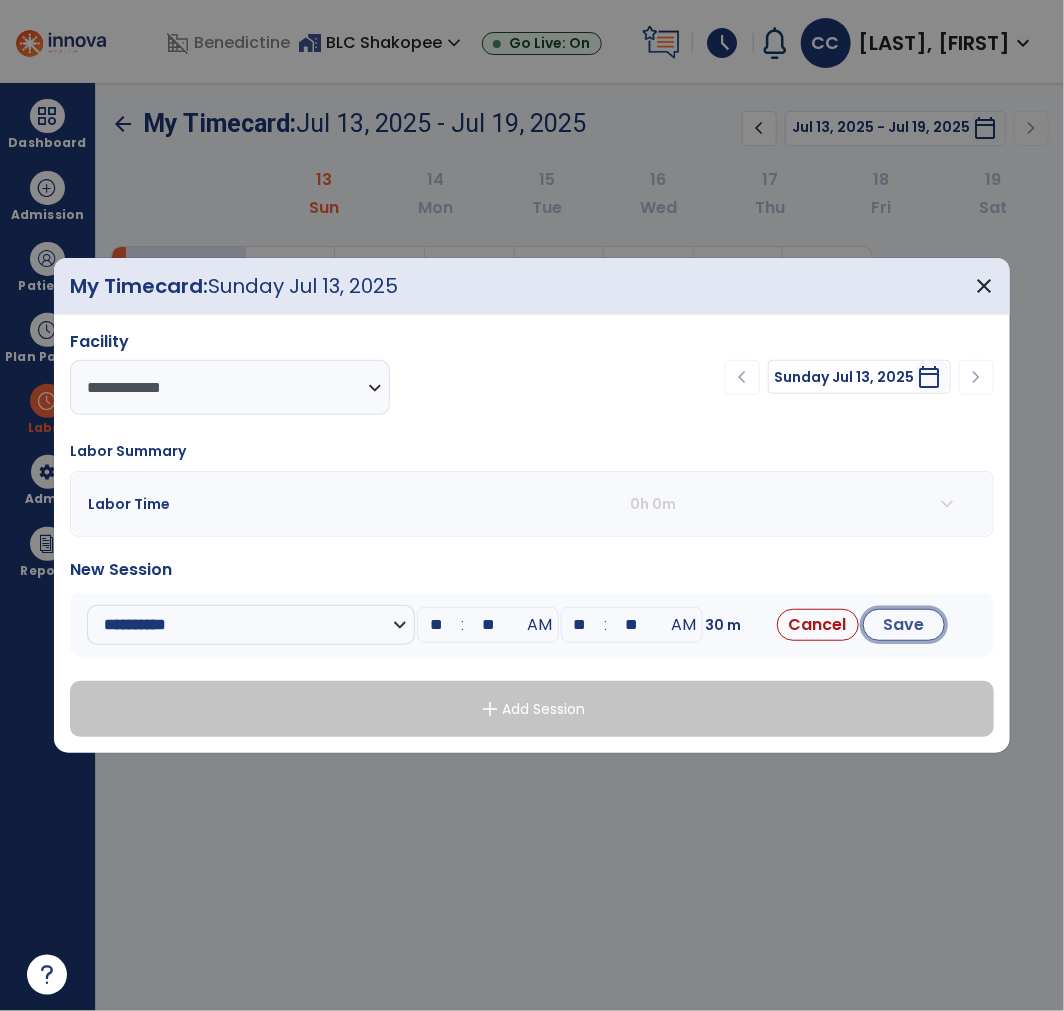 type 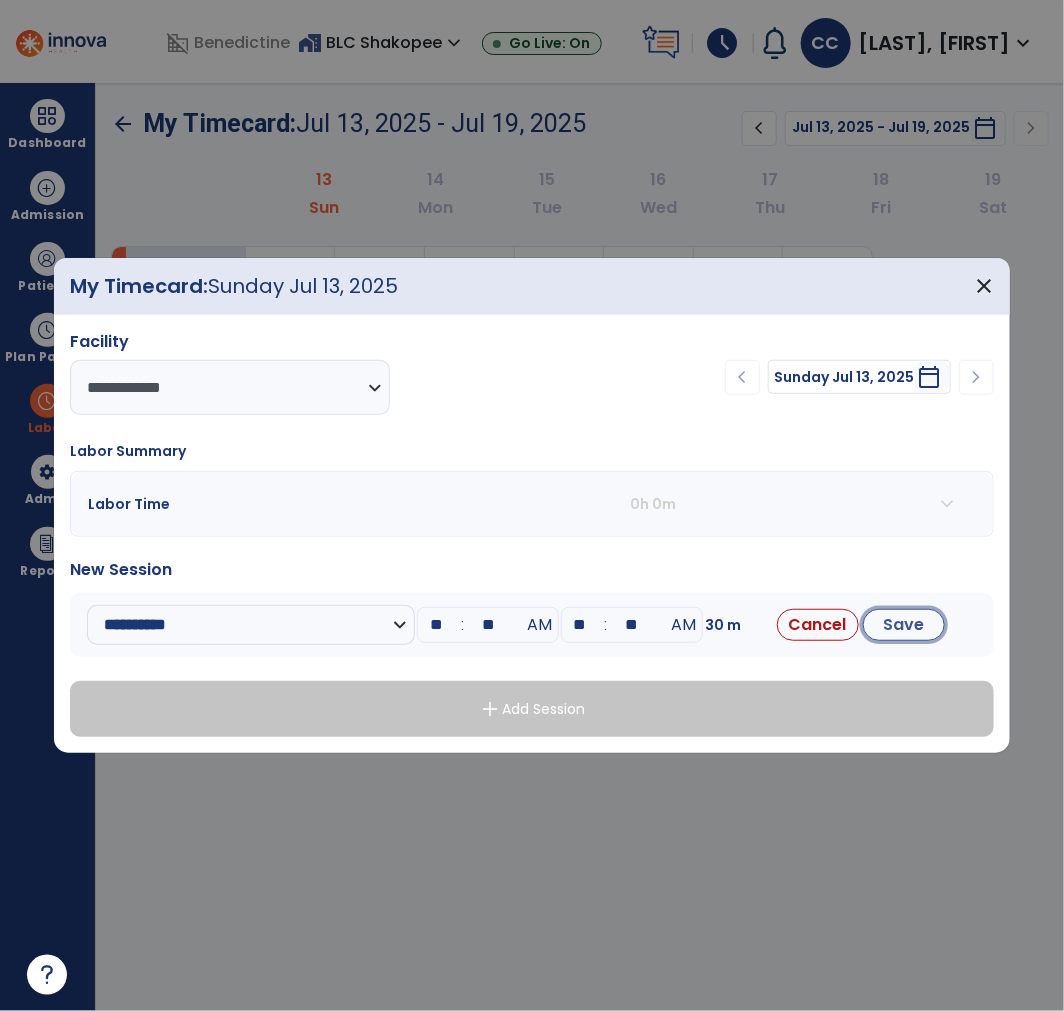 click on "Save" at bounding box center [904, 625] 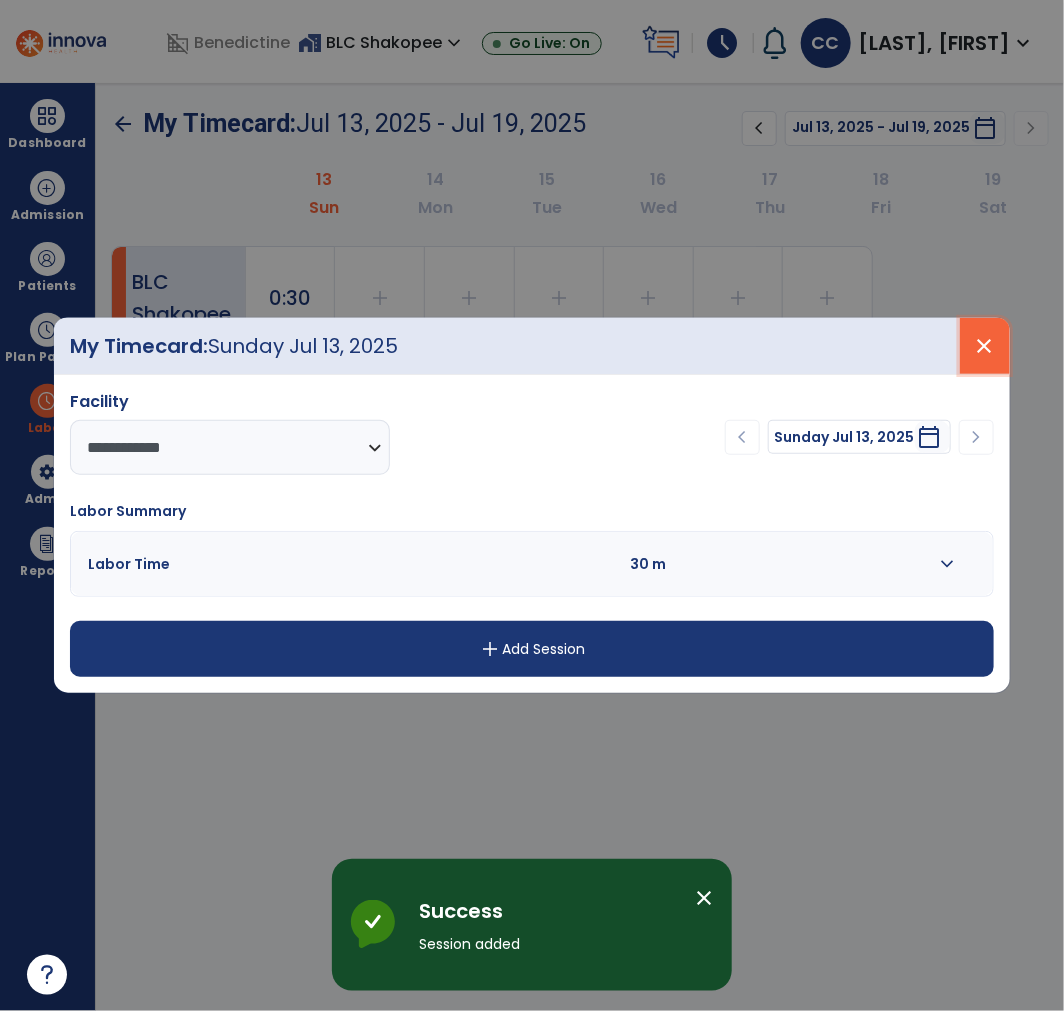click on "close" at bounding box center [985, 346] 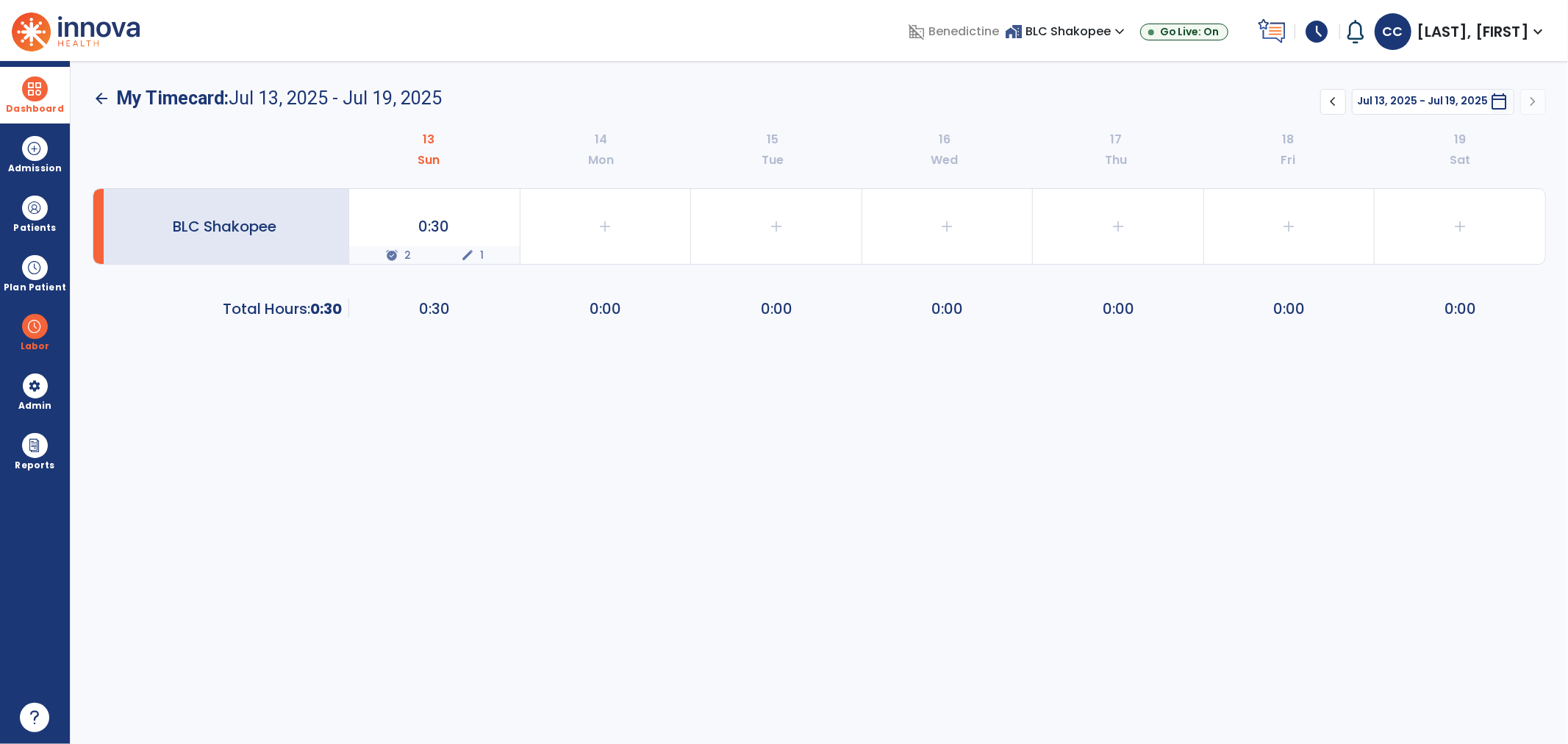 click at bounding box center [35, 89] 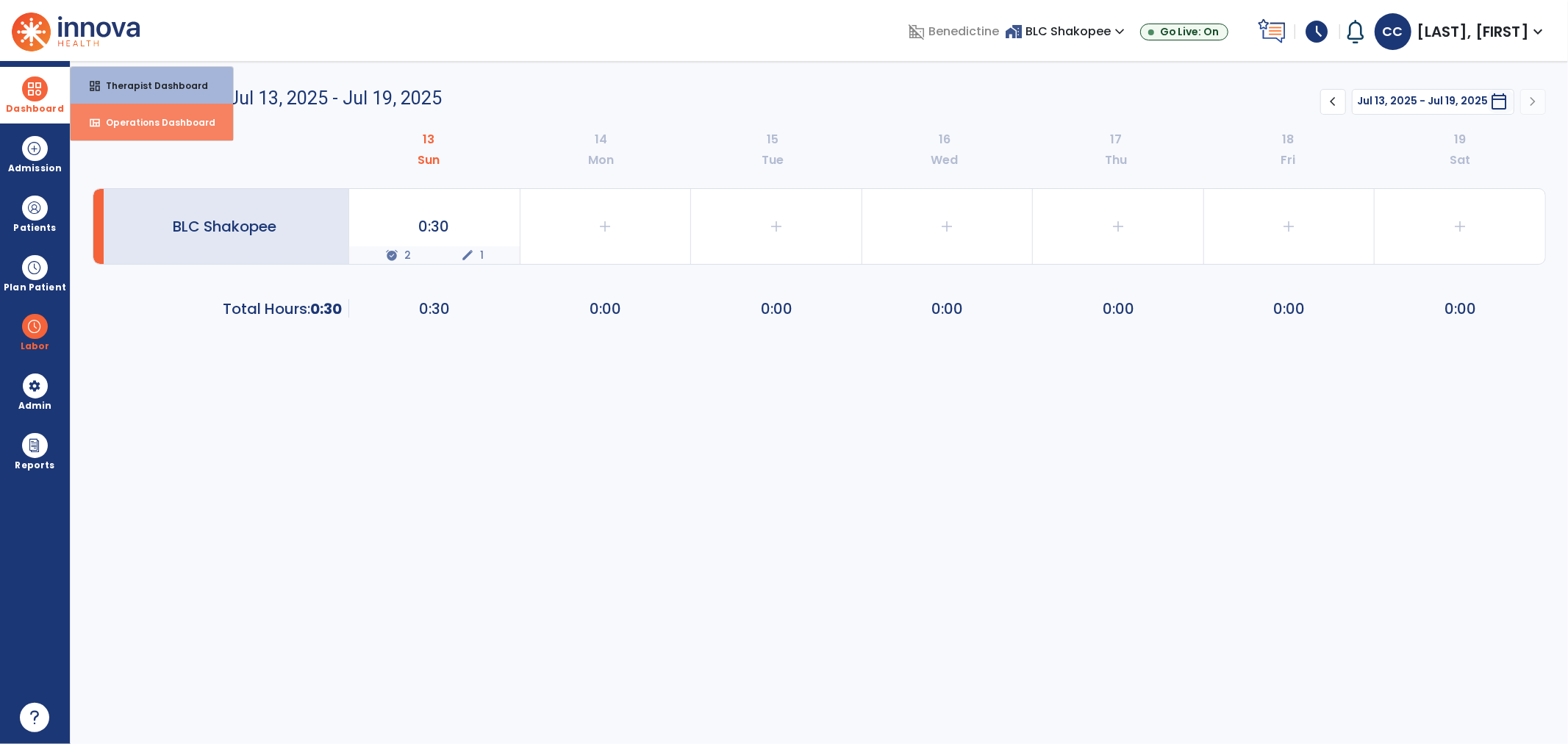 click on "Operations Dashboard" at bounding box center (154, 122) 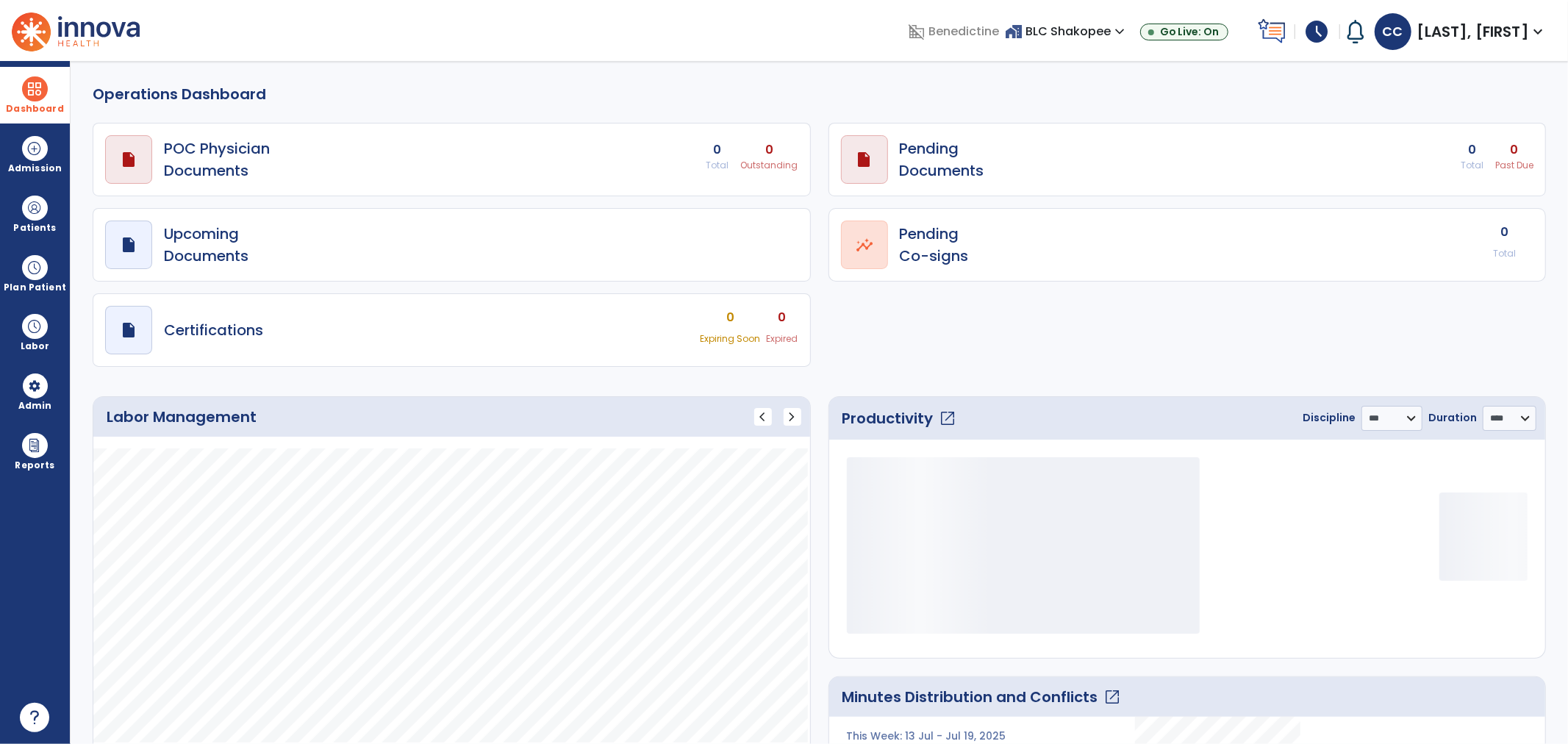 select on "***" 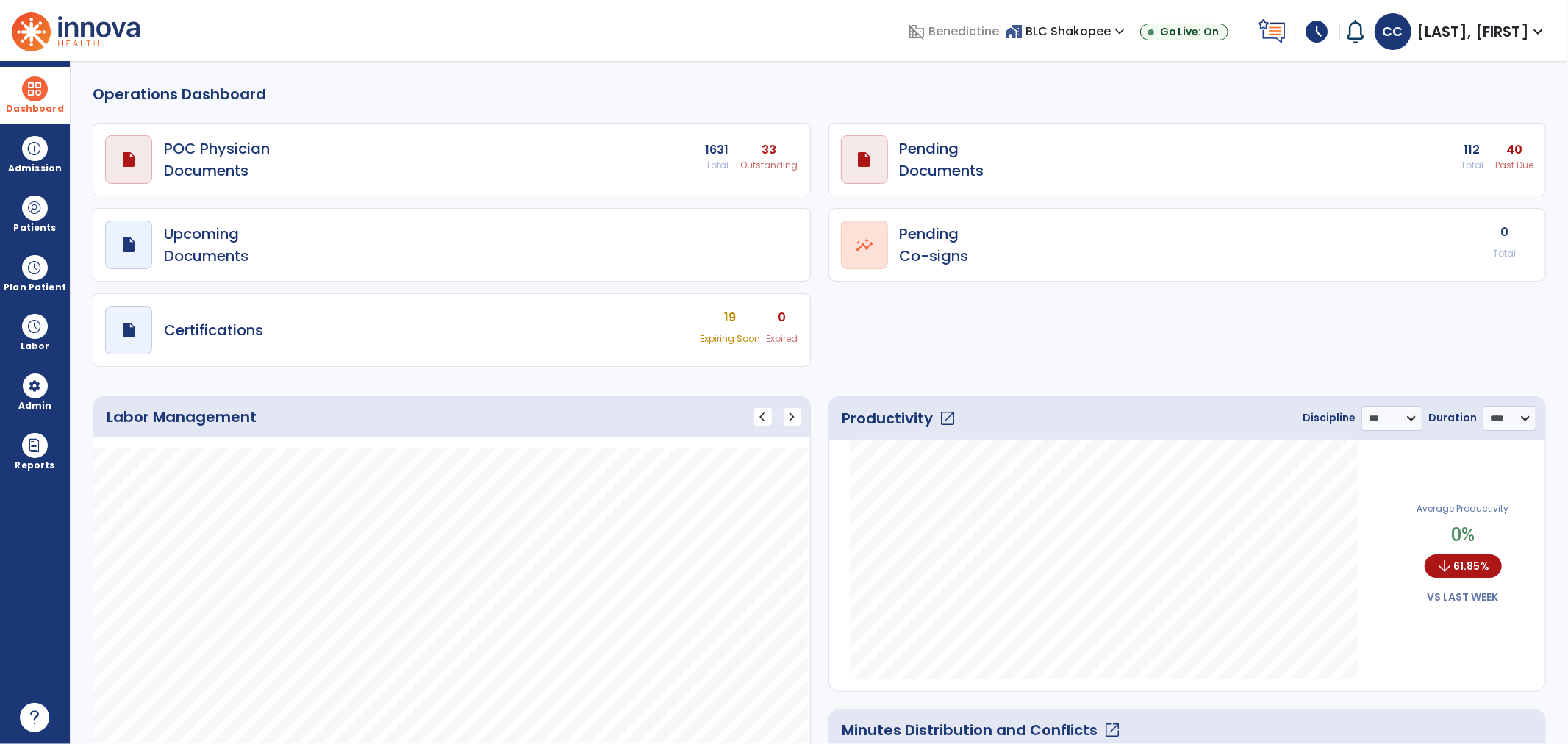 click on "draft   open_in_new  Pending   Documents 112 Total 40 Past Due" at bounding box center [451, 160] 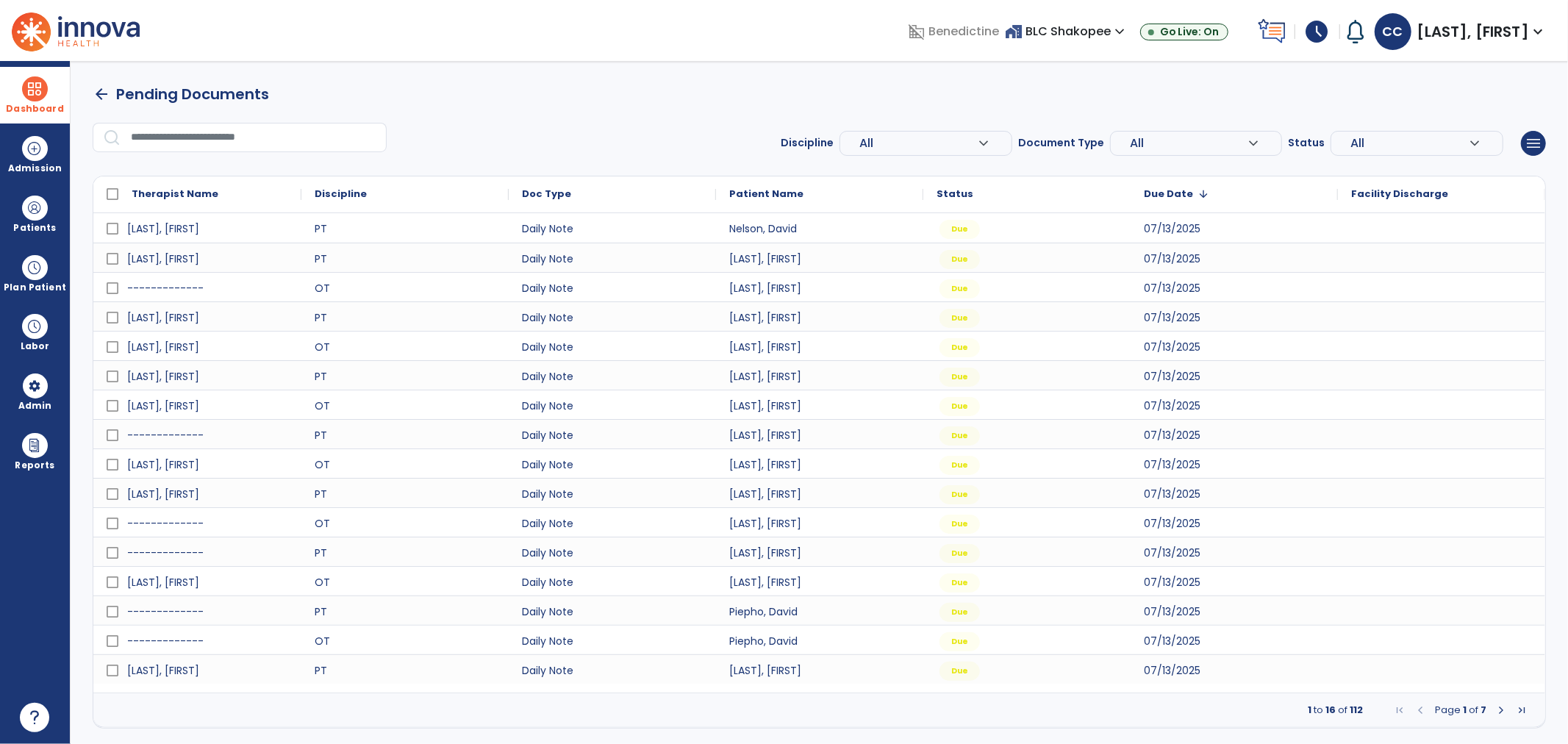 click on "All" at bounding box center (918, 143) 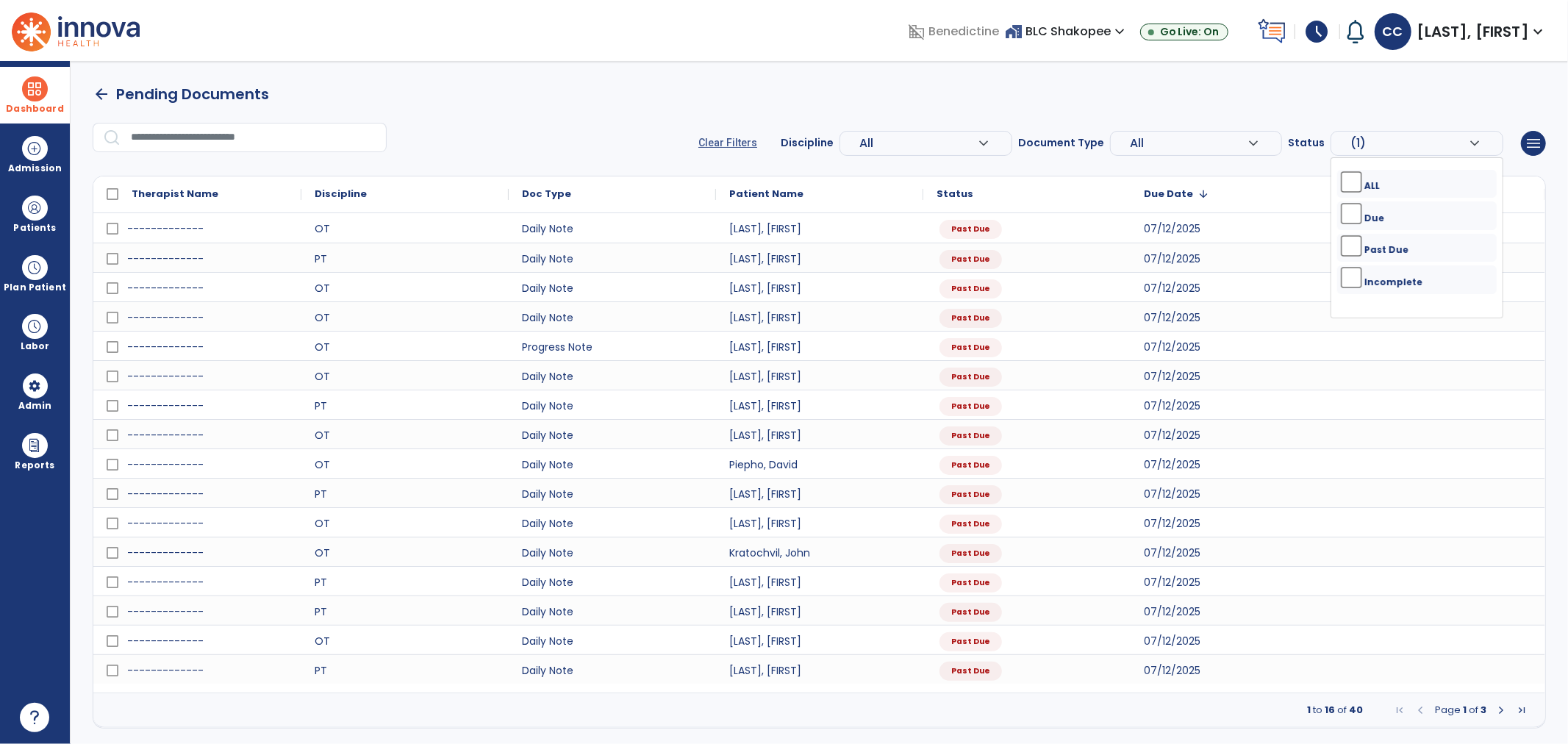 click on "arrow_back   Pending Documents  Clear Filters Discipline All  expand_more  ALL PT OT ST Document Type All  expand_more  ALL Daily Note Progress Note Evaluation Discharge Note Recertification Status (1)  expand_more  ALL Due Past Due Incomplete  menu   Export List   Print List
Therapist Name
Discipline" at bounding box center [819, 402] 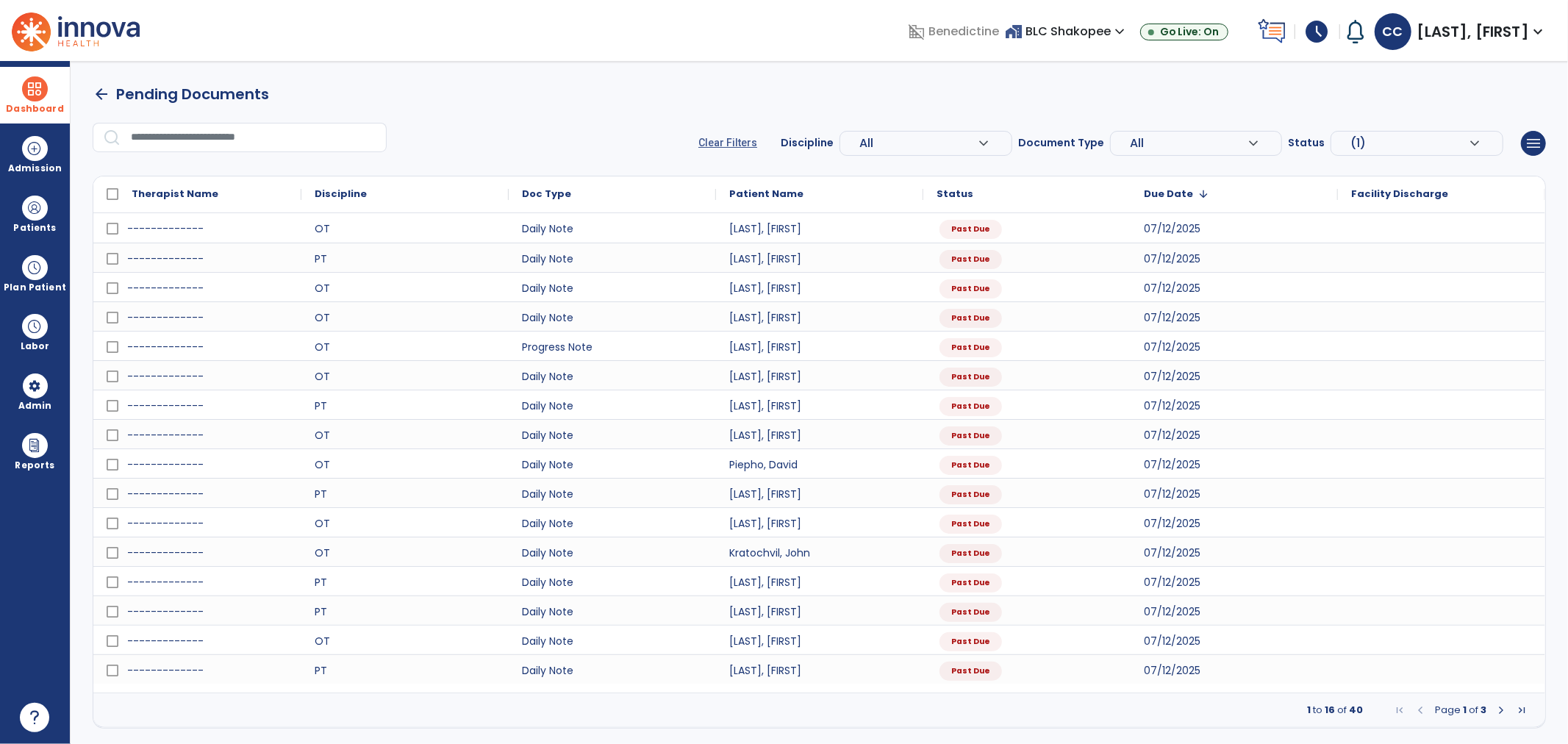 click on "All" at bounding box center [918, 143] 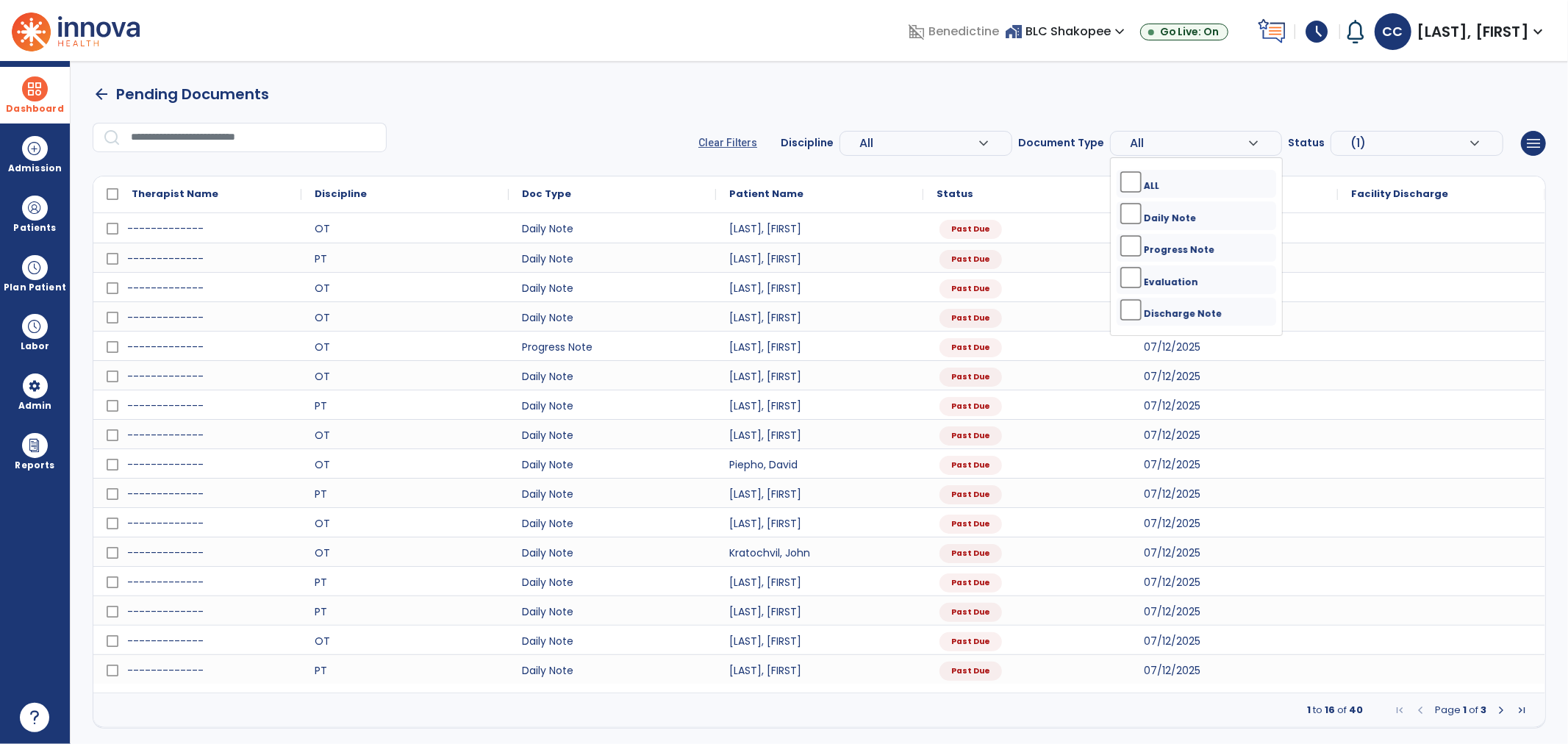 click on "arrow_back   Pending Documents" at bounding box center [819, 94] 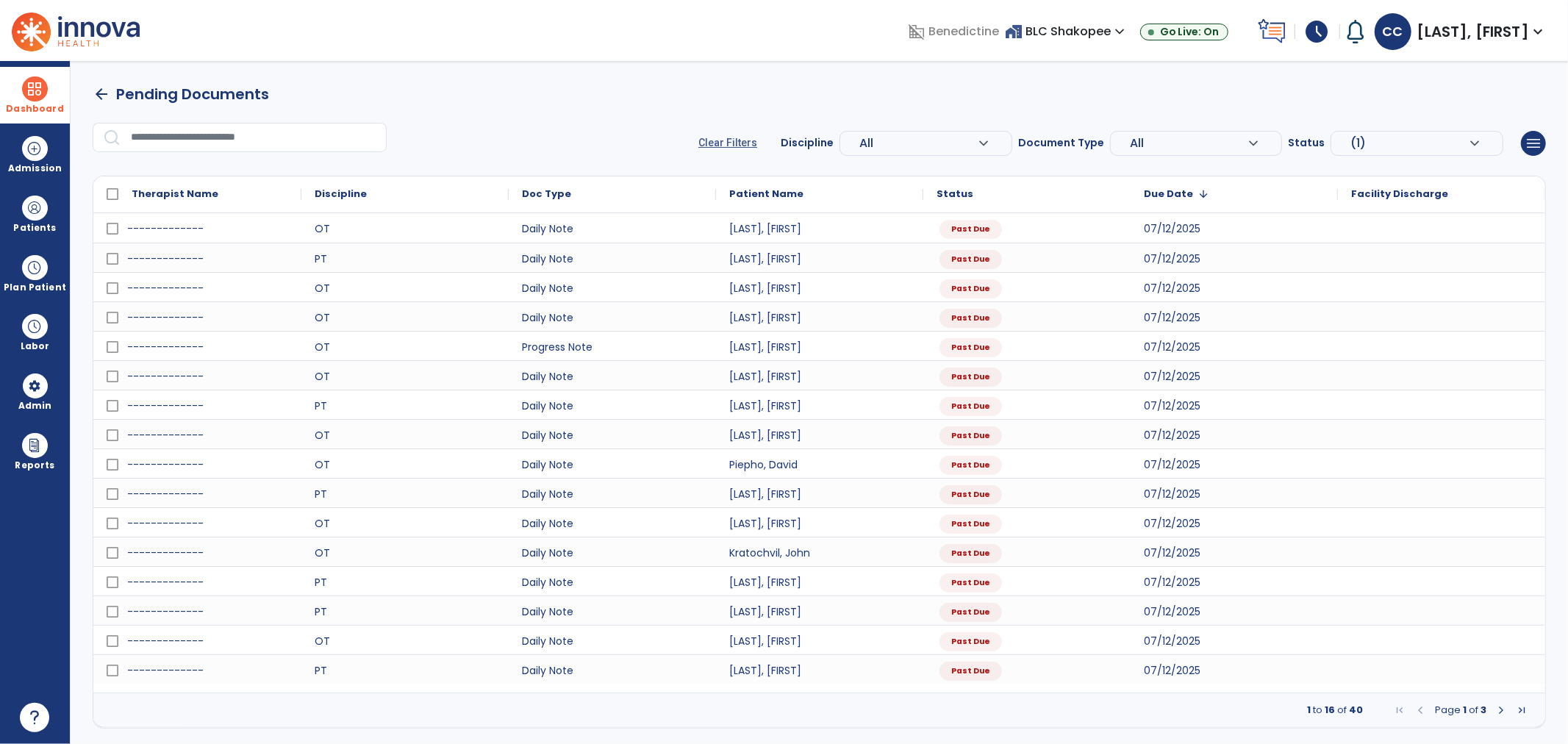 click on "All" at bounding box center (918, 143) 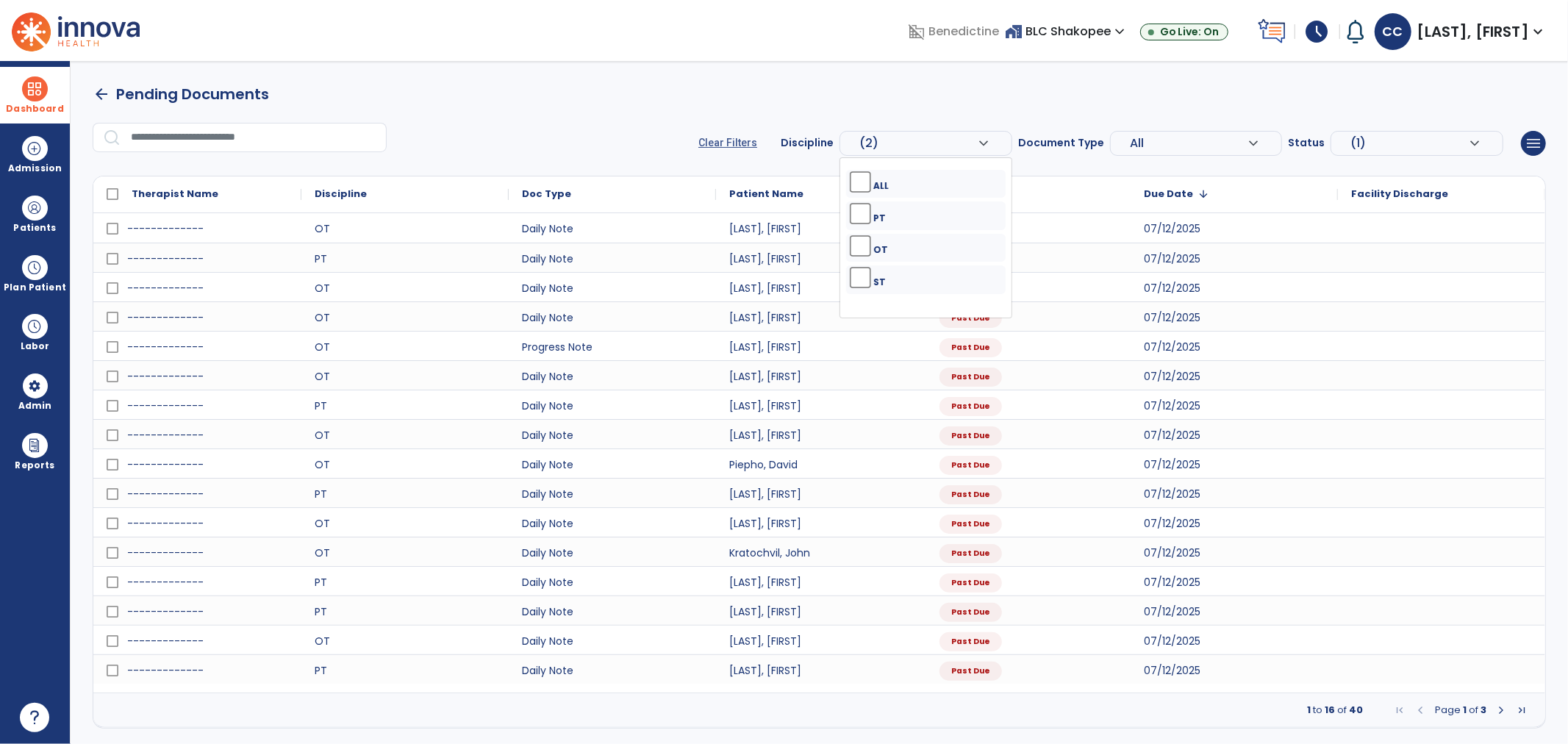 click on "arrow_back   Pending Documents  Clear Filters Discipline (2)  expand_more  ALL PT OT ST Document Type All  expand_more  ALL Daily Note Progress Note Evaluation Discharge Note Recertification Status (1)  expand_more  ALL Due Past Due Incomplete  menu   Export List   Print List
Therapist Name
Discipline" at bounding box center (819, 402) 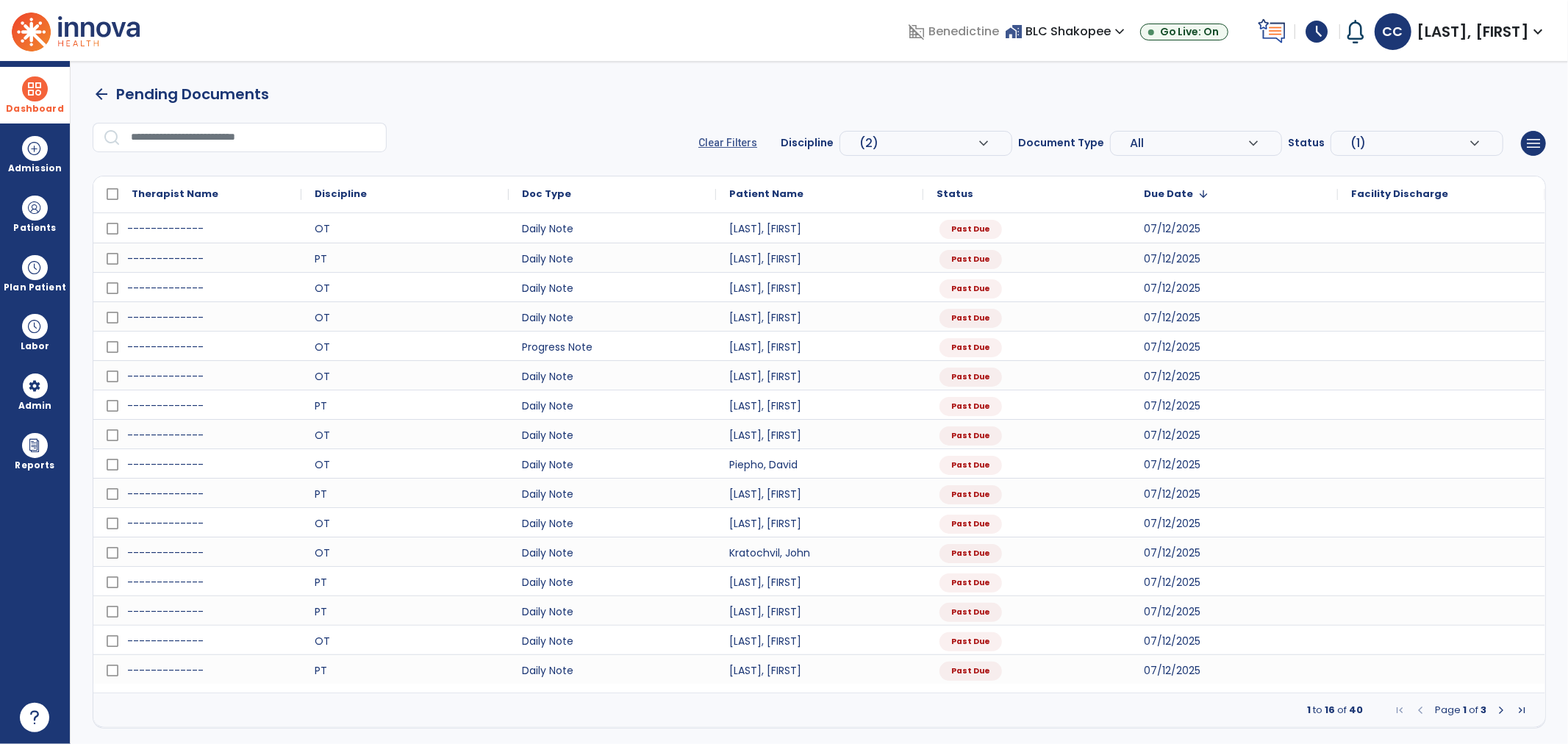 click on "(2)" at bounding box center (918, 143) 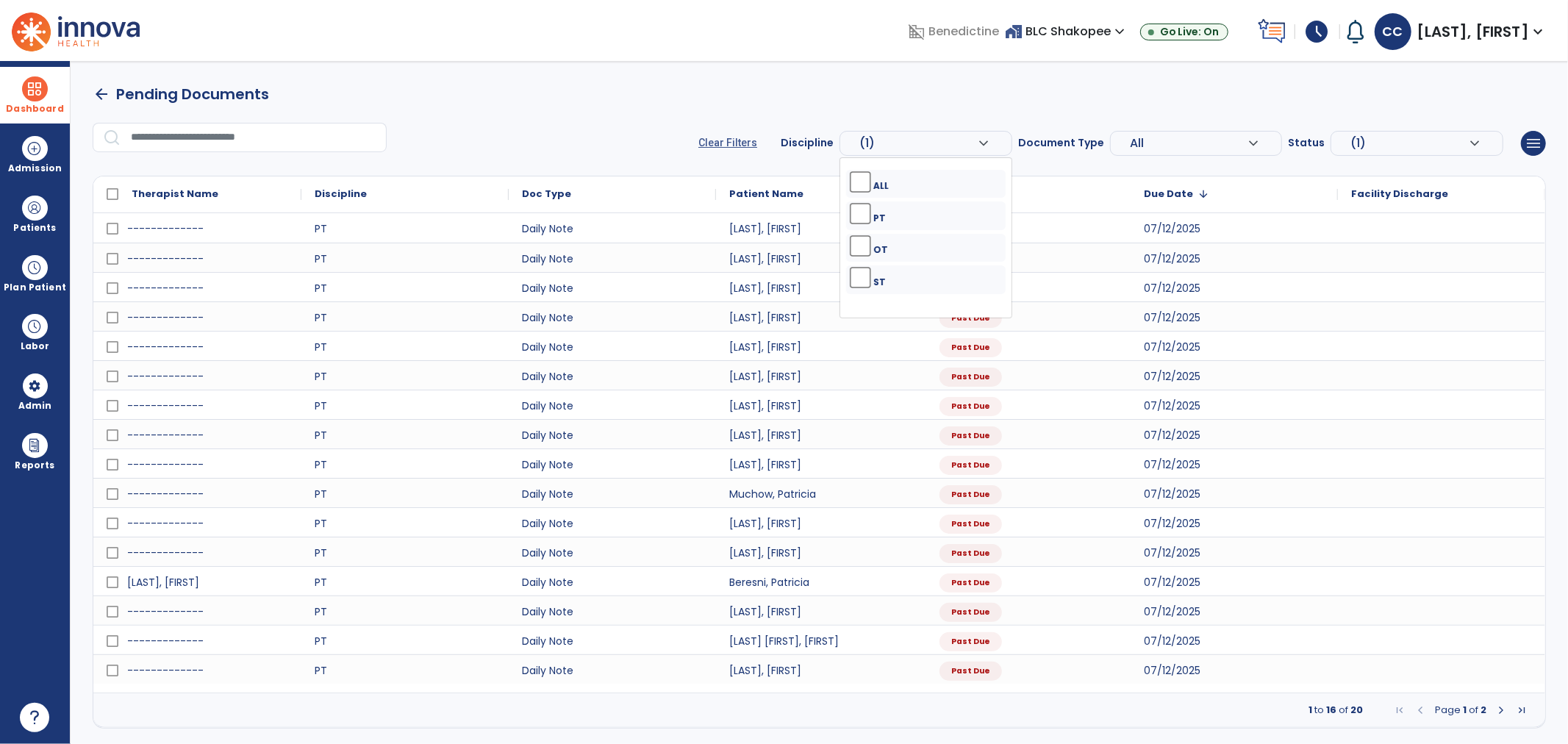 click on "arrow_back   Pending Documents  Clear Filters Discipline (1)  expand_more  ALL PT OT ST Document Type All  expand_more  ALL Daily Note Progress Note Evaluation Discharge Note Recertification Status (1)  expand_more  ALL Due Past Due Incomplete  menu   Export List   Print List
Therapist Name
Discipline" at bounding box center [819, 402] 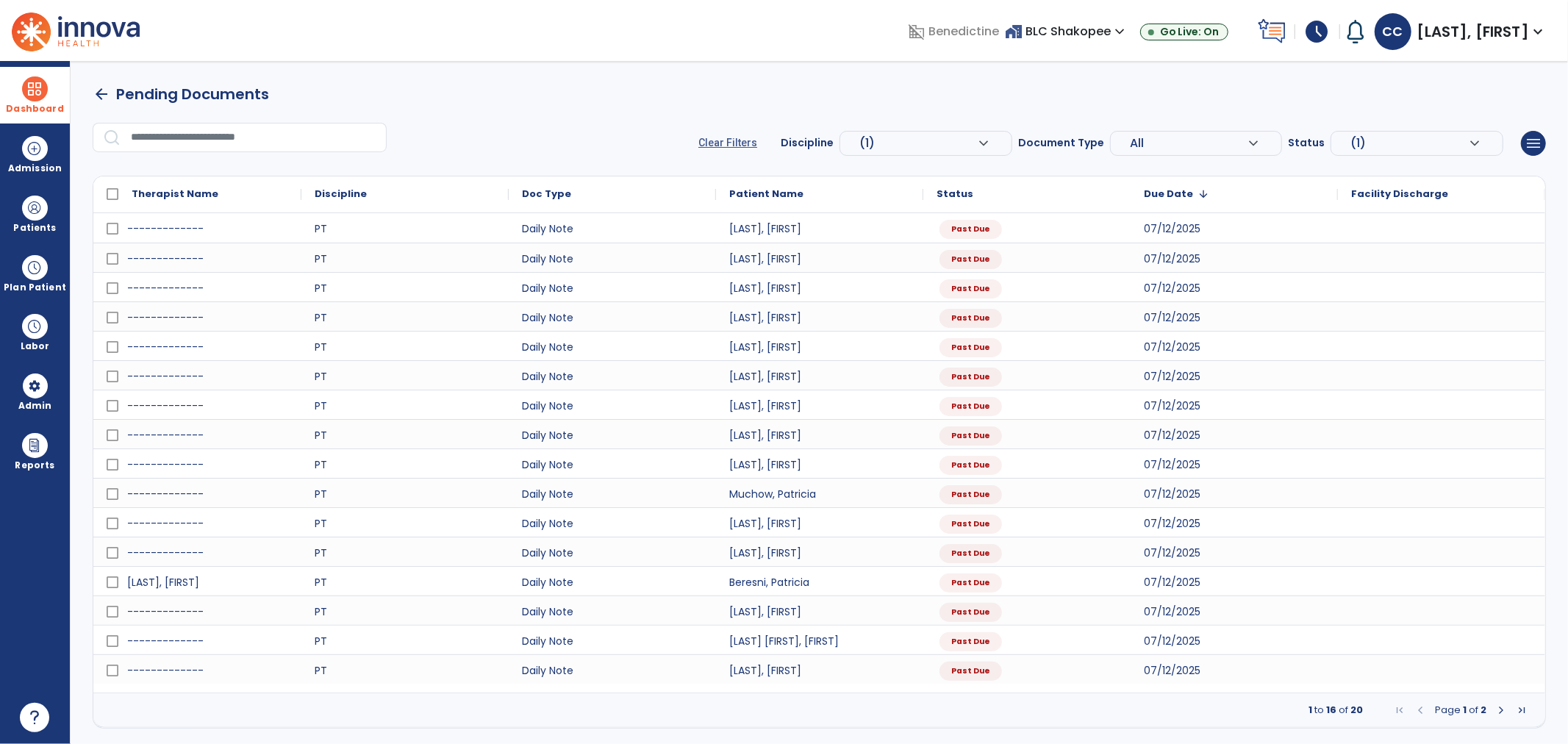click on "Due Date" at bounding box center [1168, 194] 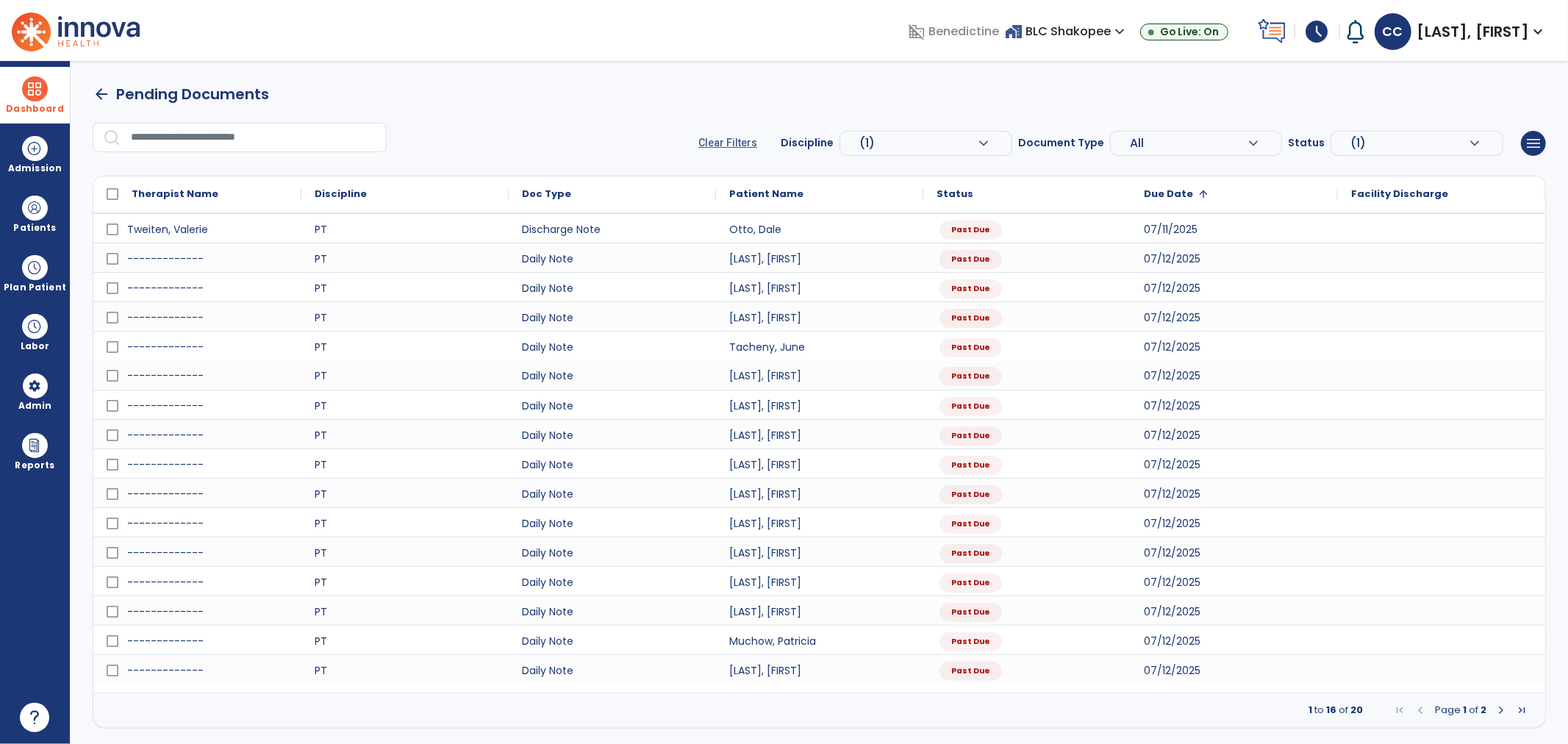 click at bounding box center [1501, 710] 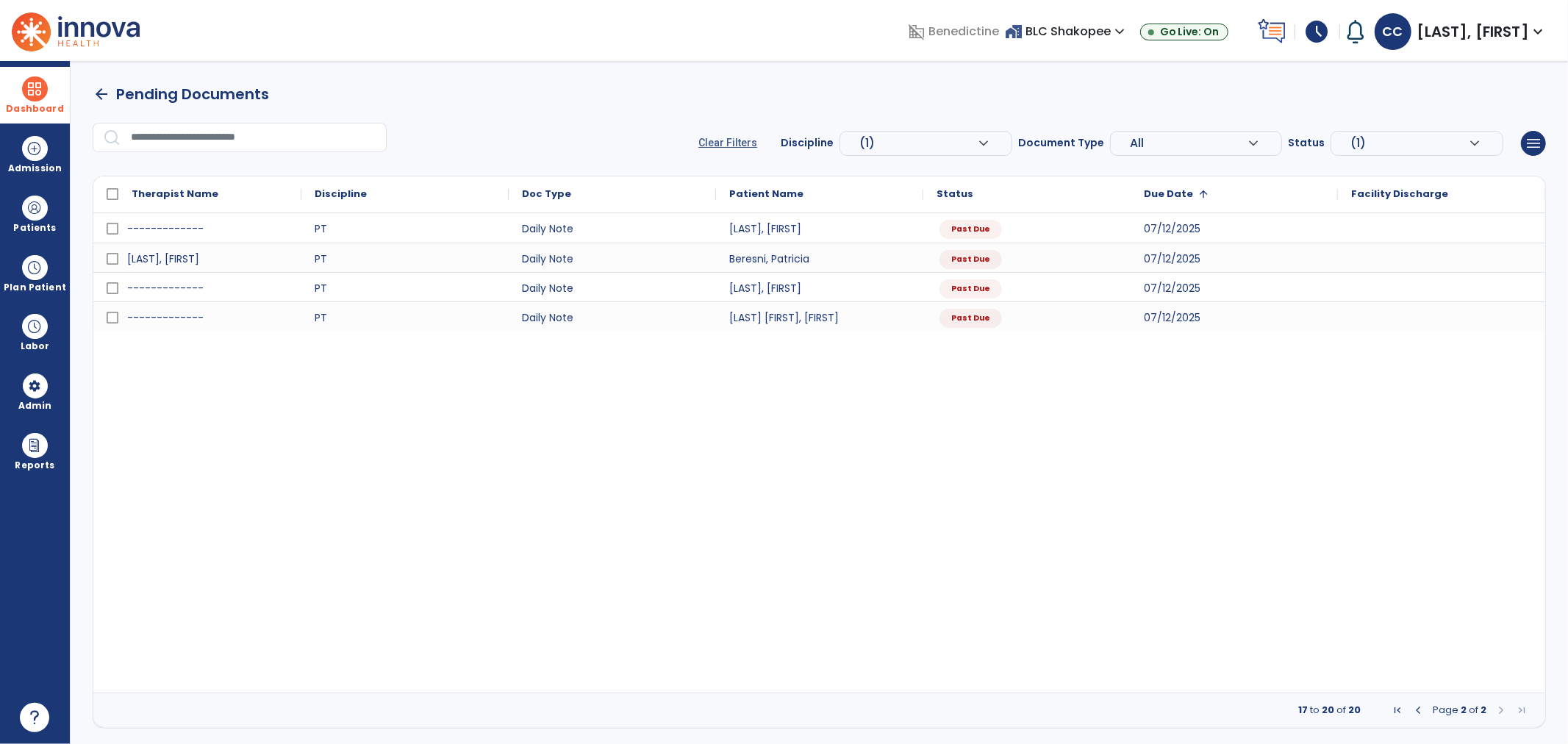 click on "(1)" at bounding box center (918, 143) 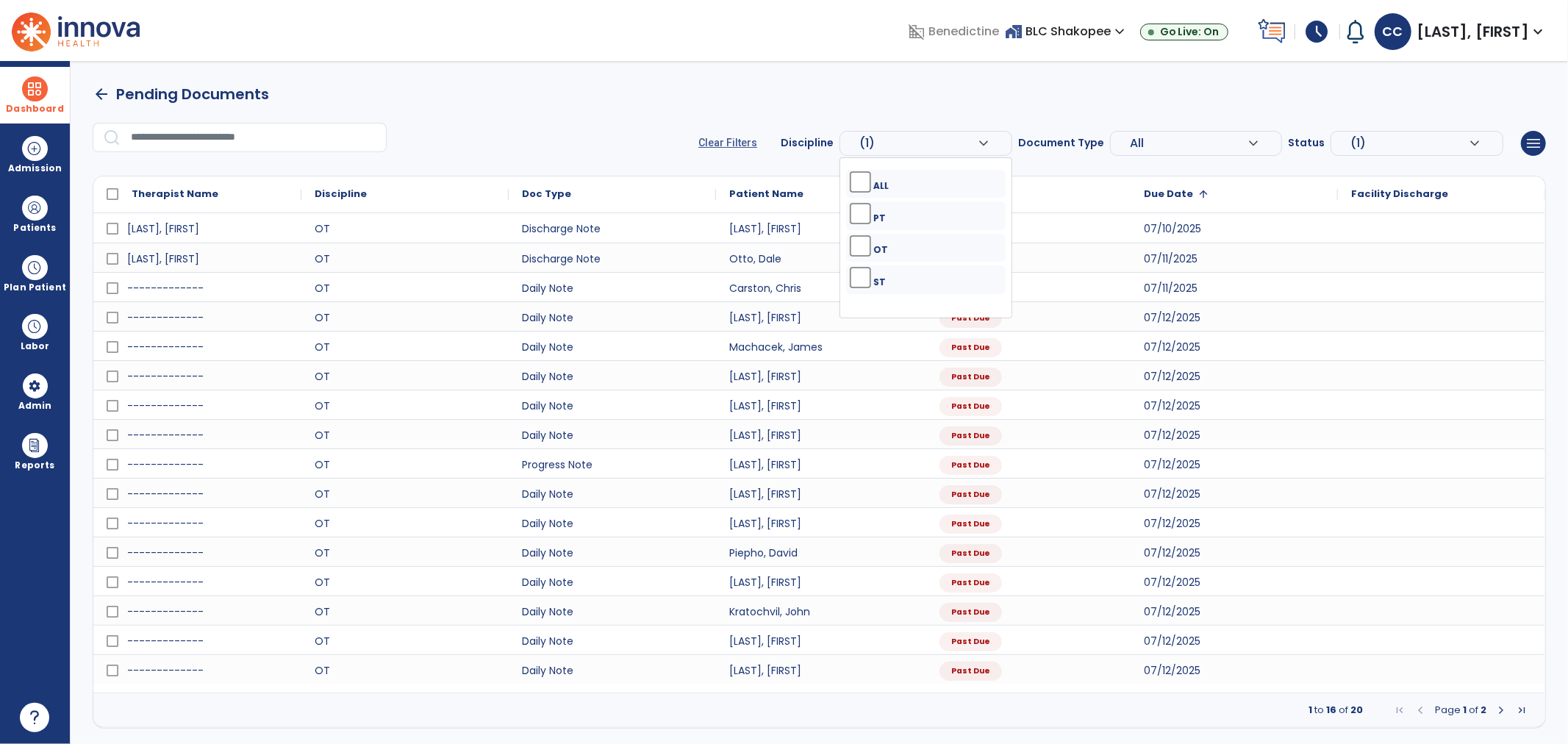 click on "arrow_back   Pending Documents" at bounding box center (819, 94) 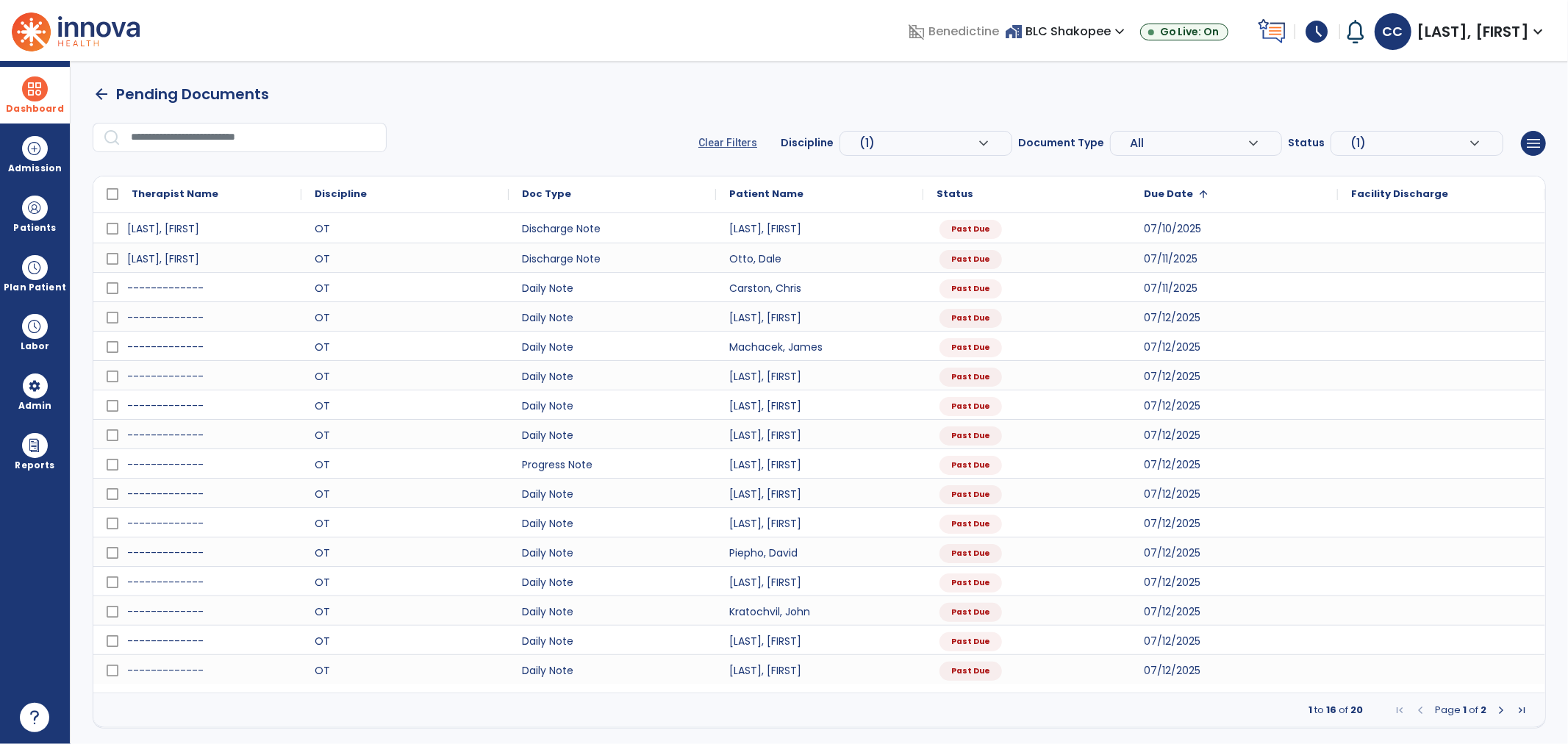 click at bounding box center (1501, 710) 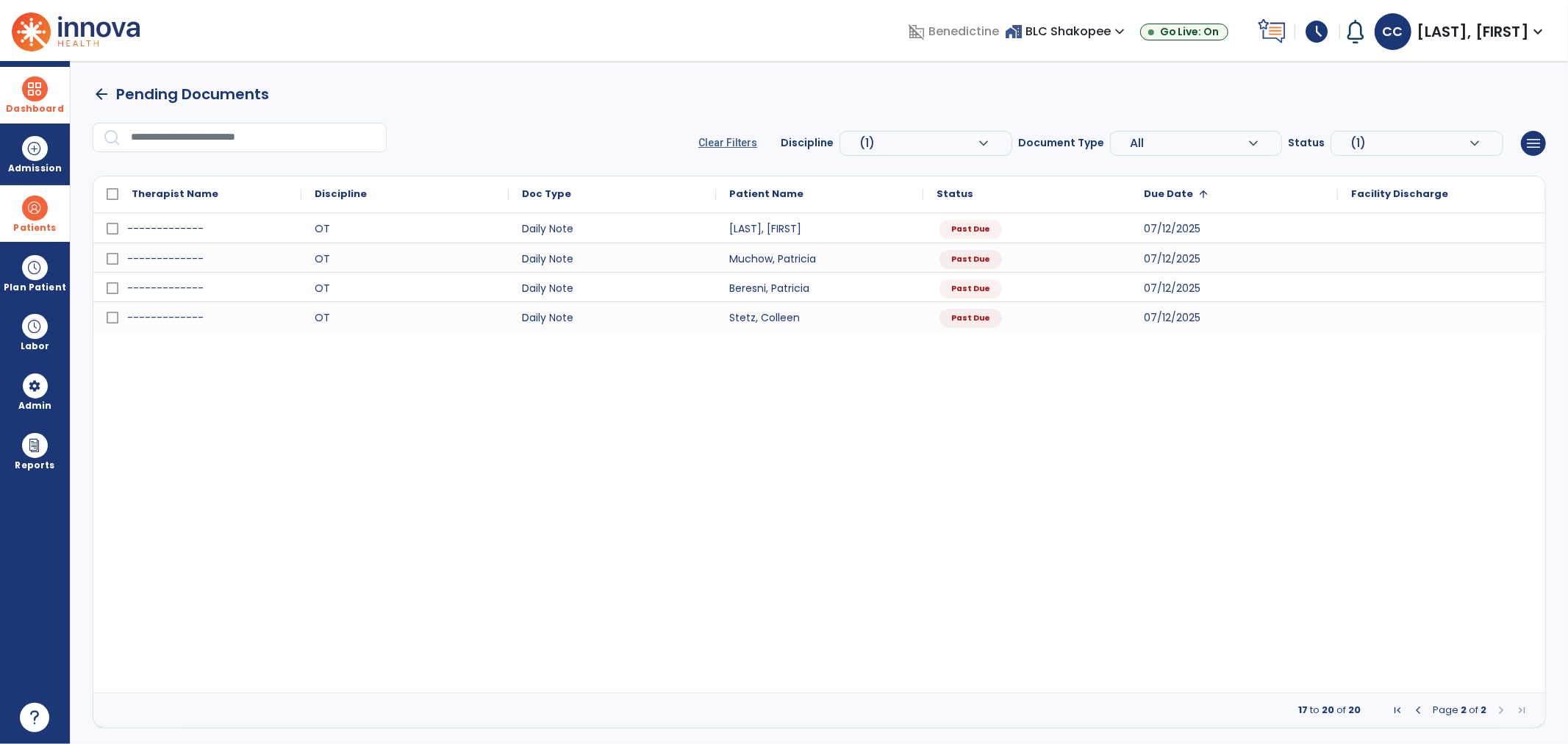 click on "Patients" at bounding box center [35, 213] 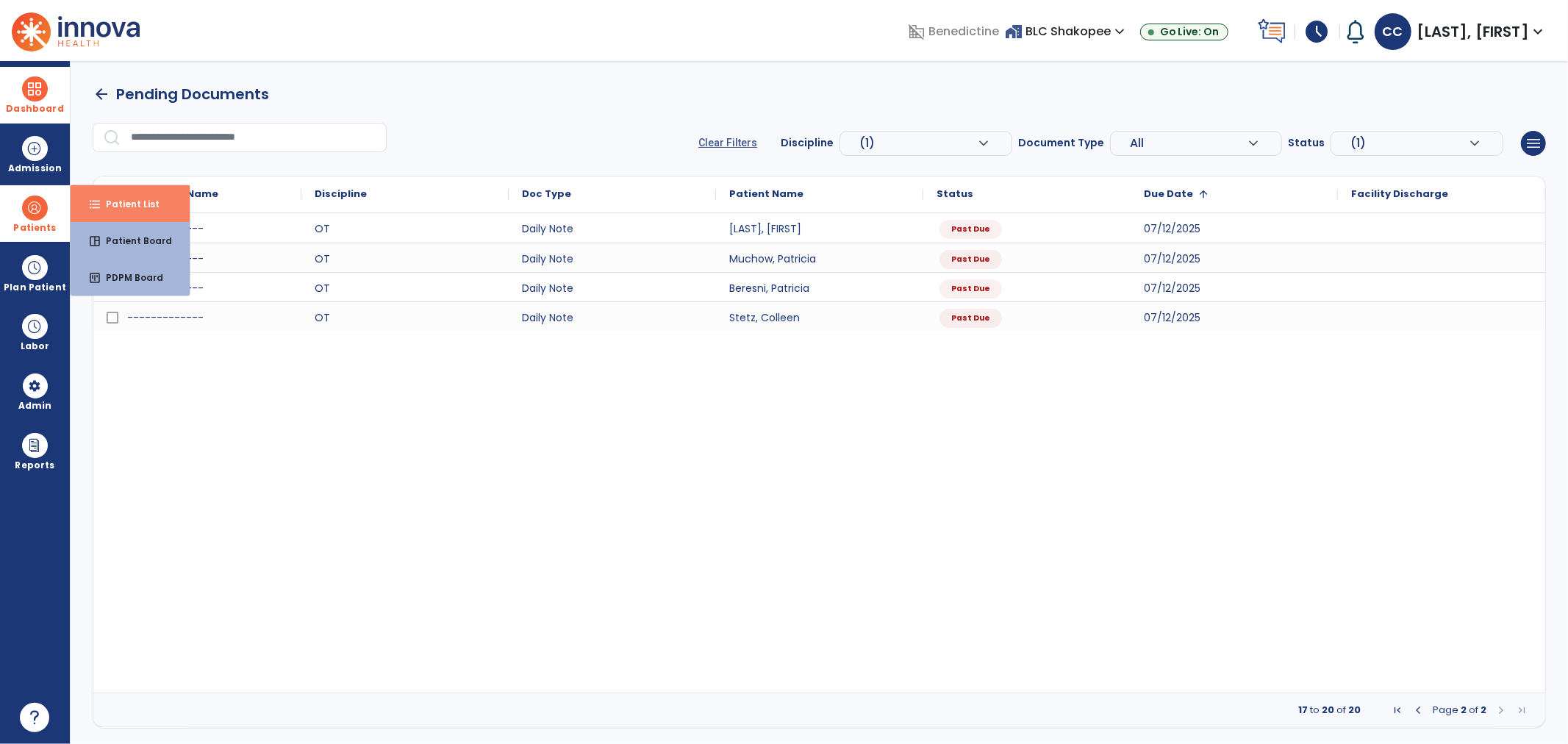 click on "Patient List" at bounding box center [126, 204] 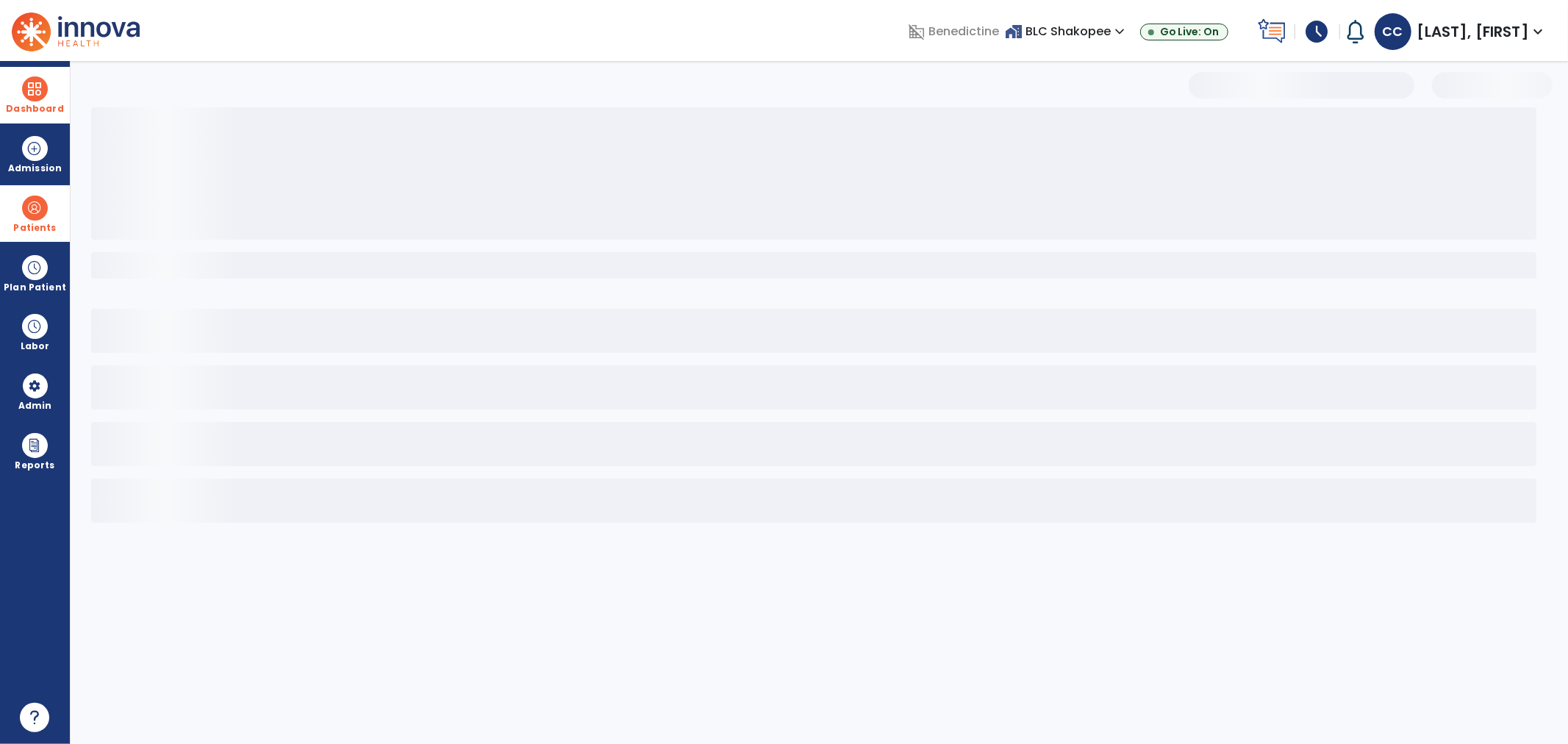 select on "***" 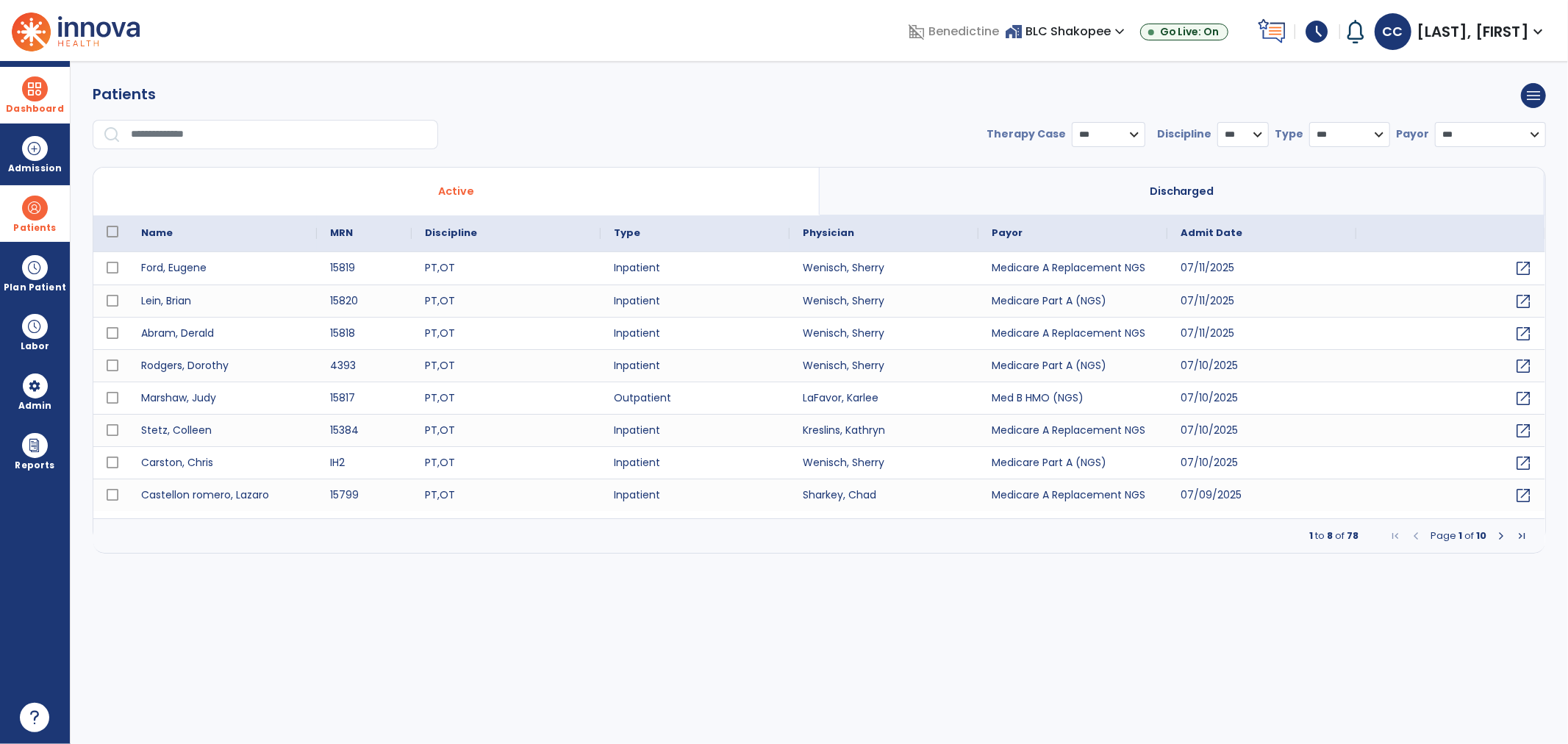 click at bounding box center (279, 135) 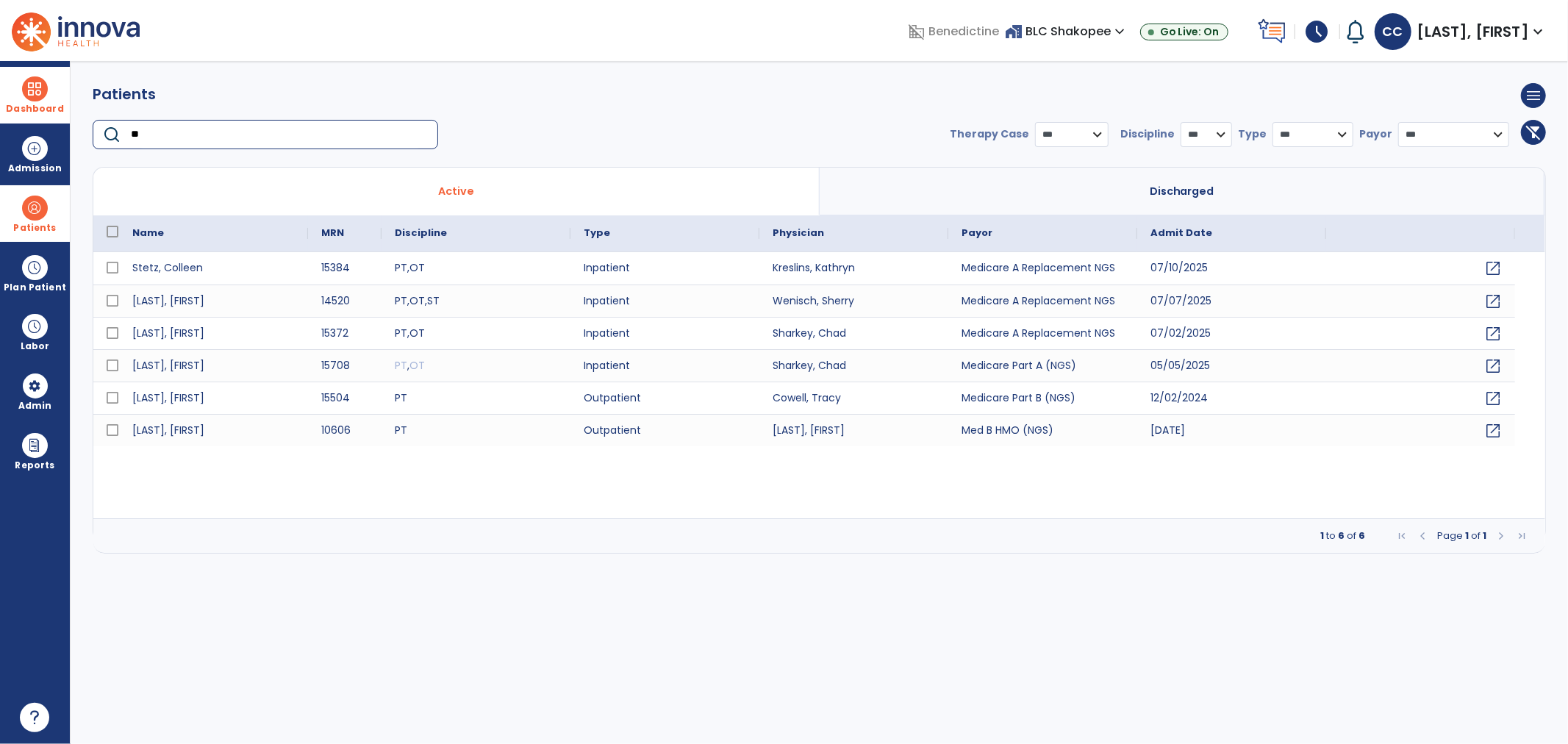 type on "*" 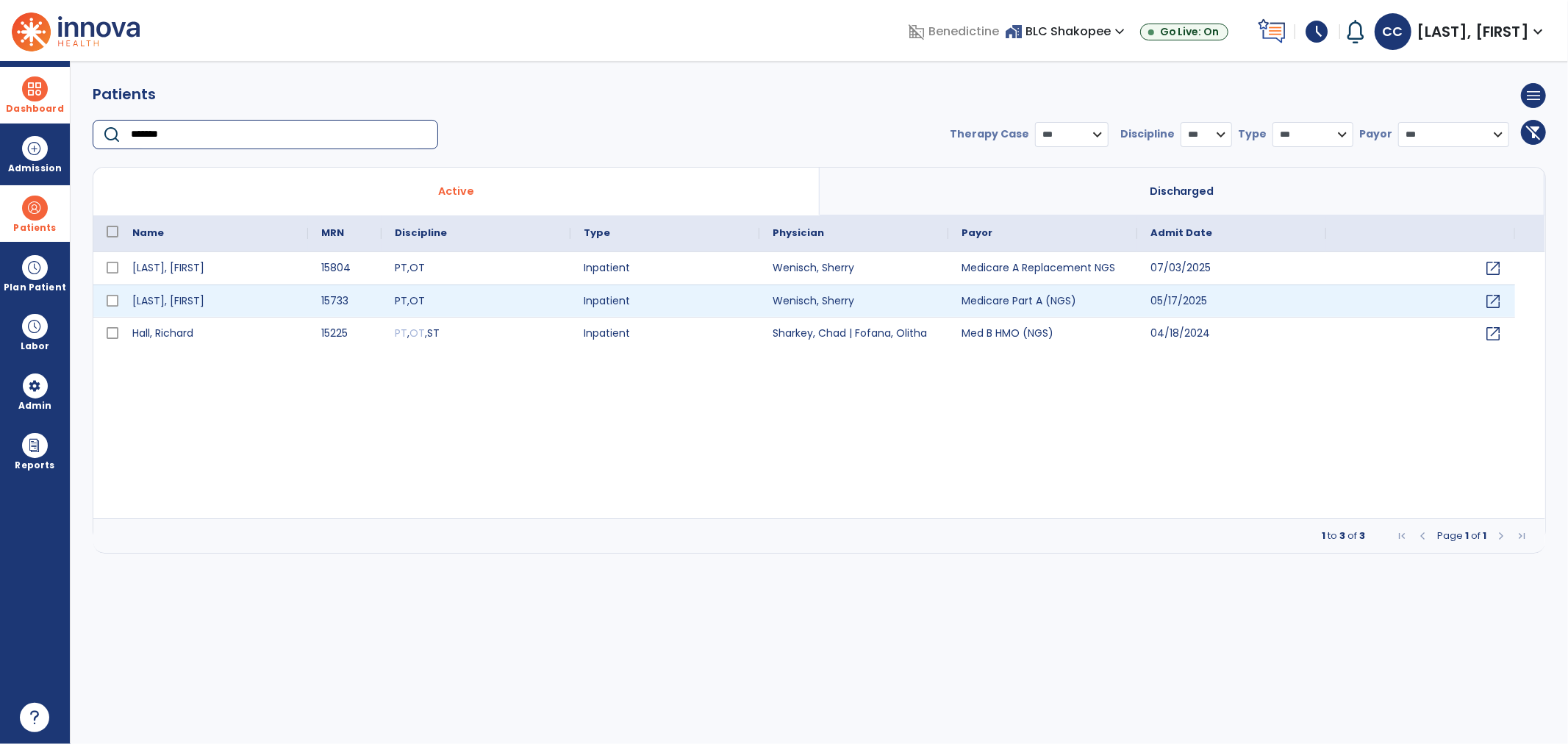 type on "*******" 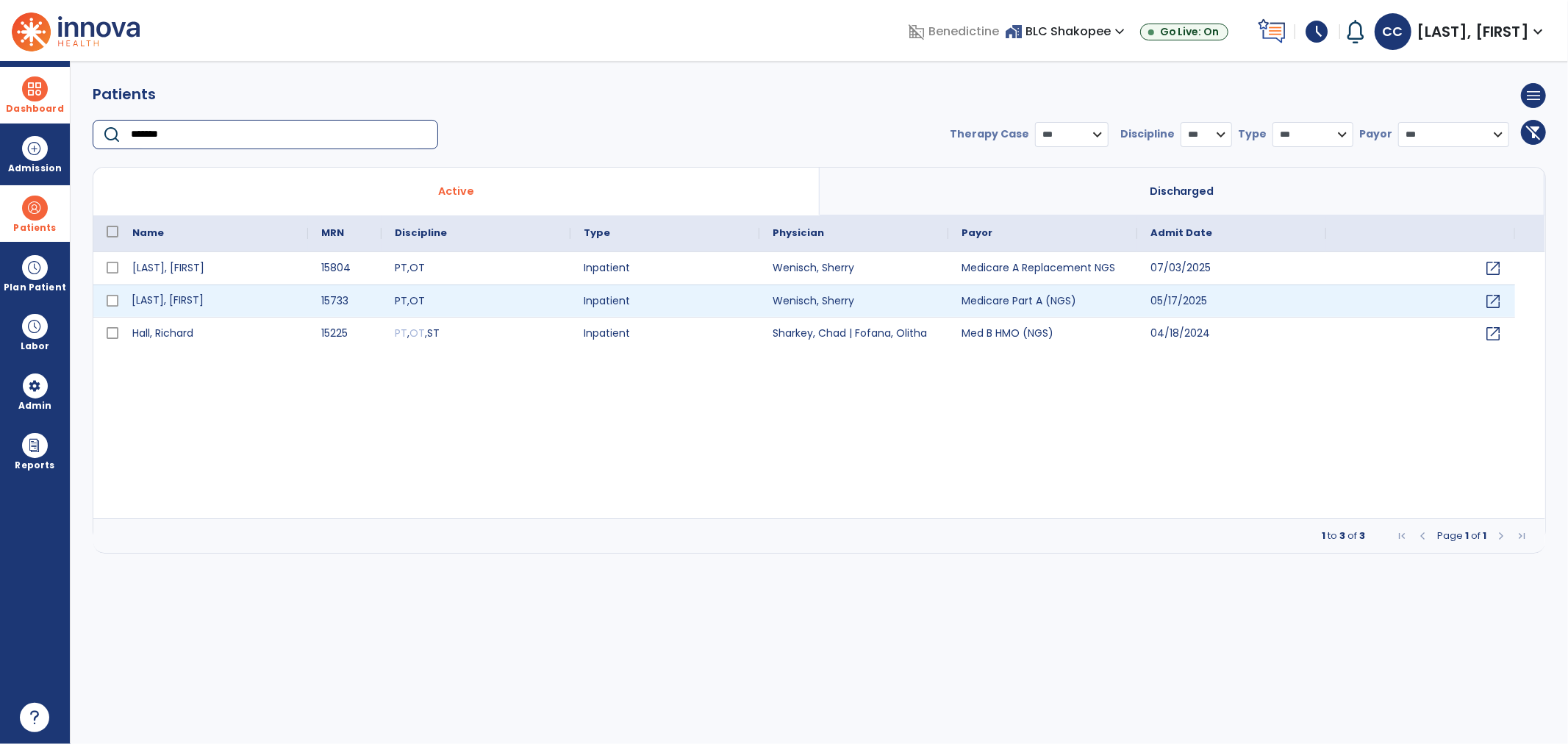click on "Rose, Richard" at bounding box center (213, 301) 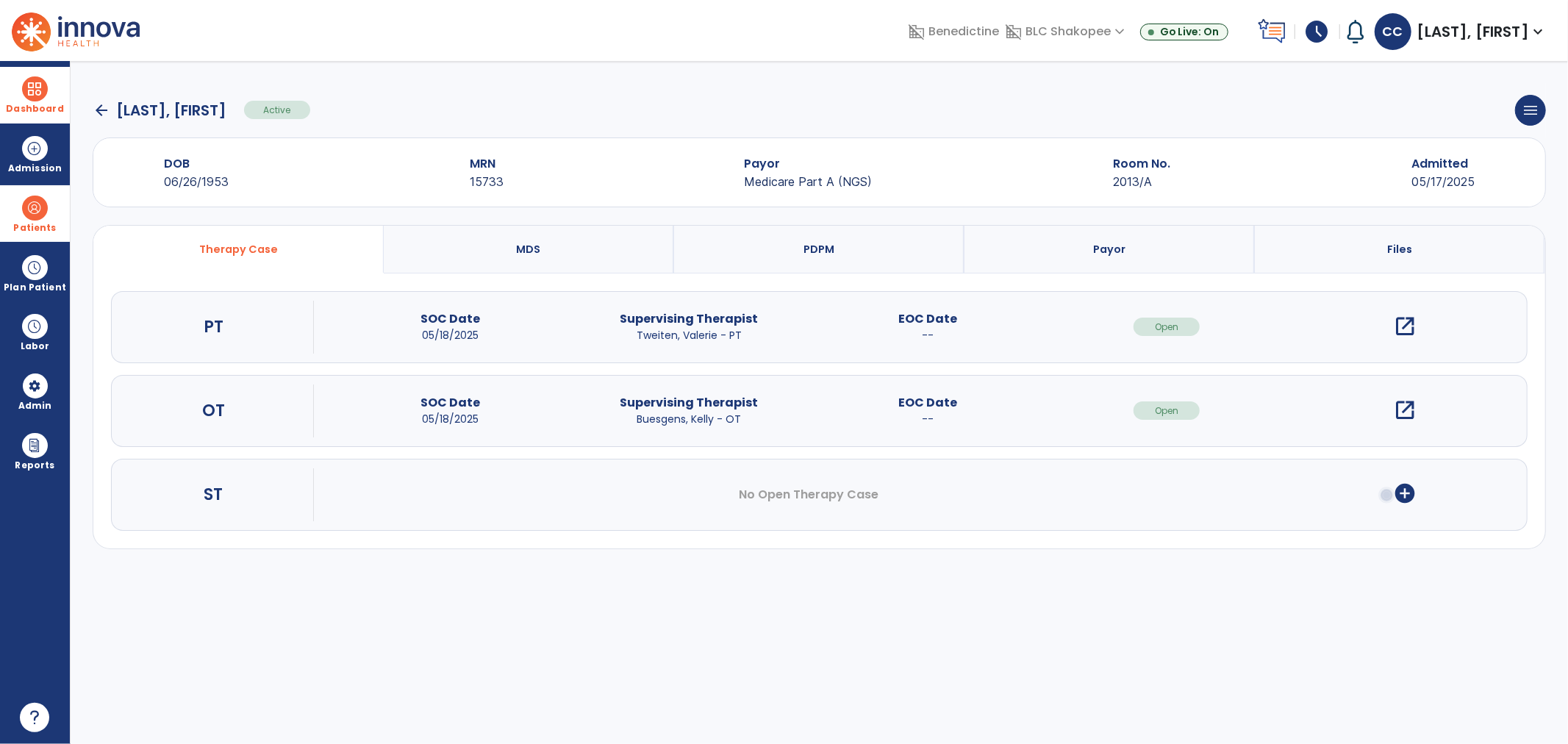 click on "open_in_new" at bounding box center [1406, 326] 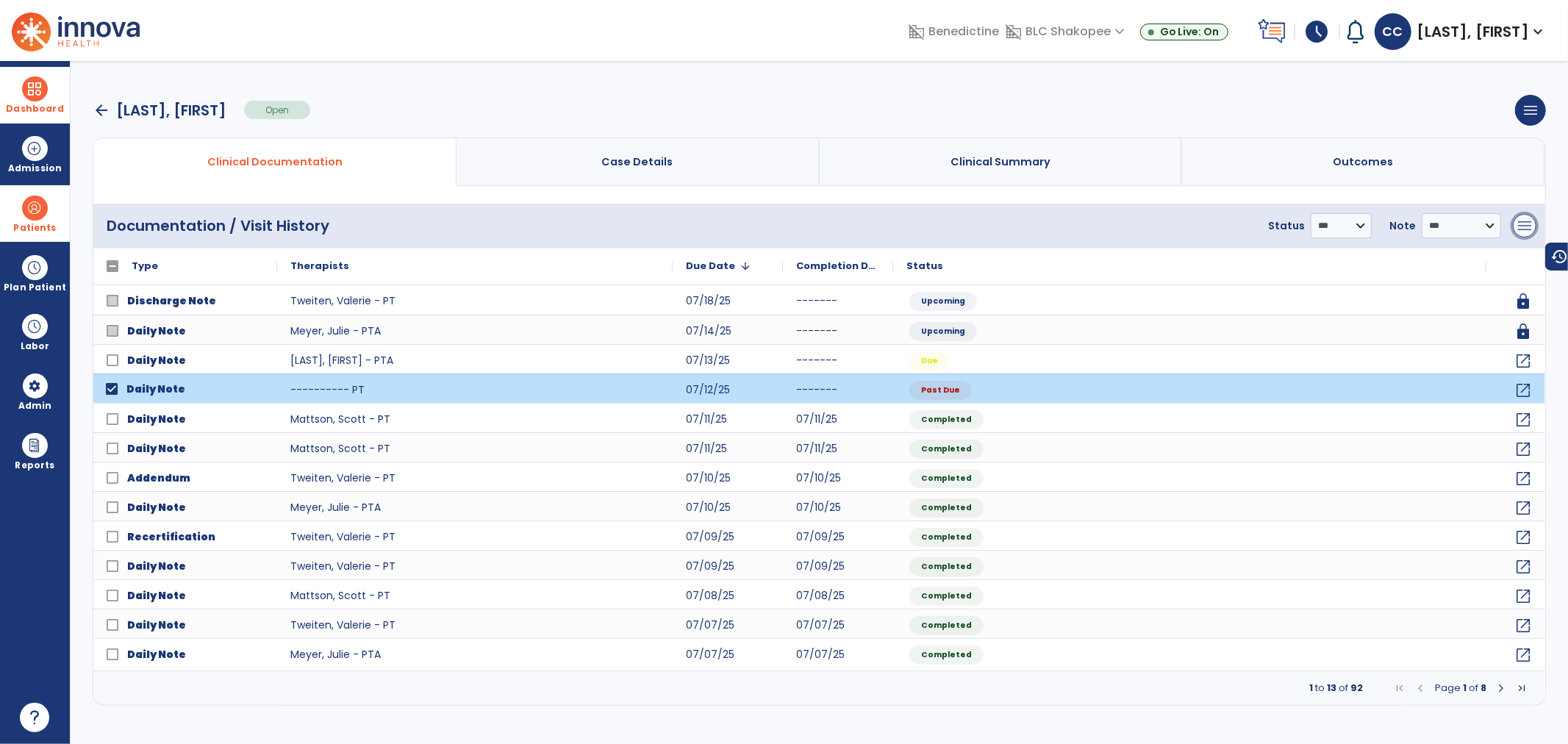 click on "menu" at bounding box center [1525, 226] 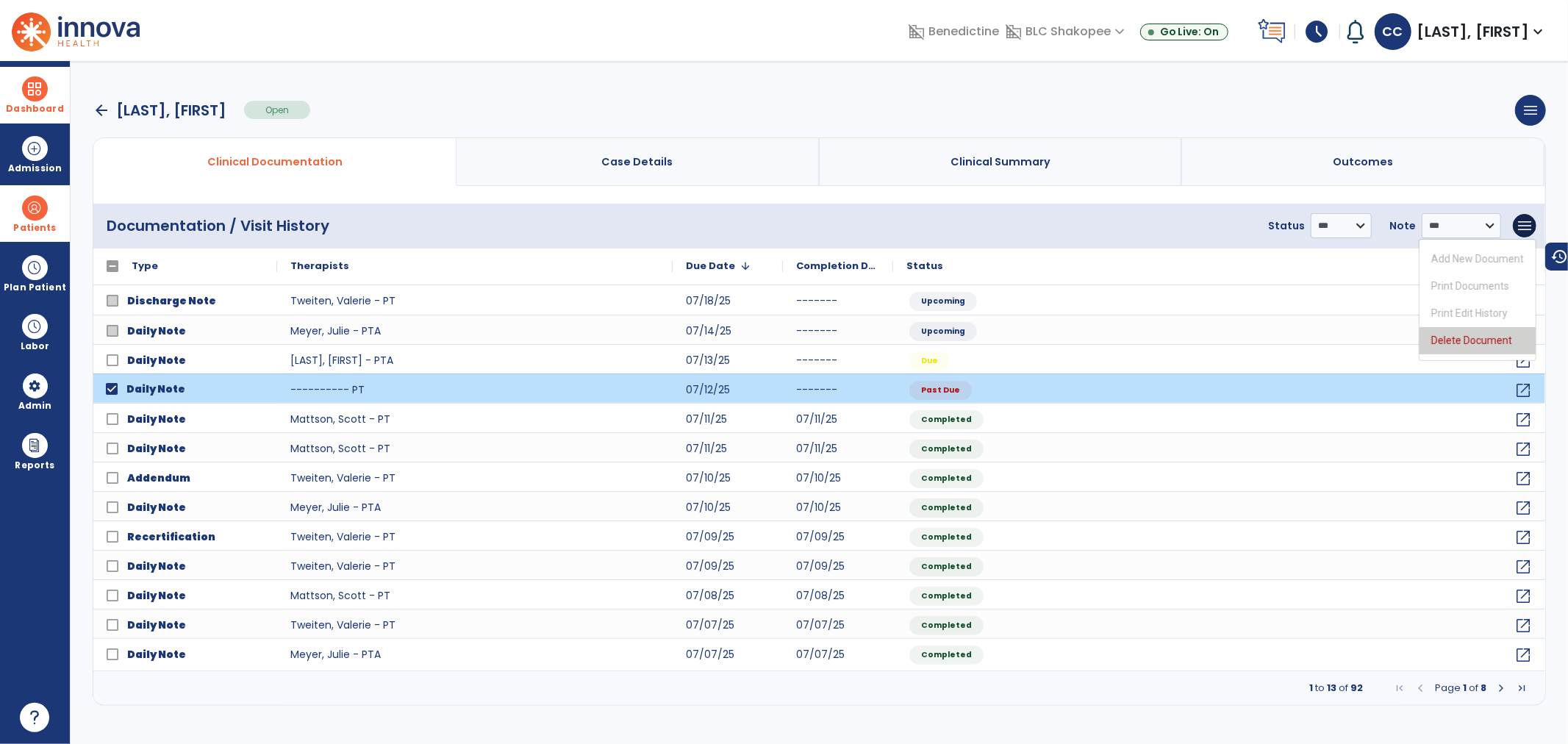 click on "Delete Document" at bounding box center [1478, 340] 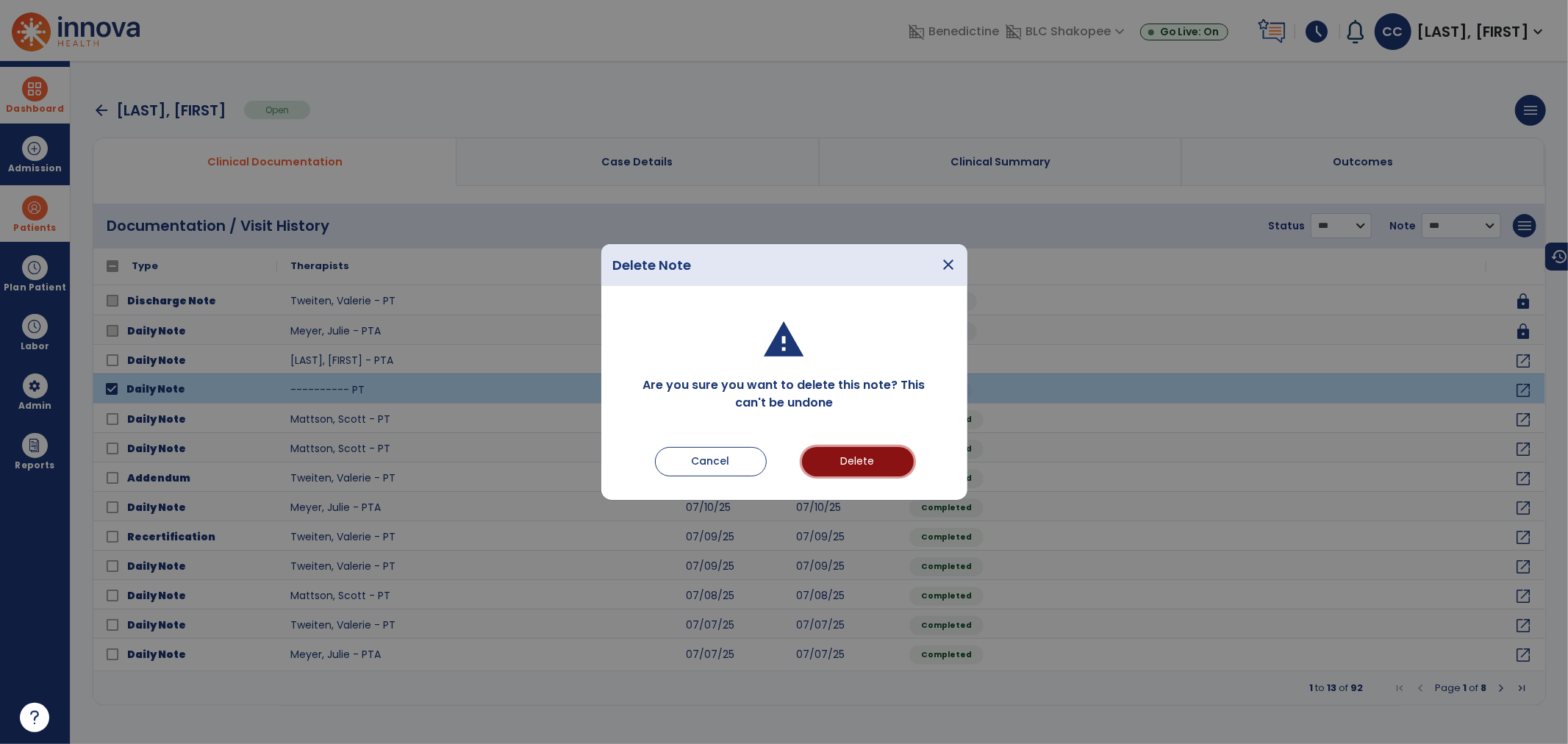 click on "Delete" at bounding box center [858, 462] 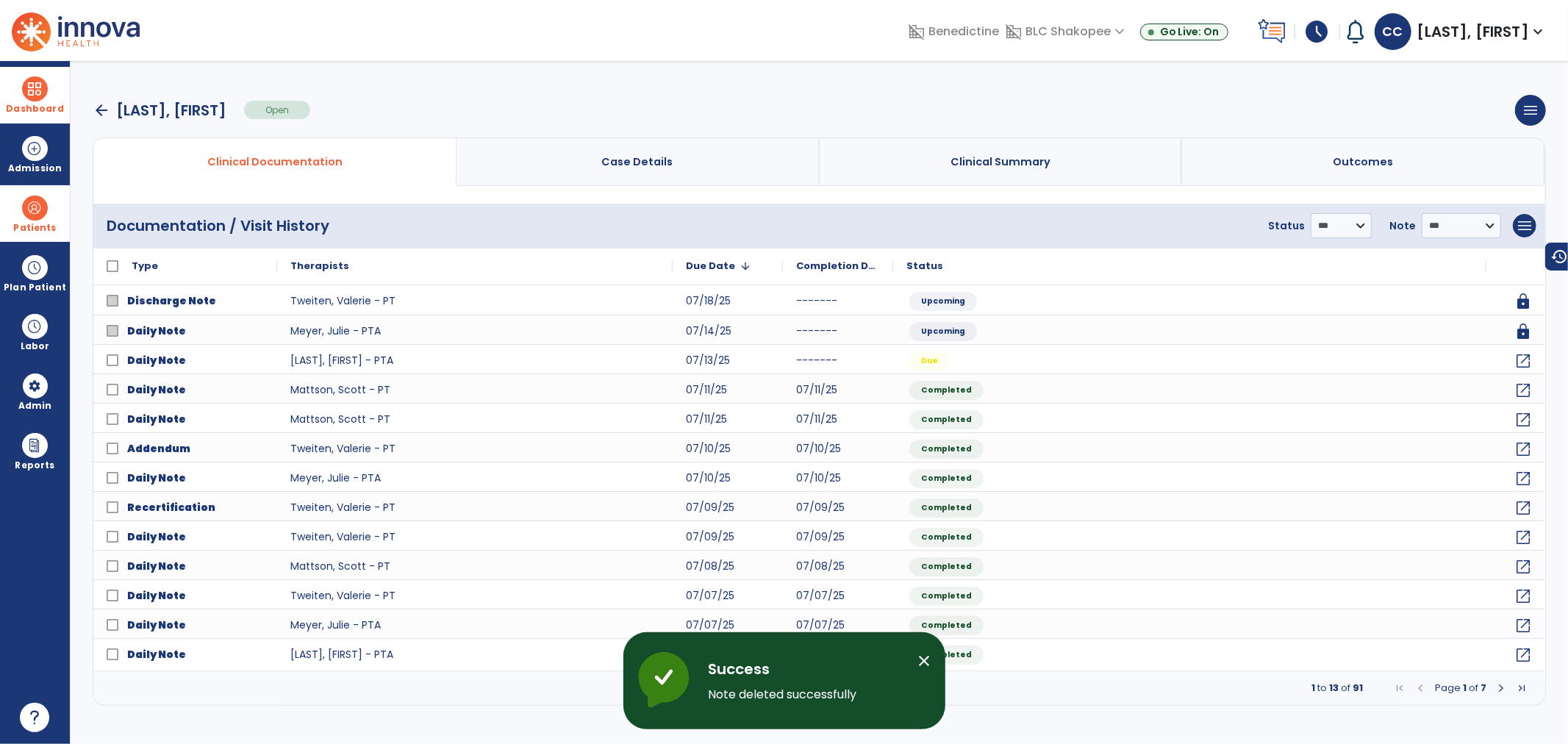 click at bounding box center (35, 208) 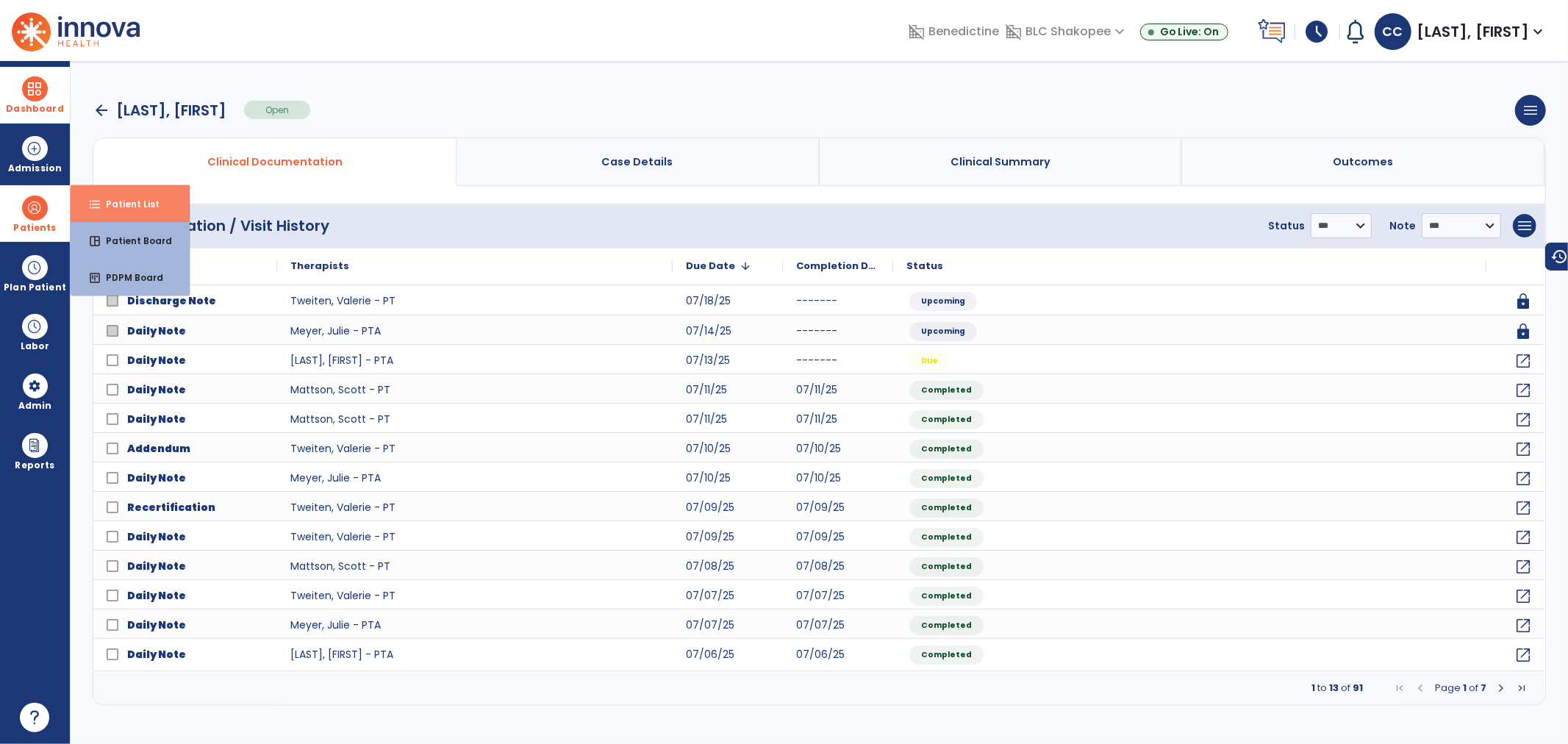 click on "format_list_bulleted" at bounding box center (95, 204) 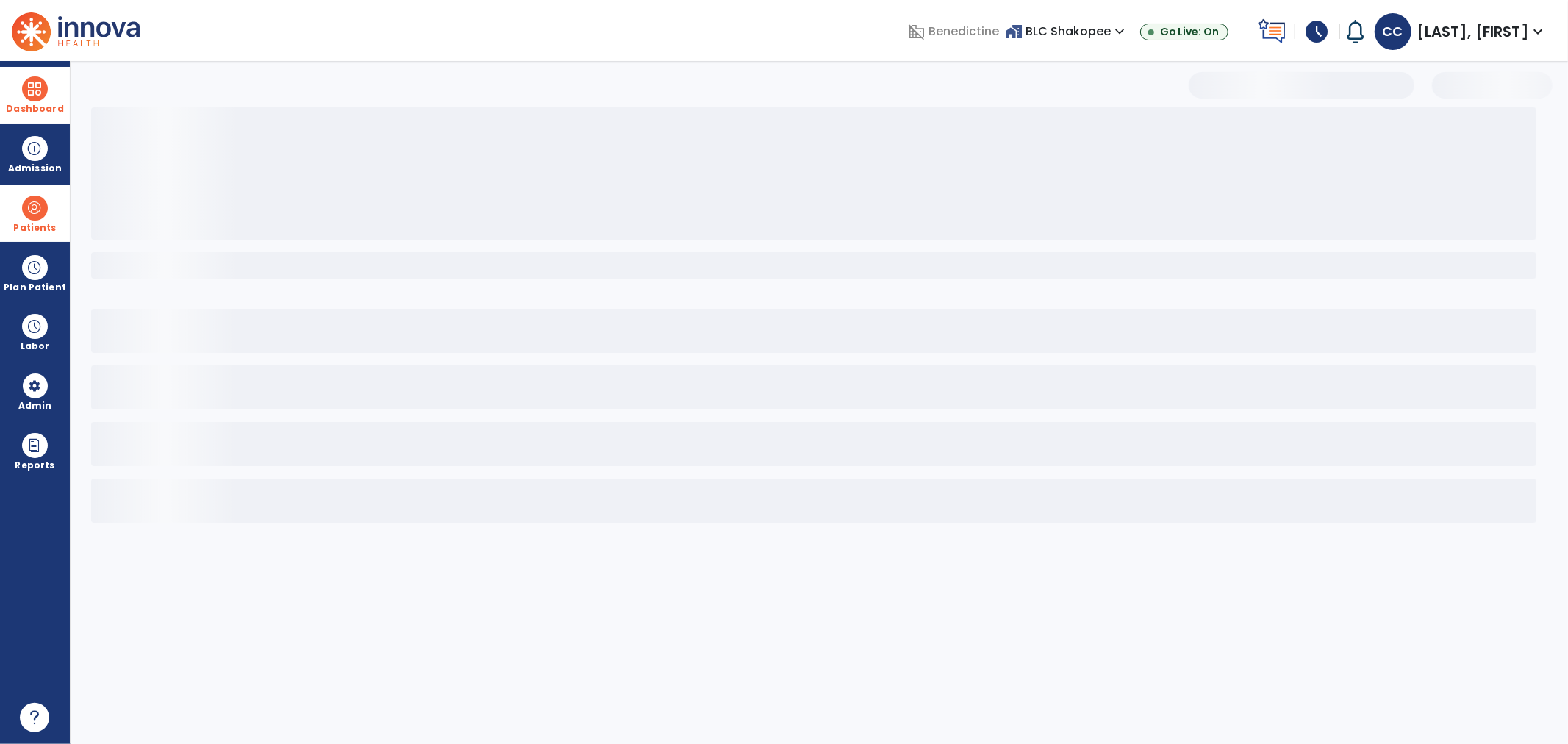 select on "***" 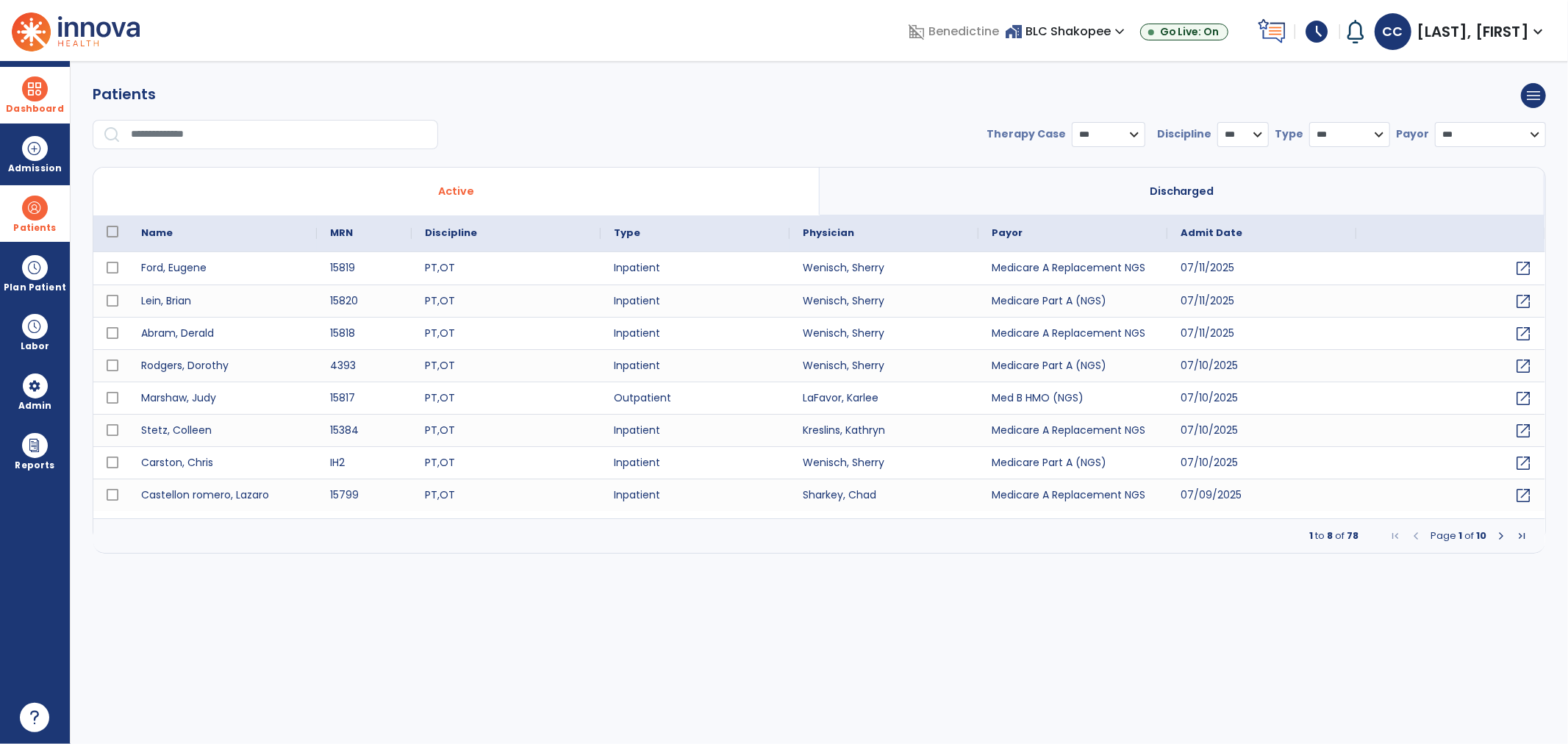 click at bounding box center [279, 135] 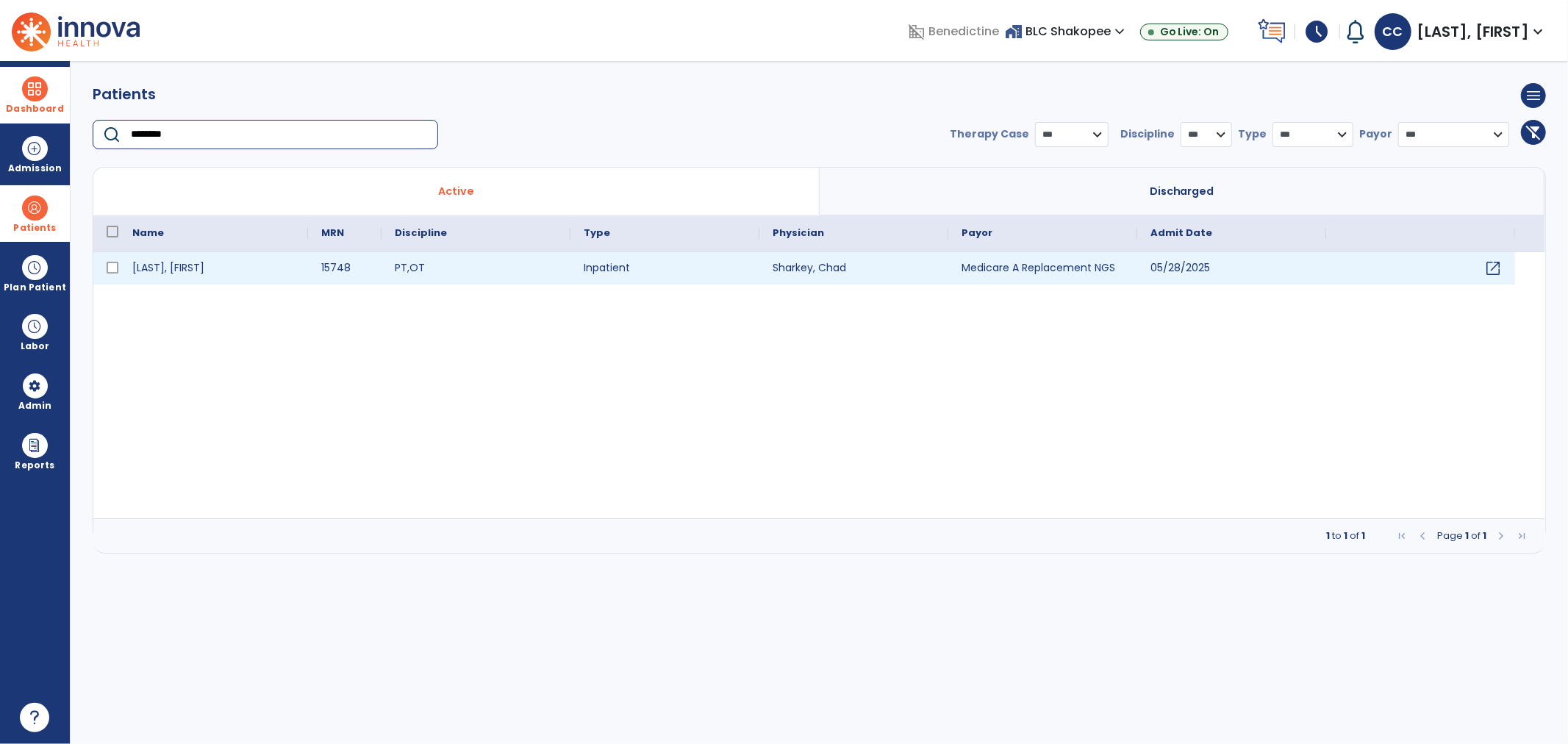 type on "*******" 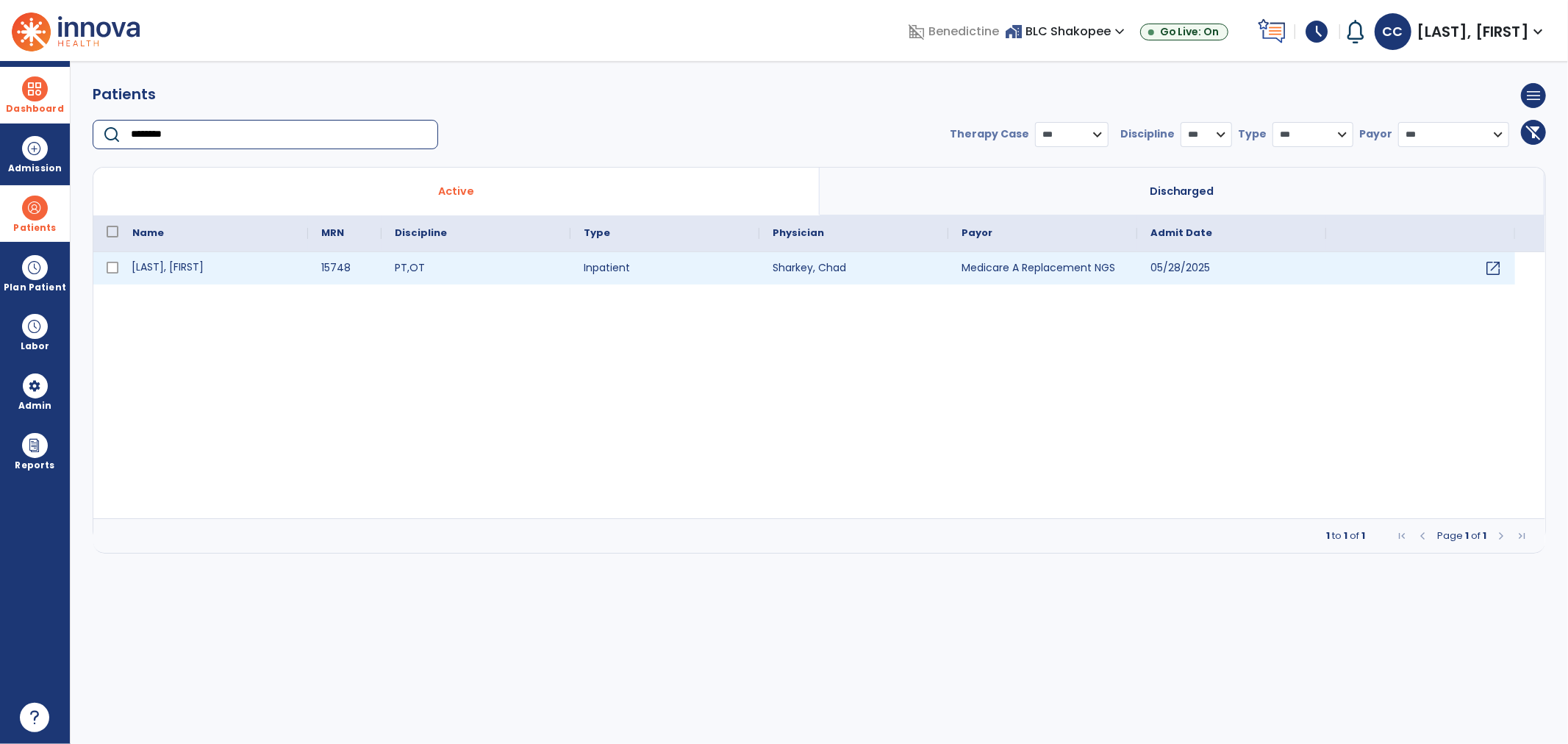 click on "Zimmerman, Frances" at bounding box center (213, 268) 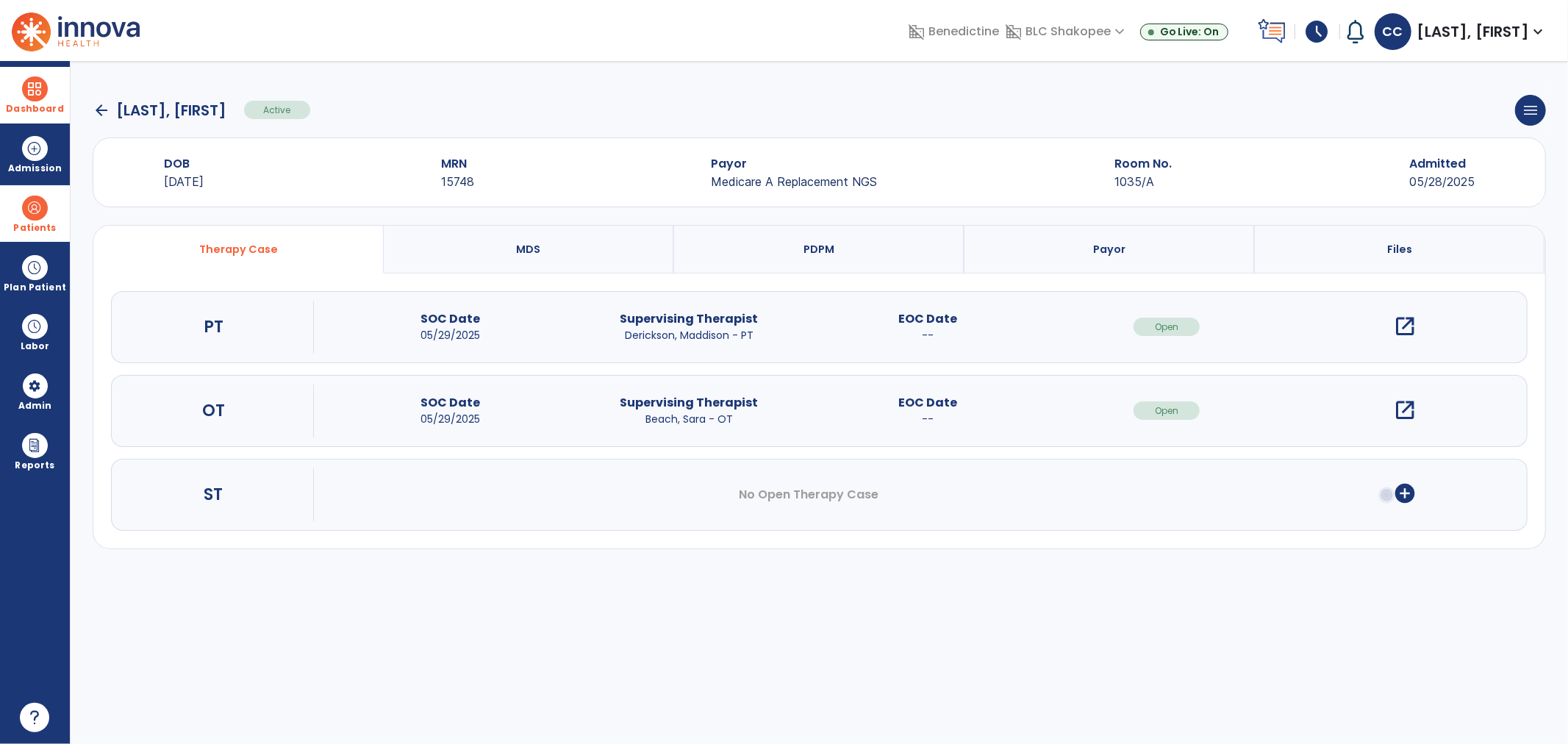 click on "open_in_new" at bounding box center (1406, 326) 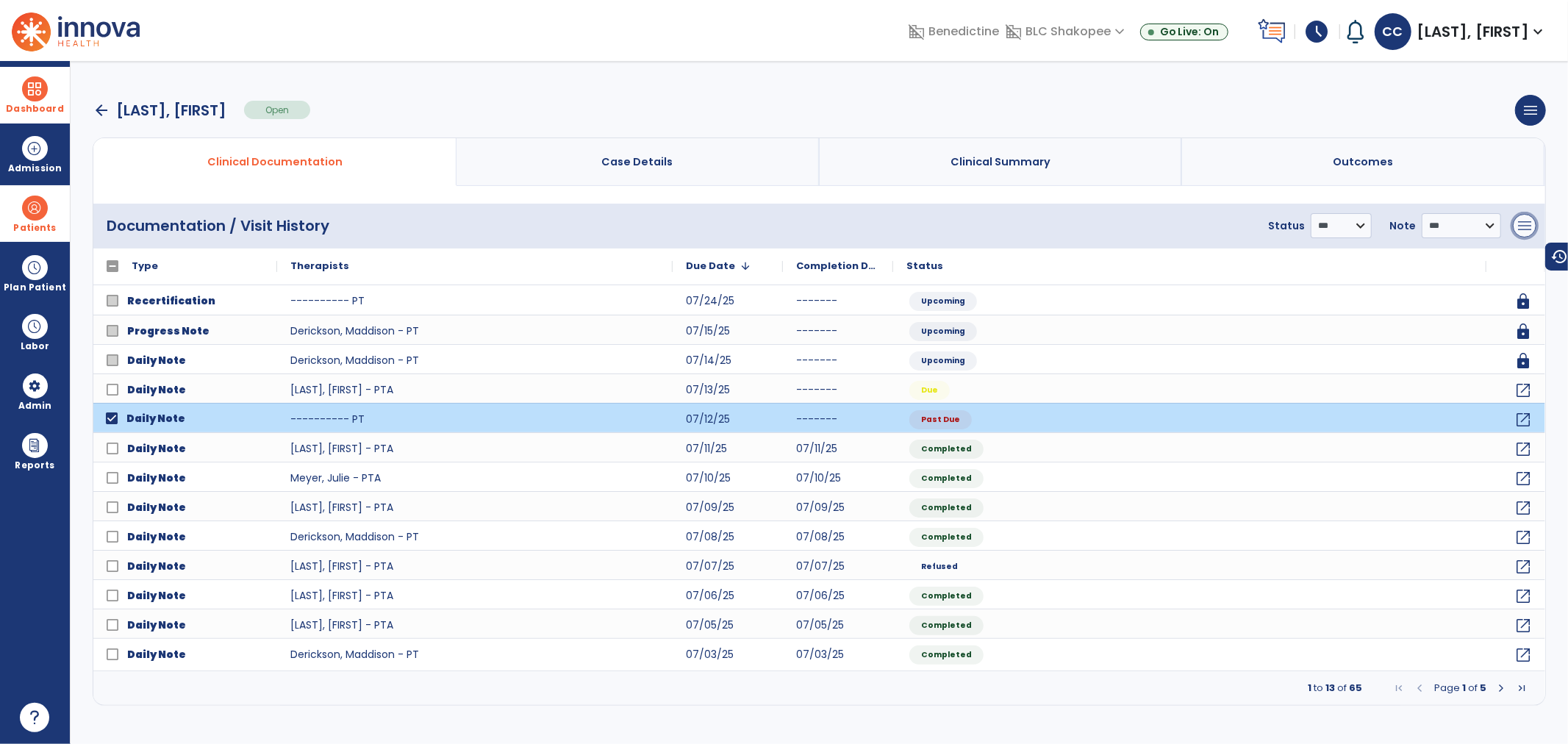 click on "menu" at bounding box center [1525, 226] 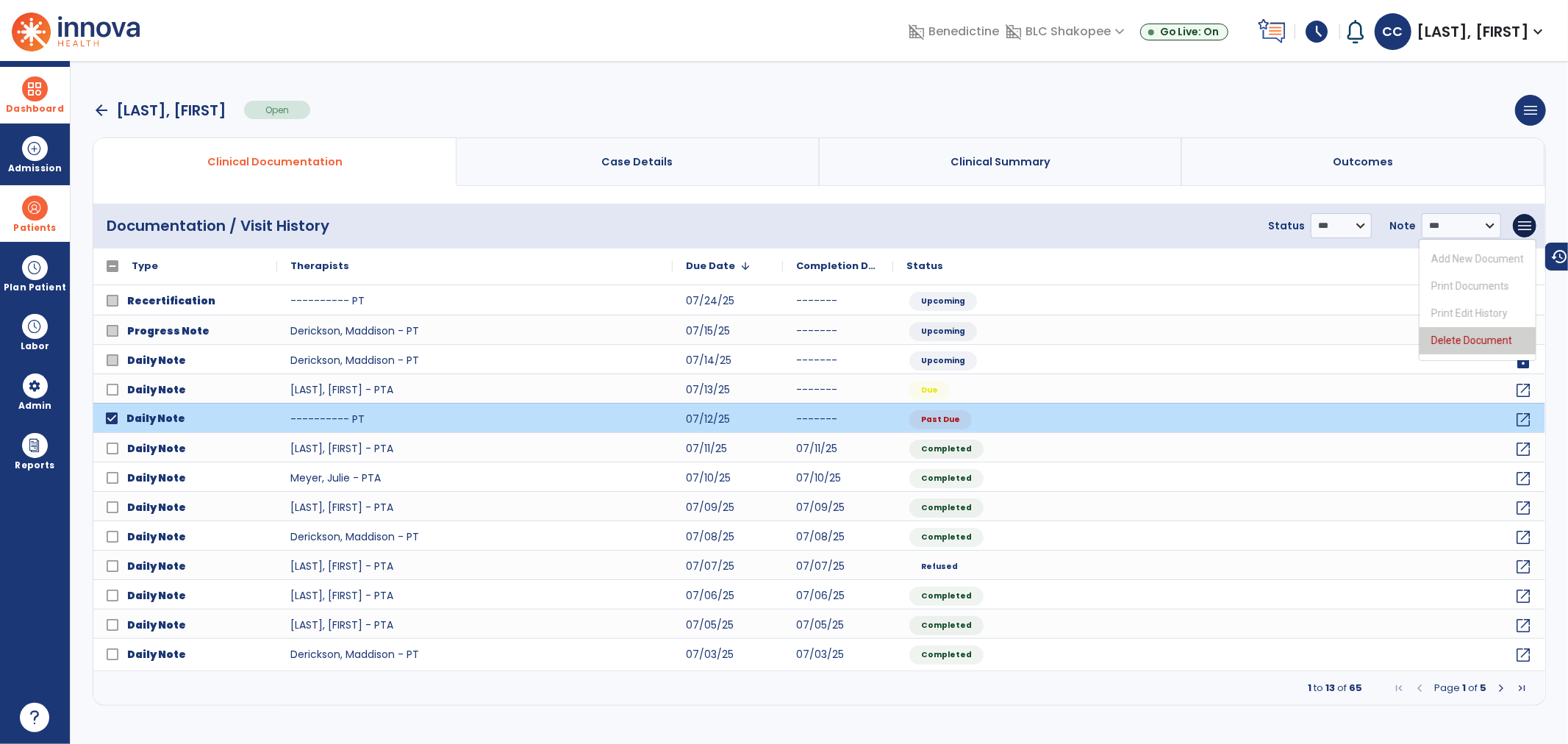 click on "Delete Document" at bounding box center [1478, 340] 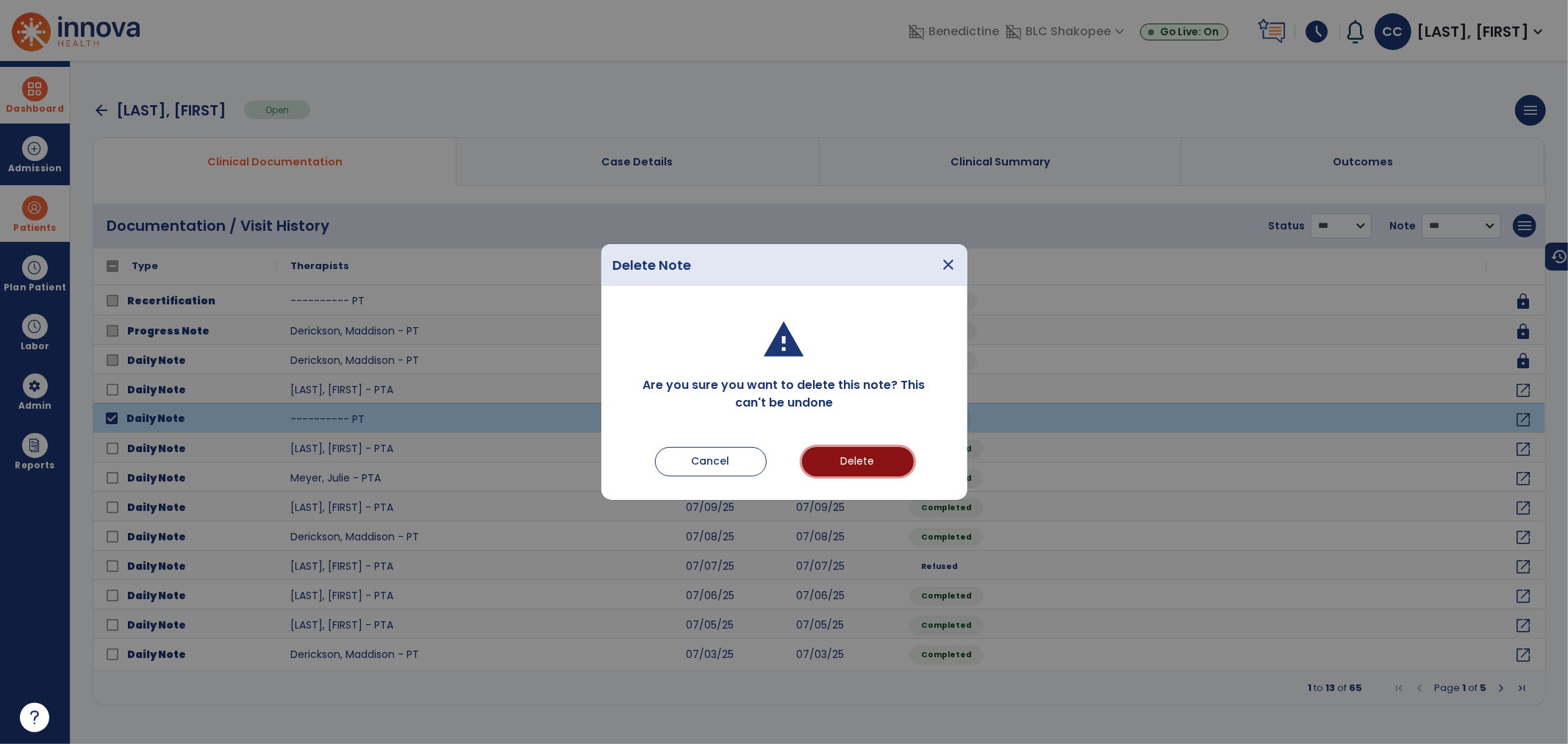 click on "Delete" at bounding box center [858, 462] 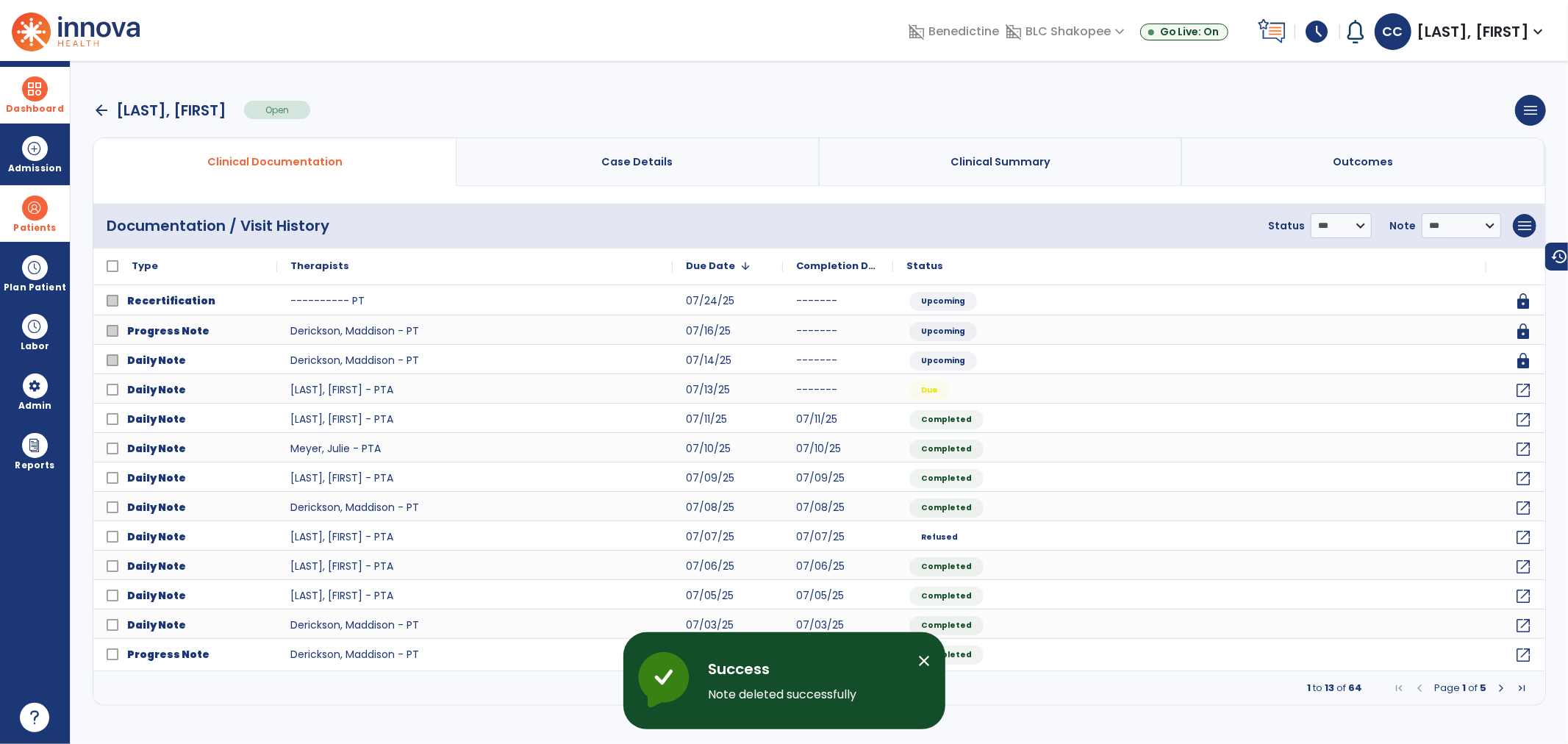 click at bounding box center [35, 208] 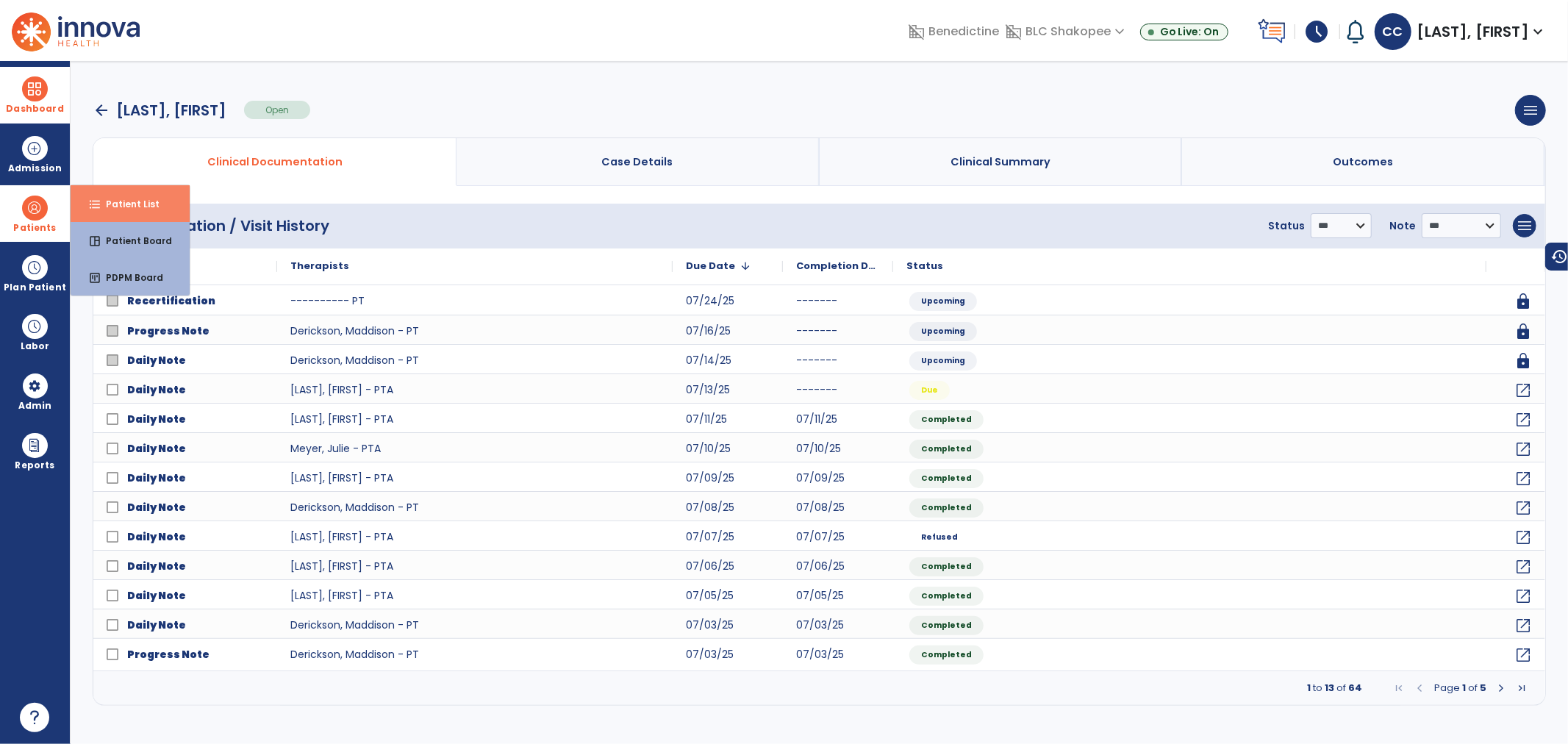 click on "format_list_bulleted" at bounding box center [95, 204] 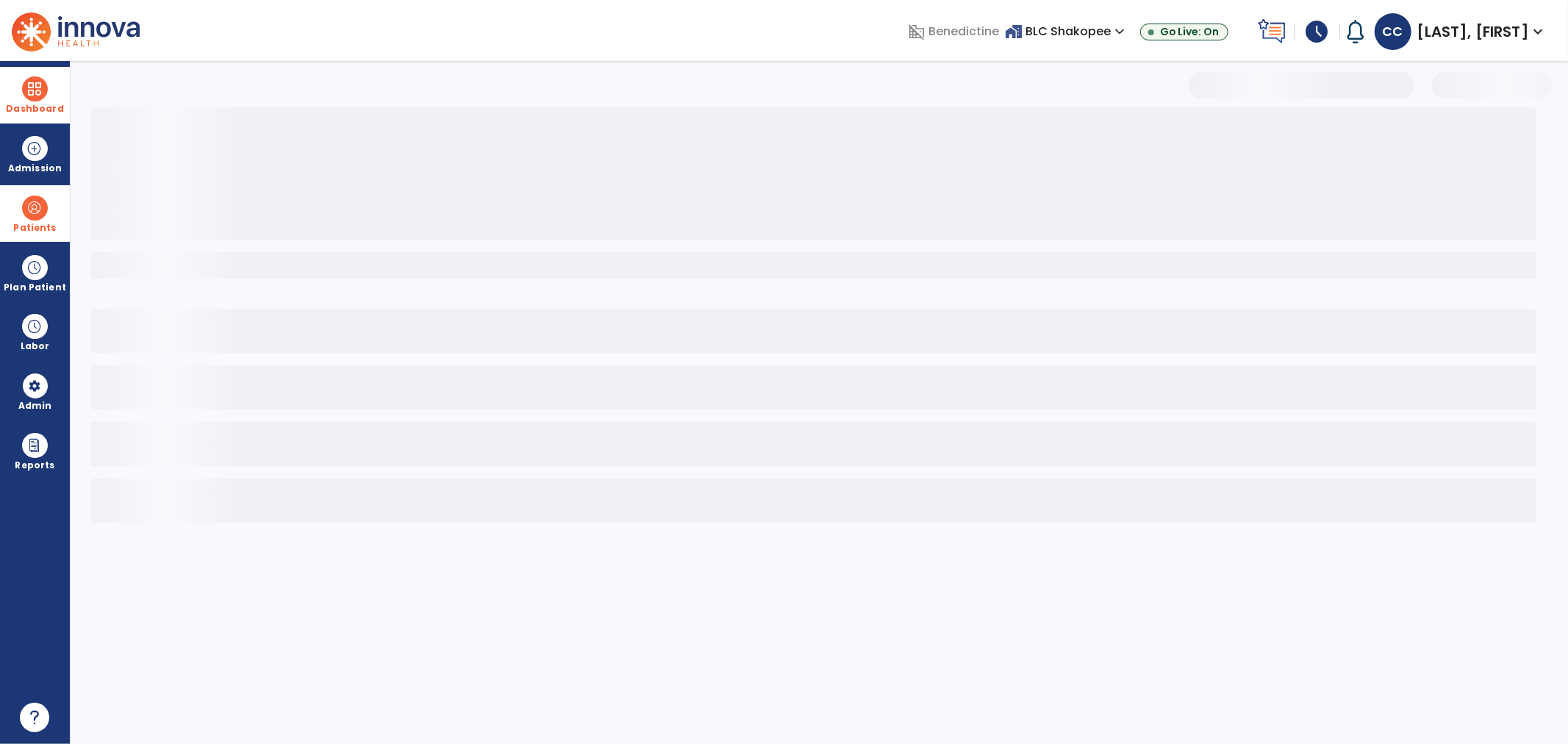 select on "***" 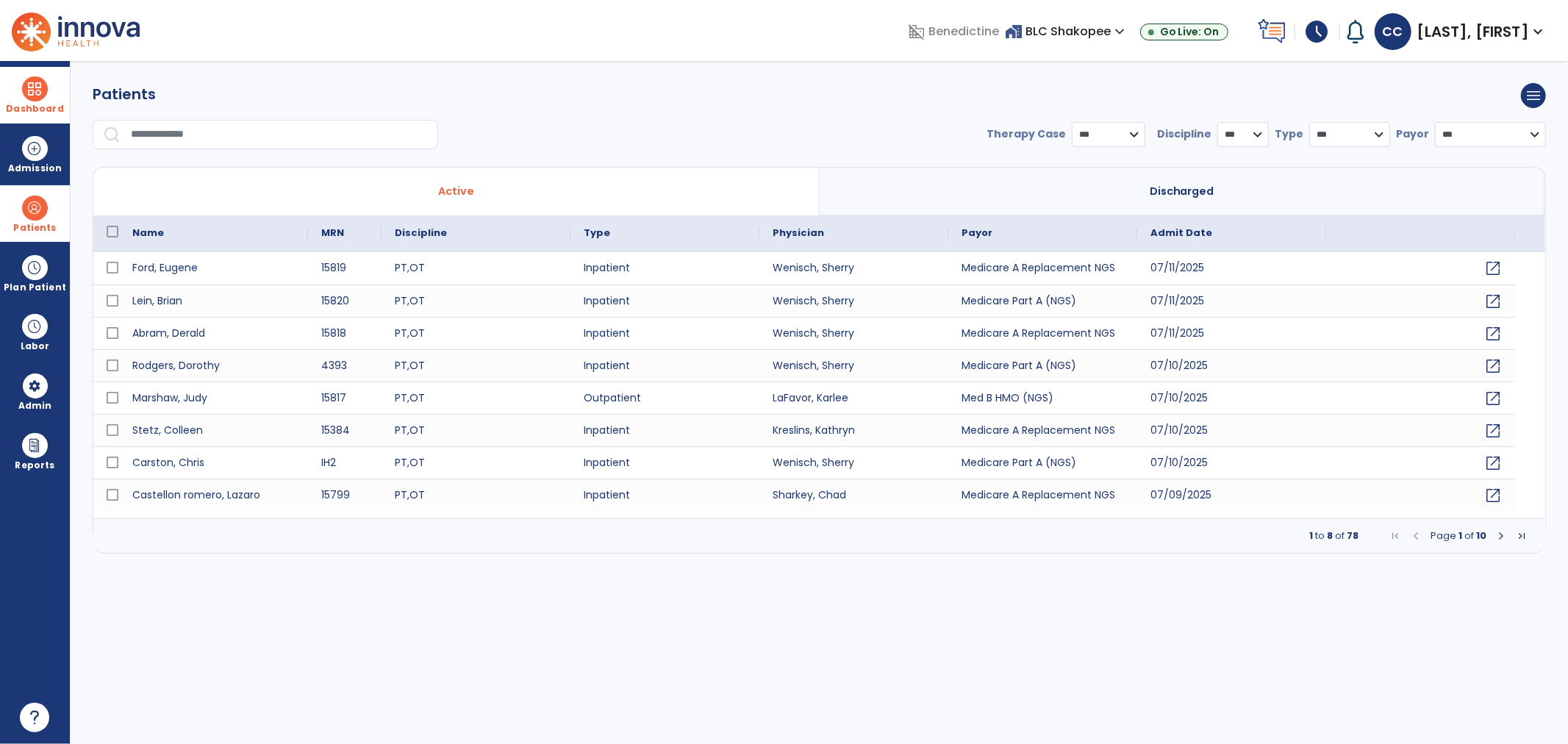 click at bounding box center [279, 135] 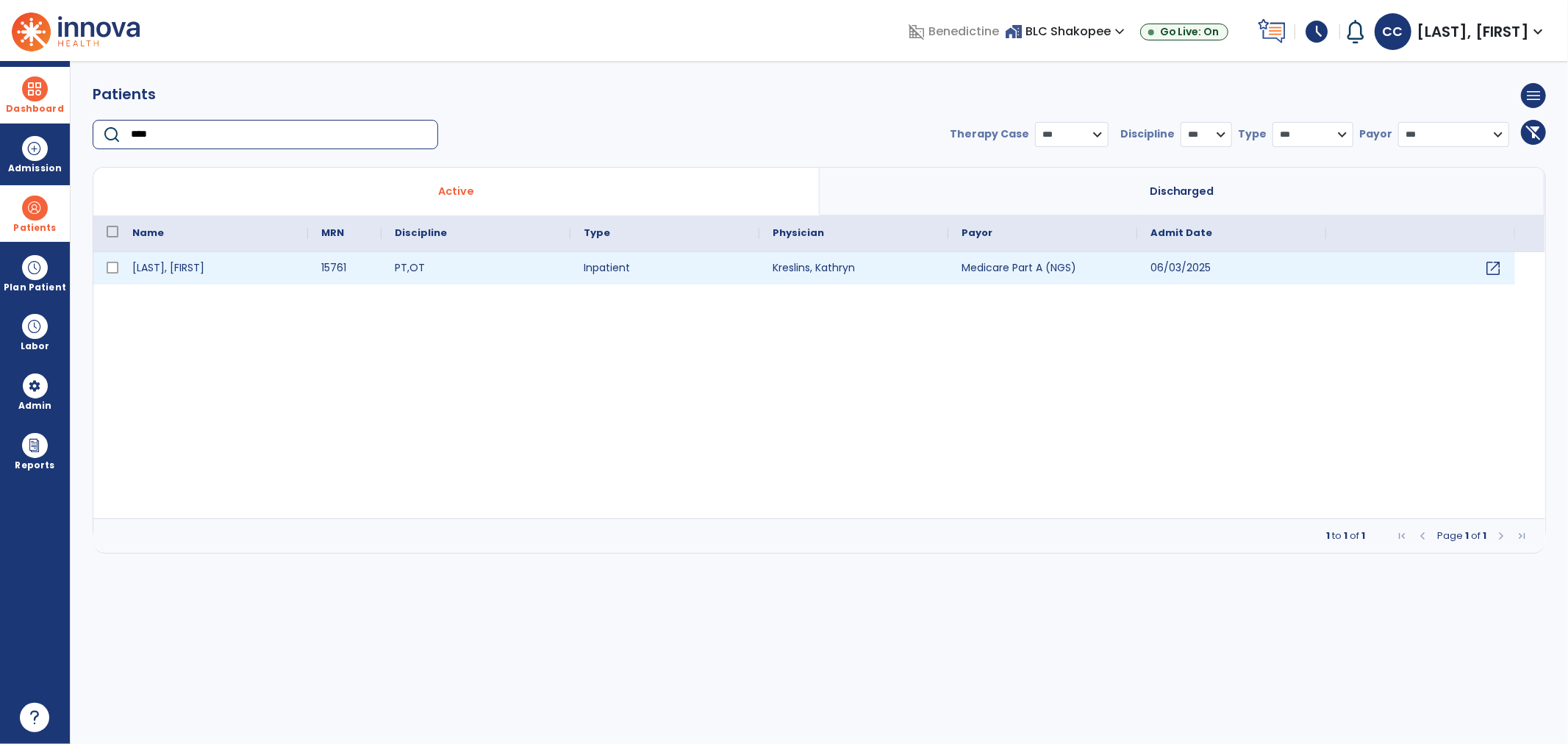 type on "****" 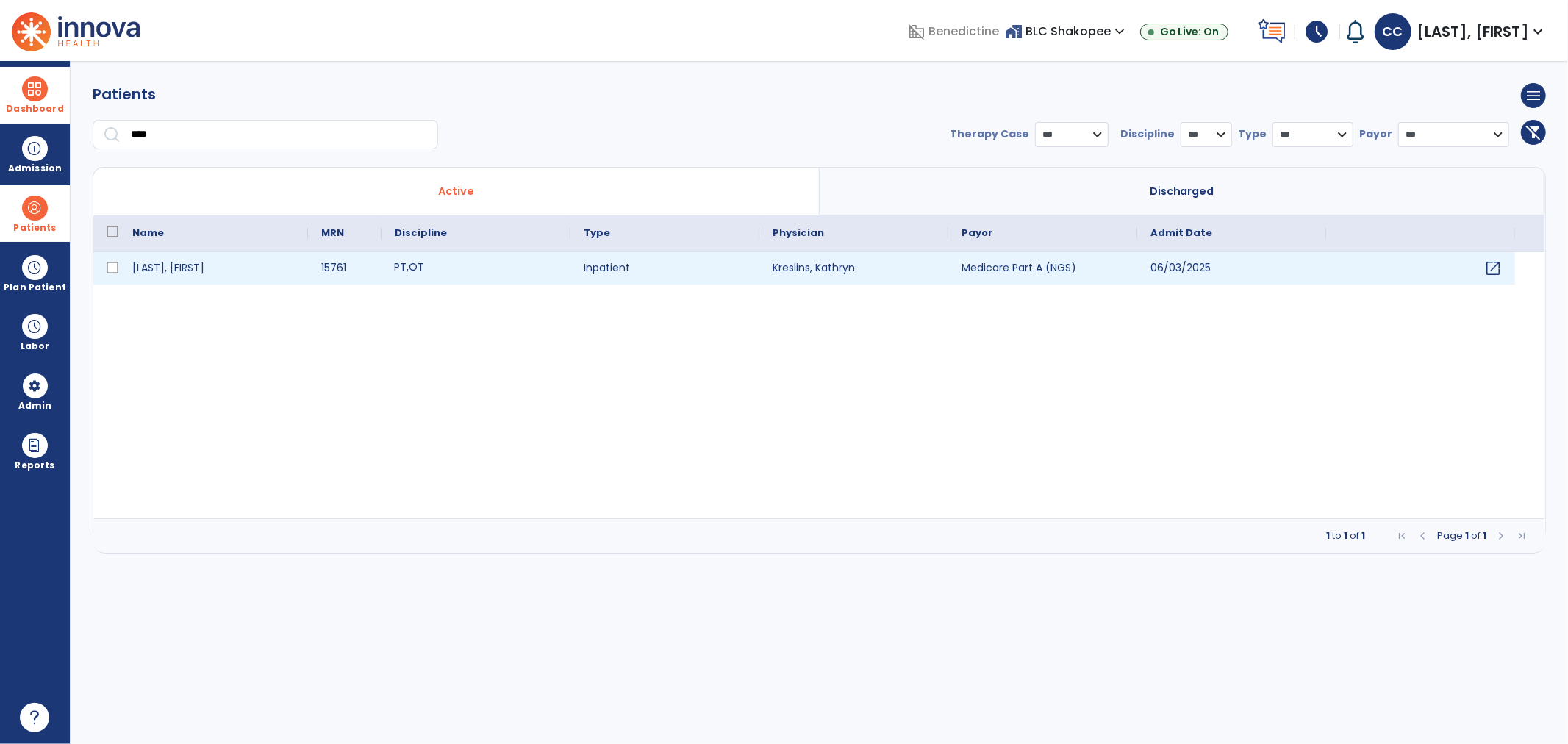 click on "PT , OT" at bounding box center [476, 268] 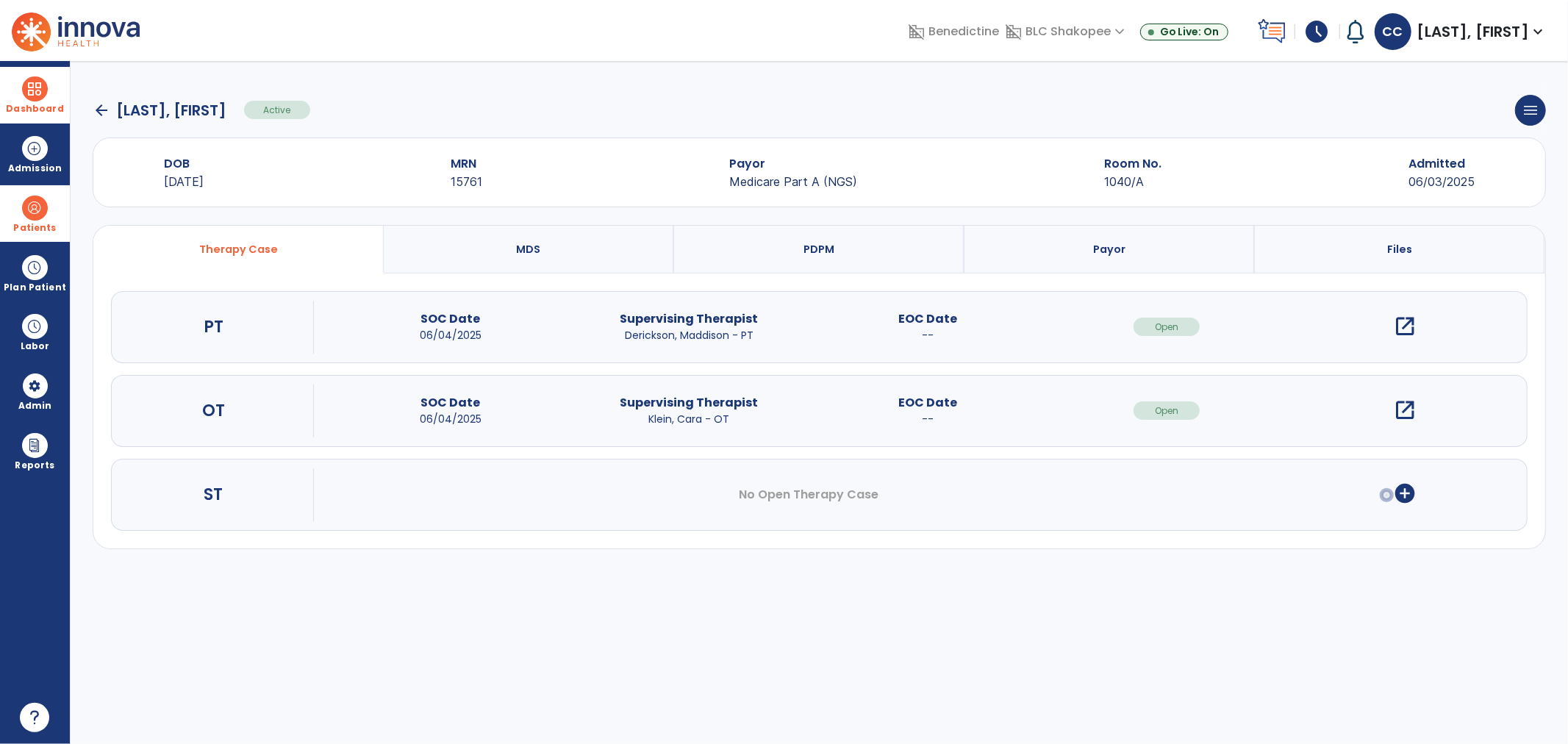 click on "open_in_new" at bounding box center [1406, 326] 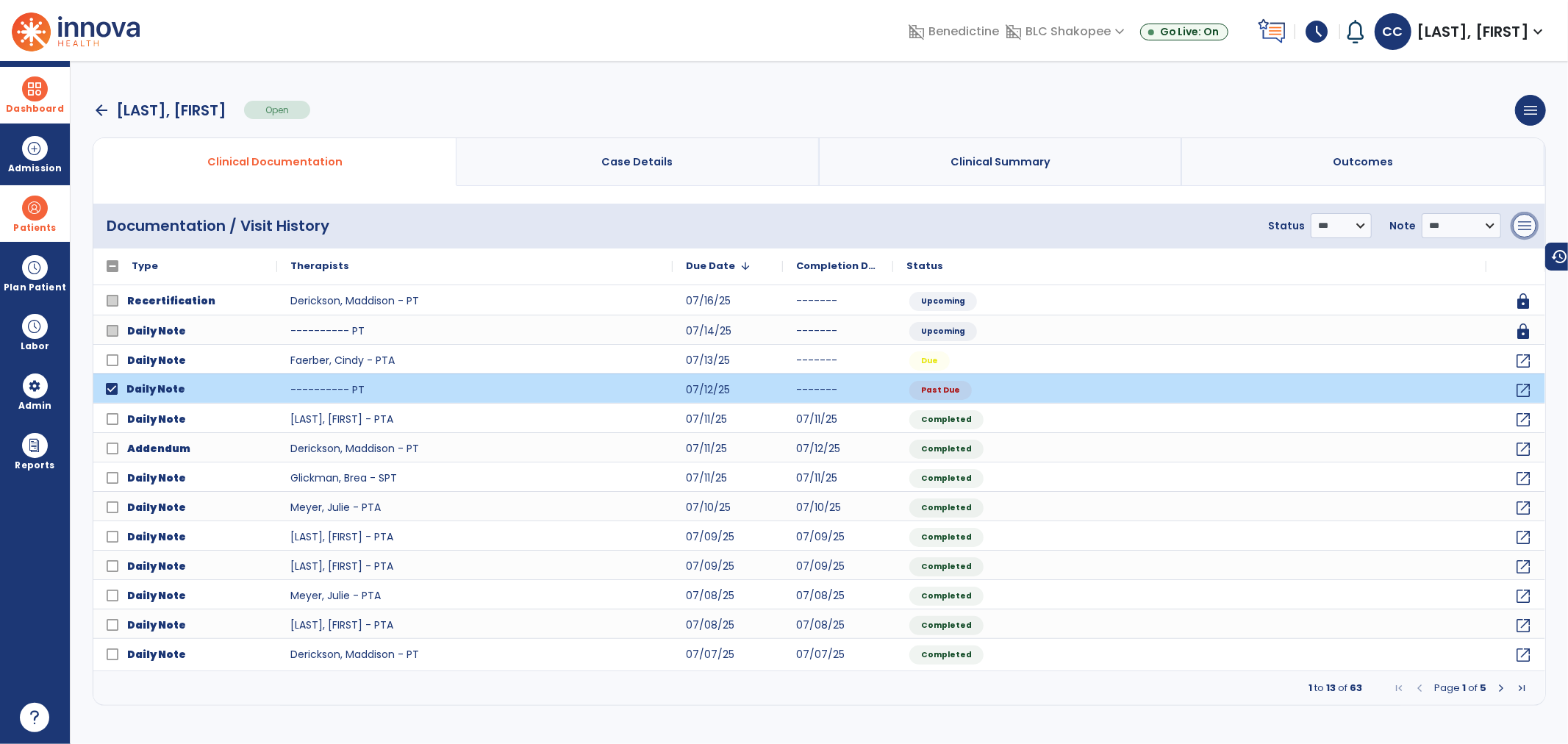 click on "menu" at bounding box center [1525, 226] 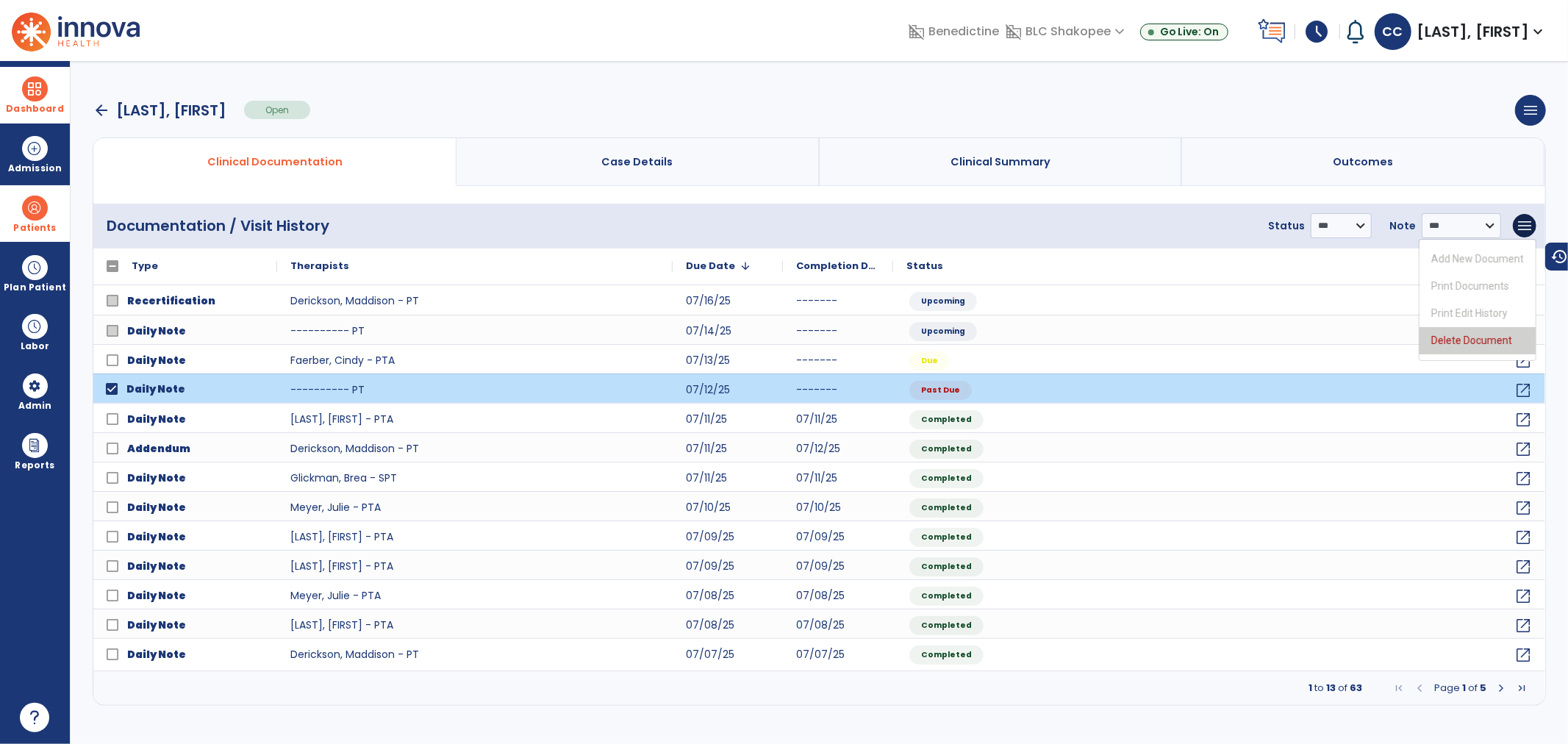 click on "Delete Document" at bounding box center [1478, 340] 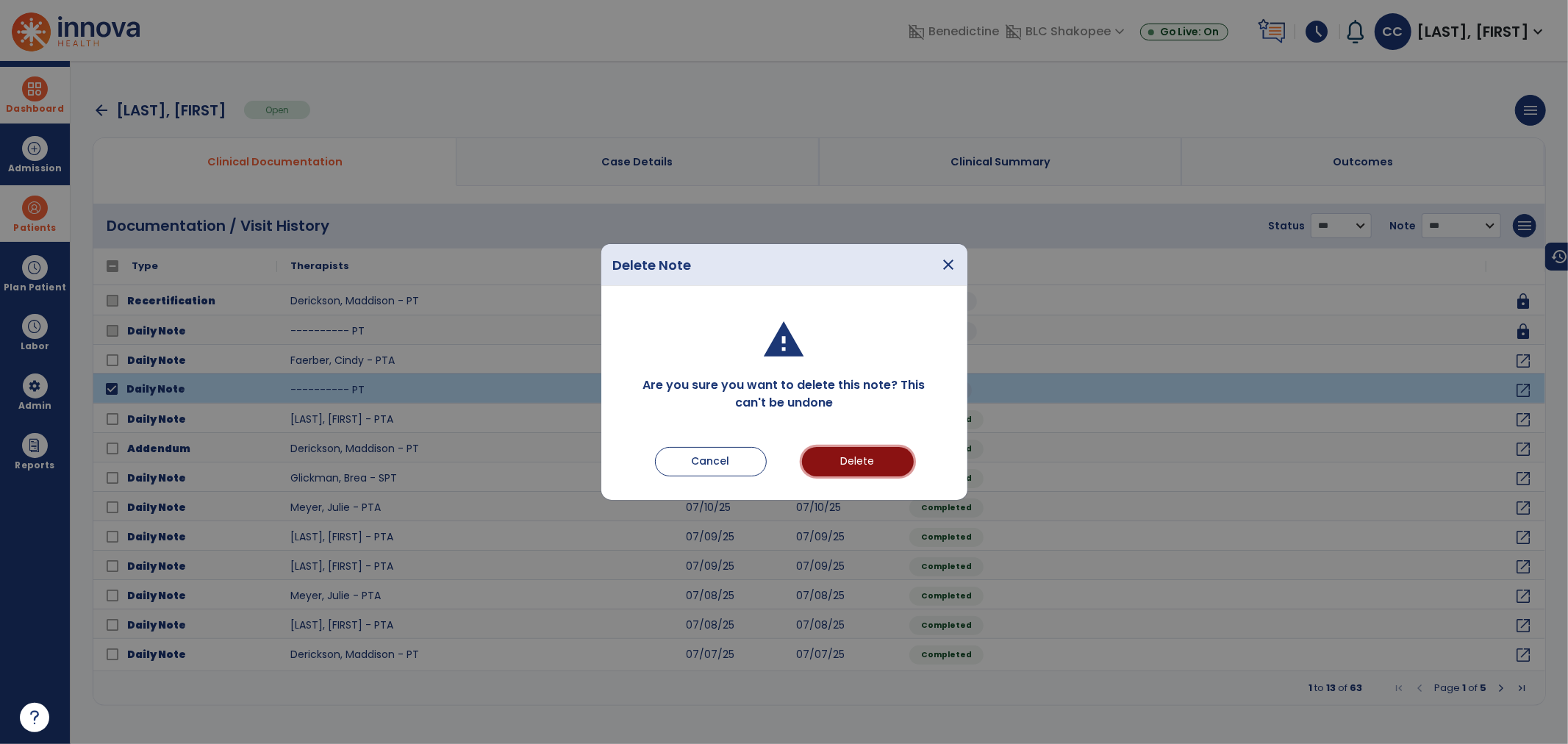 click on "Delete" at bounding box center (858, 462) 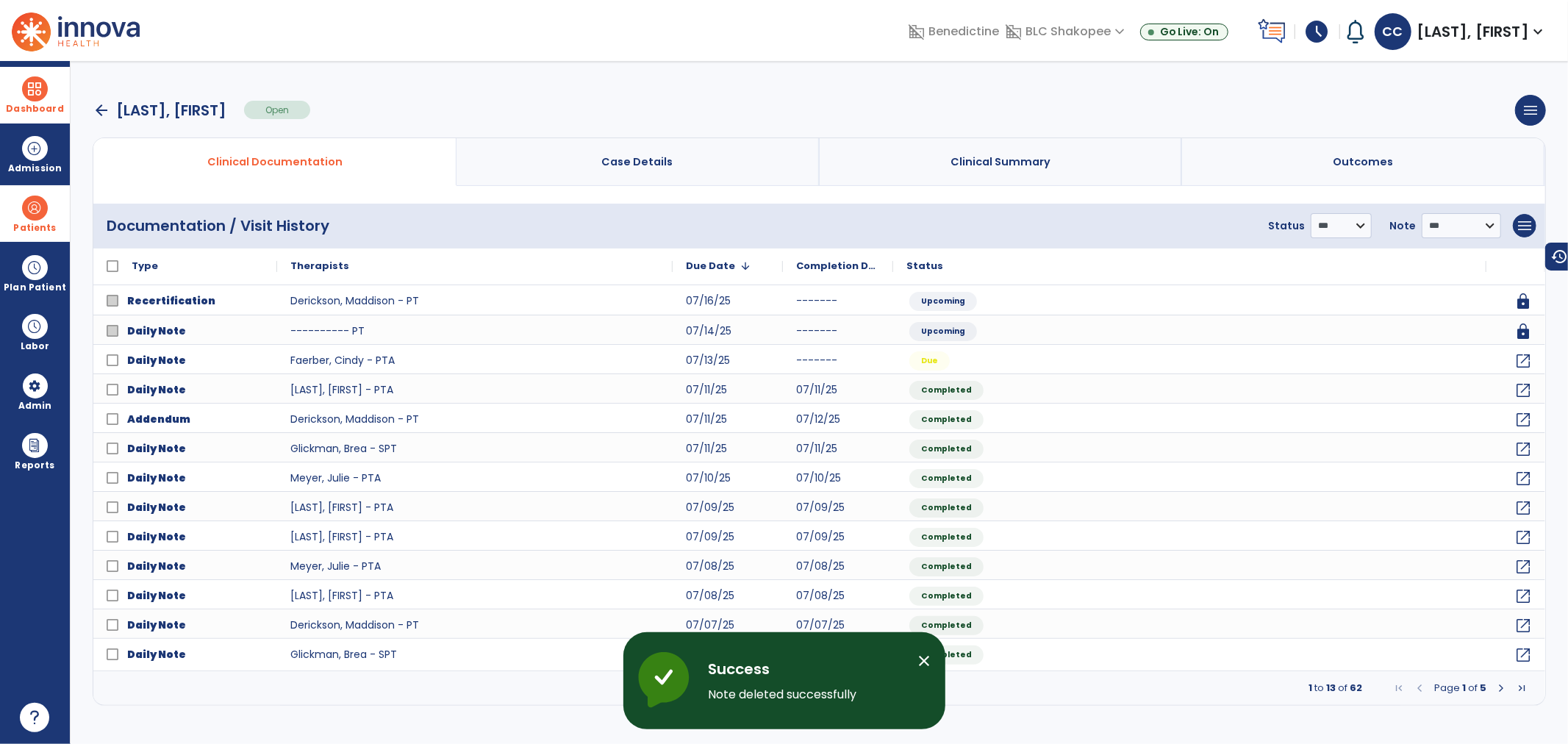 click at bounding box center [35, 208] 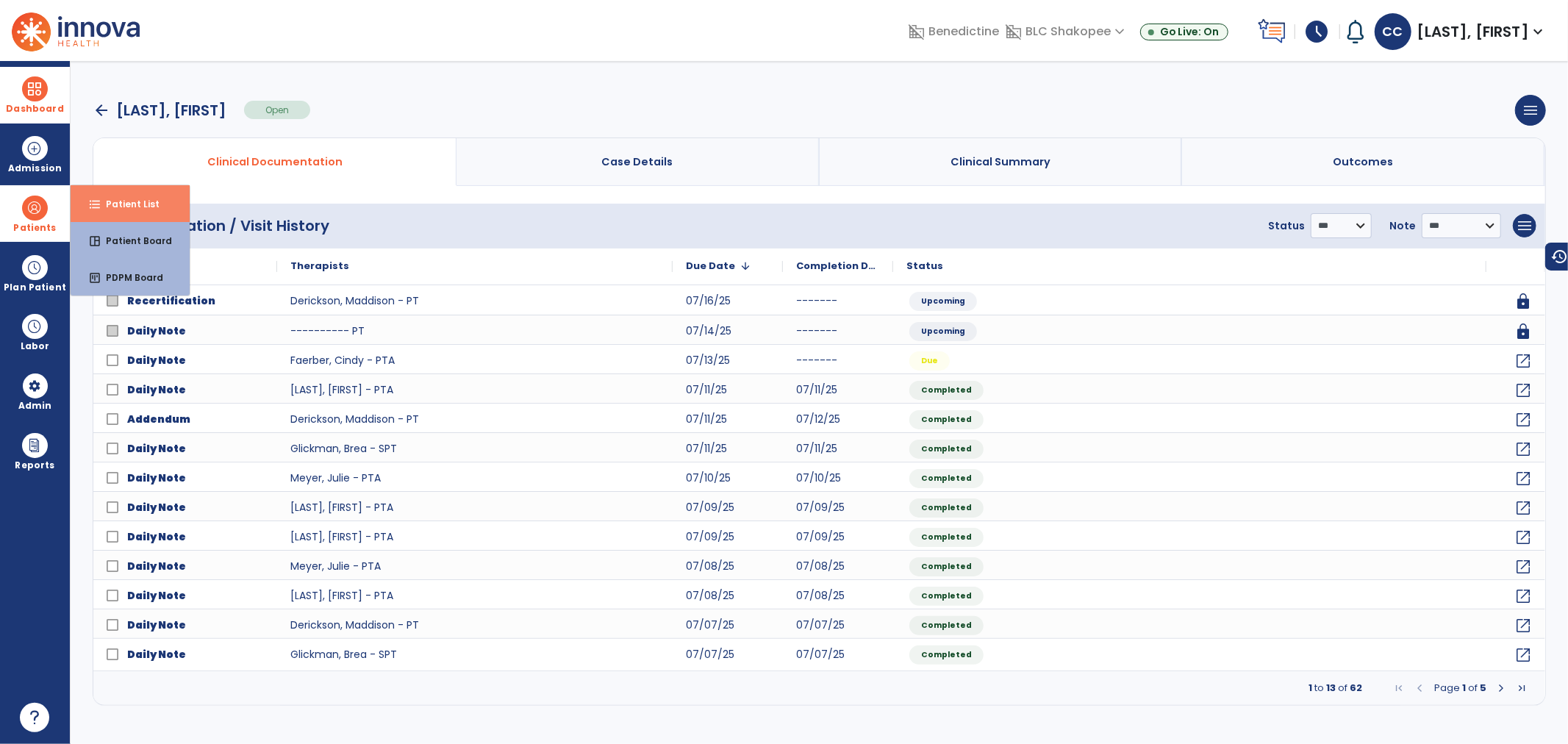 click on "format_list_bulleted  Patient List" at bounding box center [130, 204] 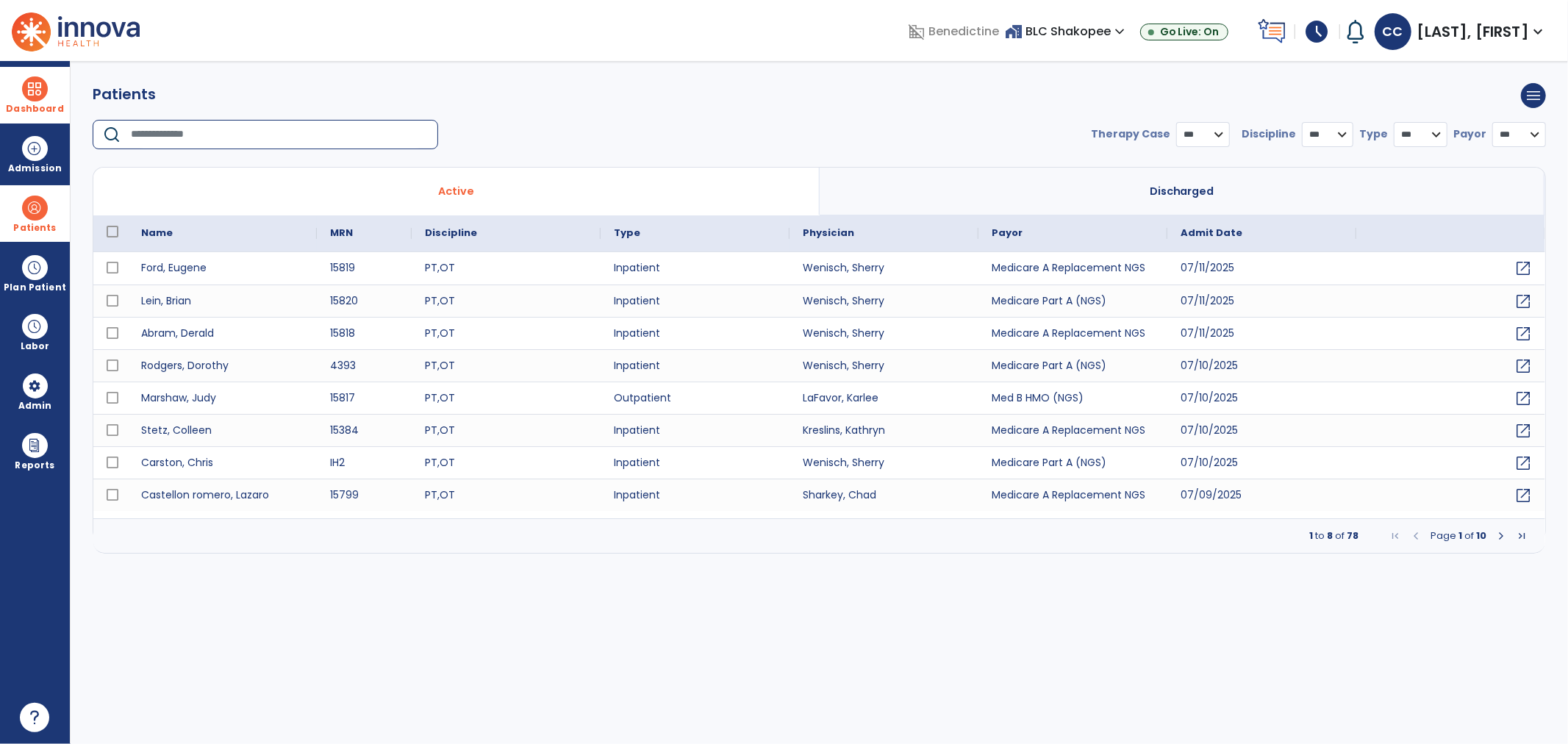 click at bounding box center (279, 135) 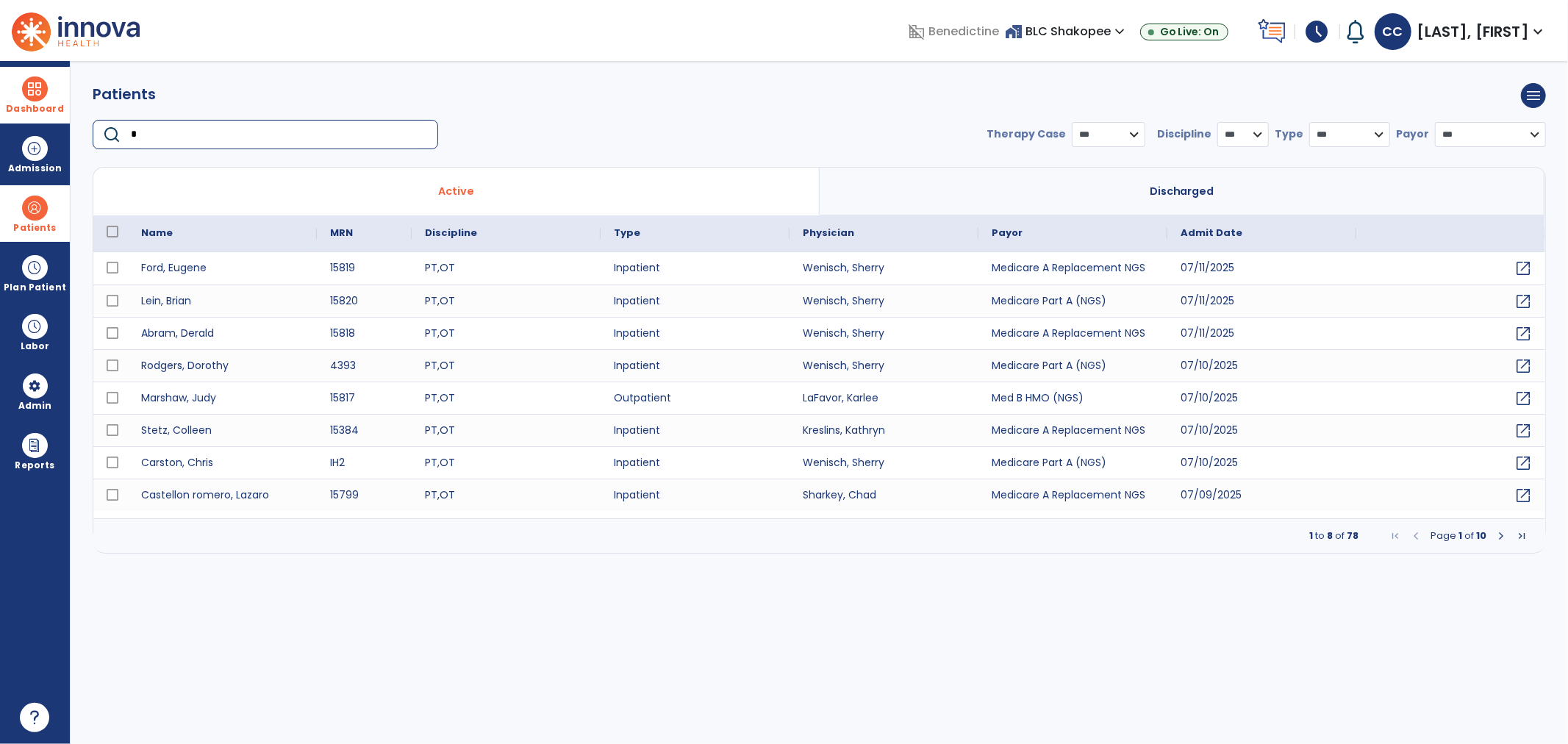 select on "***" 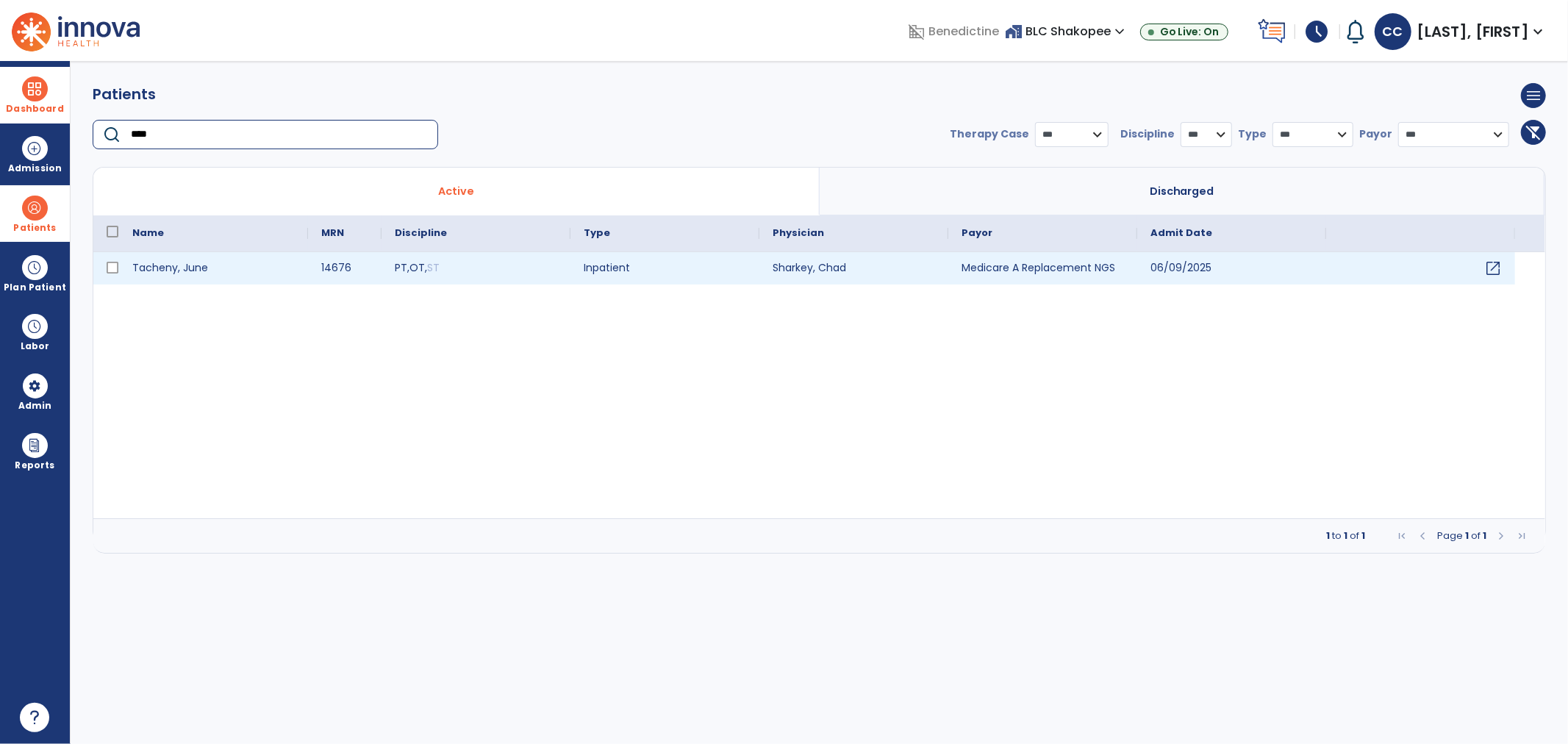 type on "****" 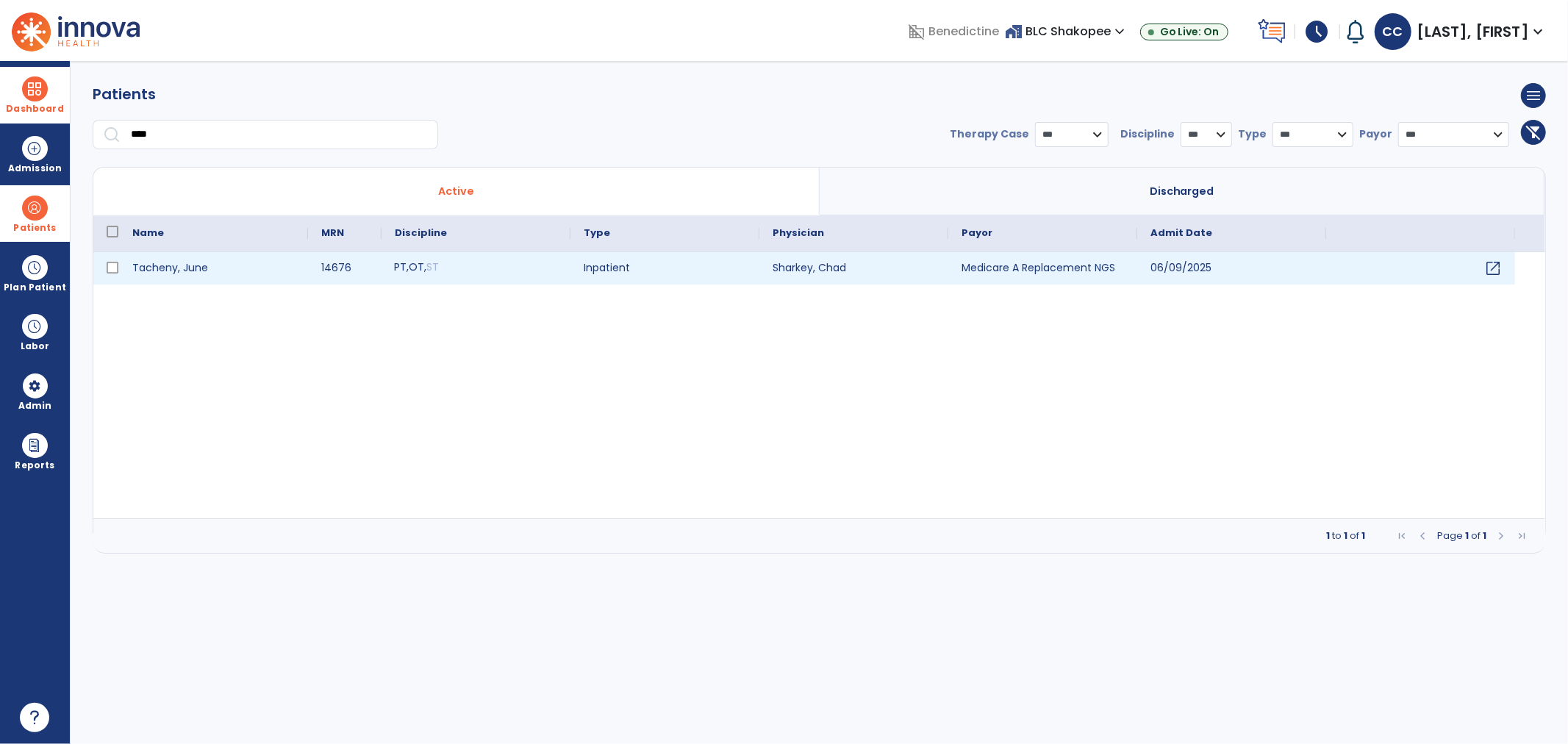 click on "PT" at bounding box center [400, 267] 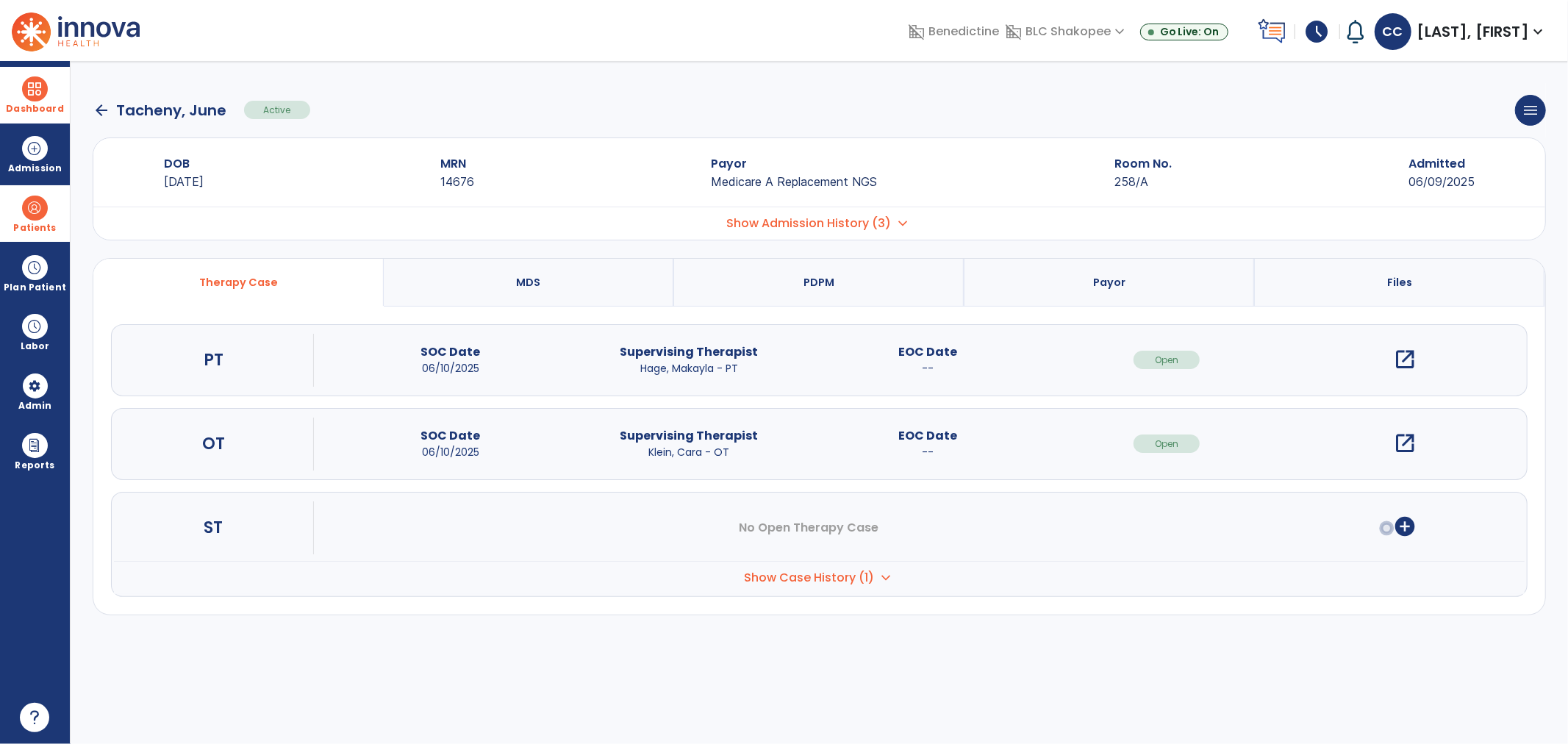 click on "open_in_new" at bounding box center [1406, 360] 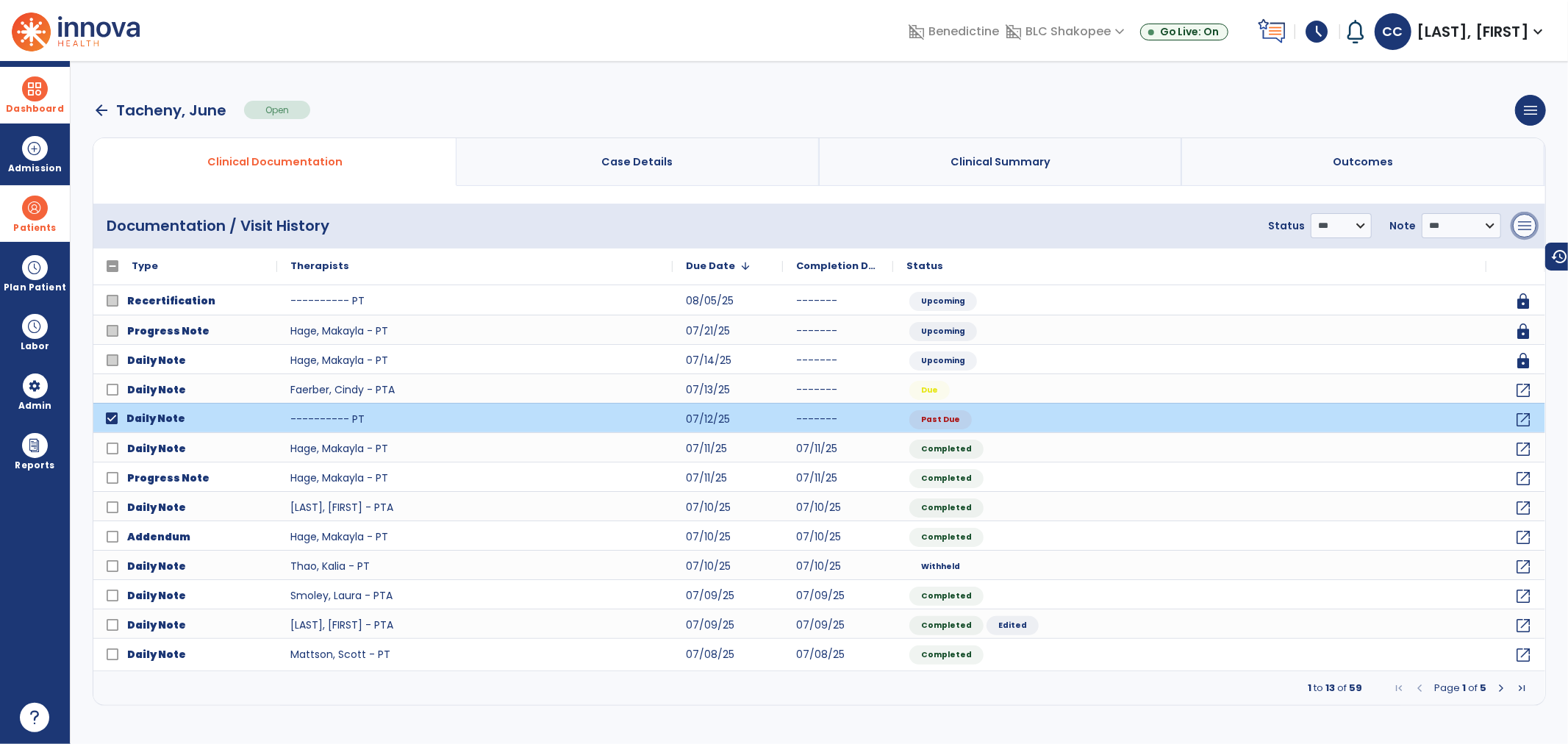 click on "menu" at bounding box center [1525, 226] 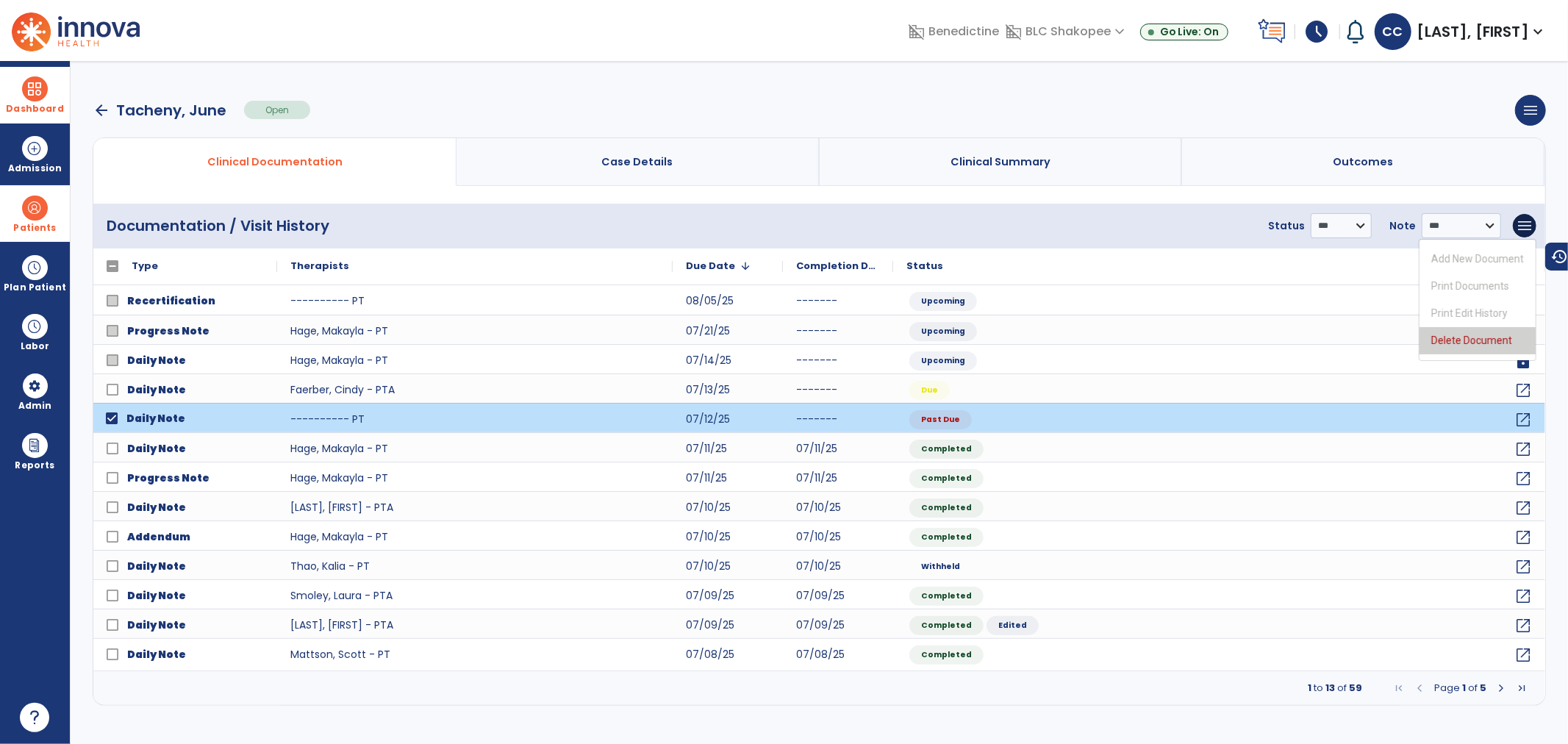 click on "Delete Document" at bounding box center [1478, 340] 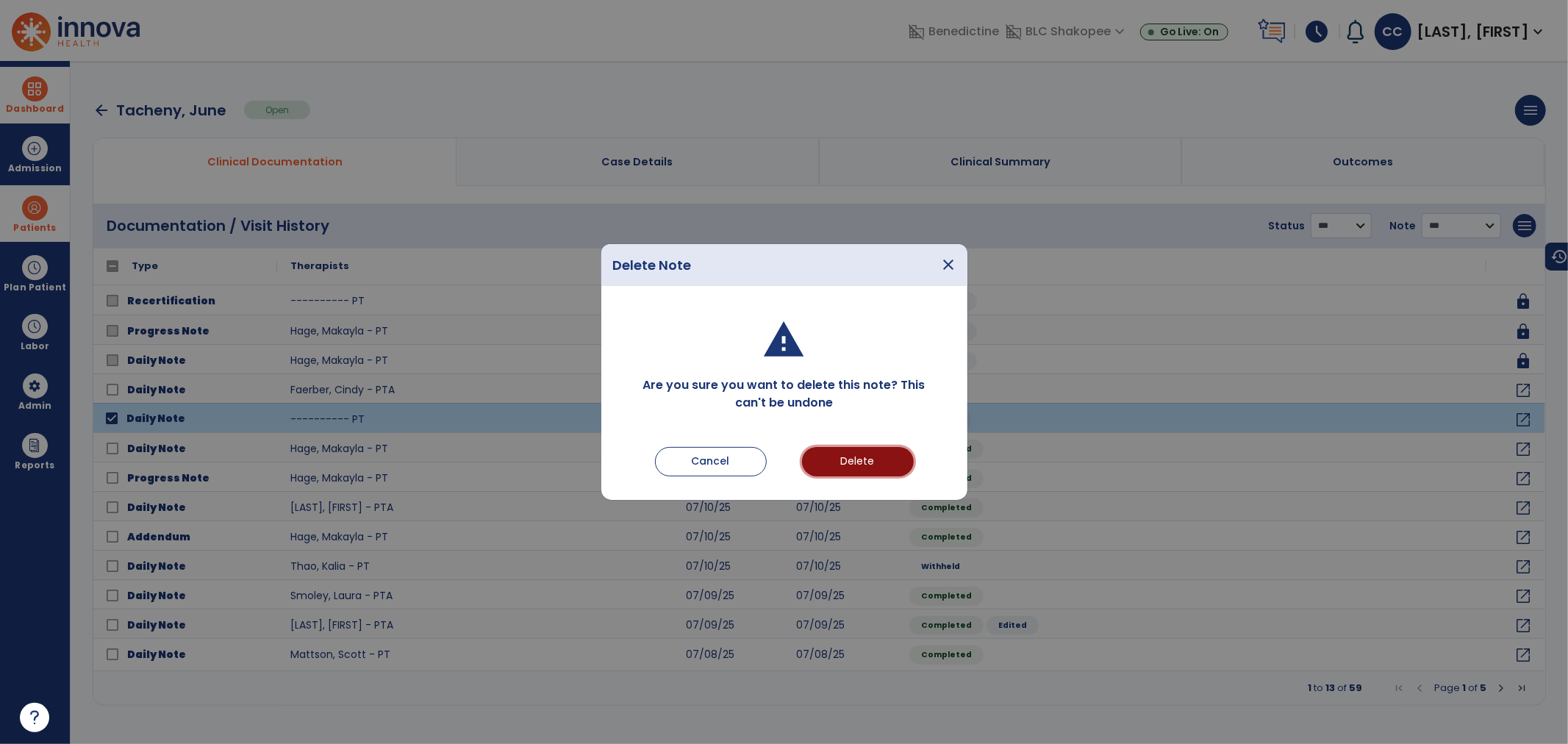 click on "Delete" at bounding box center (858, 462) 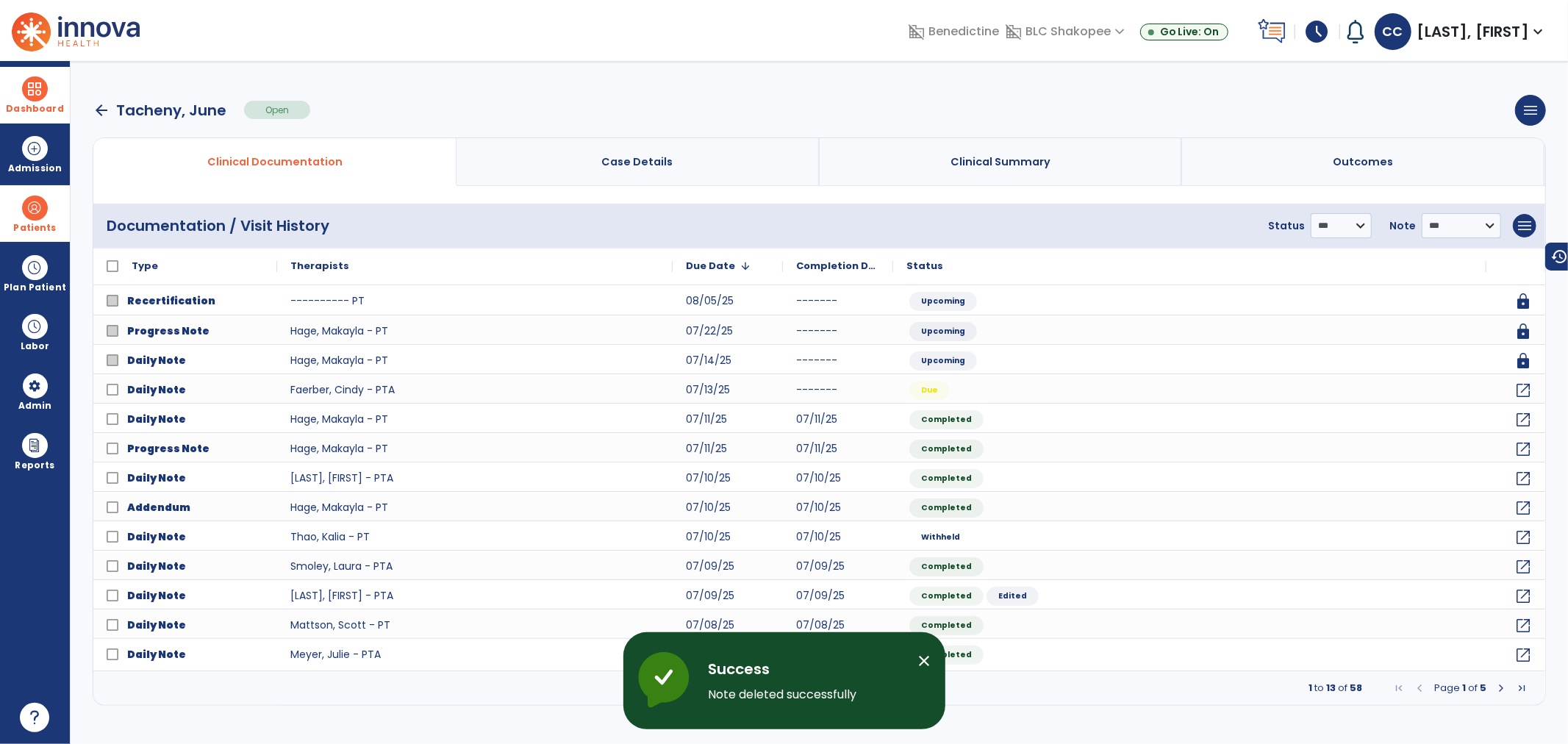 click on "Patients" at bounding box center (35, 213) 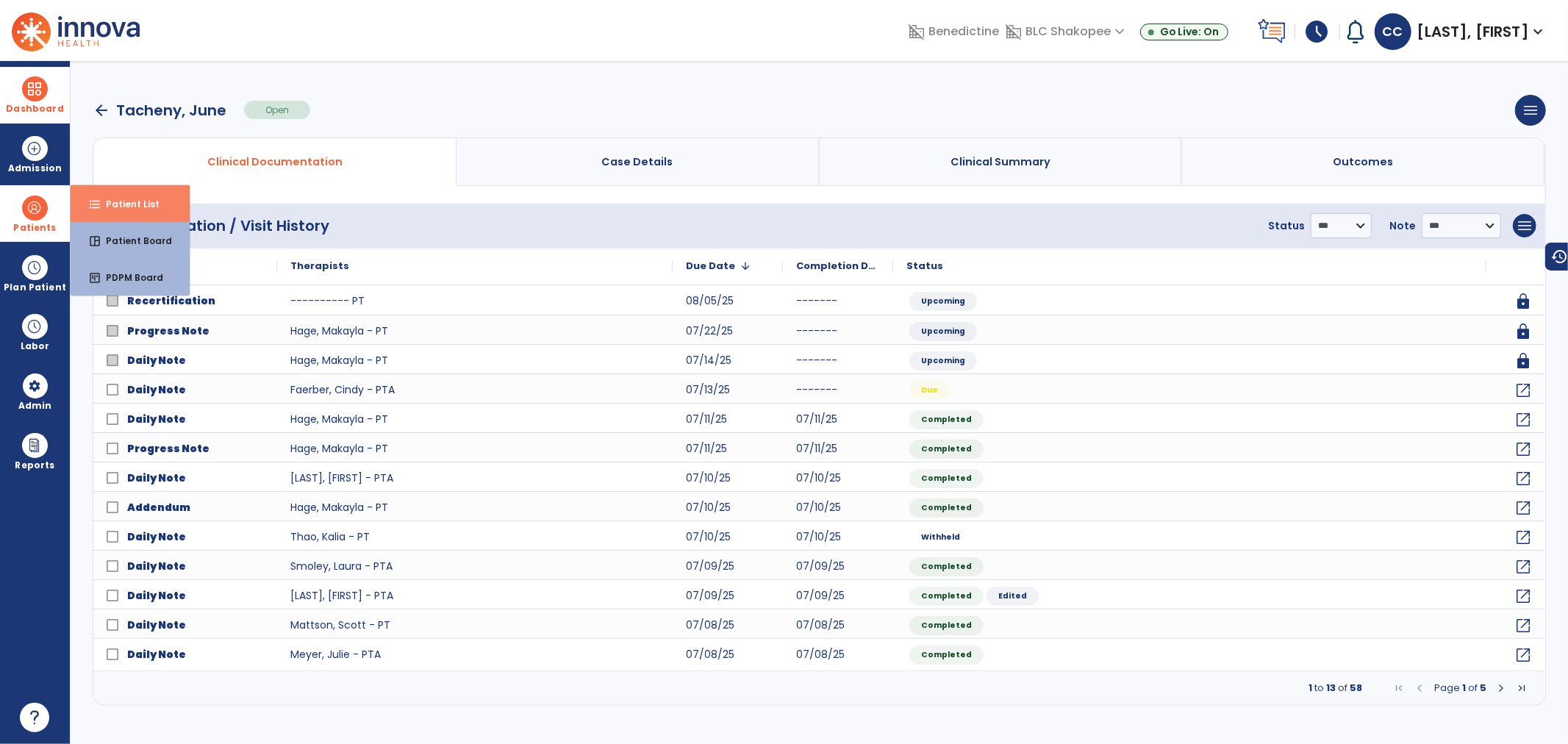 click on "Patient List" at bounding box center [126, 204] 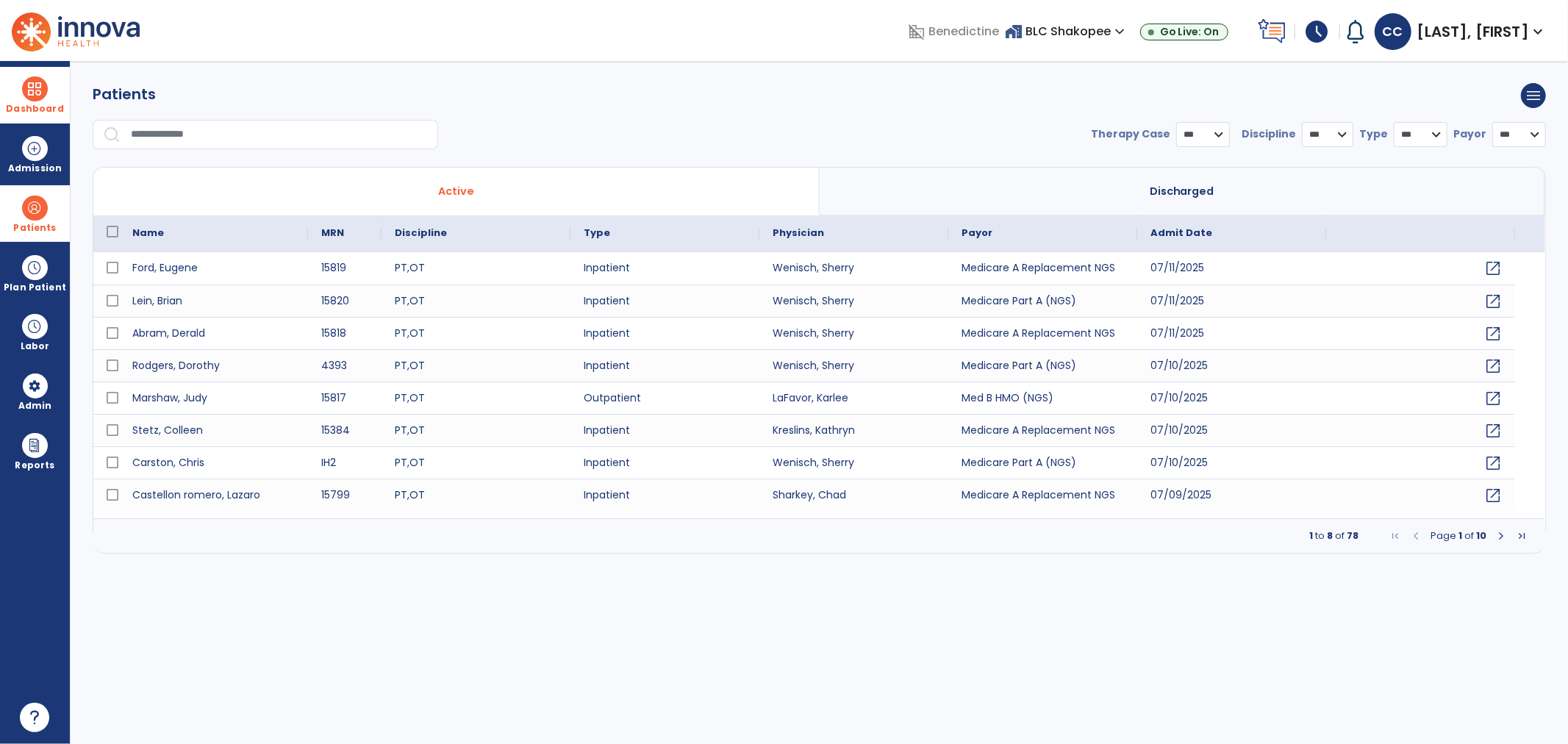 click on "**********" at bounding box center (819, 122) 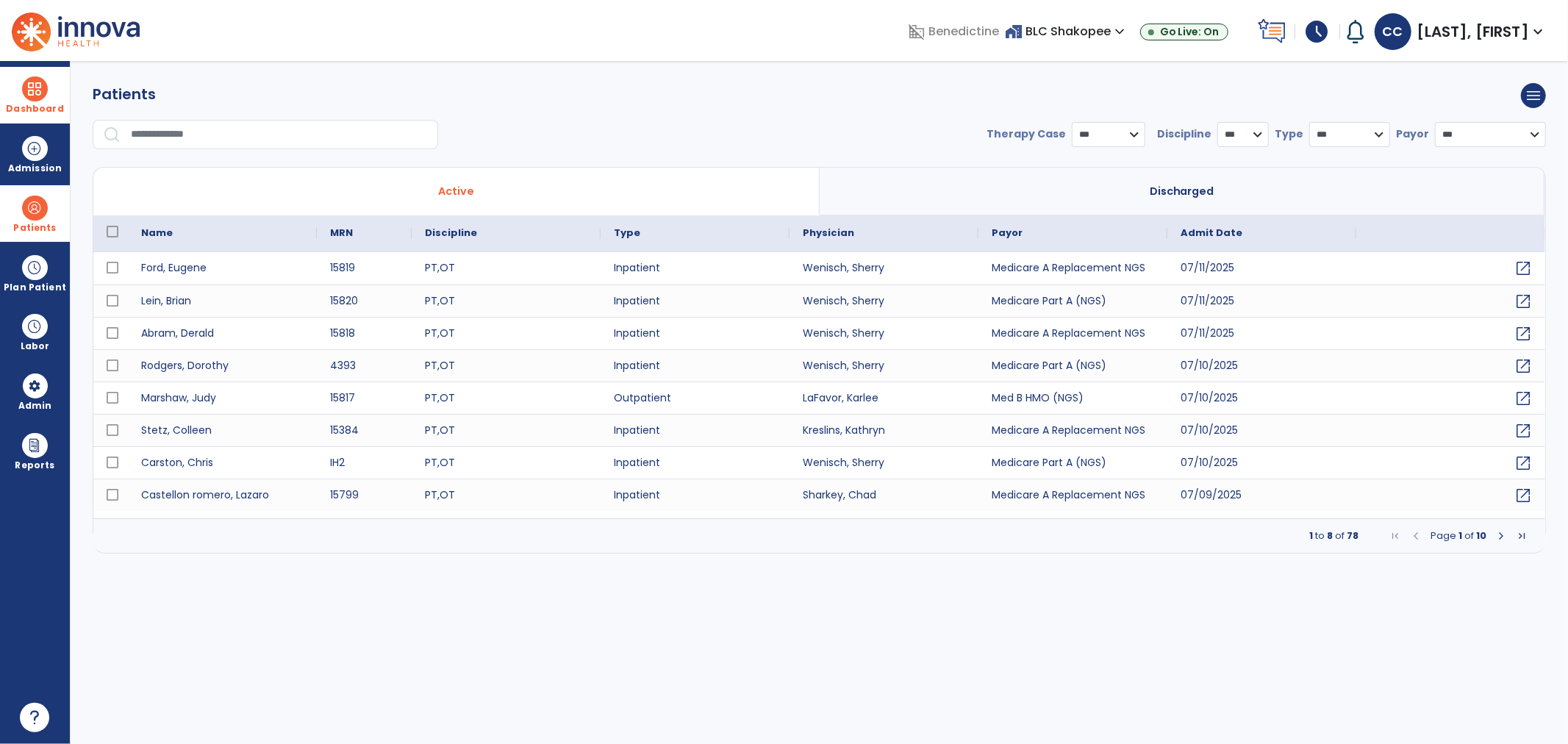click at bounding box center [279, 135] 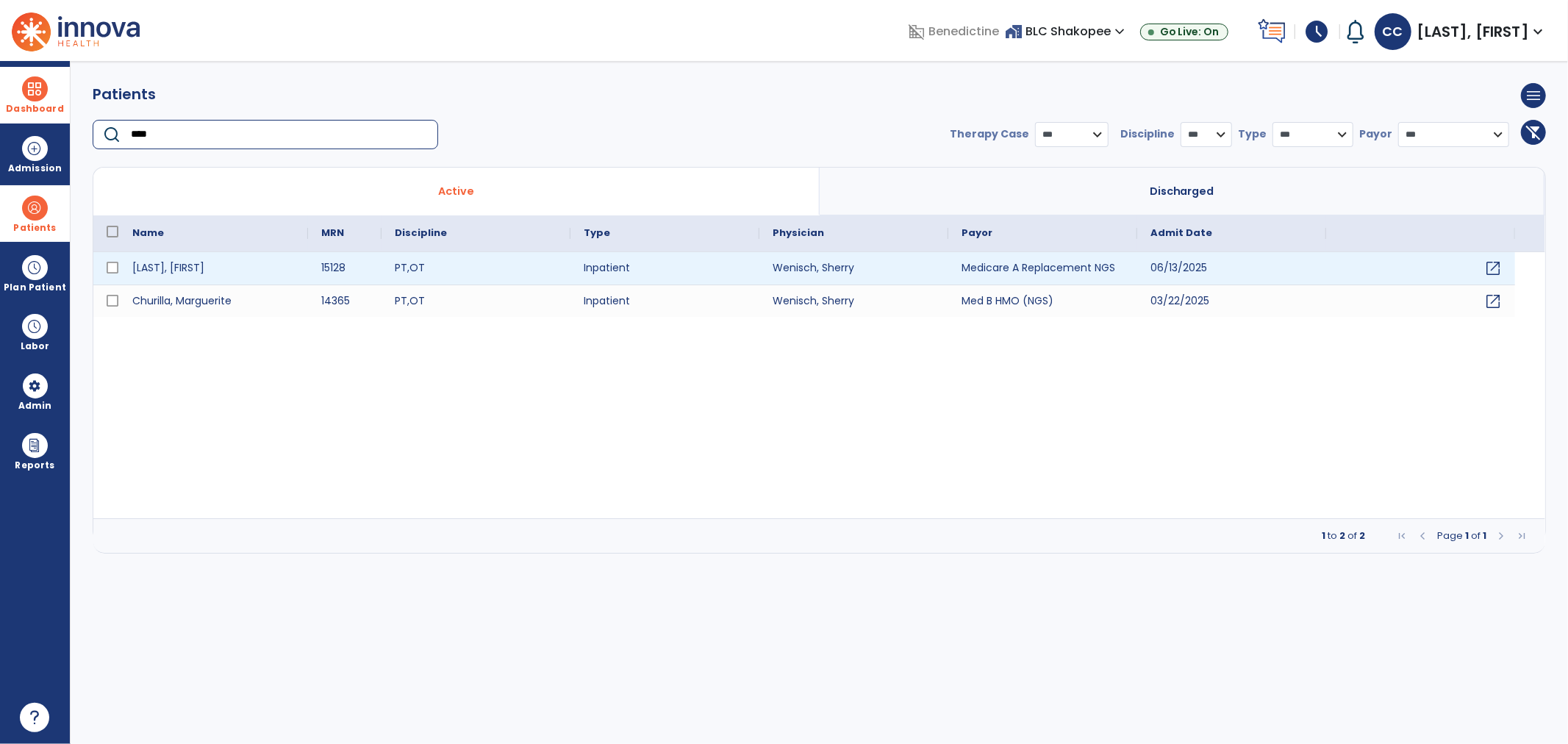 type on "****" 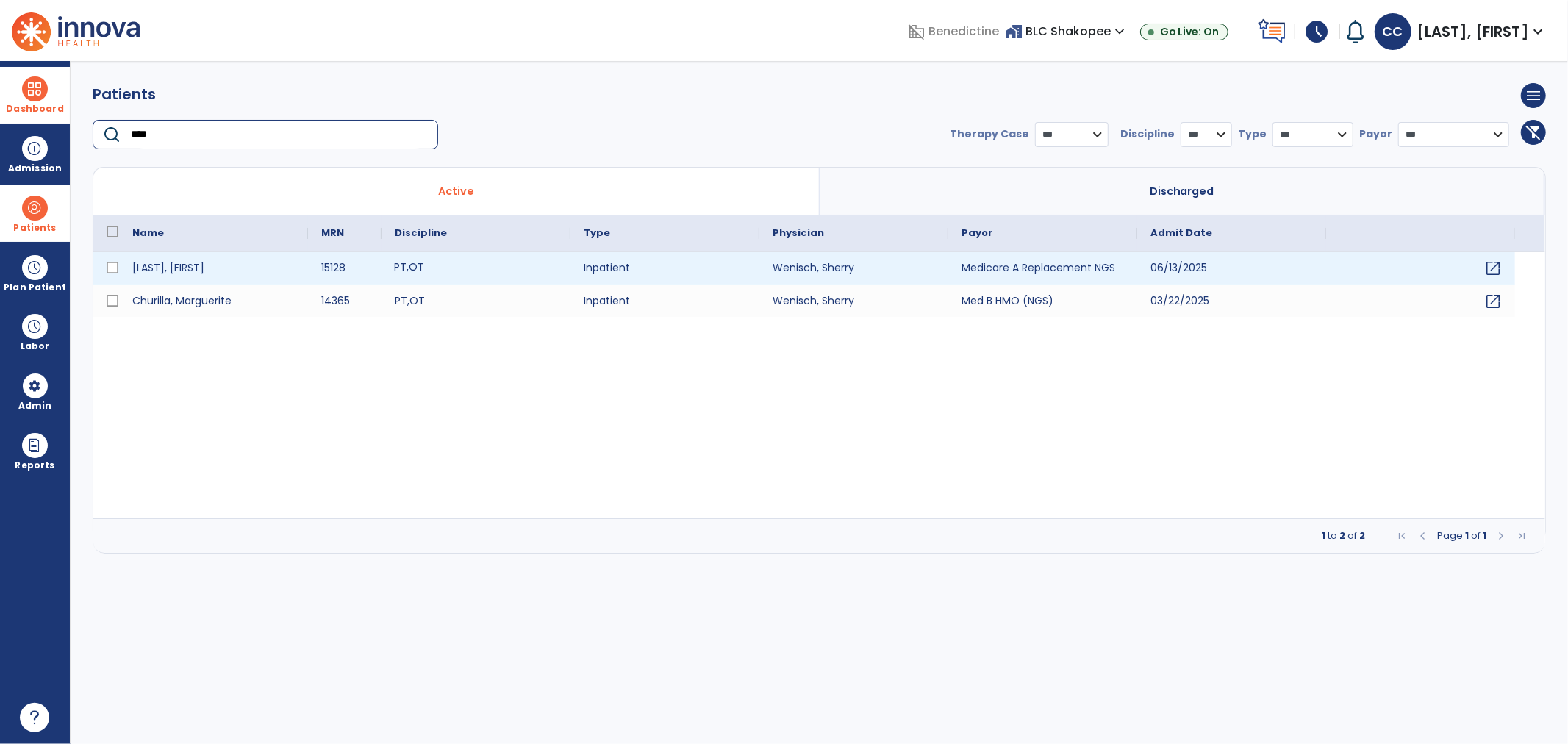 click on "PT , OT" at bounding box center [476, 268] 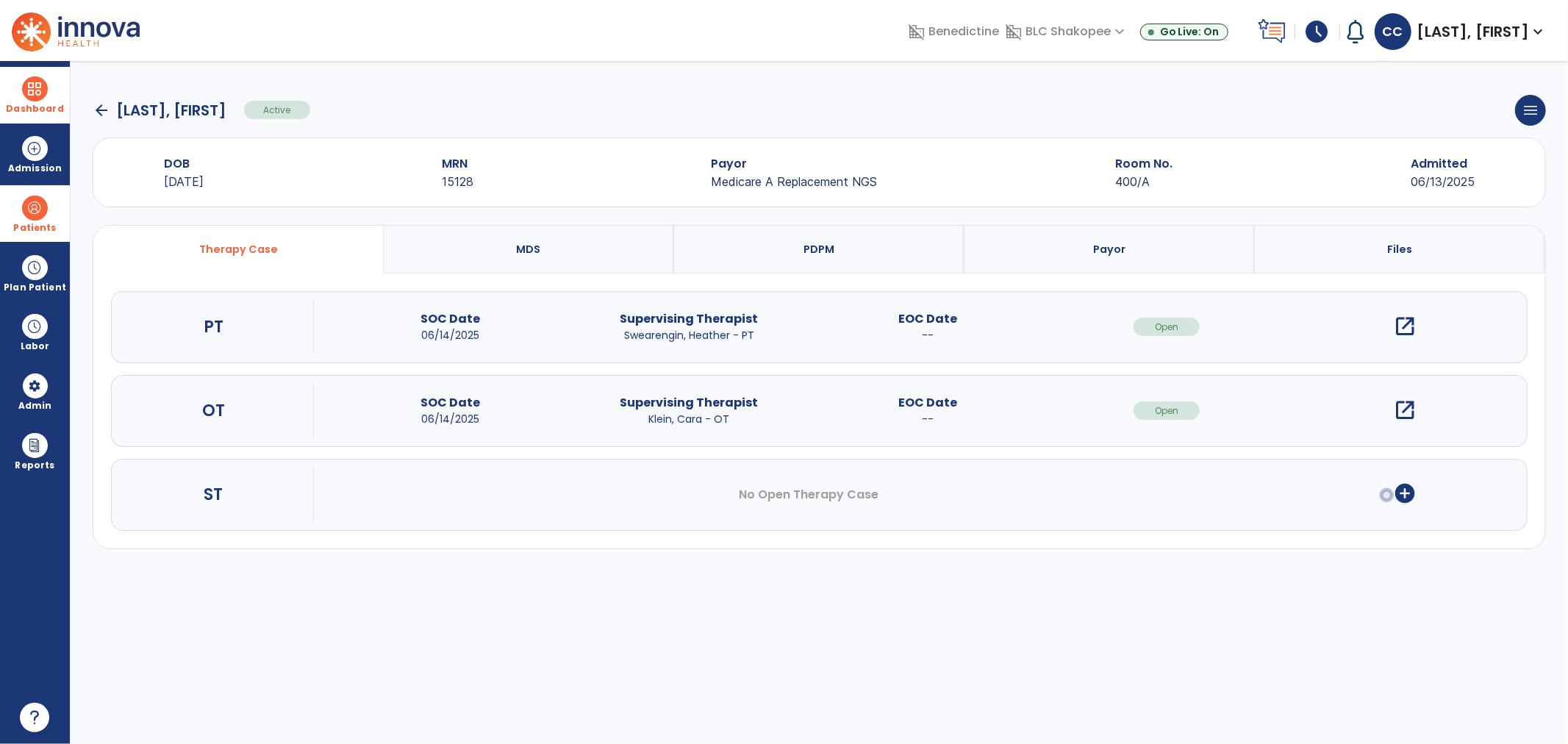 click on "open_in_new" at bounding box center [1406, 326] 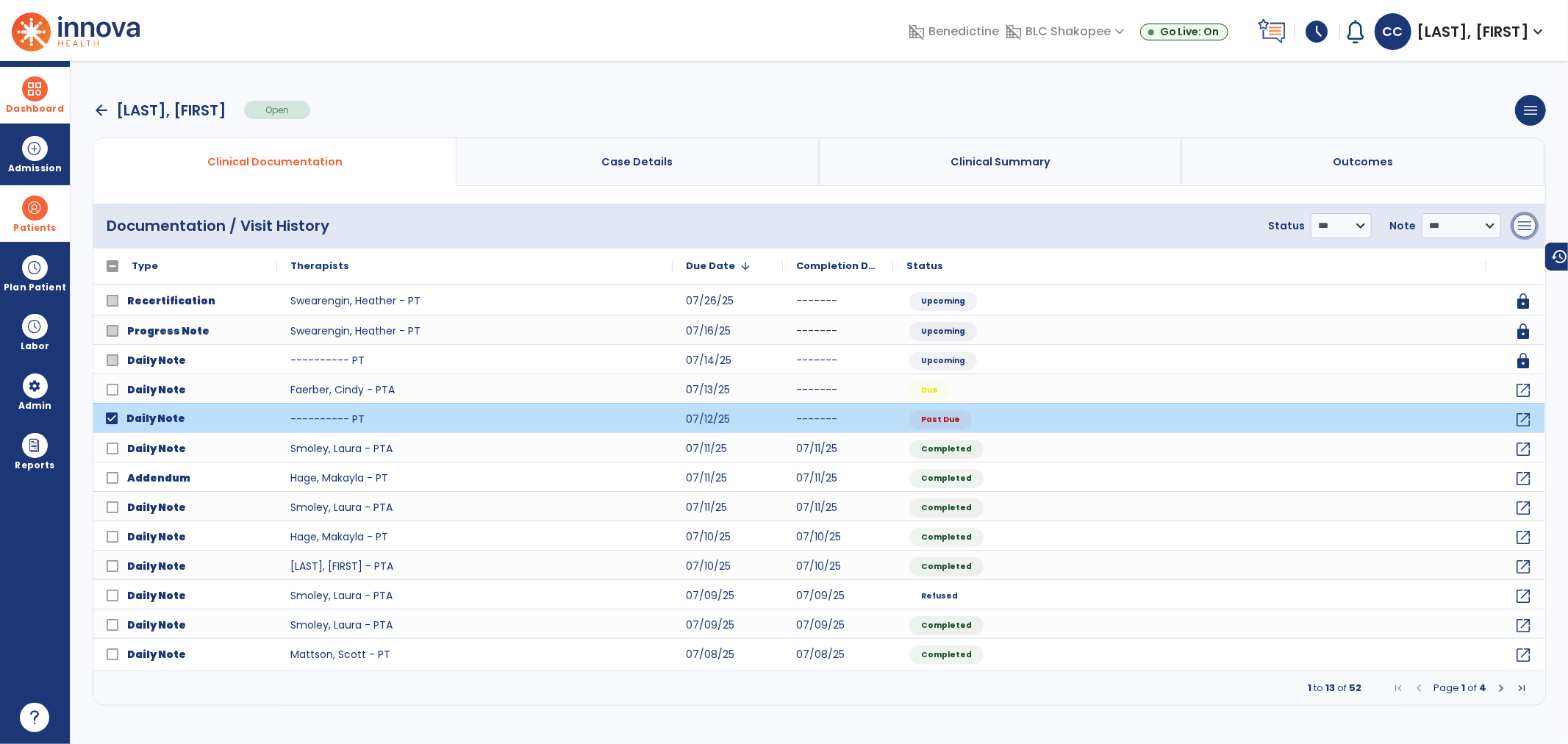 click on "menu" at bounding box center [1525, 226] 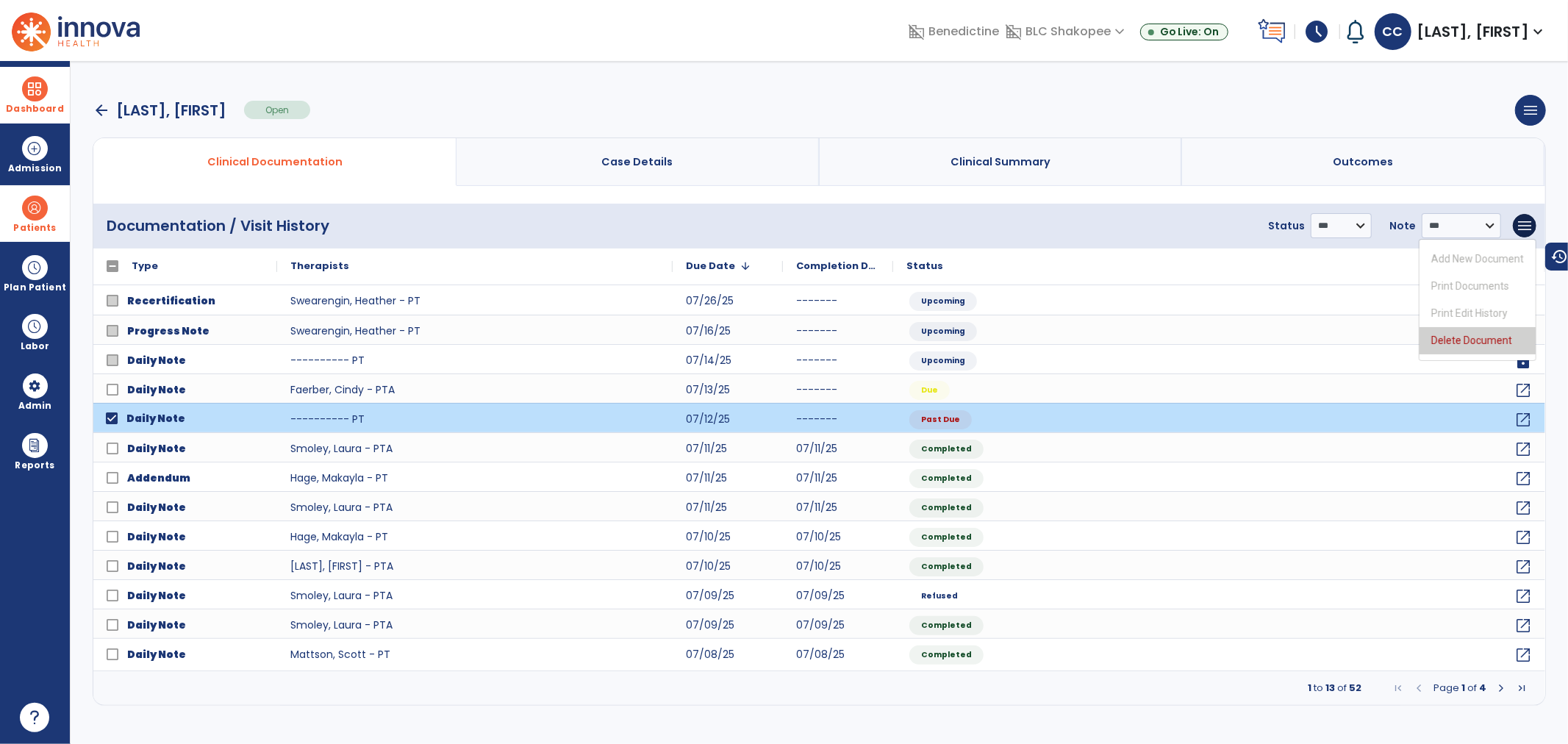 click on "Delete Document" at bounding box center (1478, 340) 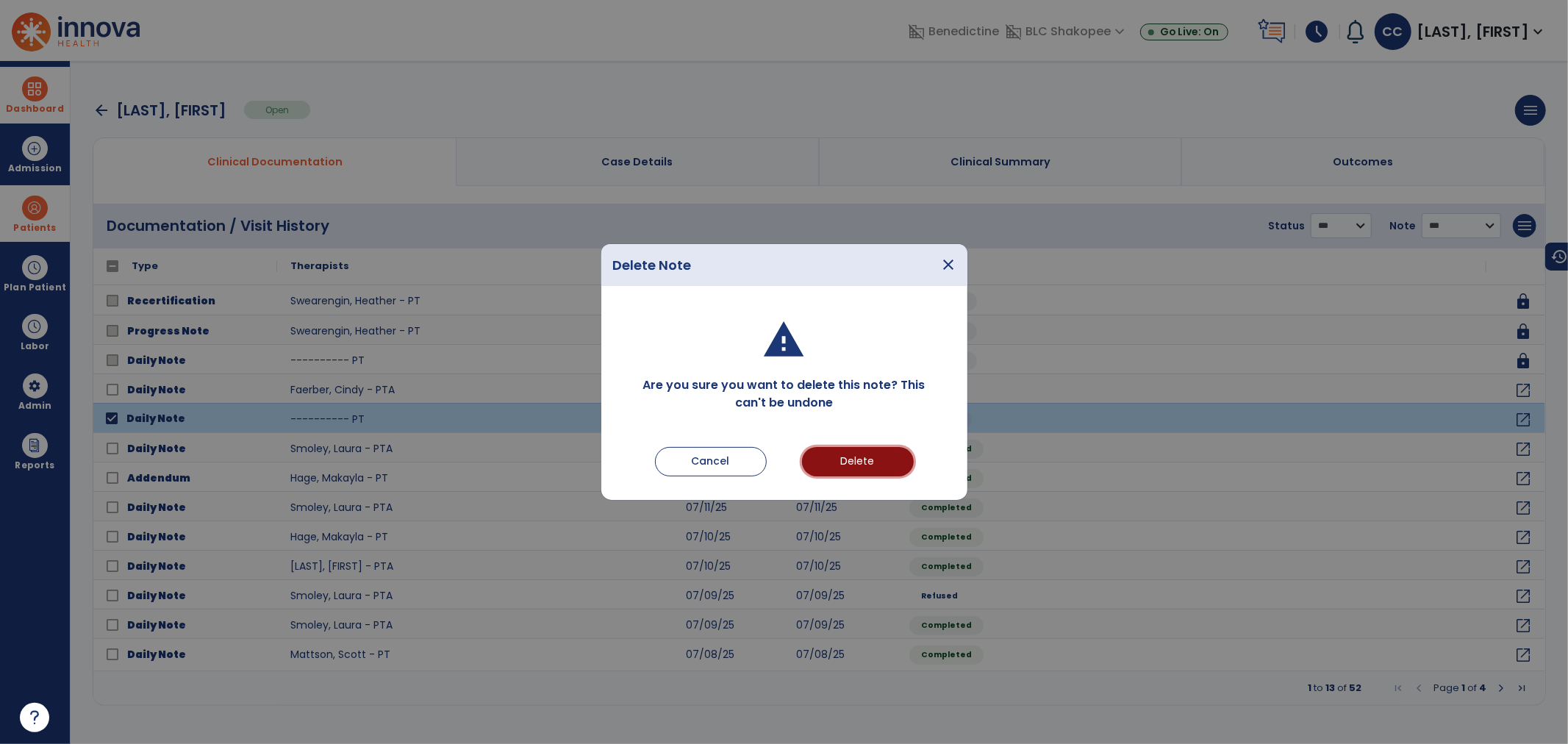 click on "Delete" at bounding box center [858, 462] 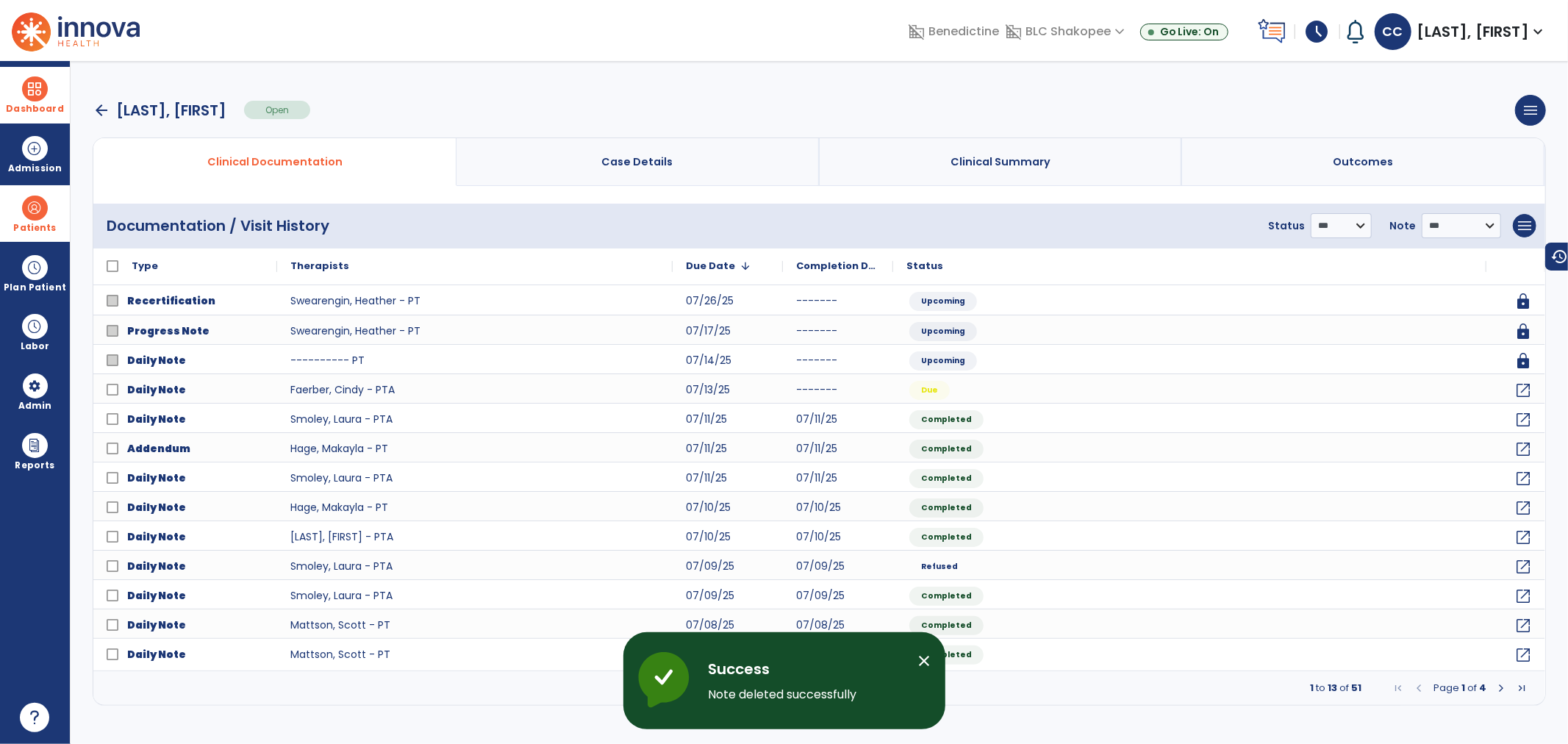 click at bounding box center (35, 208) 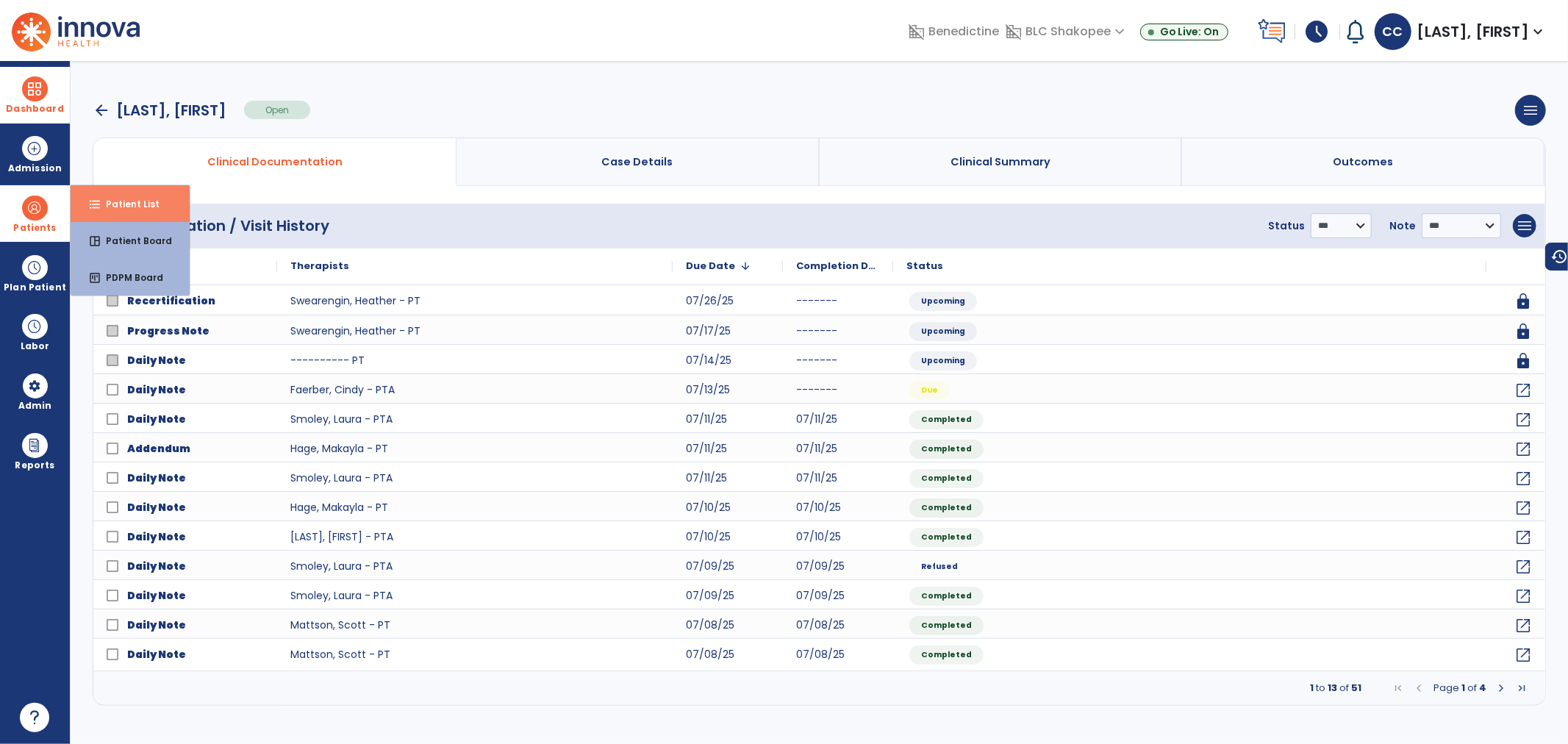 click on "Patient List" at bounding box center [126, 204] 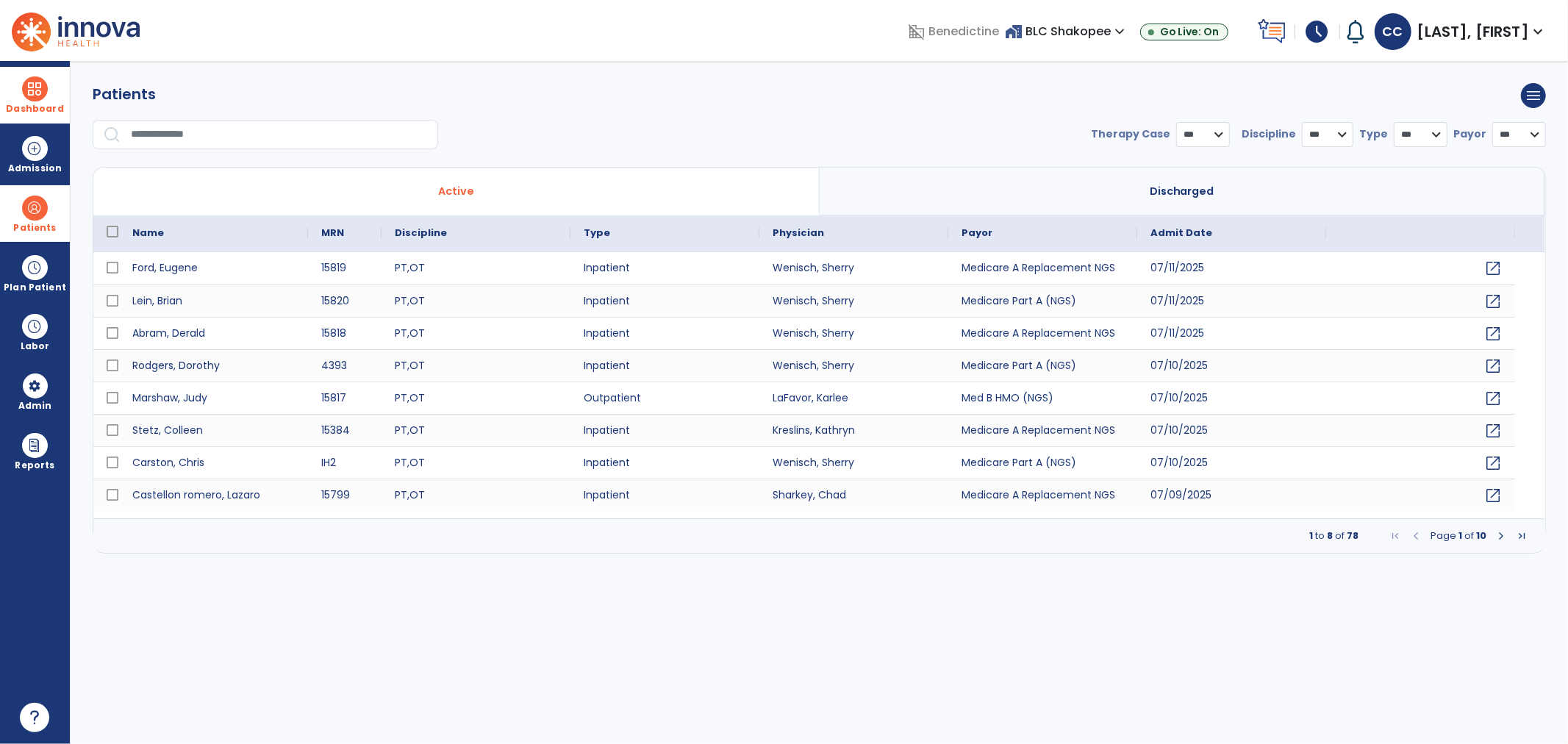 click at bounding box center [279, 135] 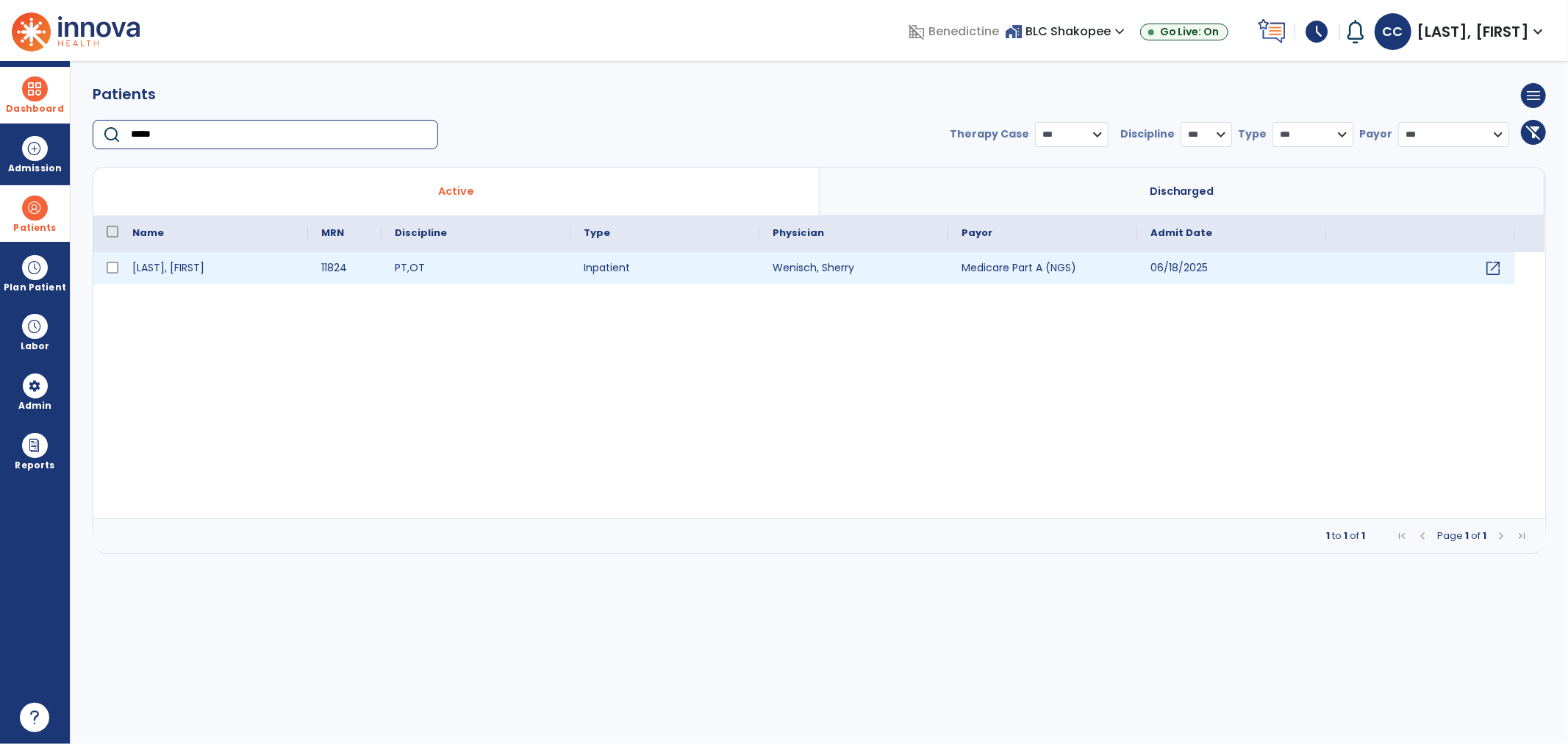 type on "*****" 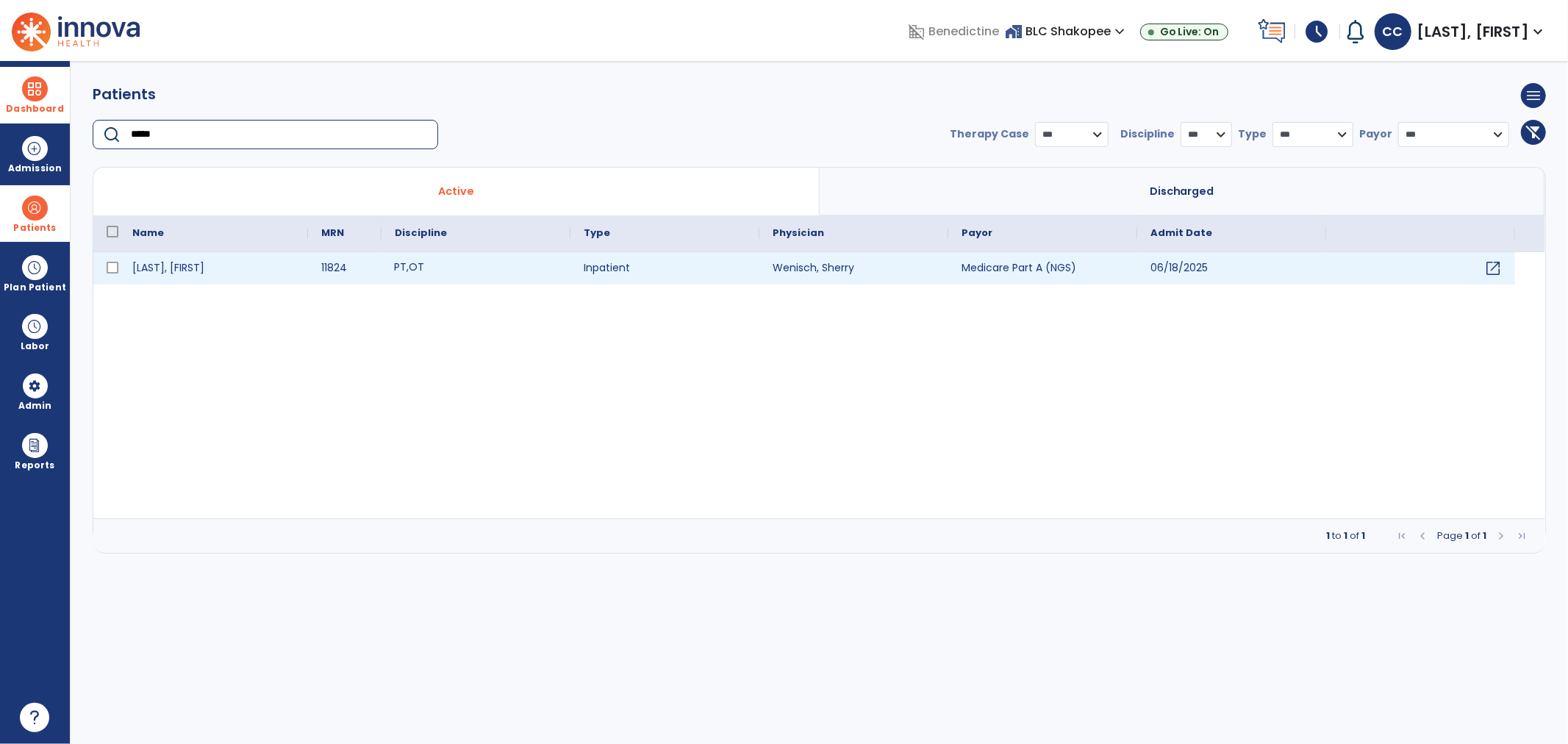 click on "PT , OT" at bounding box center [476, 268] 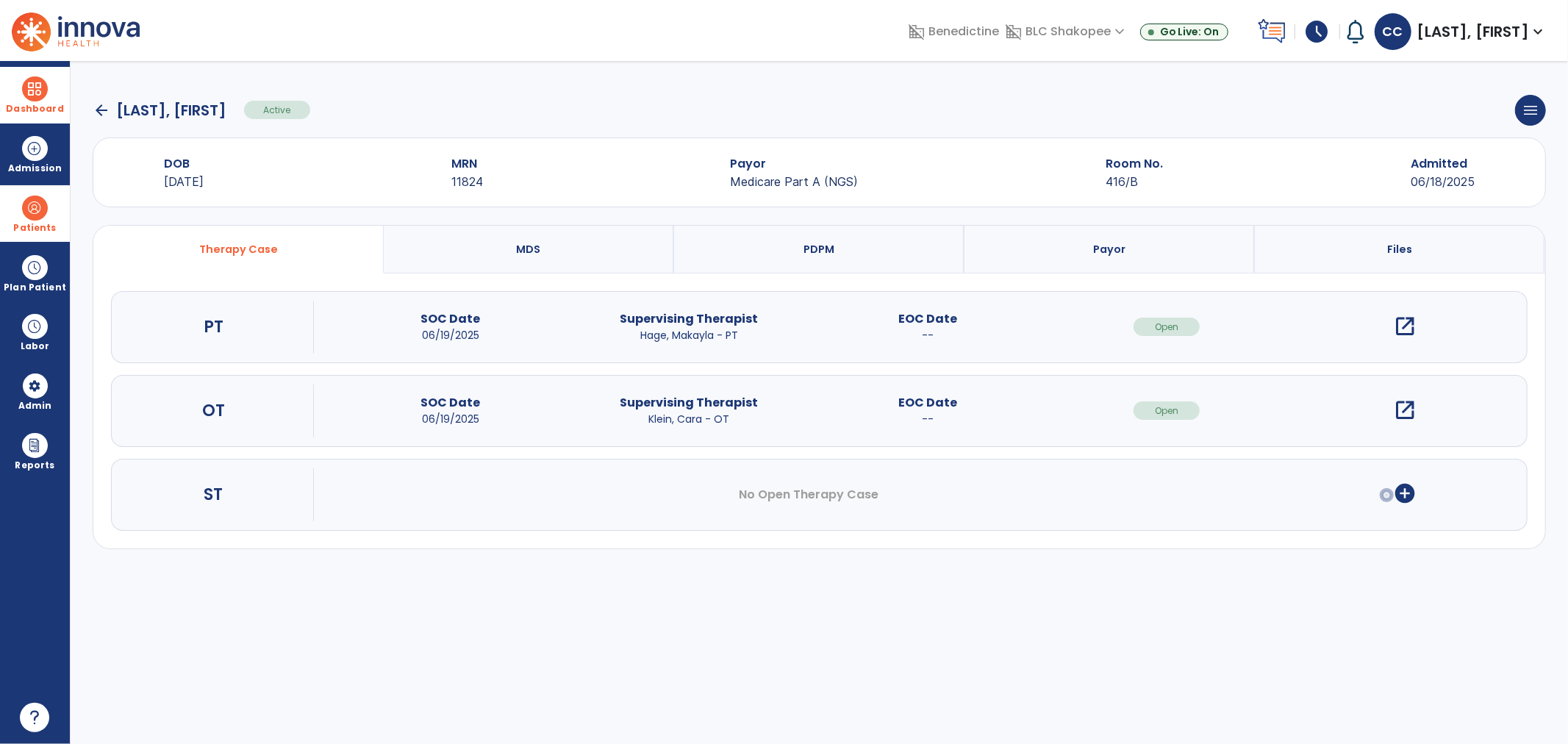 click on "open_in_new" at bounding box center [1406, 326] 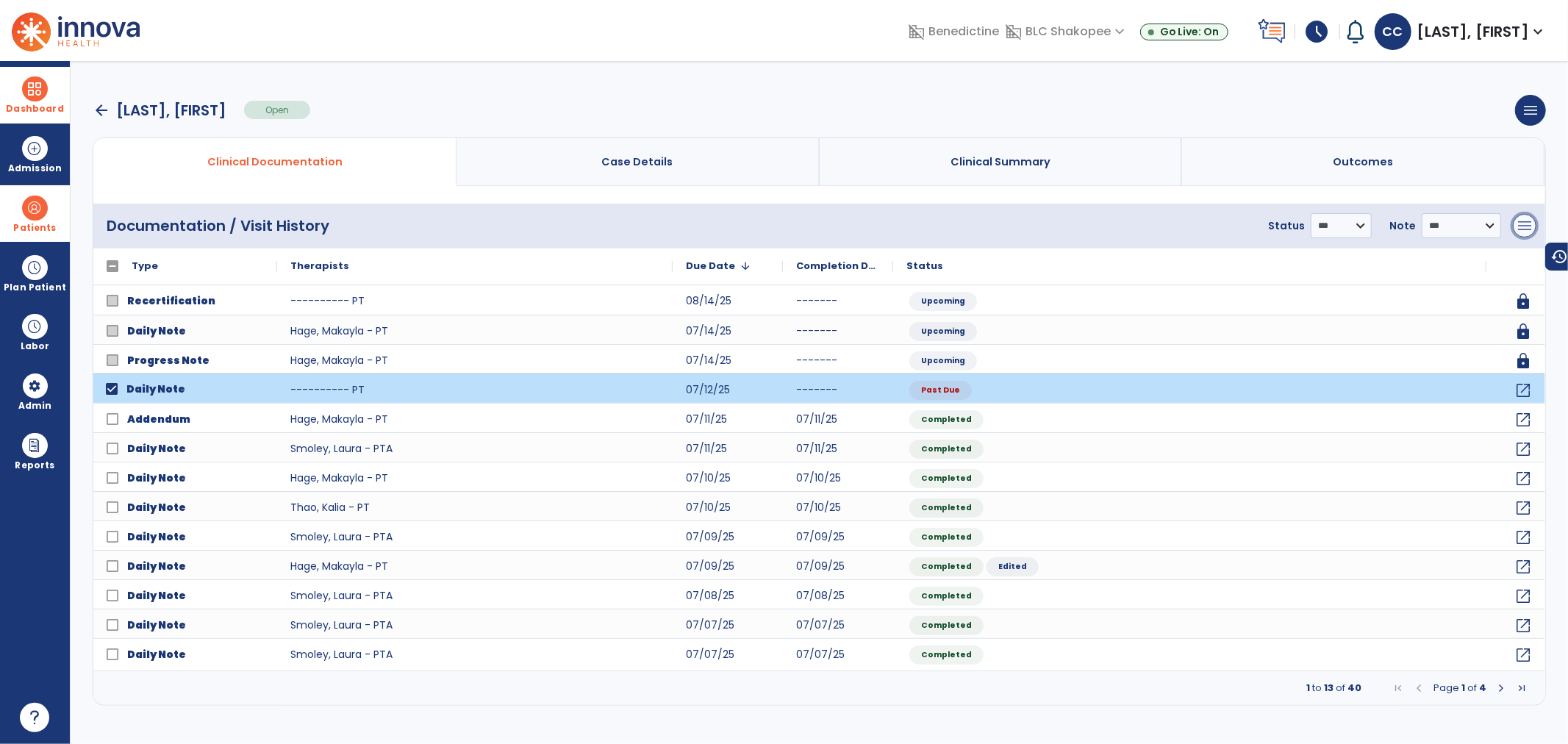 click on "menu" at bounding box center (1525, 226) 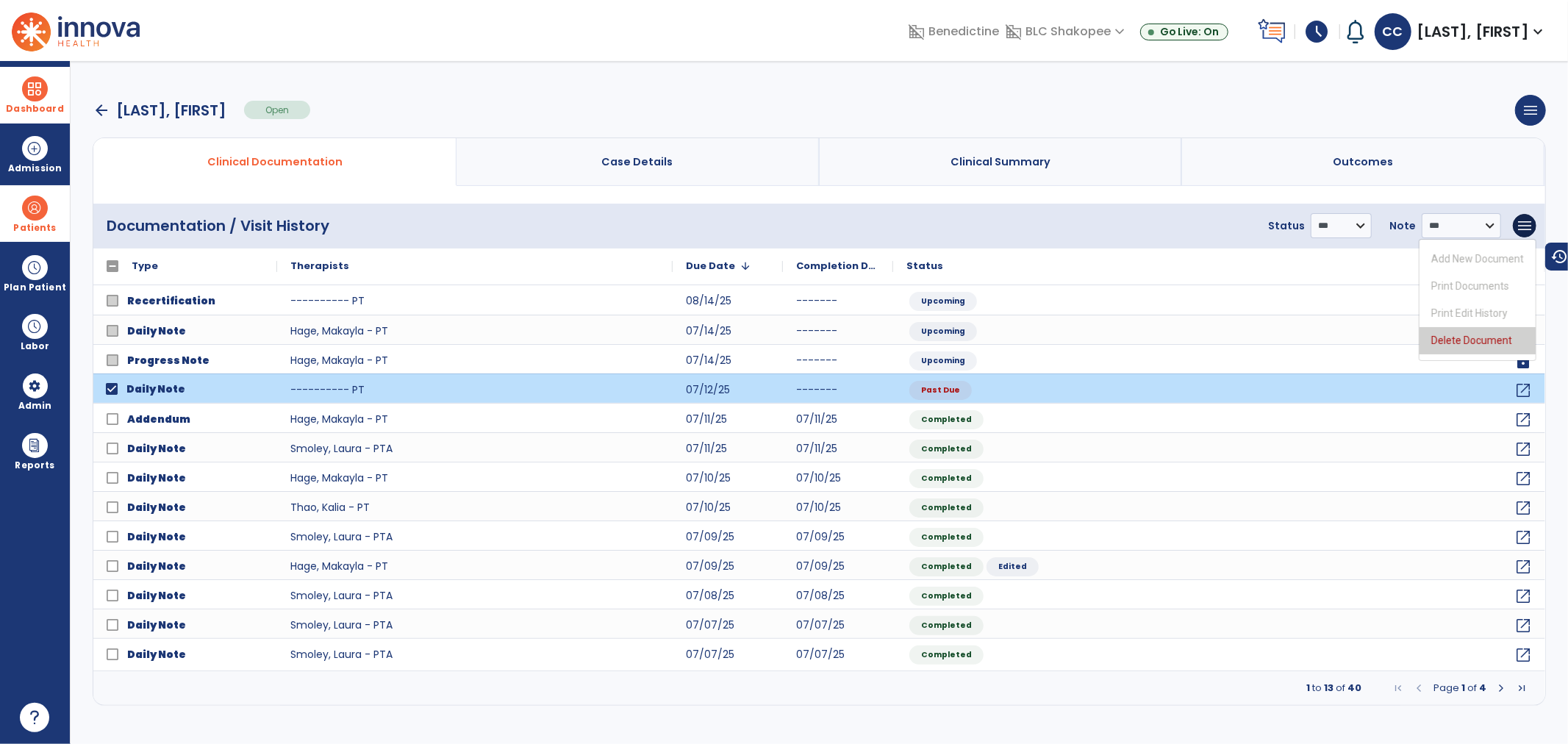 click on "Delete Document" at bounding box center [1478, 340] 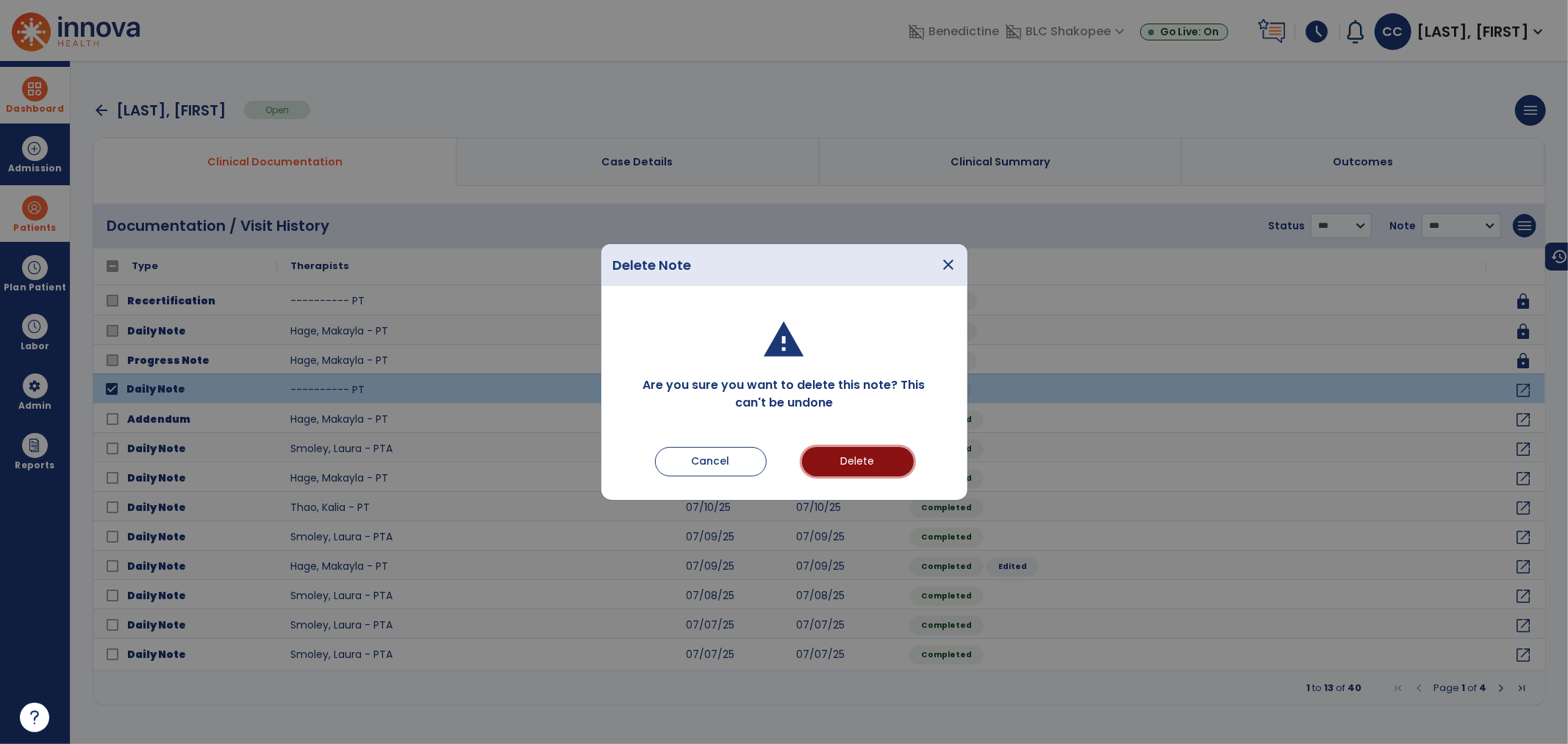 click on "Delete" at bounding box center [858, 462] 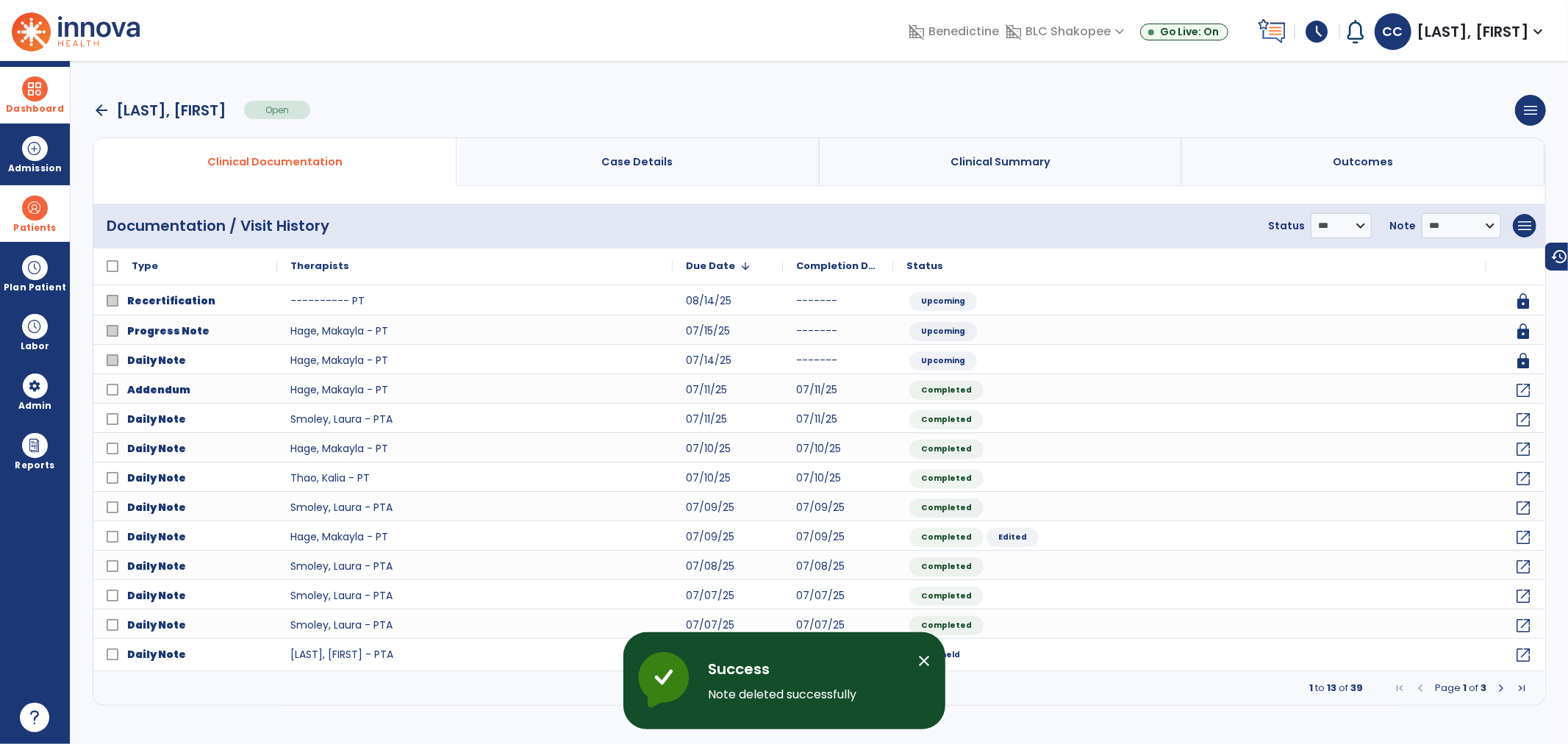 click on "Patients" at bounding box center (35, 213) 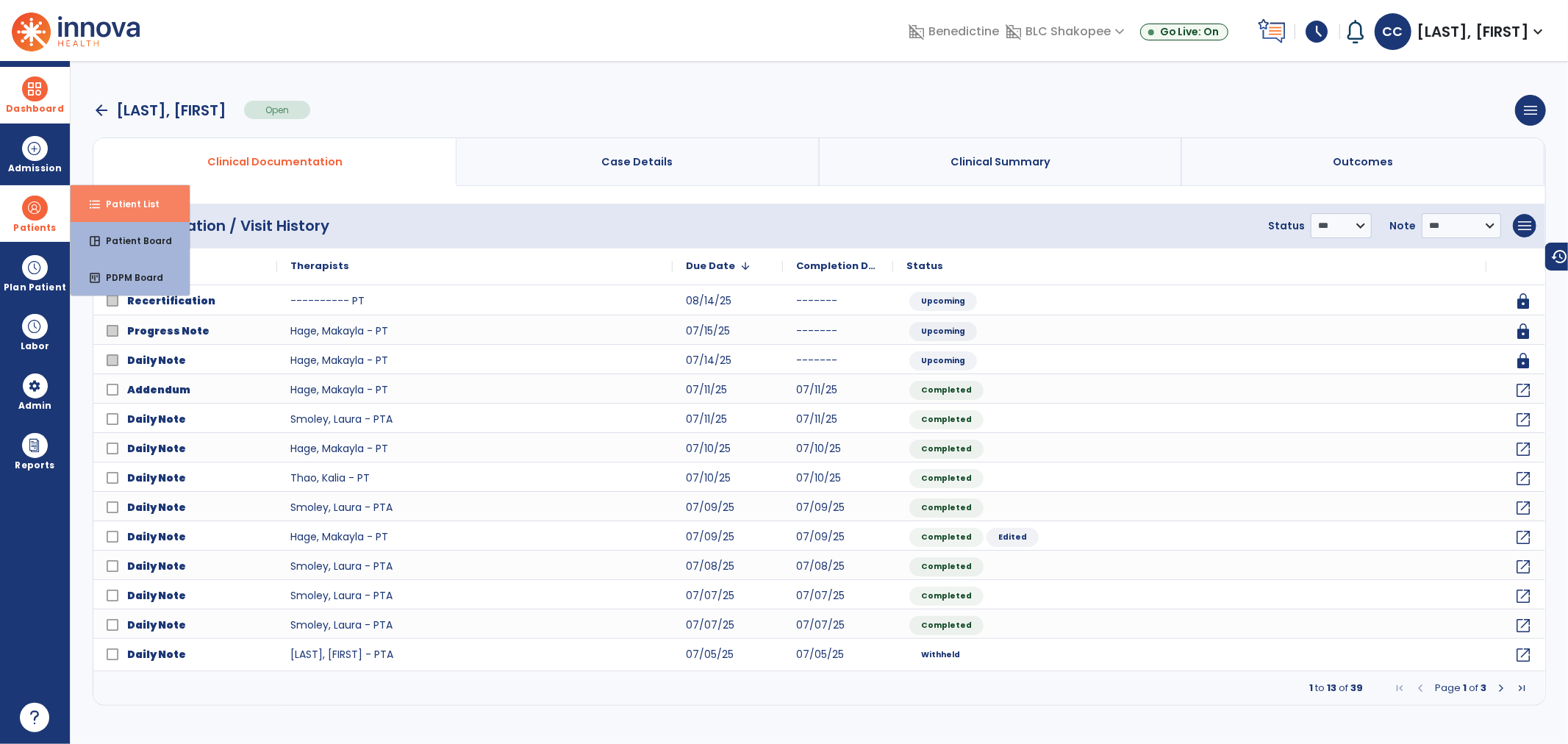 click on "Patient List" at bounding box center [126, 204] 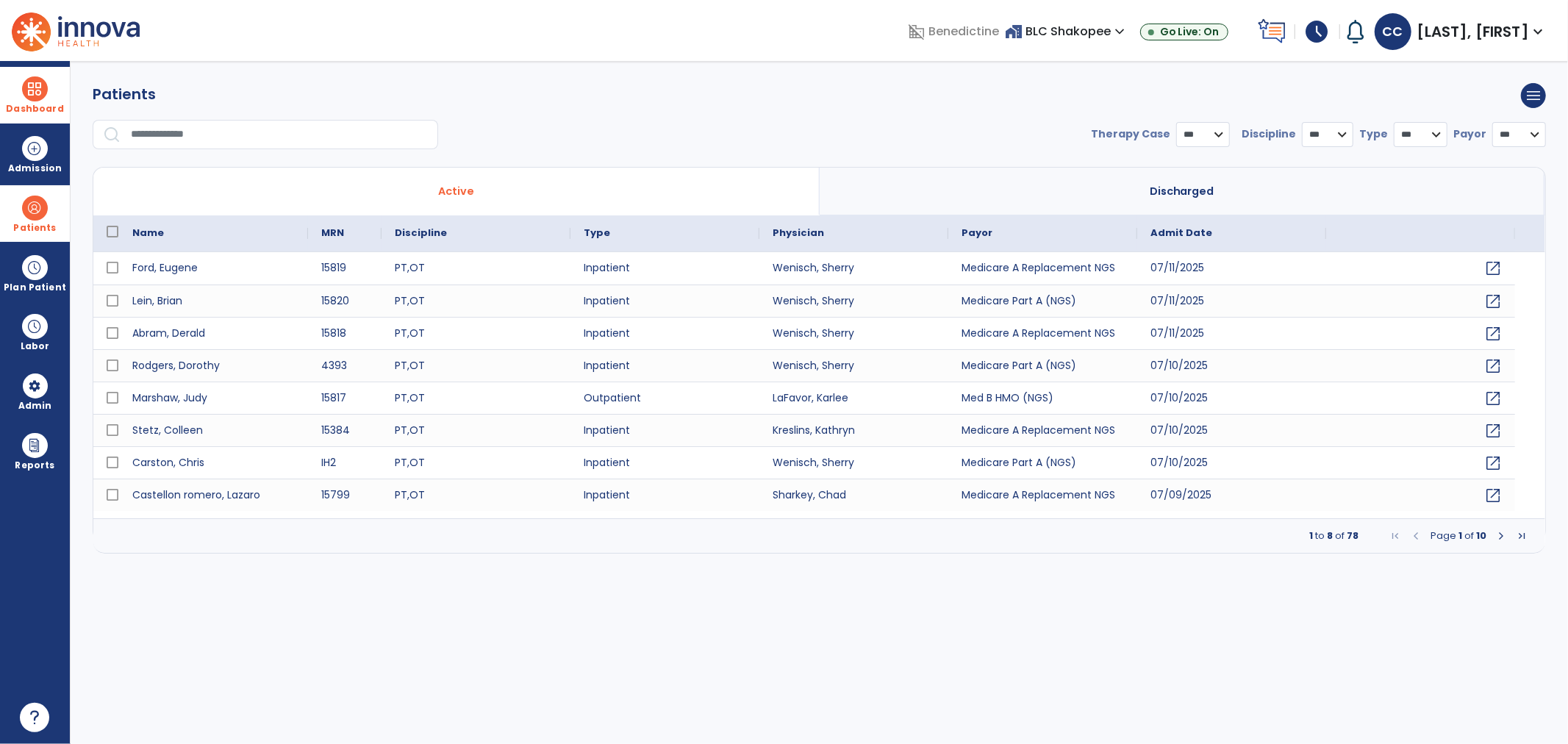 select on "***" 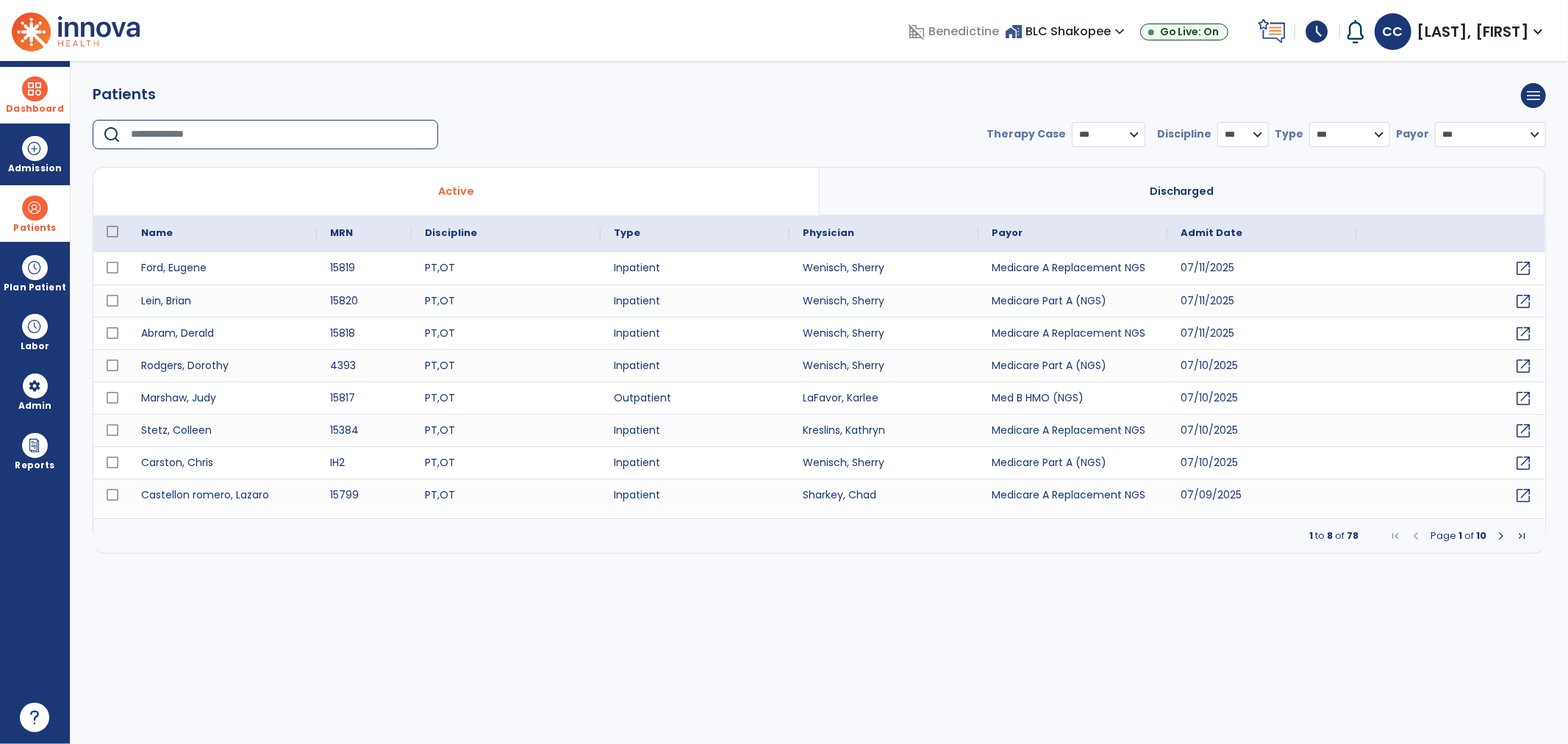 click at bounding box center [279, 135] 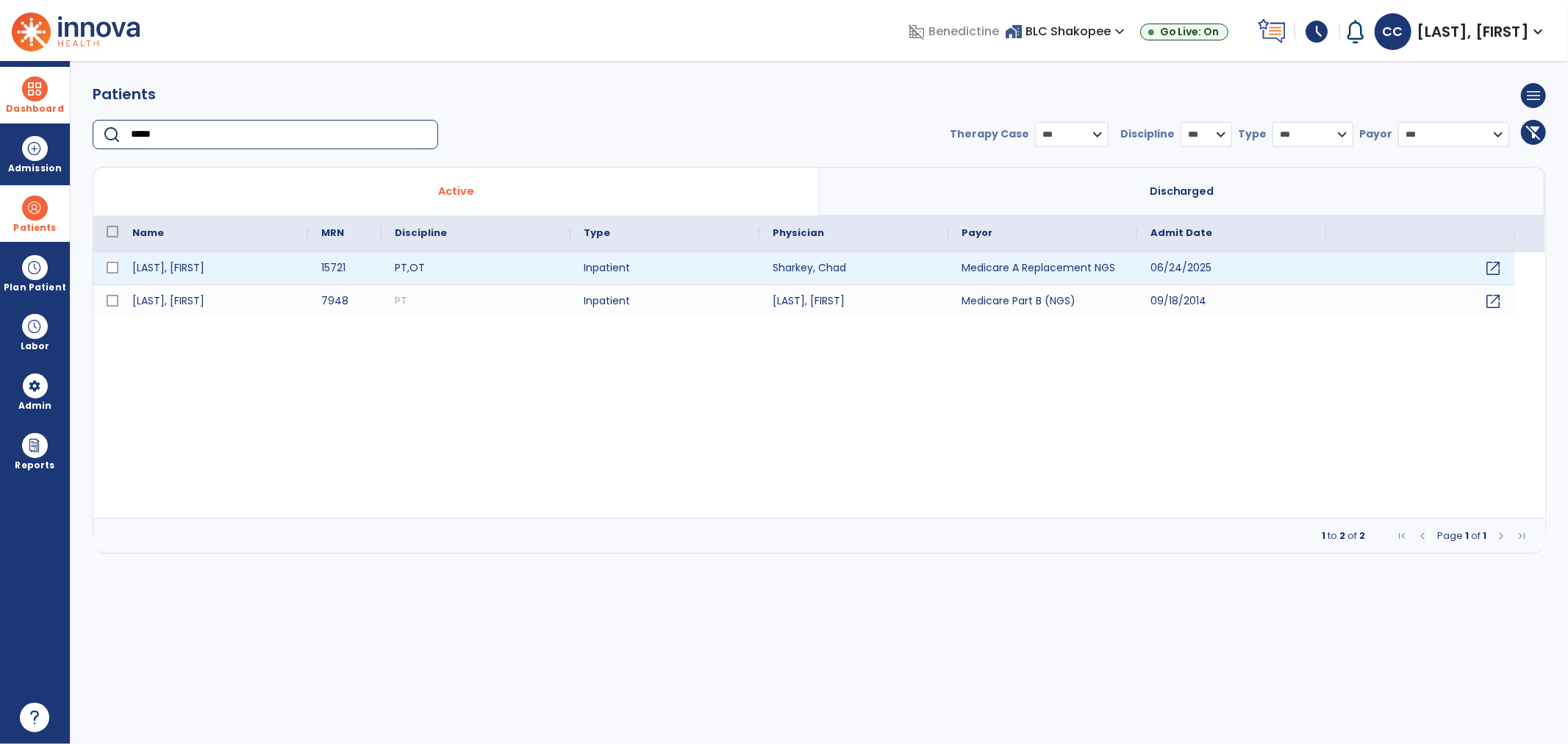 type on "*****" 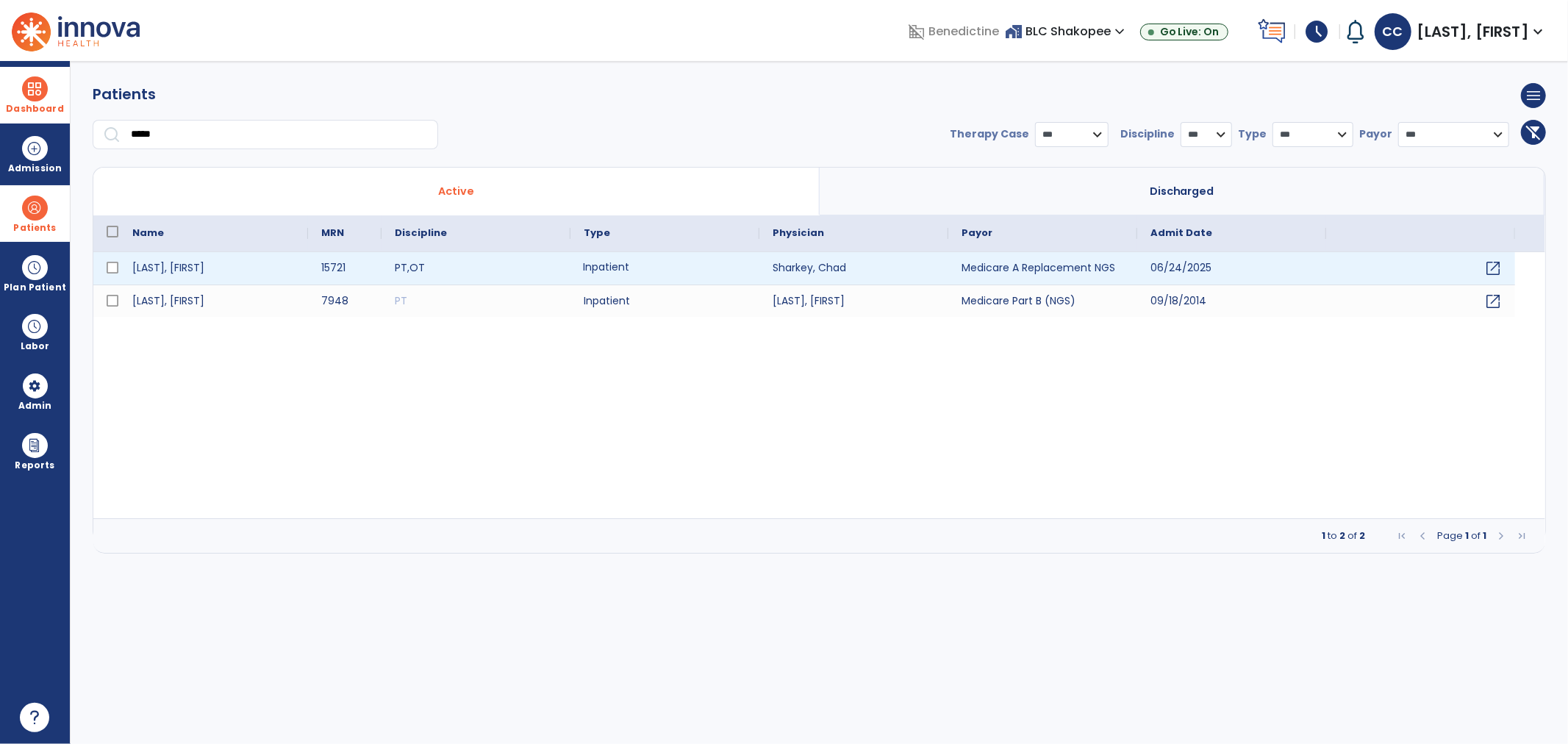 click on "Inpatient" at bounding box center [665, 268] 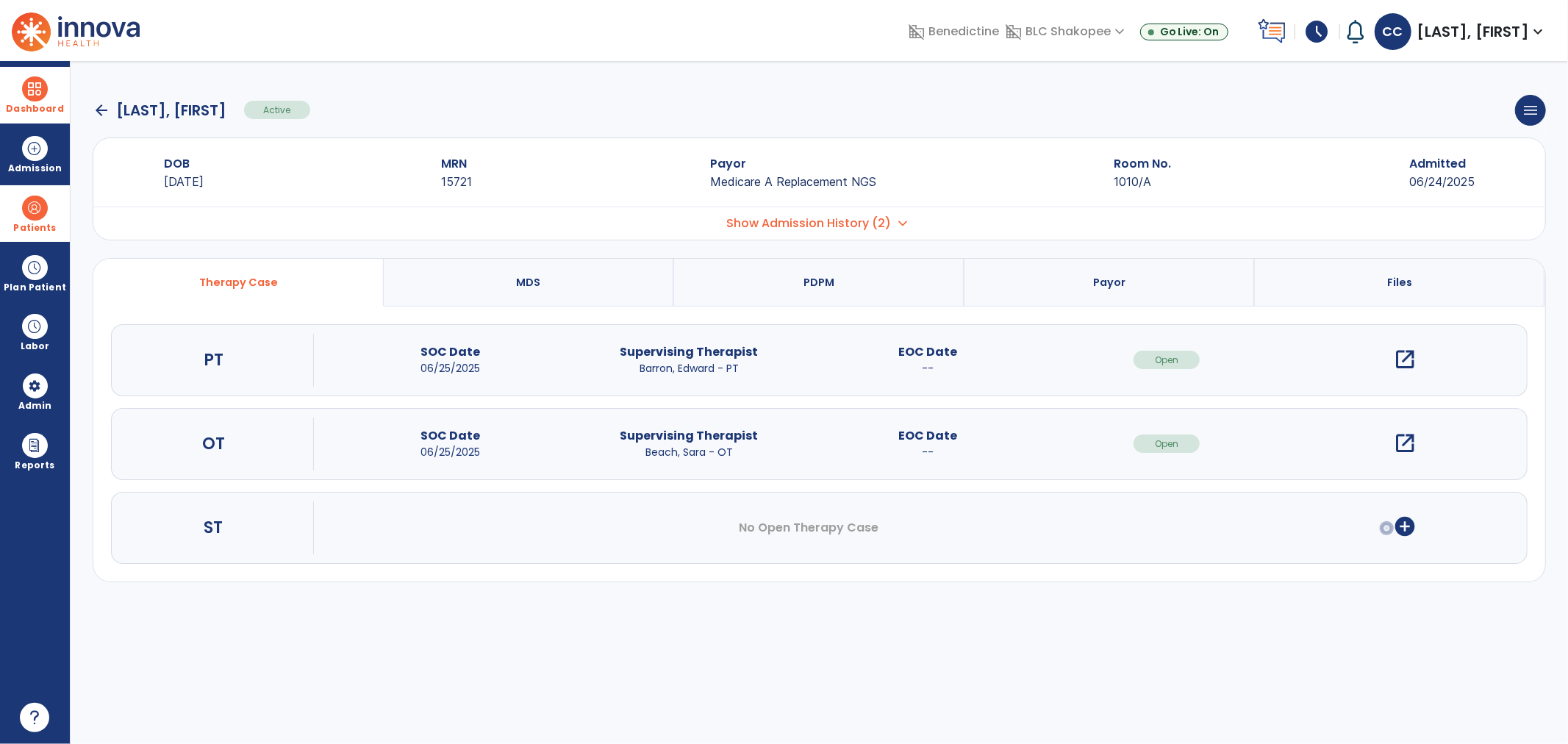 click on "open_in_new" at bounding box center [1406, 360] 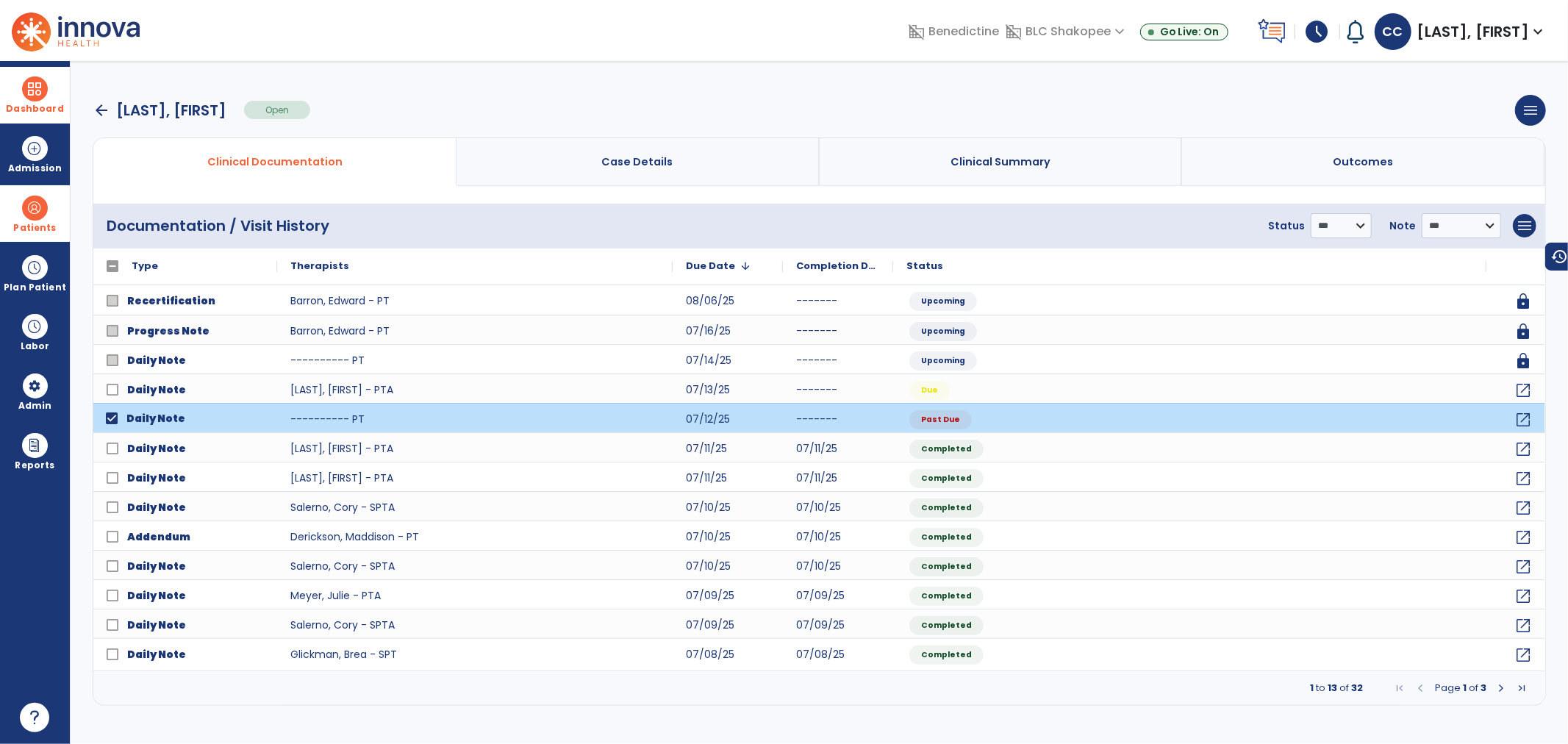click on "**********" at bounding box center (819, 226) 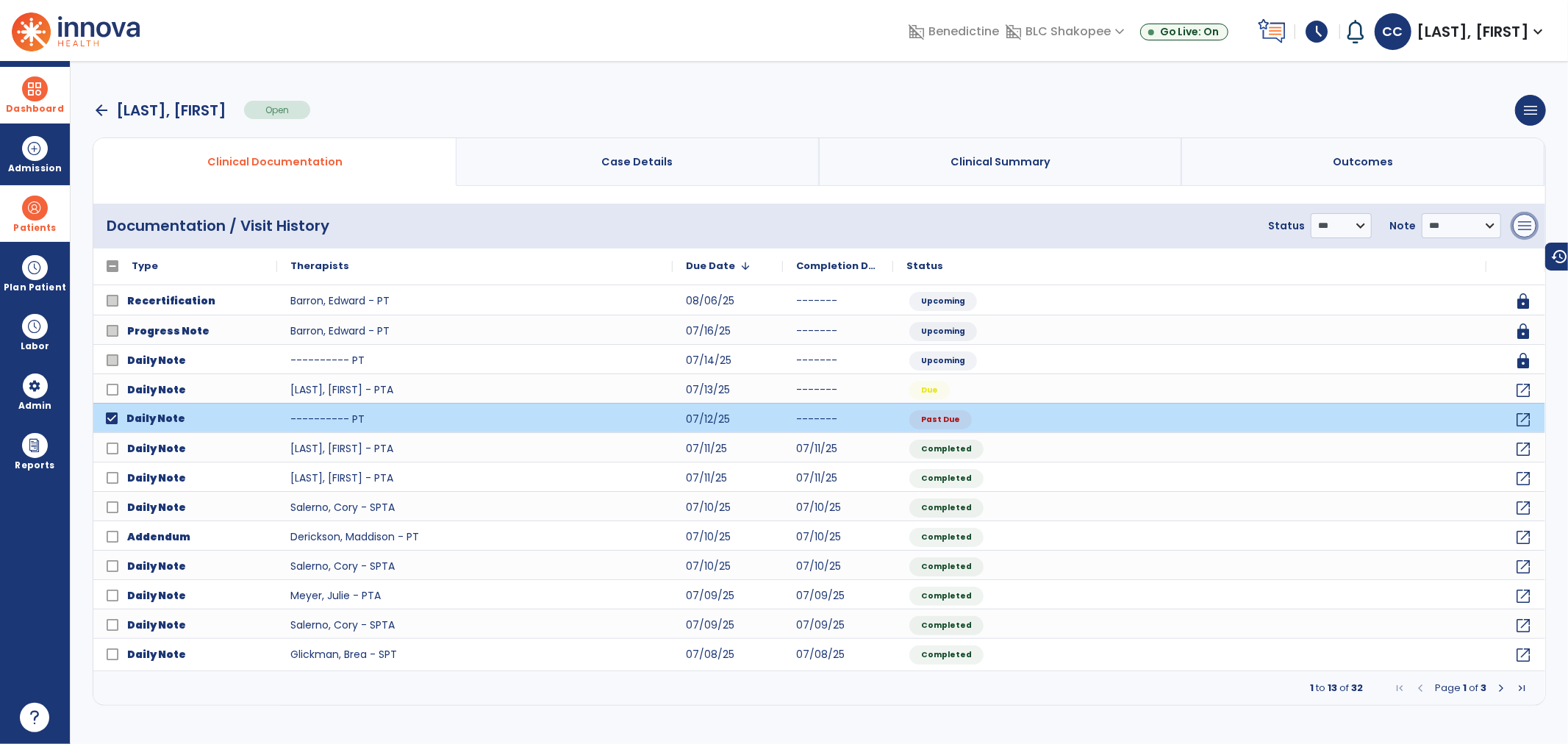 click on "menu" at bounding box center [1525, 226] 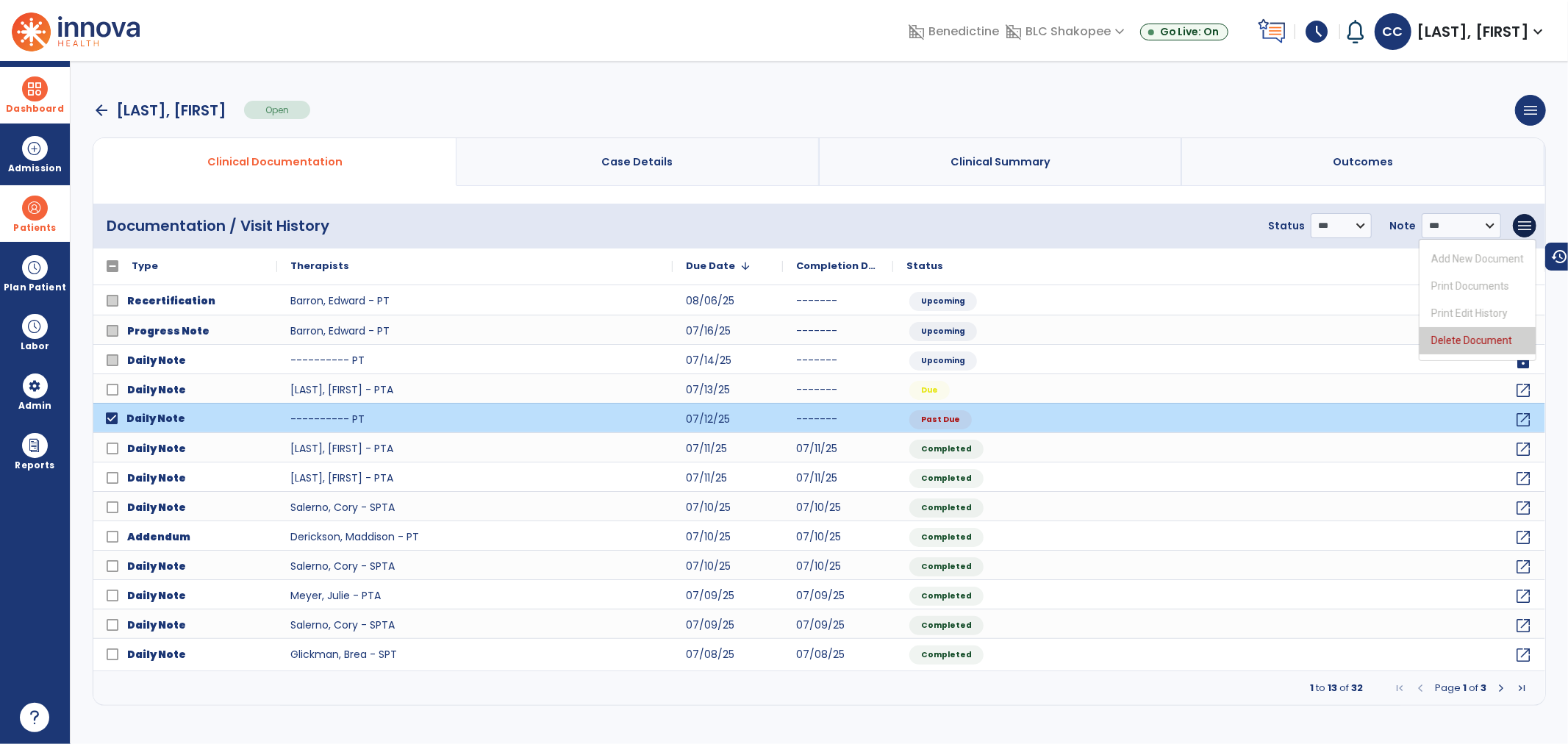 click on "Delete Document" at bounding box center (1478, 340) 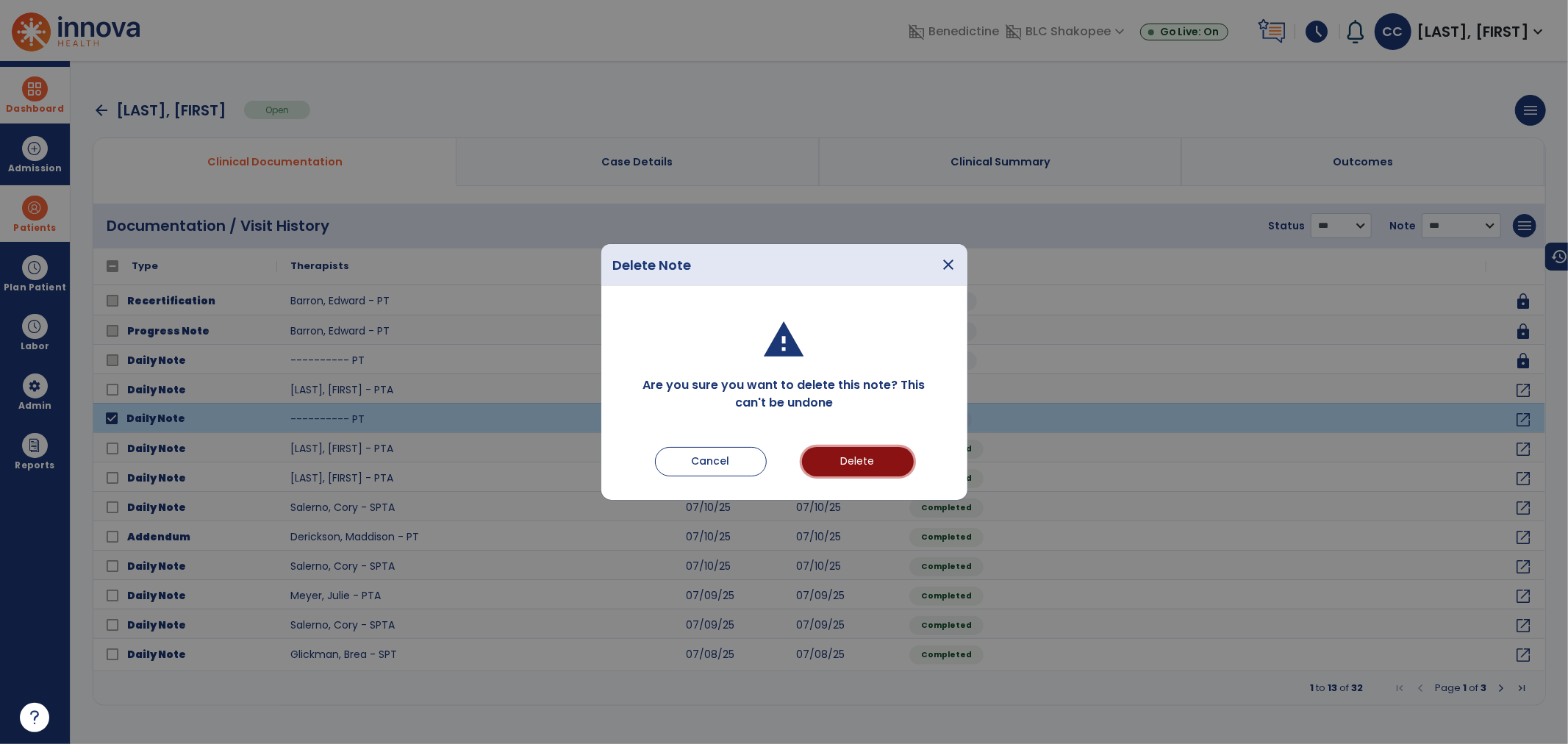 click on "Delete" at bounding box center [858, 462] 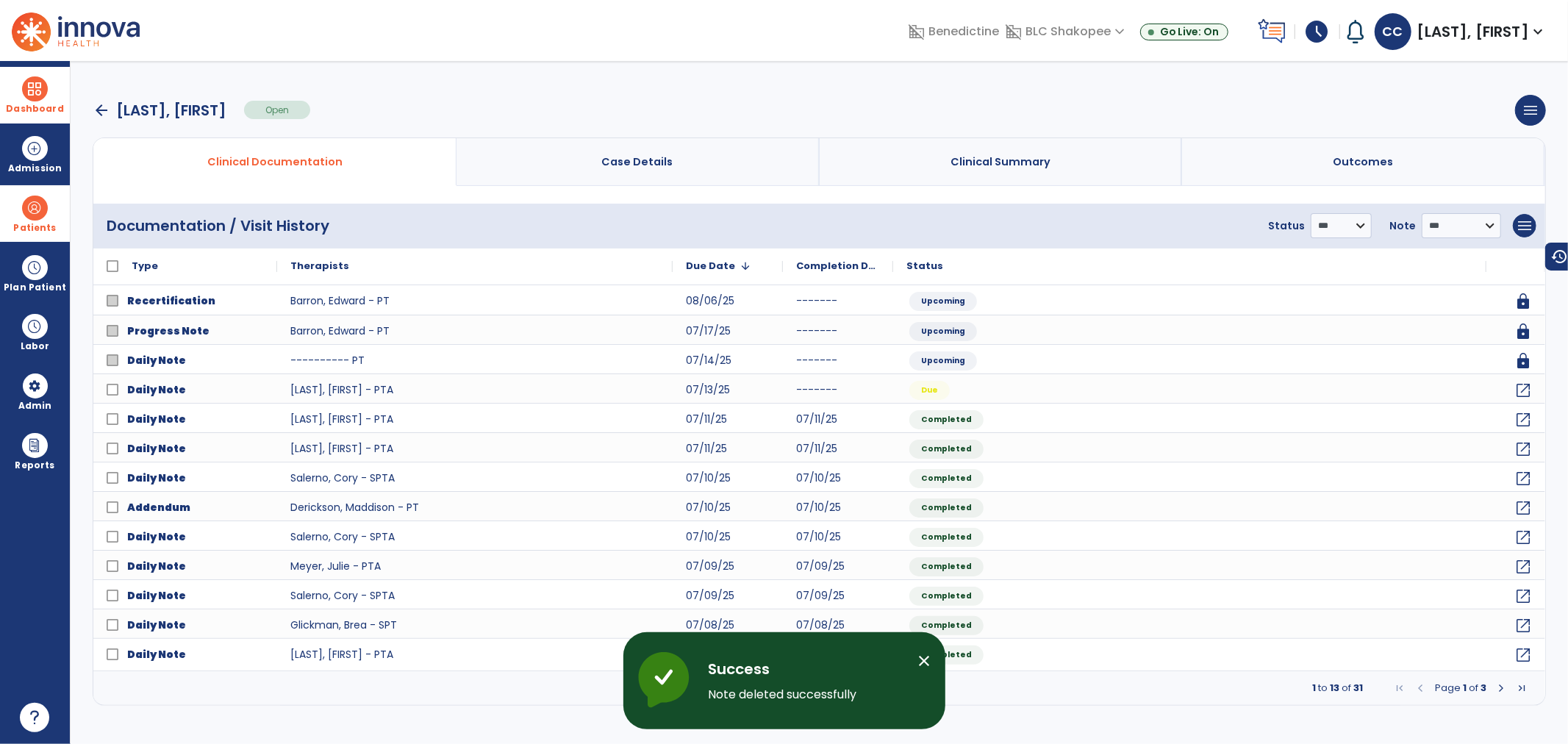 click on "Patients" at bounding box center (35, 213) 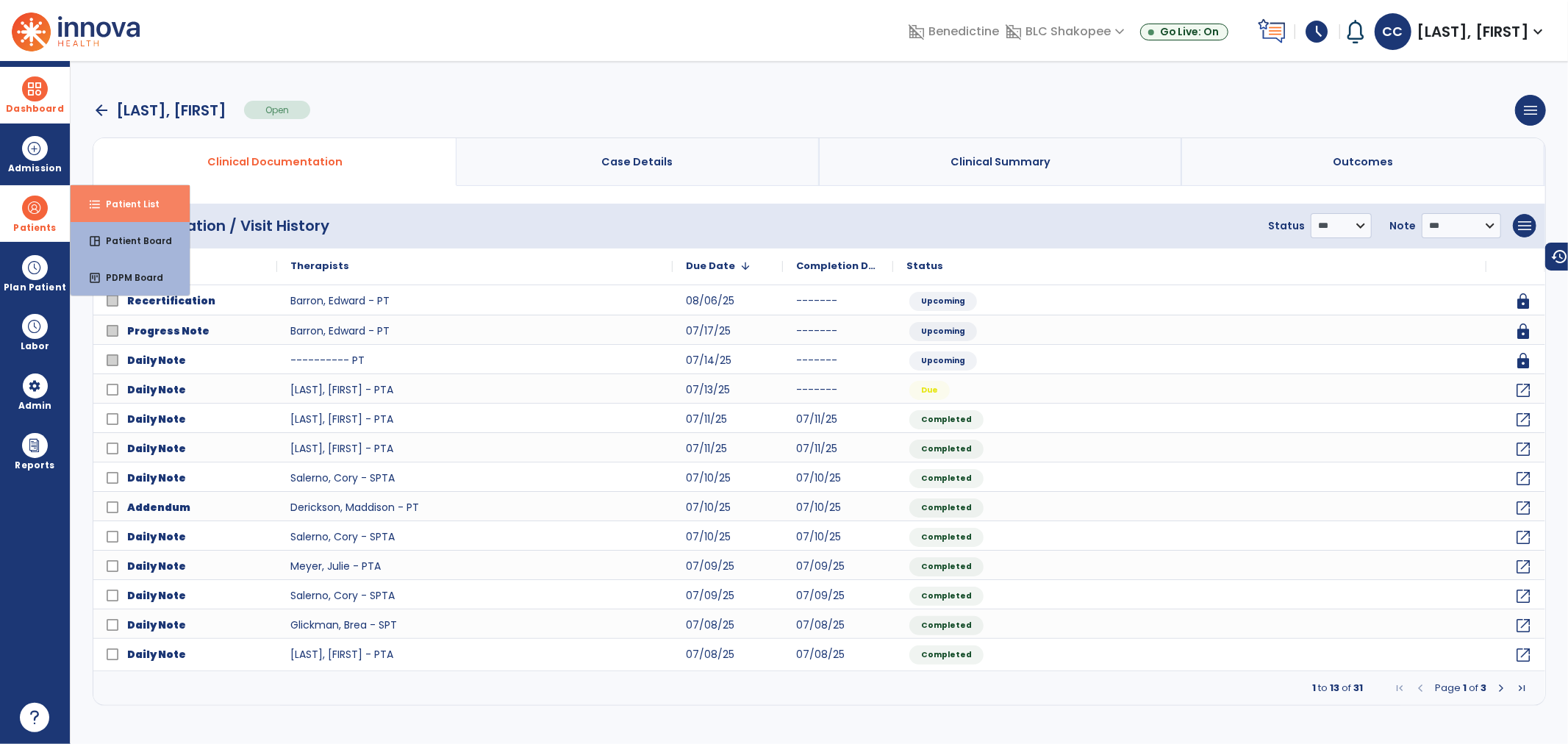 click on "format_list_bulleted  Patient List" at bounding box center (130, 204) 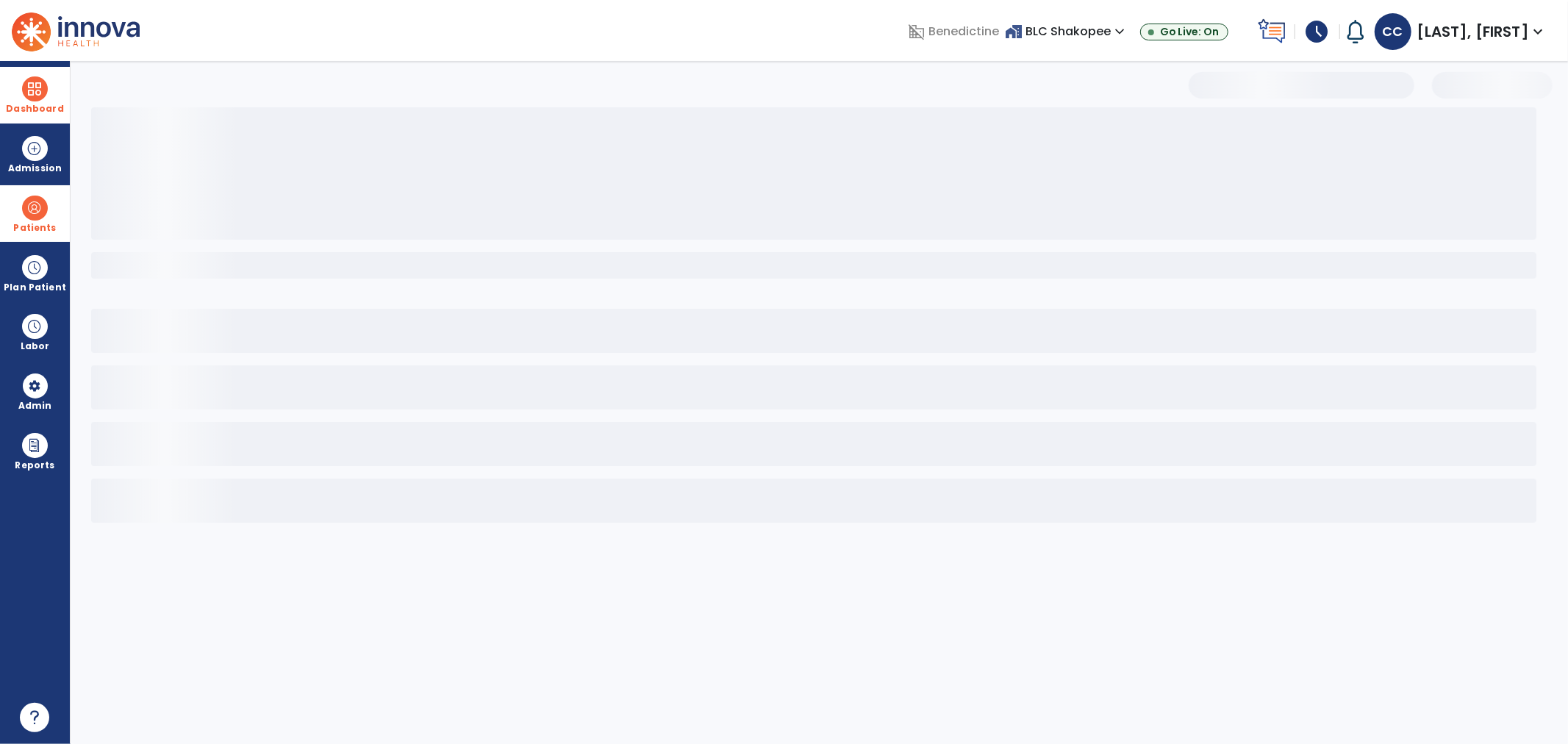 select on "***" 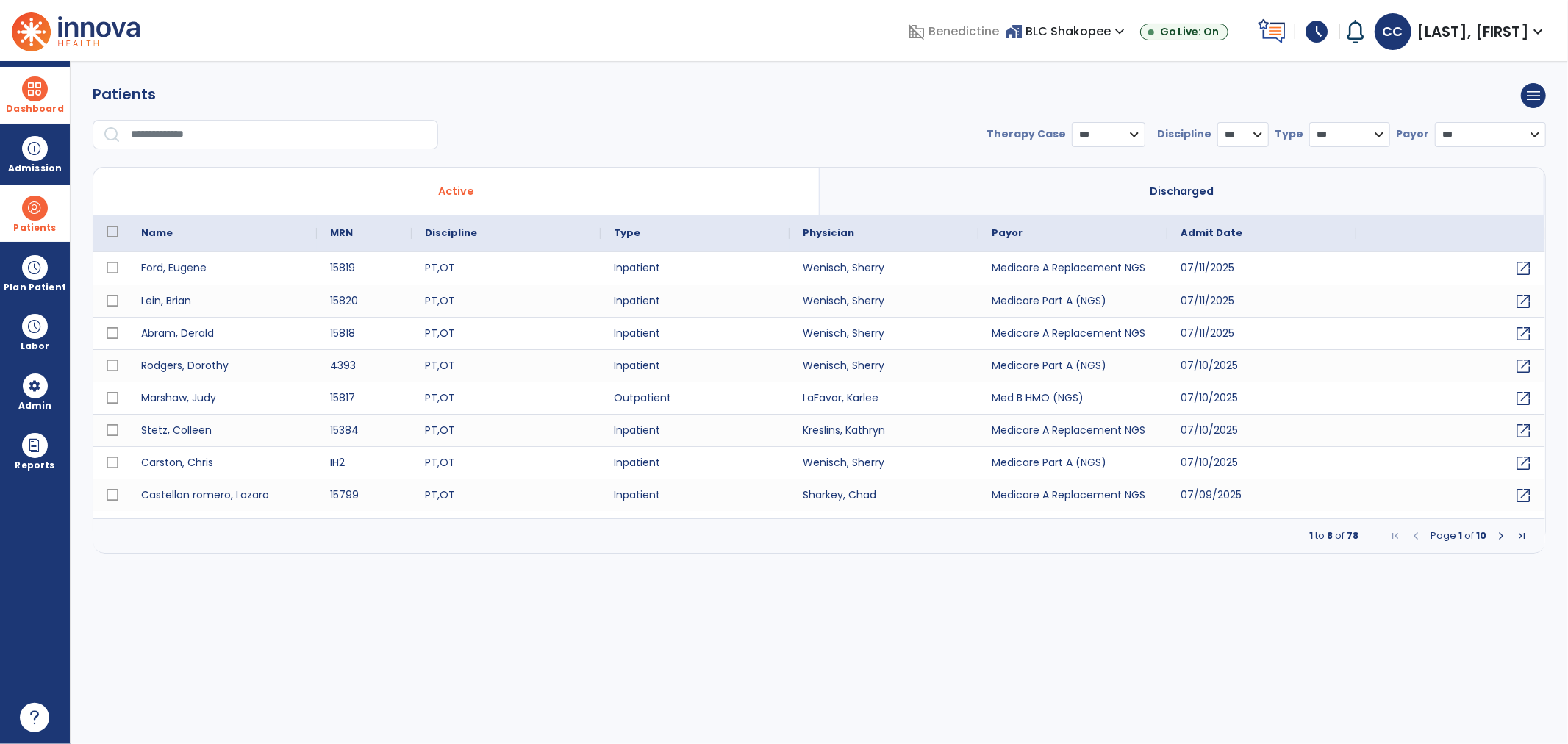 click at bounding box center (270, 140) 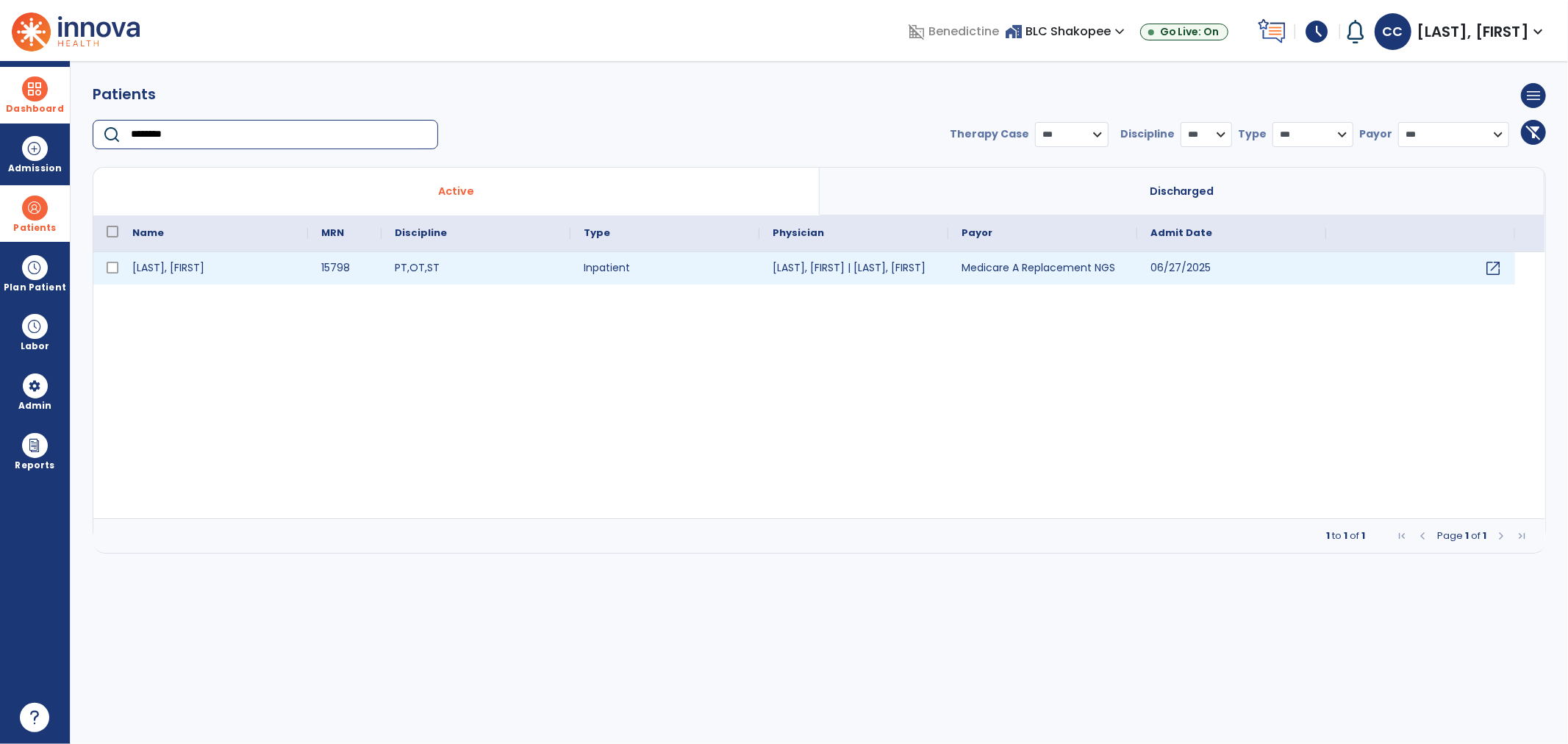 type on "********" 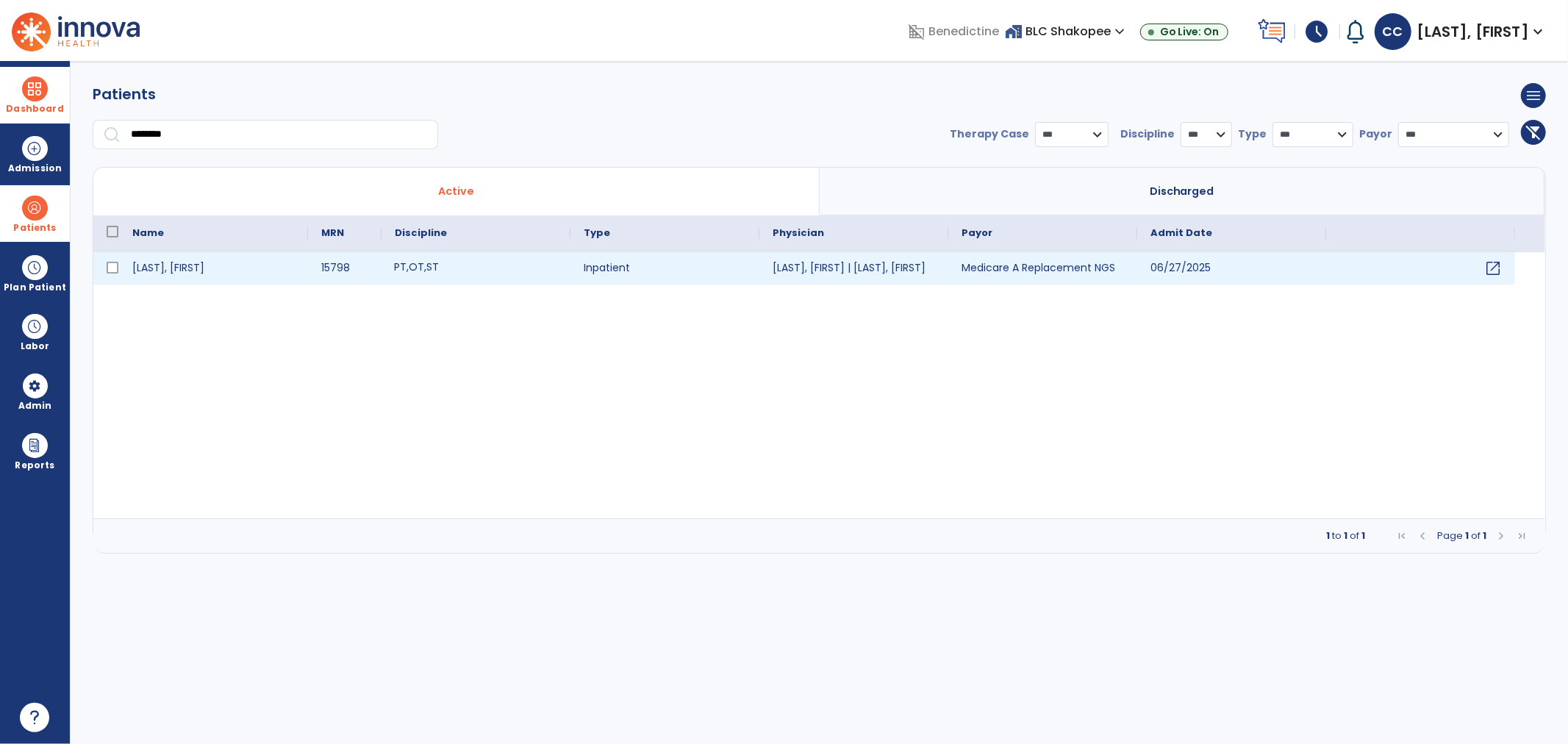 click on "PT , OT , ST" at bounding box center (476, 268) 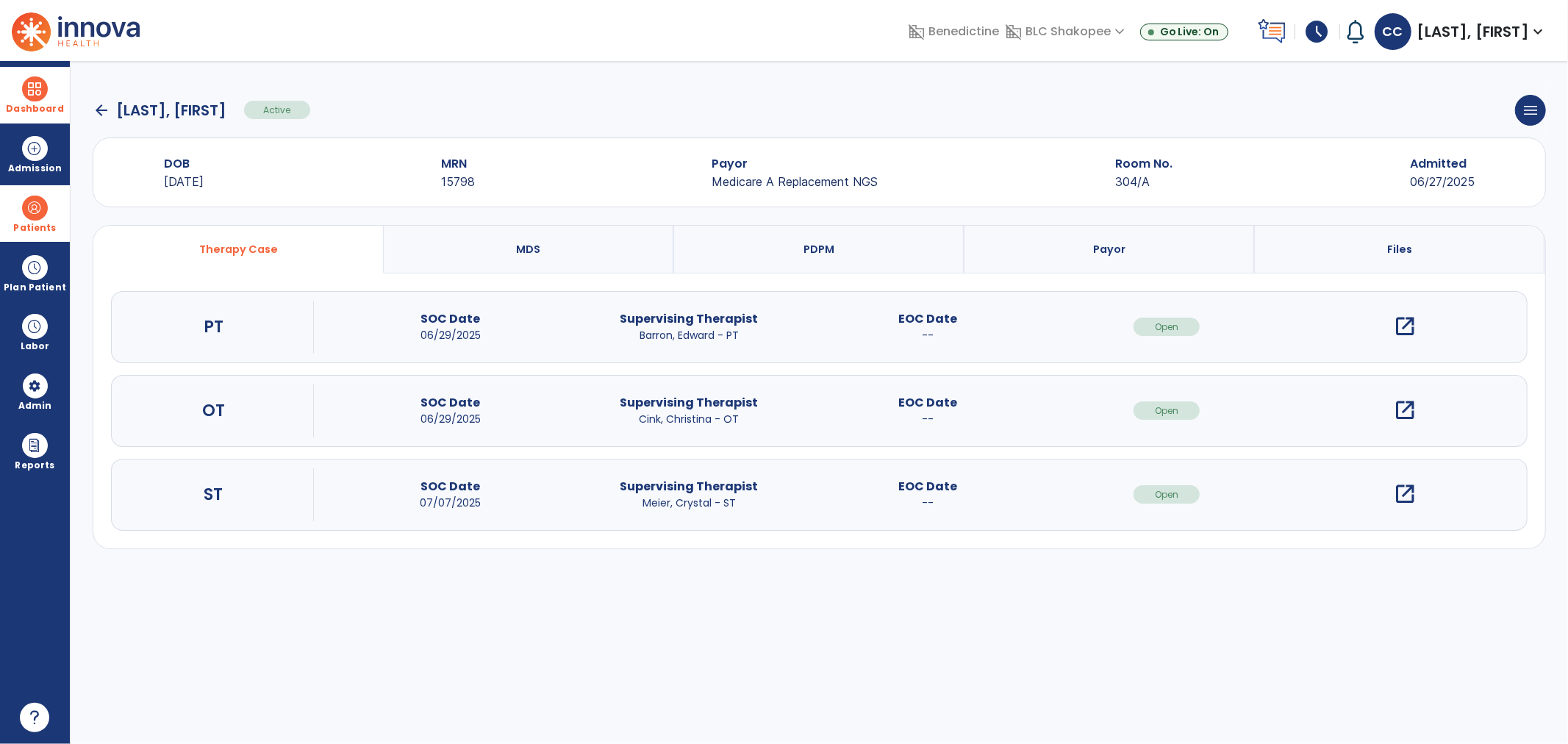 click on "open_in_new" at bounding box center (1406, 326) 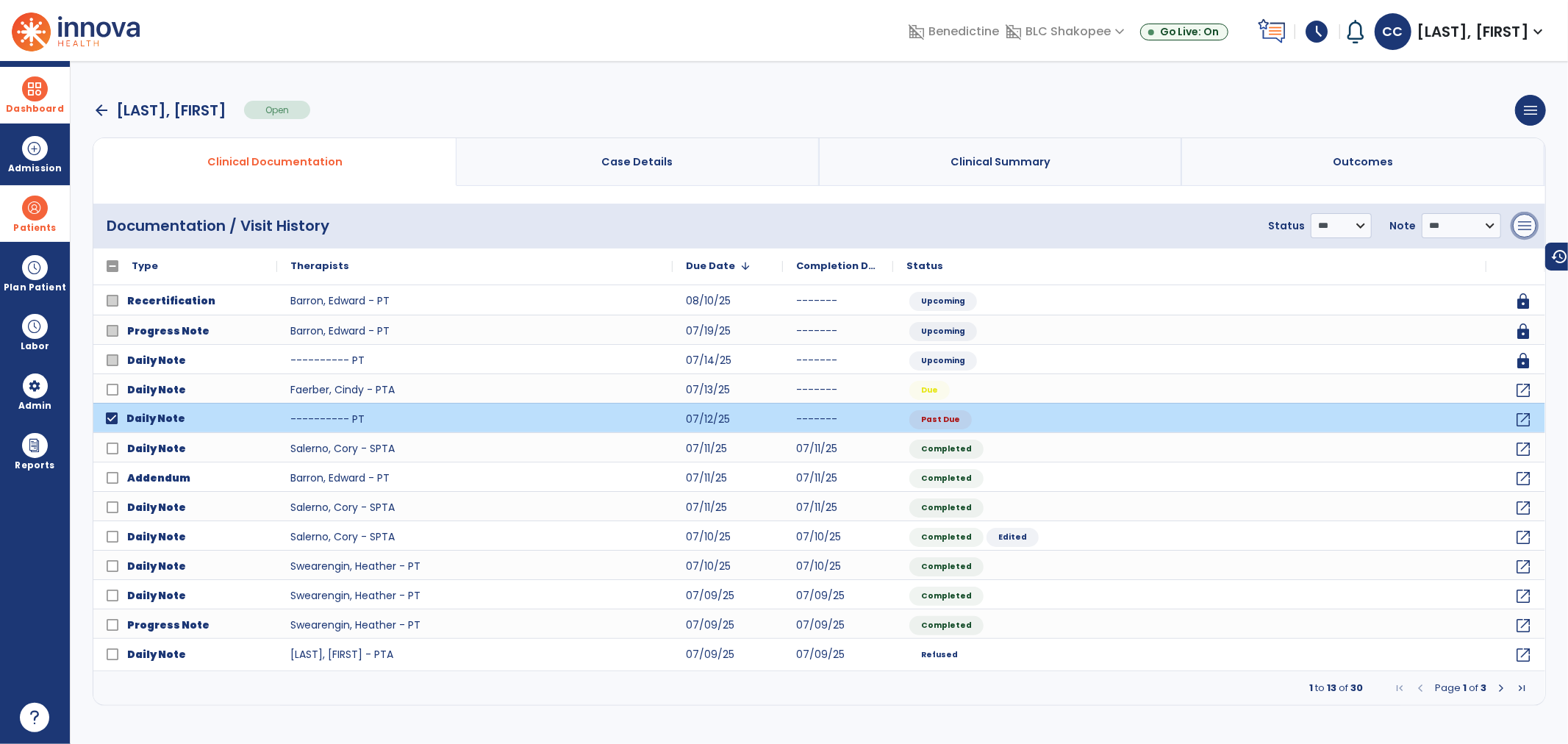 click on "menu" at bounding box center (1525, 226) 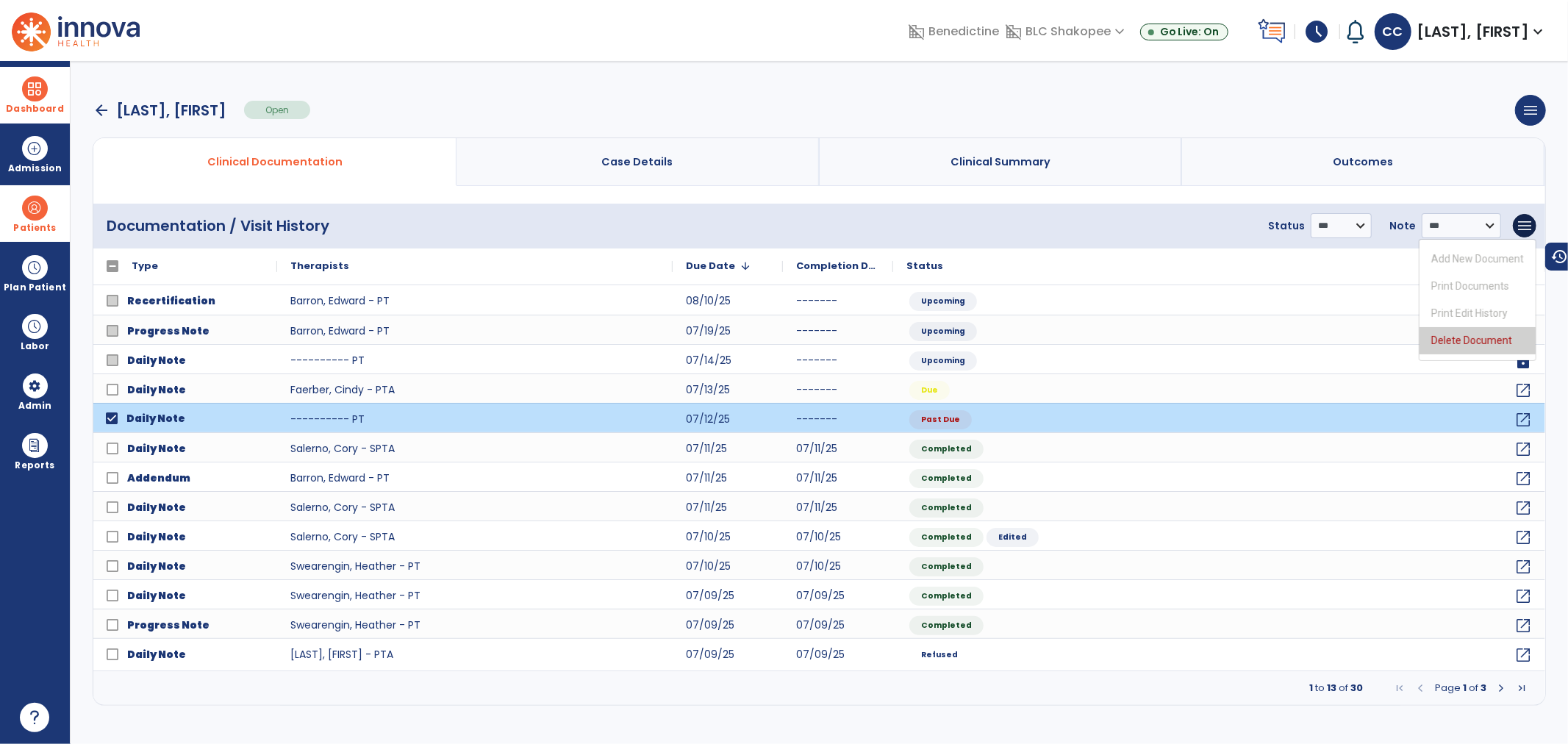 click on "Delete Document" at bounding box center (1478, 340) 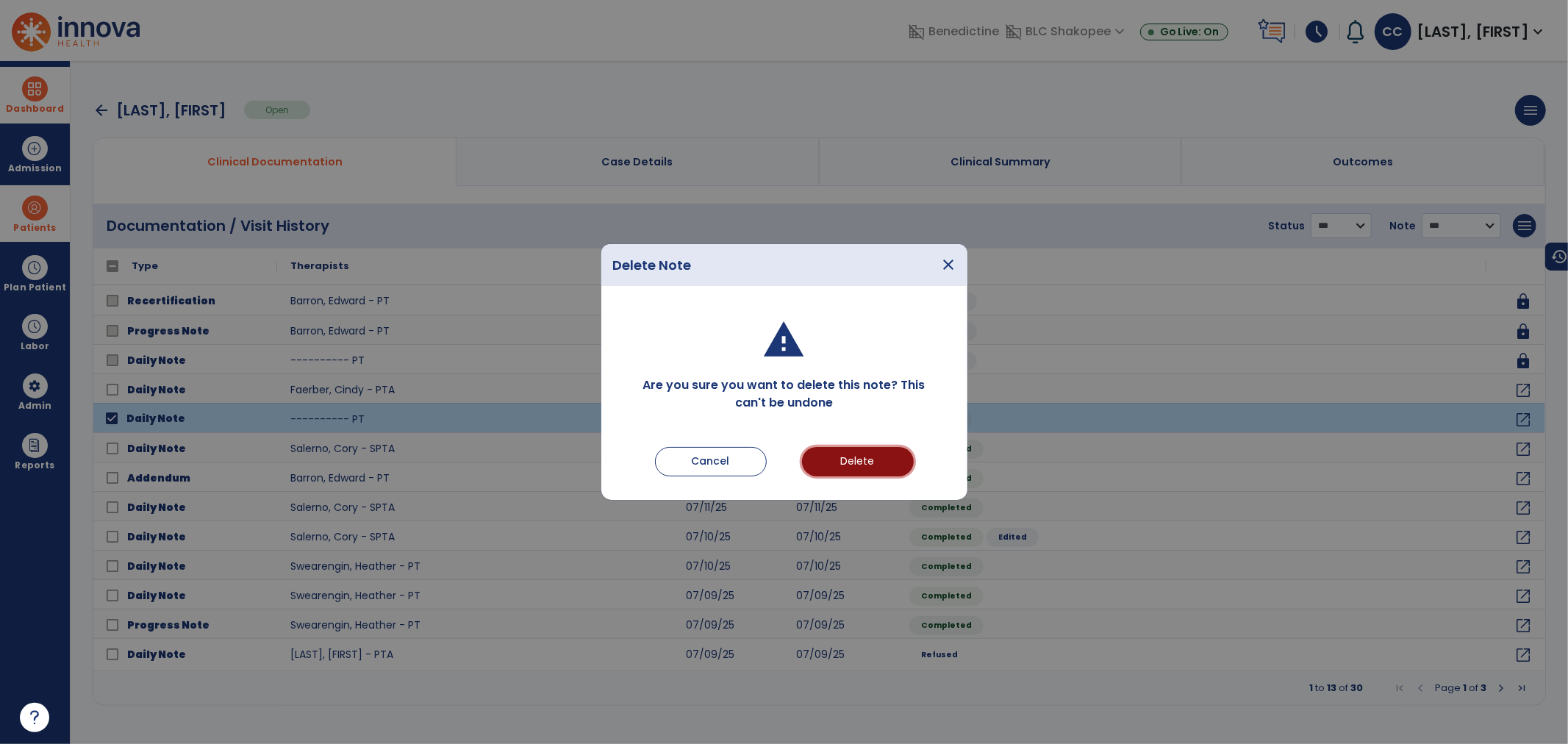 click on "Delete" at bounding box center (858, 462) 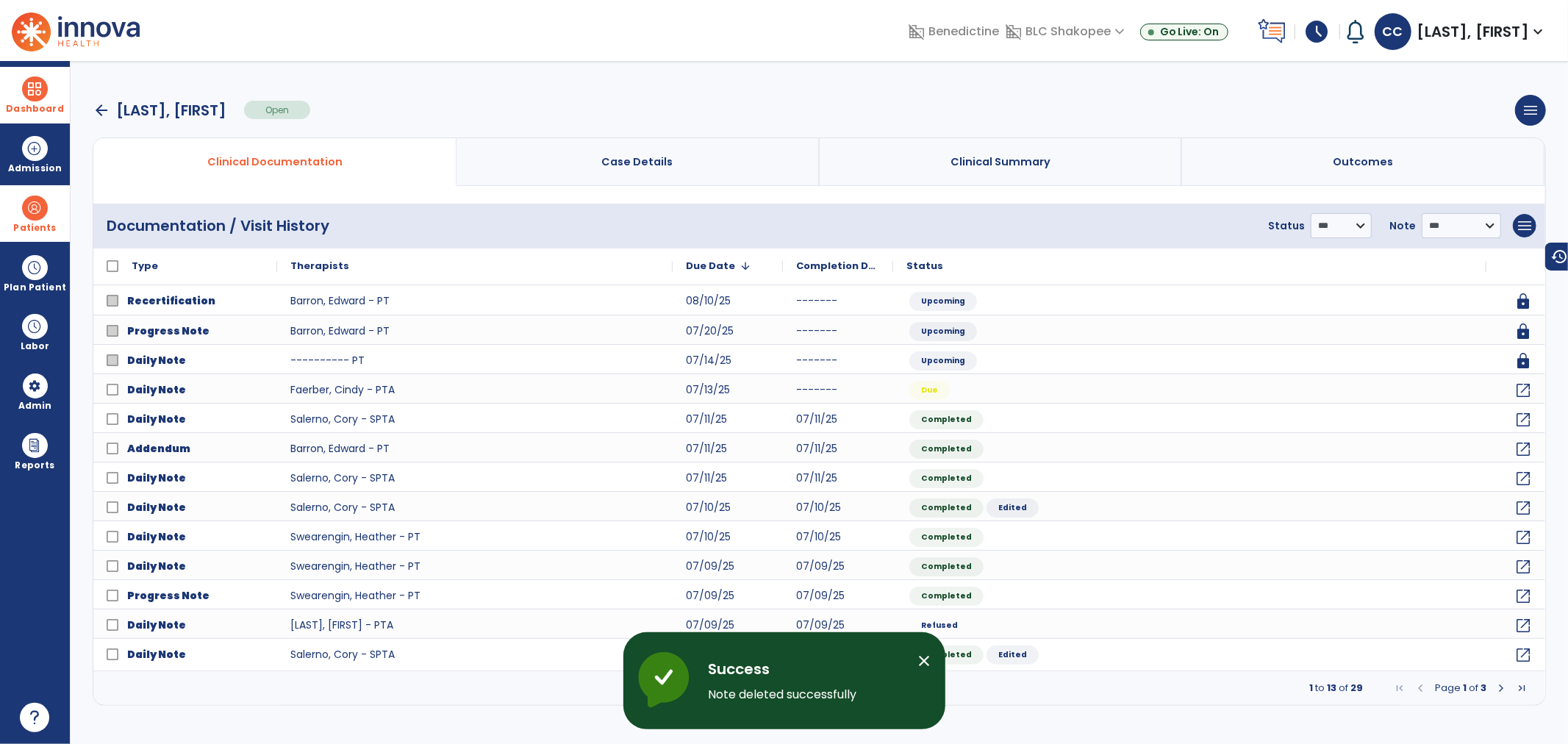 click at bounding box center (35, 208) 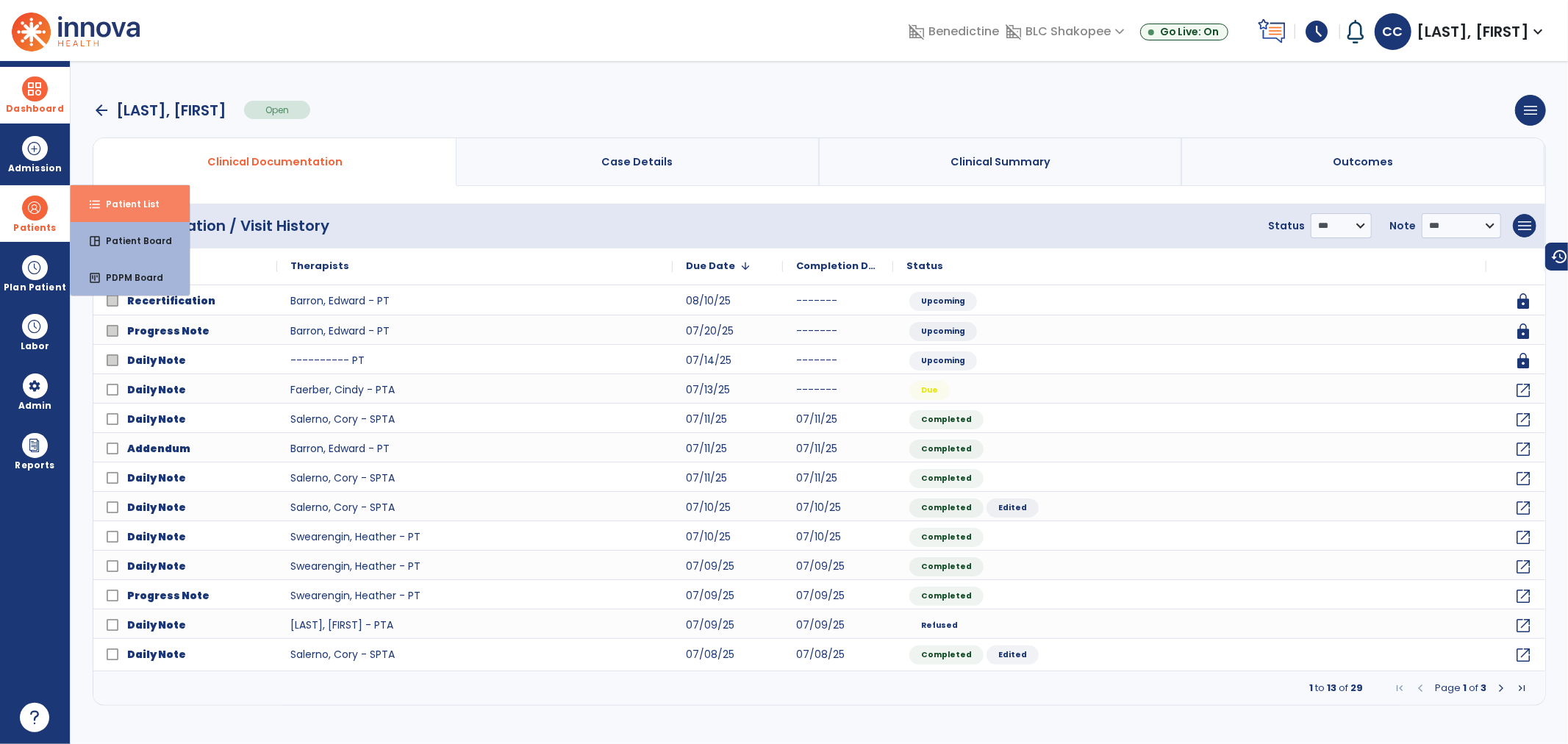 click on "Patient List" at bounding box center (126, 204) 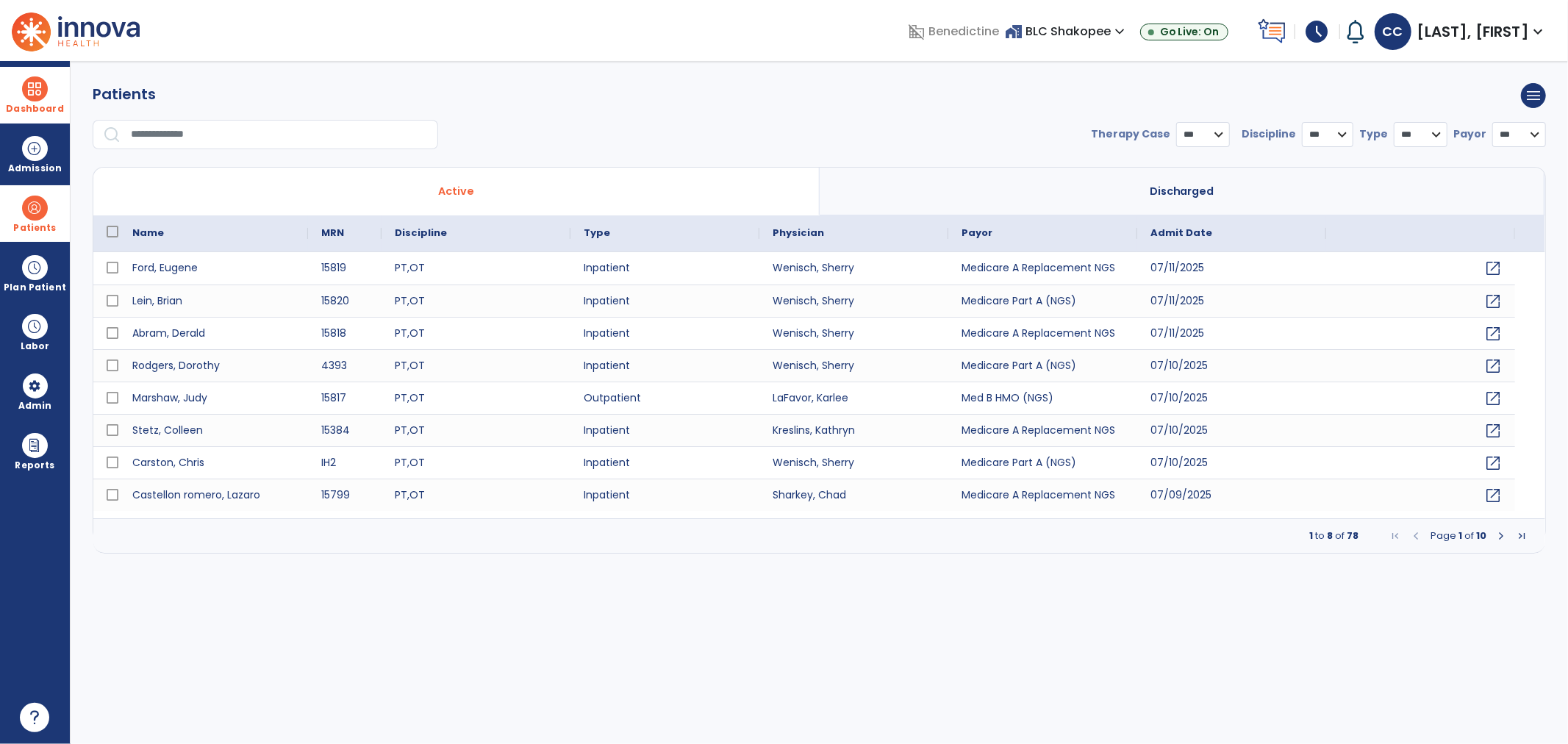 select on "***" 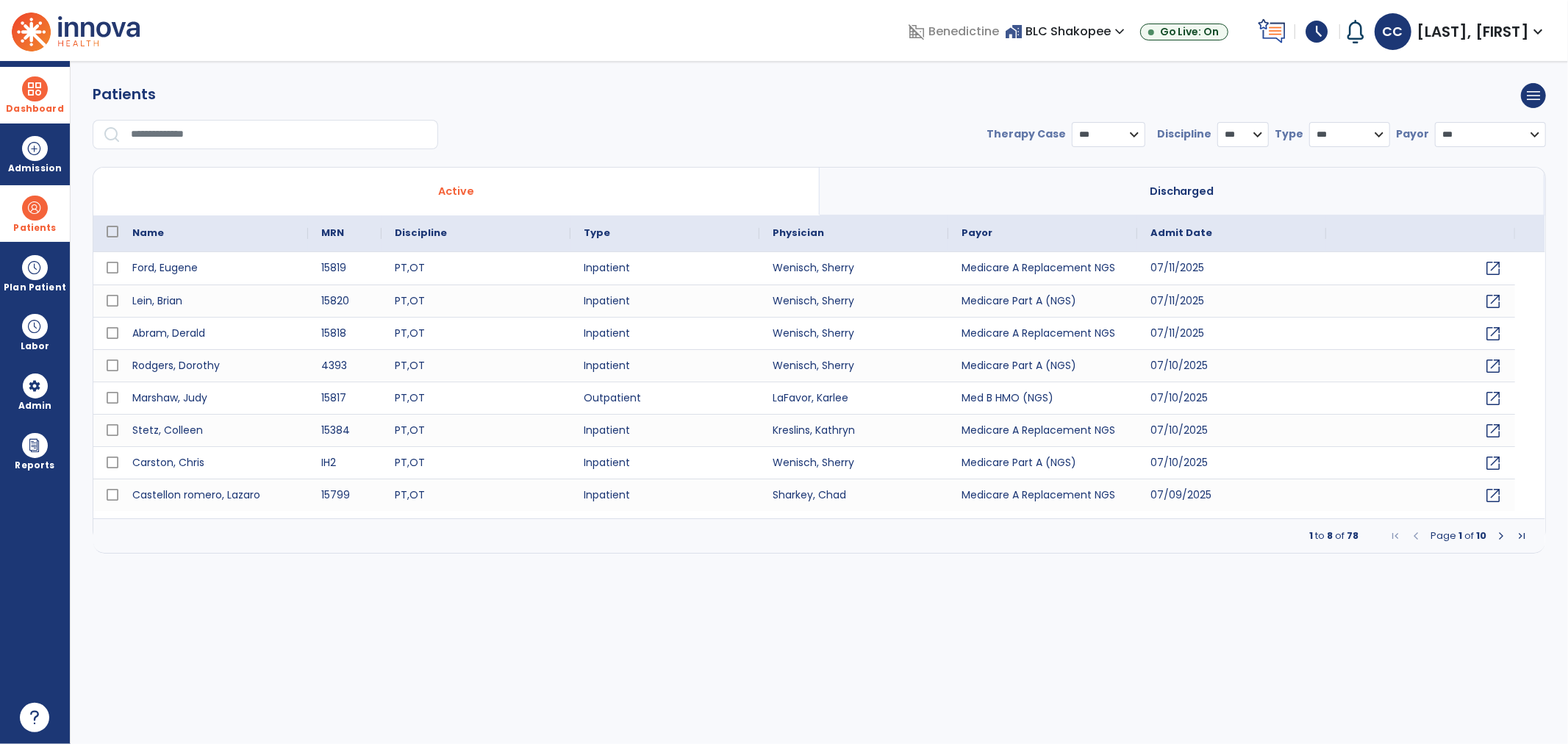 click at bounding box center (279, 135) 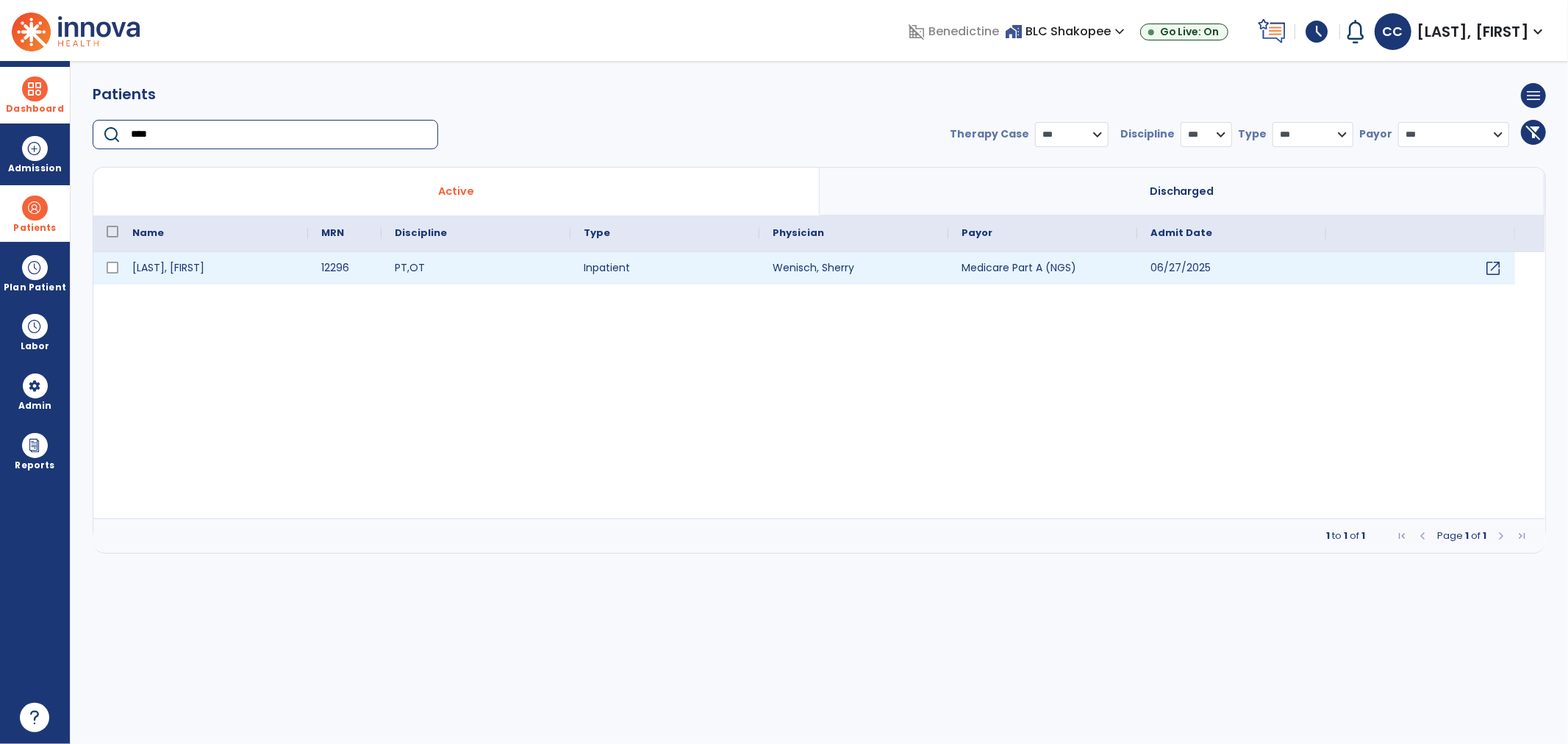 type on "****" 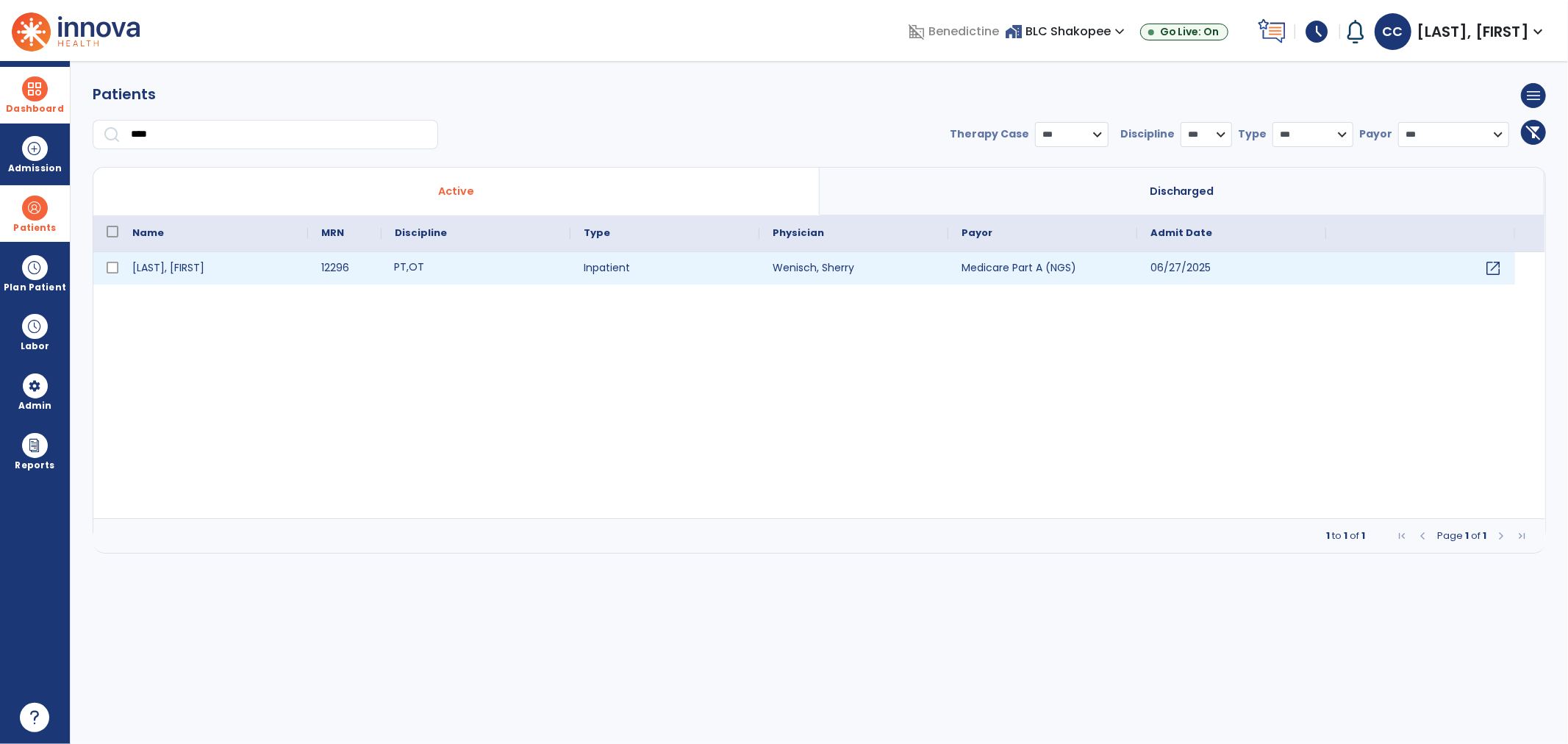 click on "PT , OT" at bounding box center [476, 268] 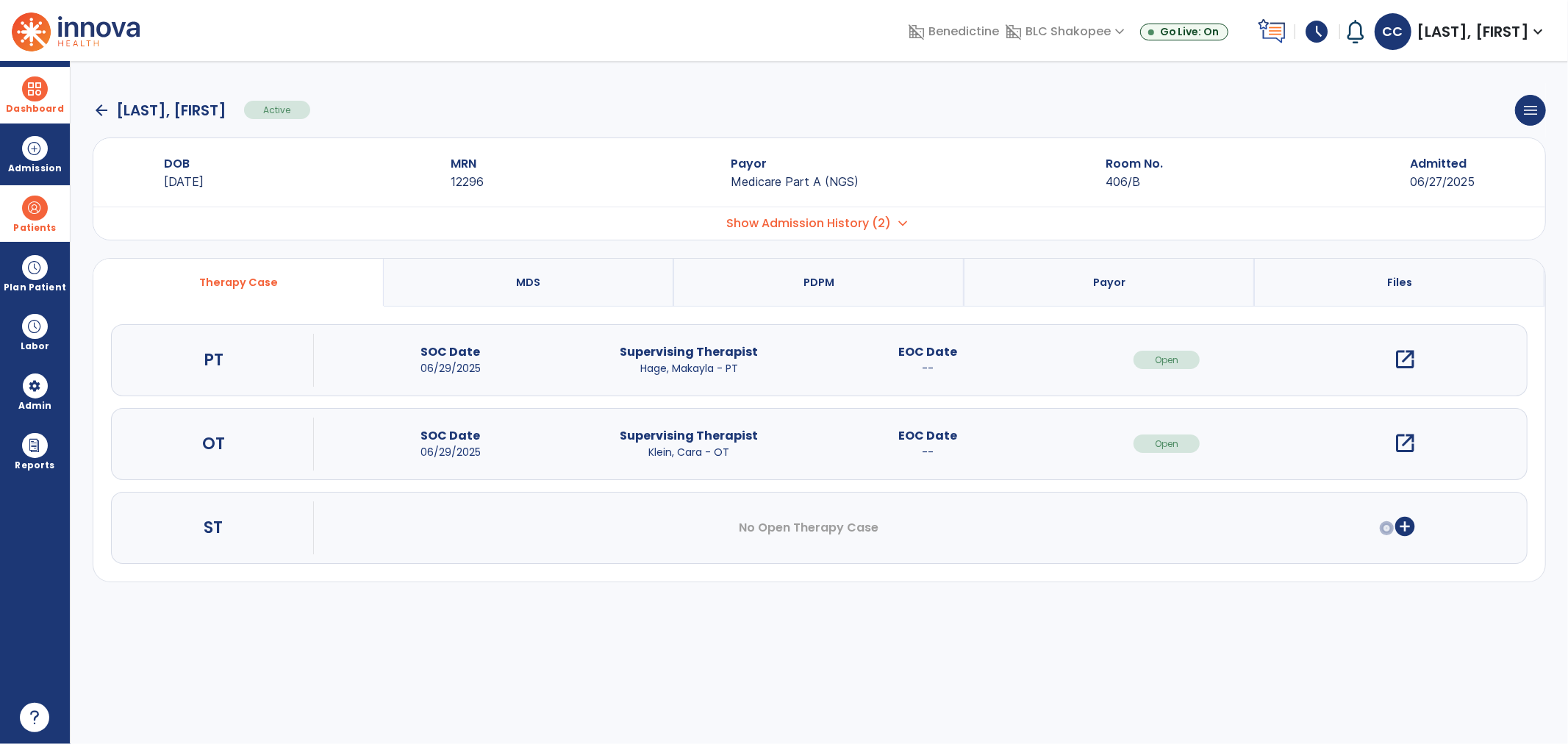 click on "open_in_new" at bounding box center (1406, 360) 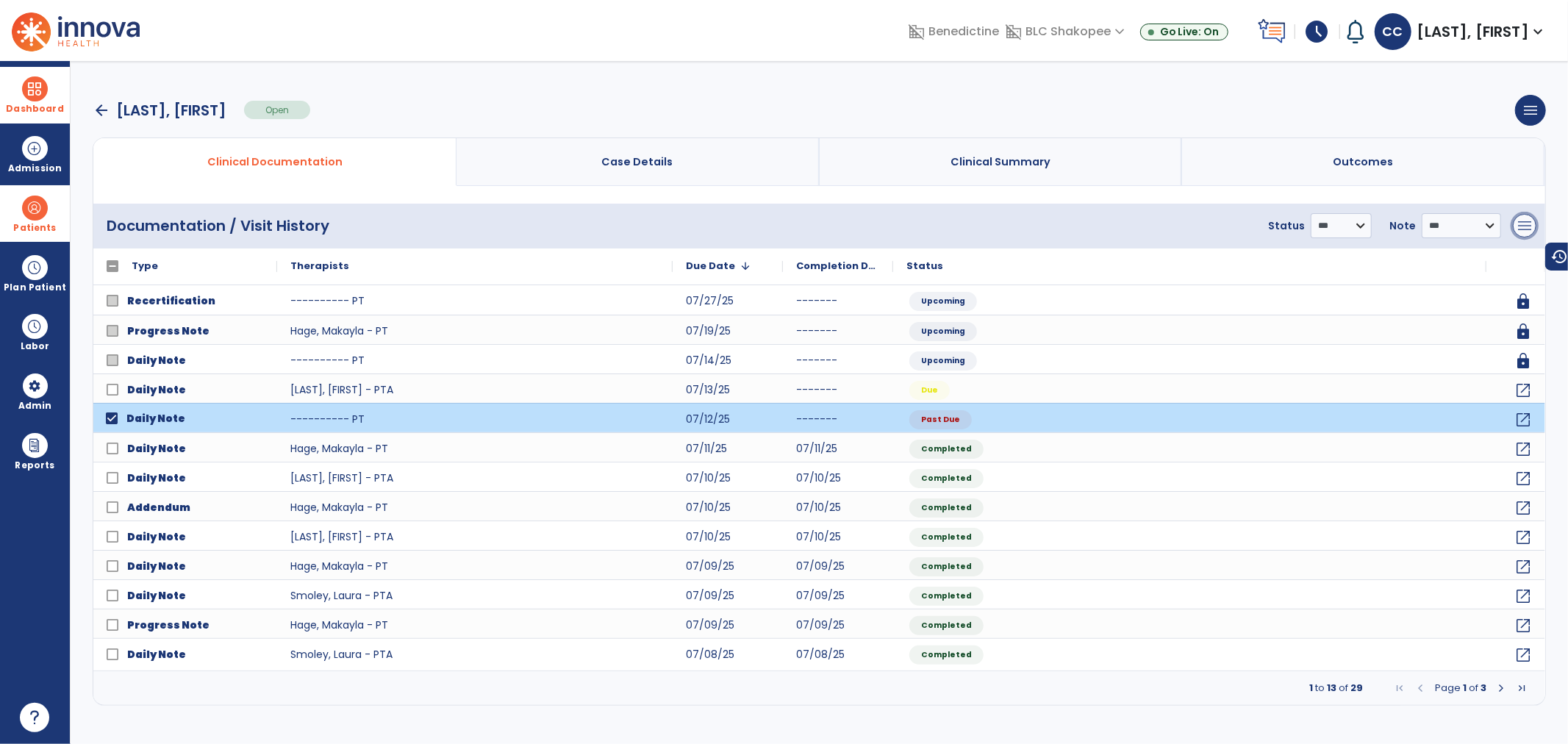 click on "menu" at bounding box center [1525, 226] 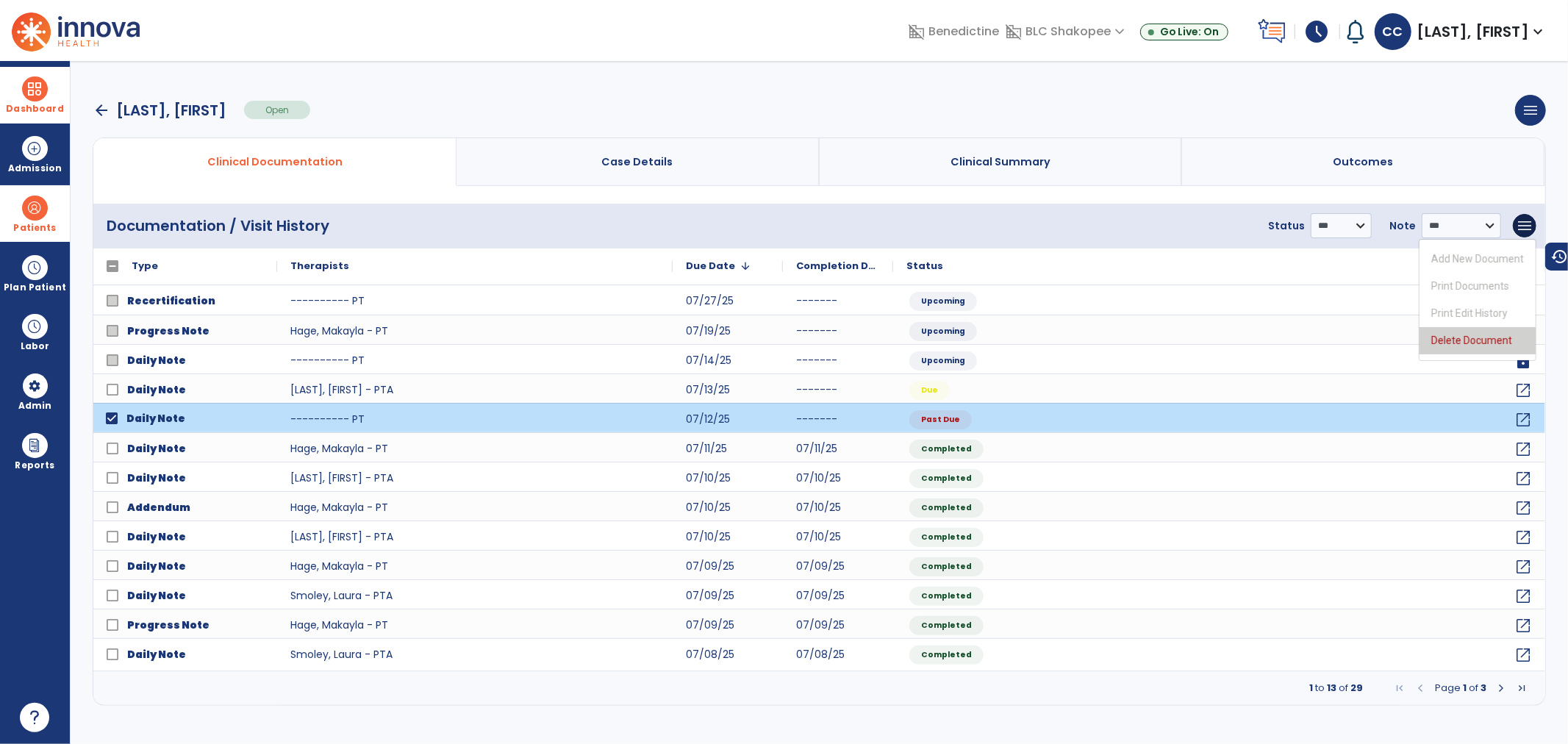 click on "Delete Document" at bounding box center [1478, 340] 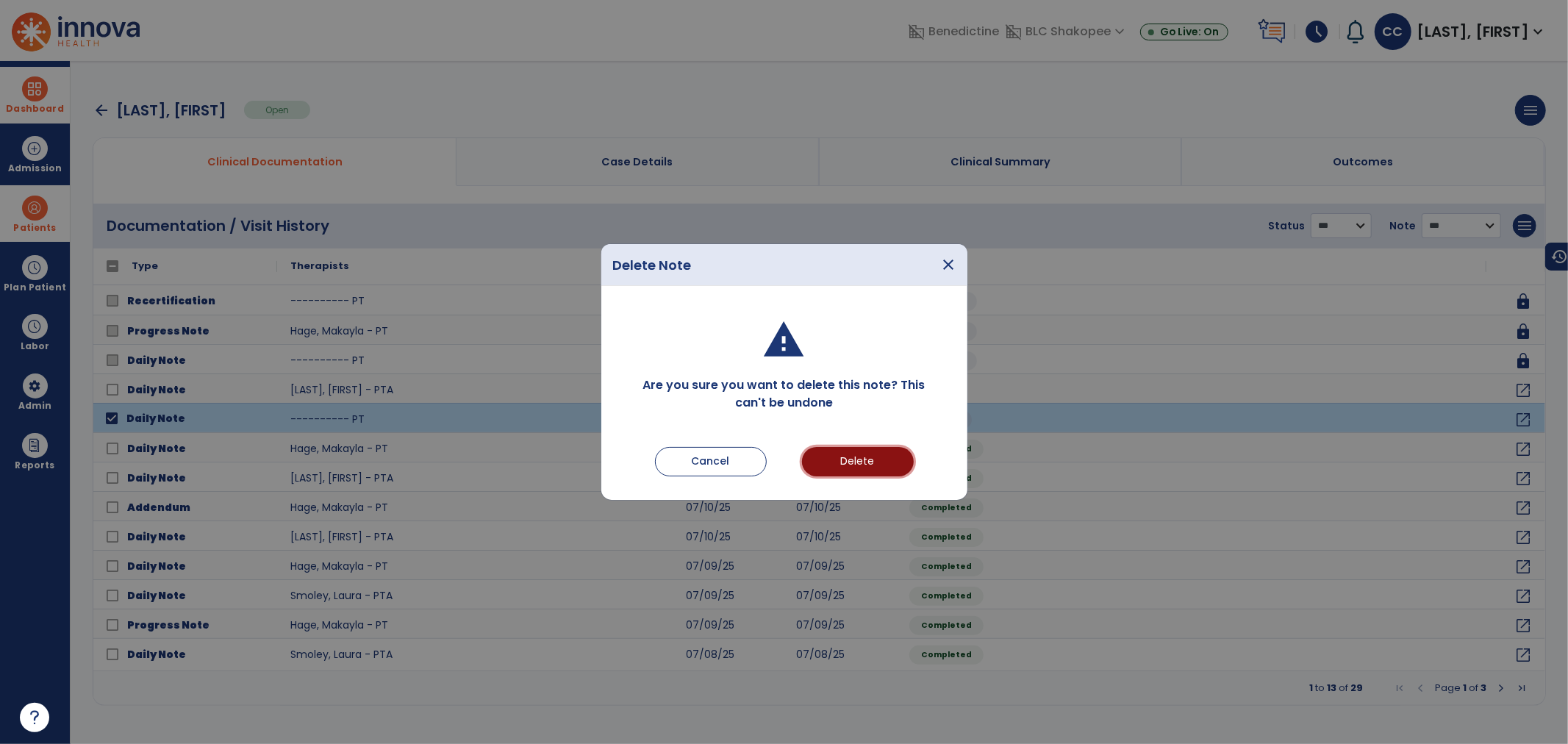 click on "Delete" at bounding box center (858, 462) 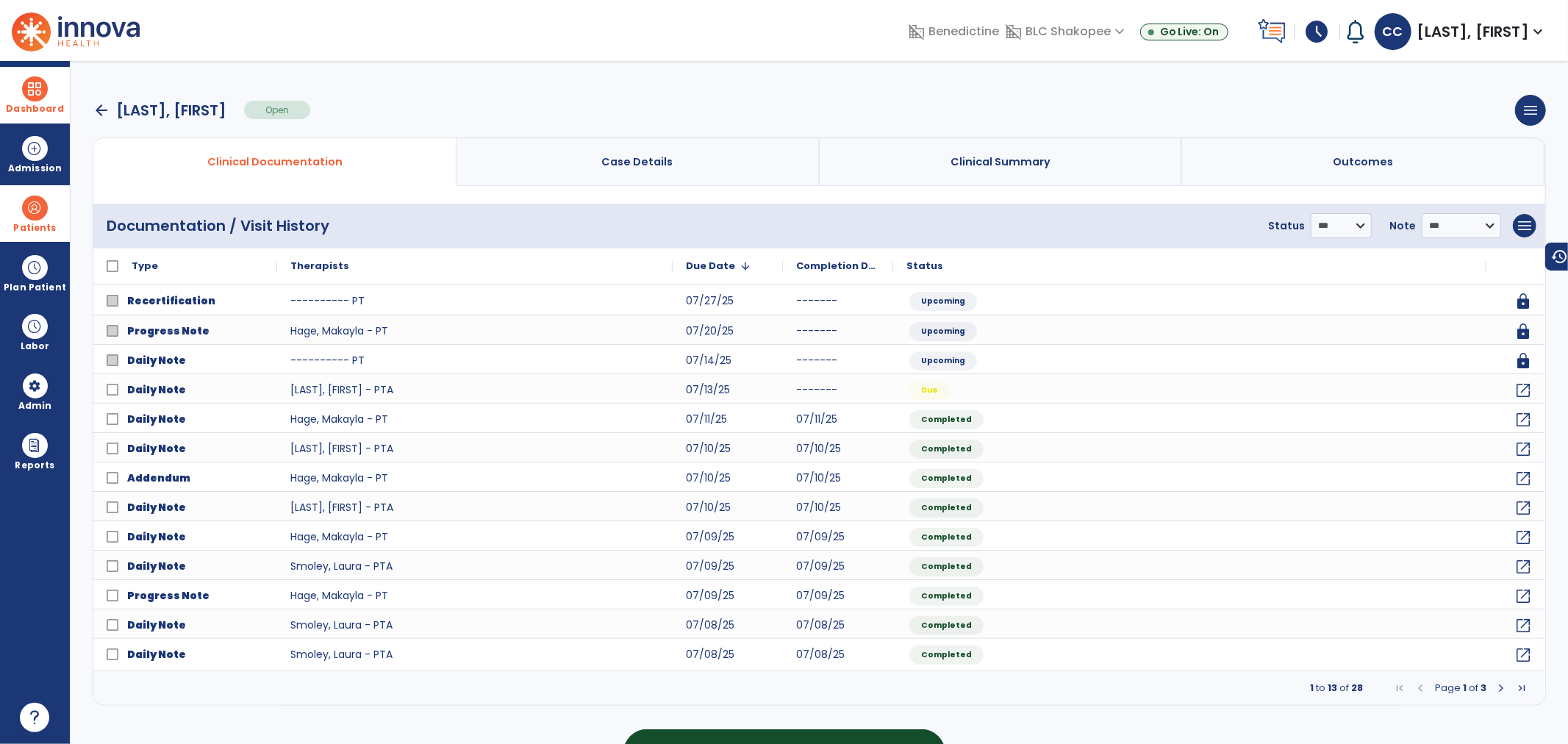 click on "Patients" at bounding box center [35, 213] 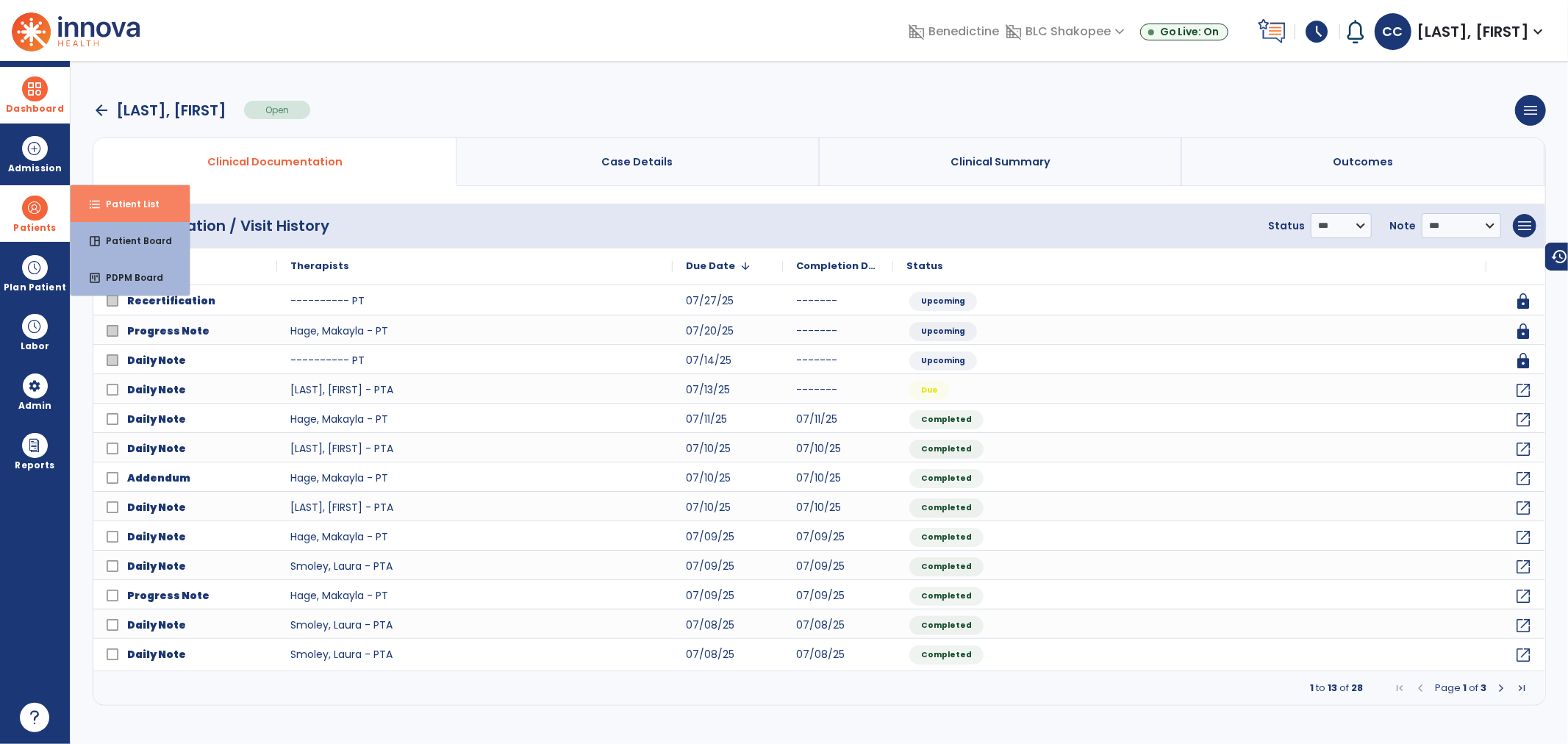 click on "Patient List" at bounding box center [126, 204] 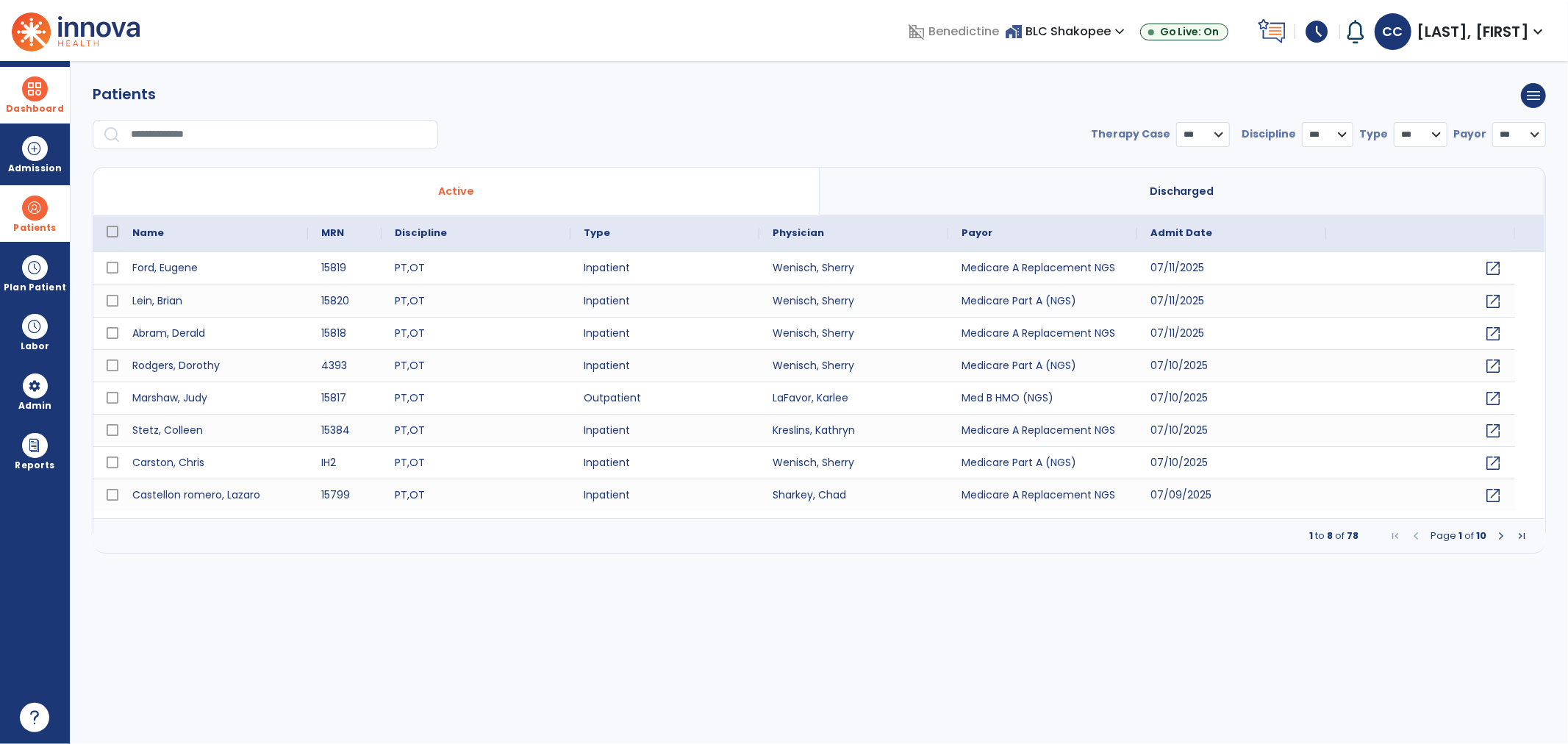 select on "***" 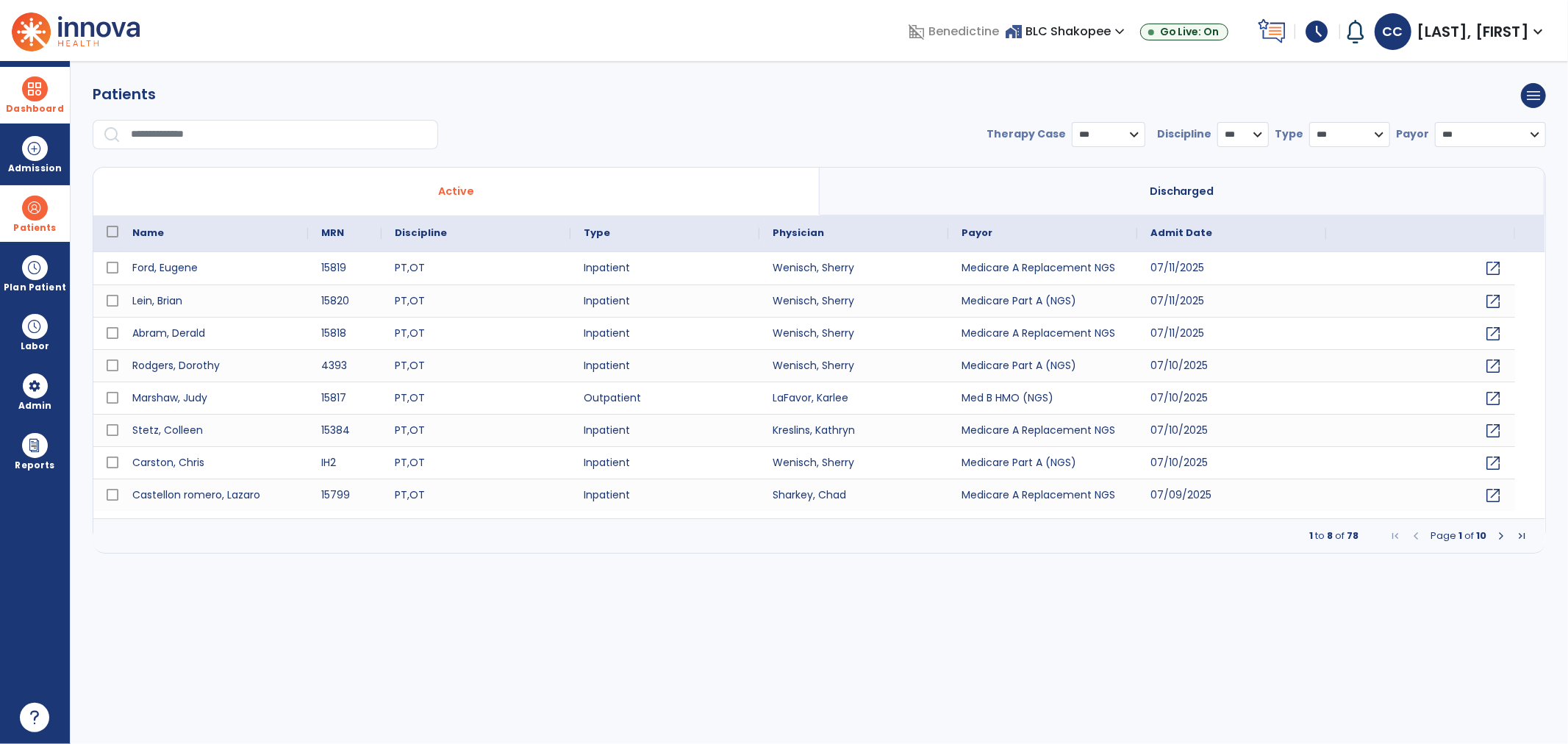 click at bounding box center [279, 135] 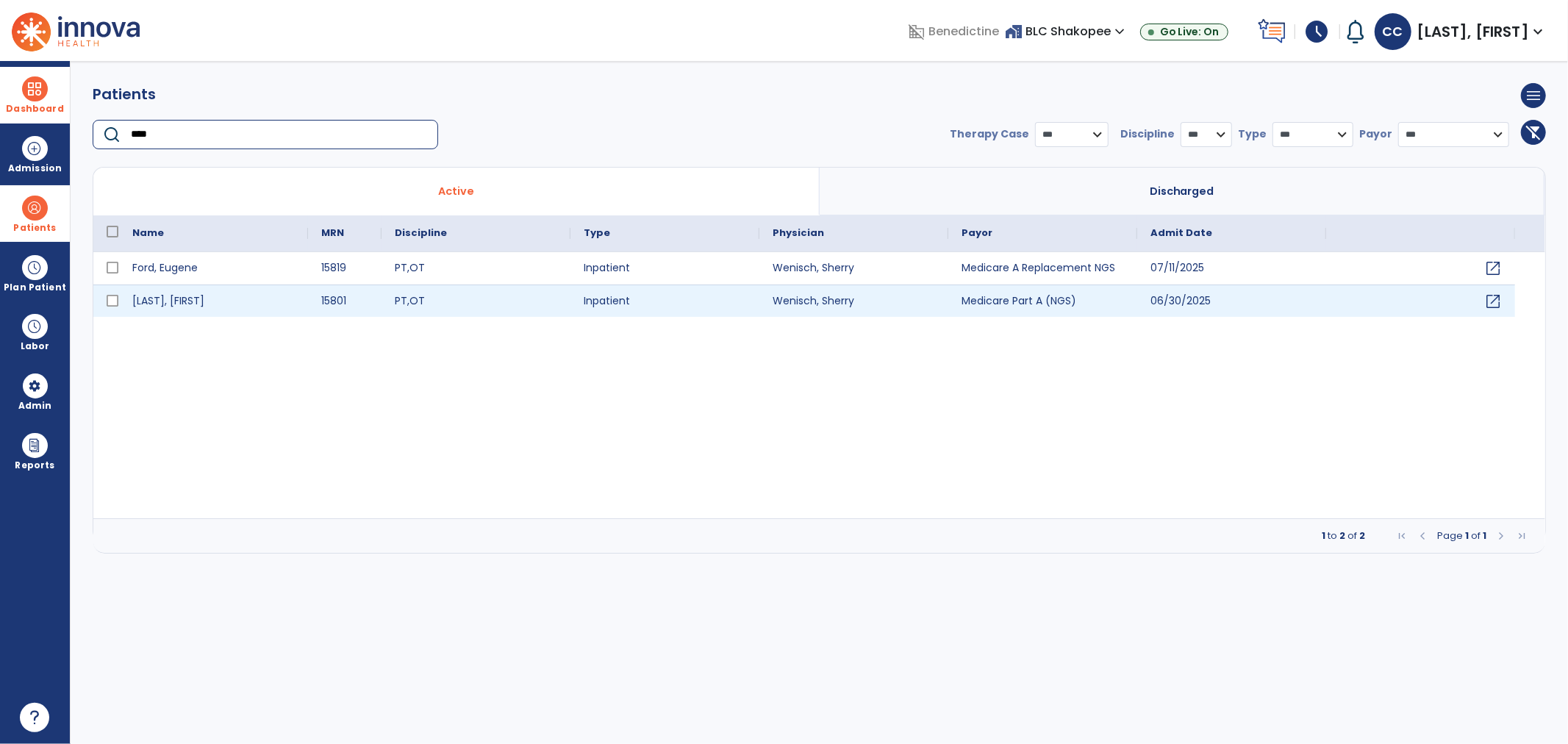 type on "****" 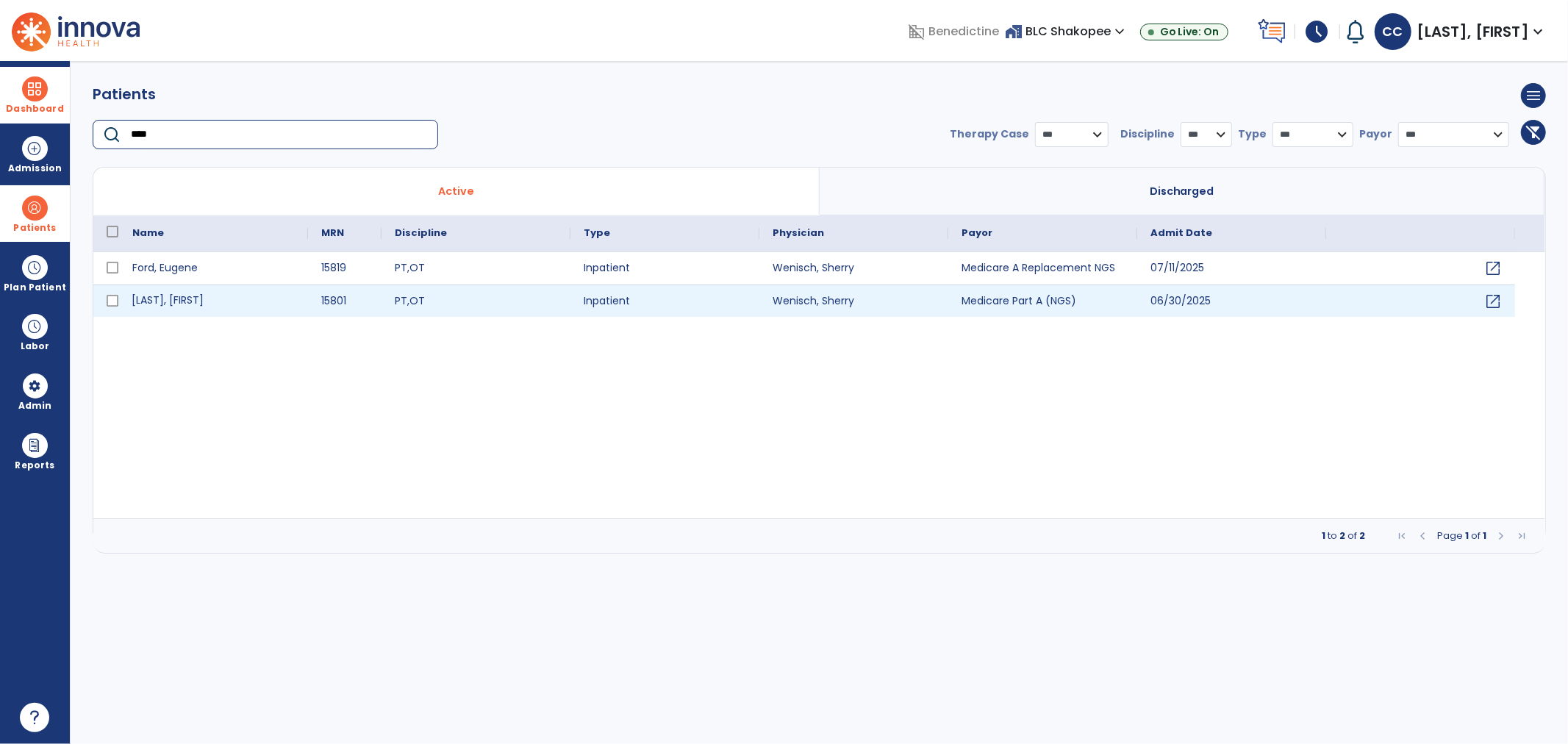 click on "Munson, Genevieve" at bounding box center [213, 301] 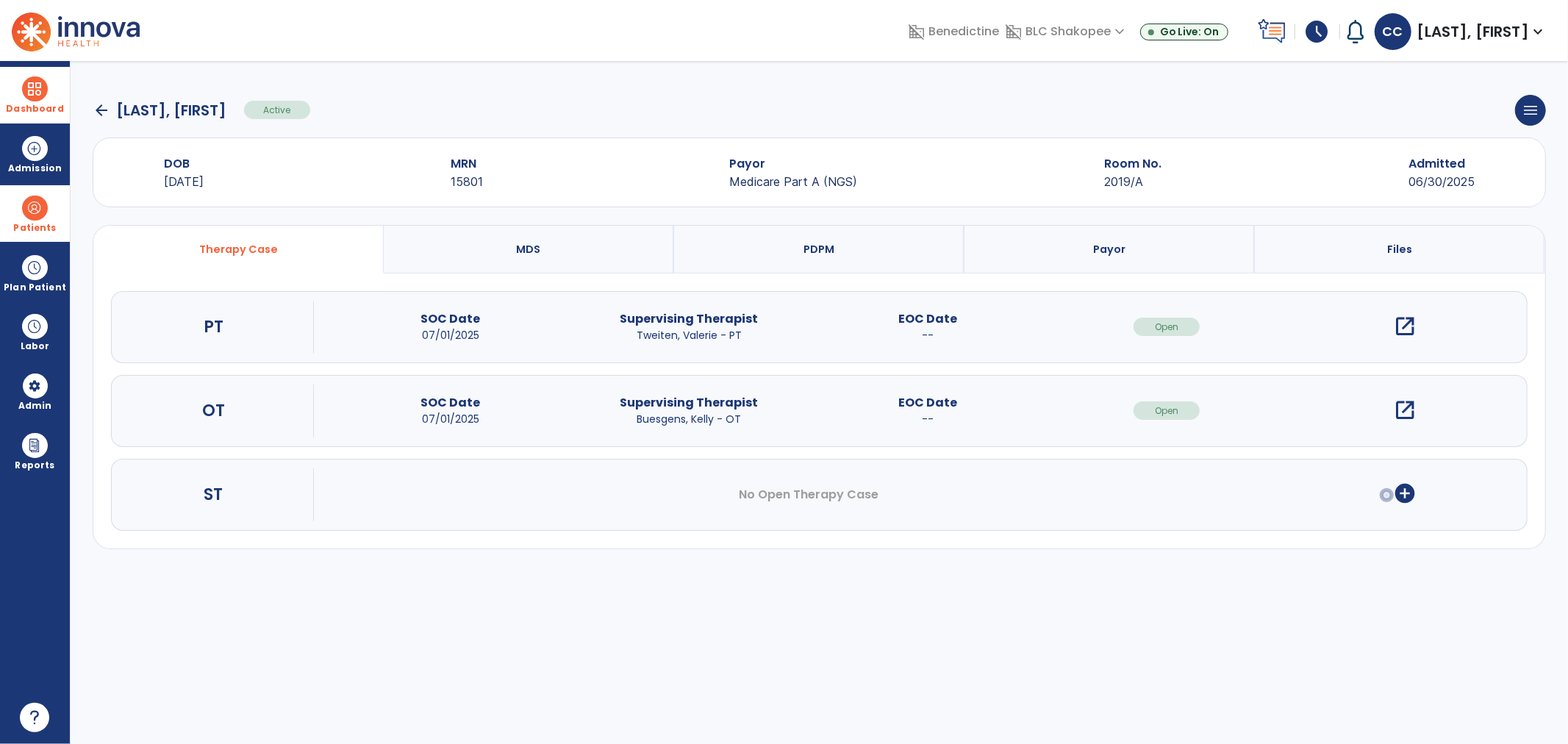 click on "open_in_new" at bounding box center [1406, 326] 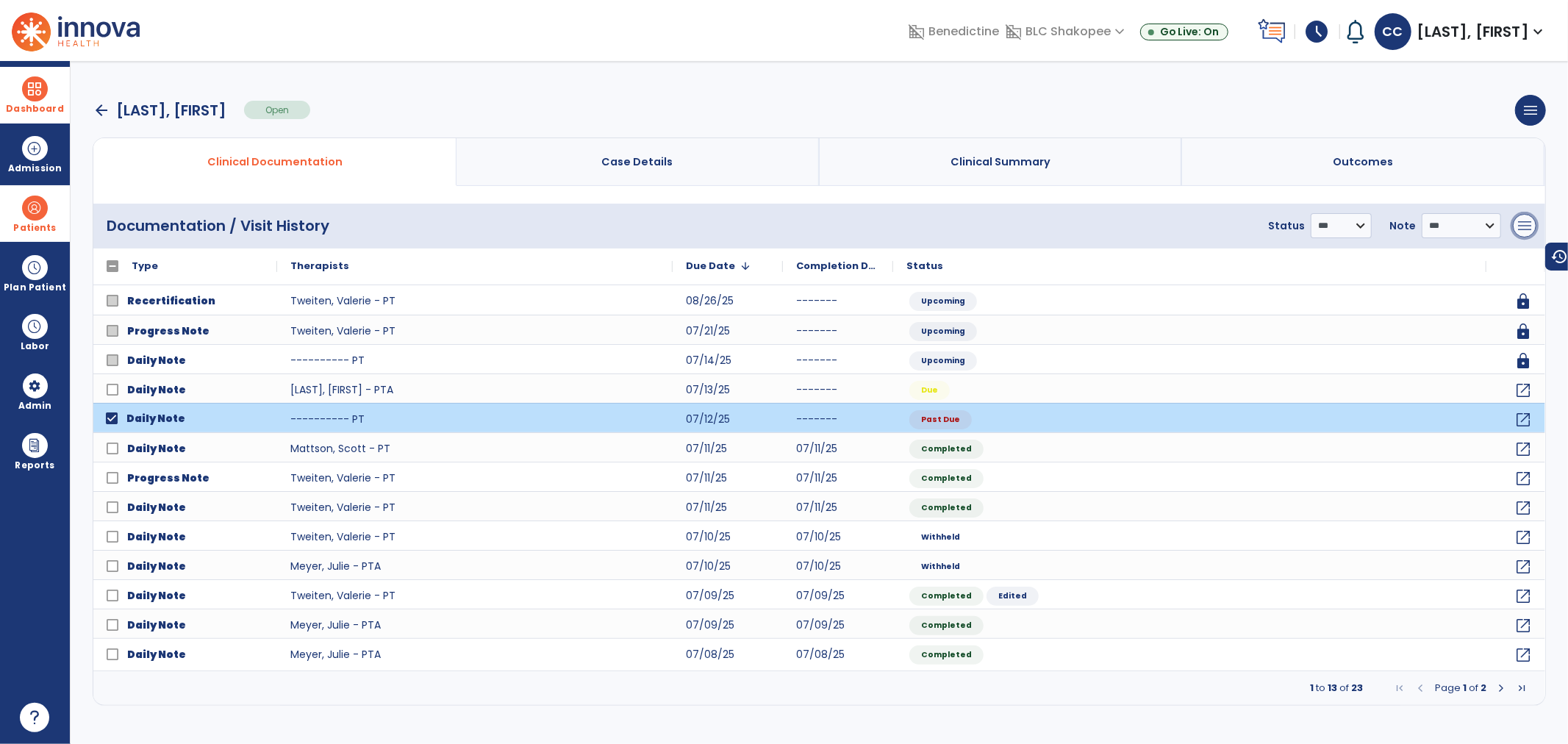 click on "menu" at bounding box center [1525, 226] 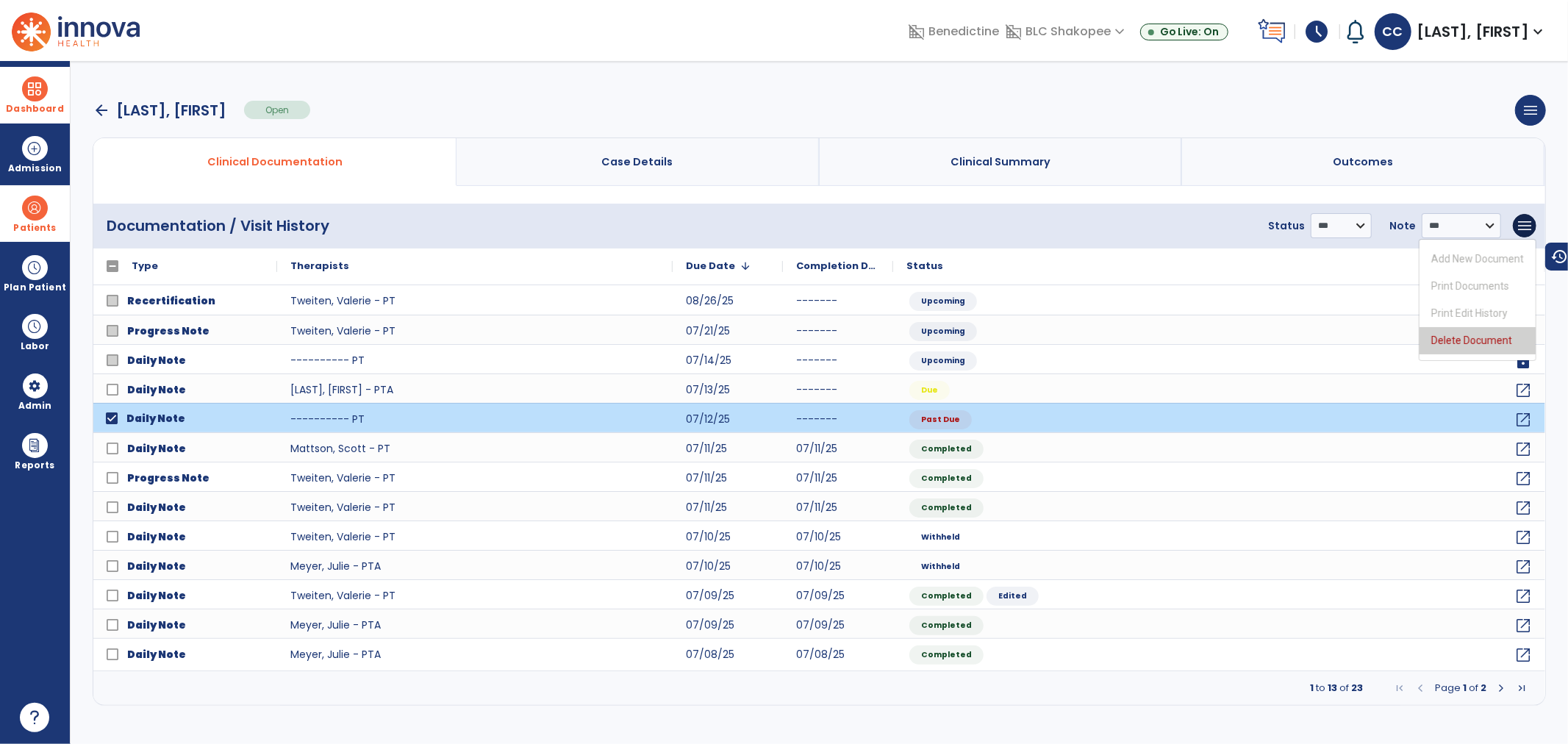 click on "Delete Document" at bounding box center (1478, 340) 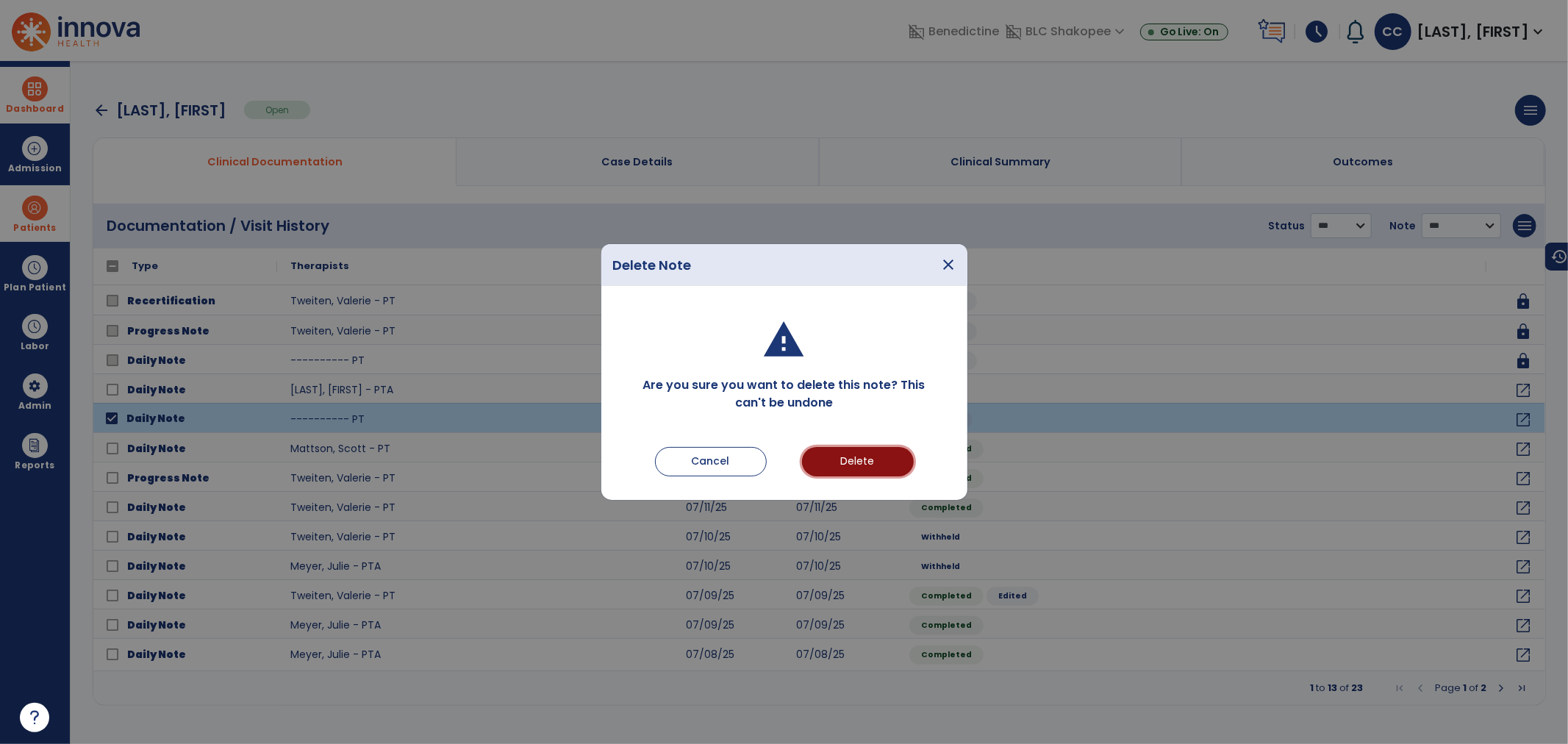 click on "Delete" at bounding box center [858, 462] 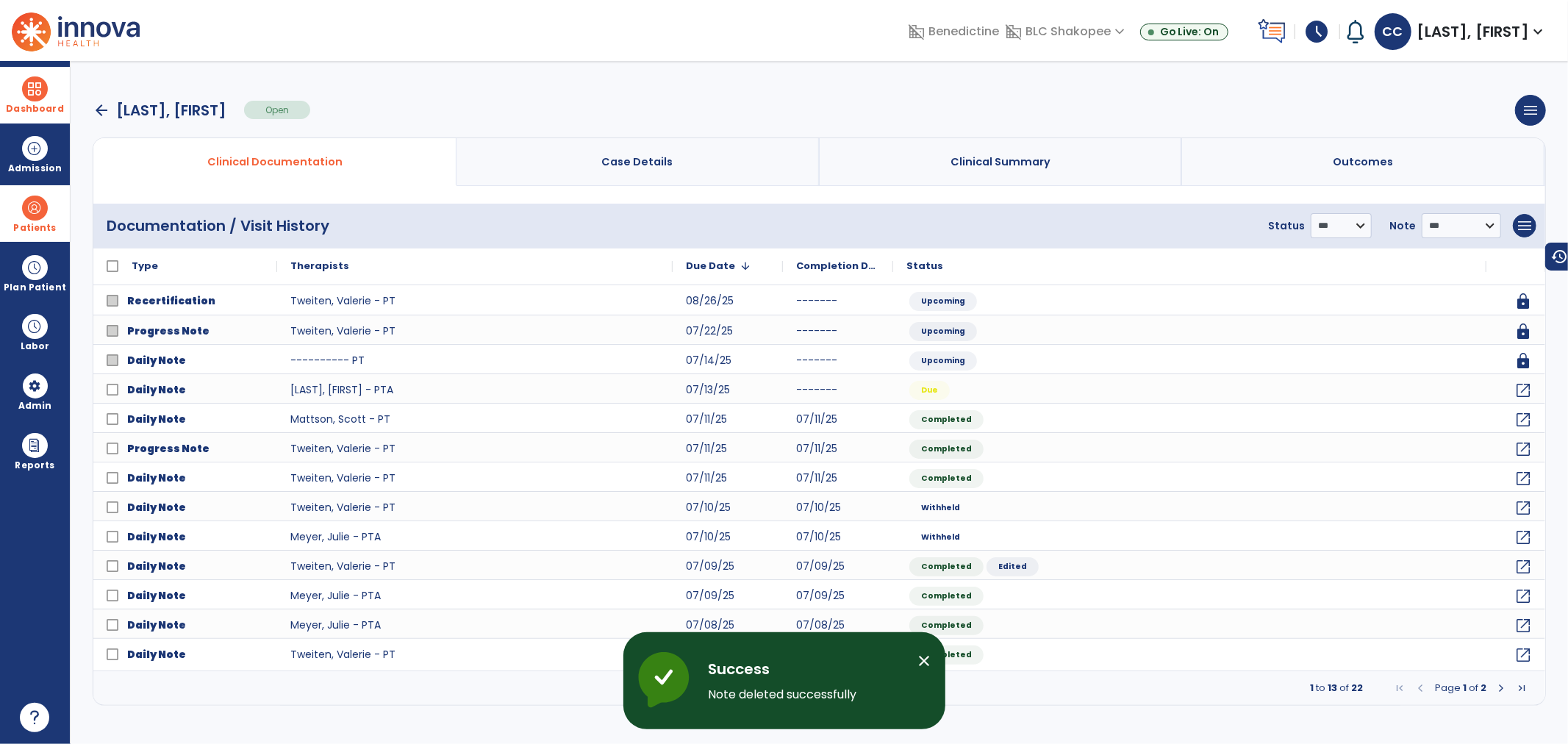 click on "Patients" at bounding box center (35, 213) 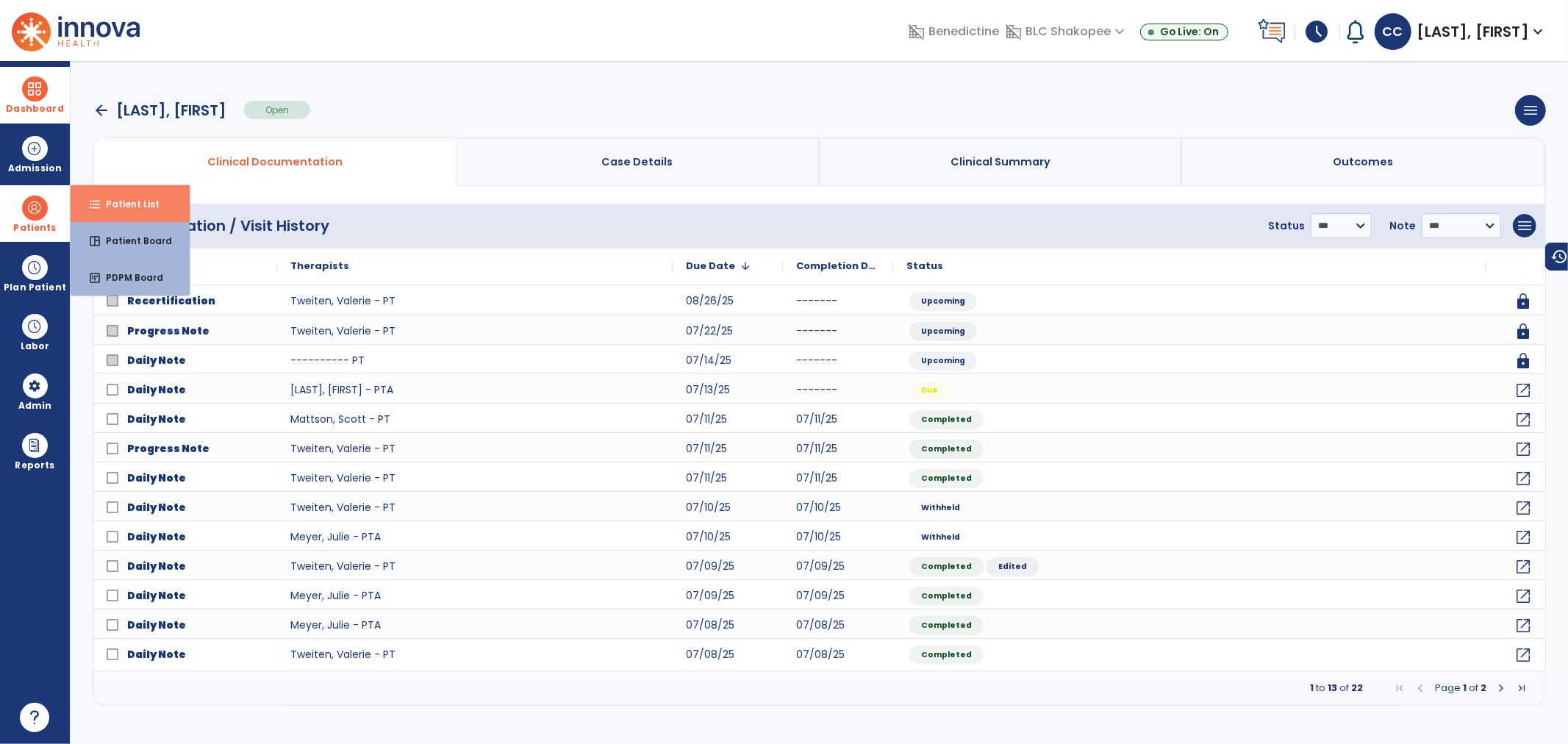 click on "Patient List" at bounding box center (126, 204) 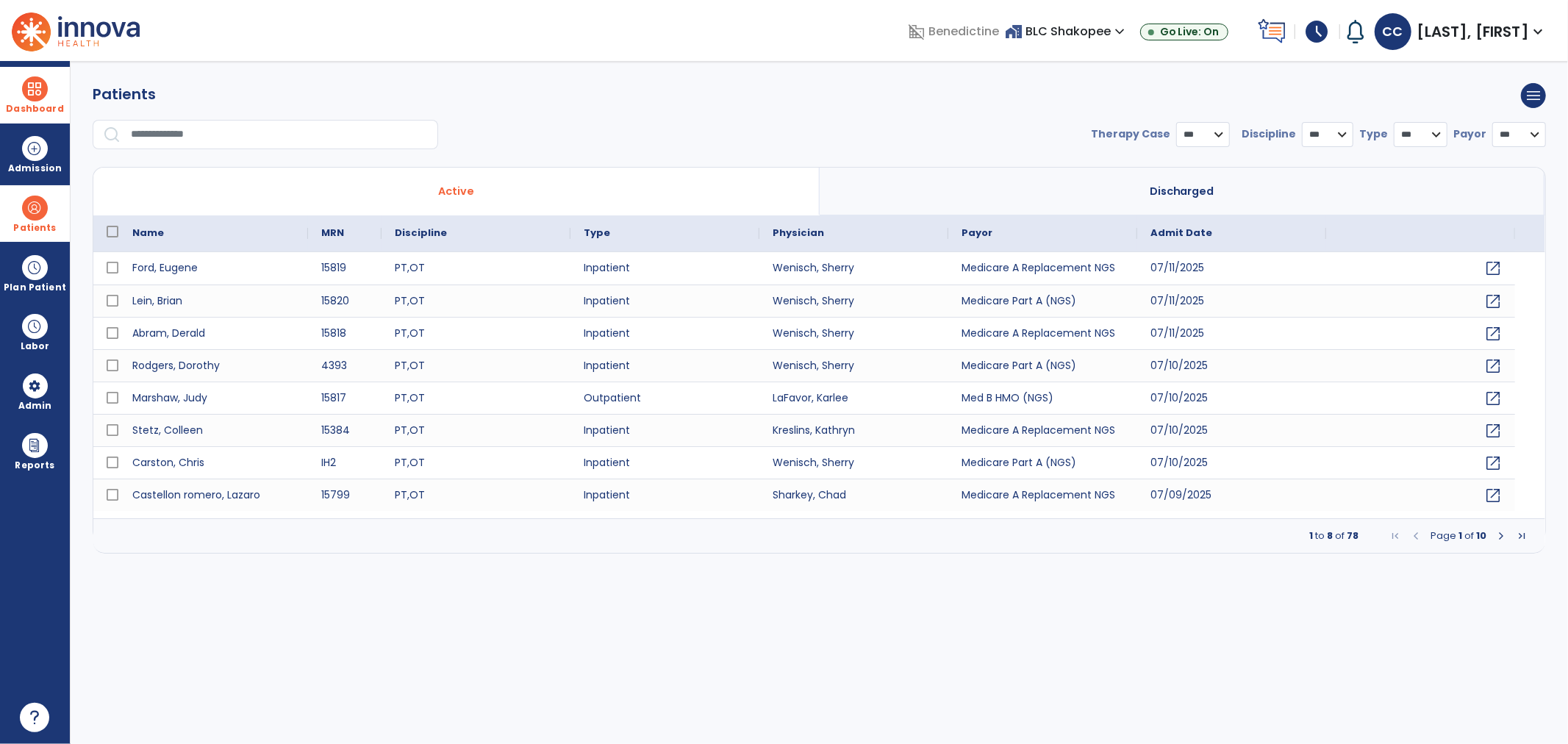 select on "***" 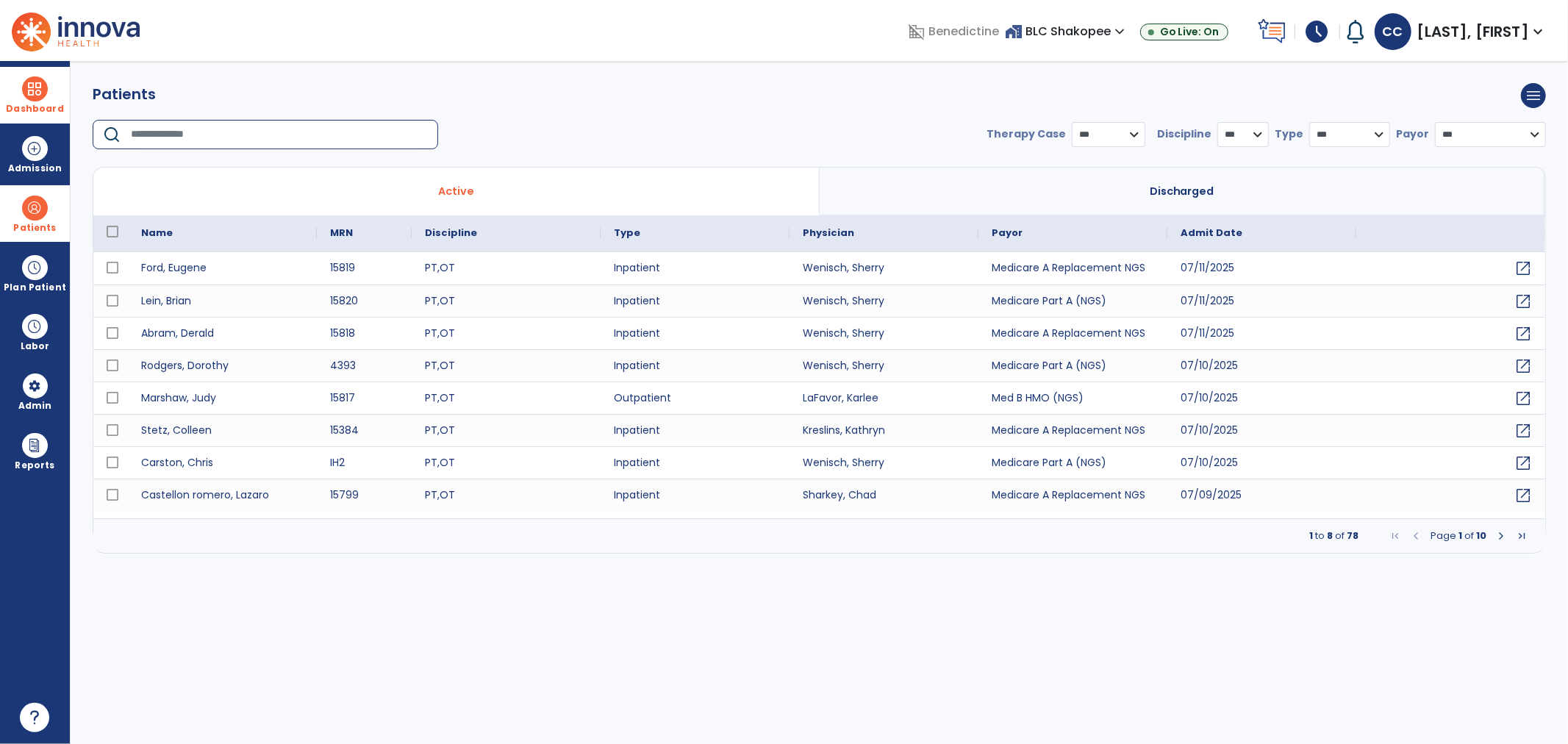click at bounding box center (279, 135) 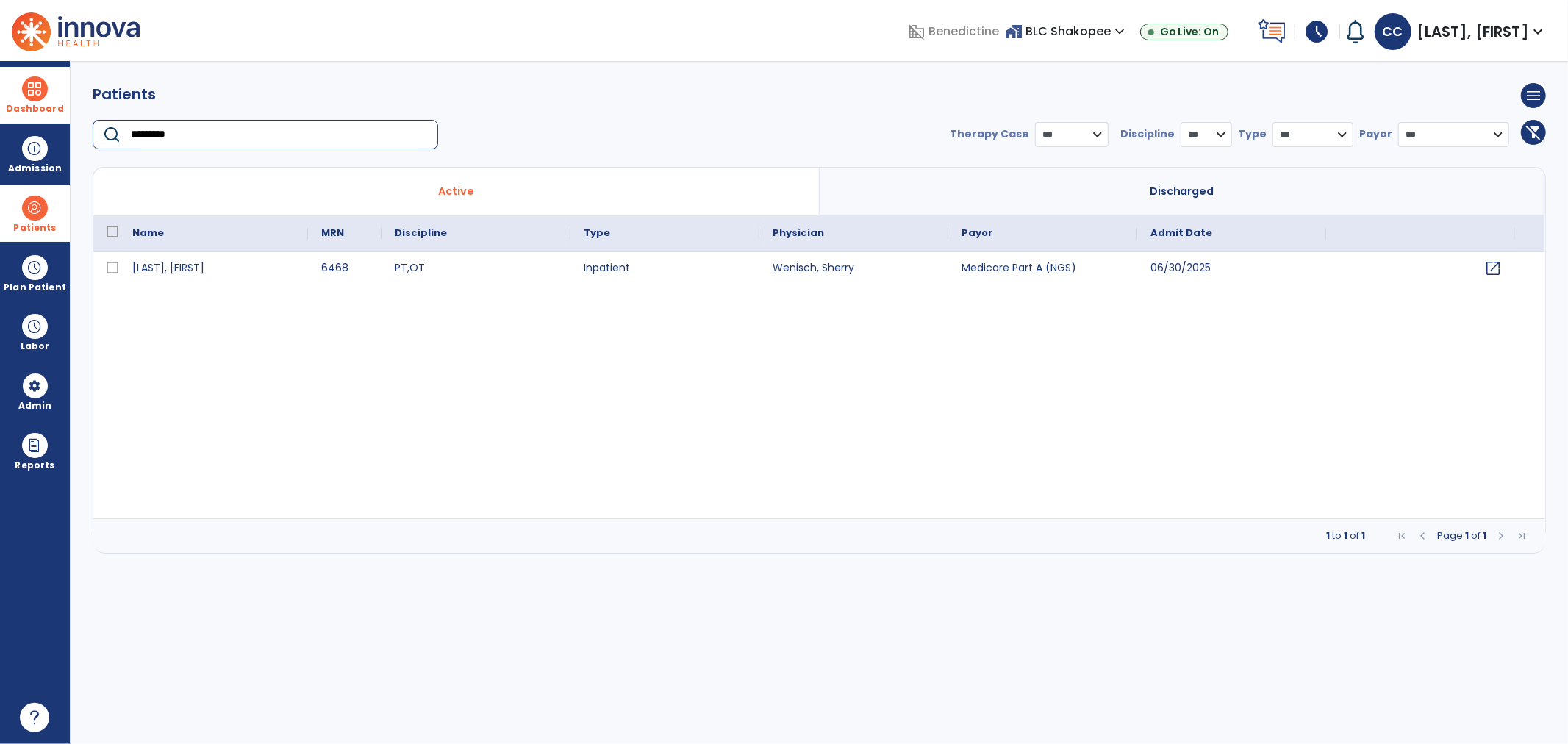 type on "*********" 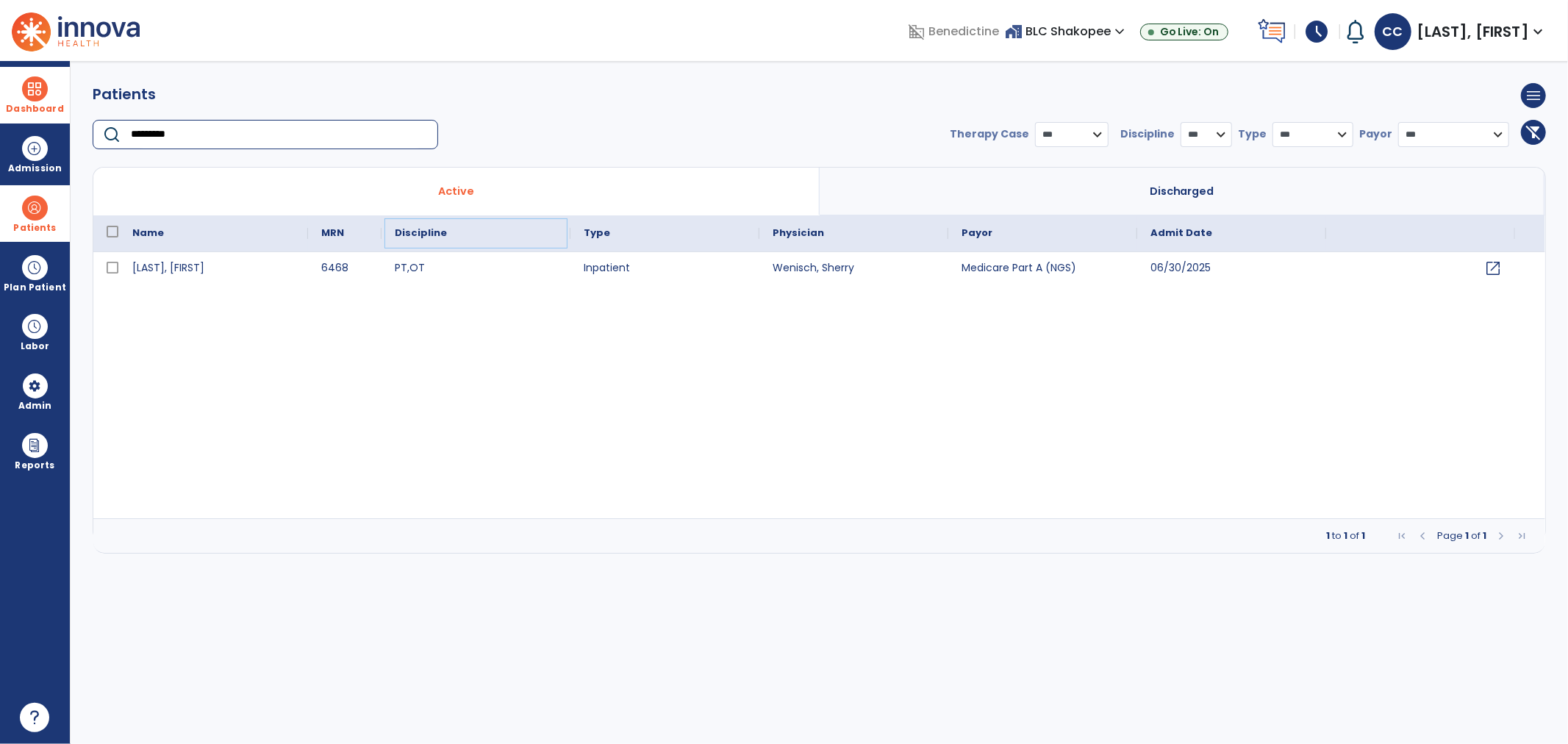 click on "Discipline" at bounding box center [476, 233] 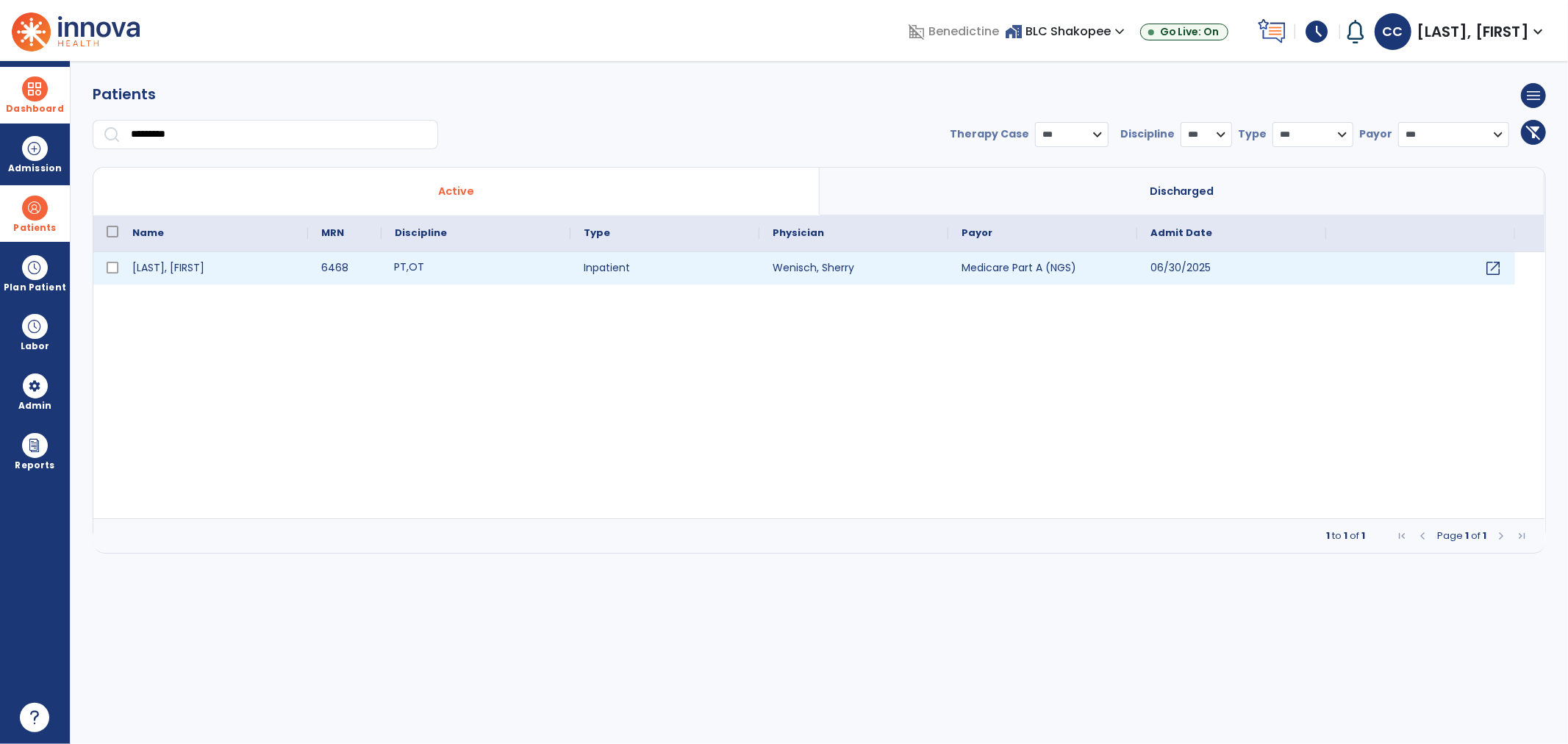click on "PT , OT" at bounding box center (476, 268) 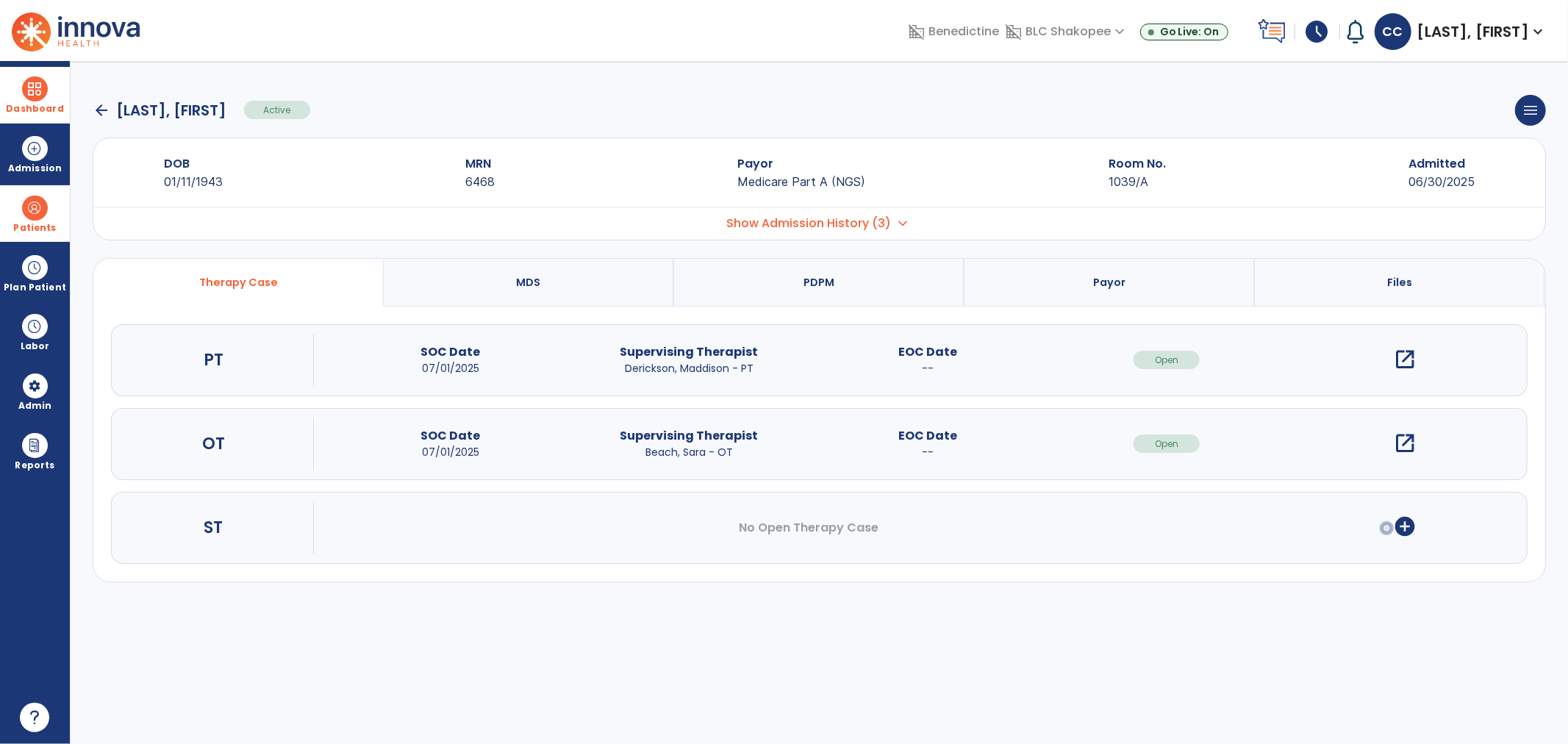 click on "open_in_new" at bounding box center (1405, 360) 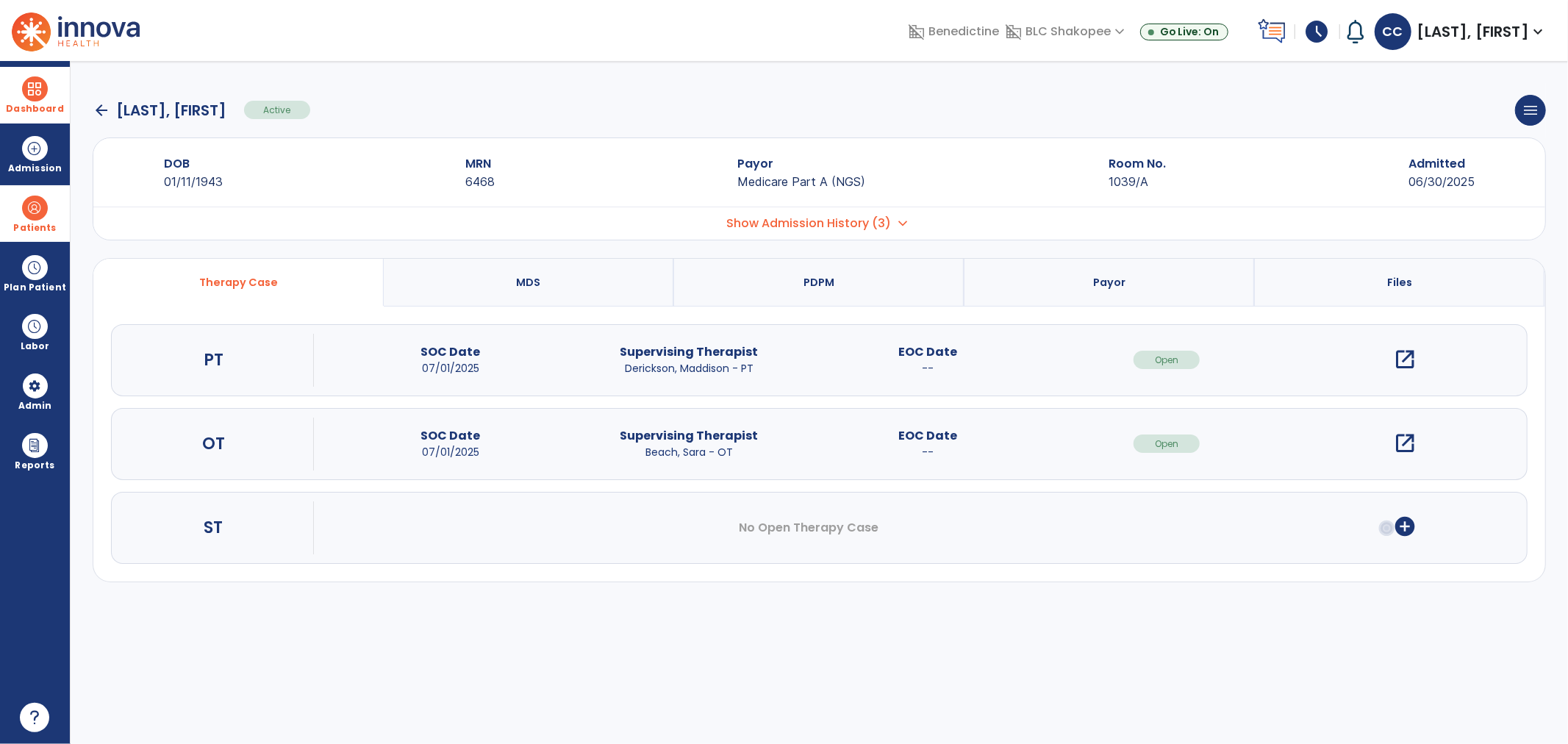 click on "open_in_new" at bounding box center [1406, 360] 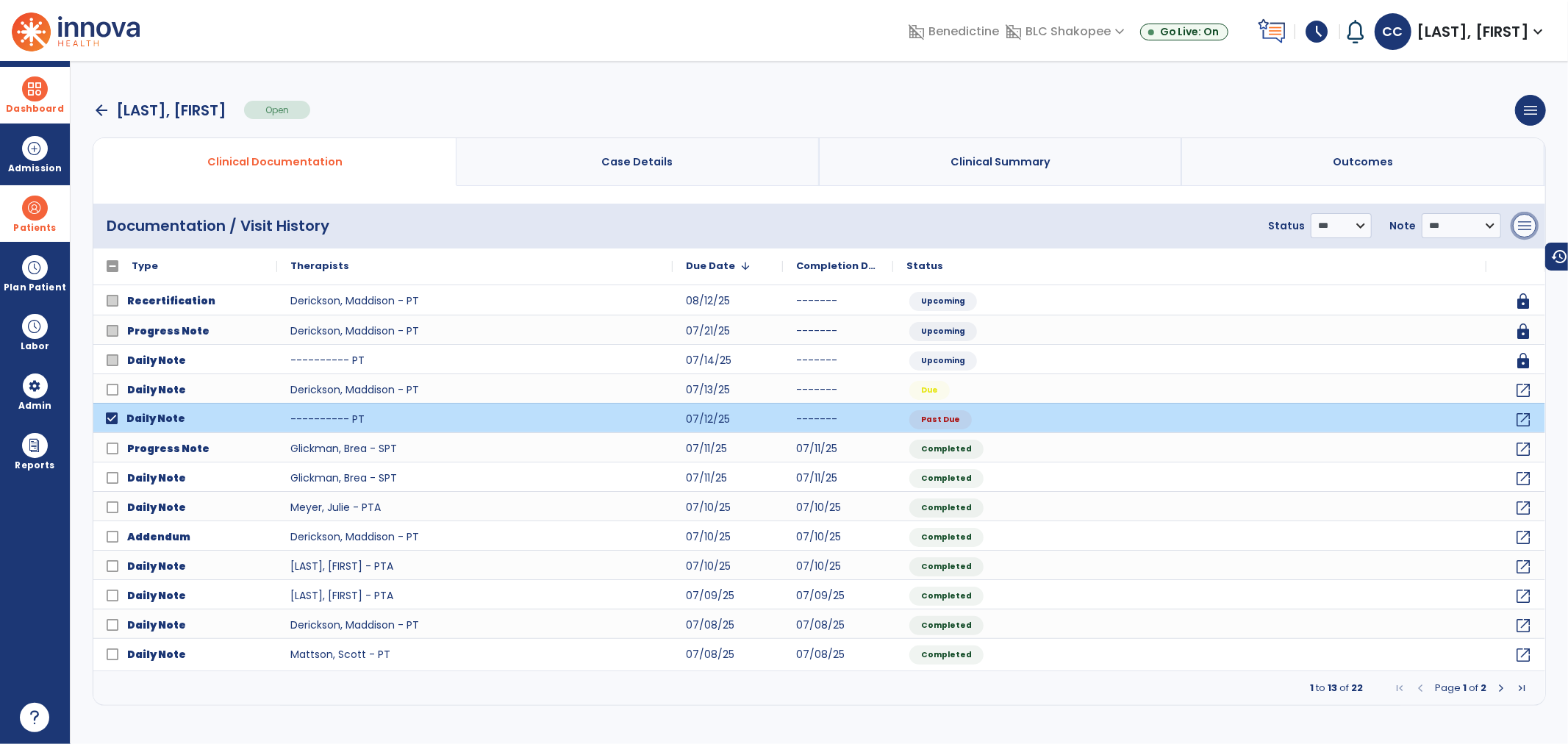 click on "menu" at bounding box center [1525, 226] 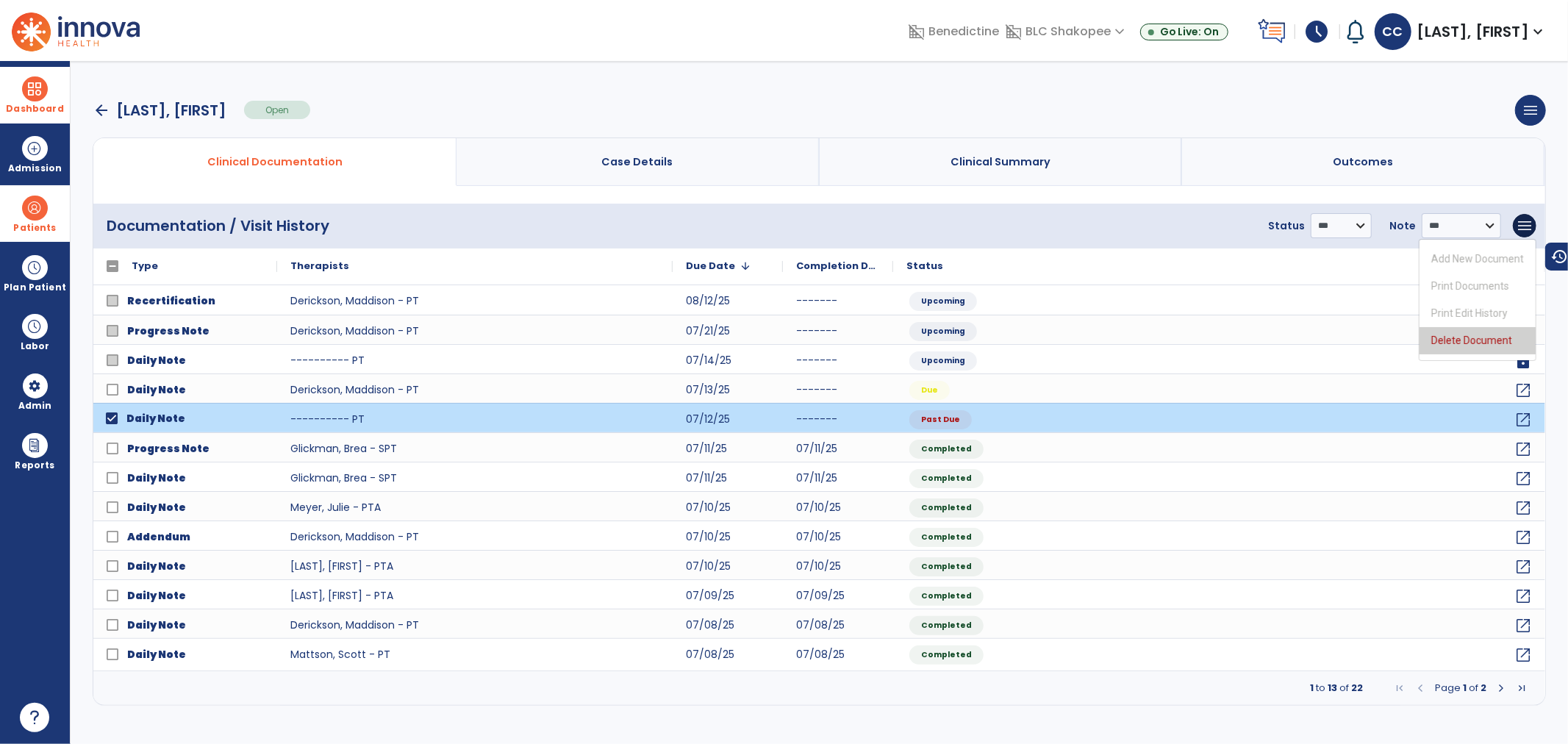 click on "Delete Document" at bounding box center (1478, 340) 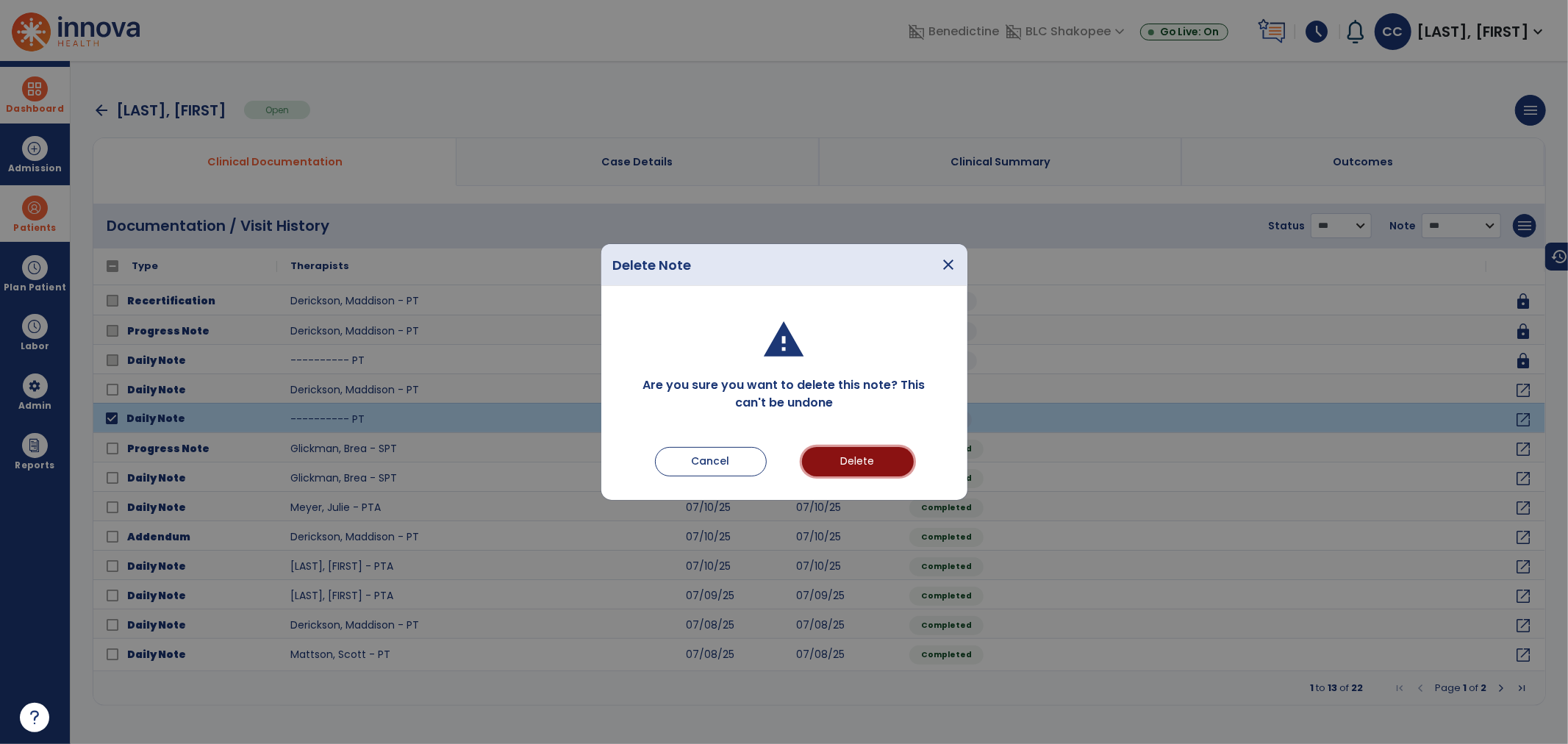 click on "Delete" at bounding box center (858, 462) 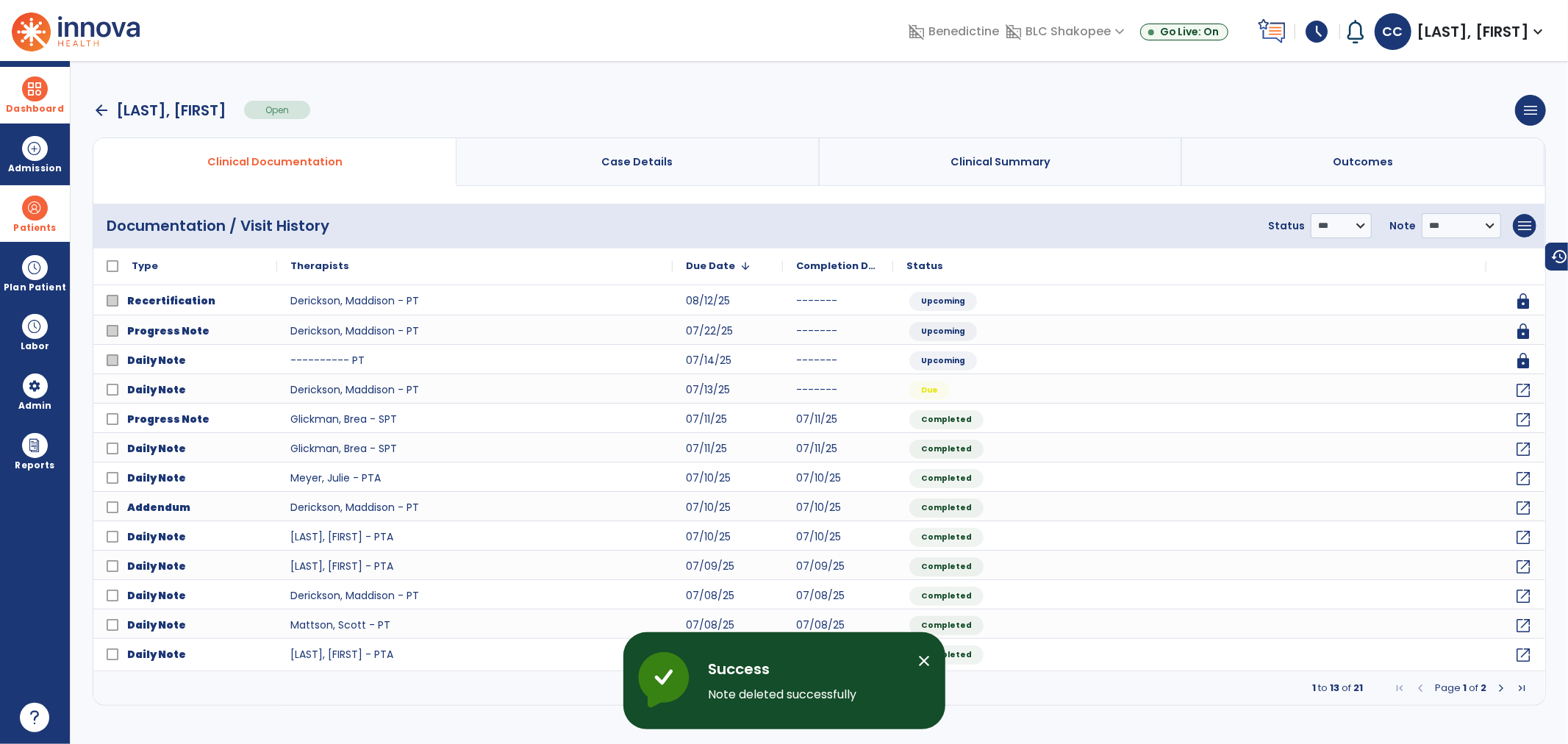 click on "Patients" at bounding box center [35, 213] 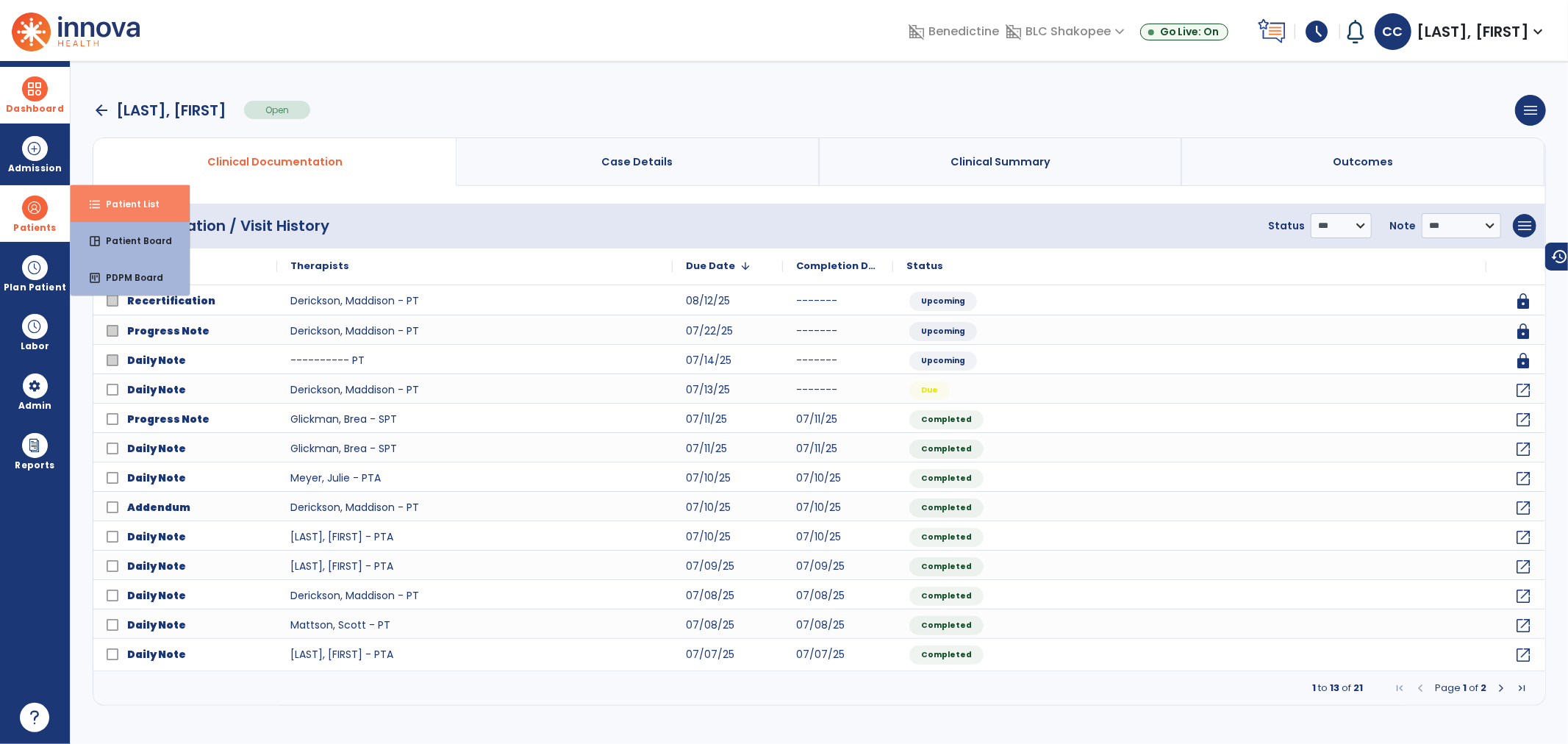 click on "Patient List" at bounding box center [126, 204] 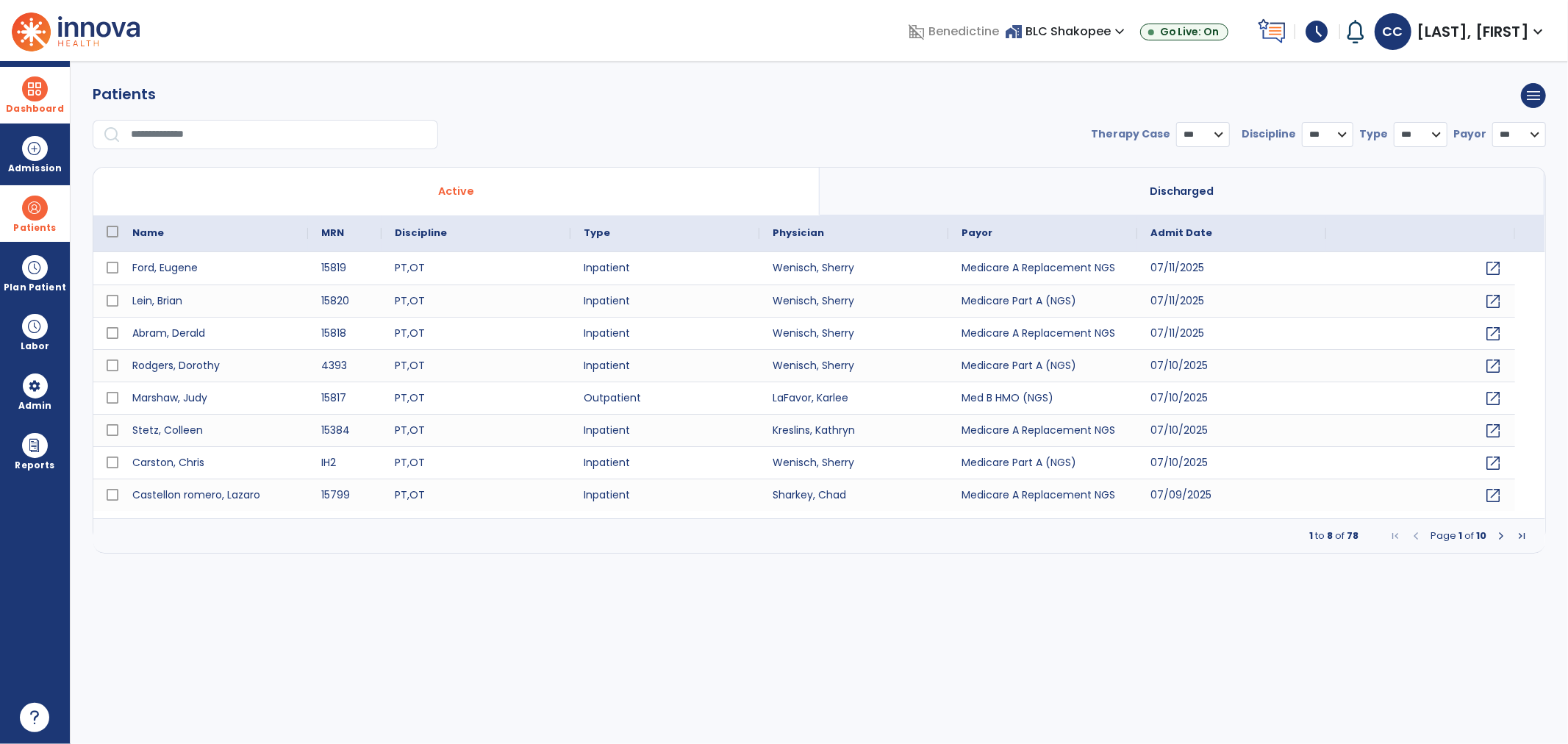 select on "***" 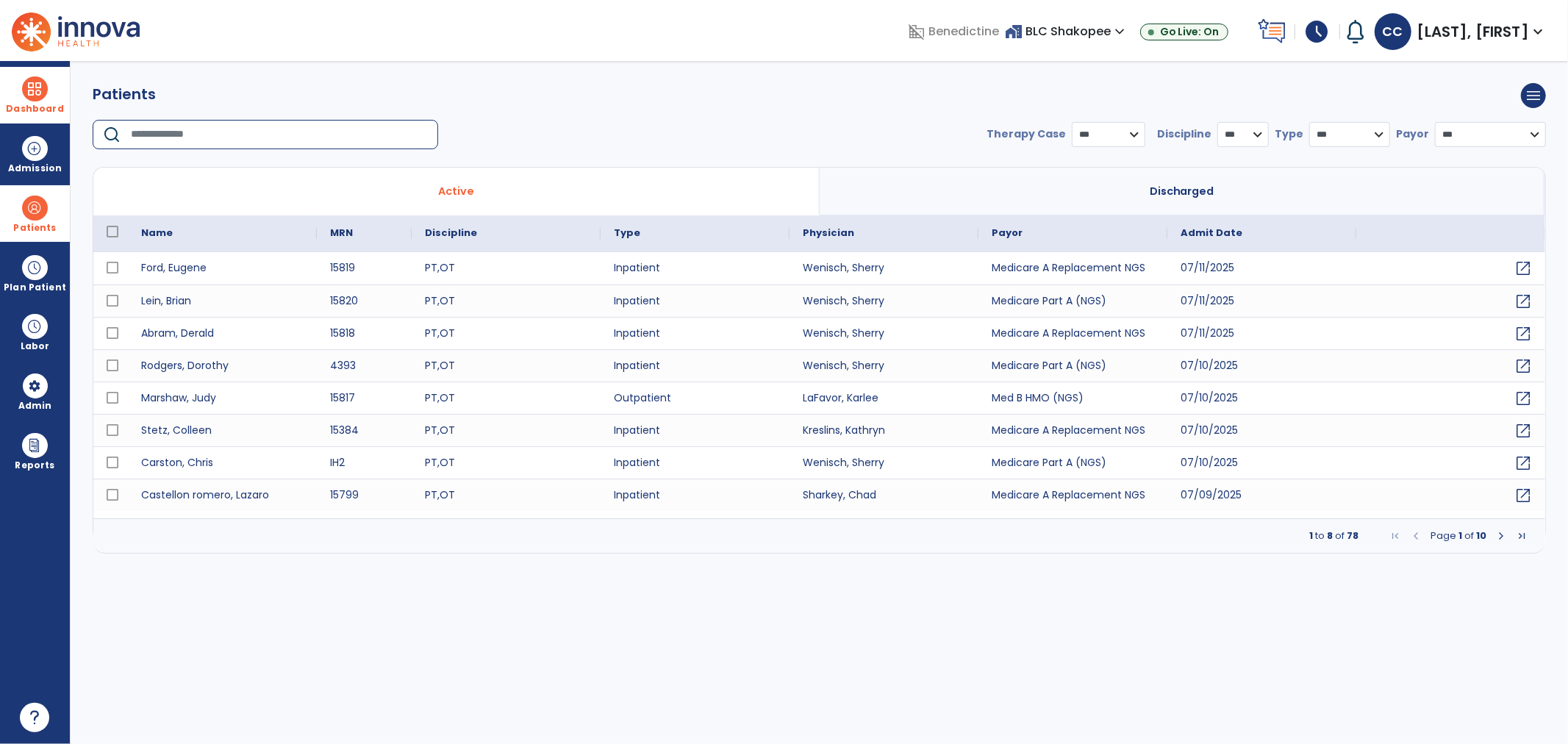 click at bounding box center (279, 135) 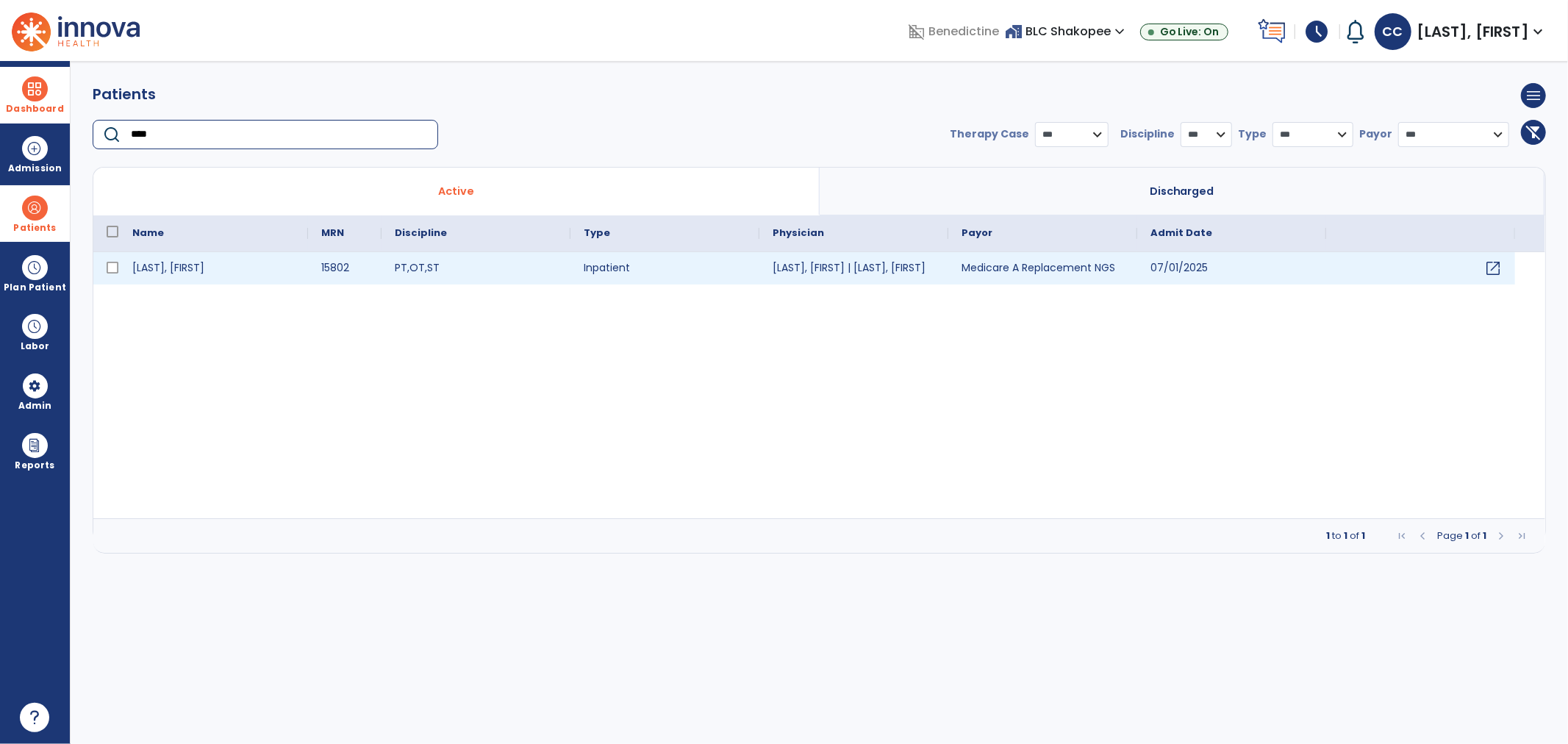 type on "****" 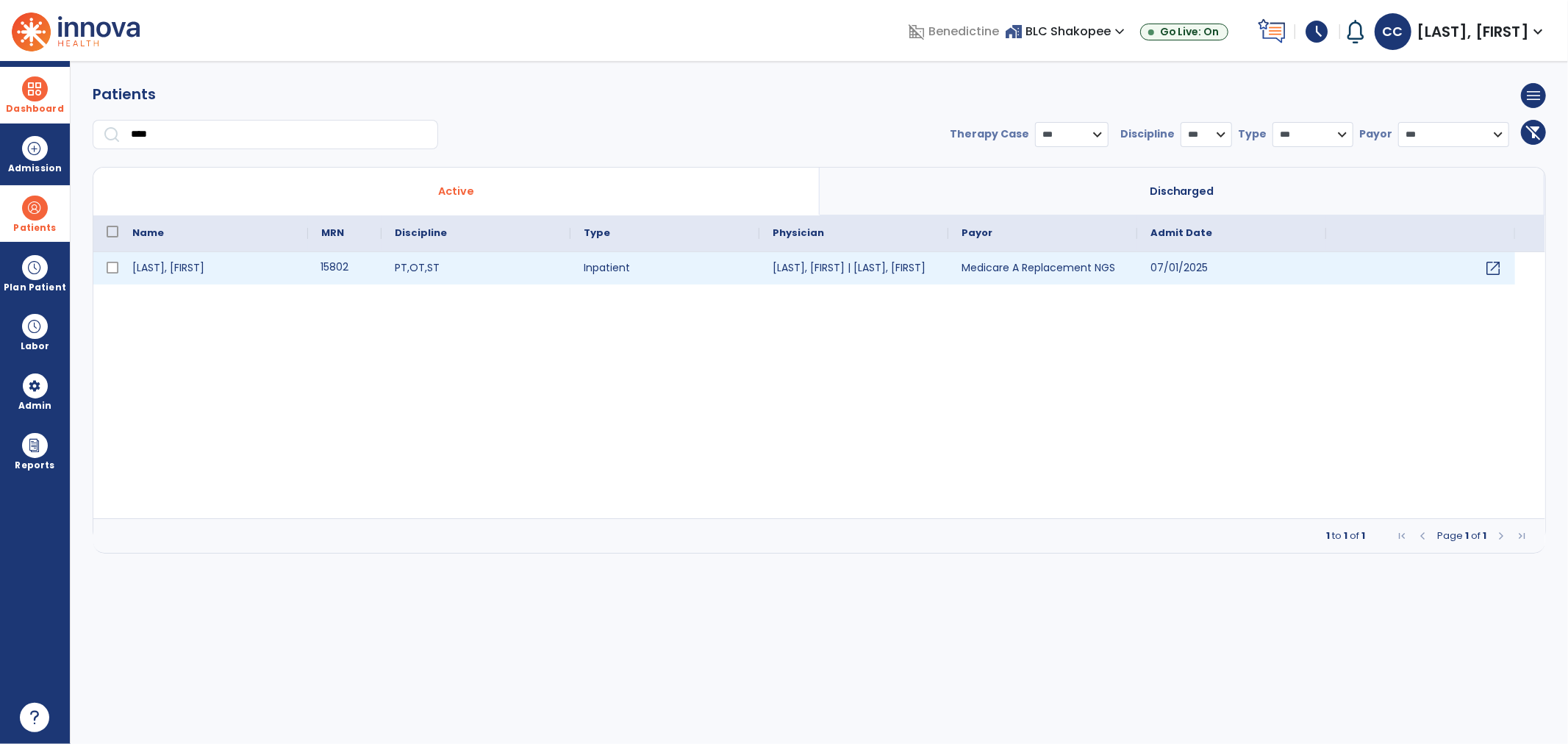 click on "15802" at bounding box center [345, 268] 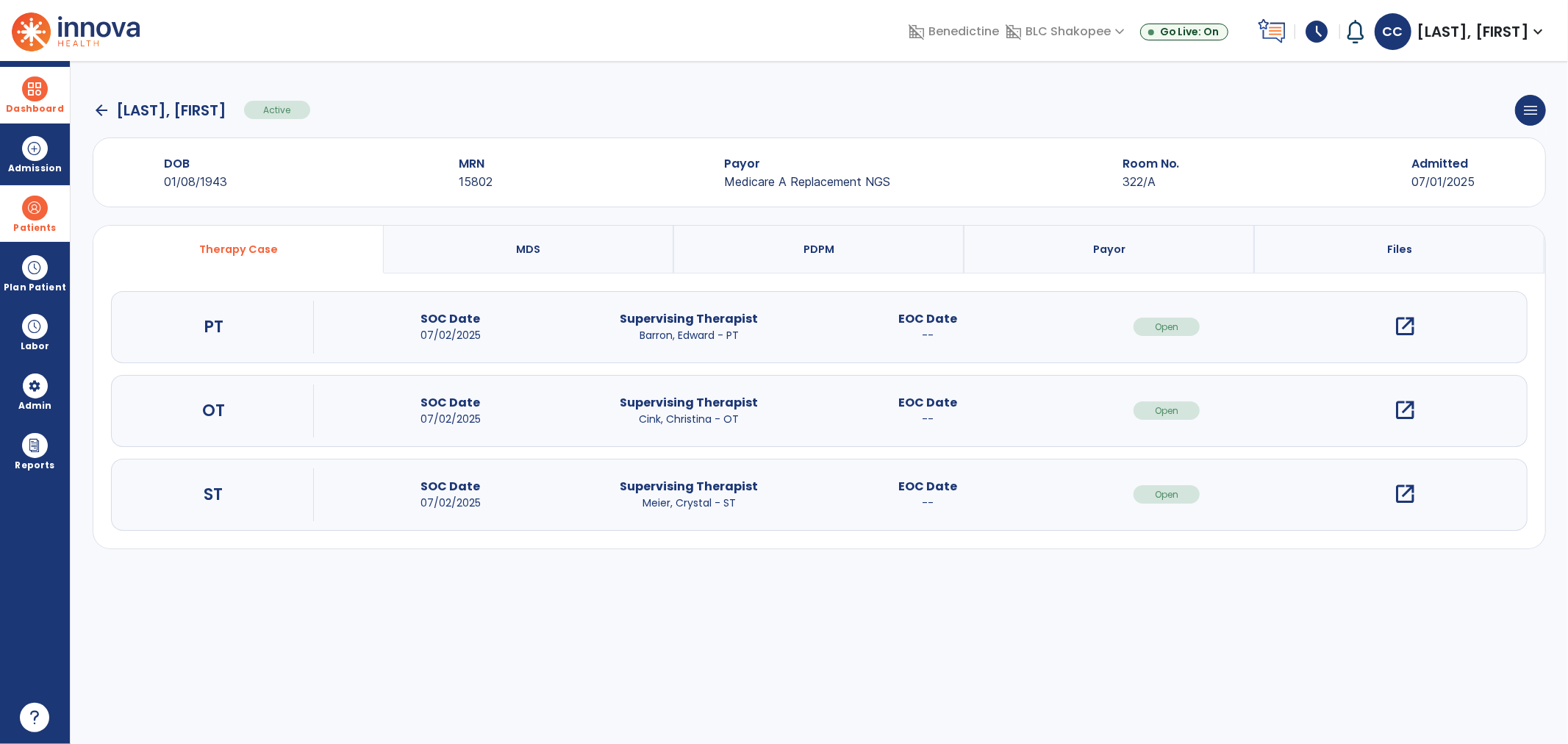 click on "open_in_new" at bounding box center (1406, 326) 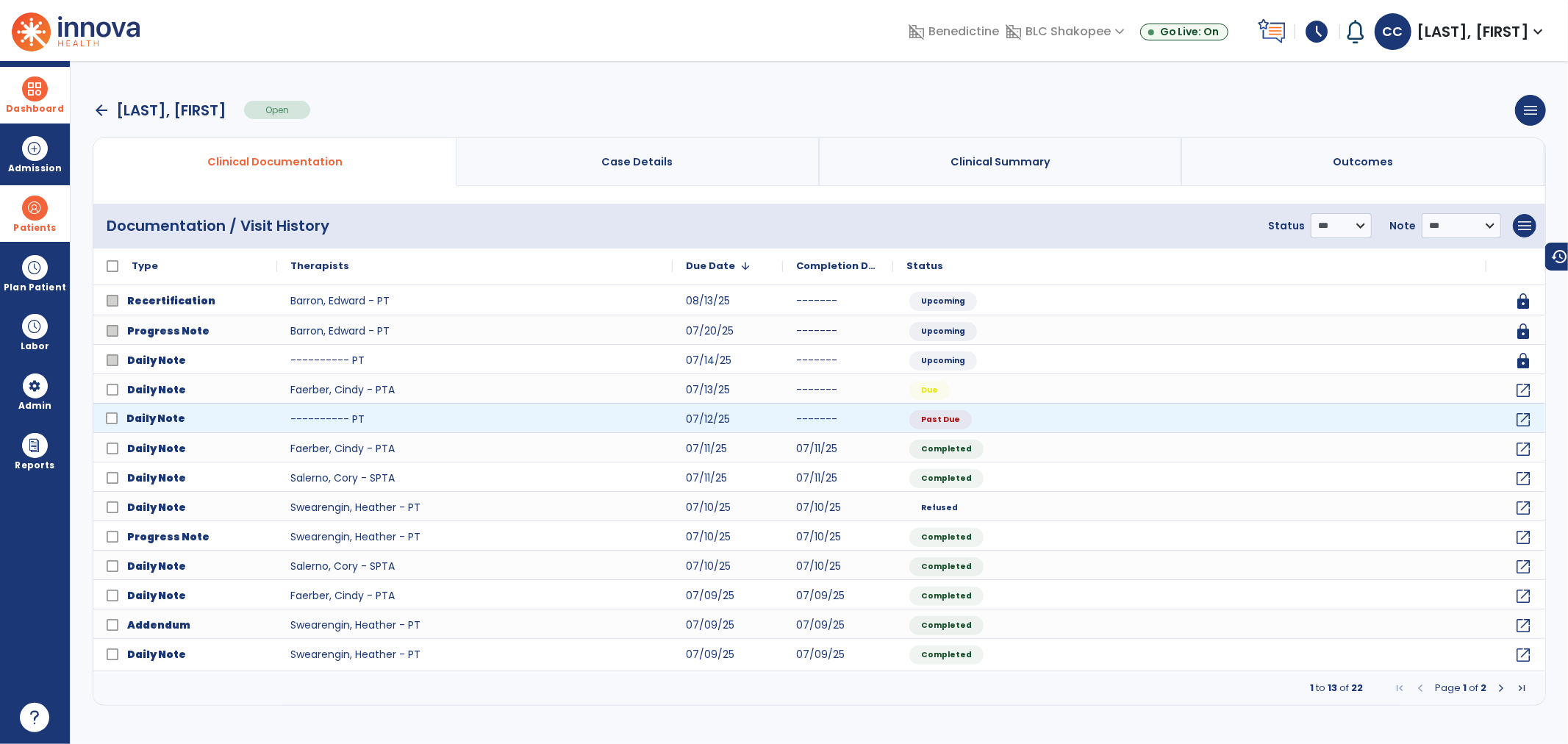 click on "Daily Note" 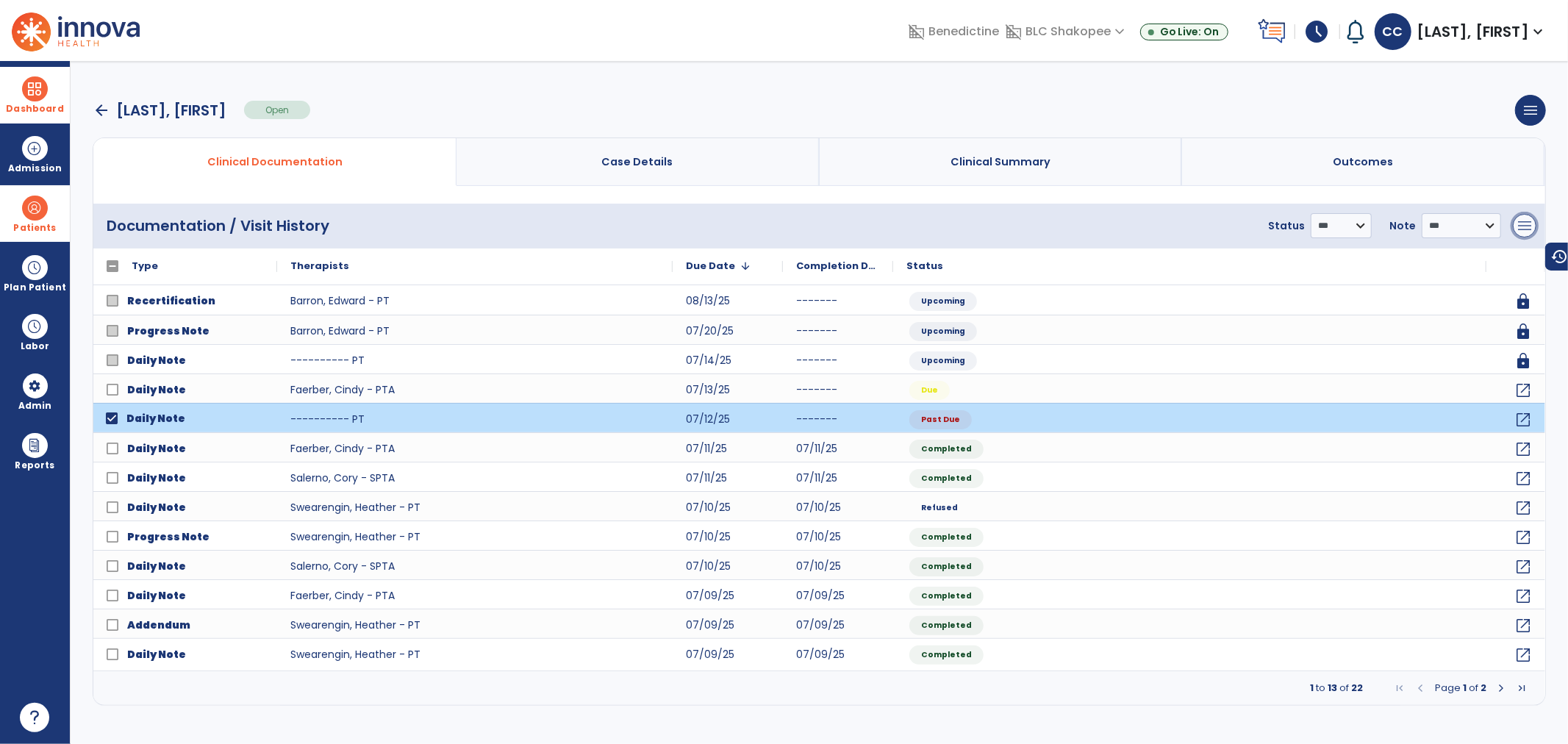 click on "menu" at bounding box center [1525, 226] 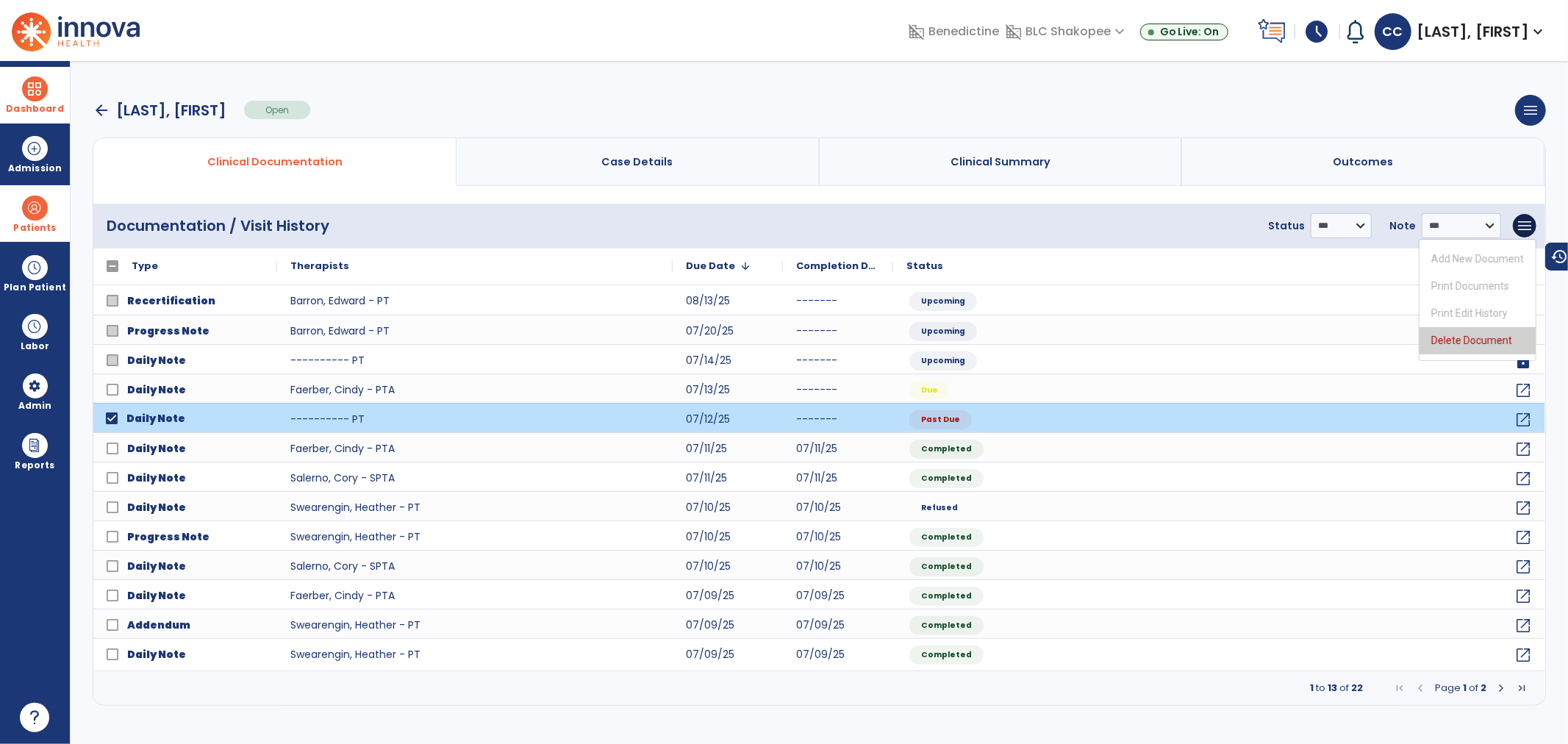 click on "Delete Document" at bounding box center [1478, 340] 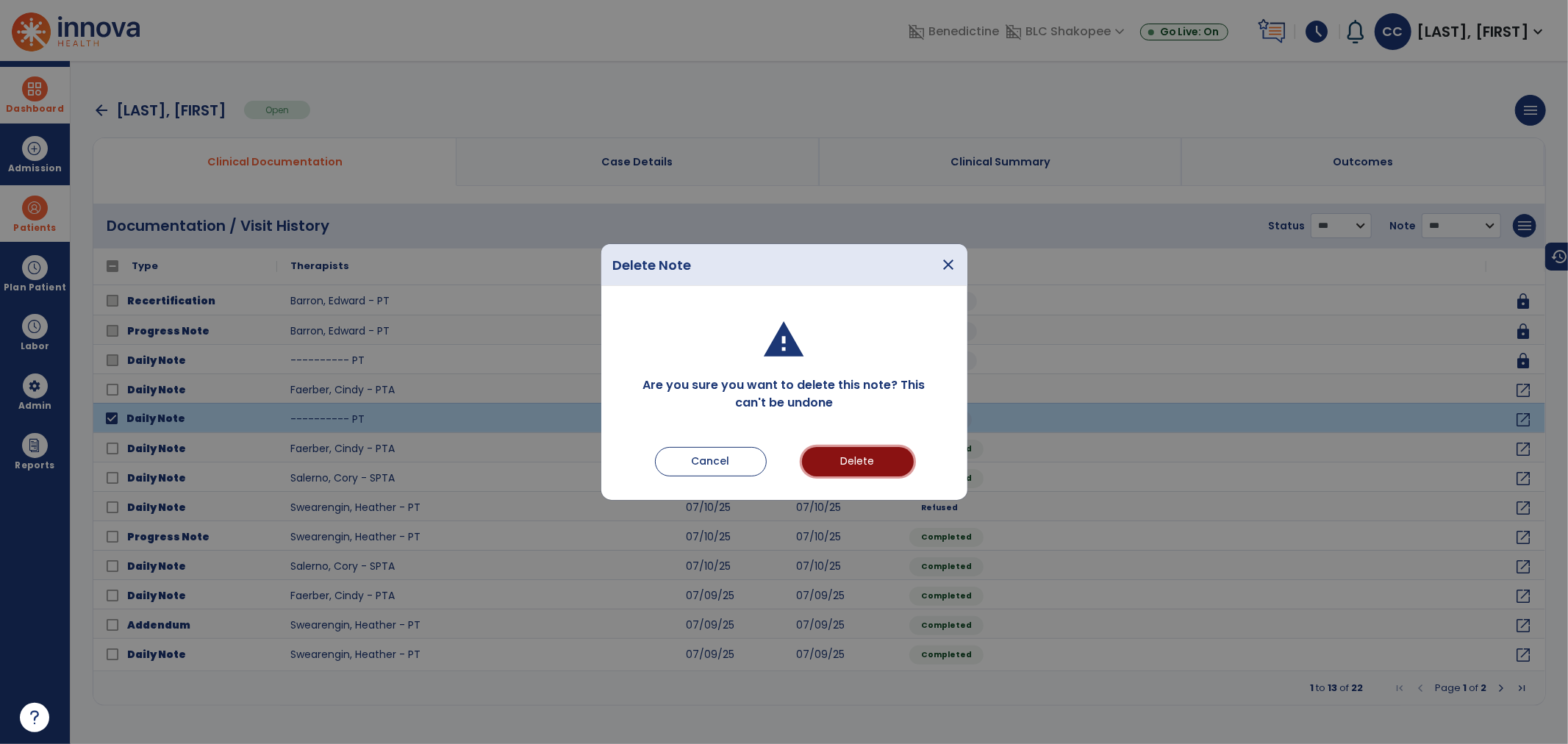 click on "Delete" at bounding box center (858, 462) 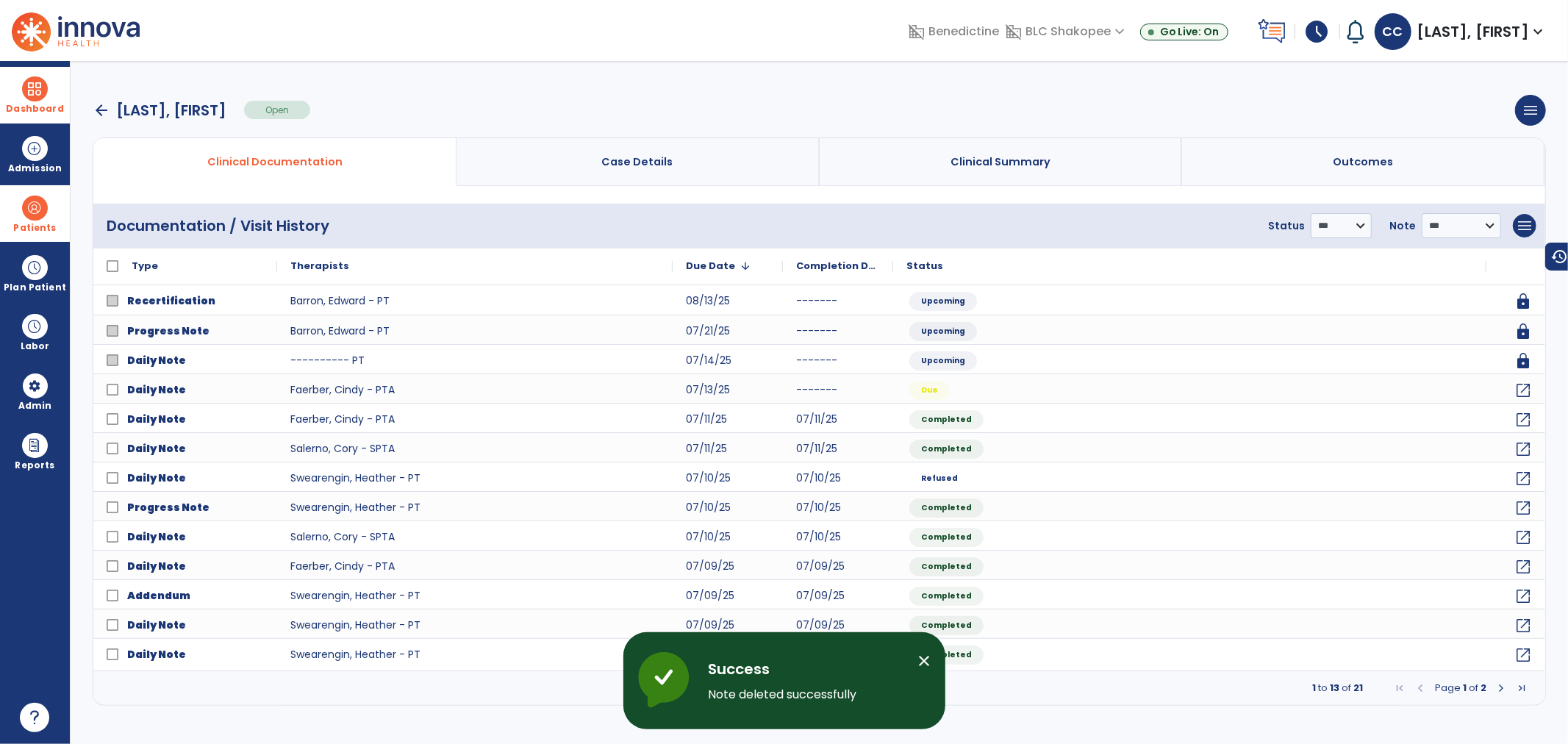 click at bounding box center (35, 208) 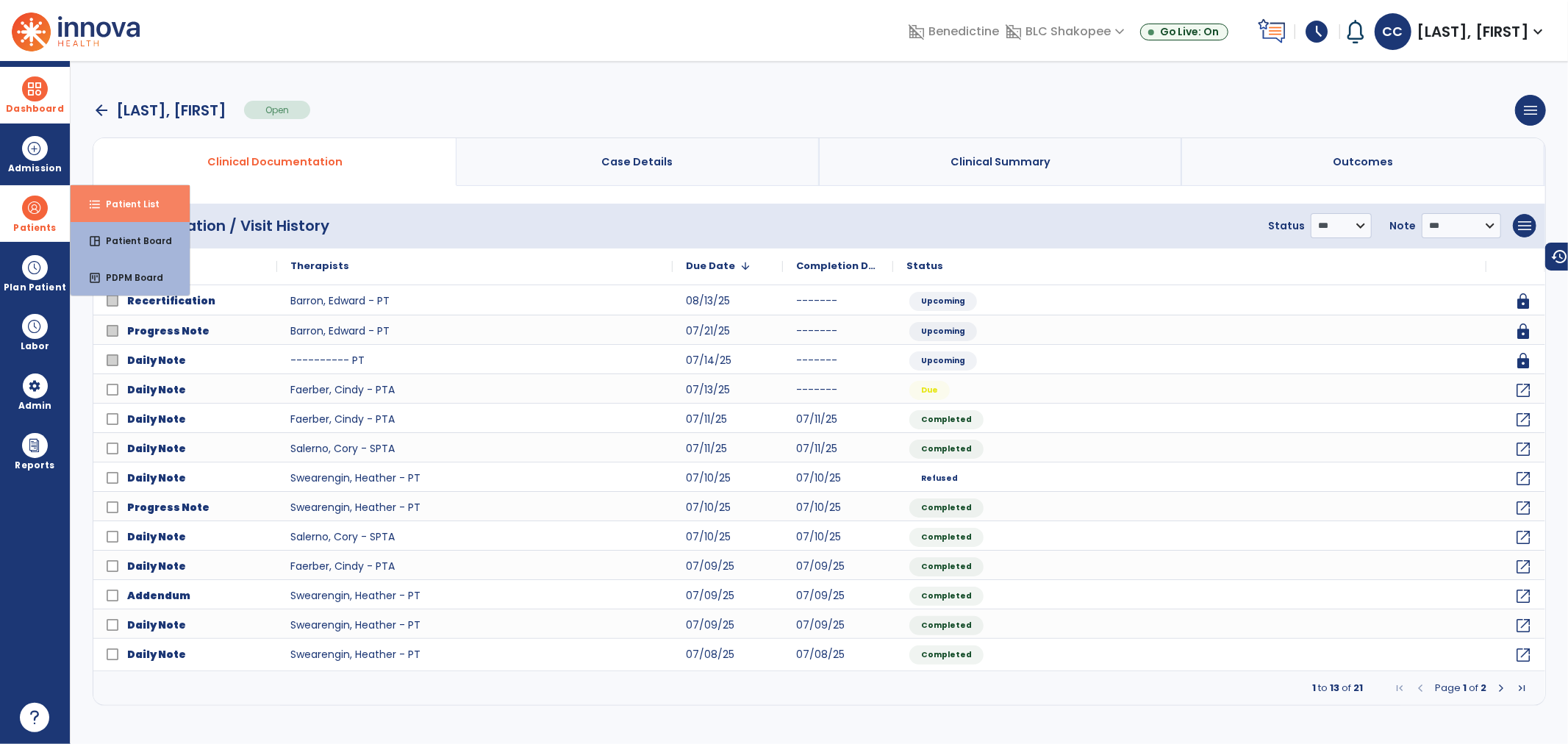 click on "Patient List" at bounding box center (126, 204) 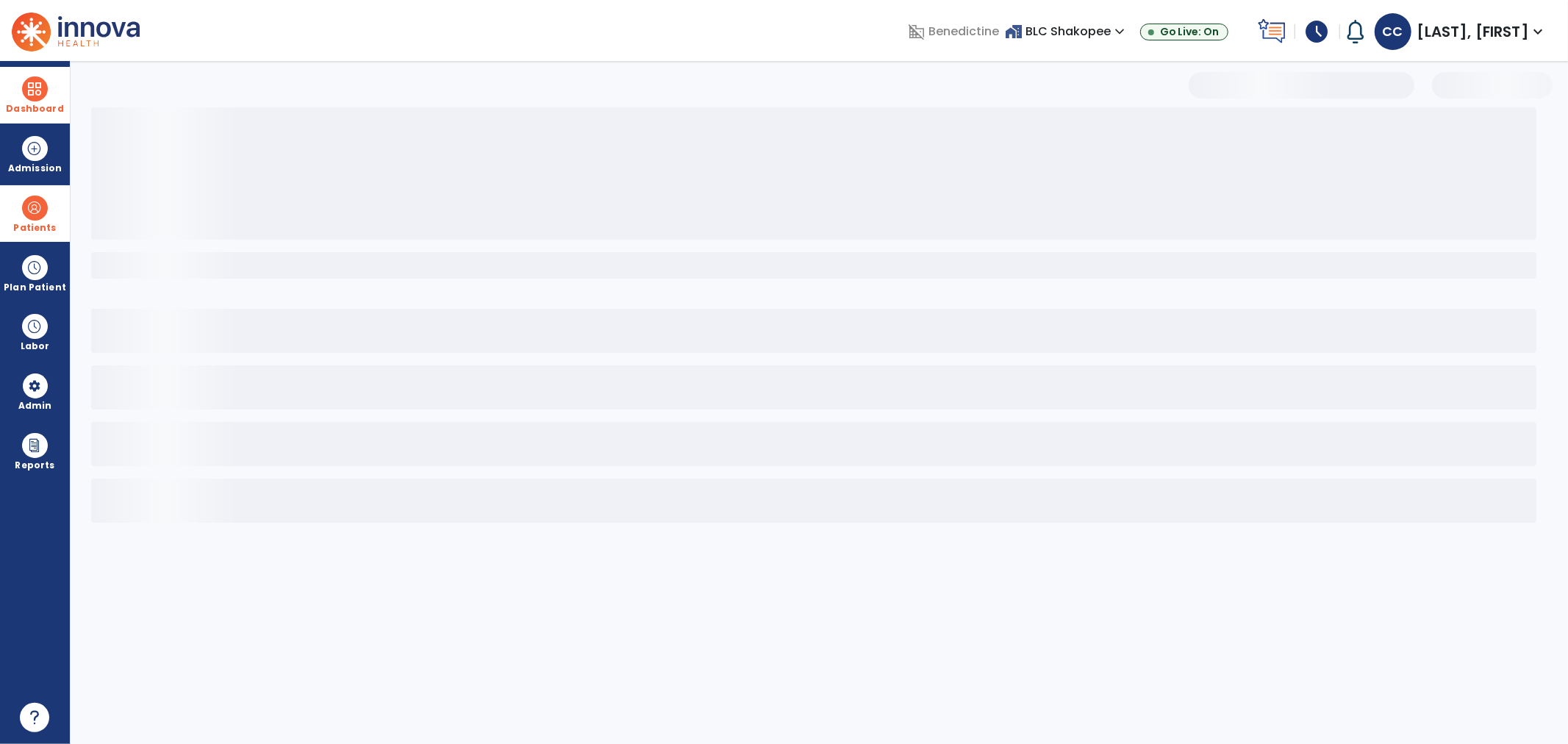 select on "***" 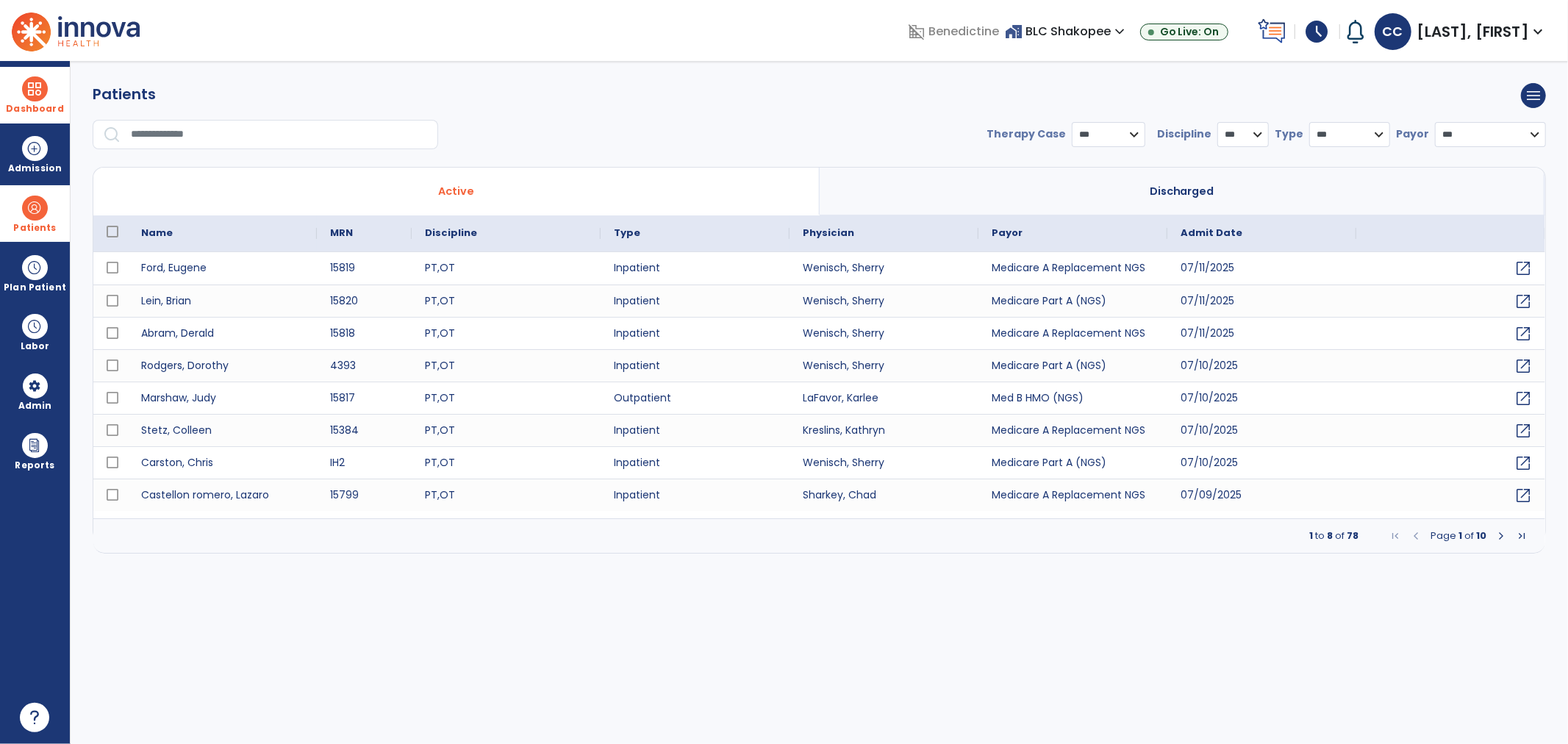 click at bounding box center (279, 135) 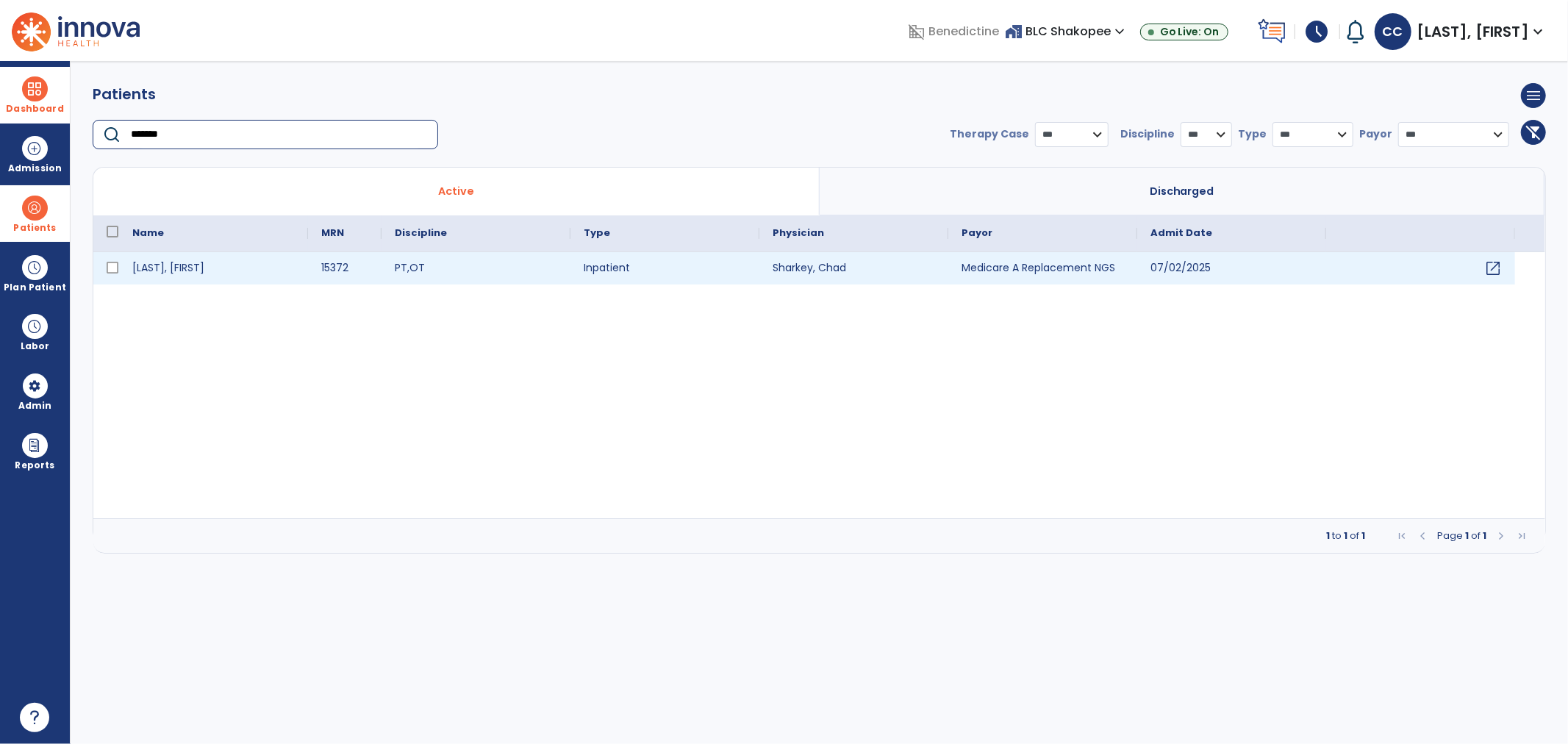type on "******" 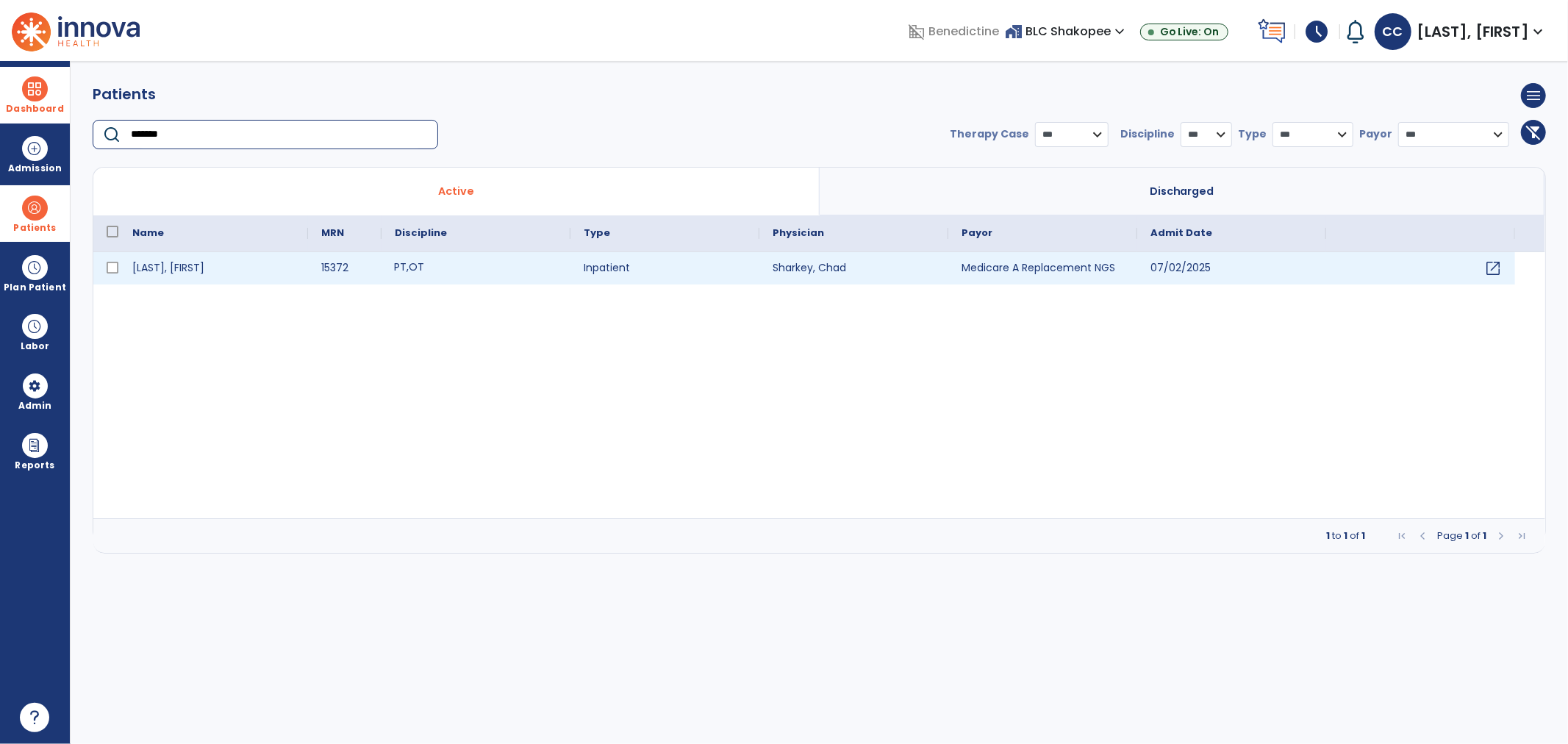click on "PT , OT" at bounding box center [476, 268] 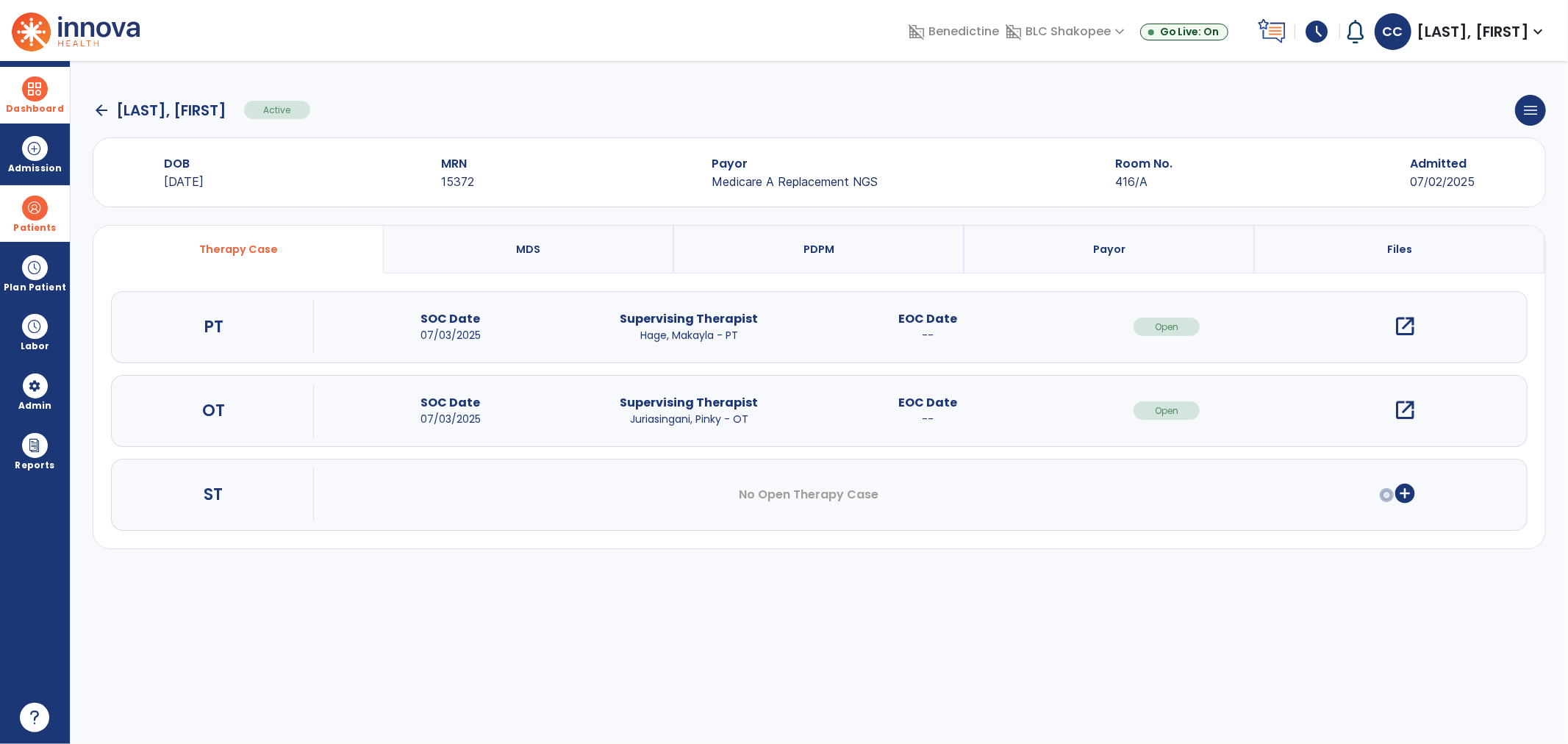 click on "open_in_new" at bounding box center [1406, 326] 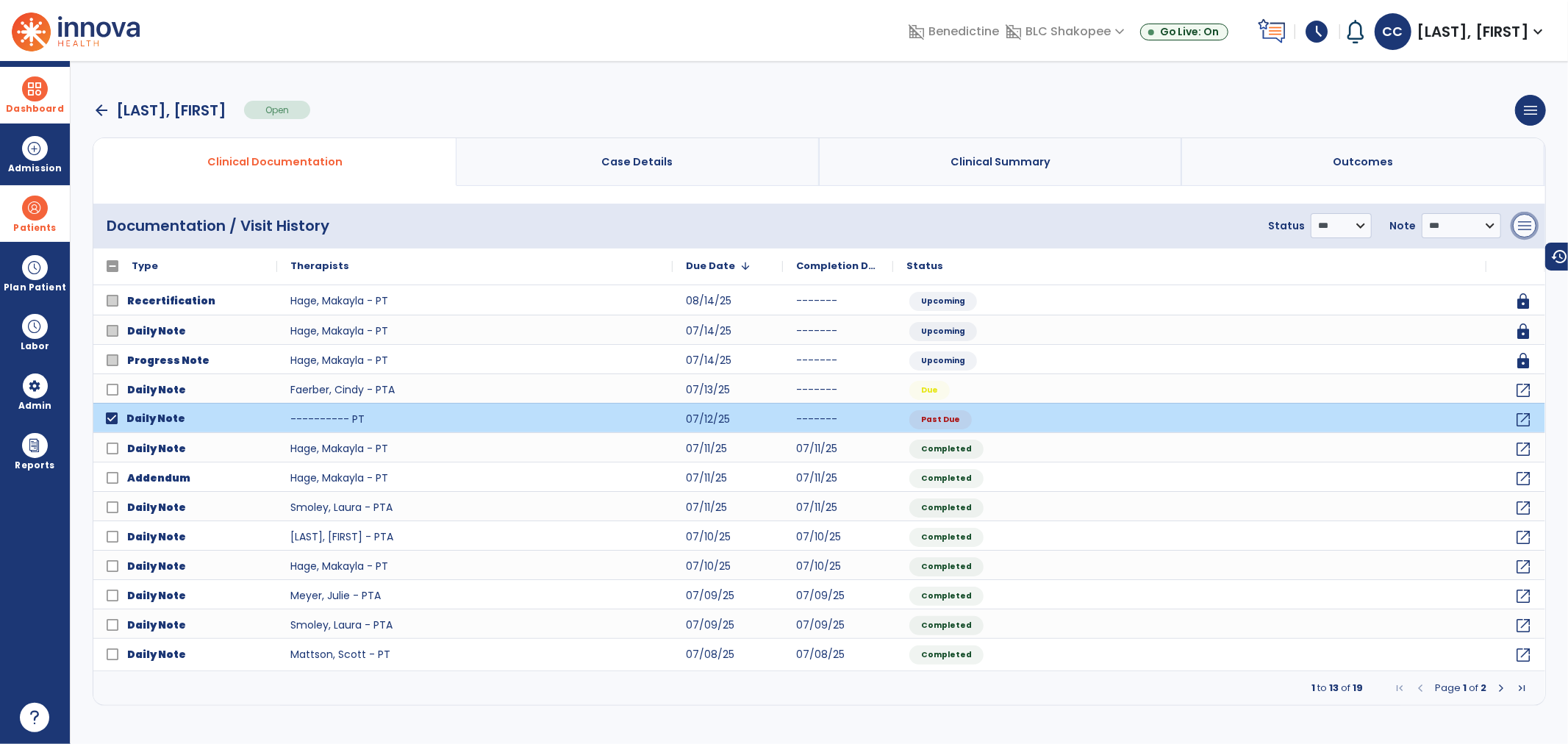 click on "menu" at bounding box center (1525, 226) 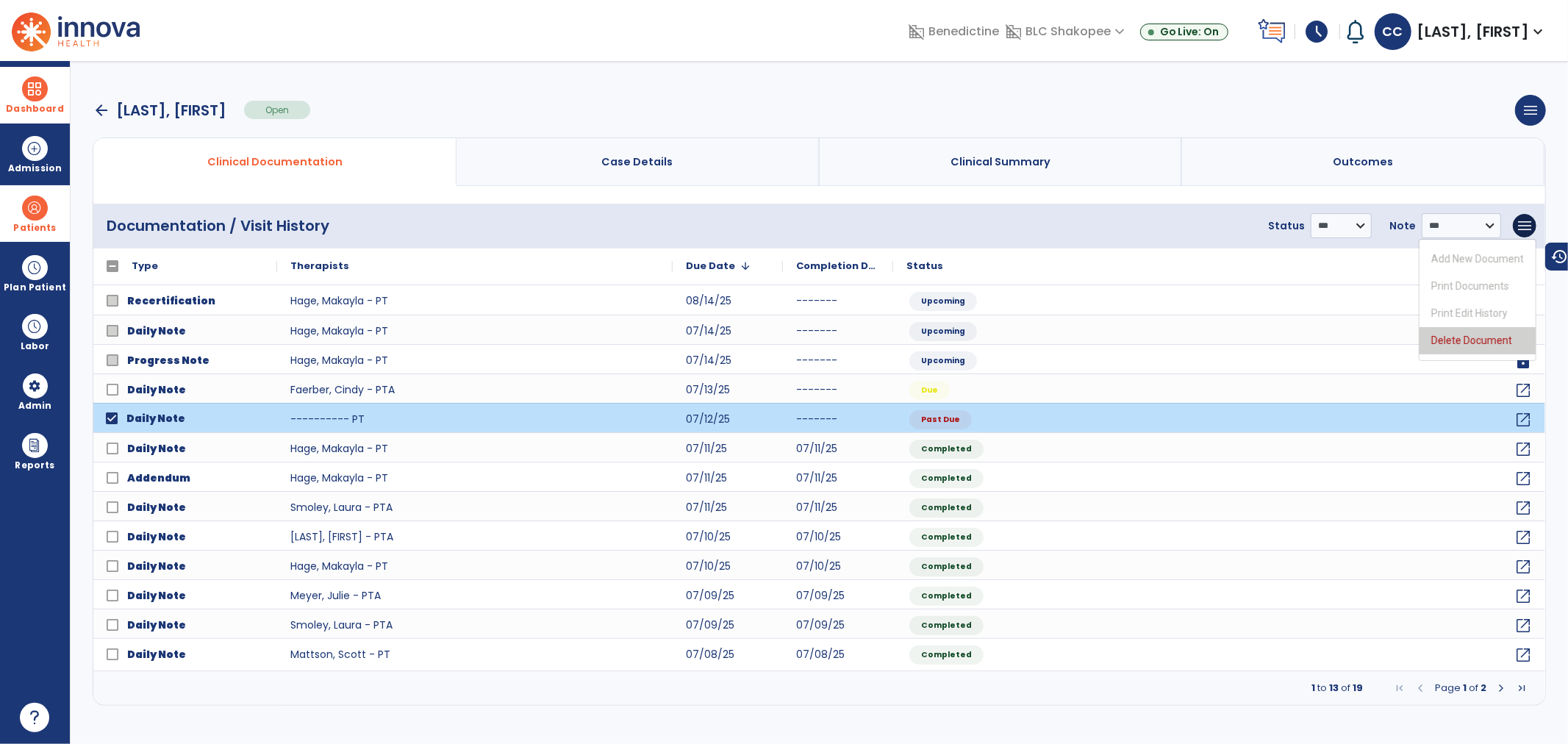 click on "Delete Document" at bounding box center (1478, 340) 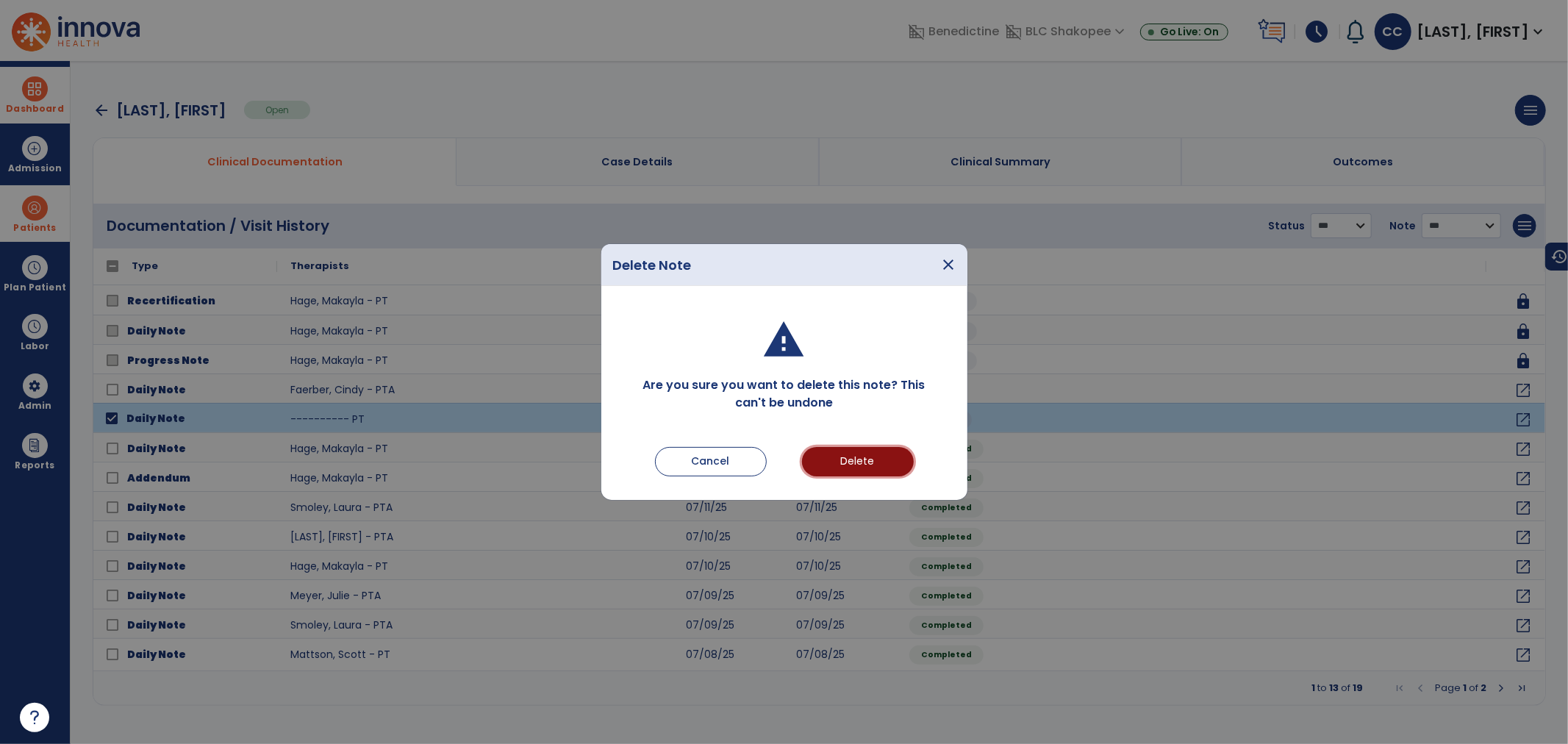 click on "Delete" at bounding box center (858, 462) 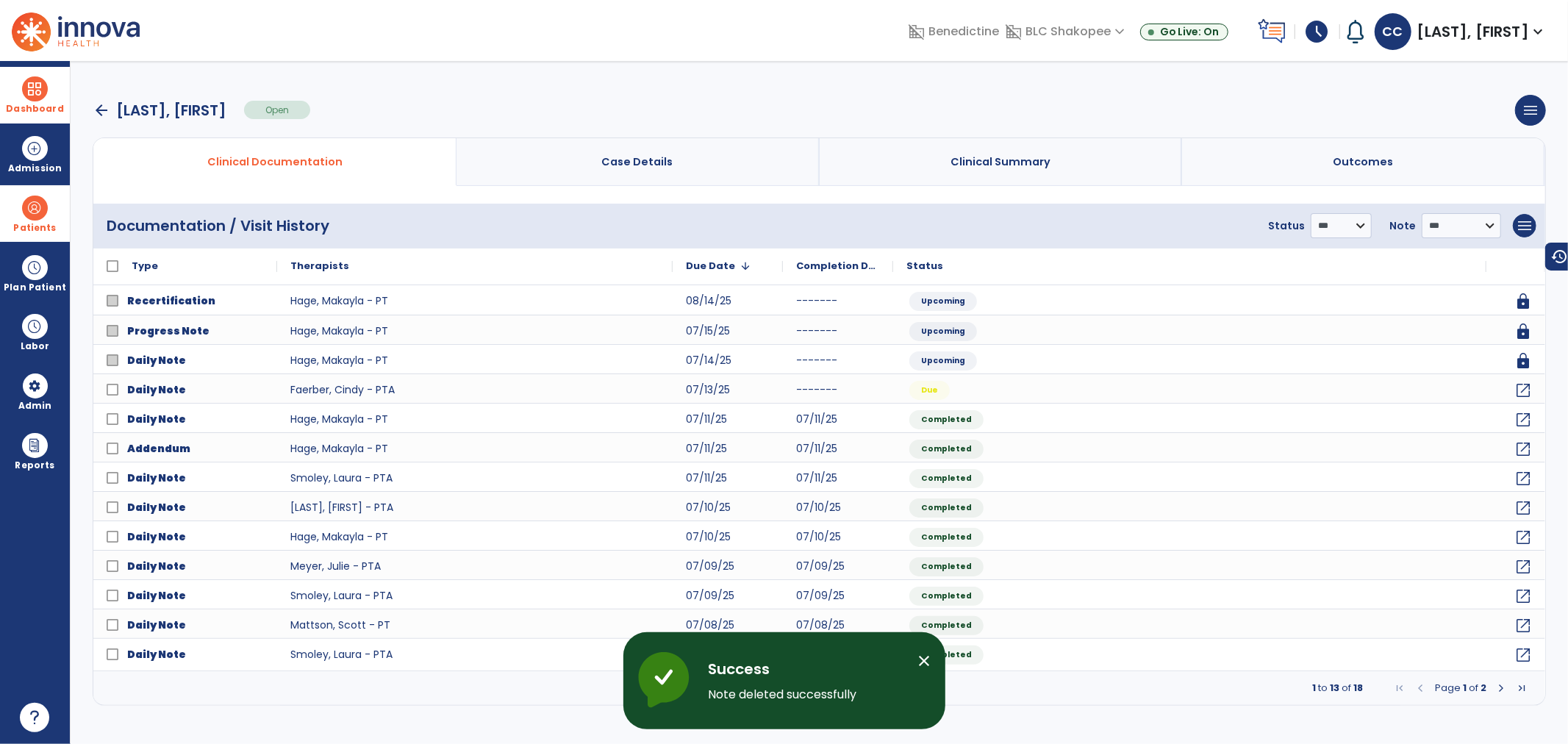 click at bounding box center [35, 208] 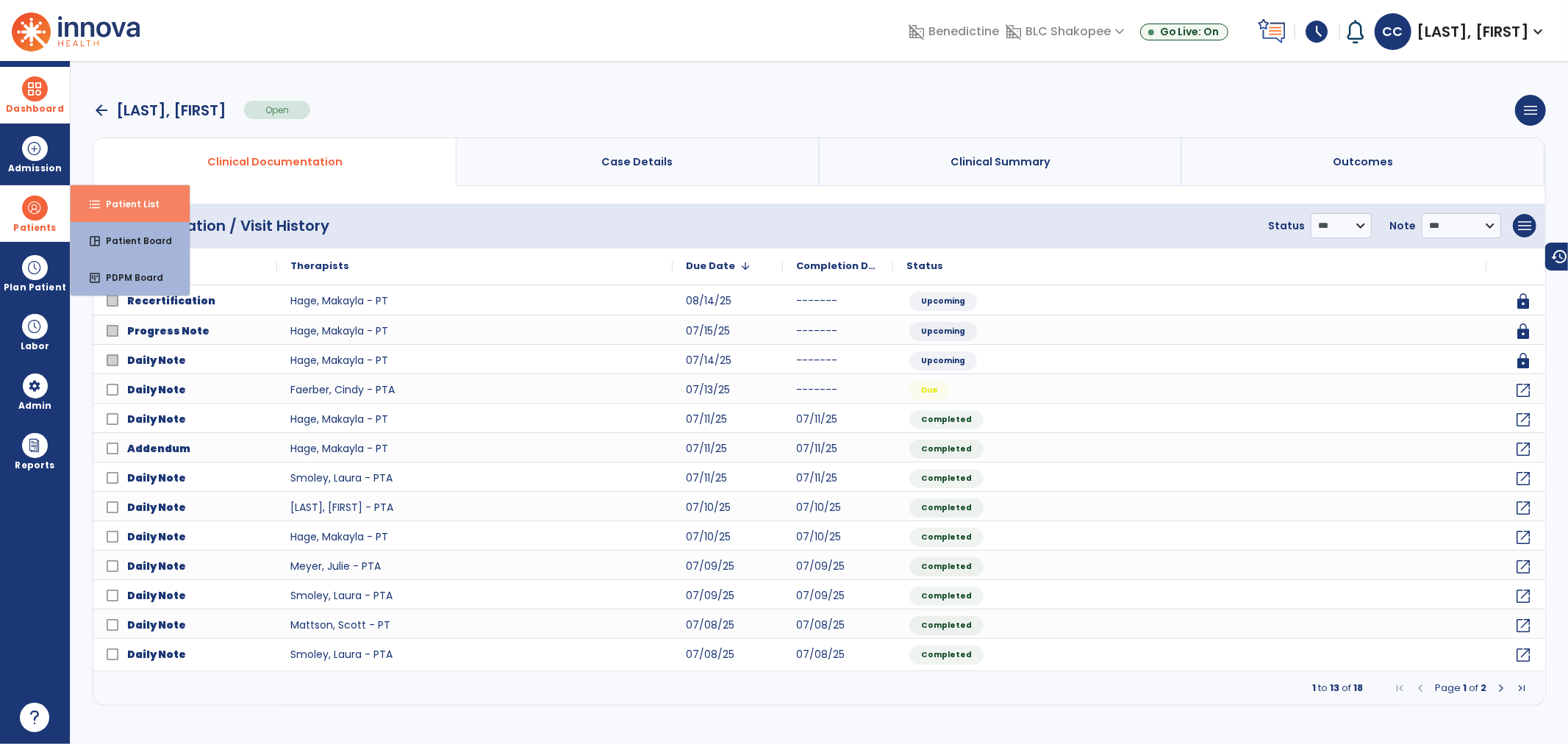 click on "Patient List" at bounding box center (126, 204) 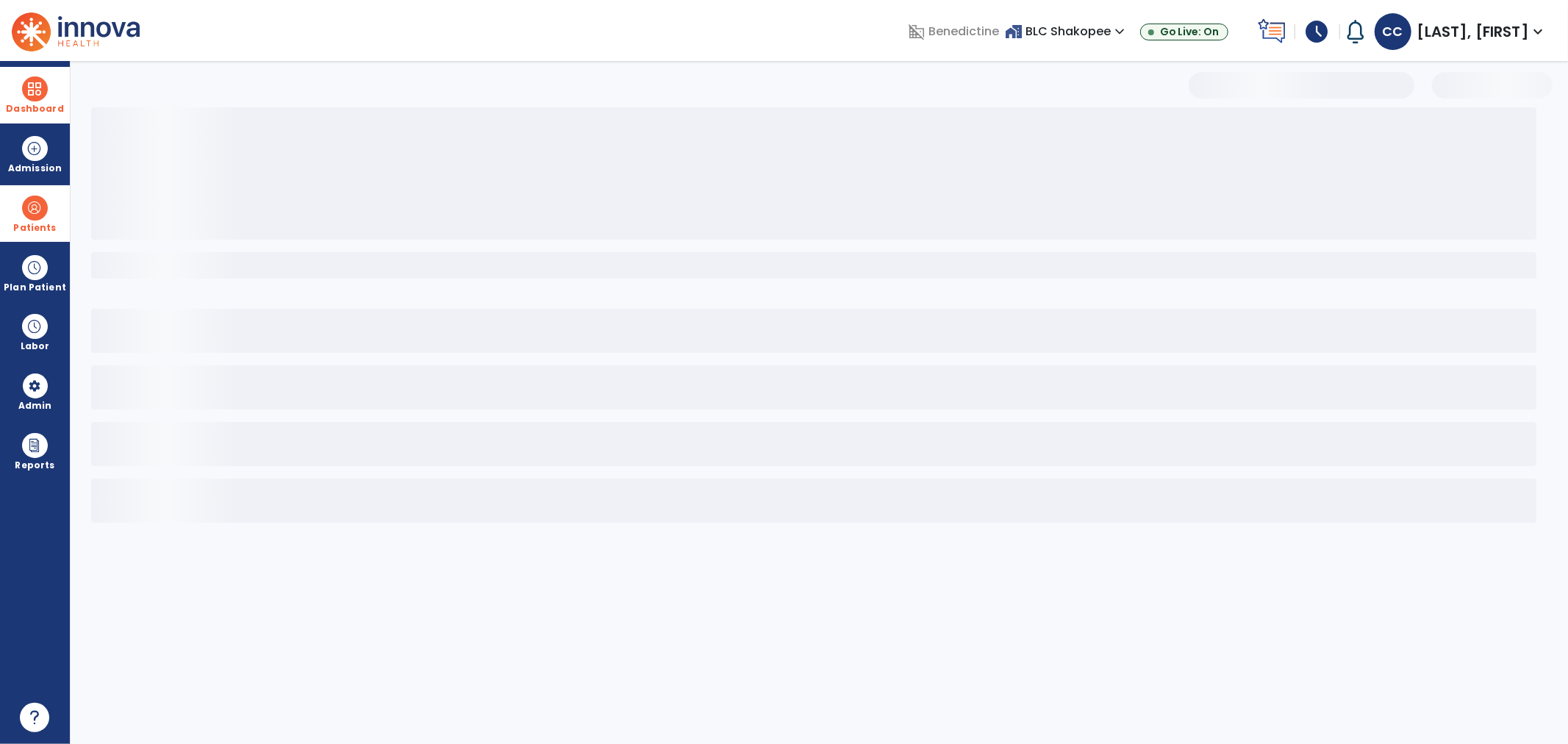 select on "***" 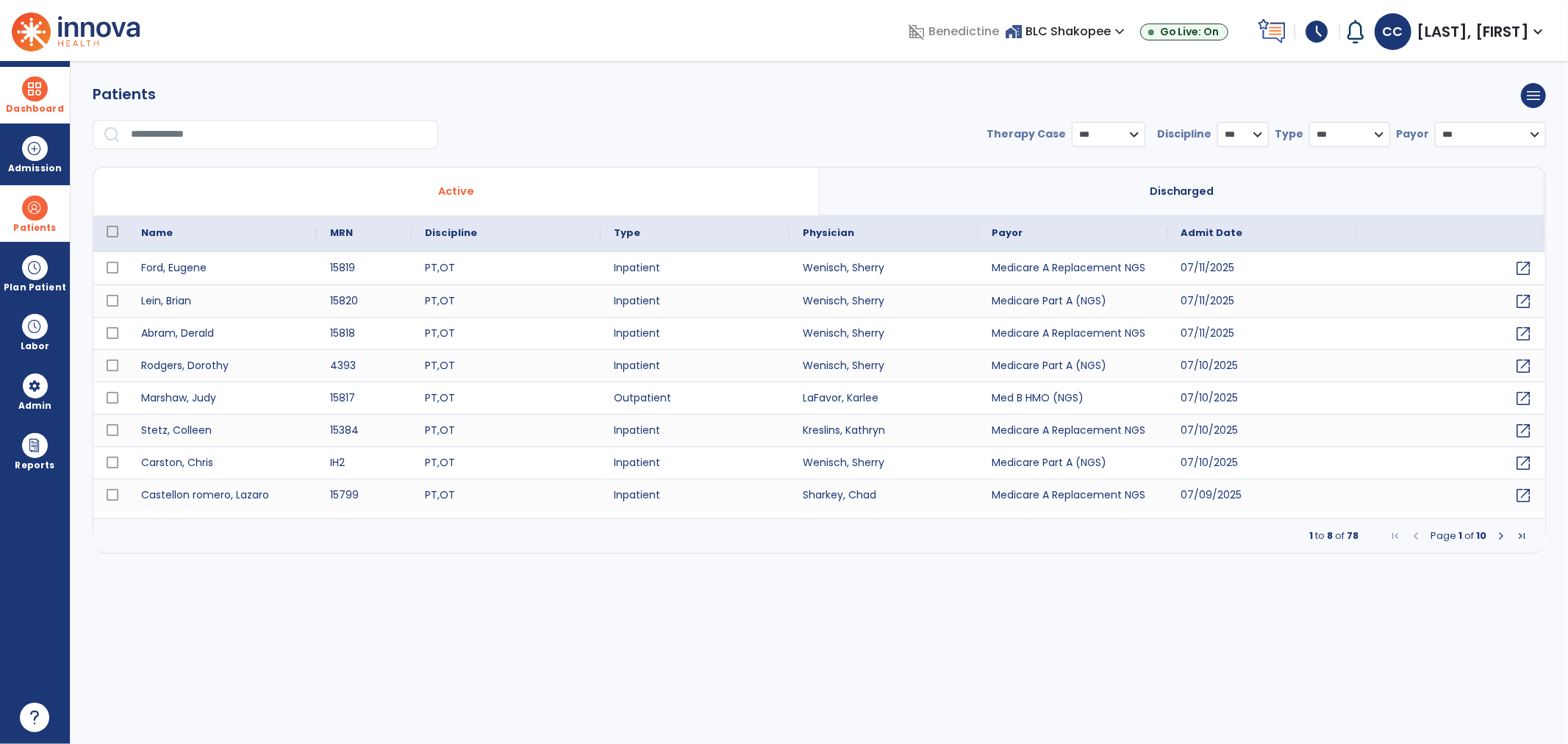 click at bounding box center (279, 135) 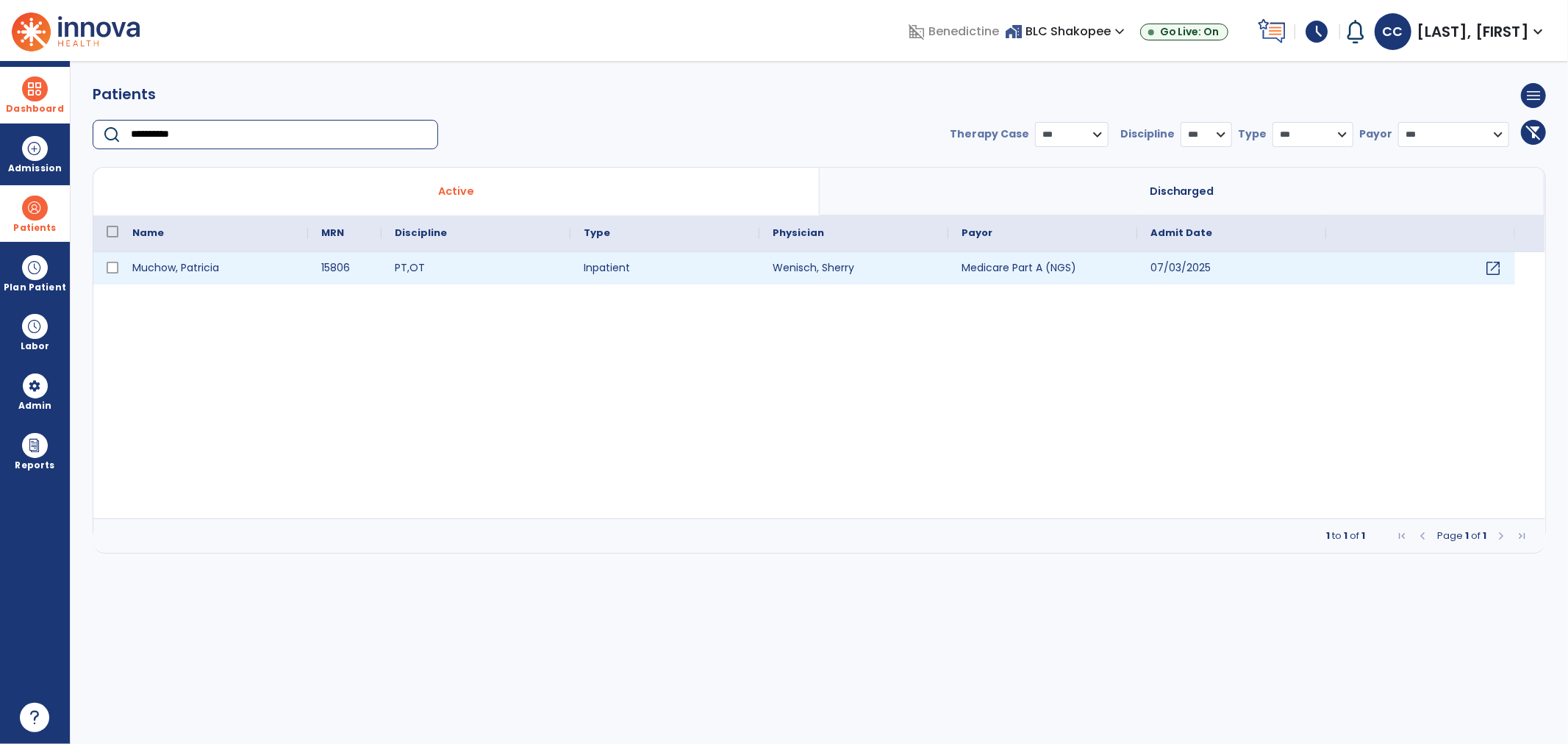 type on "**********" 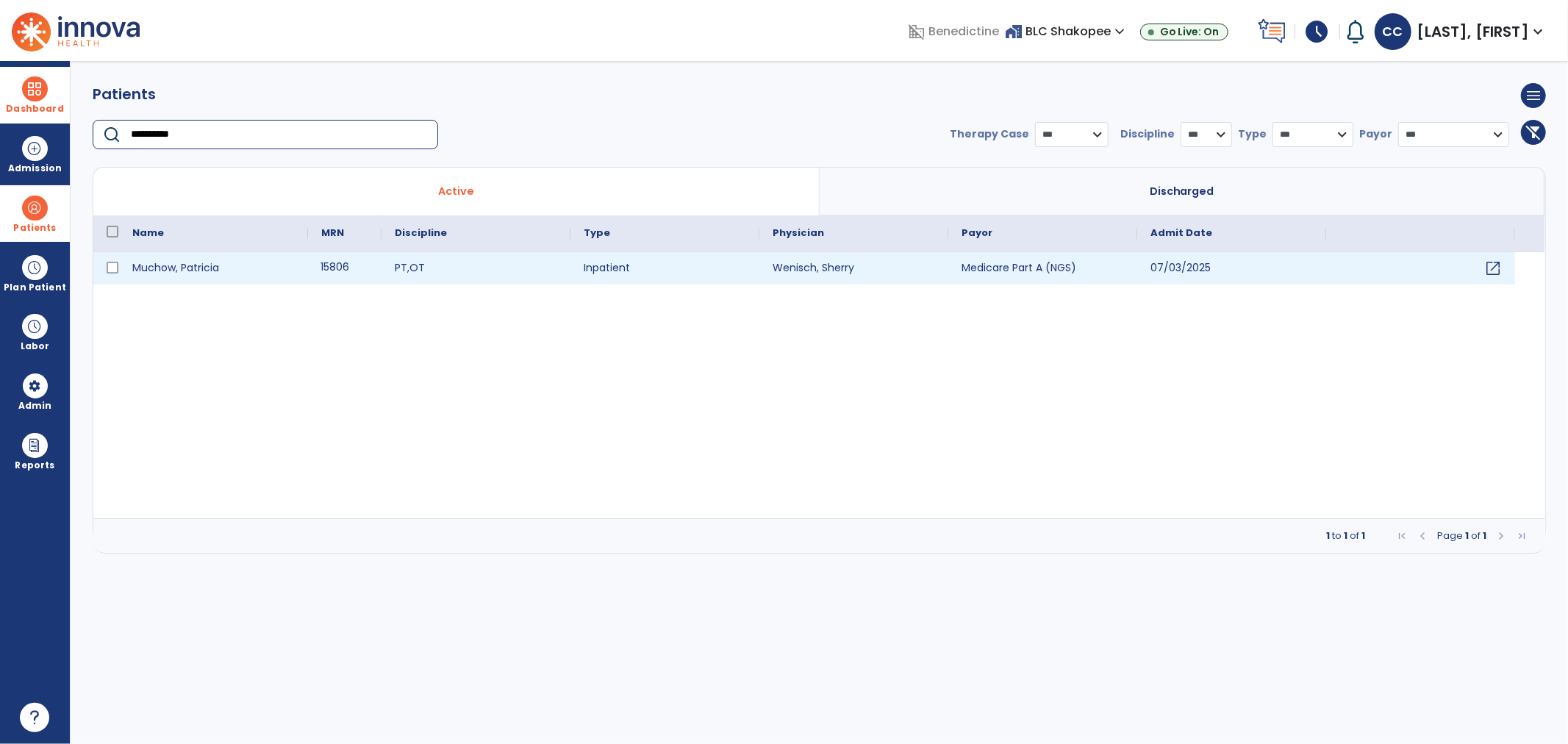 click on "15806" at bounding box center [345, 268] 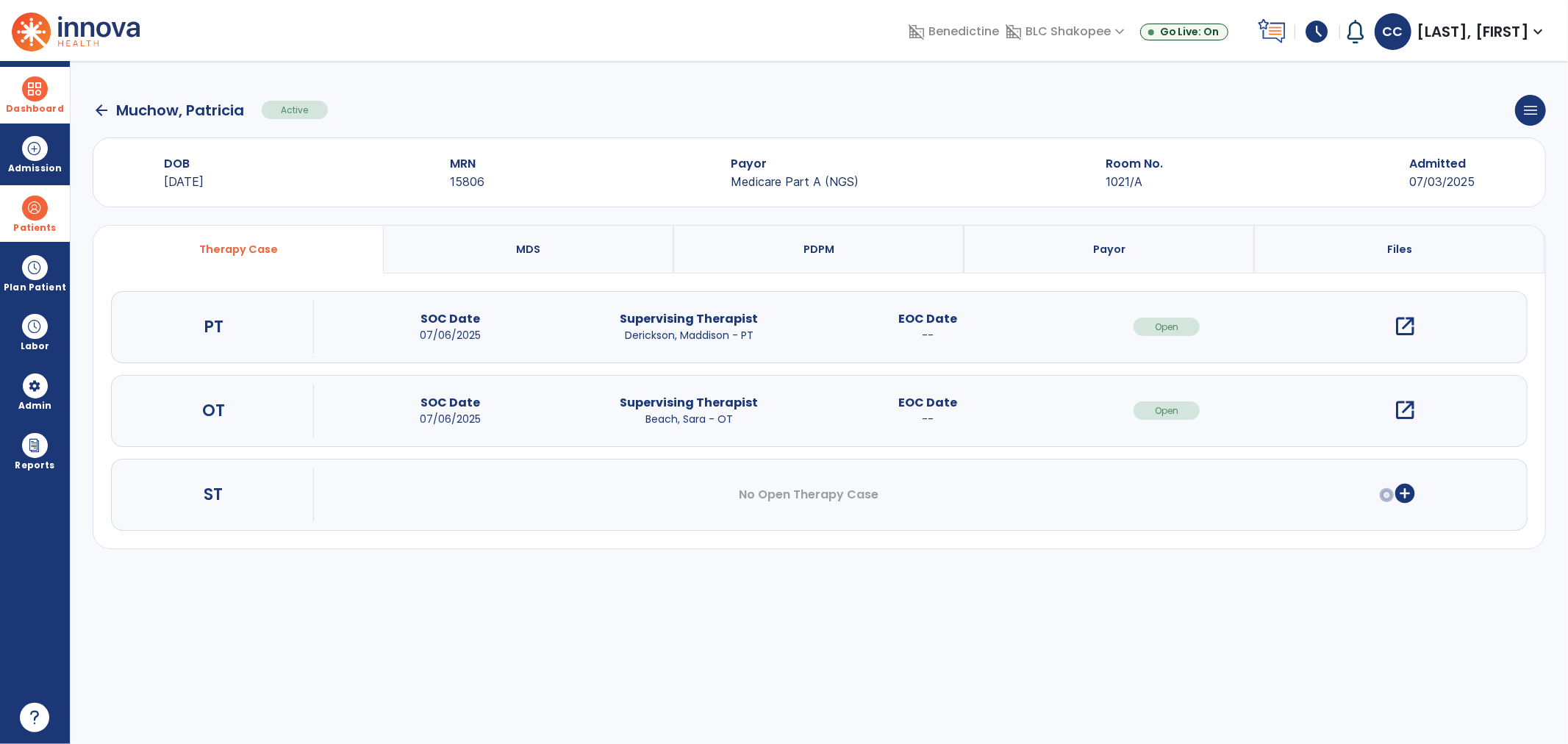click on "open_in_new" at bounding box center [1406, 326] 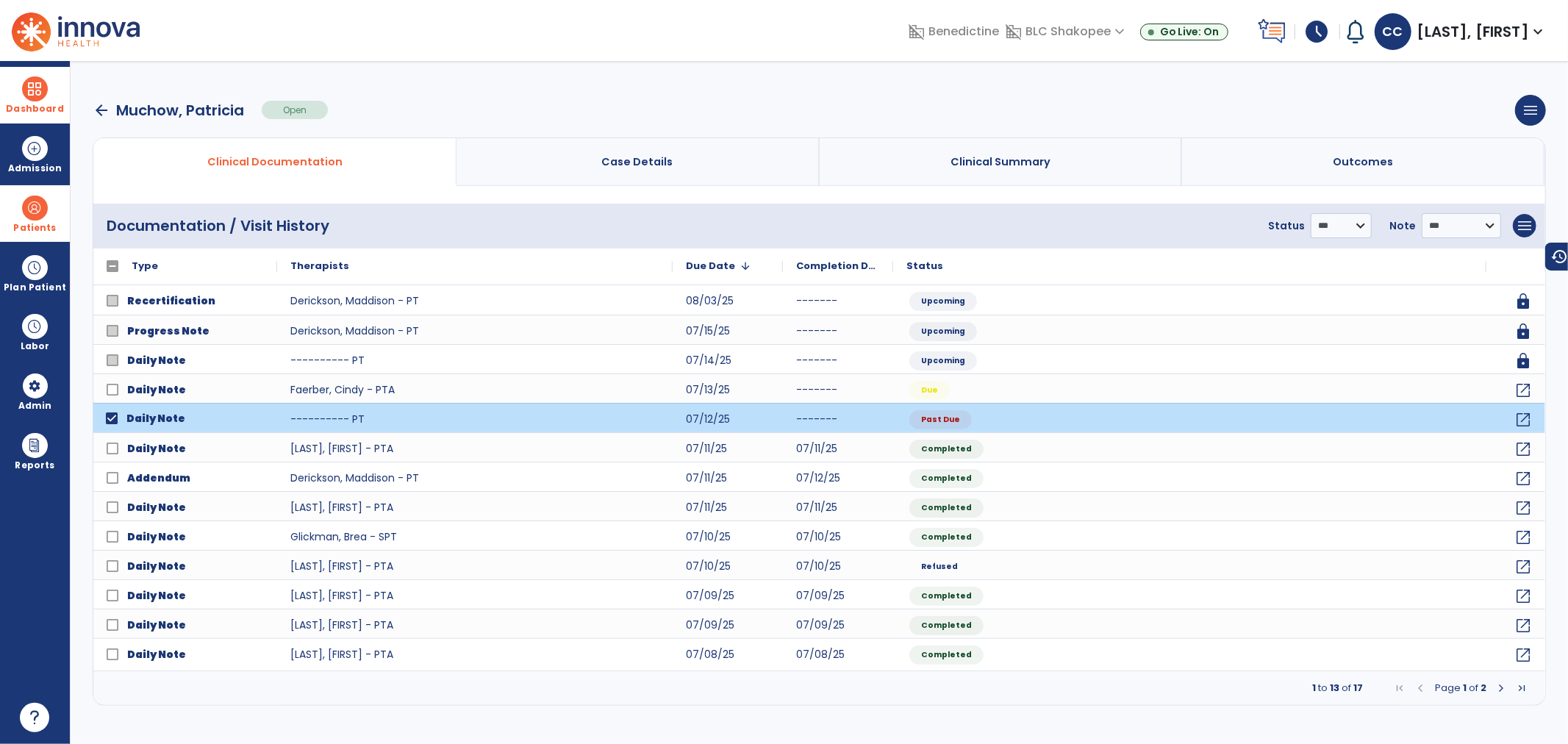 click on "**********" at bounding box center [1399, 226] 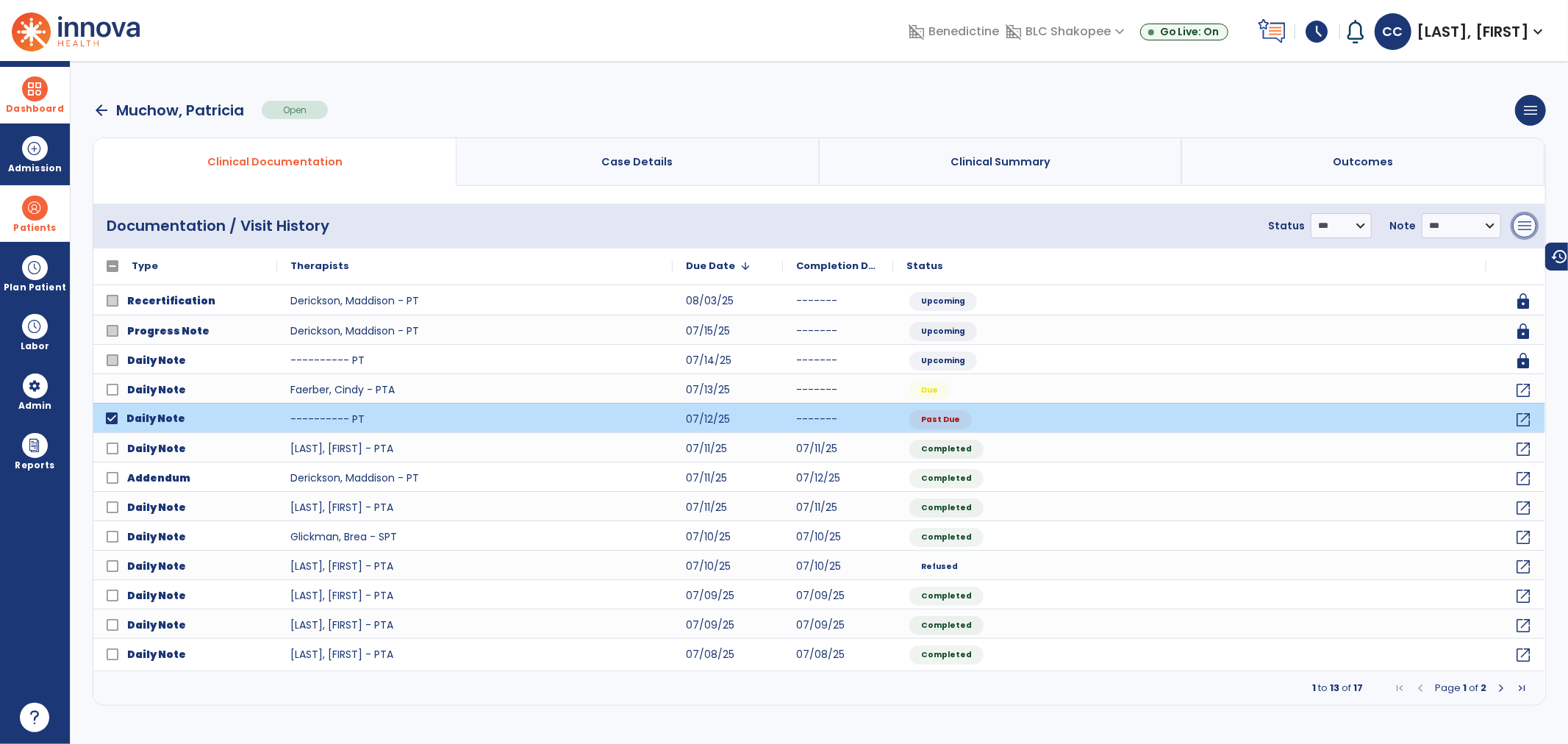 click on "menu" at bounding box center (1525, 226) 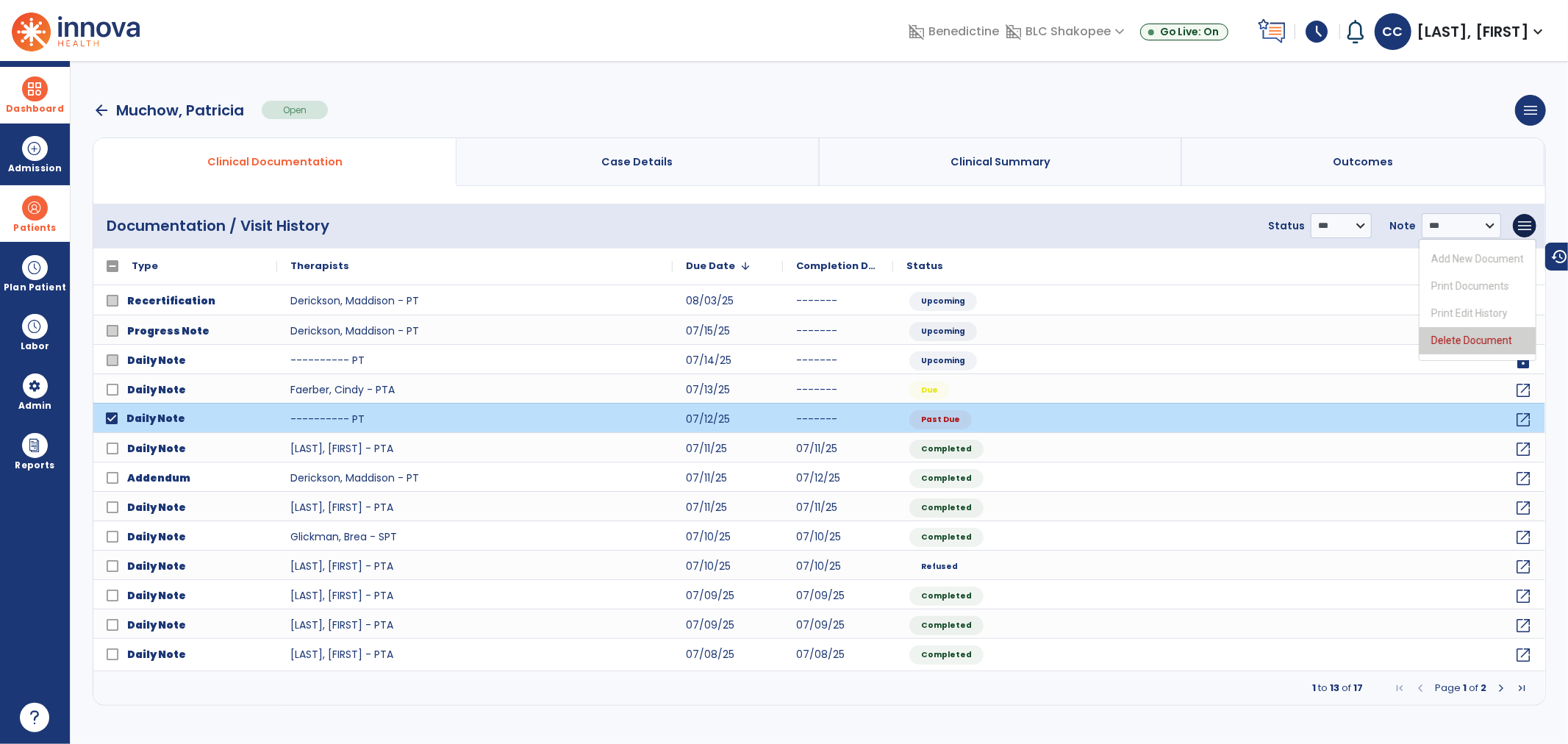 click on "Delete Document" at bounding box center (1478, 340) 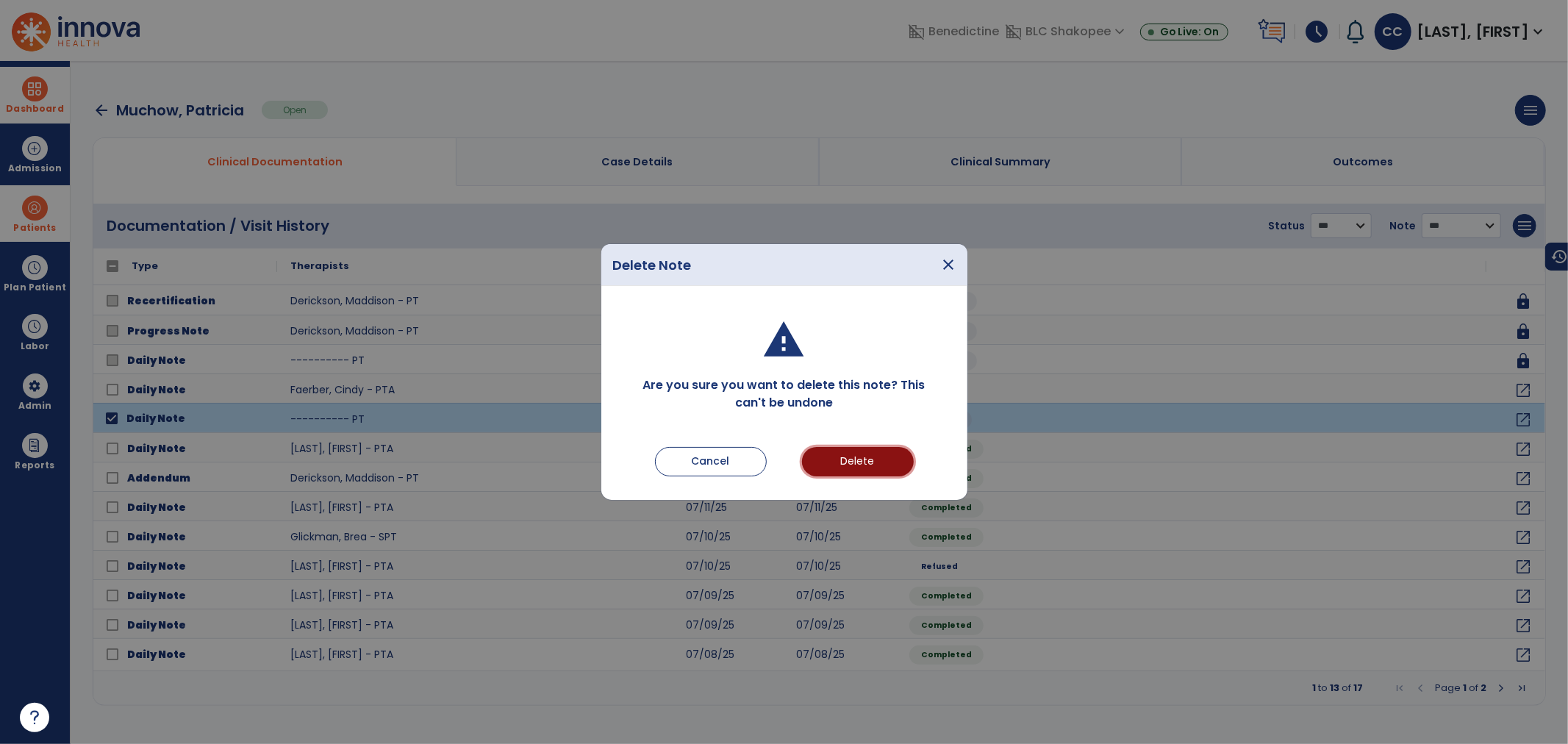 click on "Delete" at bounding box center [858, 462] 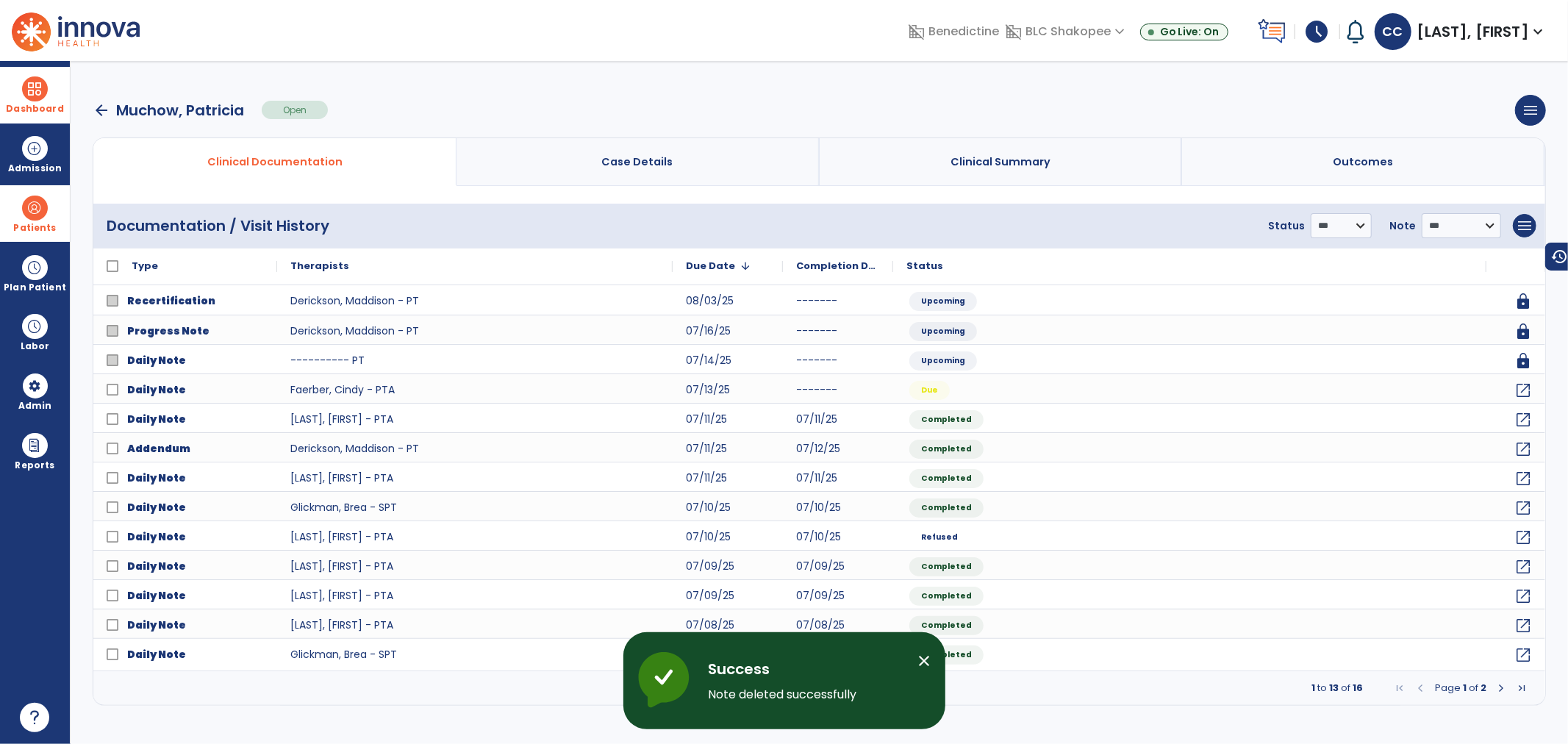 click at bounding box center (35, 208) 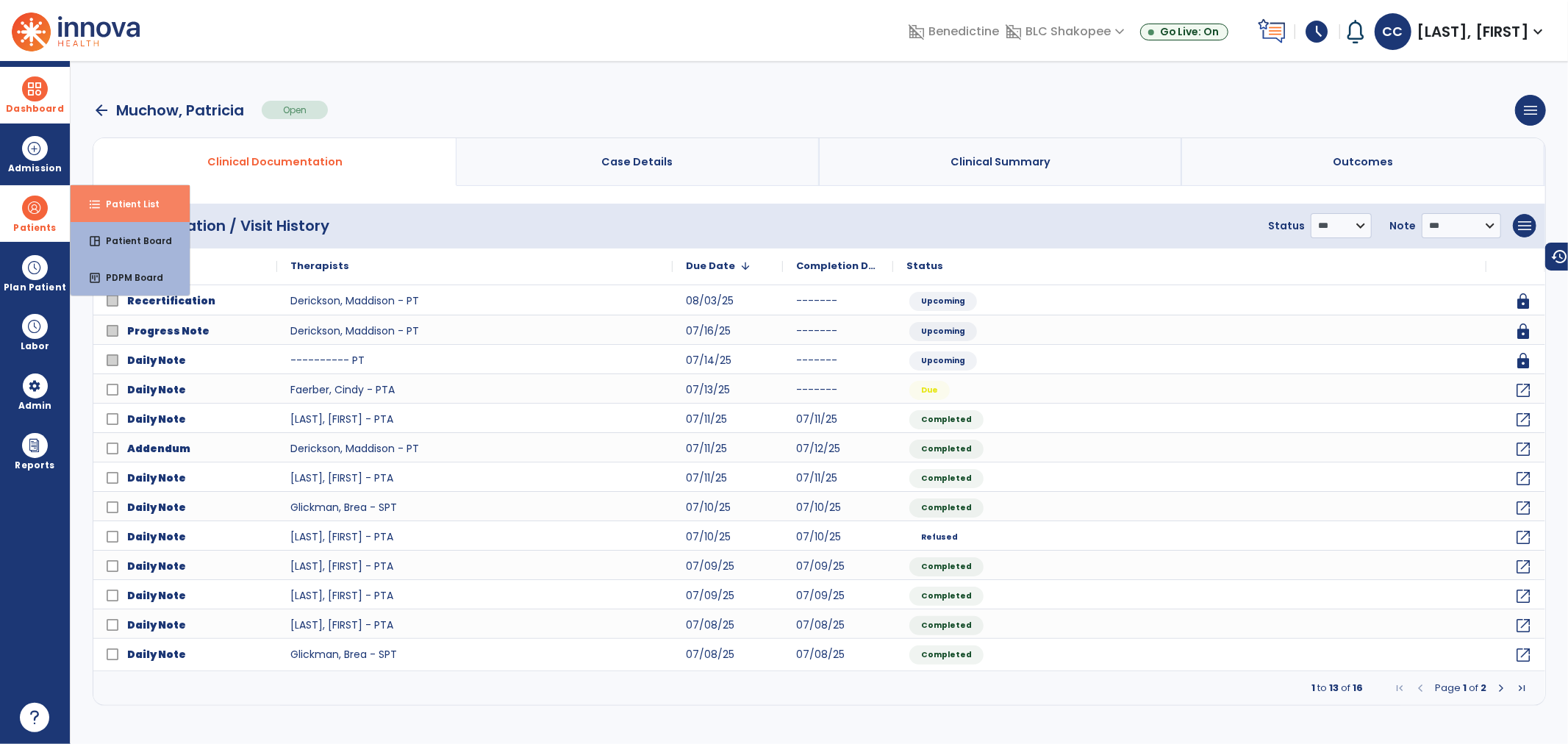 click on "format_list_bulleted  Patient List" at bounding box center (130, 204) 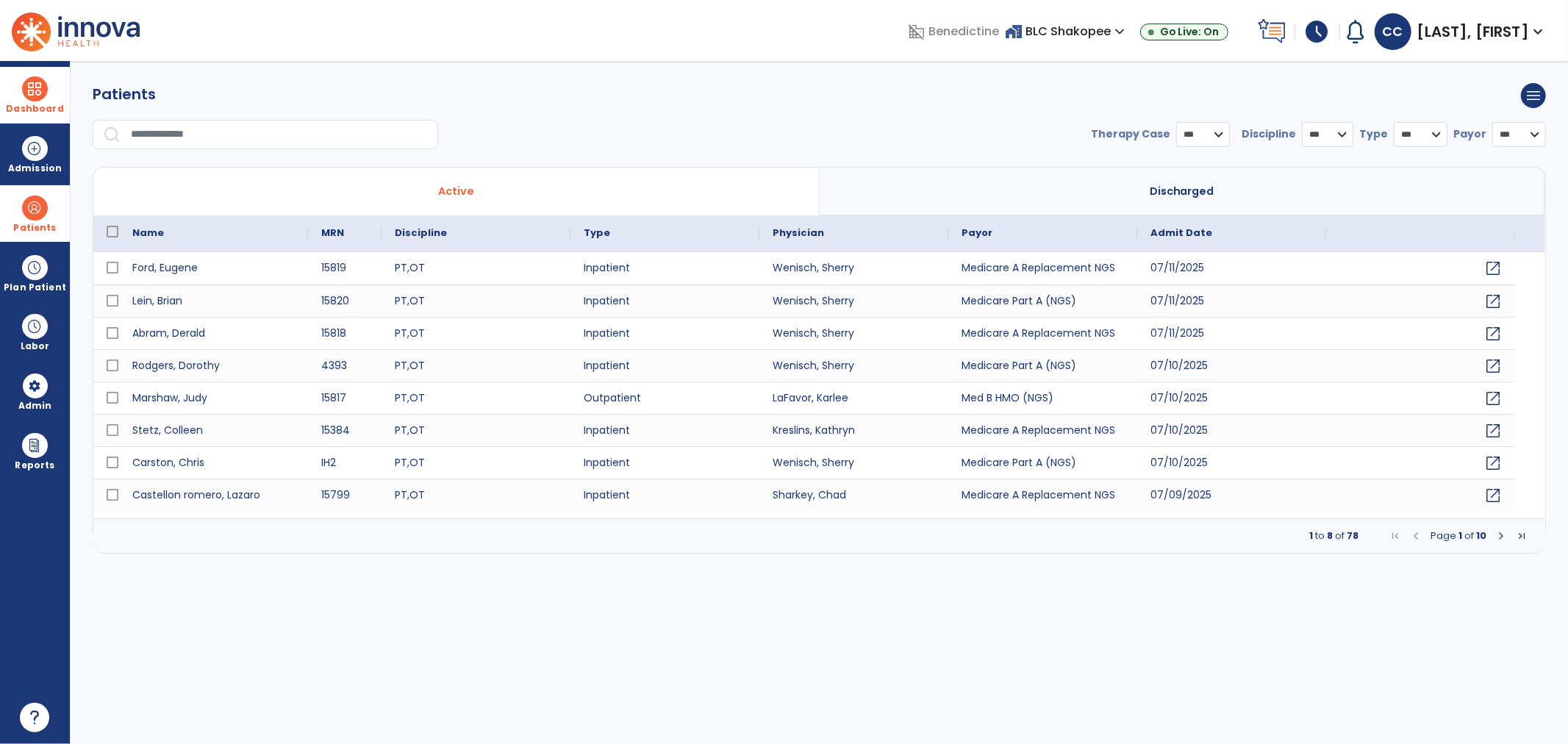 select on "***" 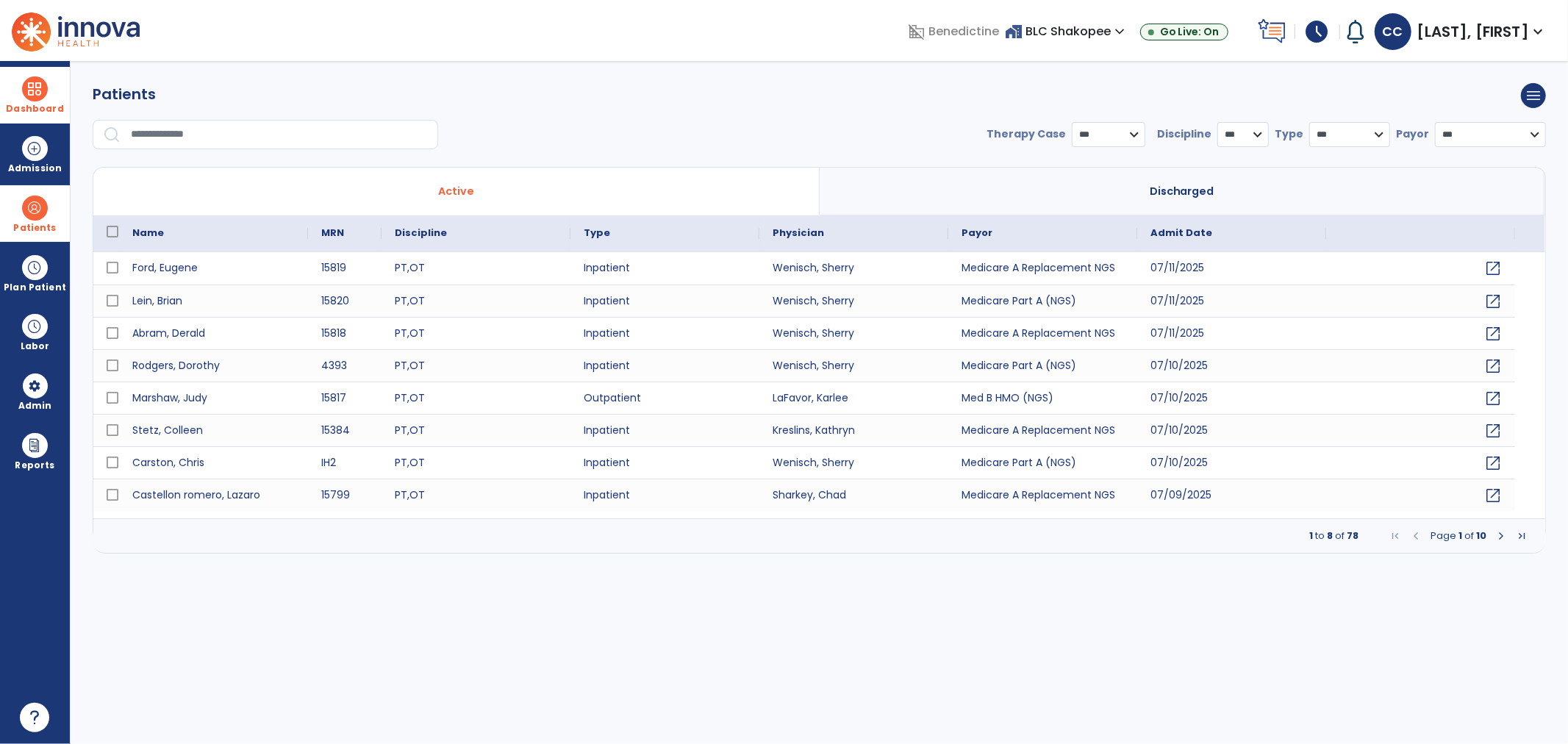 click at bounding box center [265, 135] 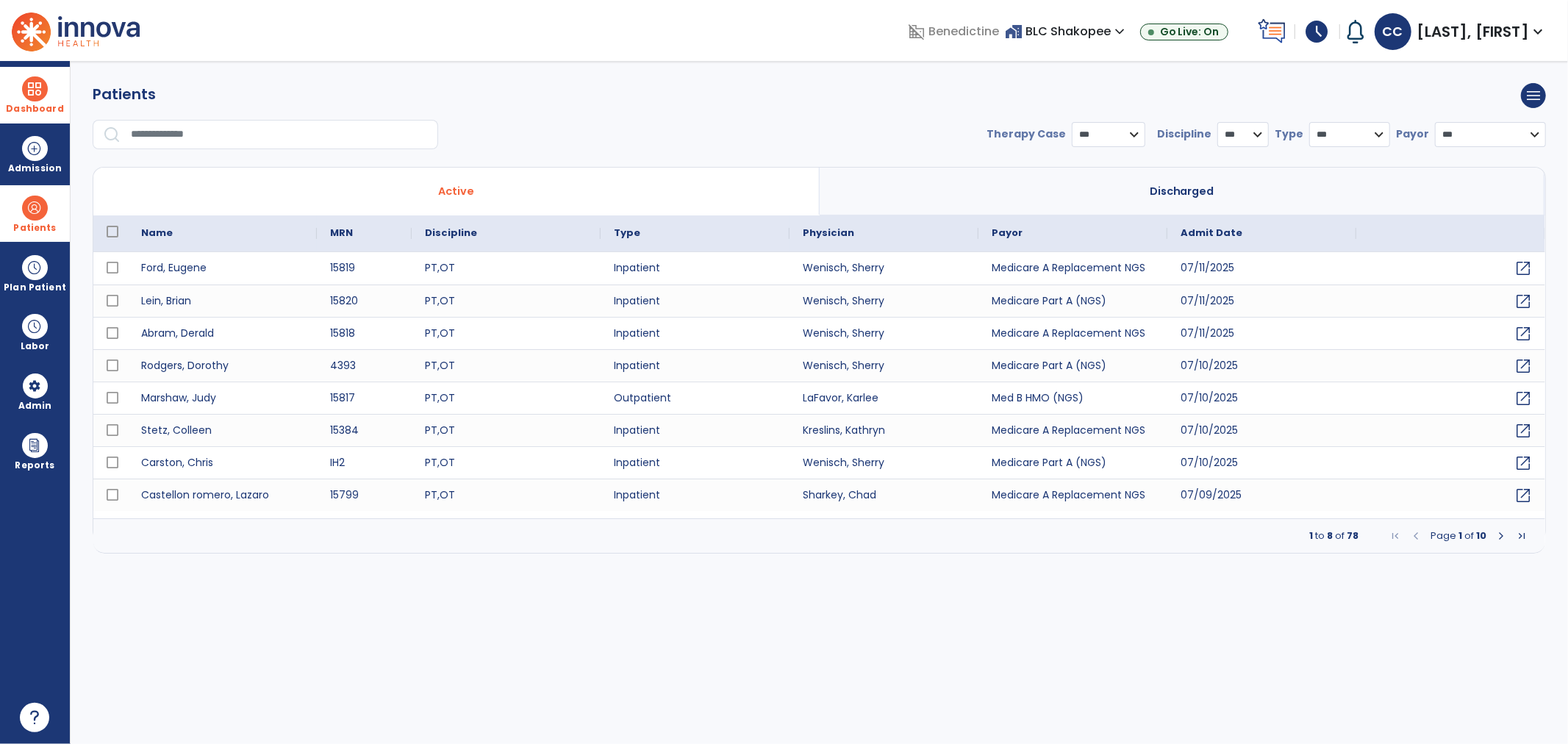 click at bounding box center (279, 135) 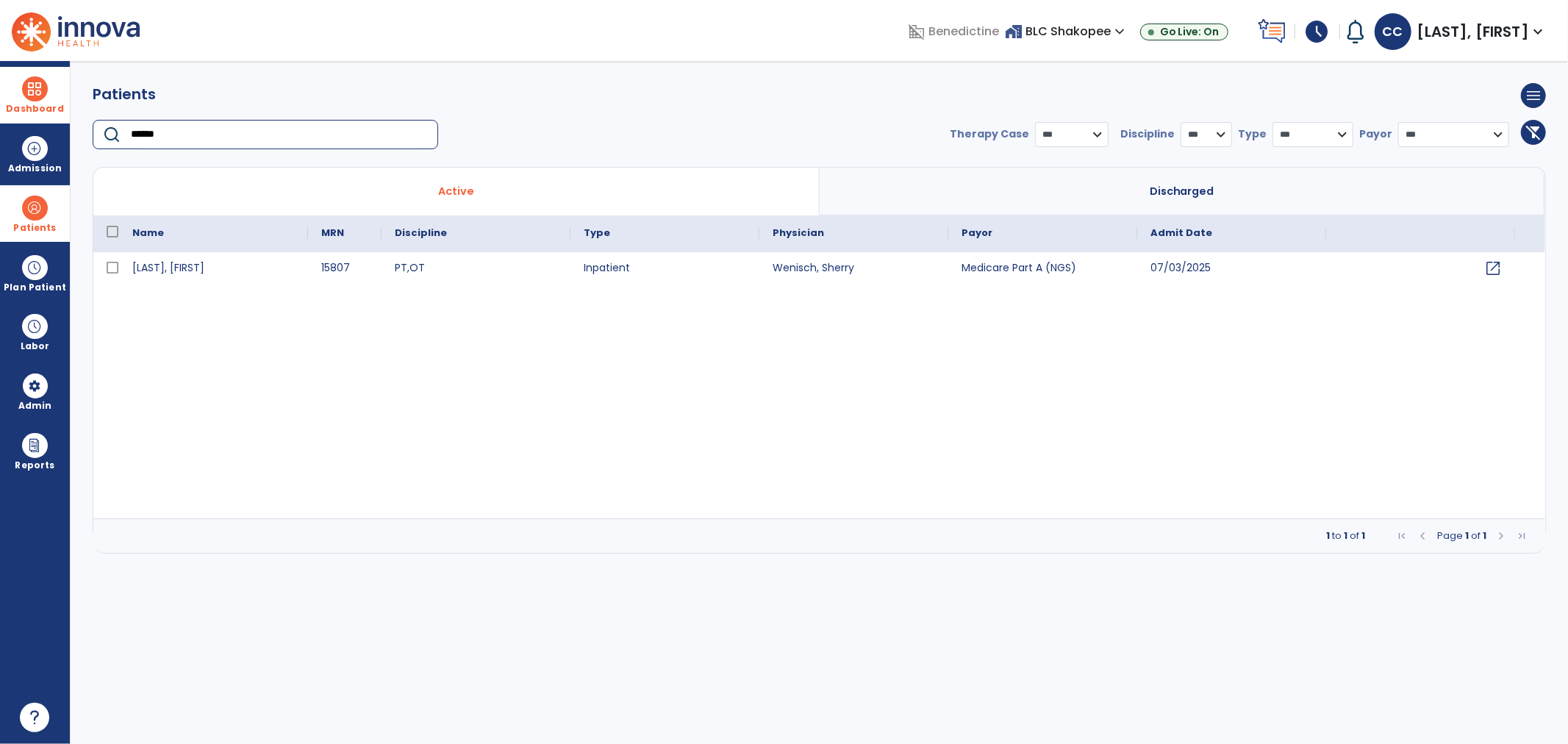 type on "******" 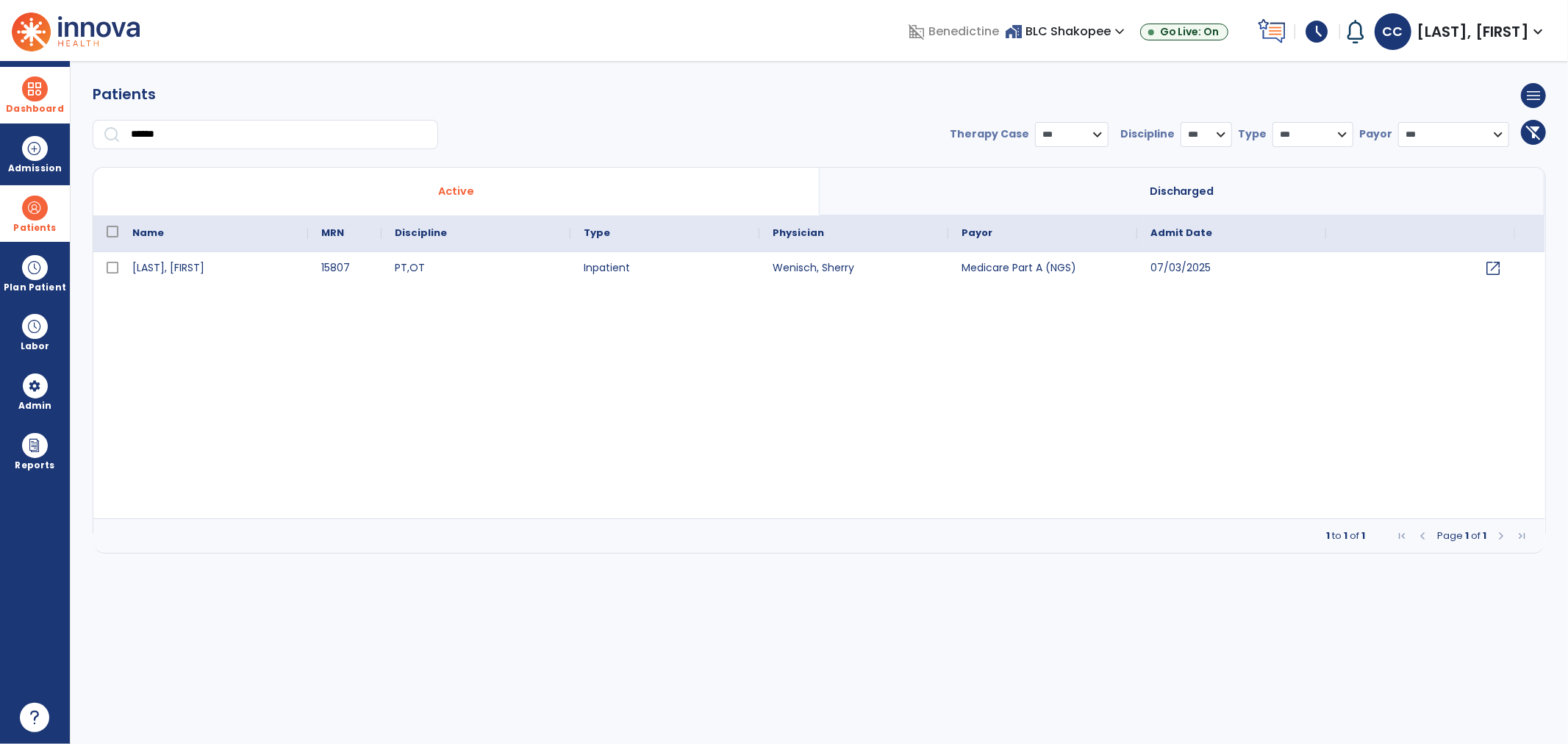click on "Sundstrom, Rita 15807 PT , OT Inpatient Wenisch, Sherry Medicare Part A (NGS) 07/03/2025 open_in_new" at bounding box center (819, 385) 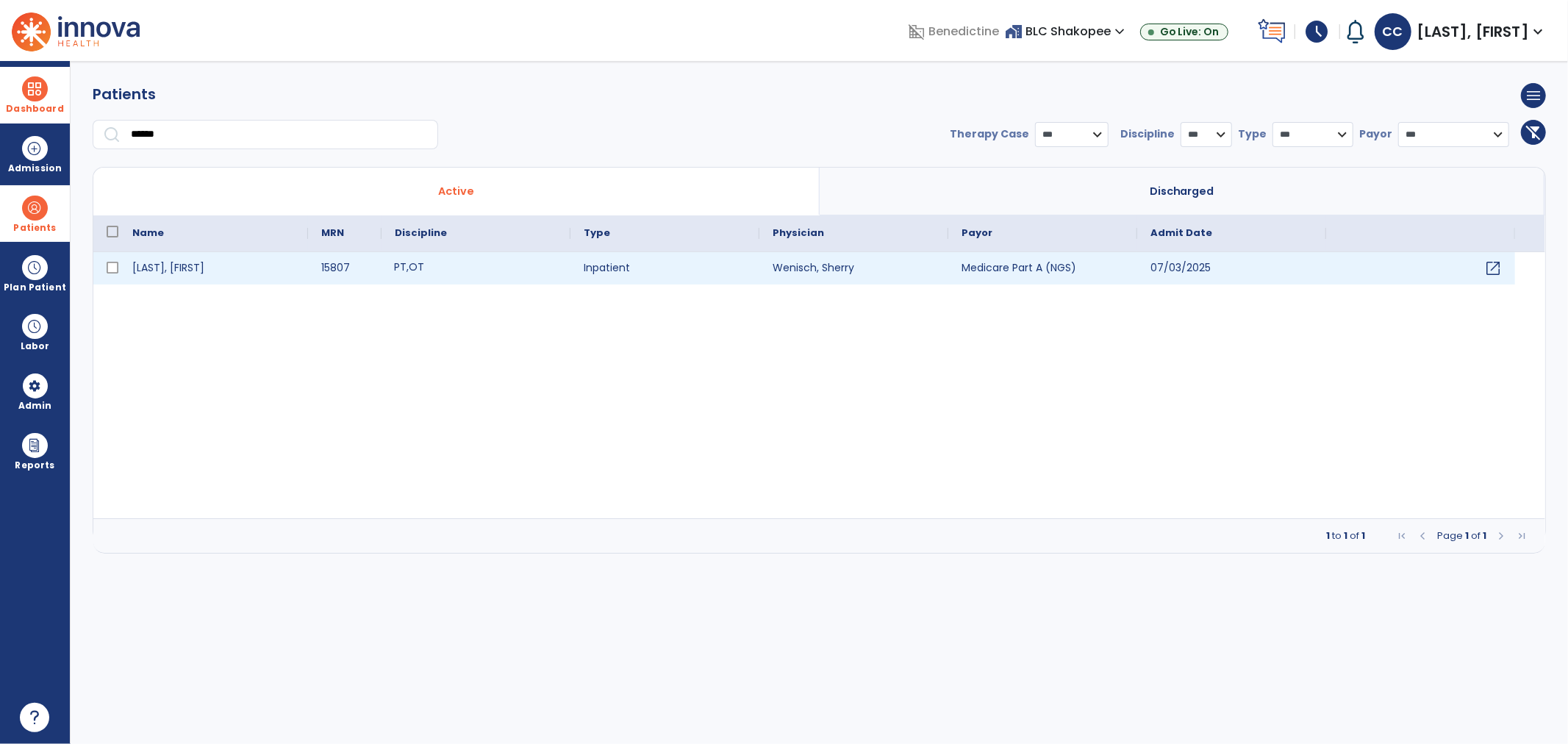 click on "PT , OT" at bounding box center [476, 268] 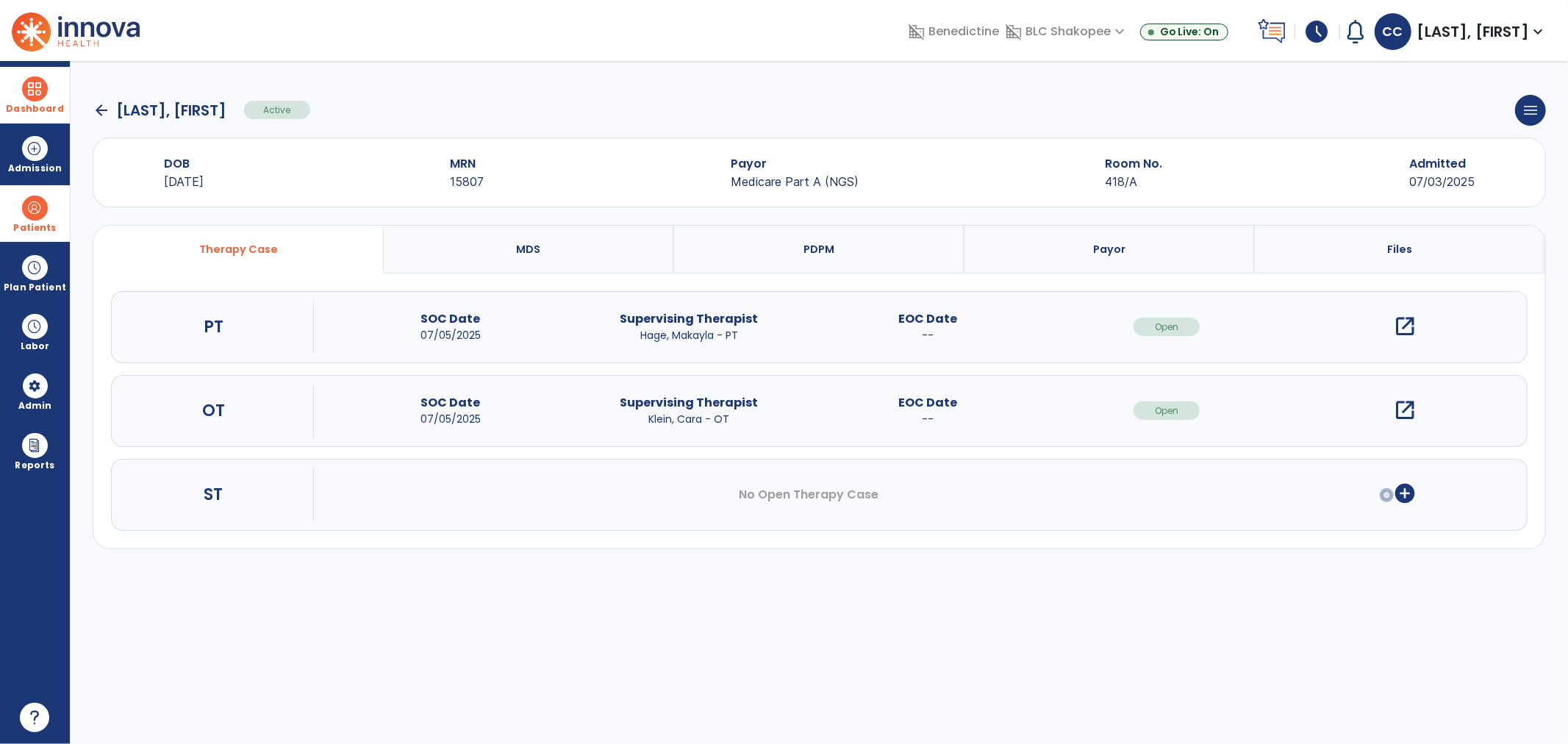 click on "open_in_new" at bounding box center [1406, 326] 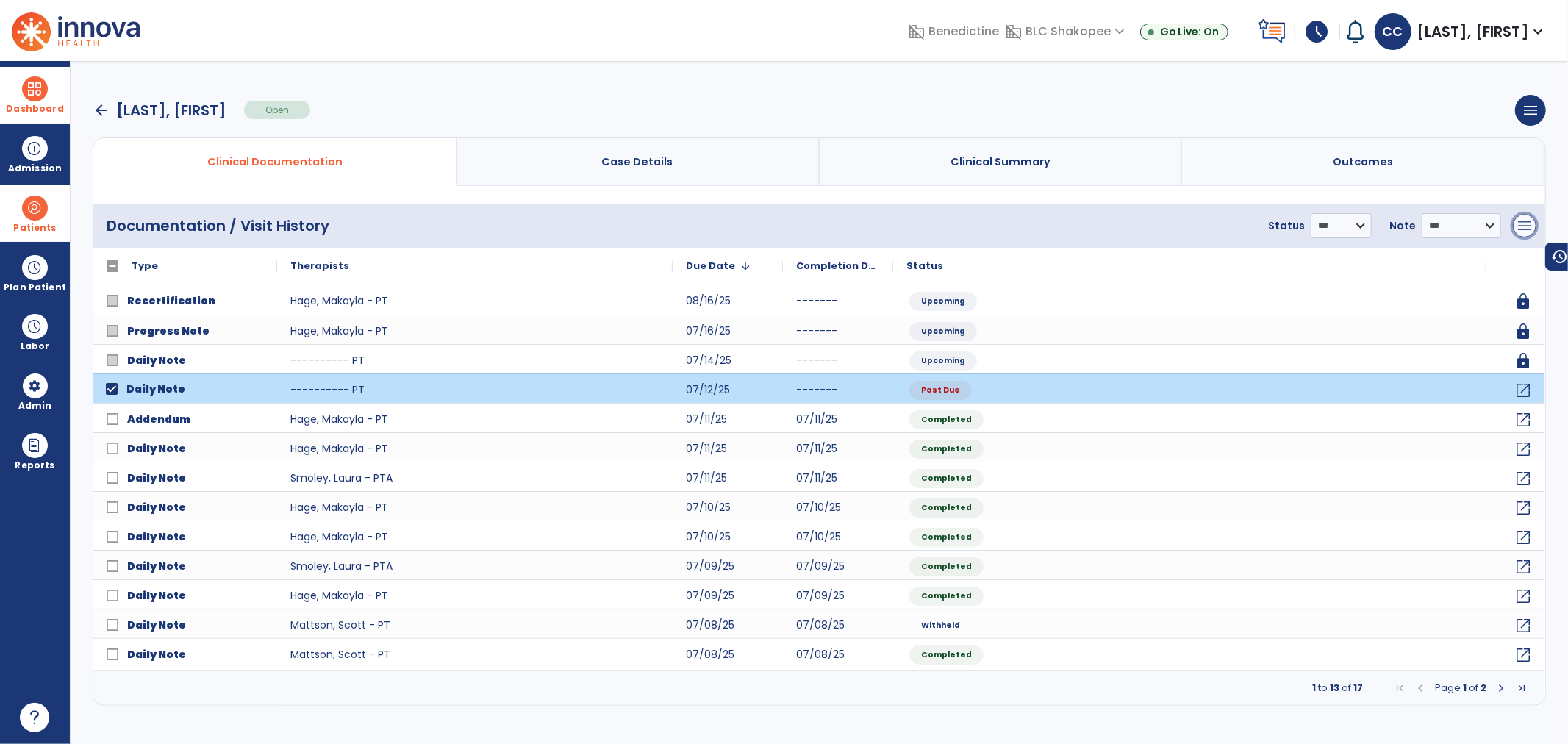 click on "menu" at bounding box center [1525, 226] 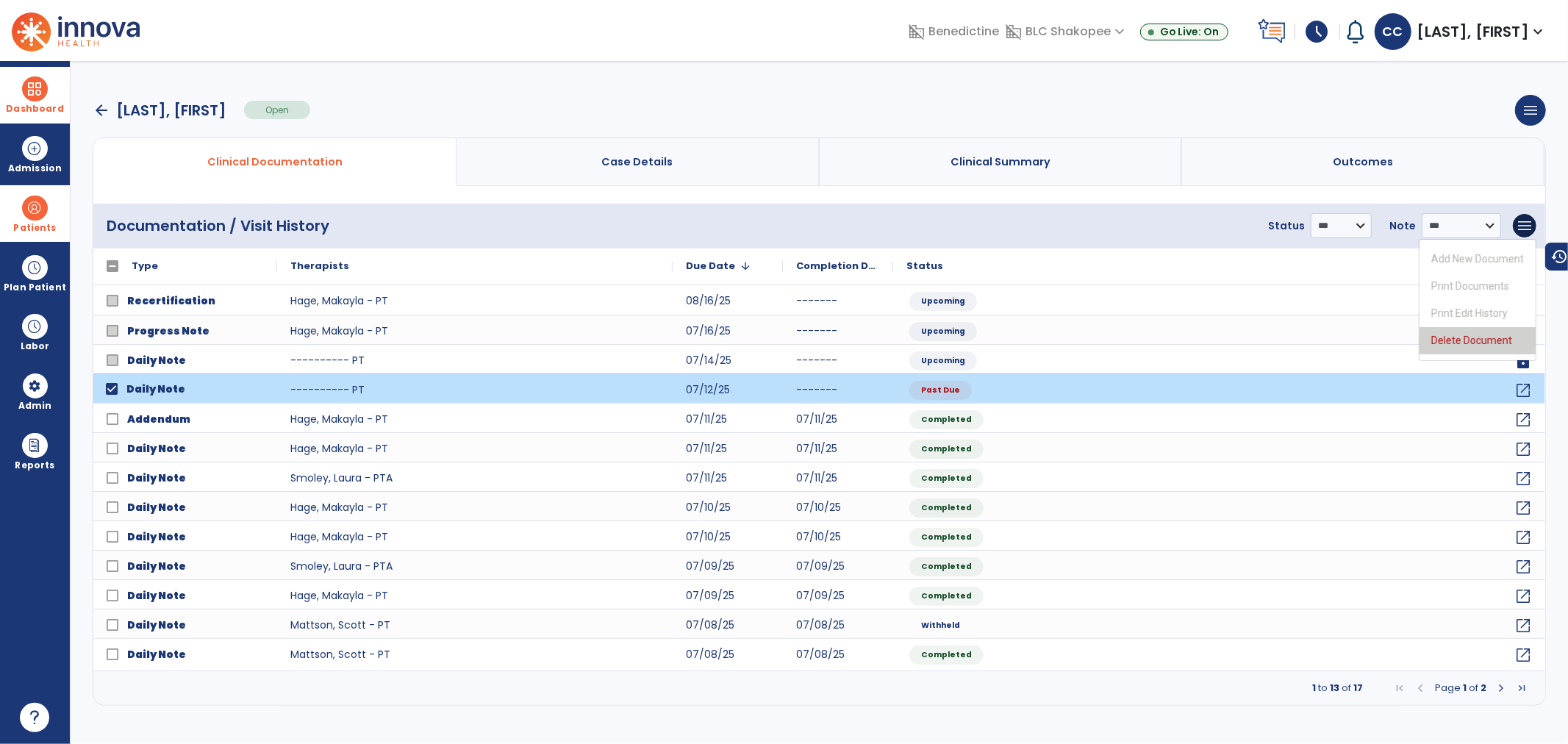 click on "Delete Document" at bounding box center (1478, 340) 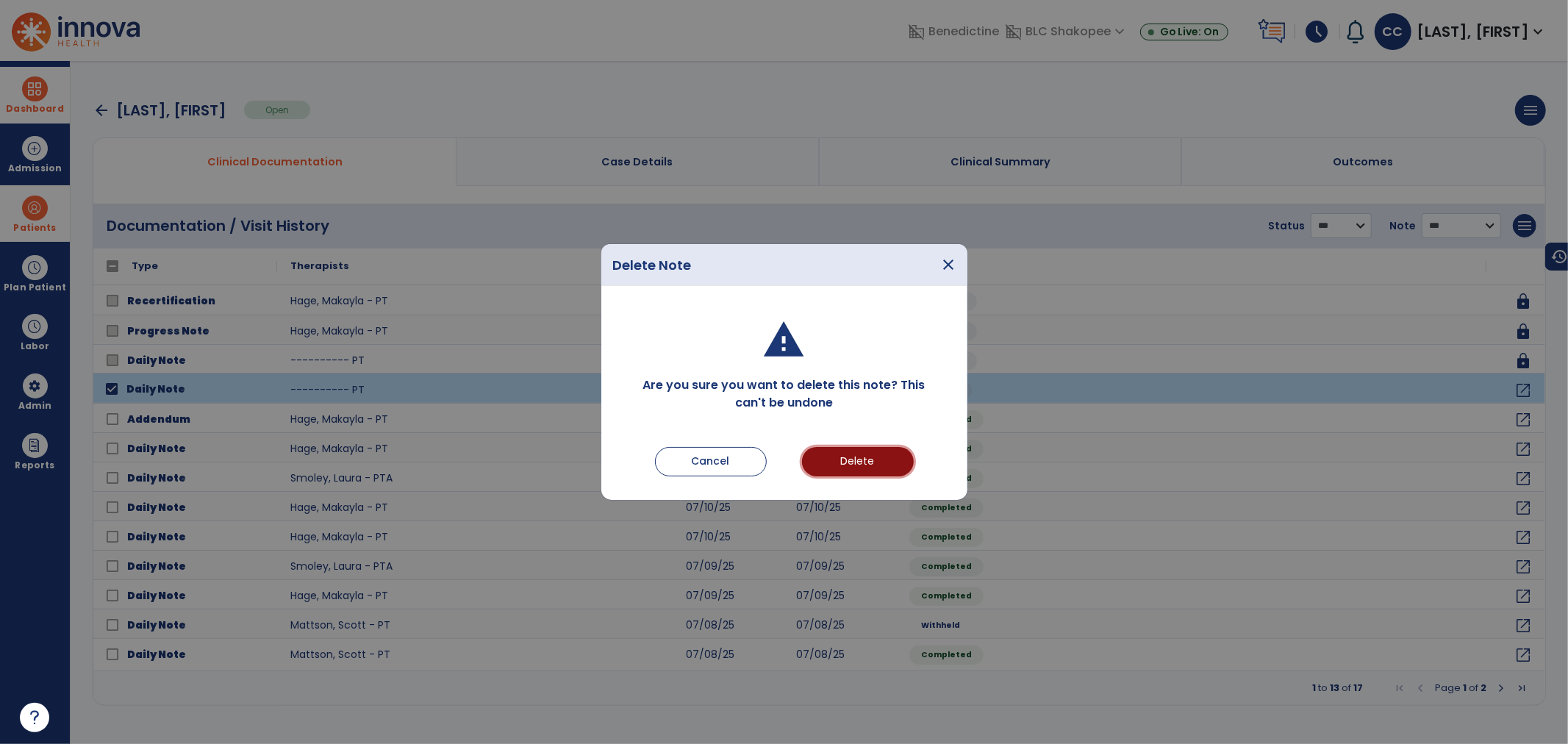 click on "Delete" at bounding box center (858, 462) 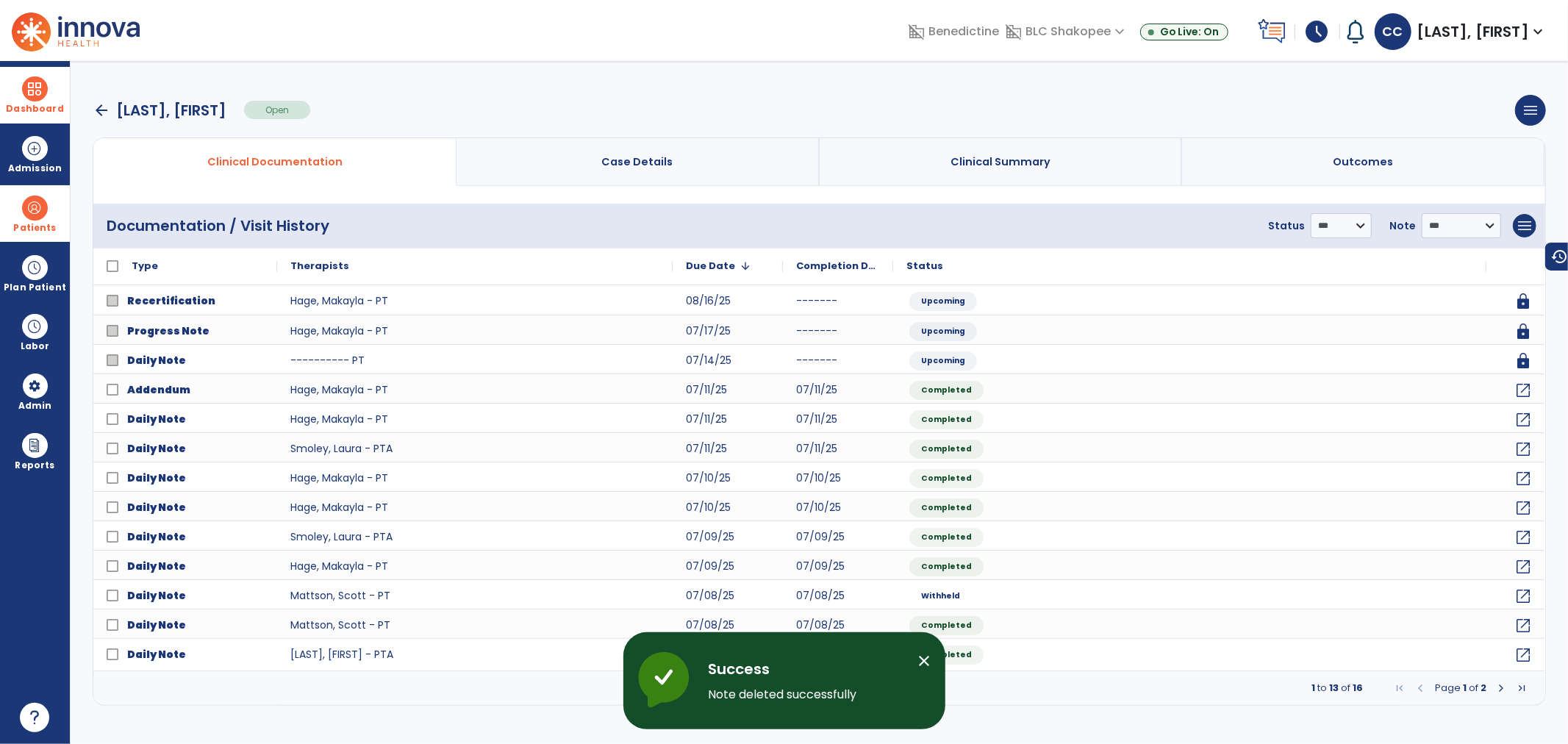 click on "Patients" at bounding box center (35, 213) 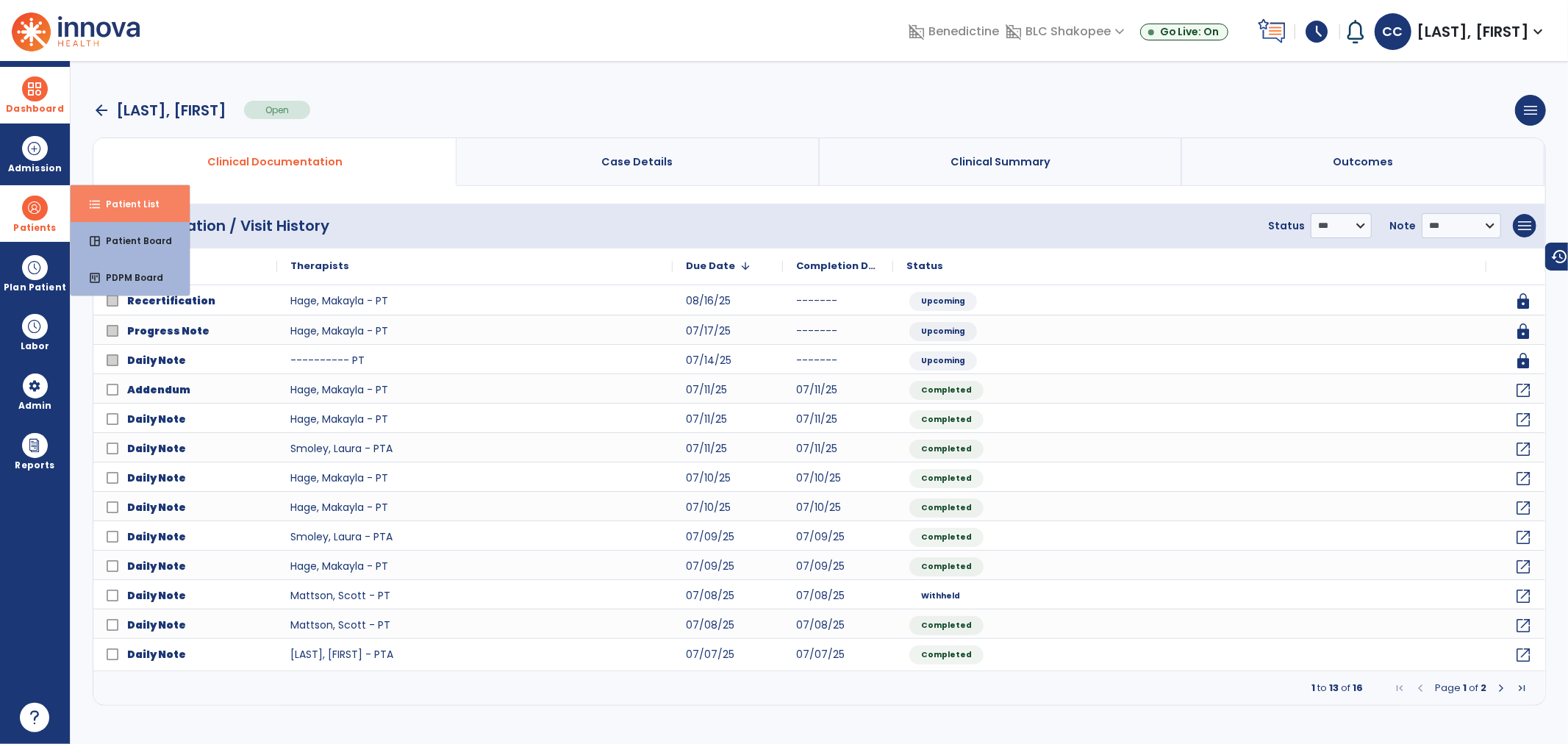 click on "format_list_bulleted  Patient List" at bounding box center [130, 204] 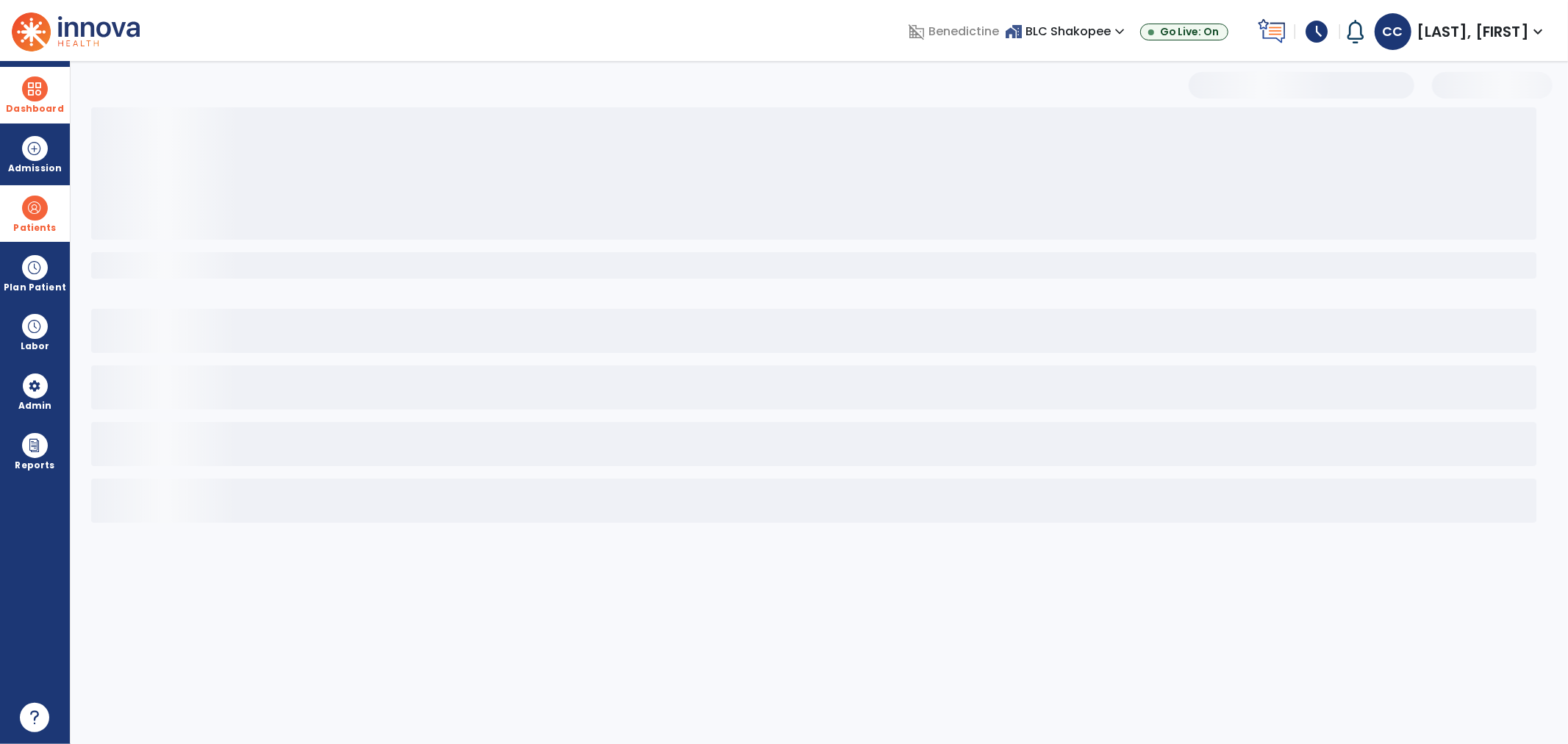 select on "***" 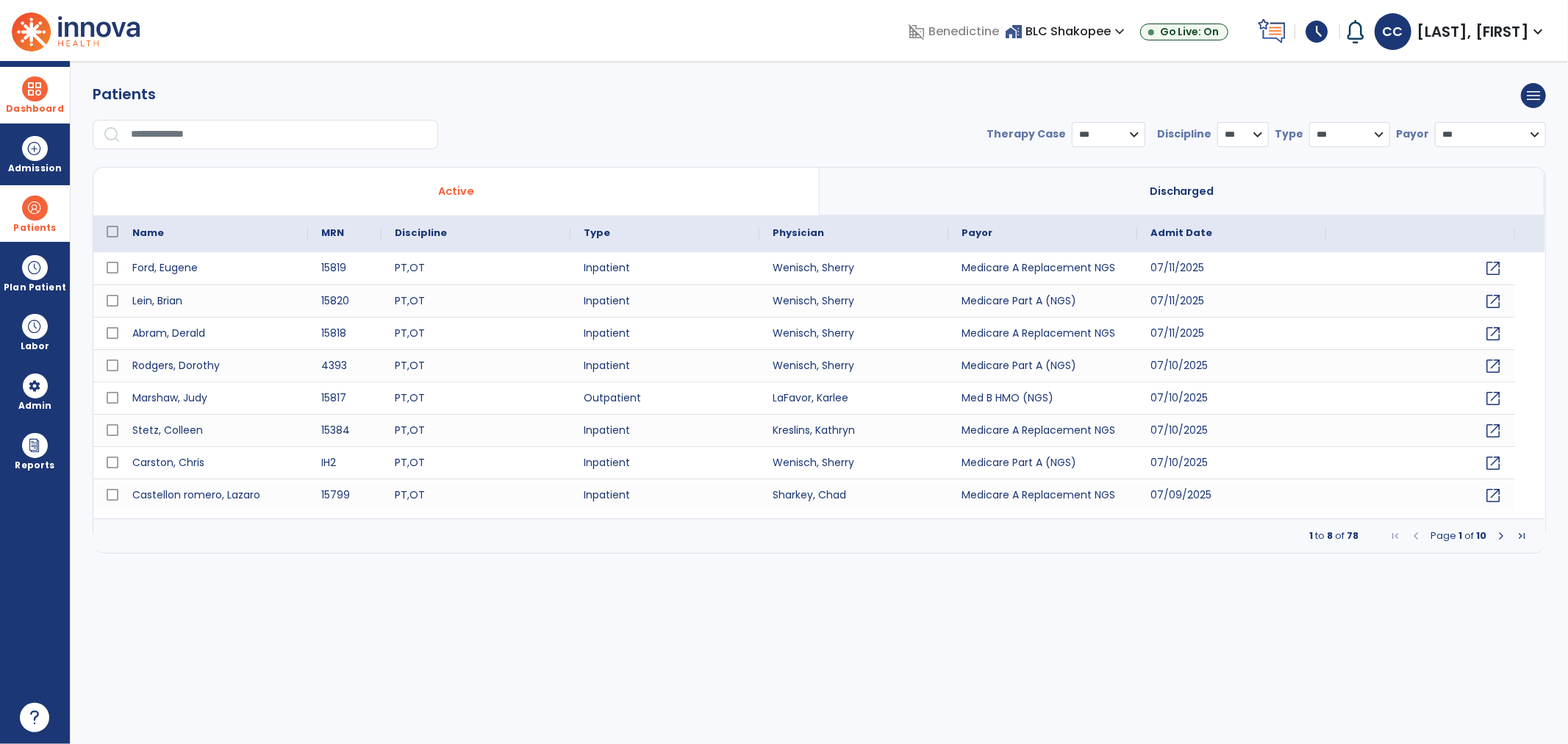 click at bounding box center (279, 135) 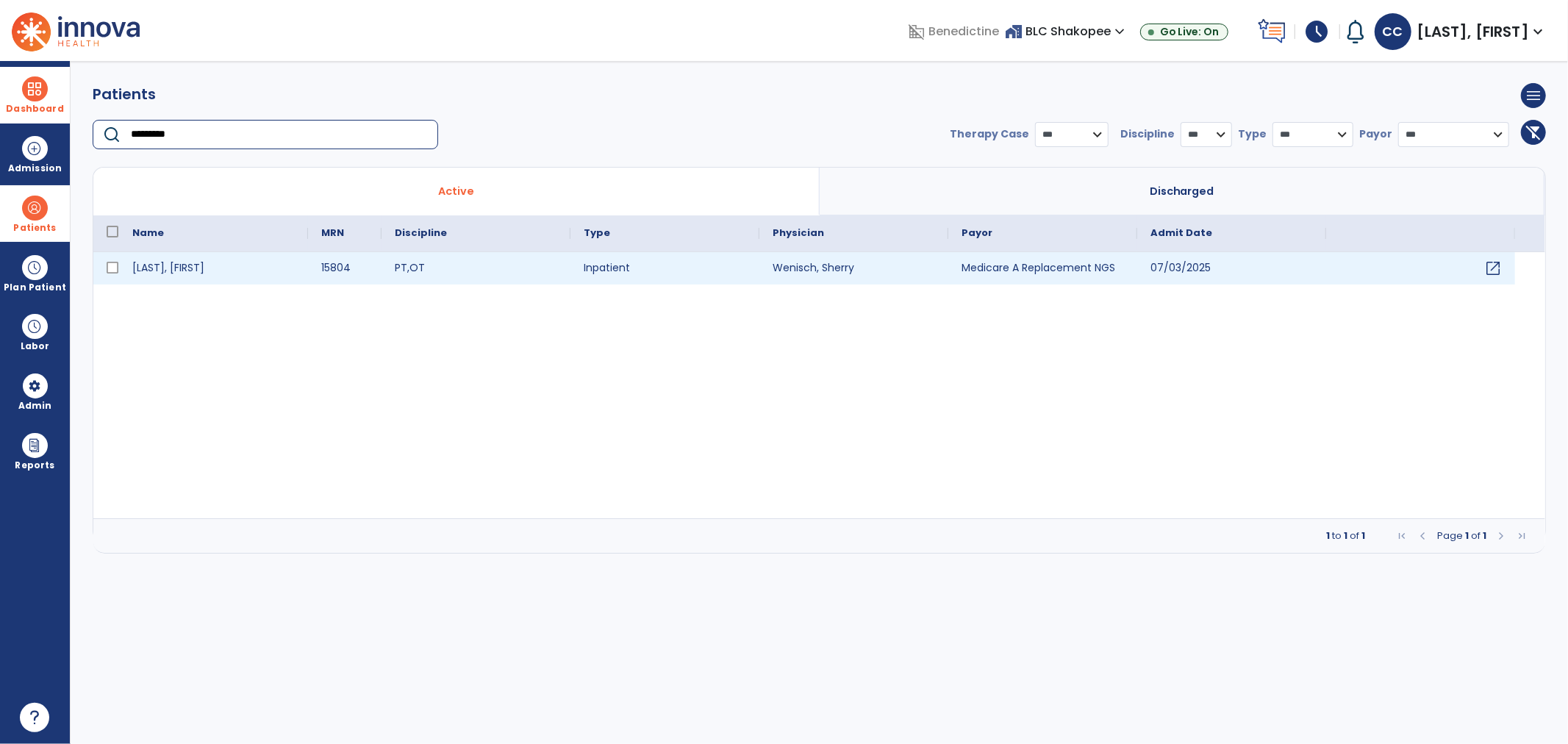 type on "*********" 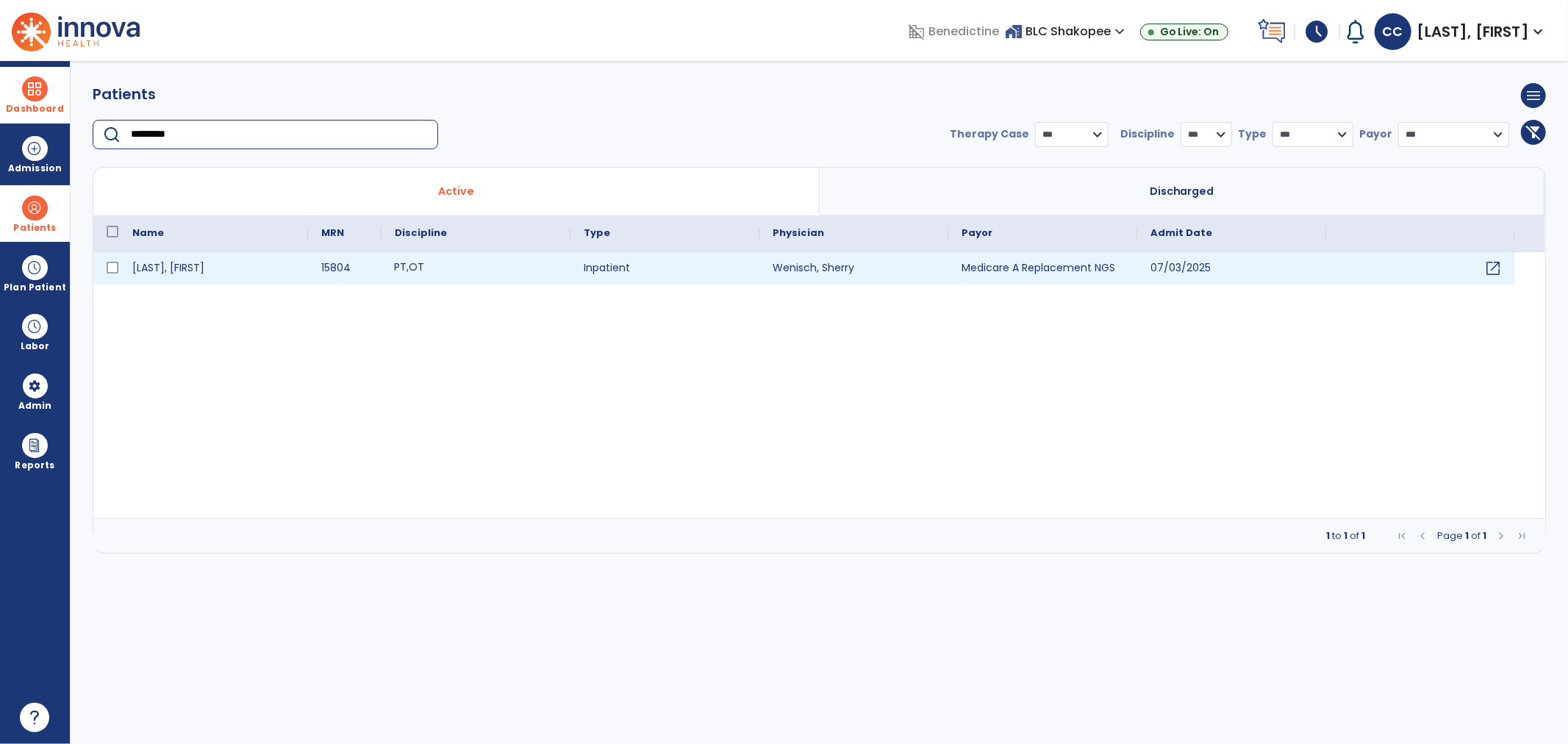 click on "PT , OT" at bounding box center [476, 268] 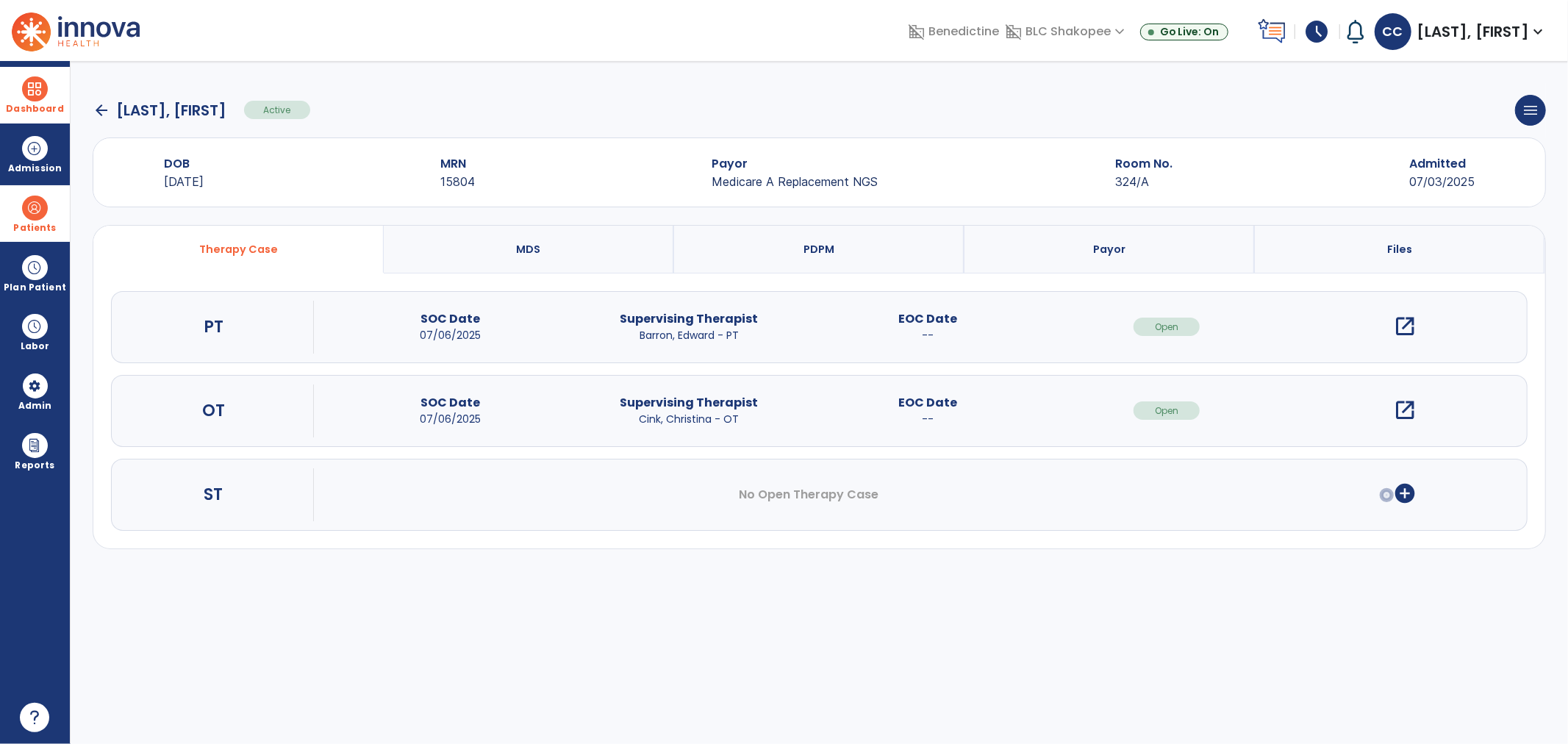 click on "open_in_new" at bounding box center (1406, 326) 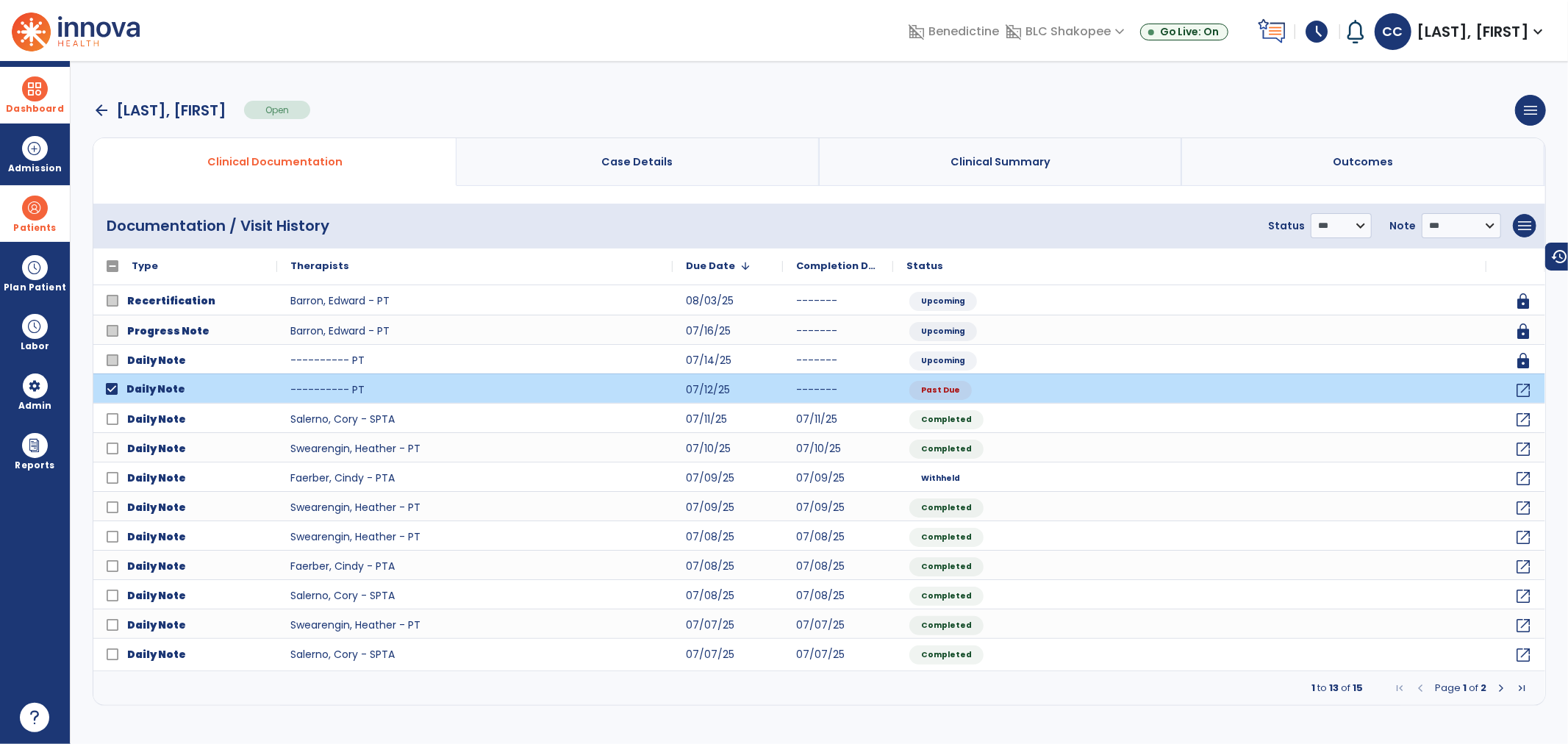 click on "menu   Add New Document   Print Documents   Print Edit History   Delete Document" at bounding box center (1525, 226) 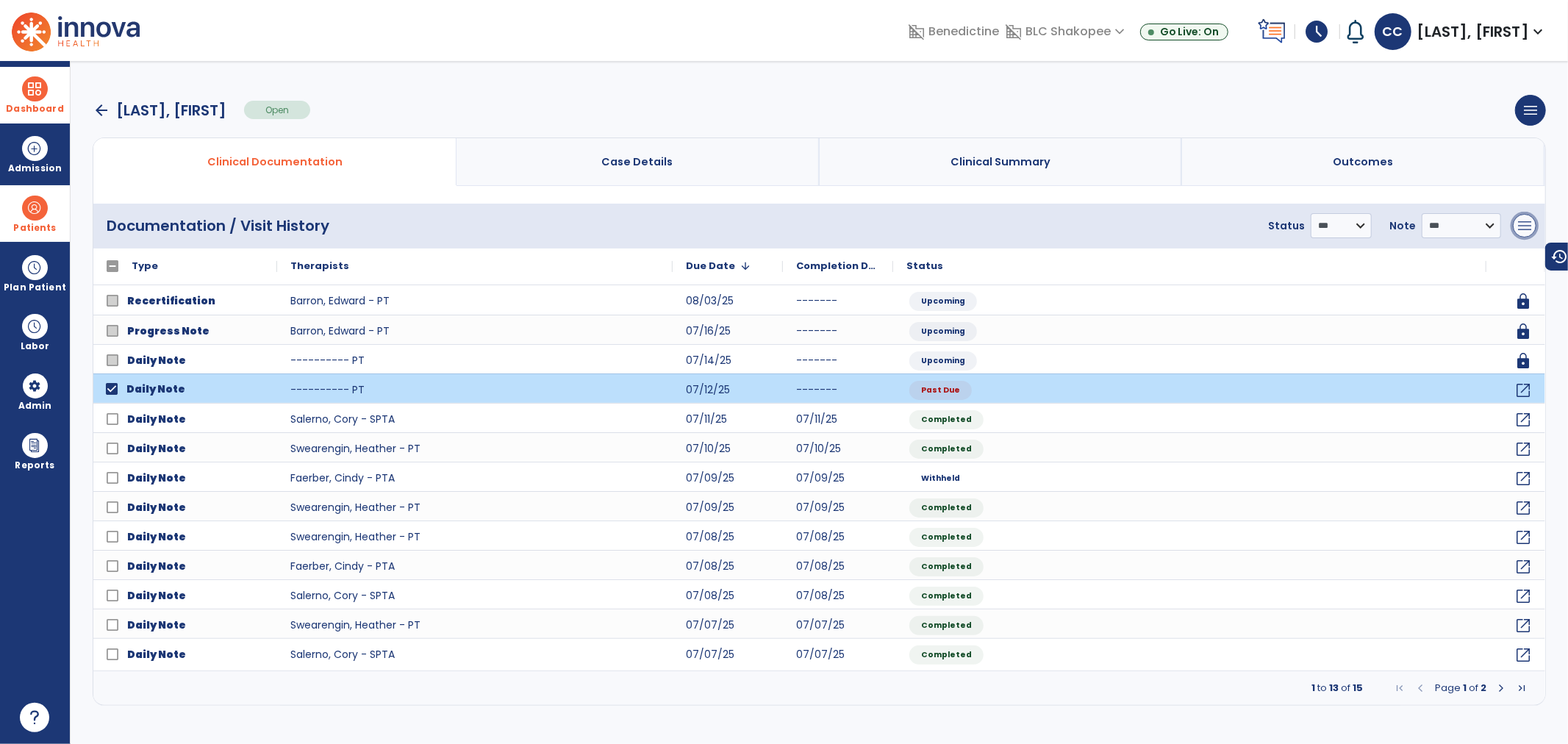 click on "menu" at bounding box center (1525, 226) 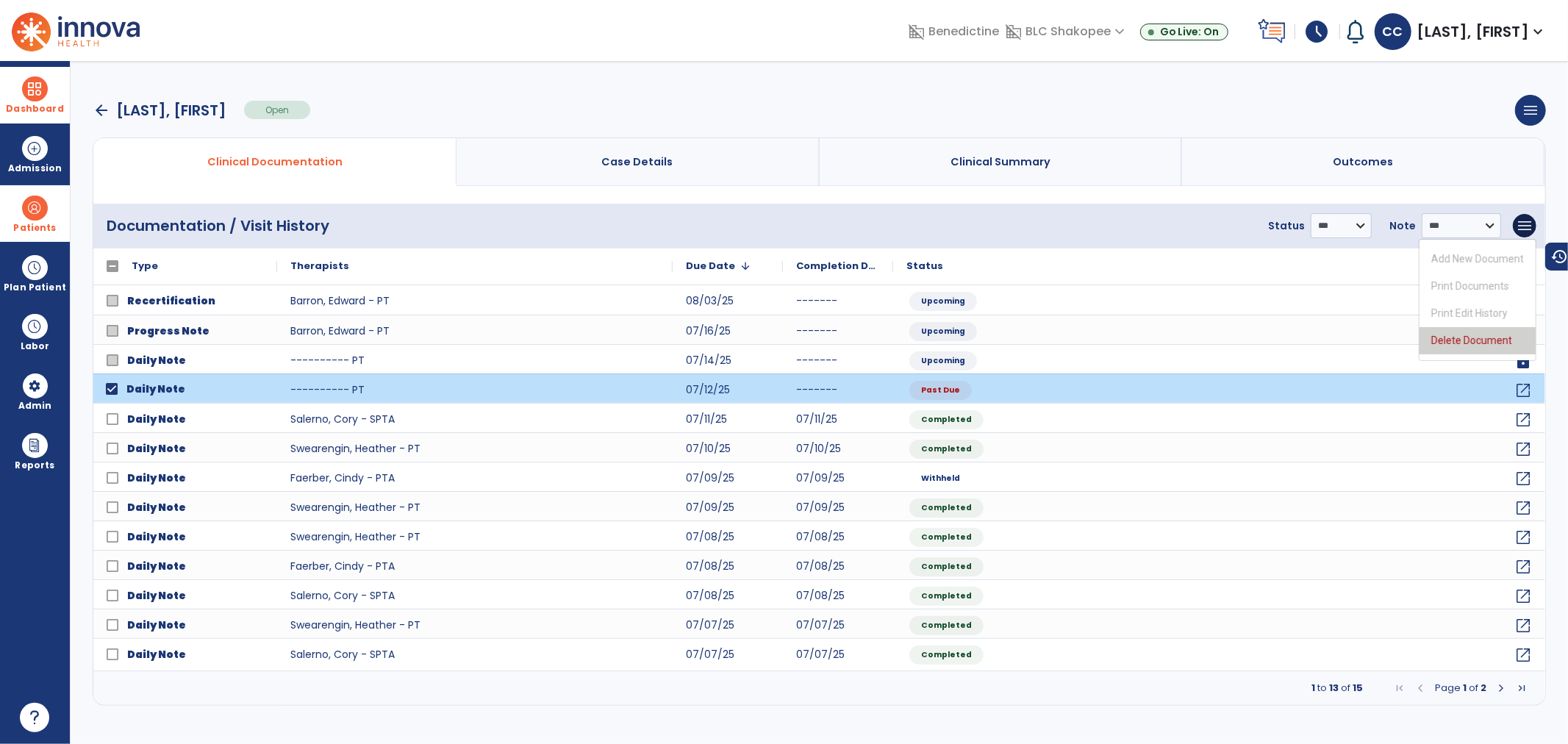 click on "Delete Document" at bounding box center [1478, 340] 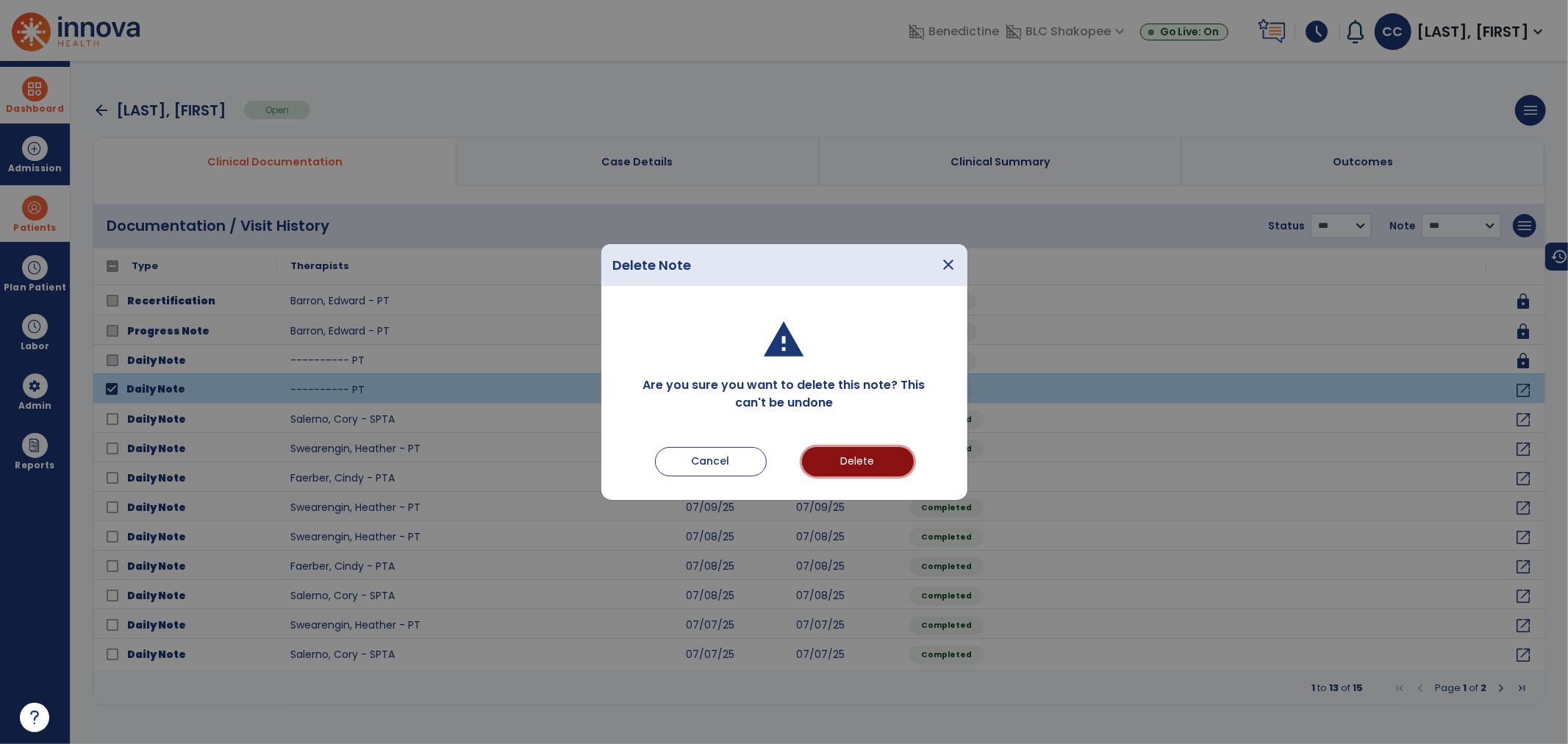 click on "Delete" at bounding box center [858, 462] 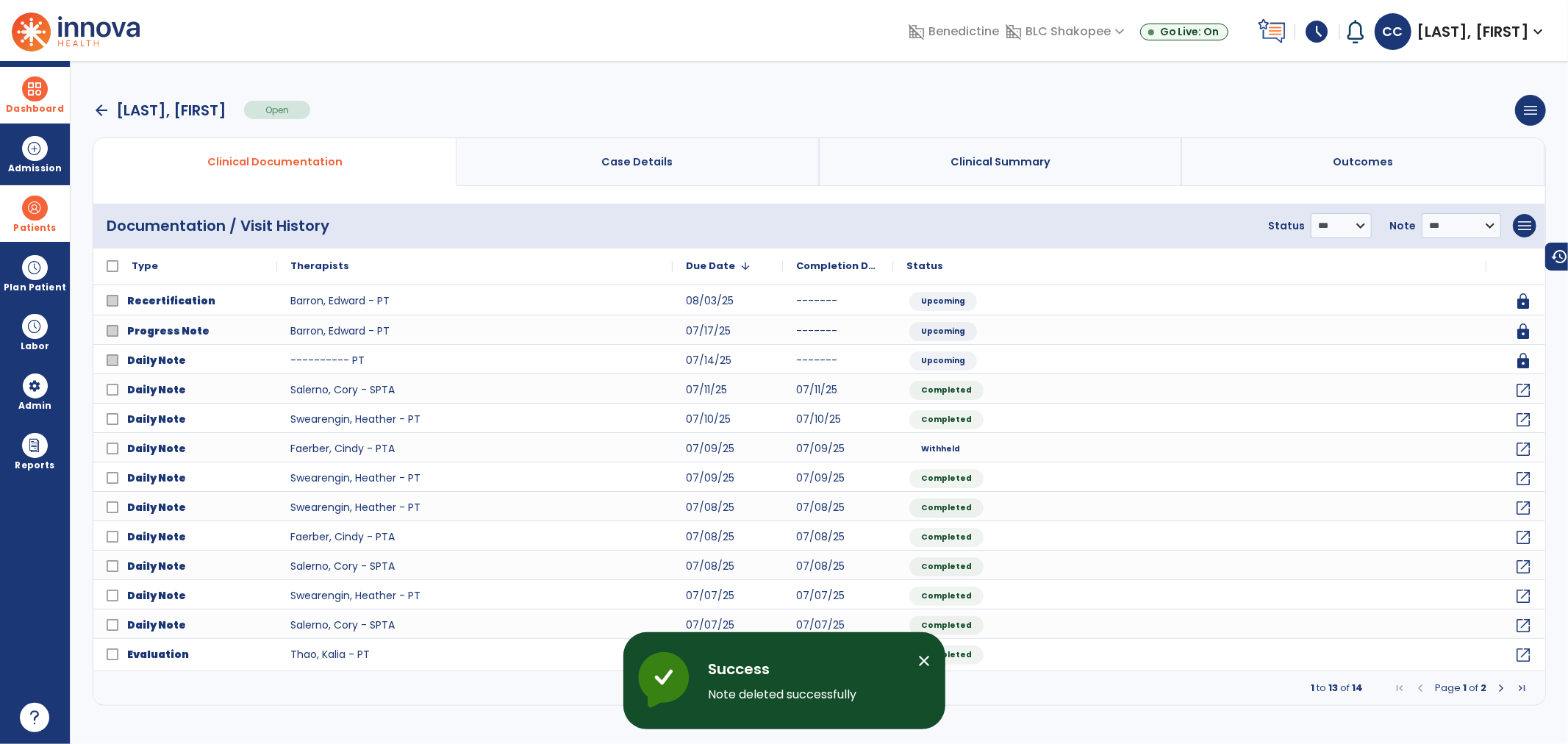 click on "Patients" at bounding box center [35, 228] 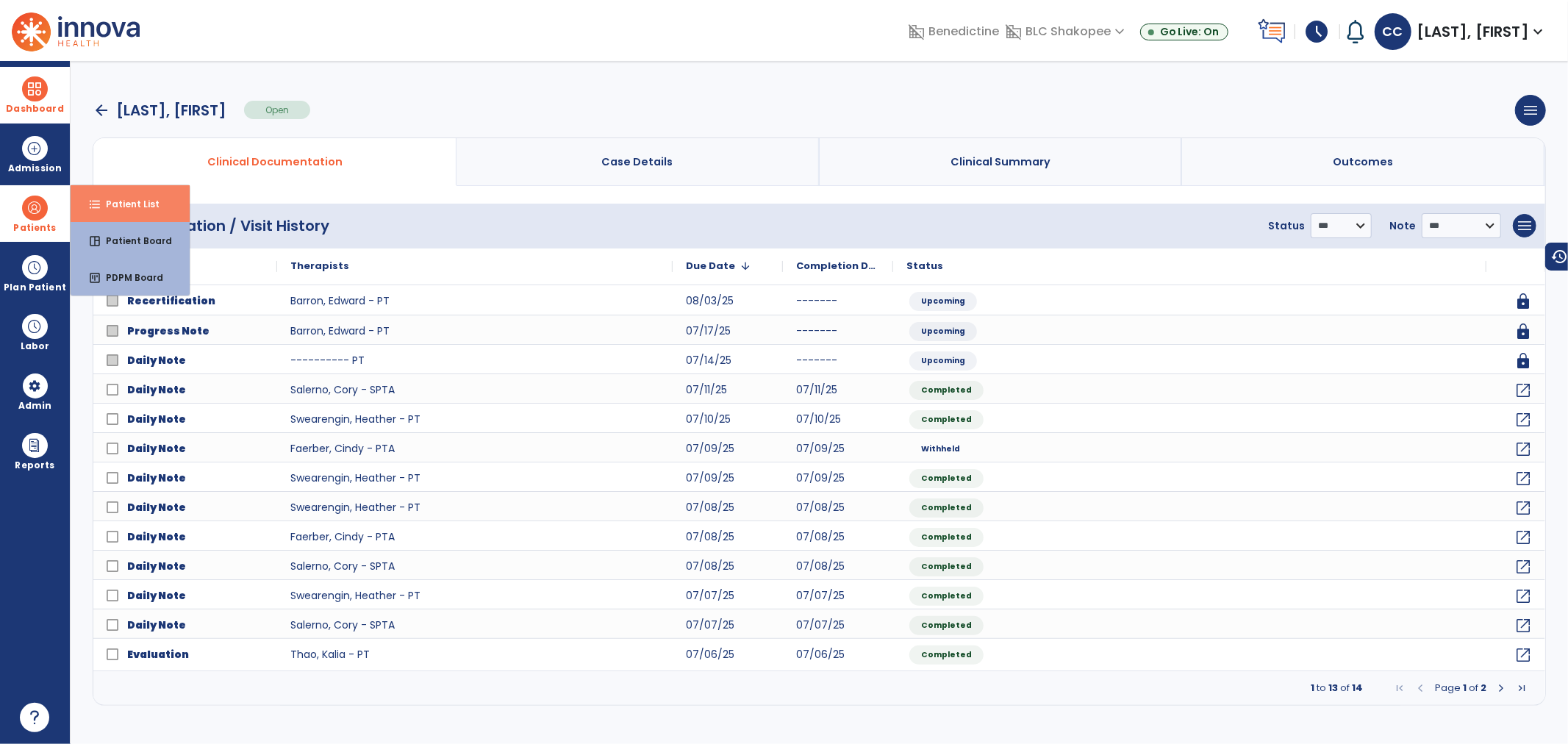 click on "format_list_bulleted  Patient List" at bounding box center [130, 204] 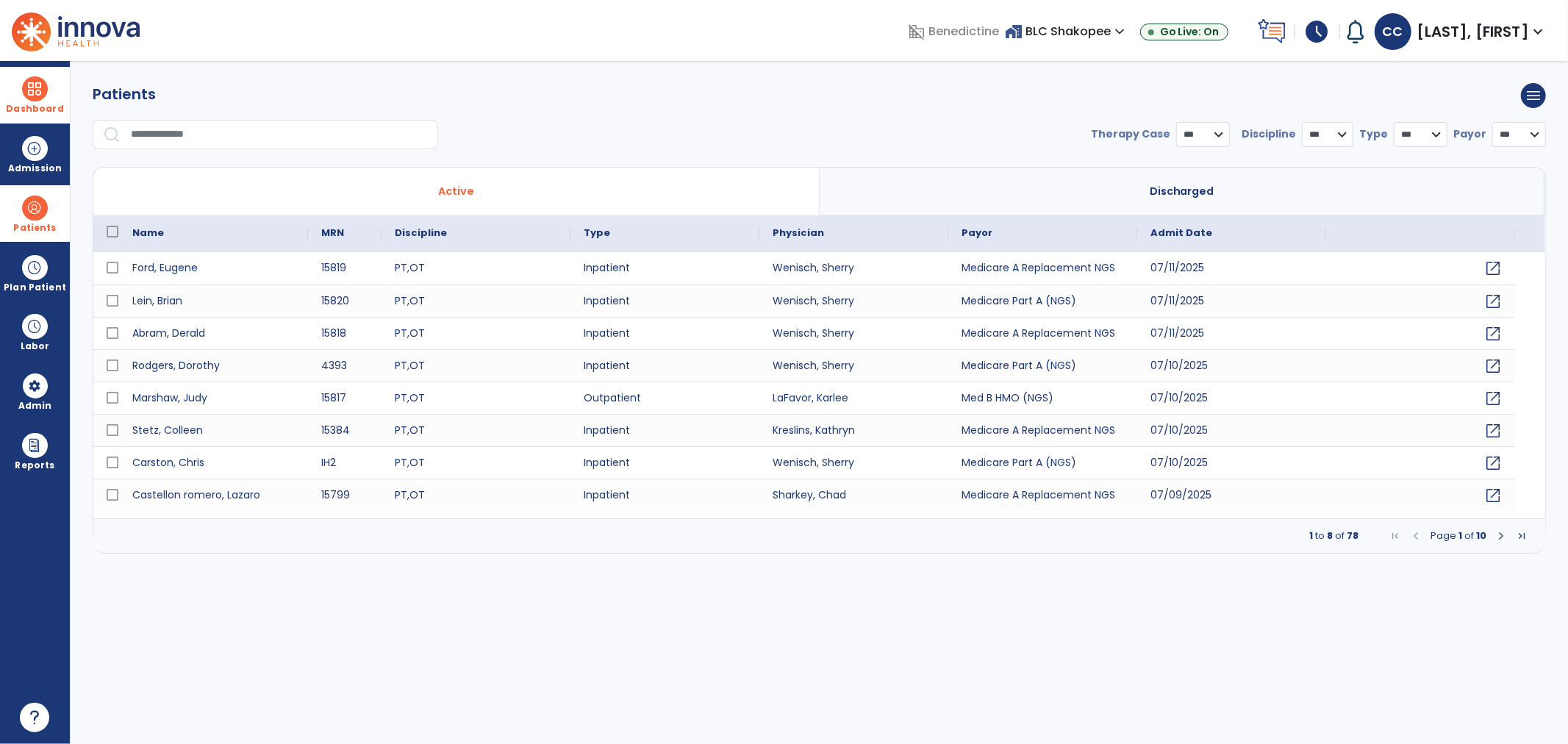 select on "***" 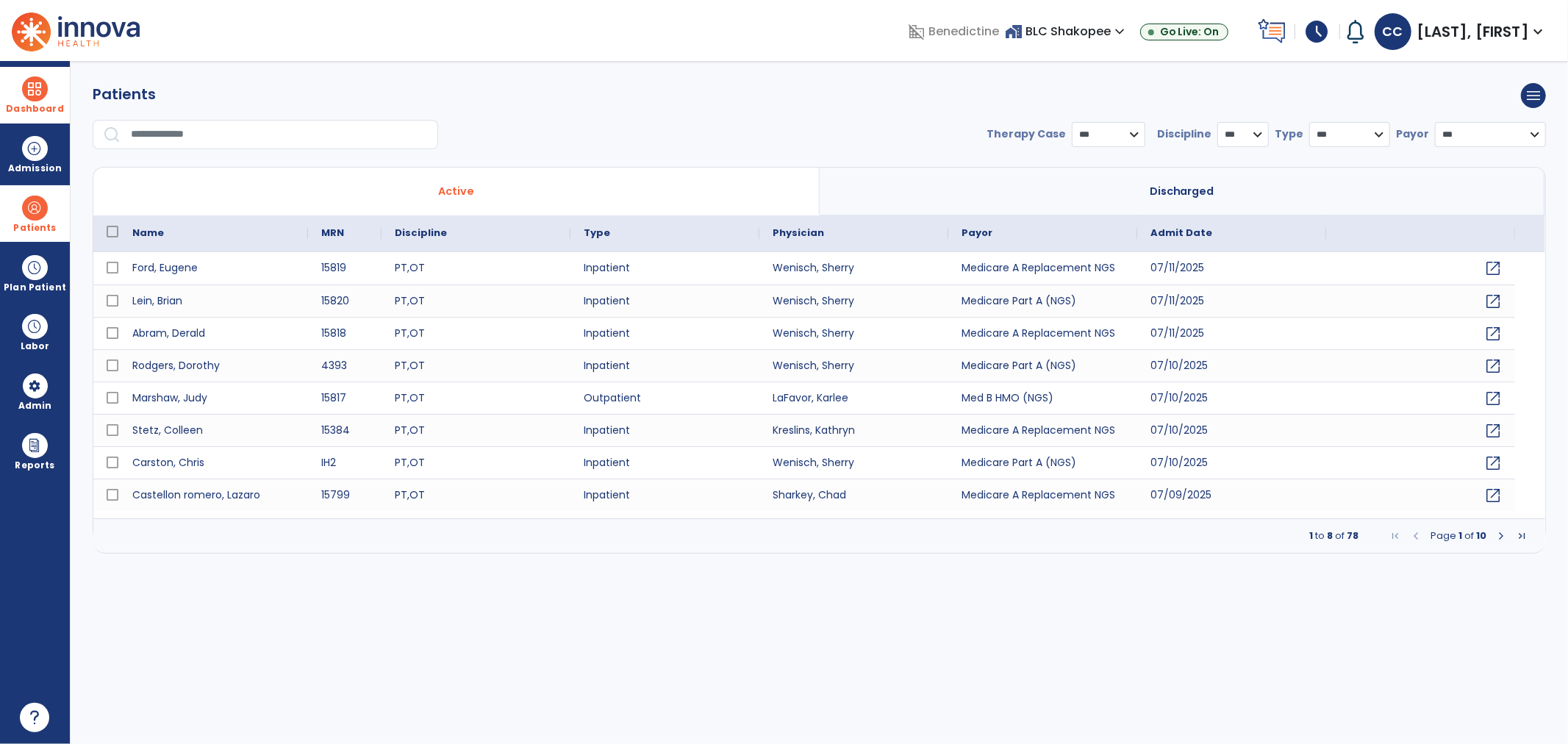 click on "**********" at bounding box center [819, 122] 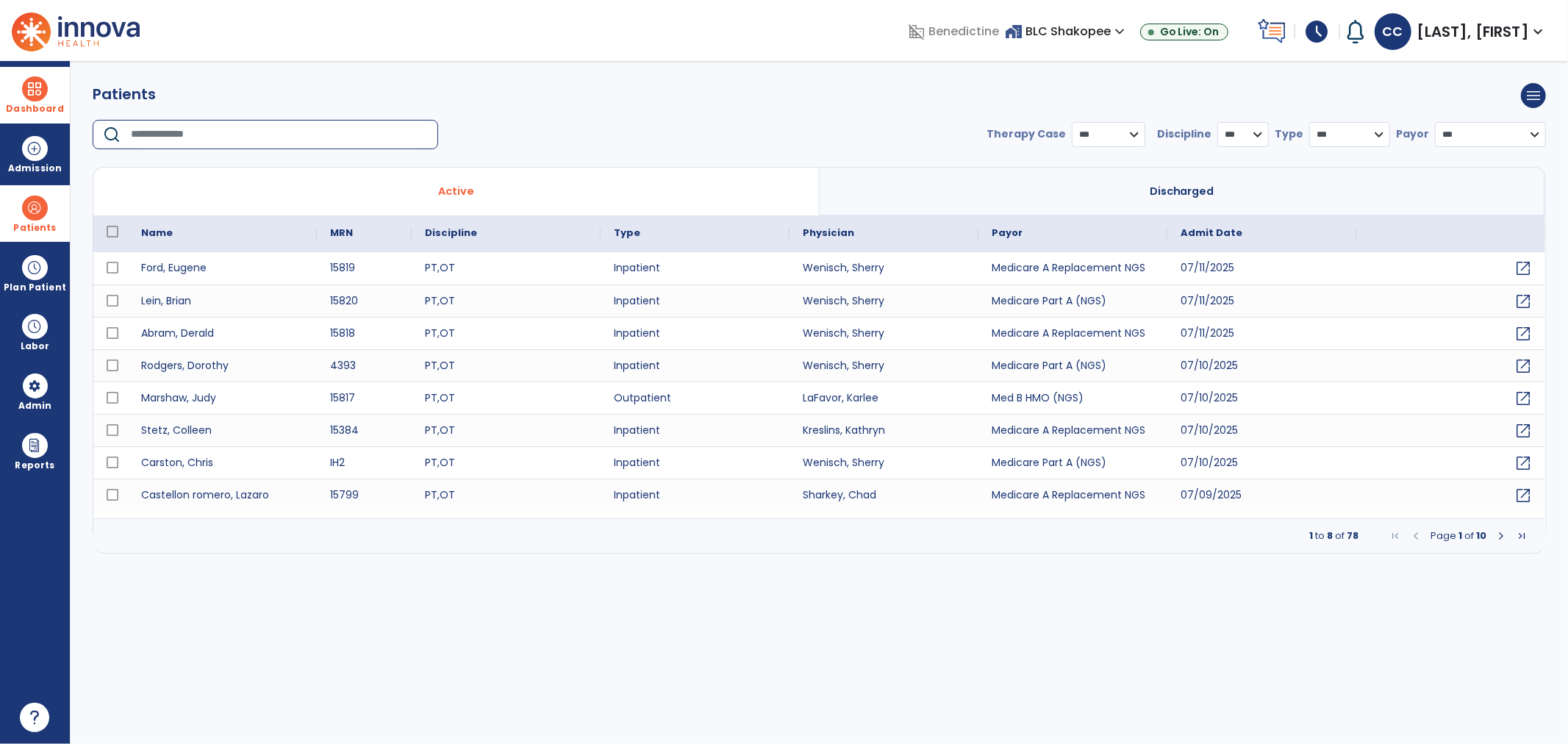 click at bounding box center [279, 135] 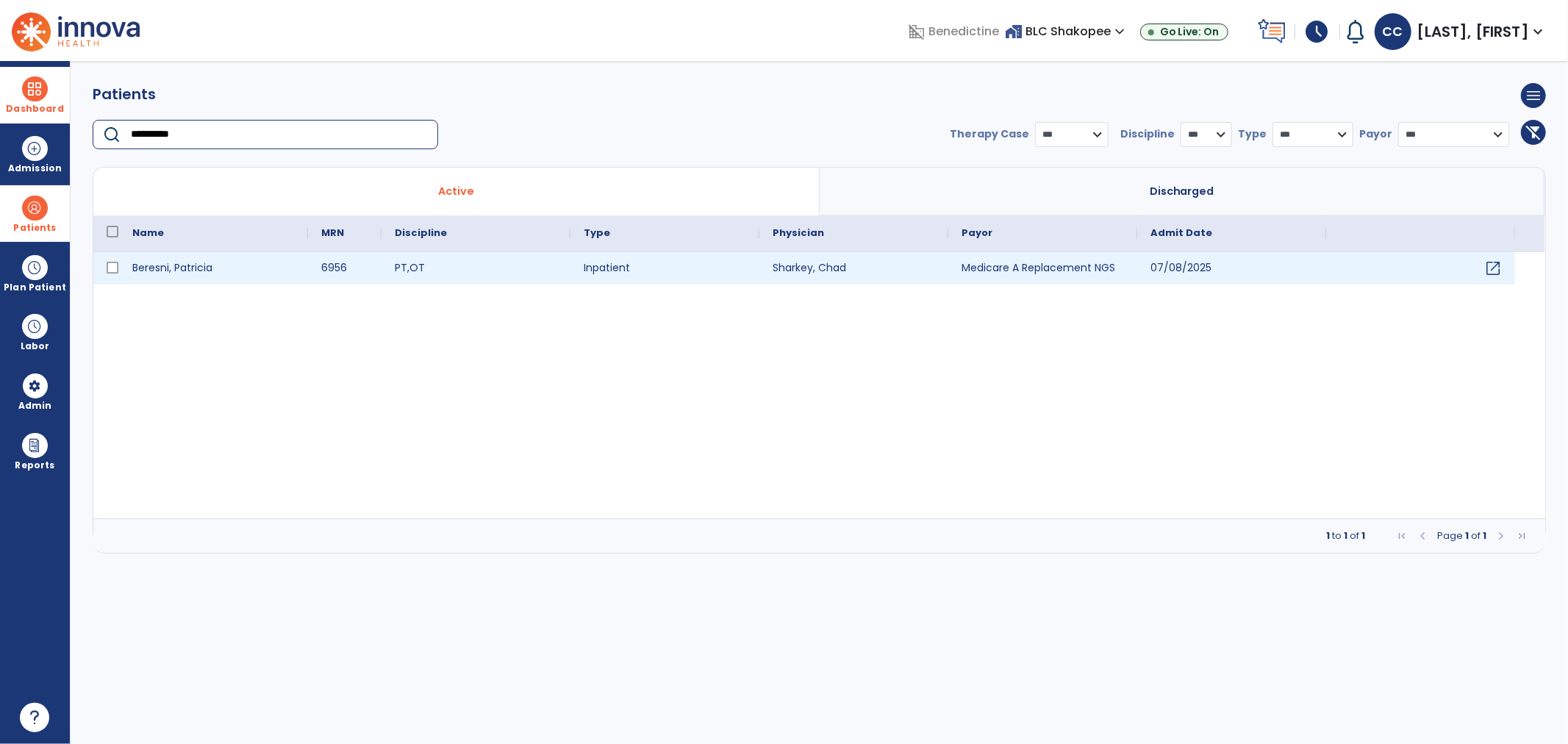 type on "**********" 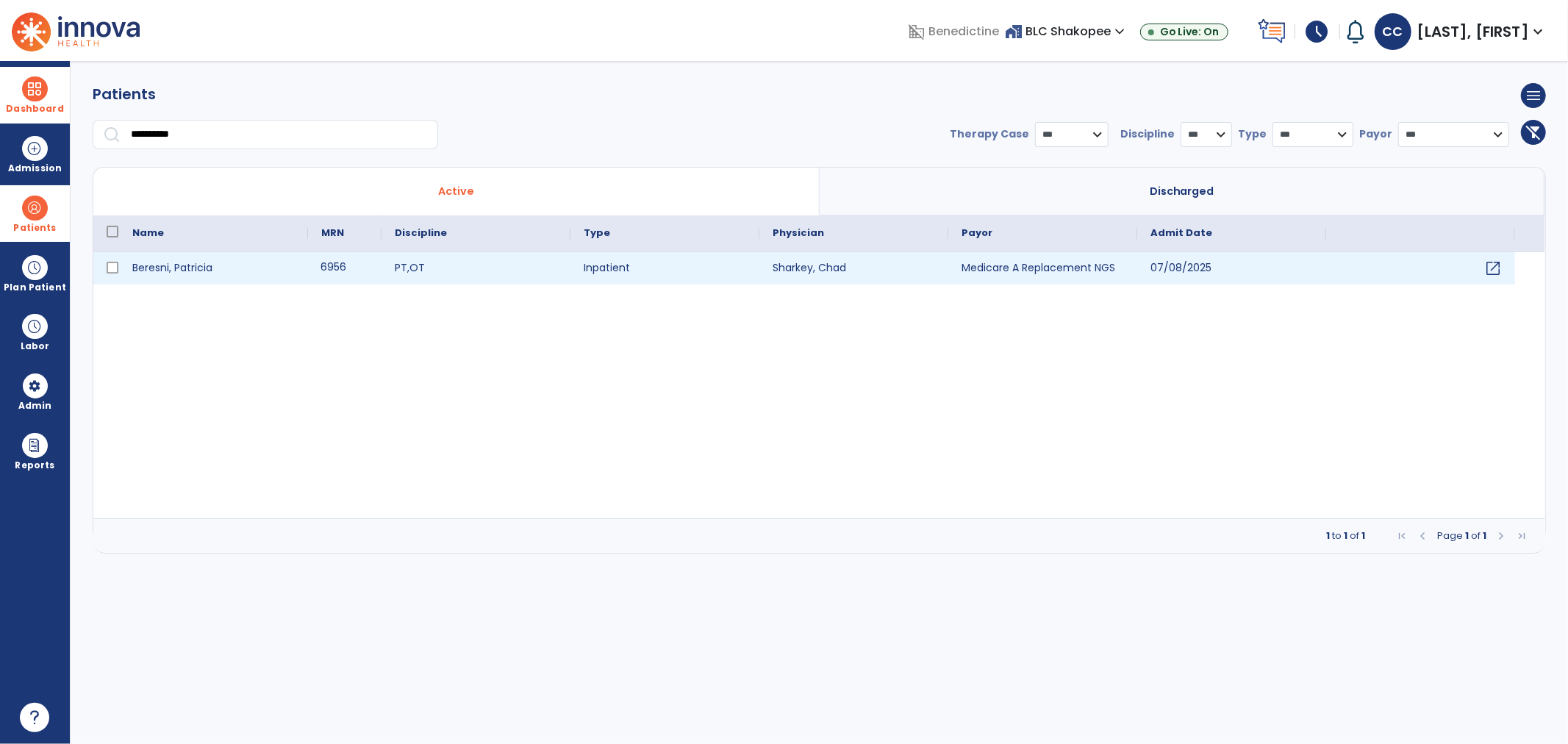 click on "6956" at bounding box center [345, 268] 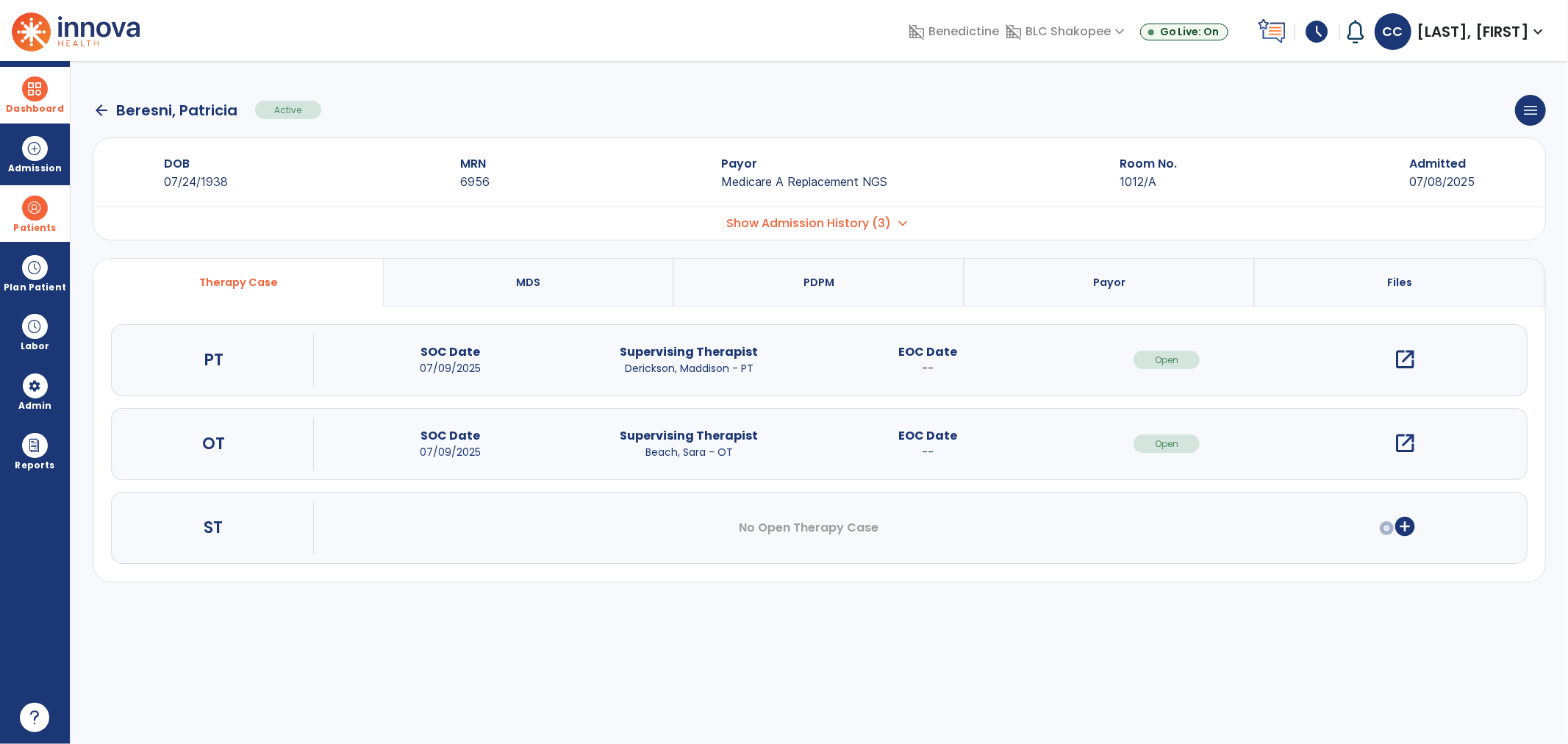 click on "open_in_new" at bounding box center (1406, 360) 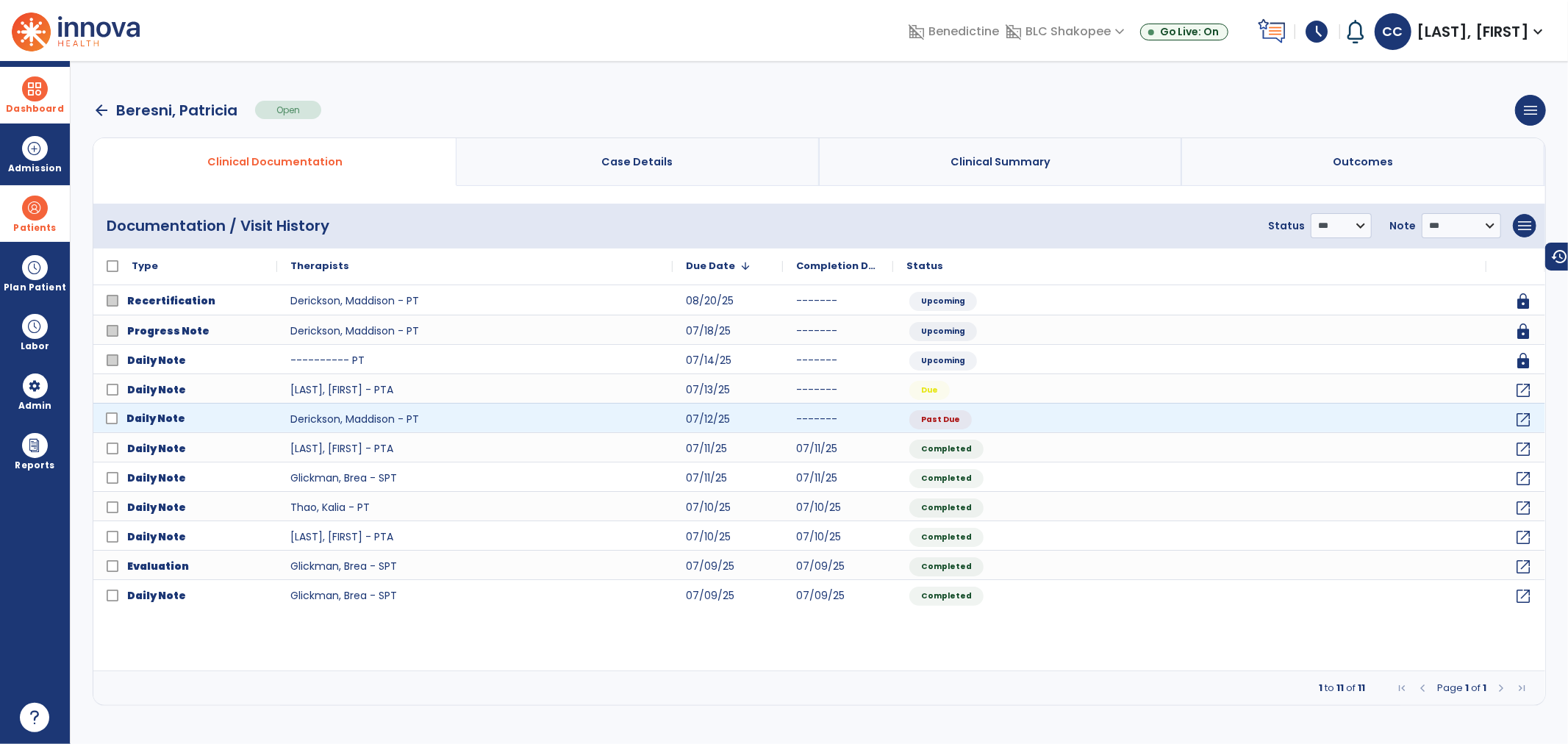 click 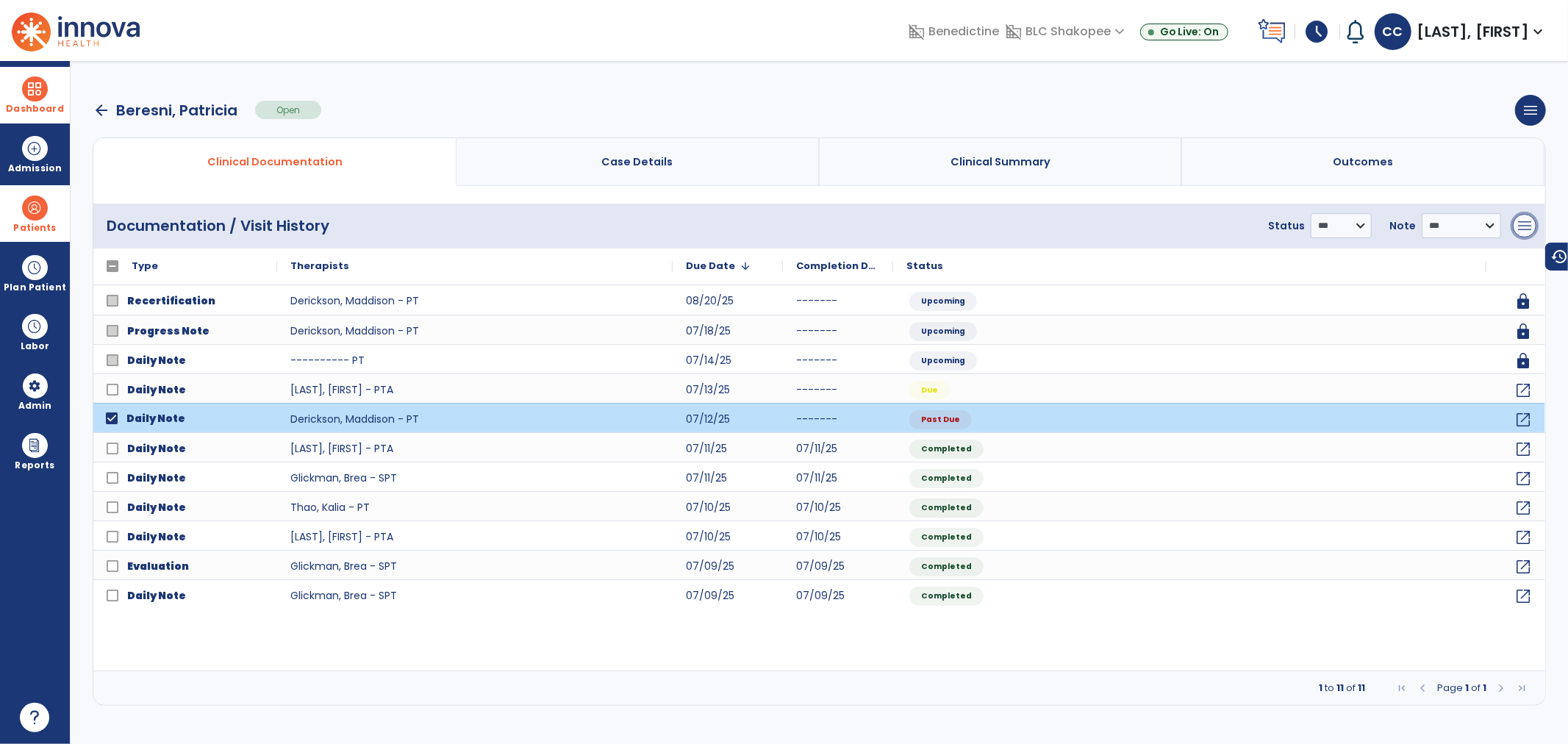 click on "menu" at bounding box center [1525, 226] 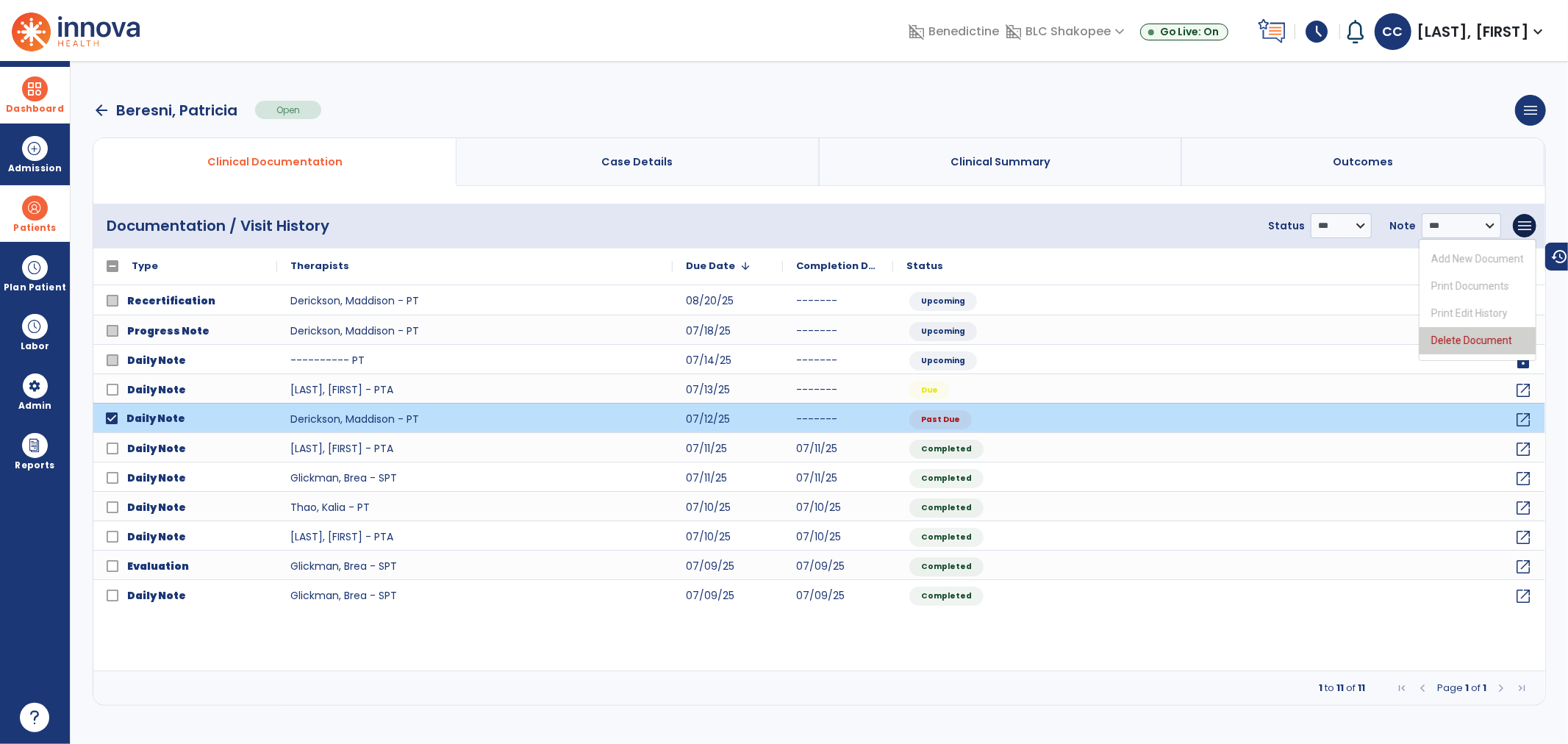 click on "Delete Document" at bounding box center [1478, 340] 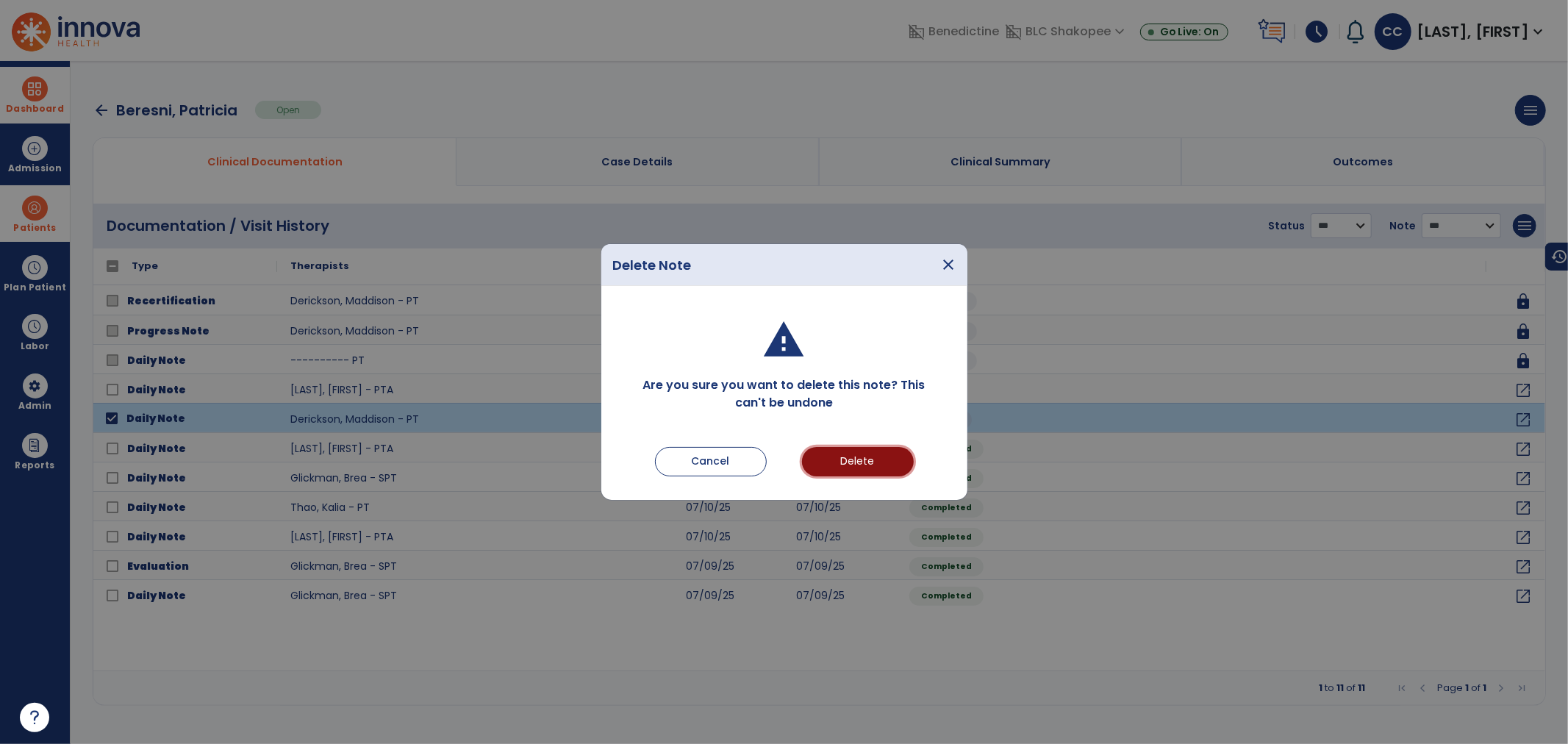 click on "Delete" at bounding box center (858, 462) 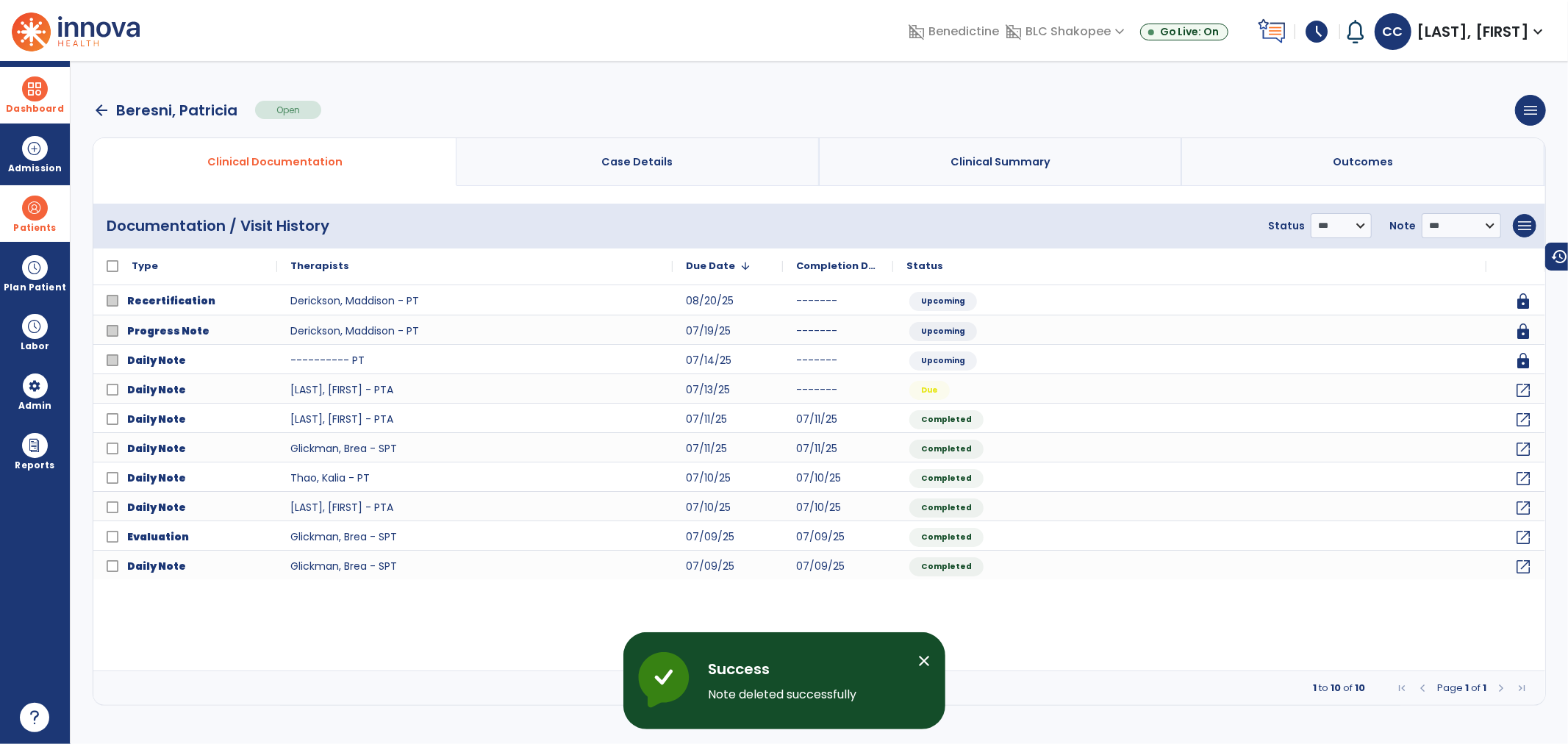 click on "Patients" at bounding box center (35, 228) 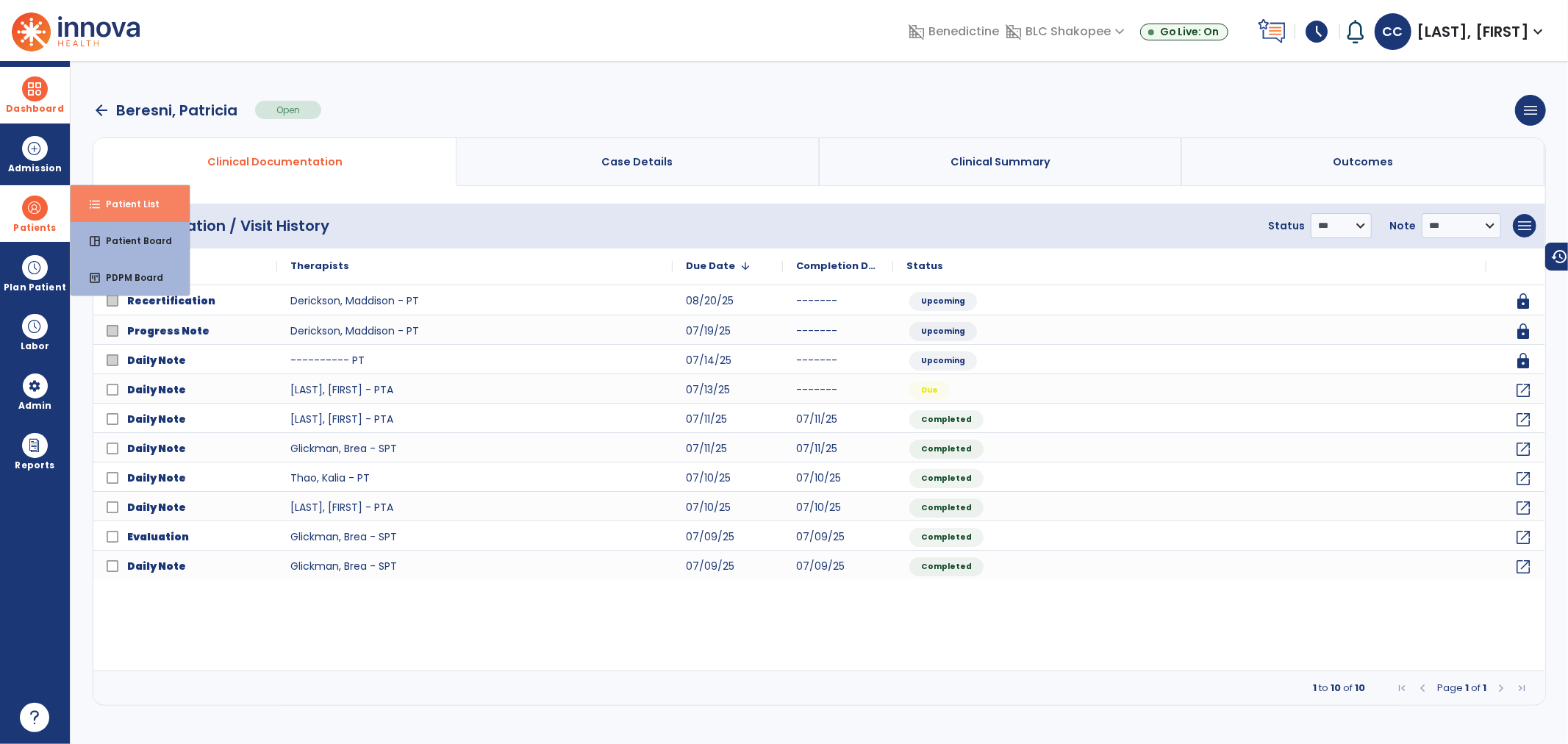 click on "format_list_bulleted  Patient List" at bounding box center [130, 204] 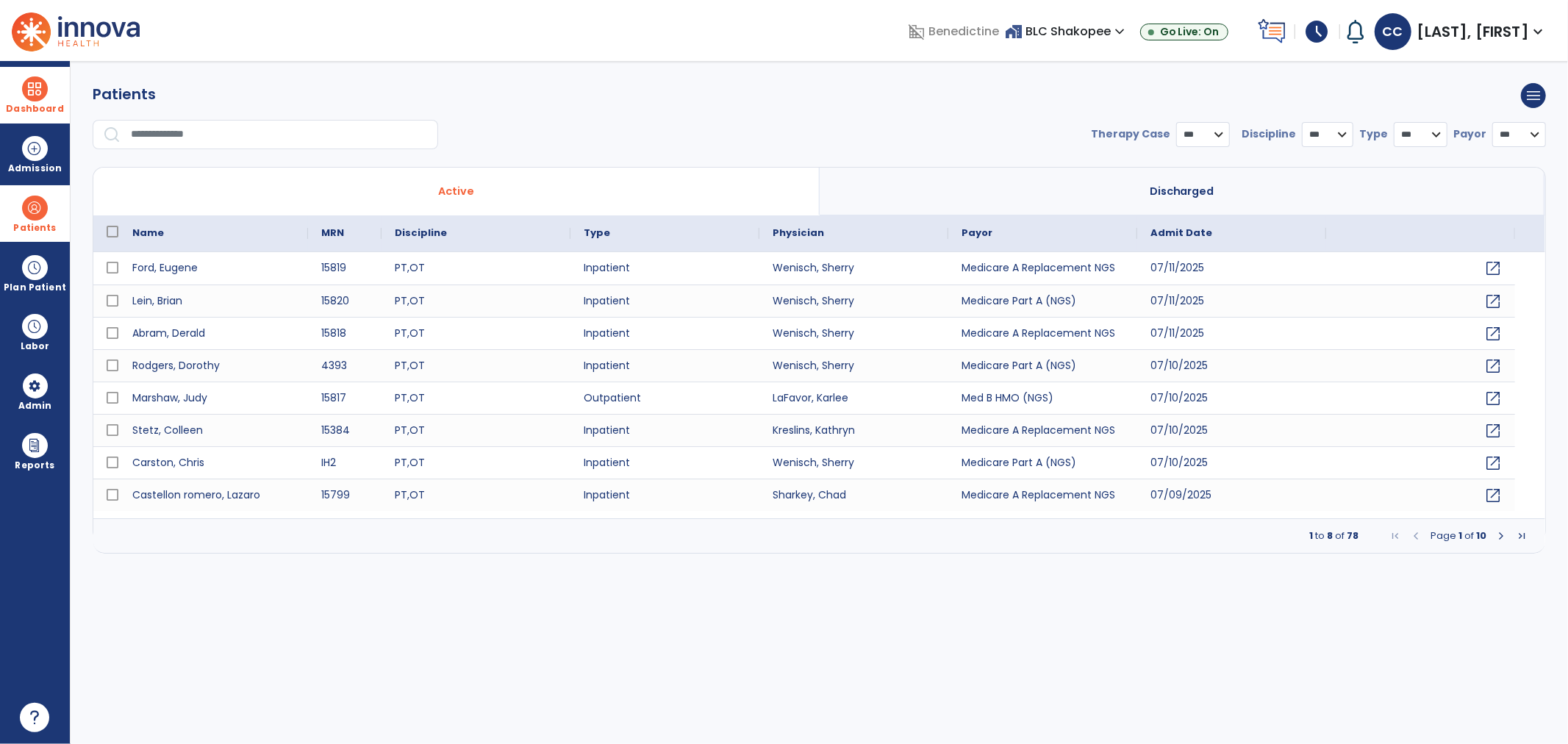 select on "***" 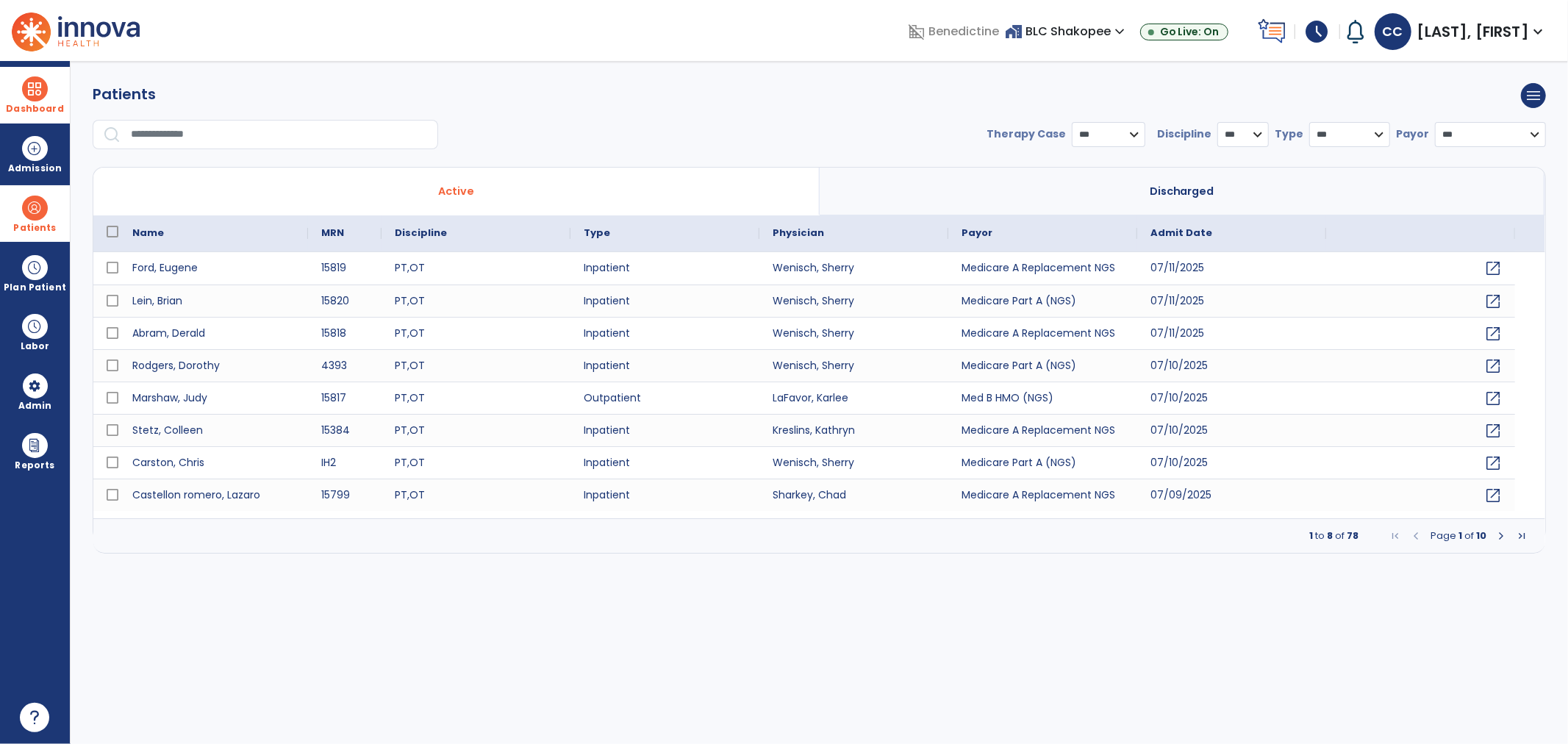 click at bounding box center (279, 135) 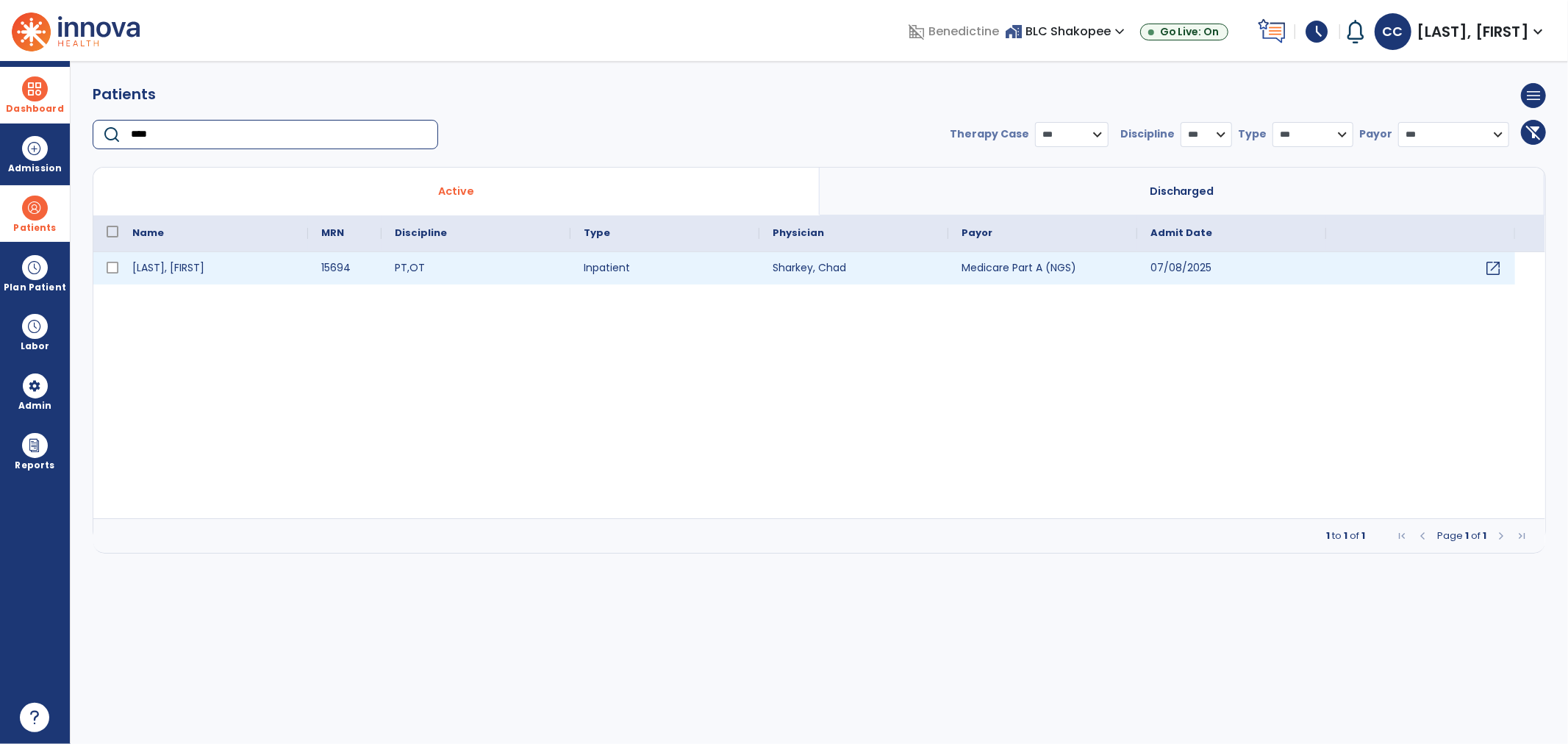 type on "****" 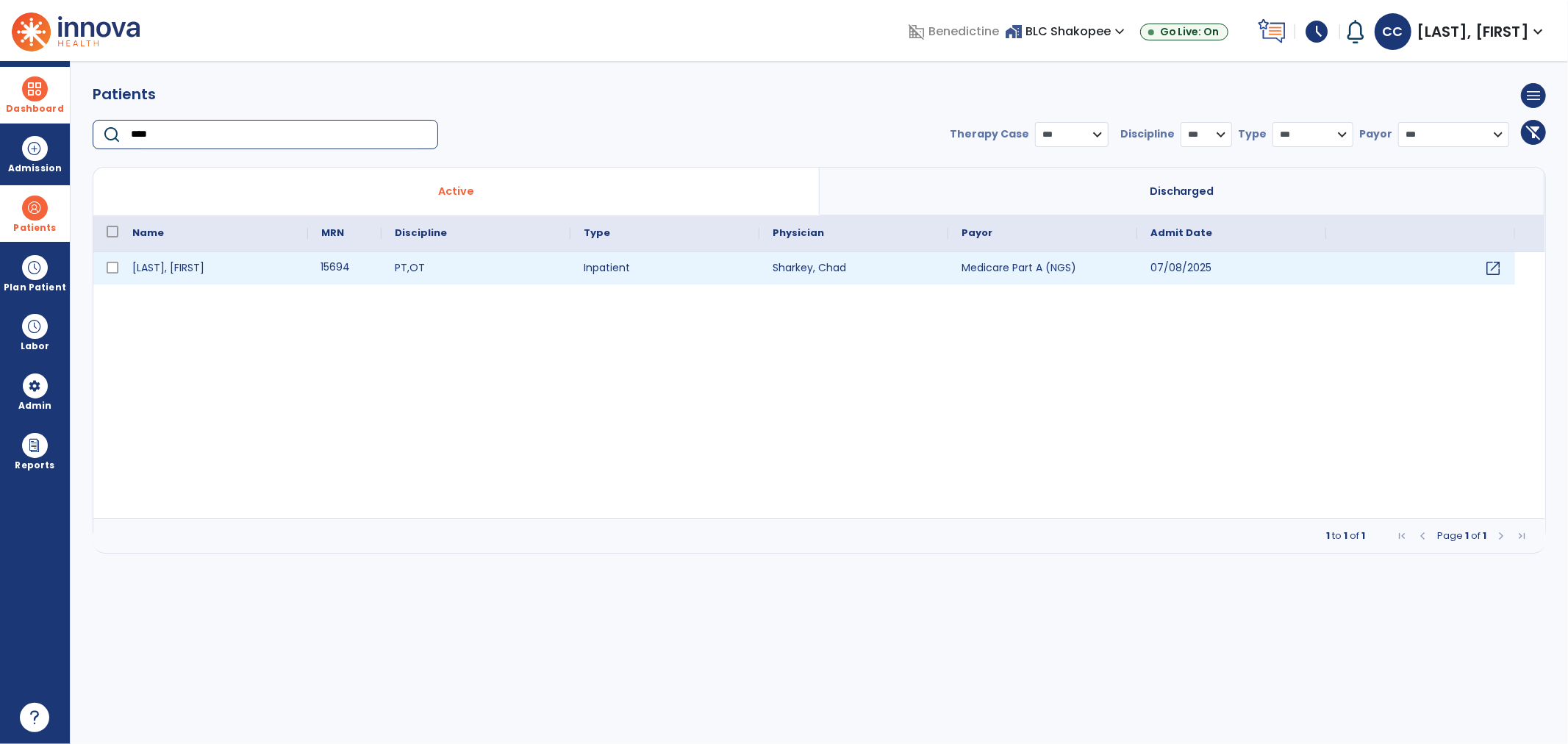 click on "15694" at bounding box center [345, 268] 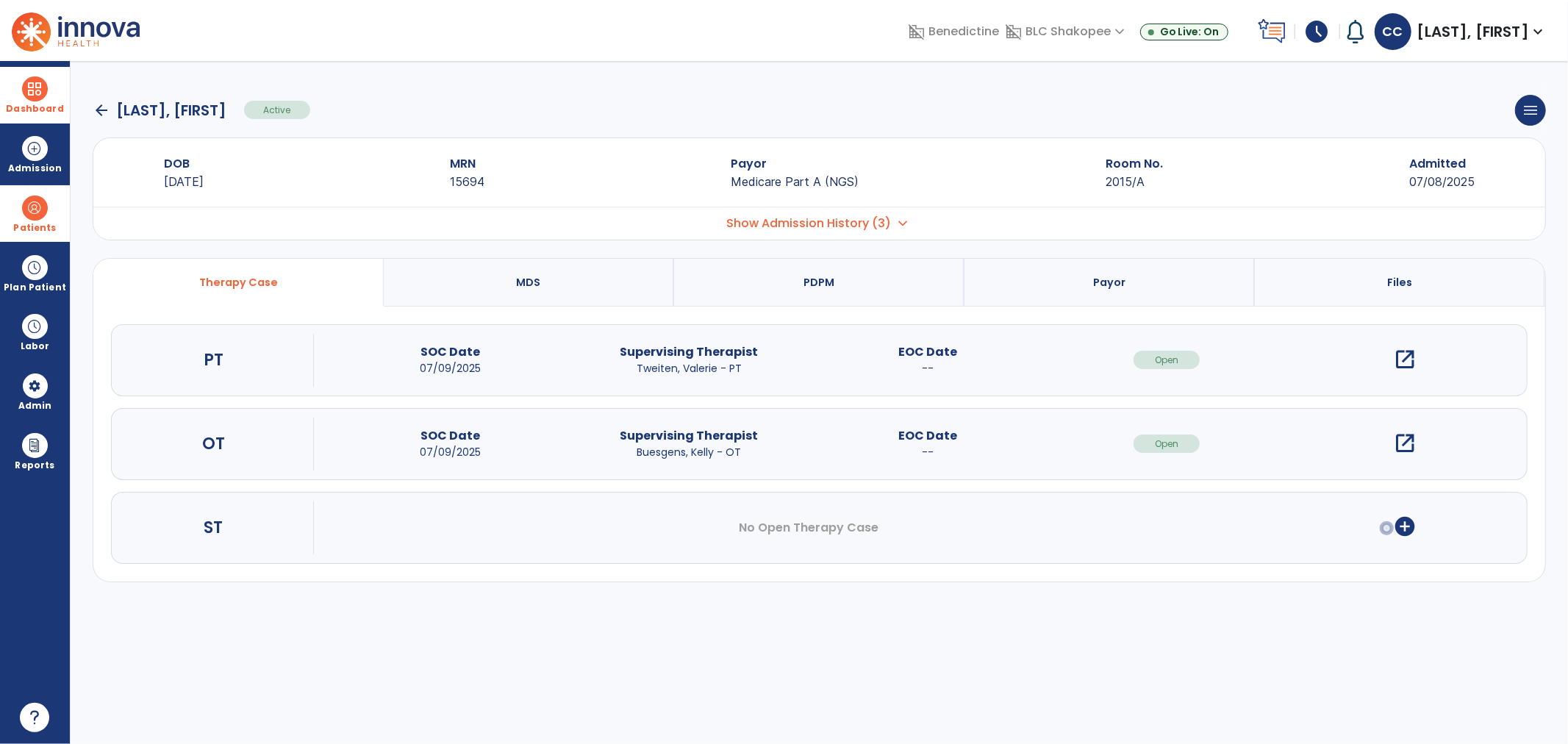 click on "open_in_new" at bounding box center (1406, 360) 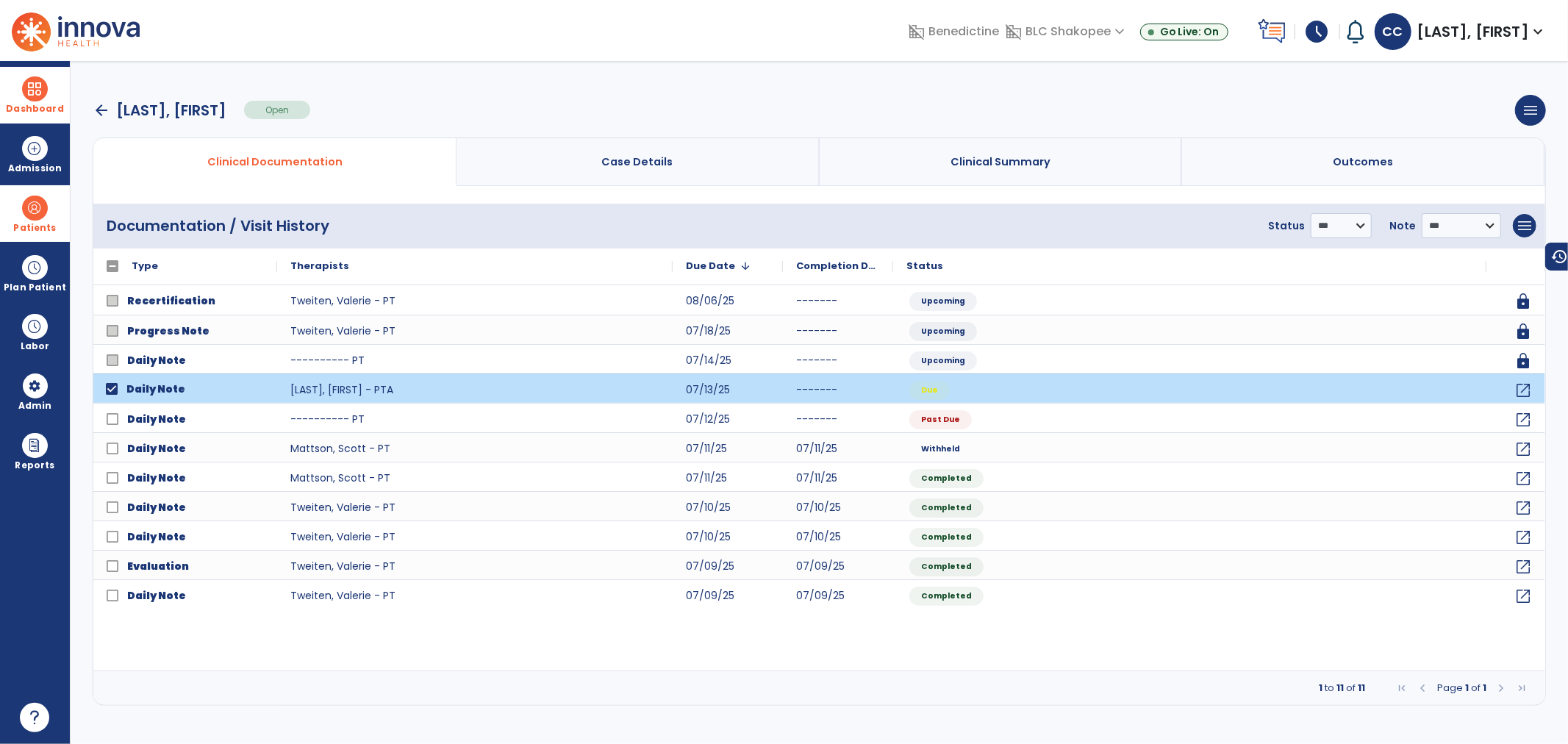click 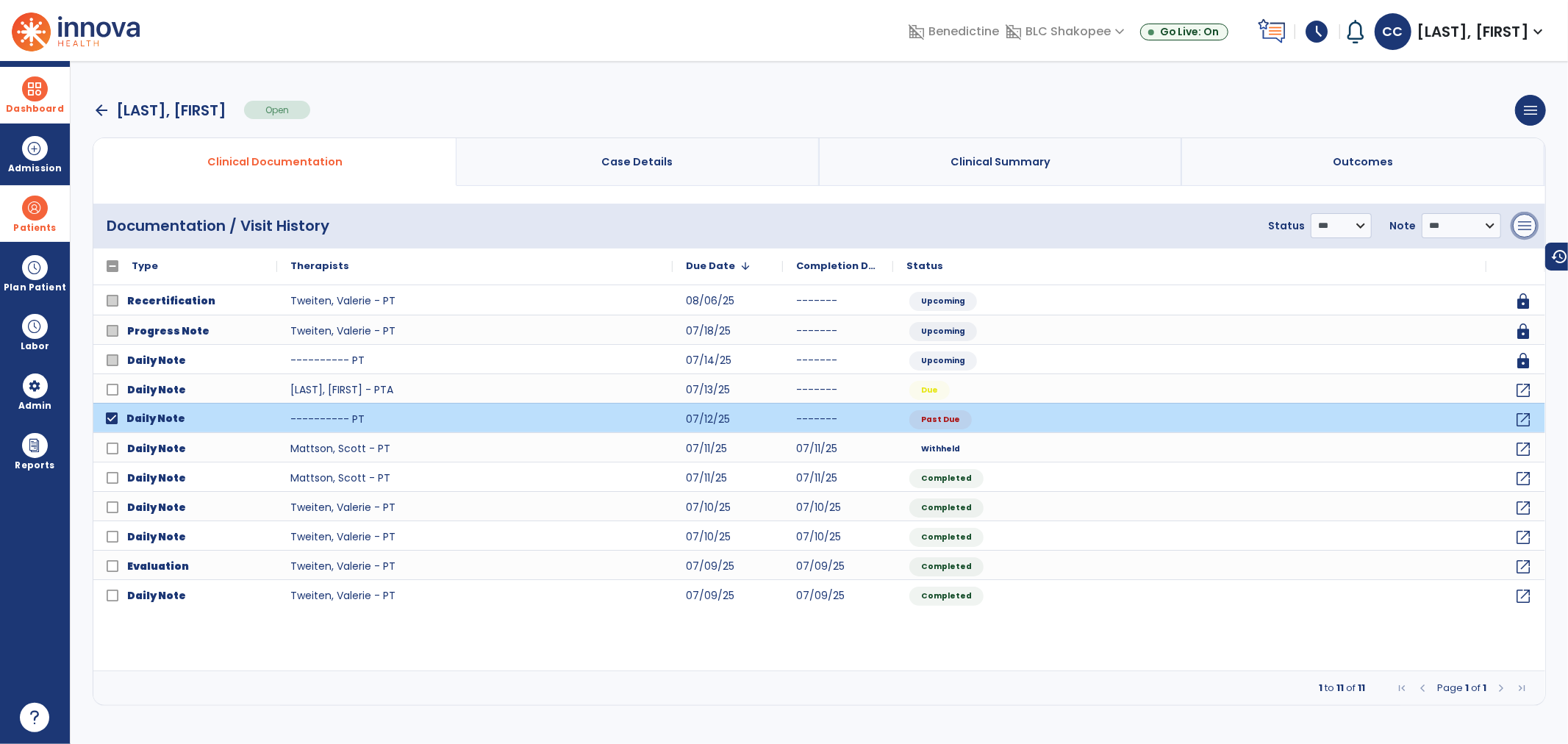 click on "menu" at bounding box center [1525, 226] 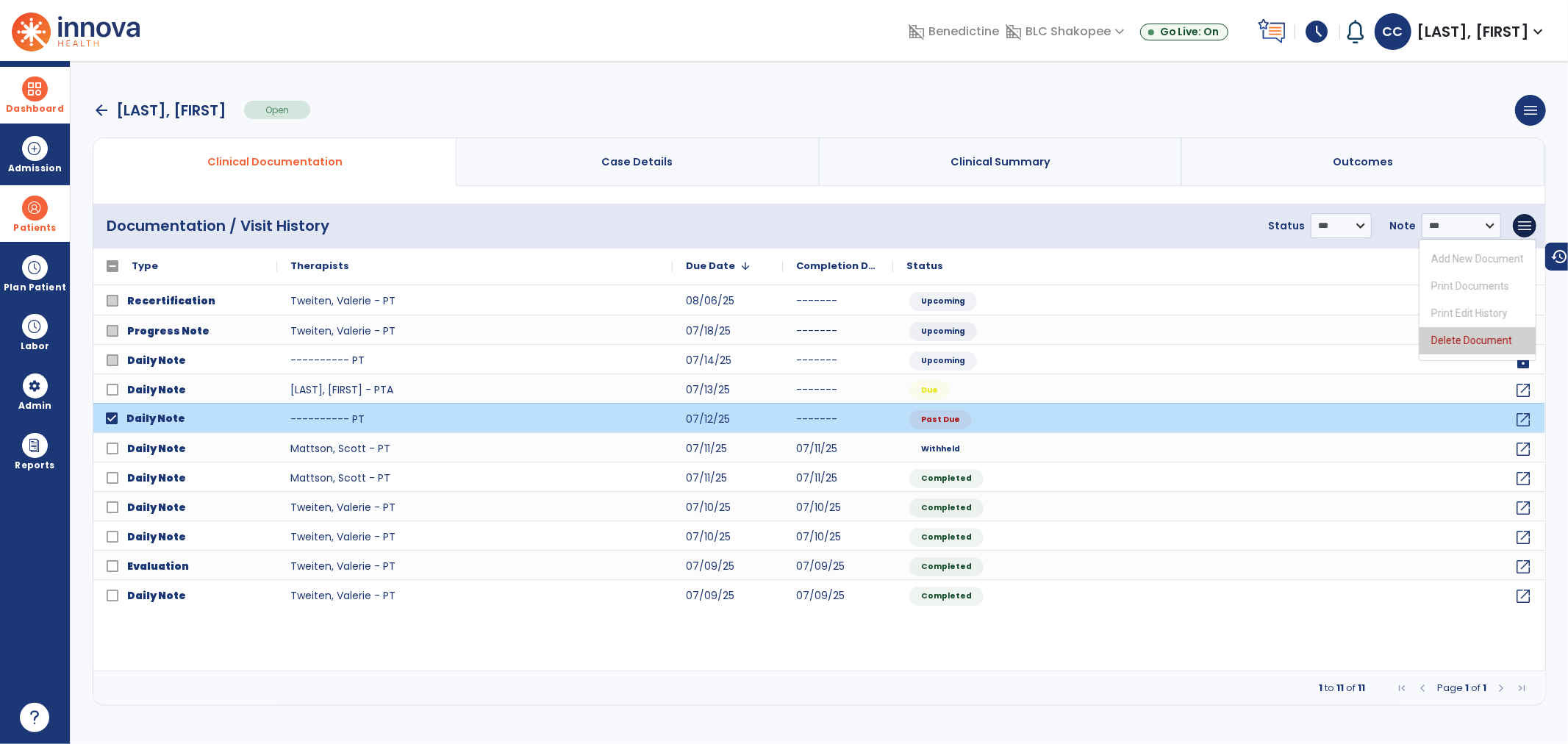 click on "Delete Document" at bounding box center [1478, 340] 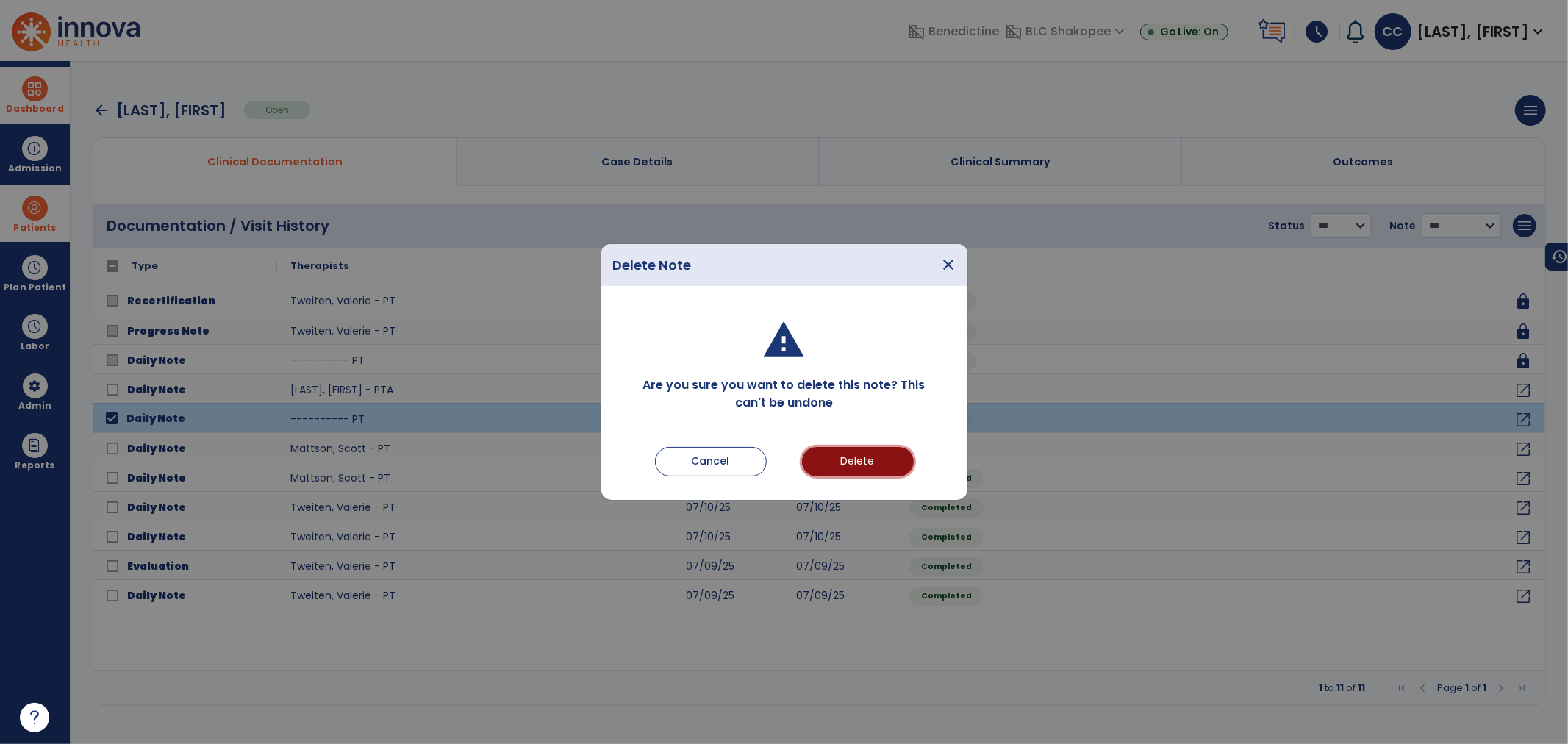 click on "Delete" at bounding box center (858, 462) 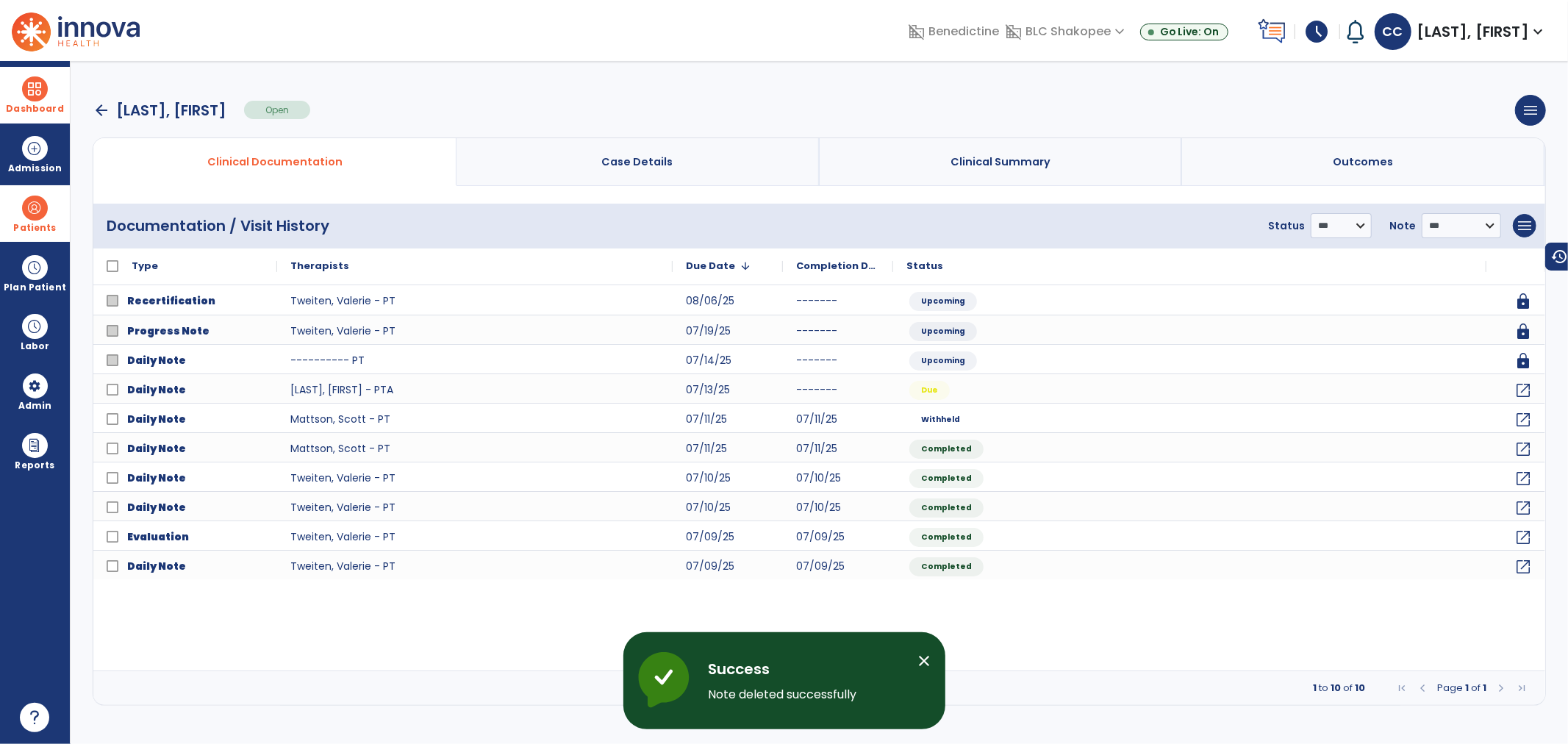 click on "Patients" at bounding box center [35, 228] 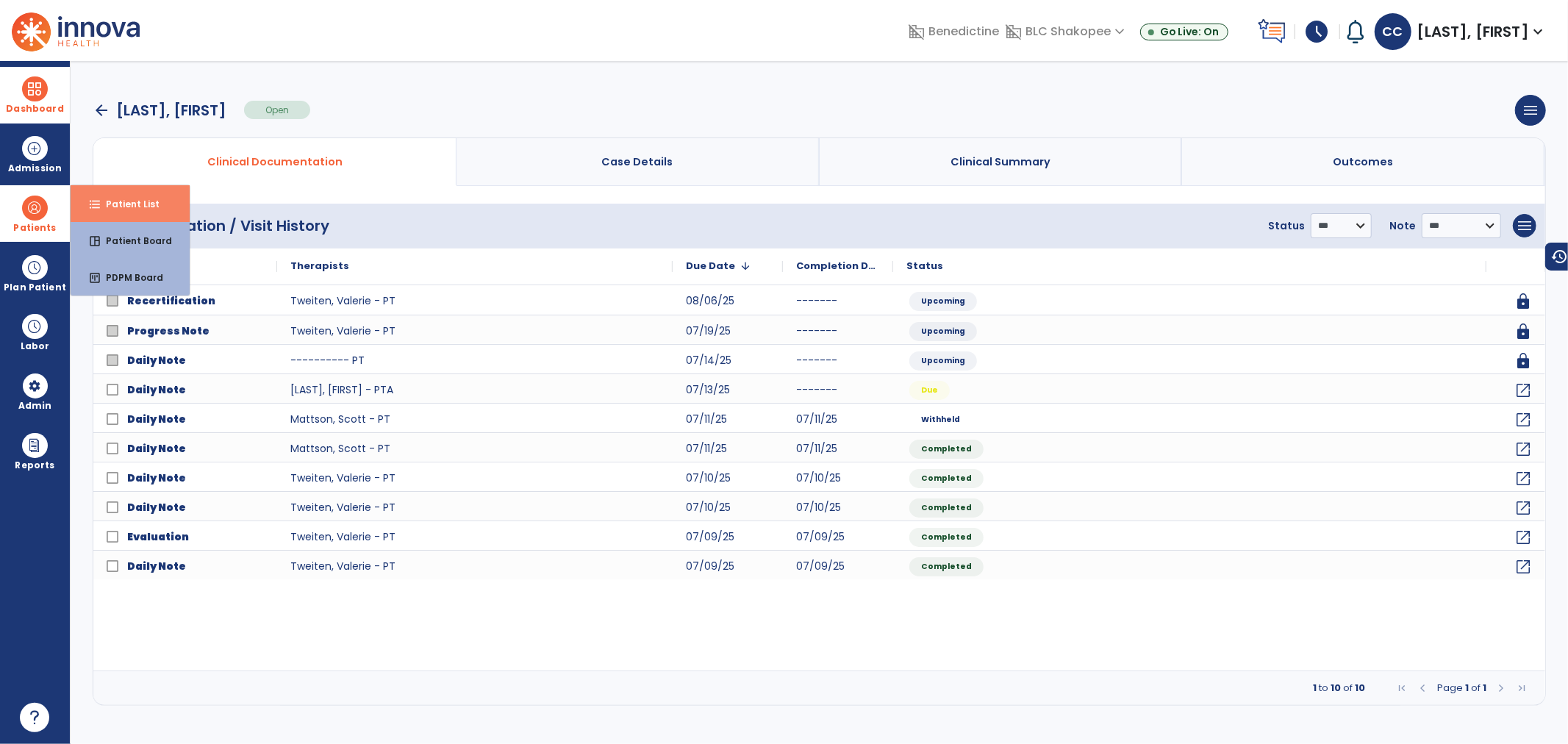 click on "Patient List" at bounding box center [126, 204] 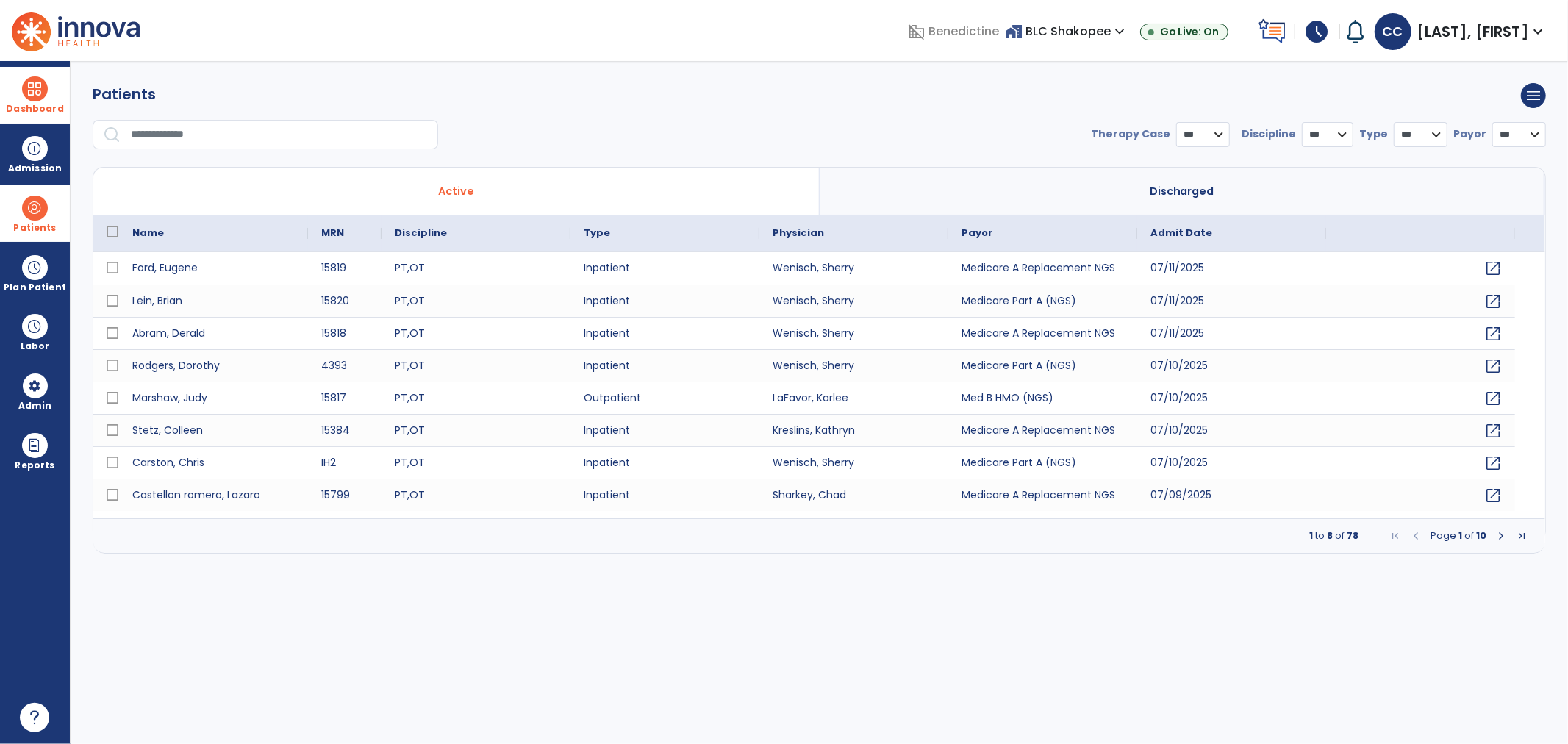 select on "***" 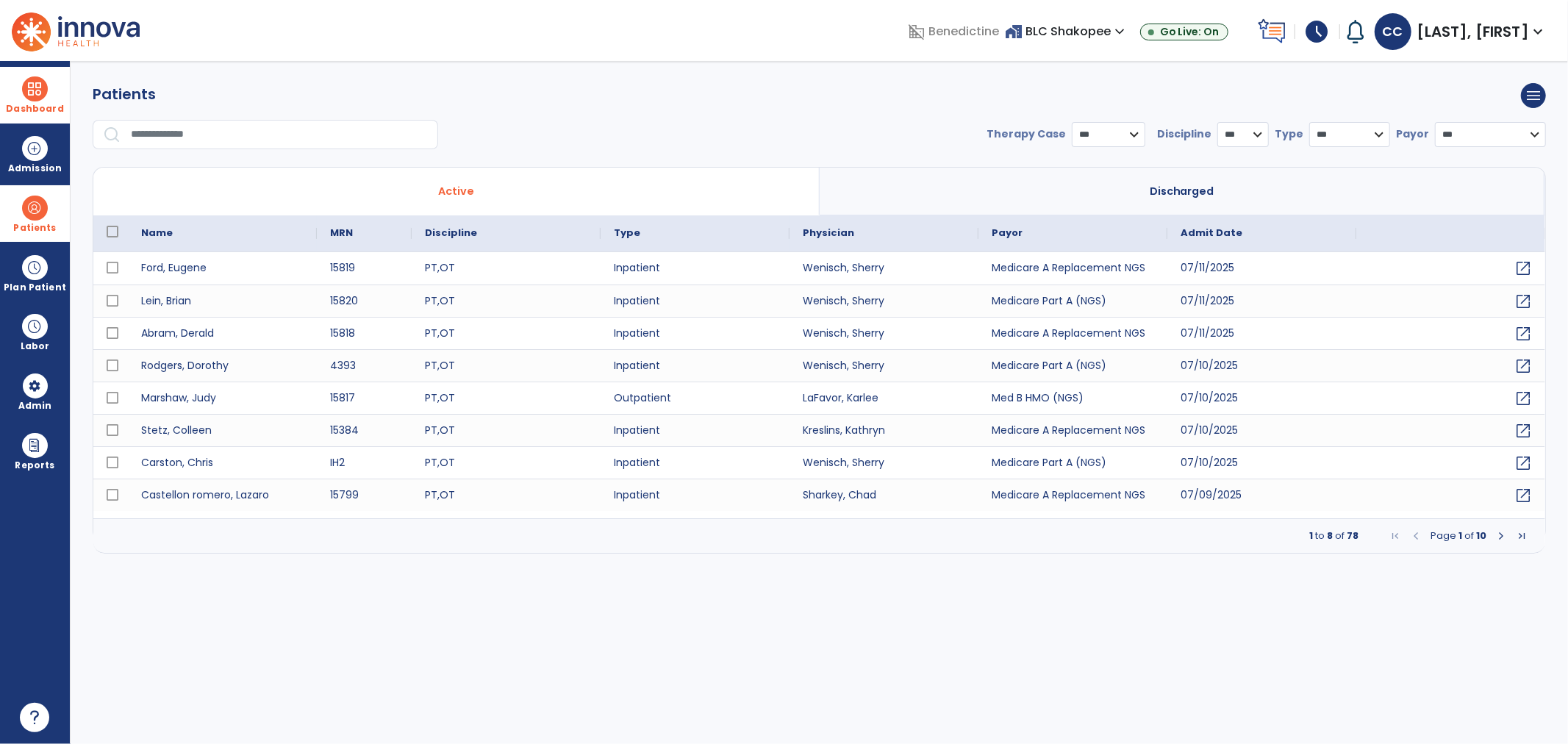 click at bounding box center [279, 135] 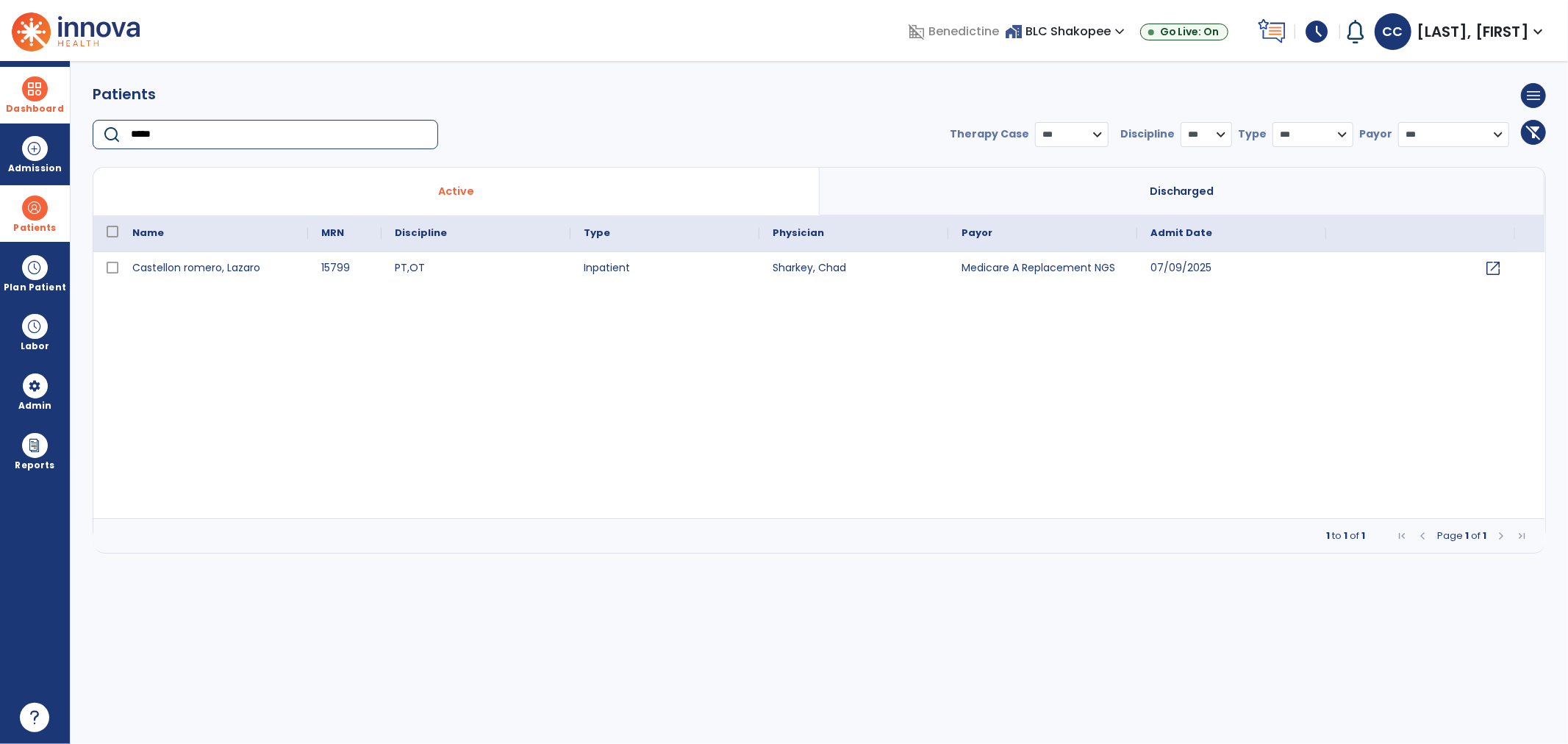type on "*****" 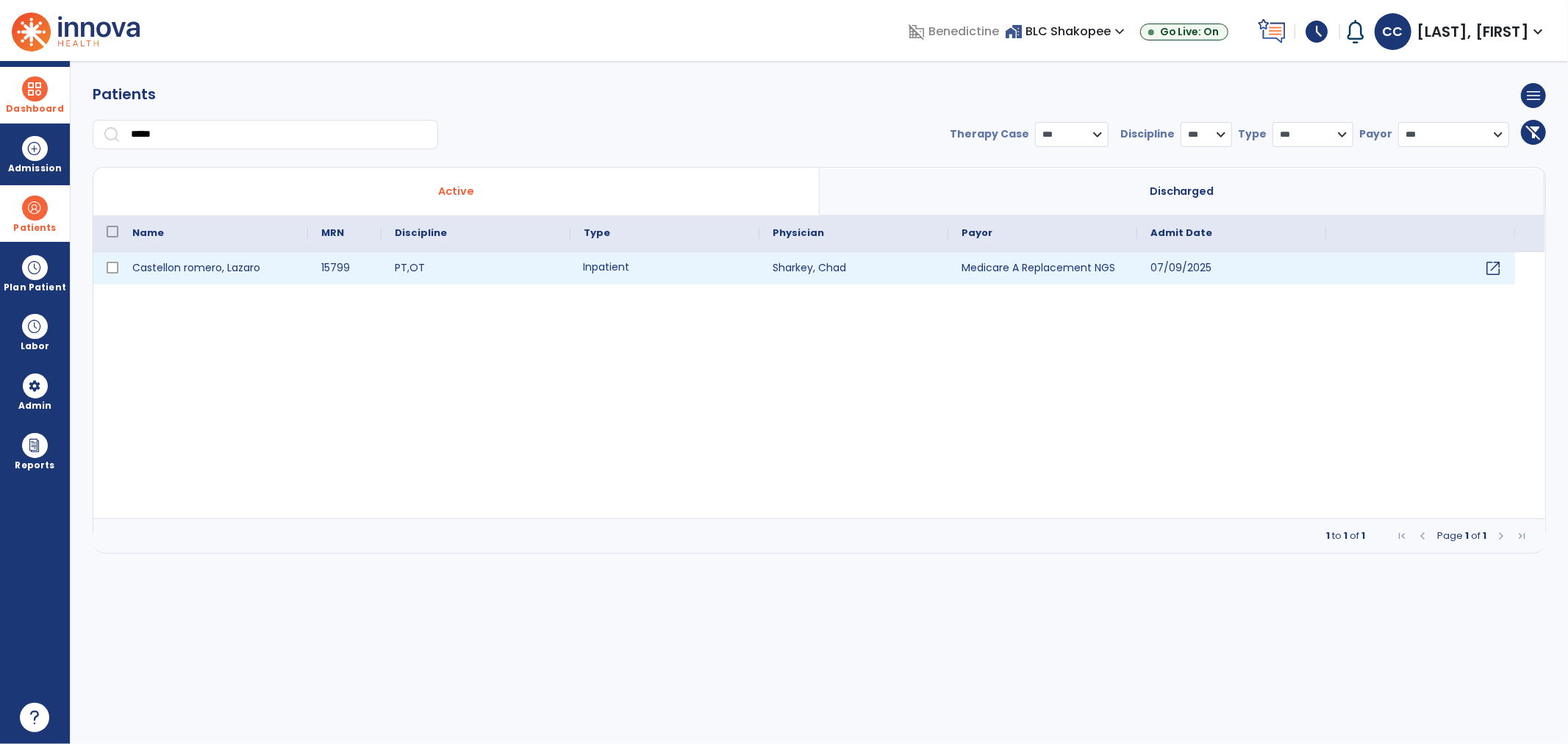 click on "Inpatient" at bounding box center [665, 268] 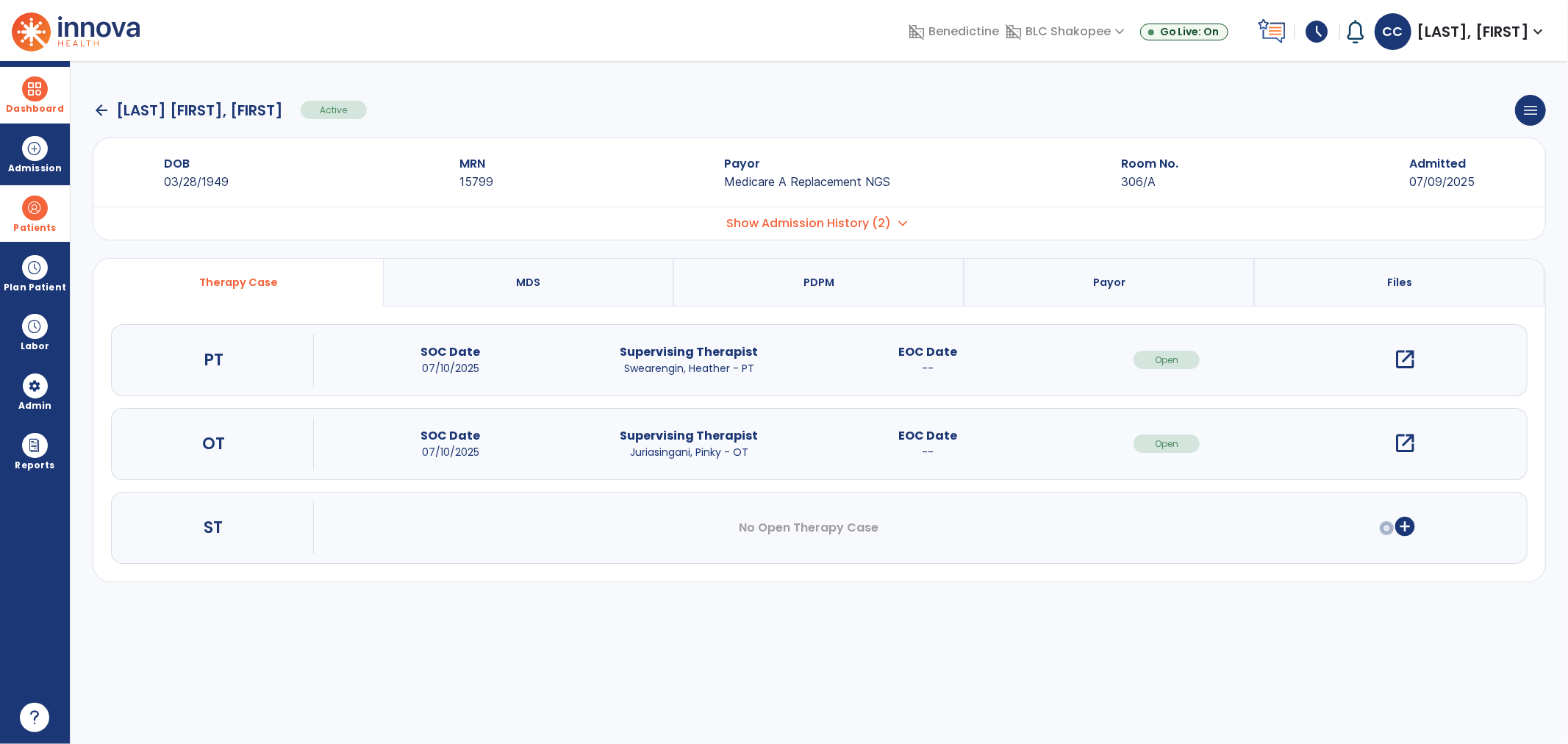 click on "open_in_new" at bounding box center (1406, 360) 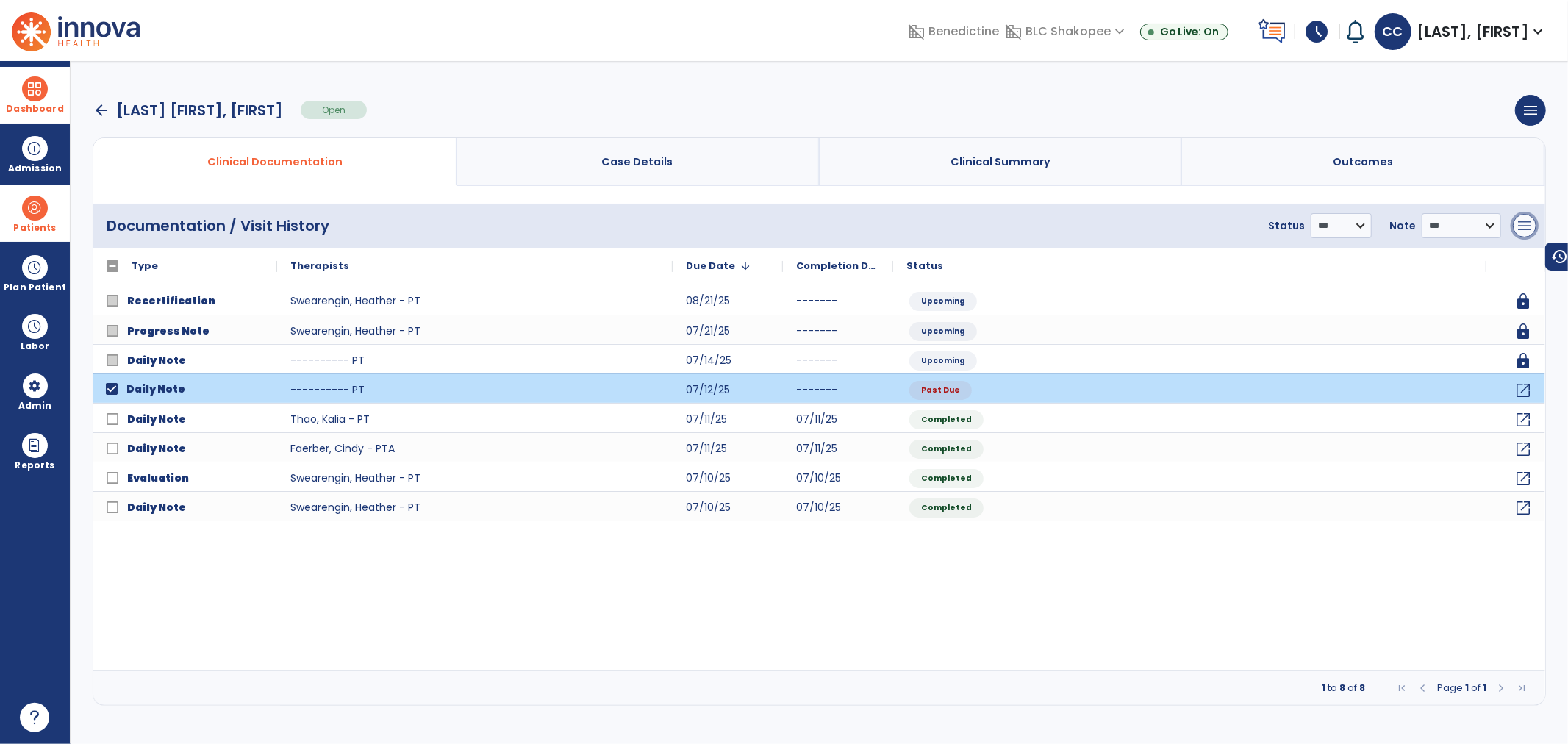 click on "menu" at bounding box center (1525, 226) 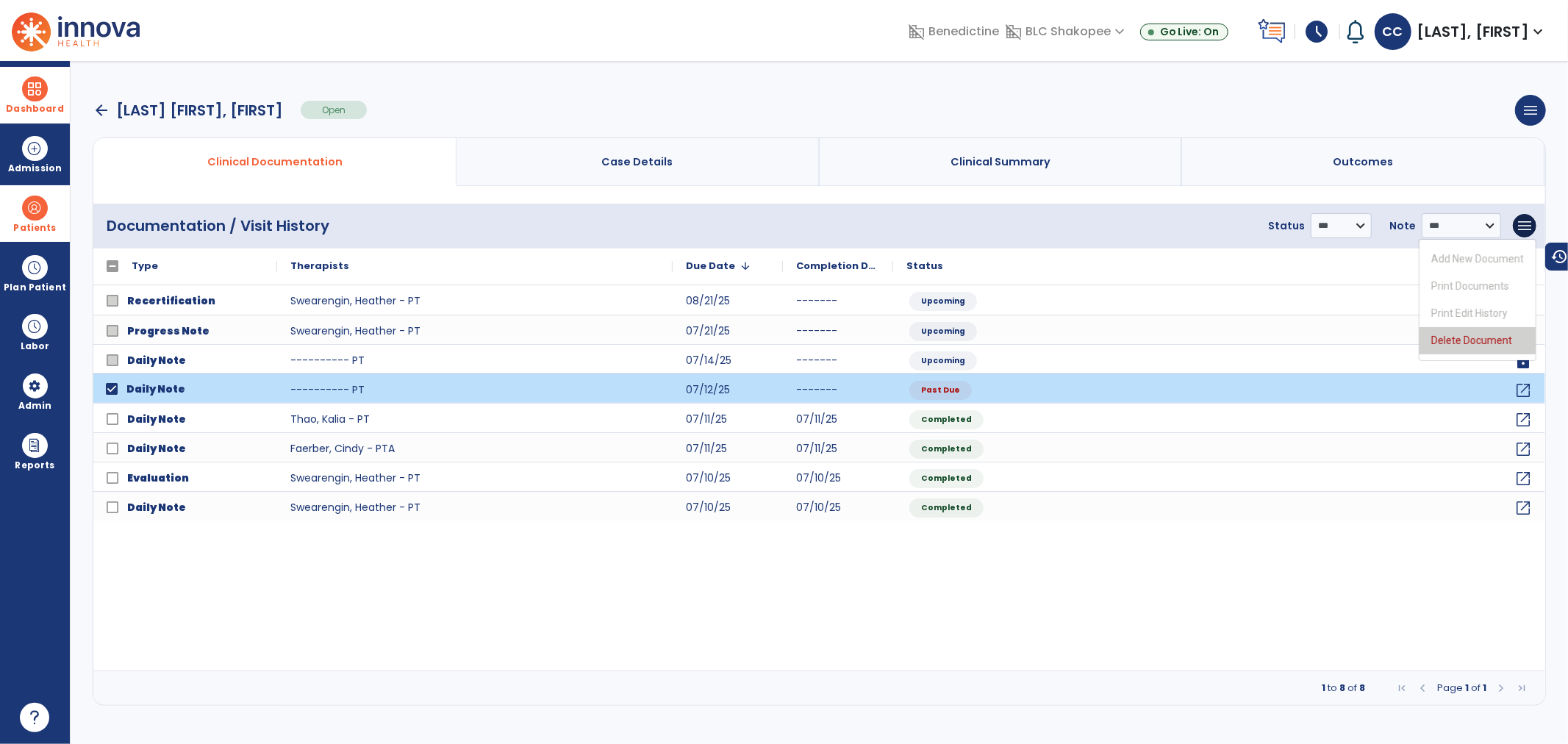 click on "Delete Document" at bounding box center (1478, 340) 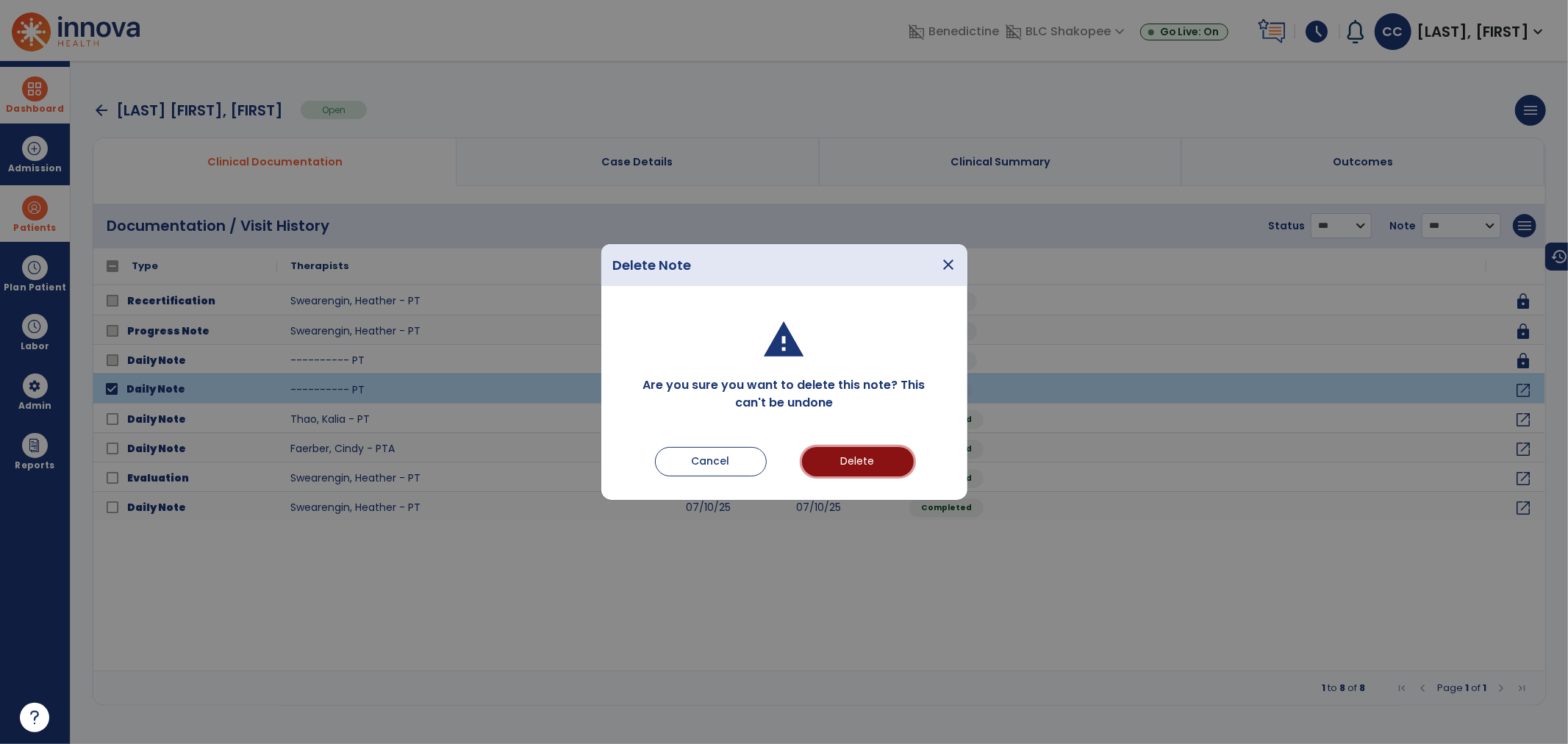click on "Delete" at bounding box center [858, 462] 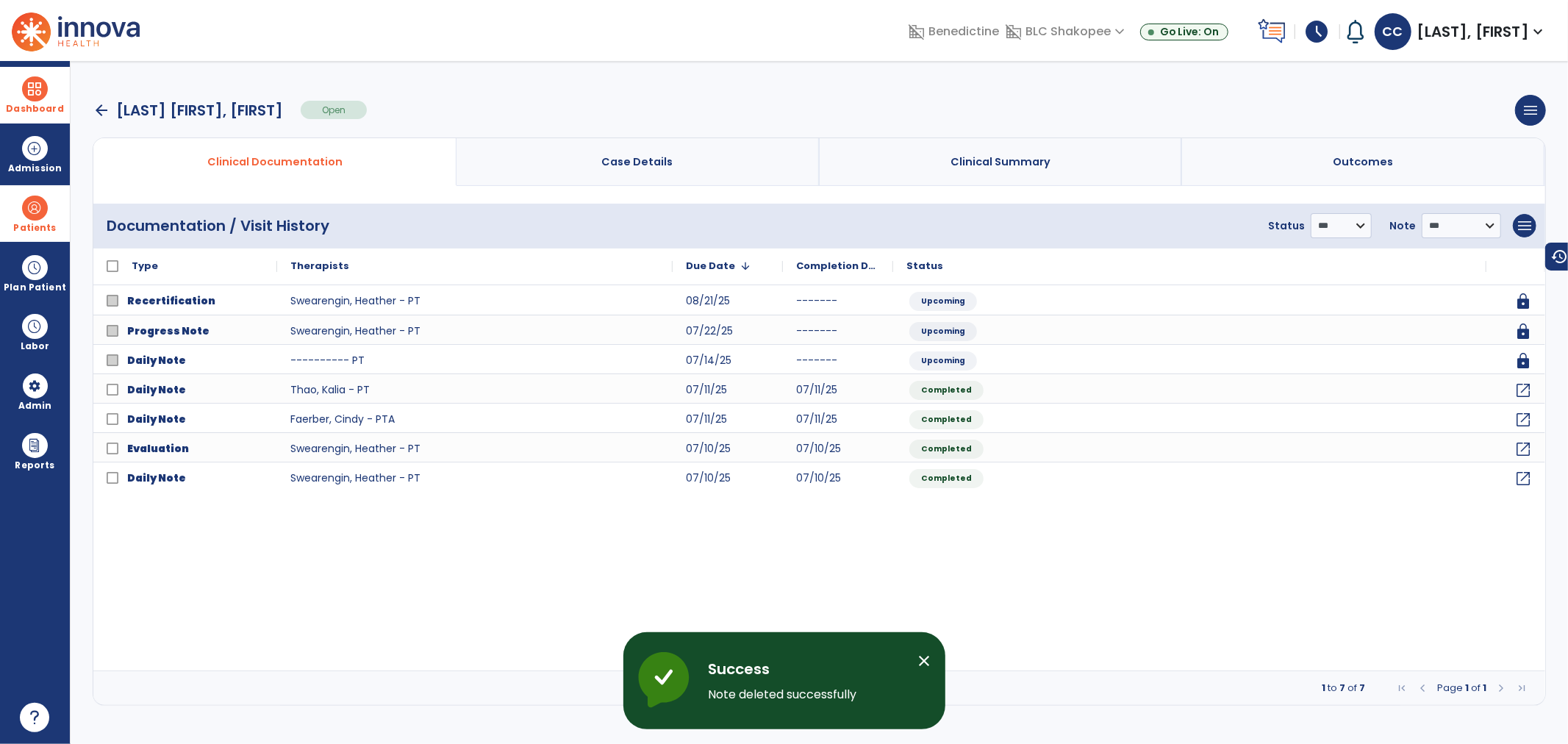 click at bounding box center [35, 208] 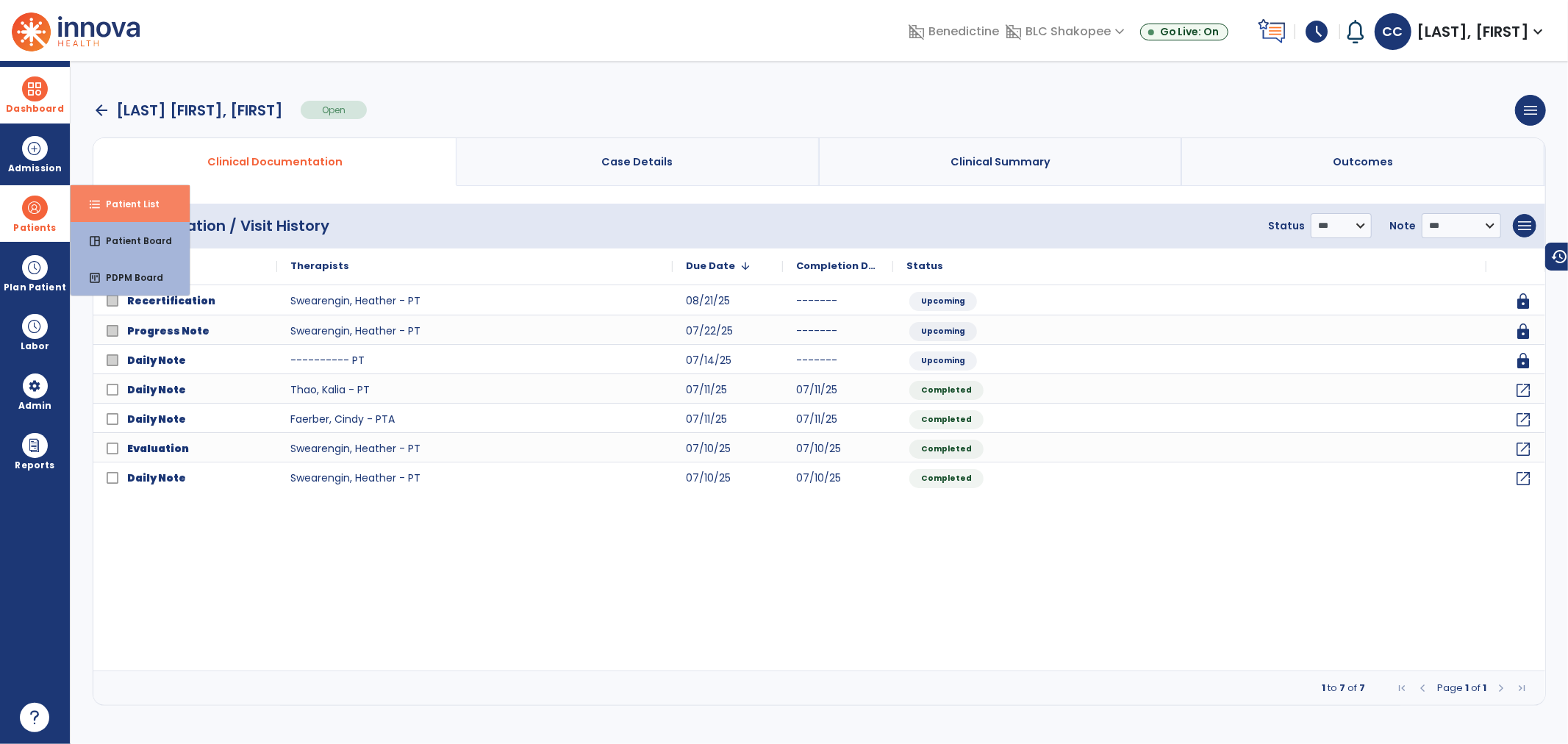 click on "Patient List" at bounding box center [126, 204] 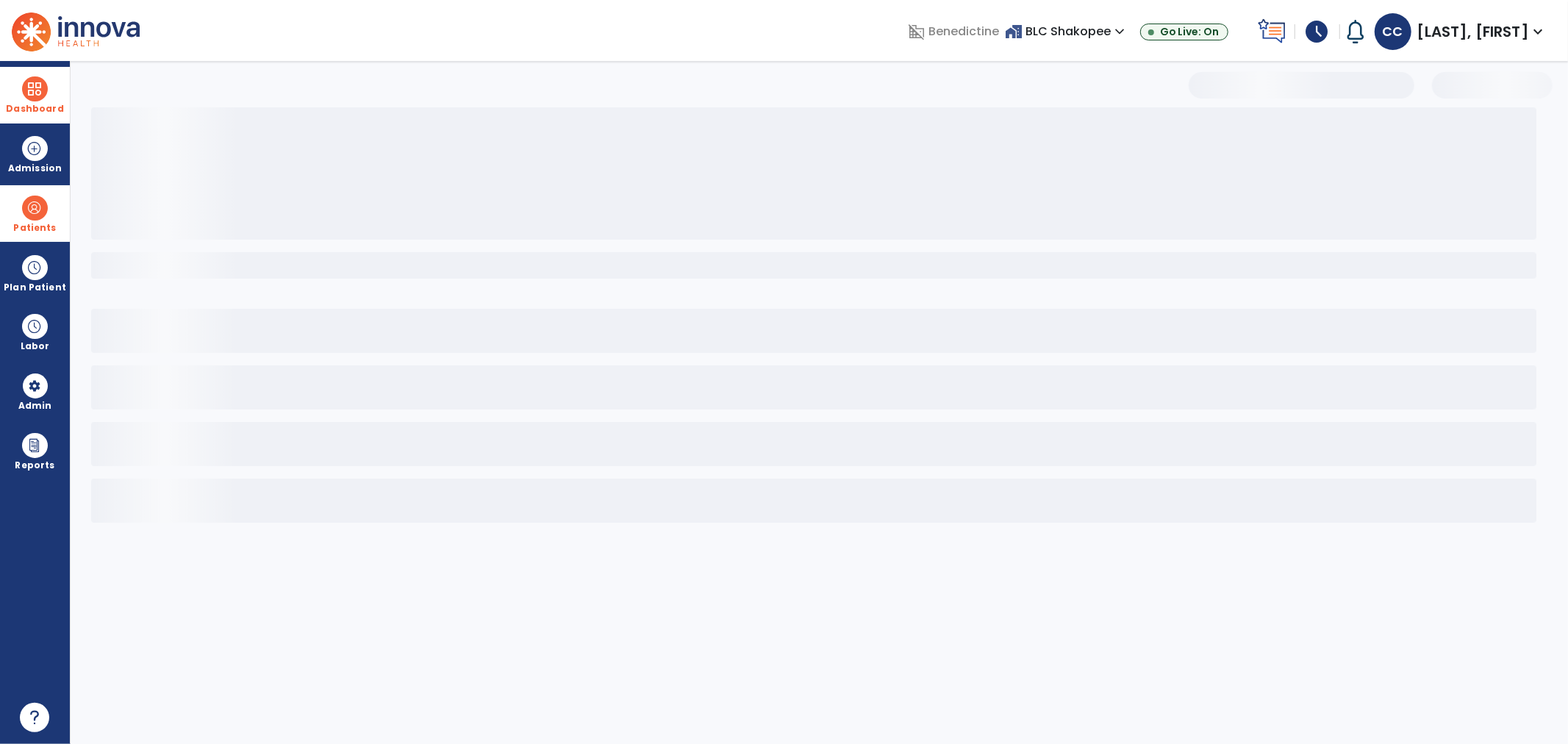 select on "***" 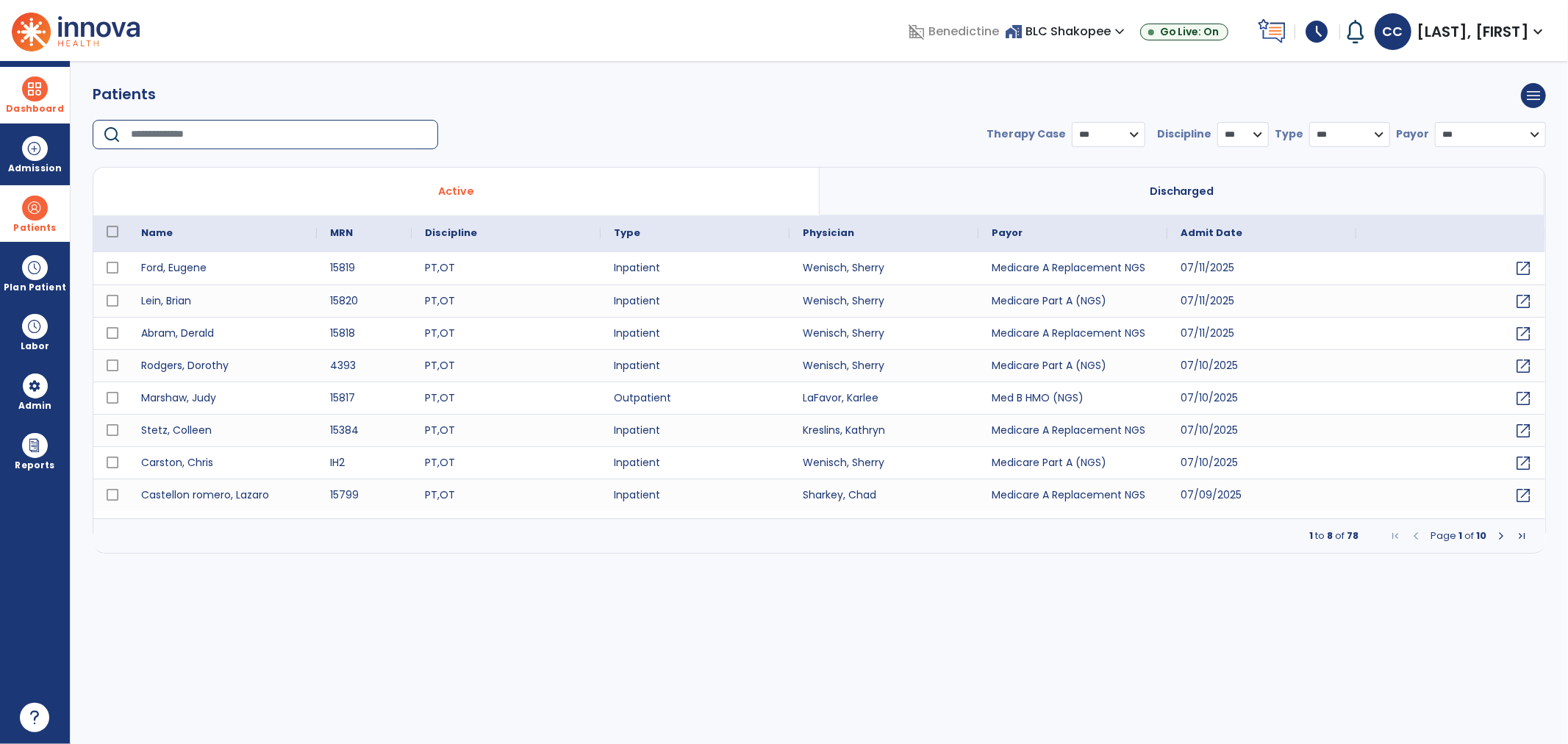 click at bounding box center (279, 135) 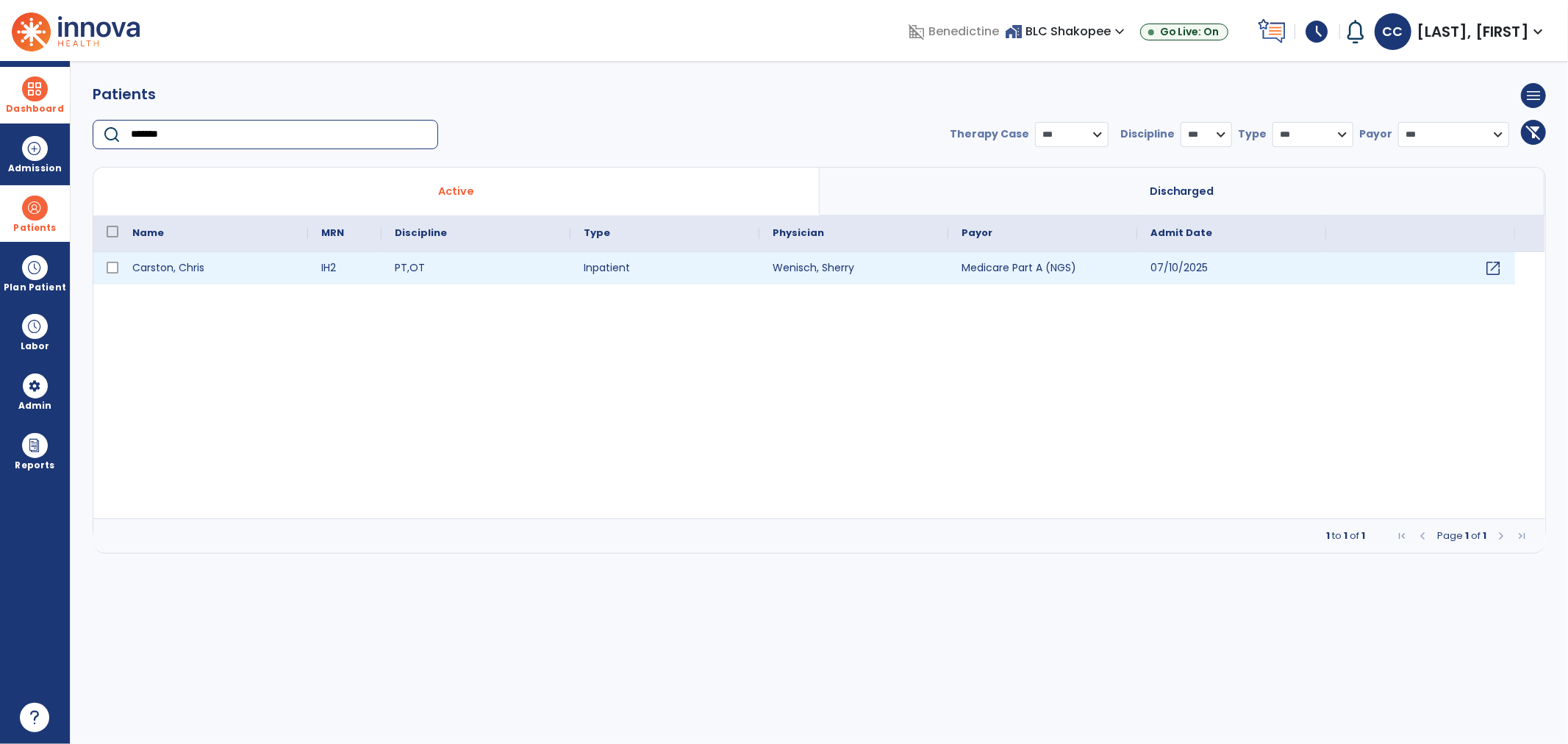 type on "*******" 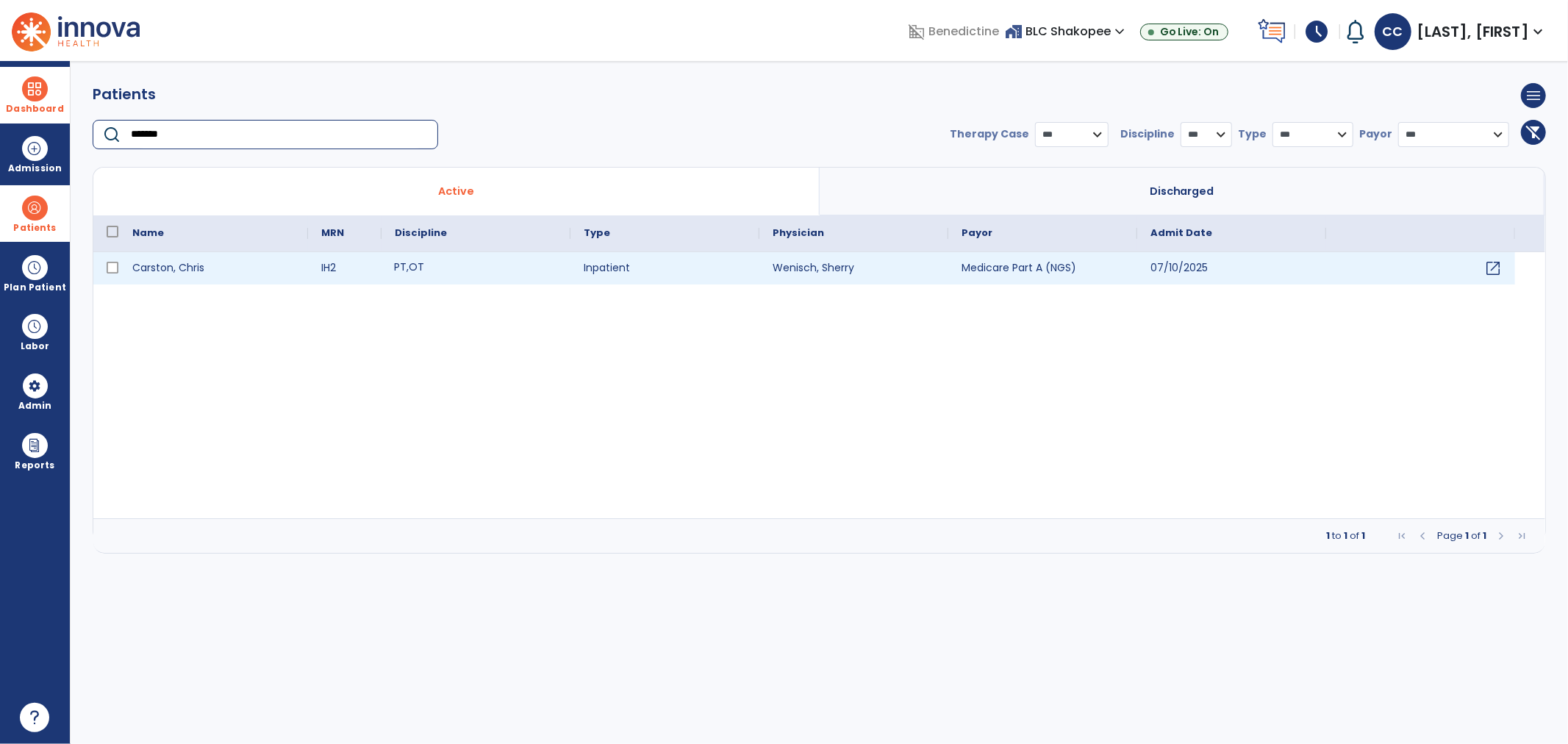 click on "PT , OT" at bounding box center [476, 268] 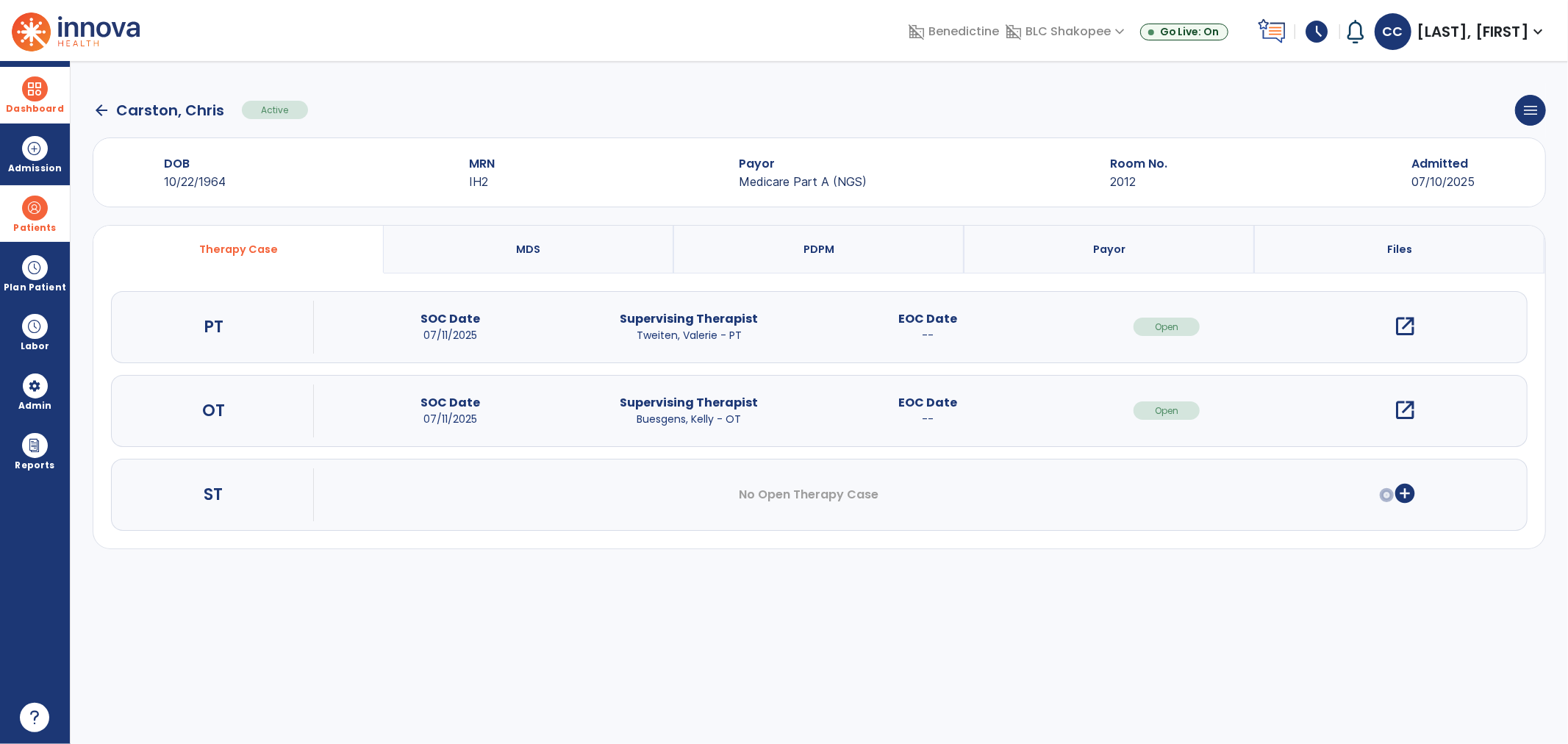 click on "open_in_new" at bounding box center [1406, 410] 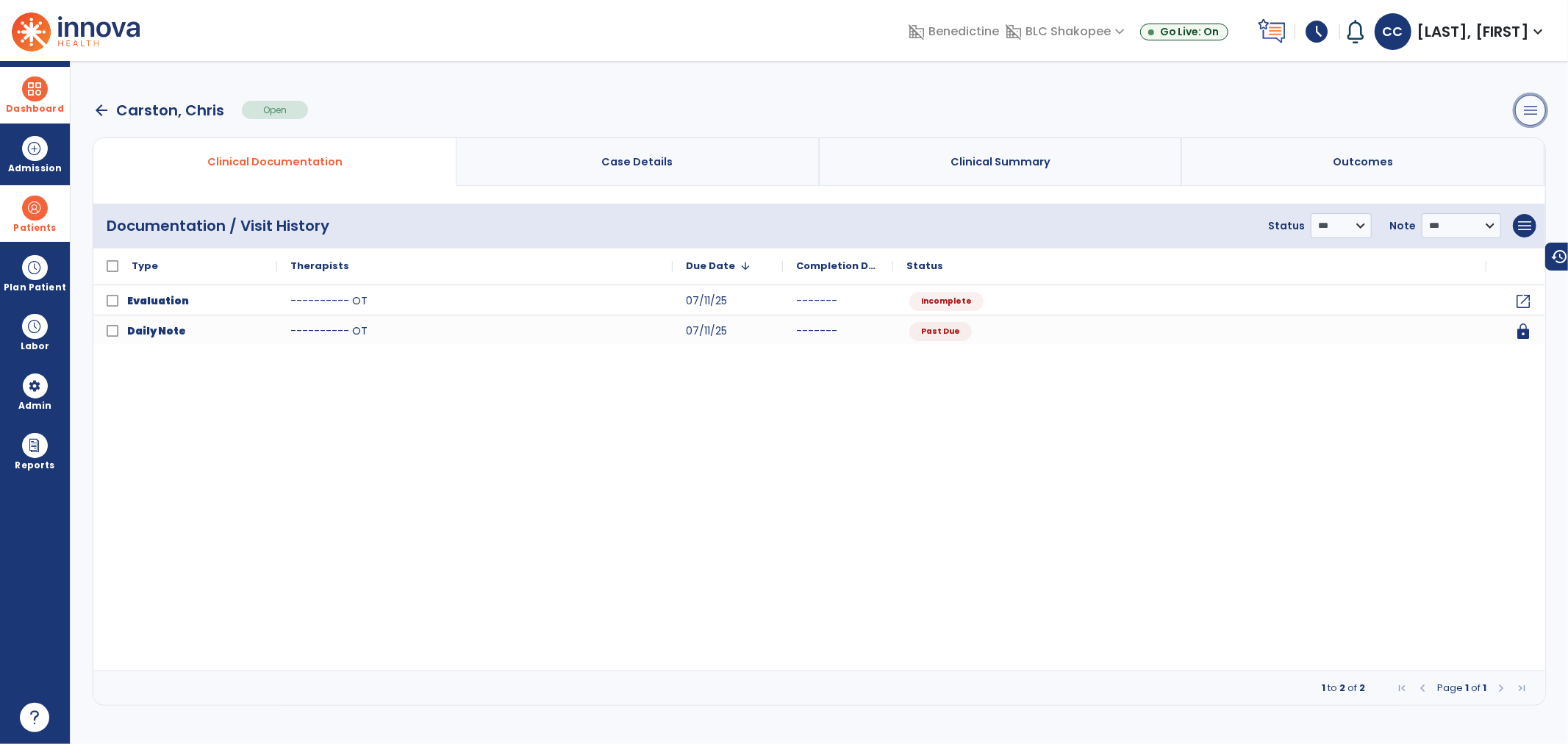 click on "menu" at bounding box center (1531, 110) 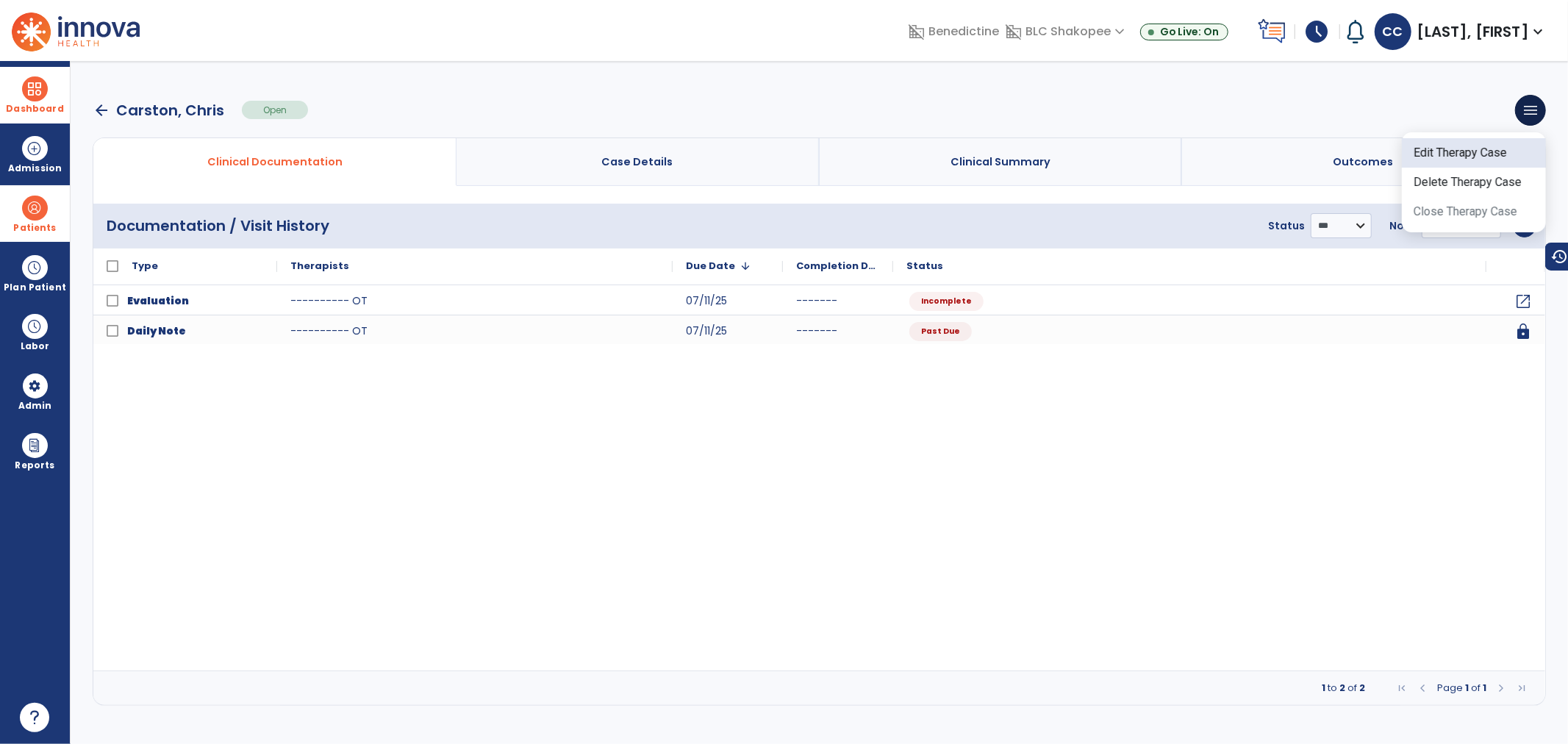 click on "Edit Therapy Case" at bounding box center (1474, 153) 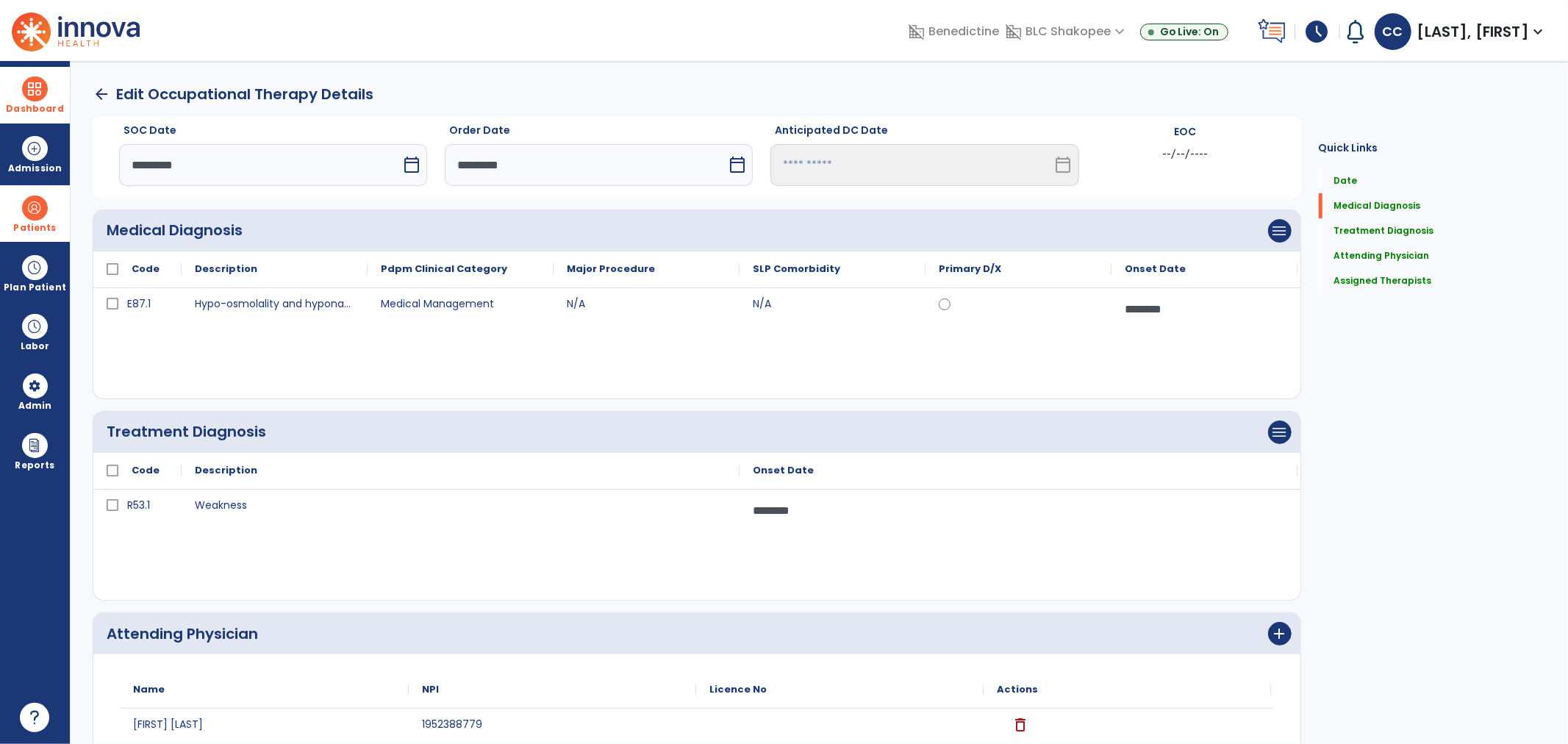 click on "*********" at bounding box center (586, 165) 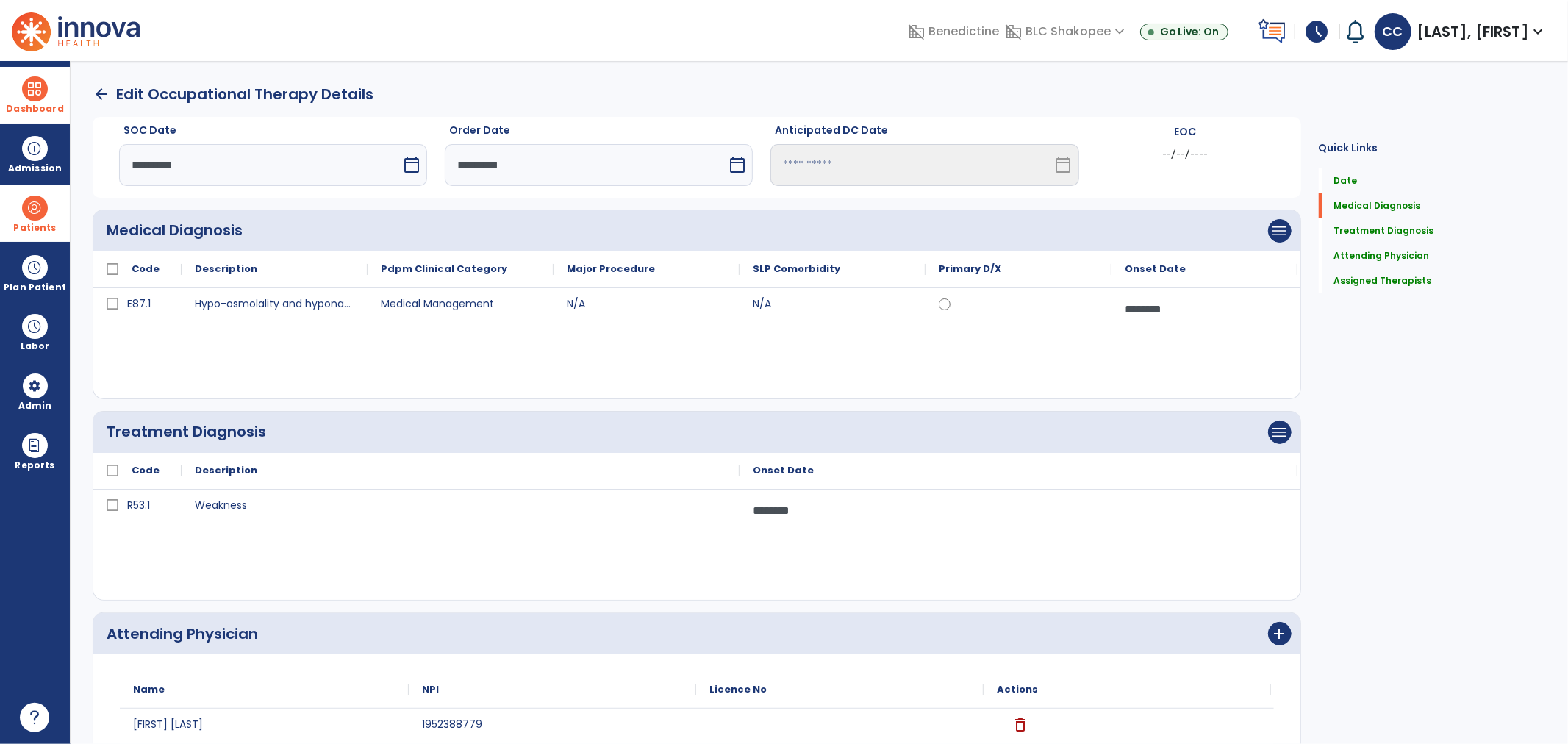 select on "*" 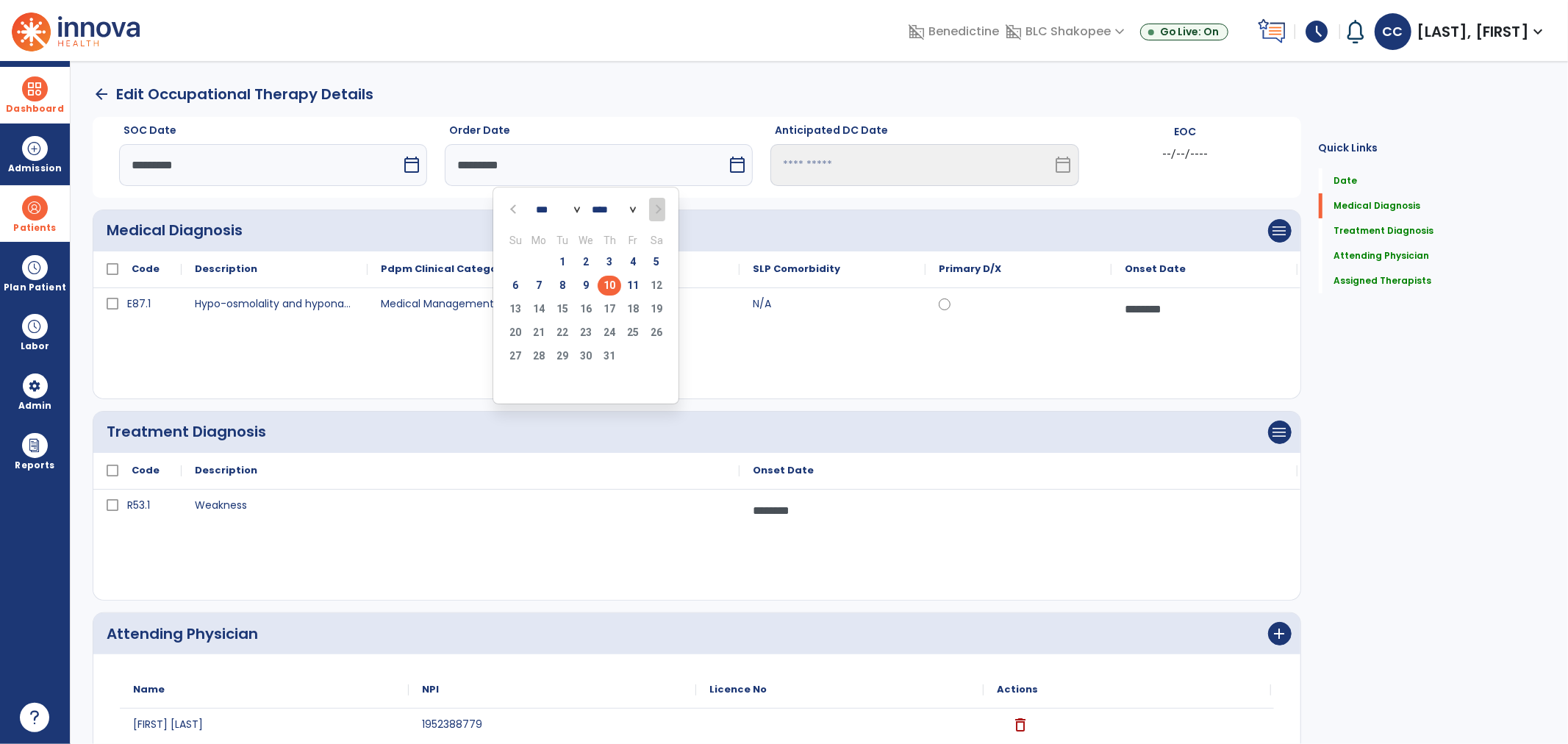 click on "arrow_back   Edit Occupational Therapy Details  SOC Date  *********  calendar_today  Order Date  ********* *** *** *** *** *** *** *** **** **** **** **** **** **** **** **** **** **** **** **** **** **** **** **** **** **** **** **** **** **** **** **** **** **** **** **** **** **** **** **** **** **** **** **** **** **** **** **** **** **** **** **** **** **** **** **** **** **** **** **** **** **** **** **** **** **** **** **** **** **** **** **** **** **** **** **** **** **** **** **** **** **** **** **** **** **** **** **** **** **** **** **** **** **** **** **** **** **** **** **** **** **** **** **** **** **** **** **** **** **** **** **** **** **** **** **** **** **** **** **** **** **** **** **** **** **** **** **** **** **** **** **** **** **** Su Mo Tu We Th Fr Sa  29   30   1   2   3   4   5   6   7   8   9   10   11   12   13   14   15   16   17   18   19   20   21   22   23   24   25   26   27   28   29   30   31   1   2   3   4   5   6   7   8   9   calendar_today  Anticipated DC Date  EOC N/A" at bounding box center (819, 402) 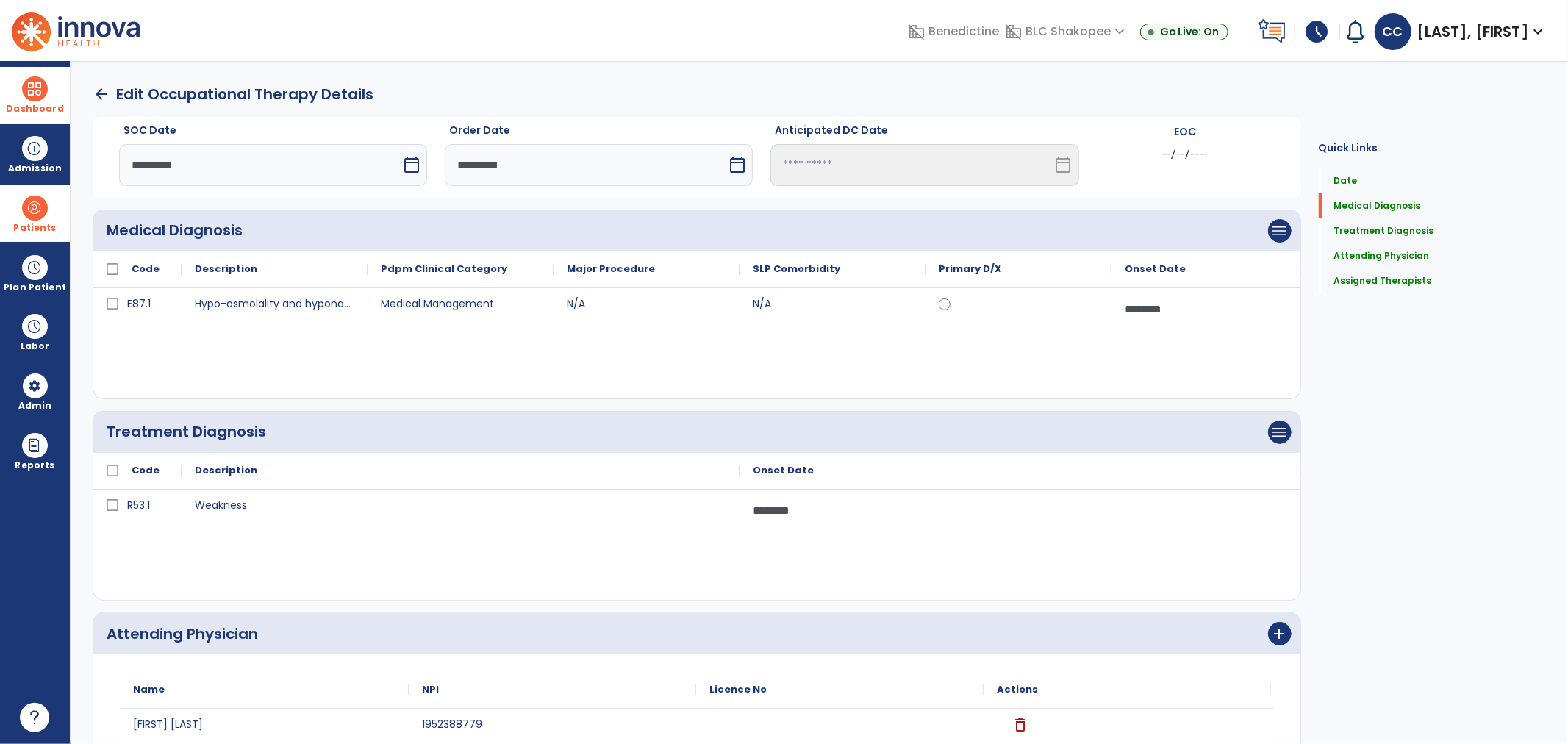 click on "*********" at bounding box center (260, 165) 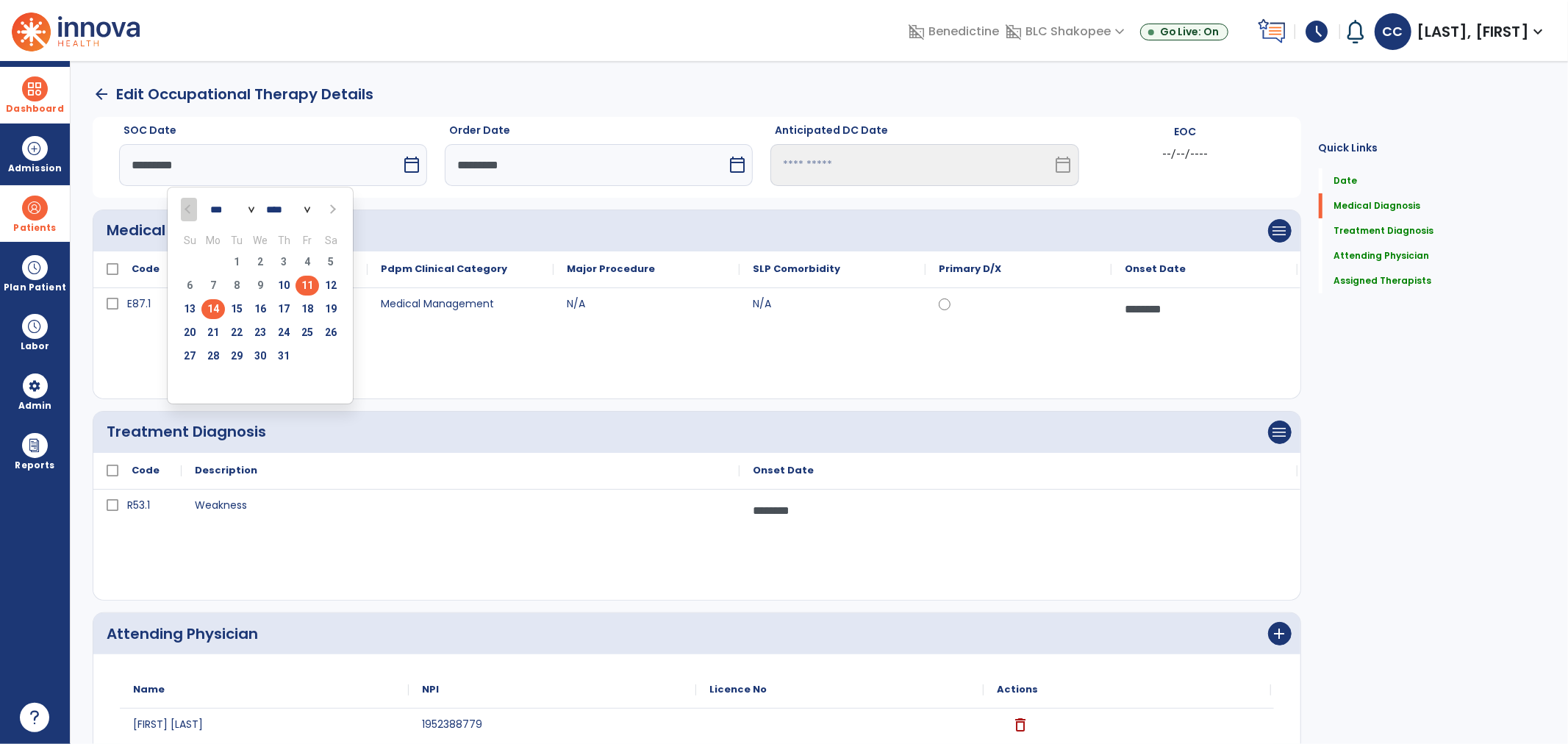 click on "14" at bounding box center (213, 309) 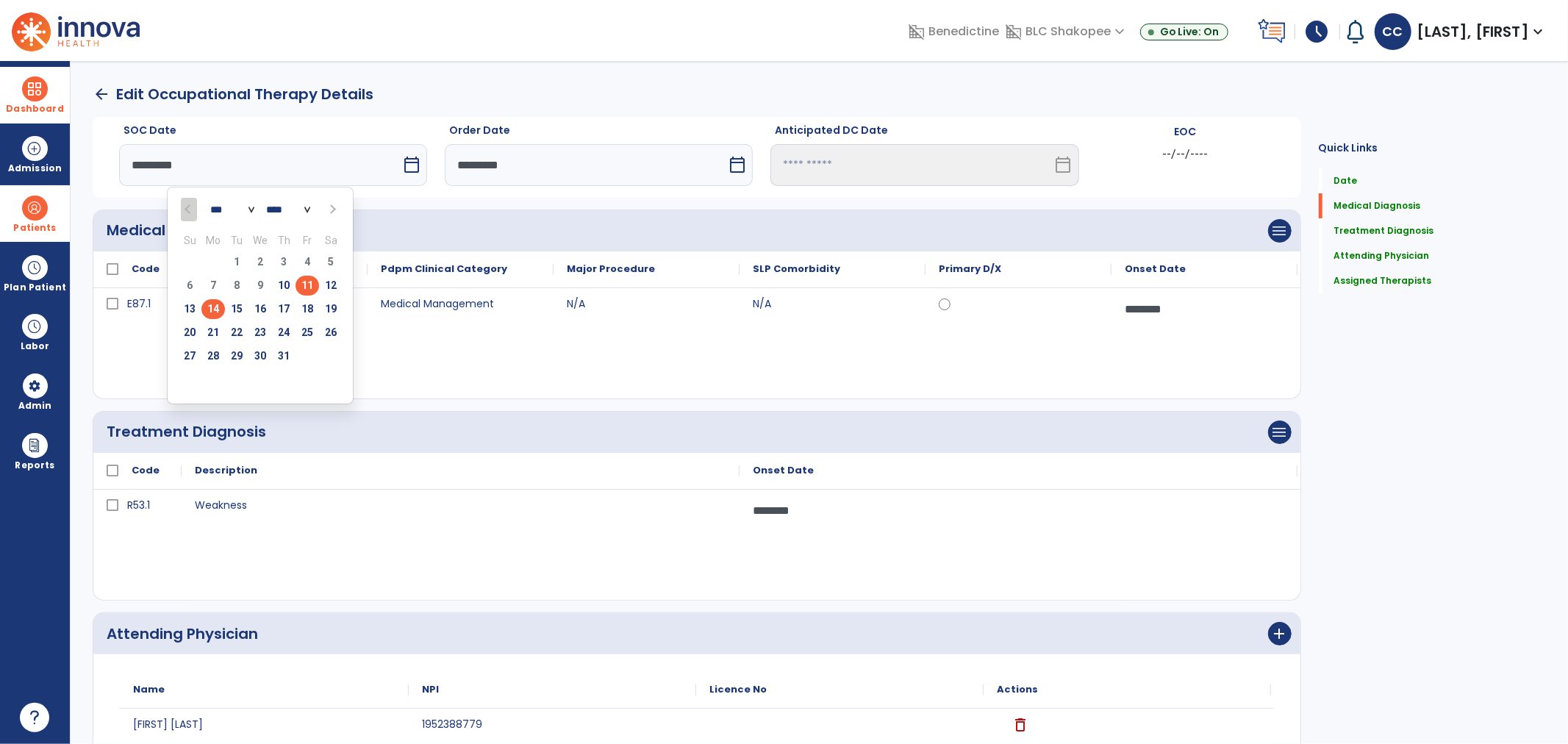 type on "*********" 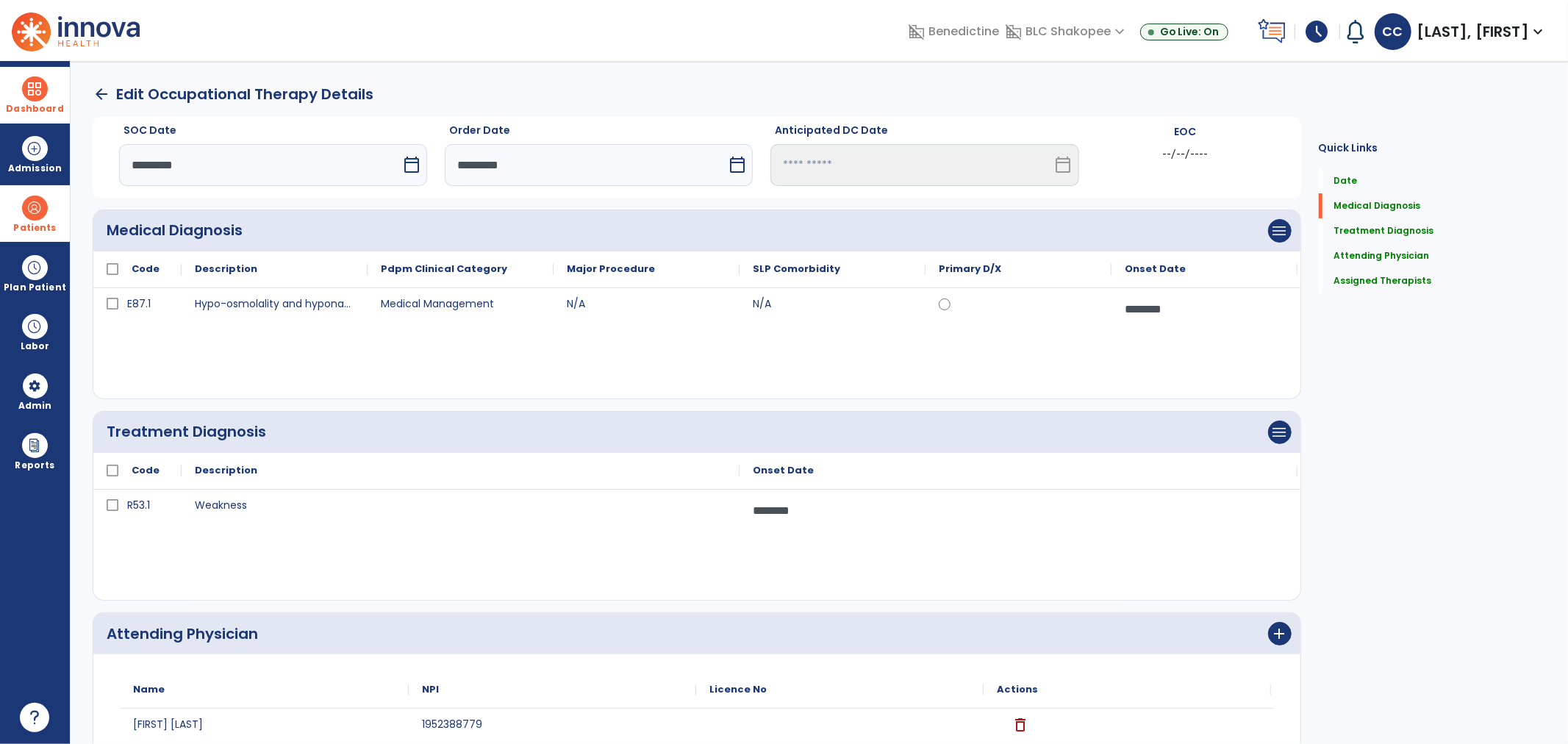 scroll, scrollTop: 287, scrollLeft: 0, axis: vertical 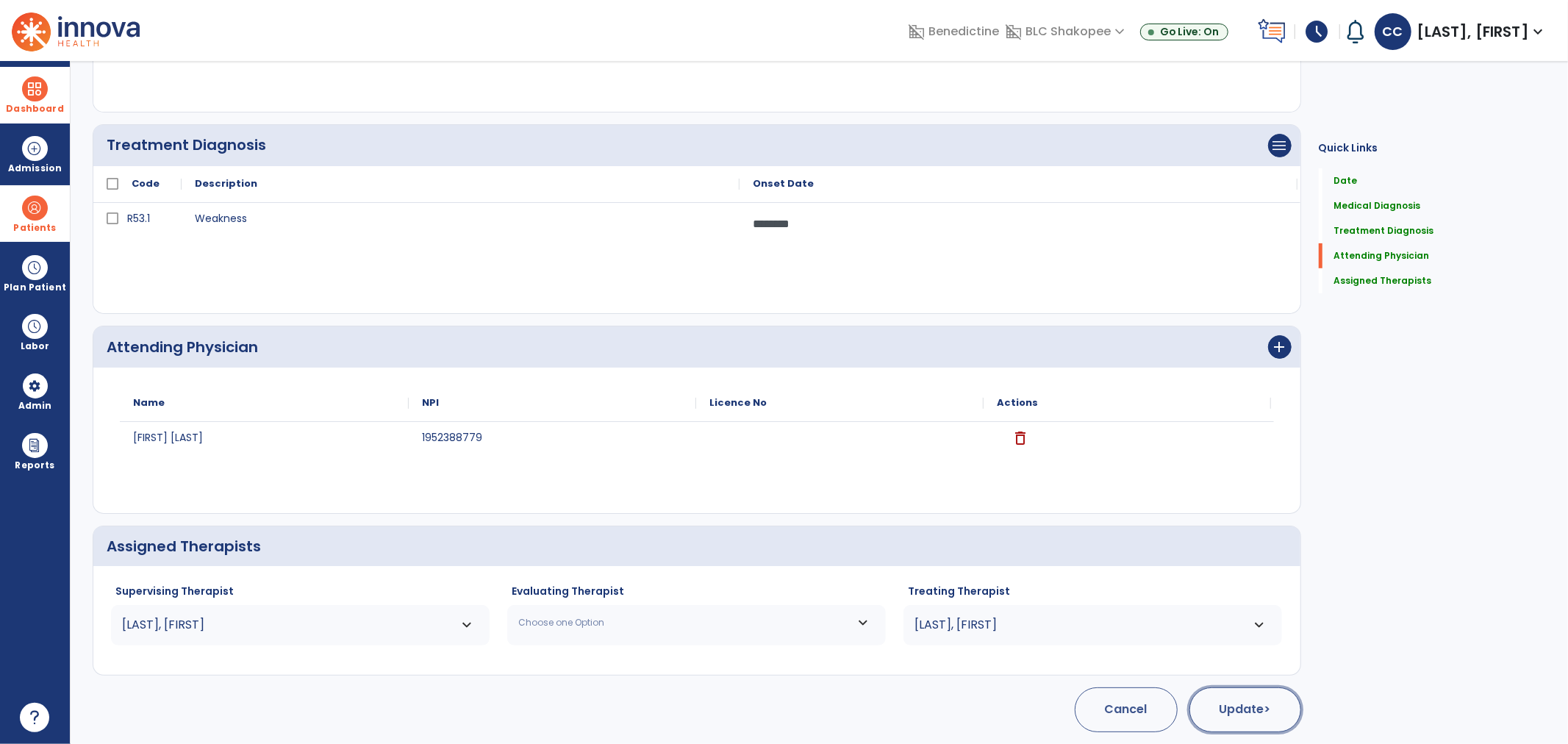 click on "Update  >" 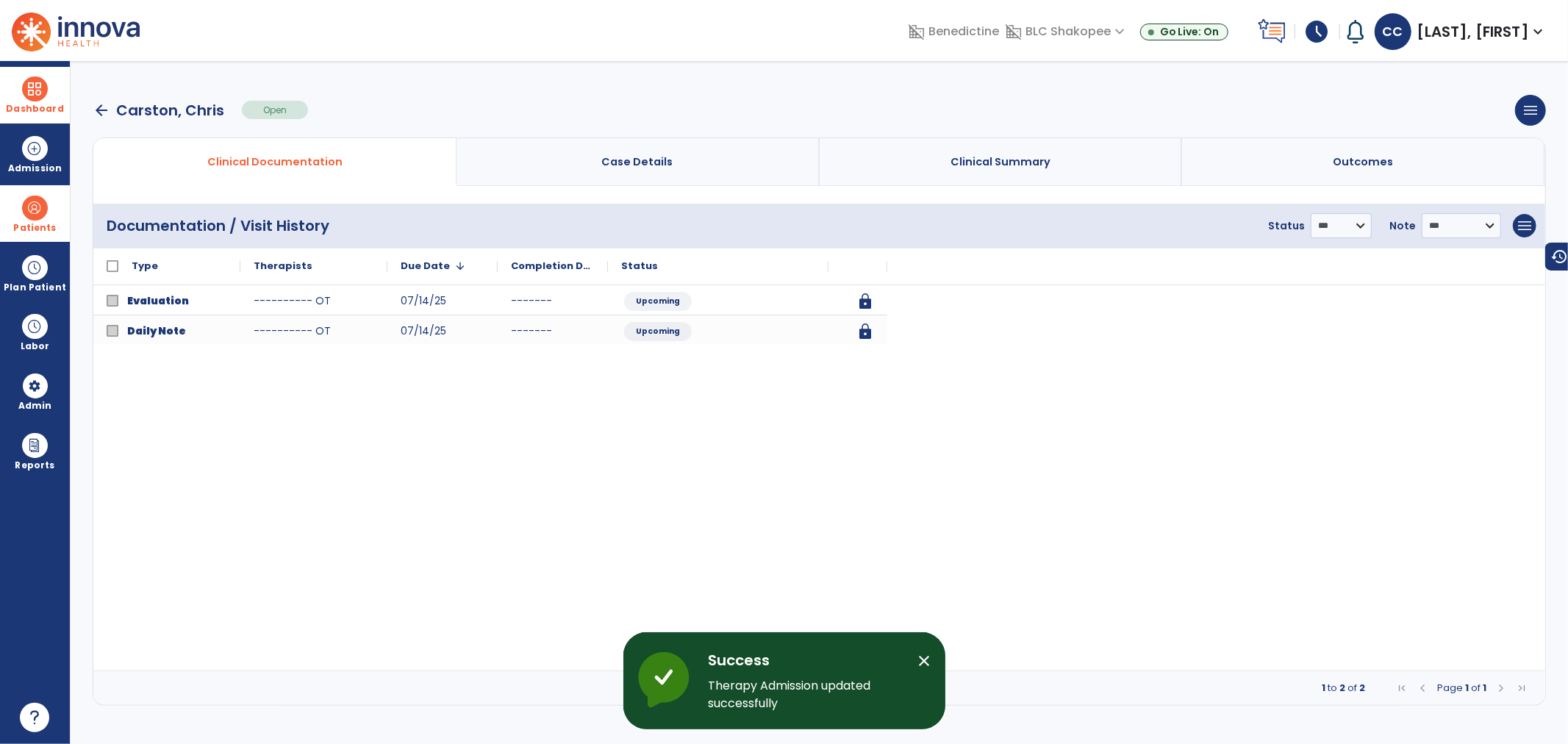 scroll, scrollTop: 0, scrollLeft: 0, axis: both 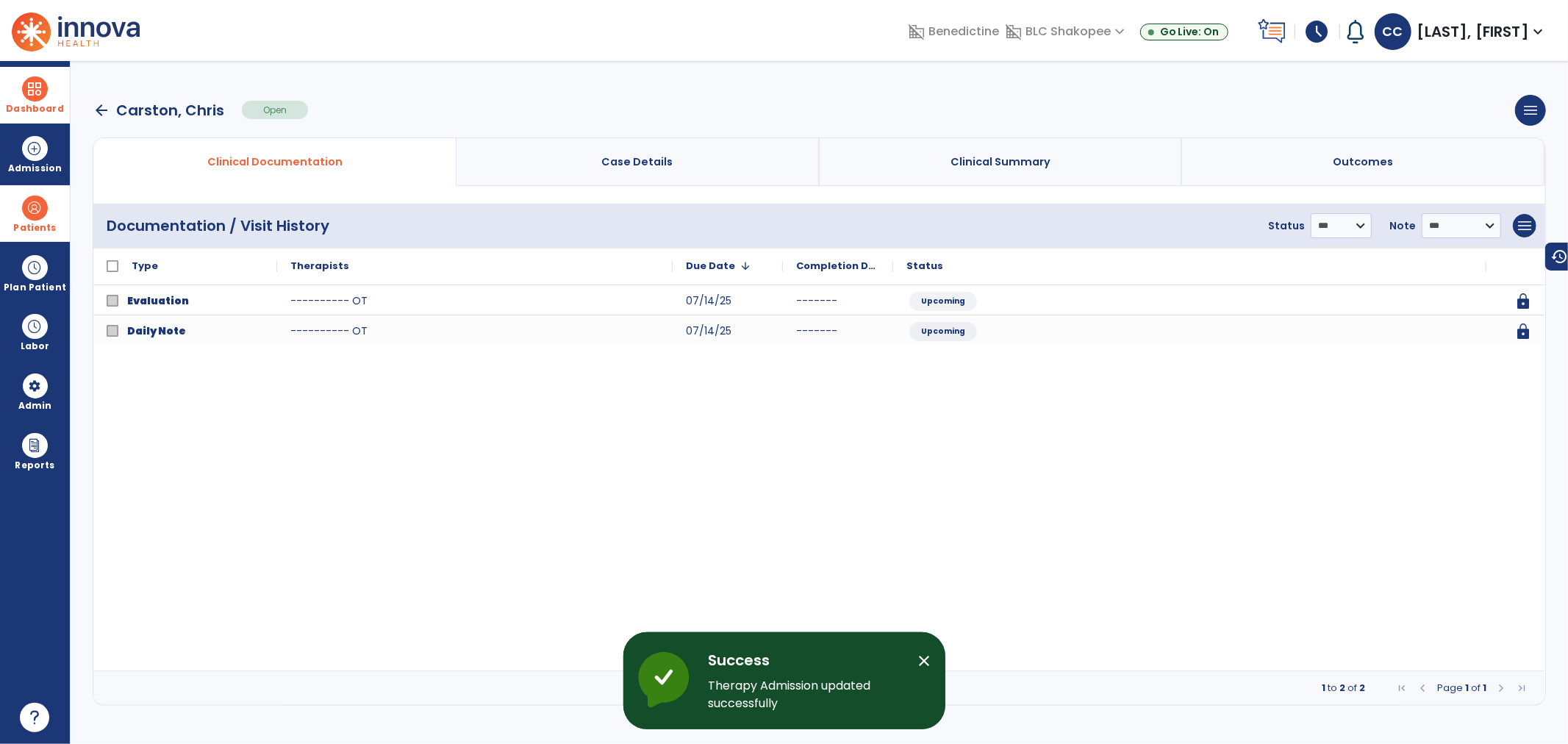 click on "Patients" at bounding box center (35, 228) 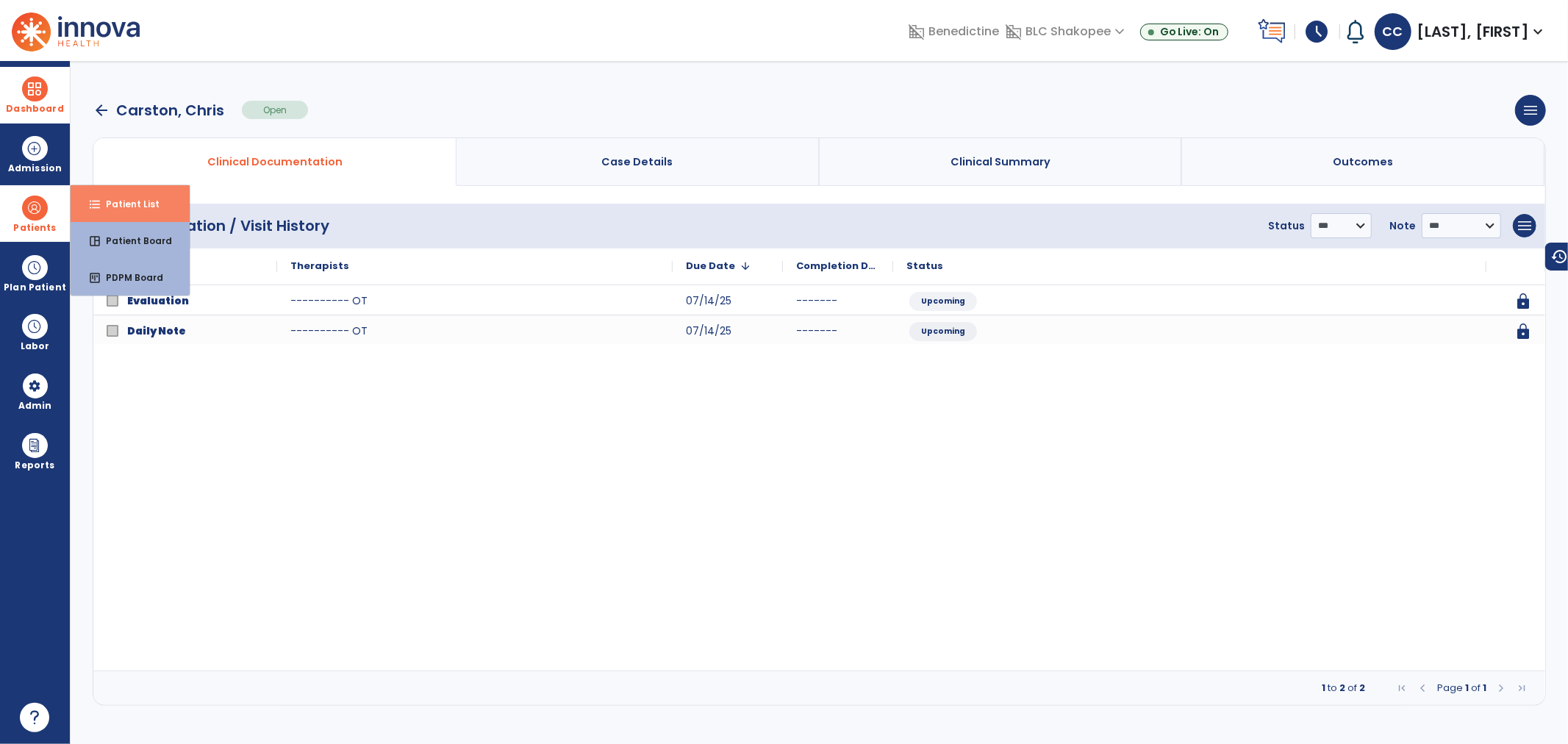 click on "format_list_bulleted  Patient List" at bounding box center (130, 204) 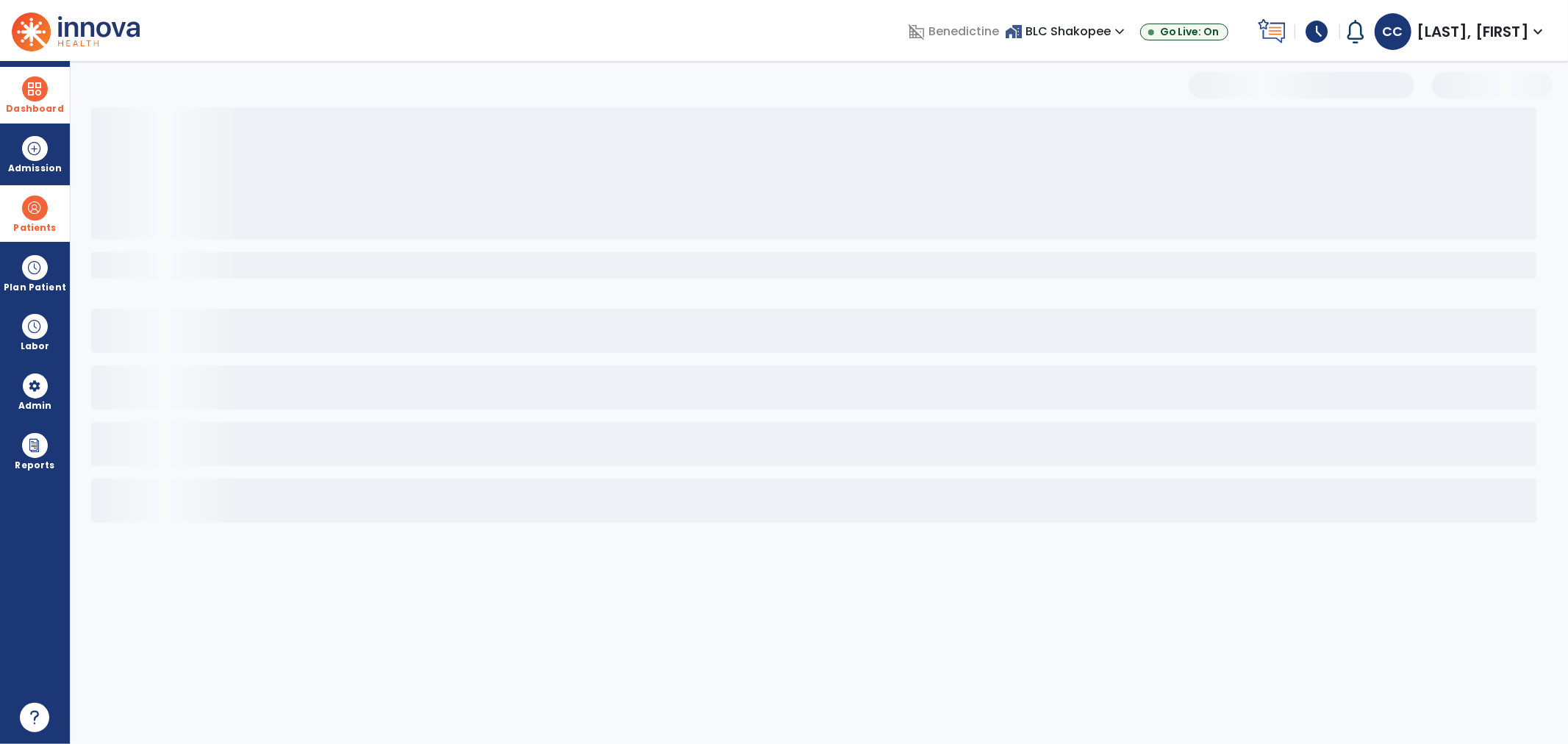 select on "***" 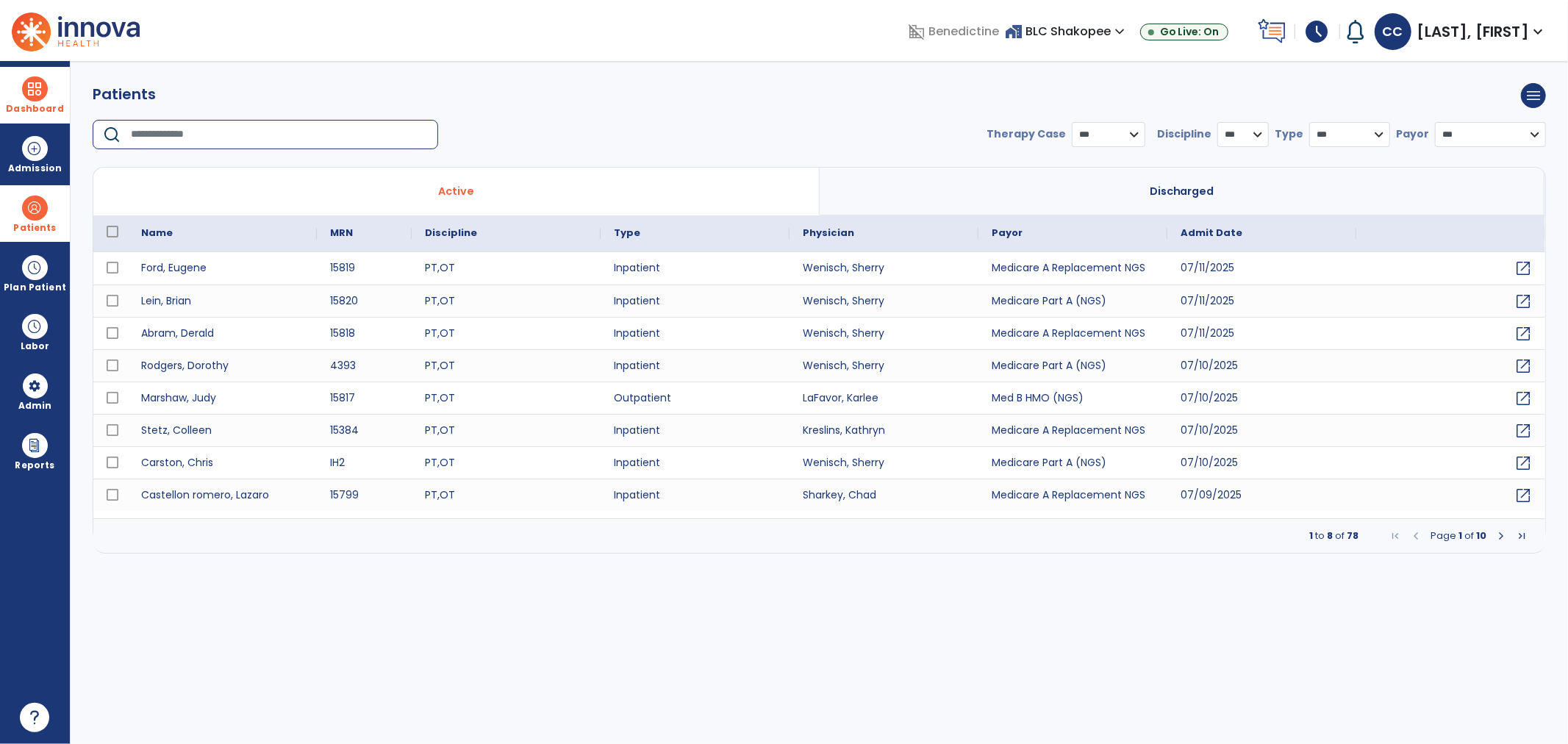click at bounding box center (279, 135) 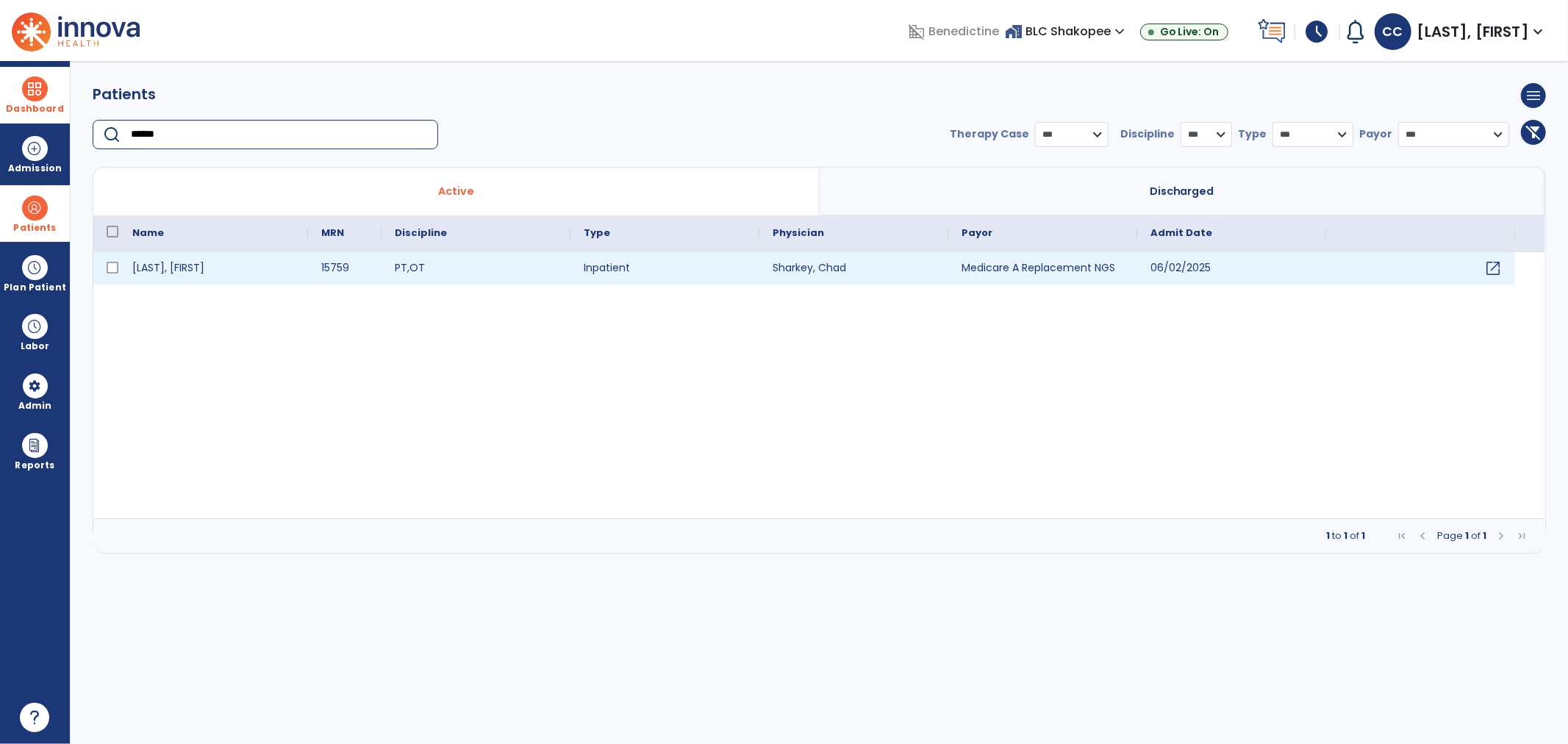 type on "******" 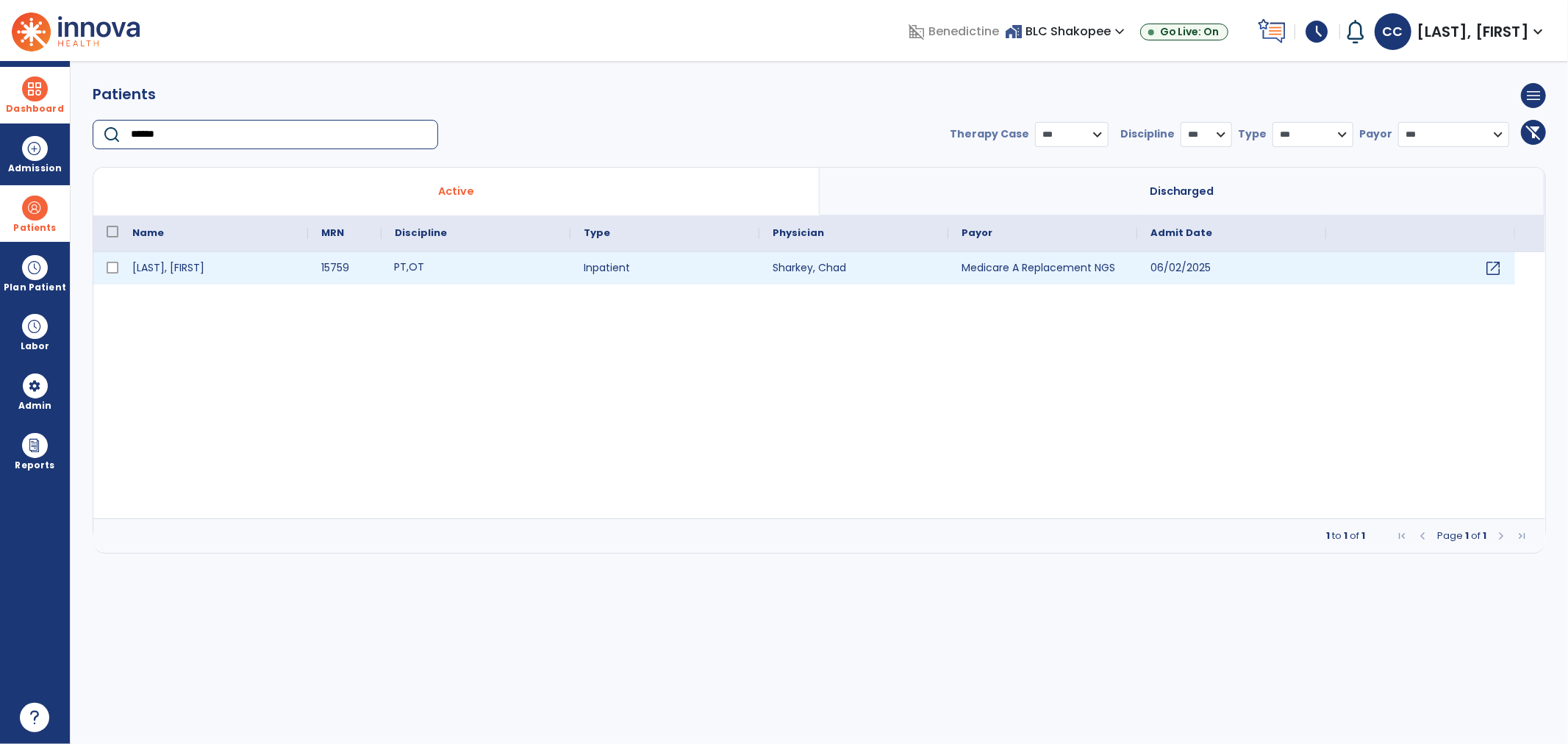 click on "PT , OT" at bounding box center (476, 268) 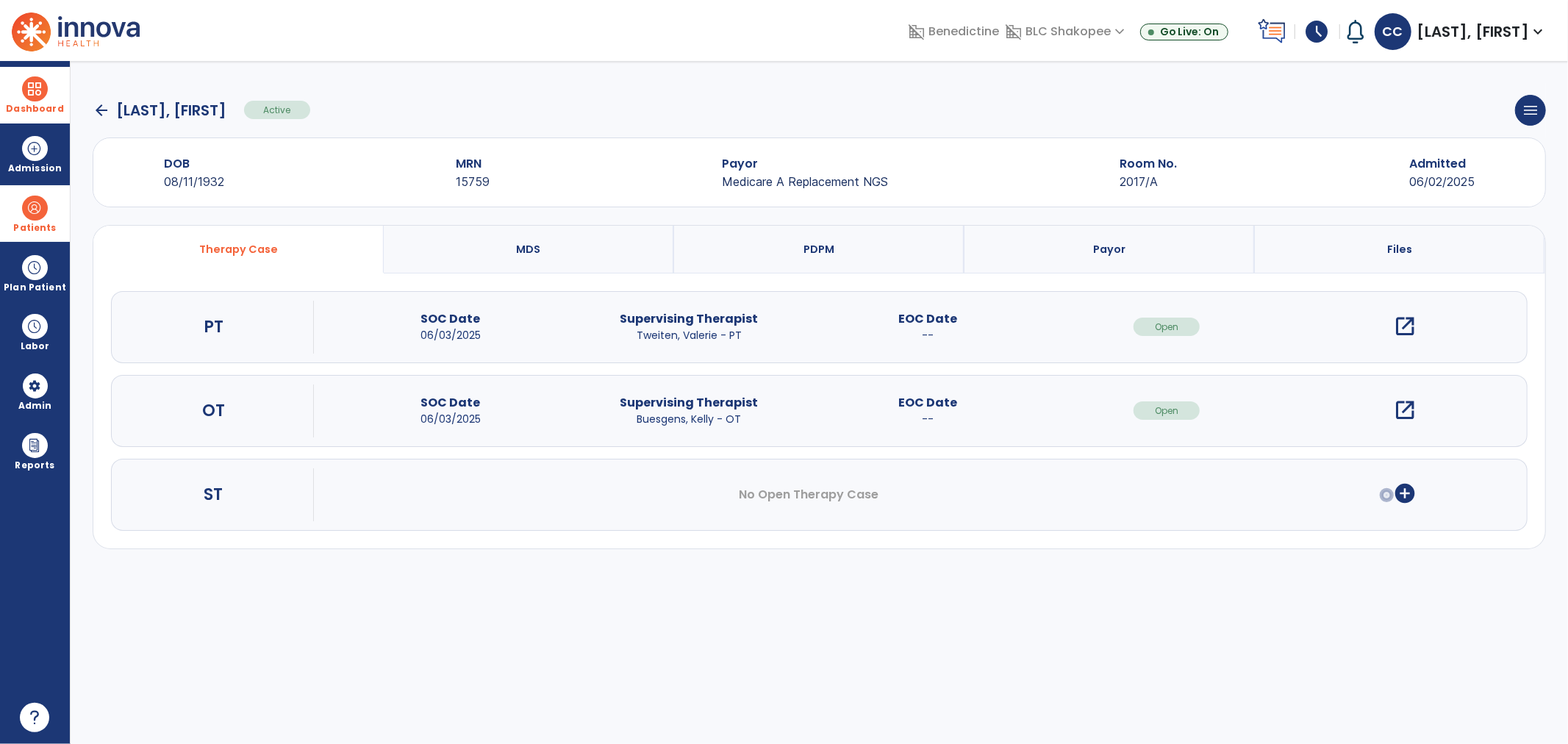 click on "open_in_new" at bounding box center [1406, 410] 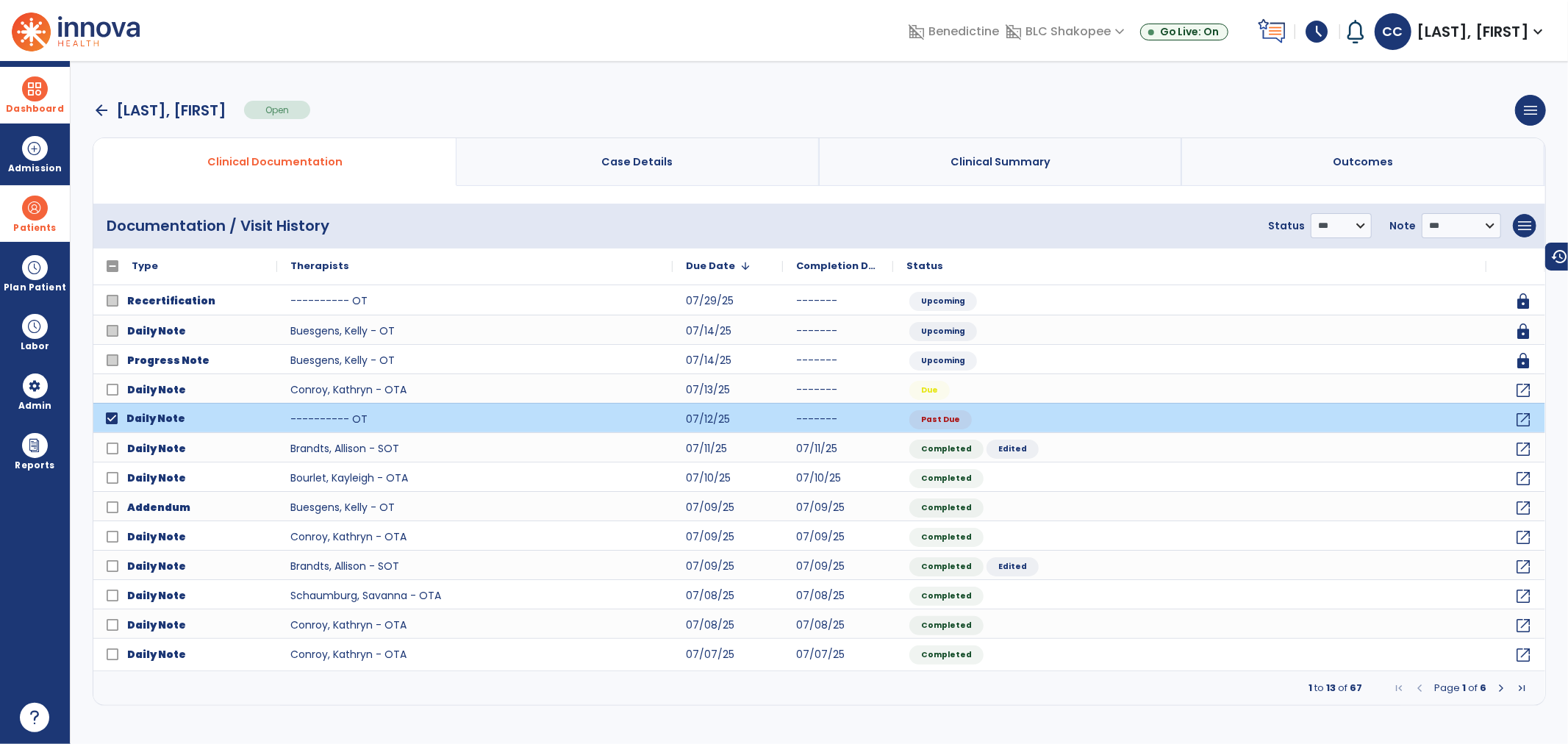 click on "menu   Add New Document   Print Documents   Print Edit History   Delete Document" at bounding box center (1525, 226) 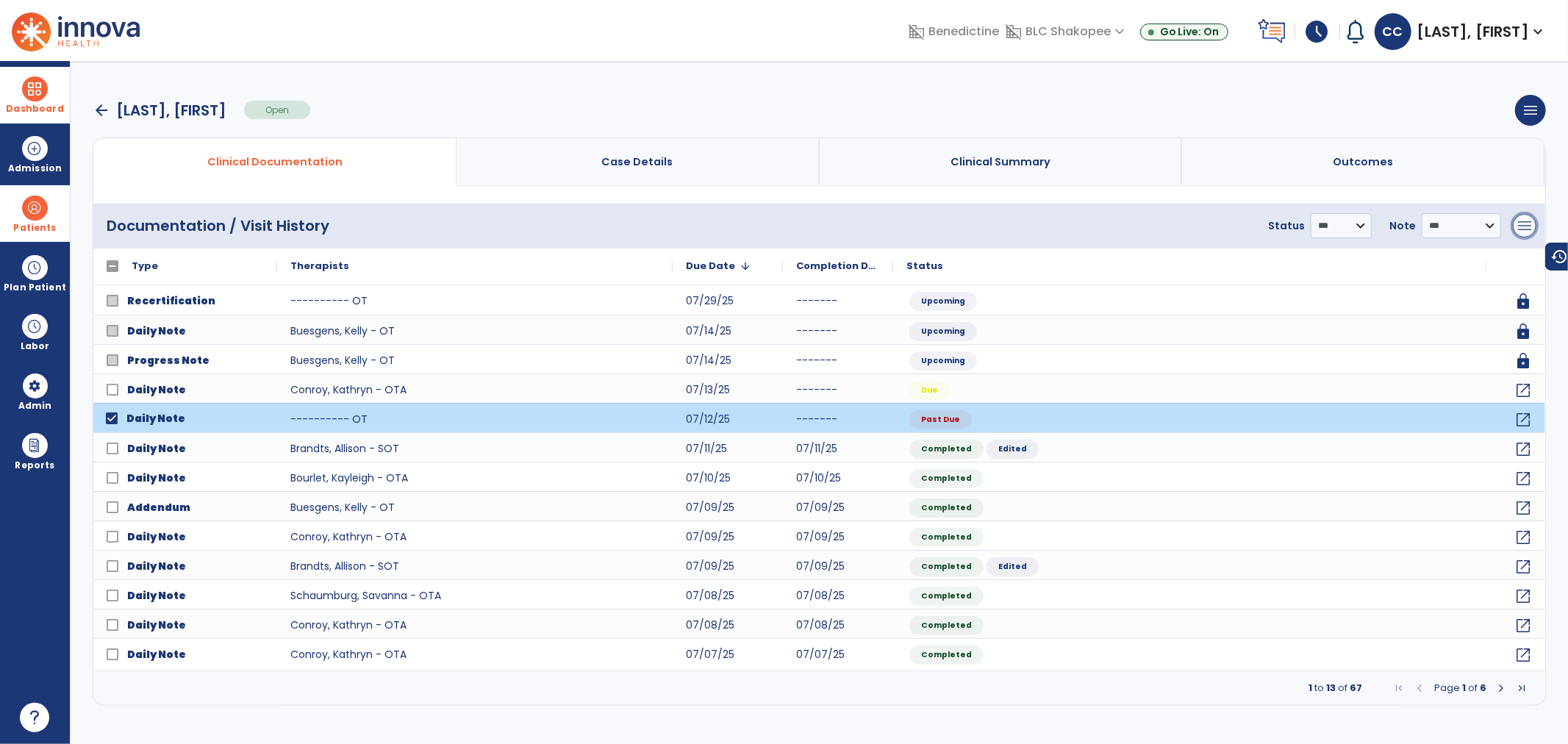 click on "menu" at bounding box center [1525, 226] 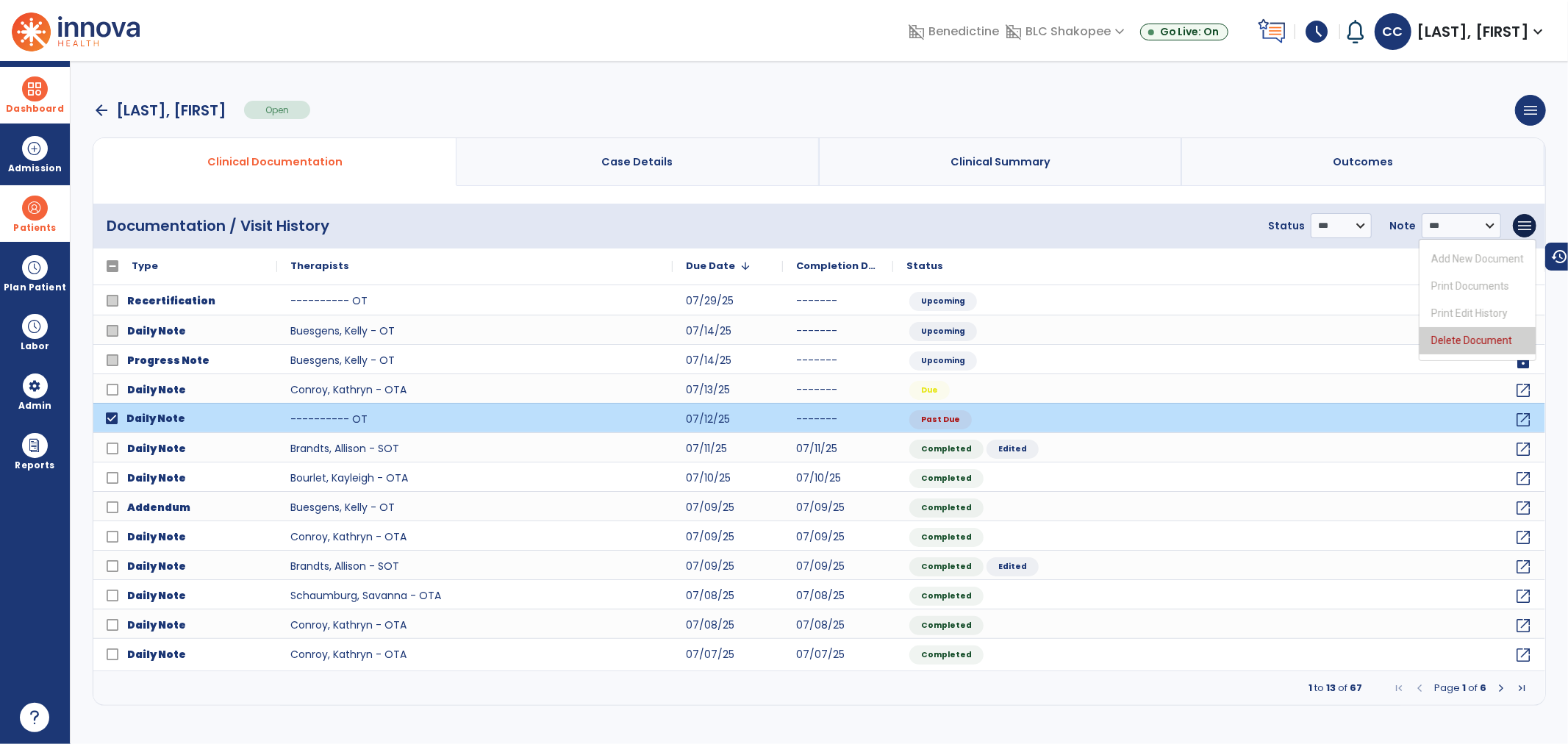 click on "Delete Document" at bounding box center [1478, 340] 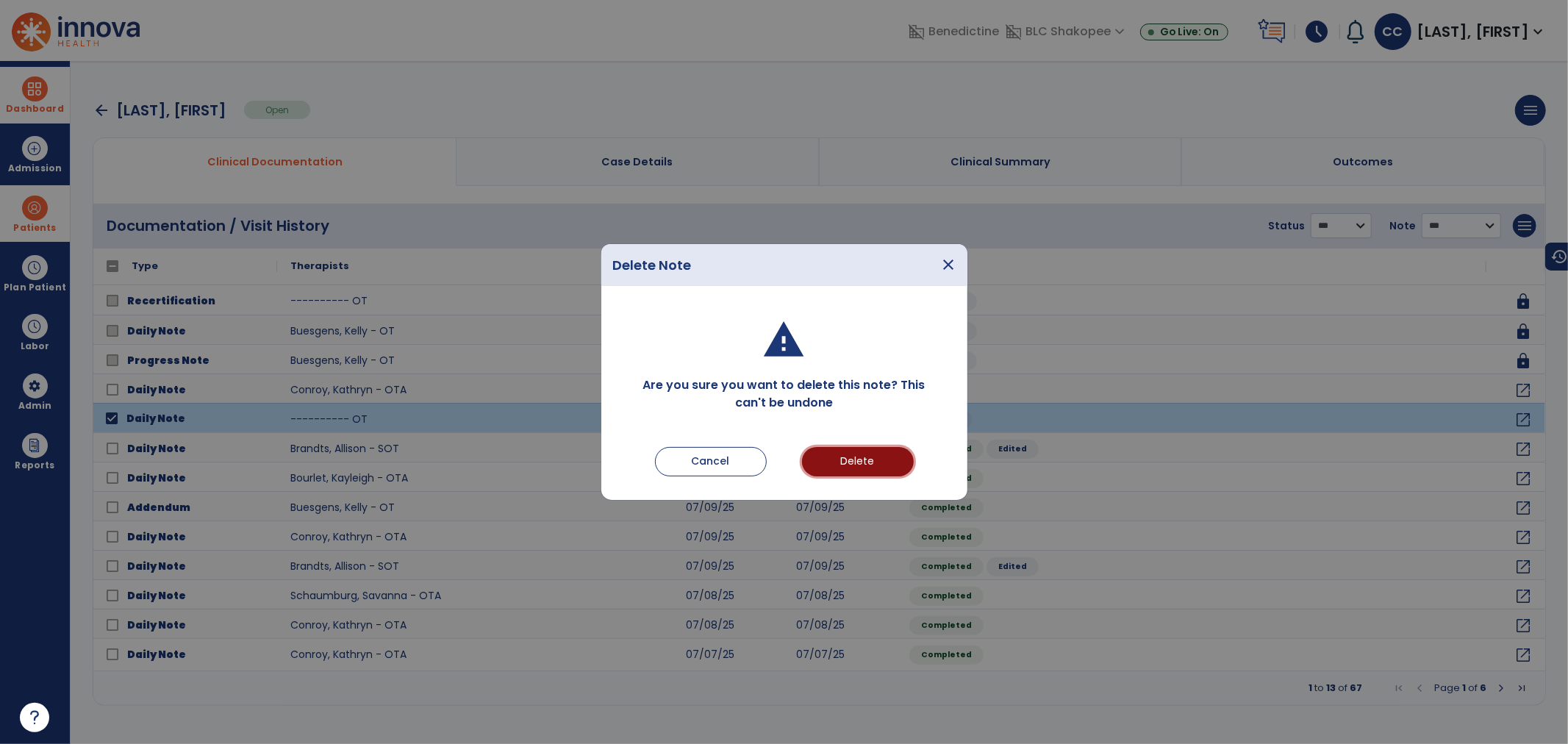 click on "Delete" at bounding box center (858, 462) 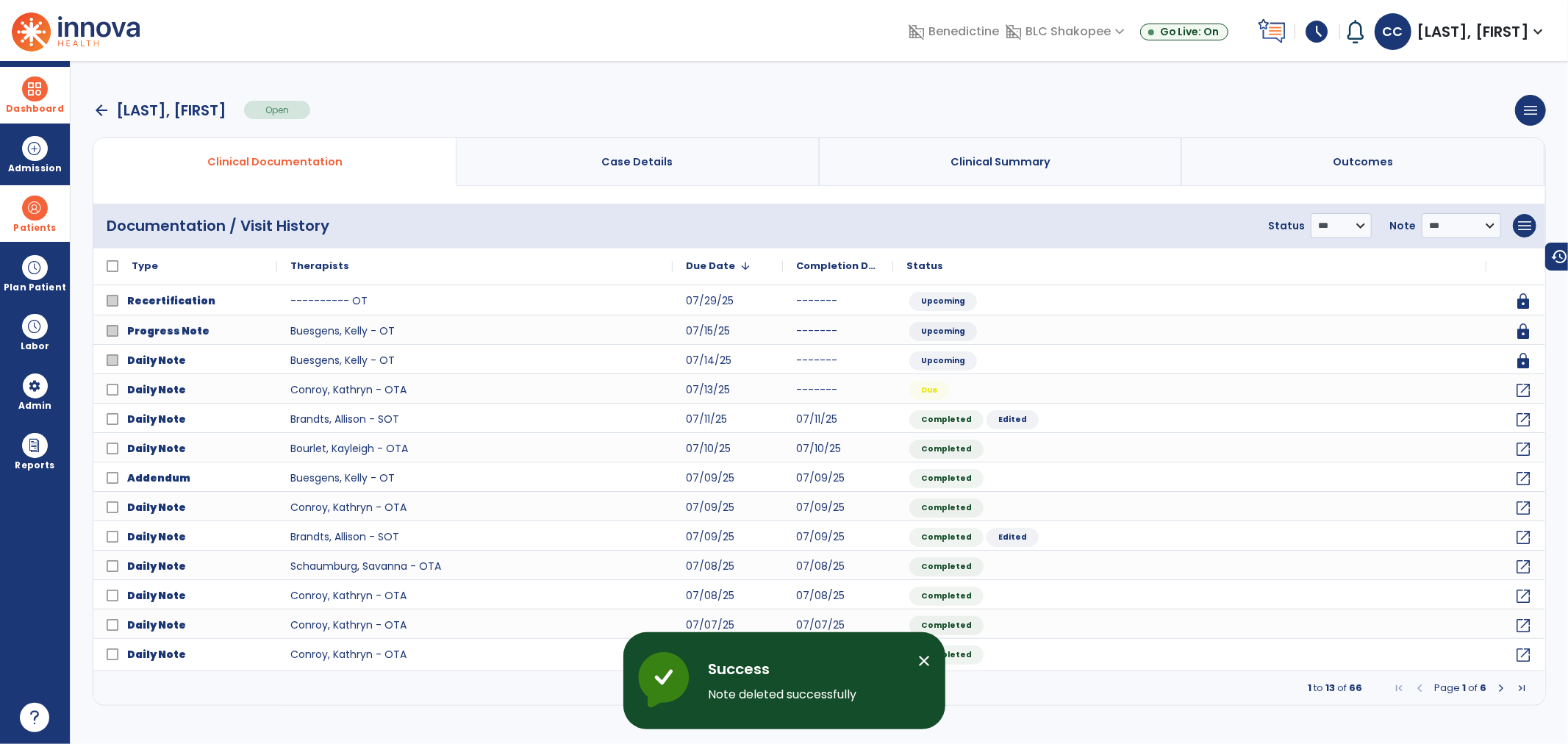 click at bounding box center (35, 208) 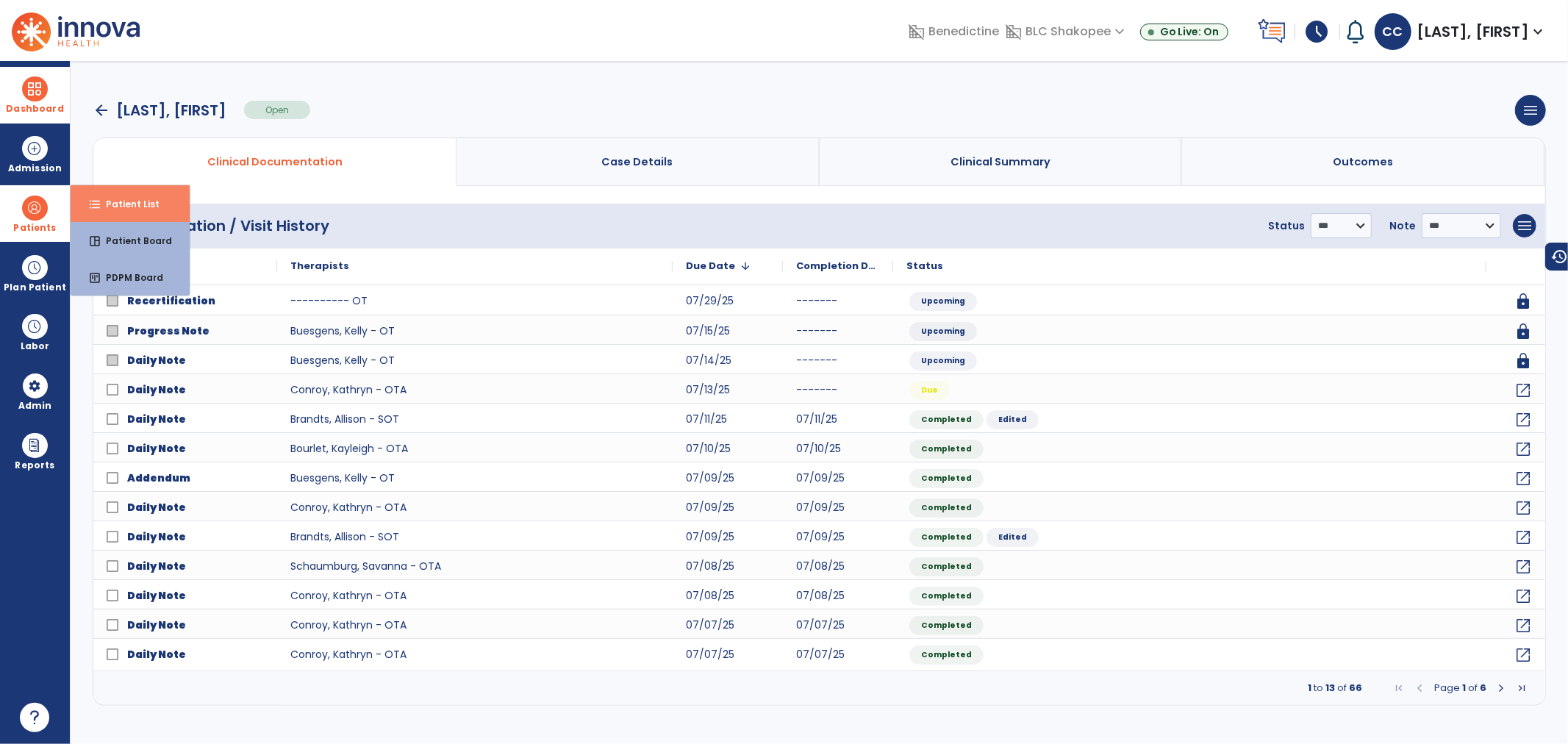 click on "format_list_bulleted  Patient List" at bounding box center (130, 204) 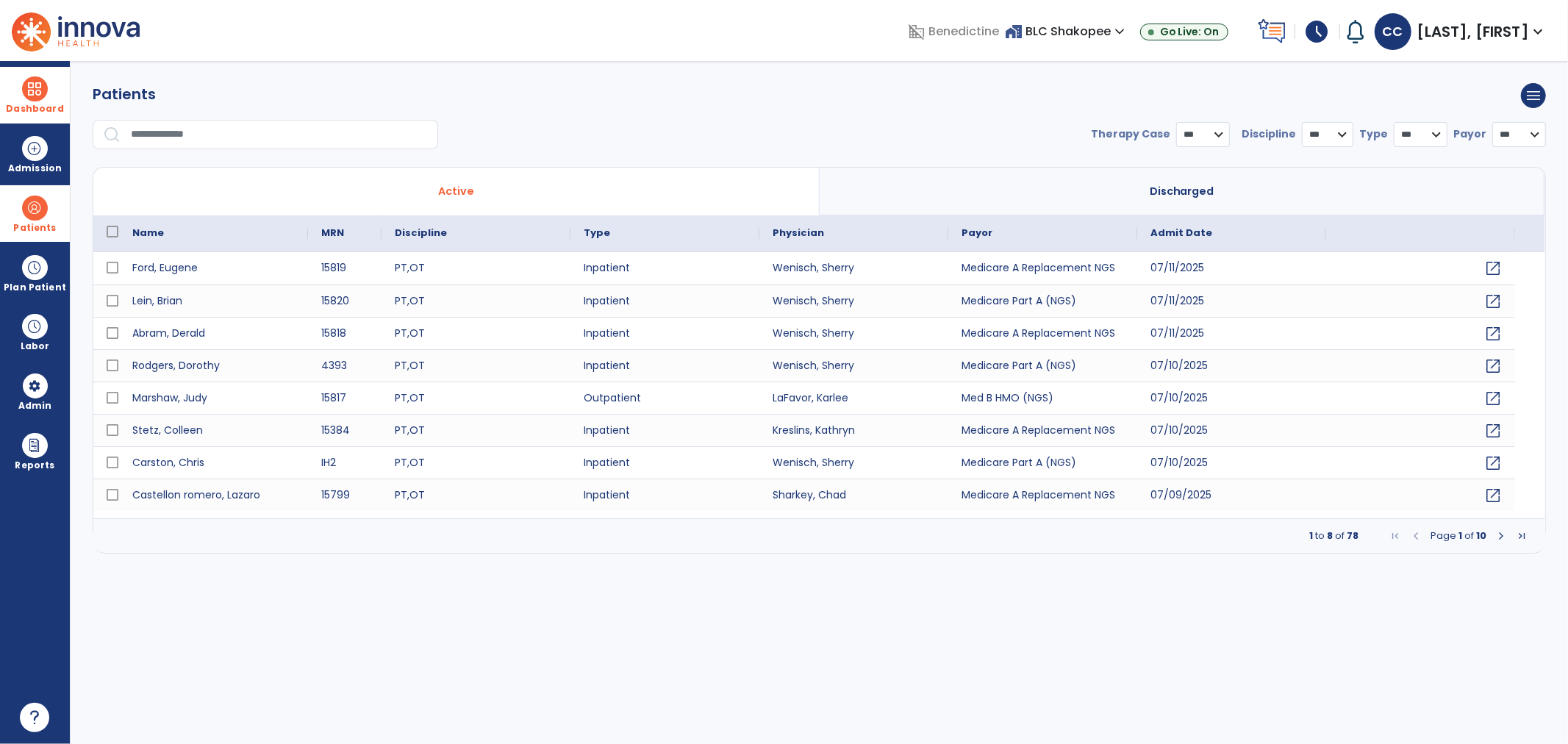 select on "***" 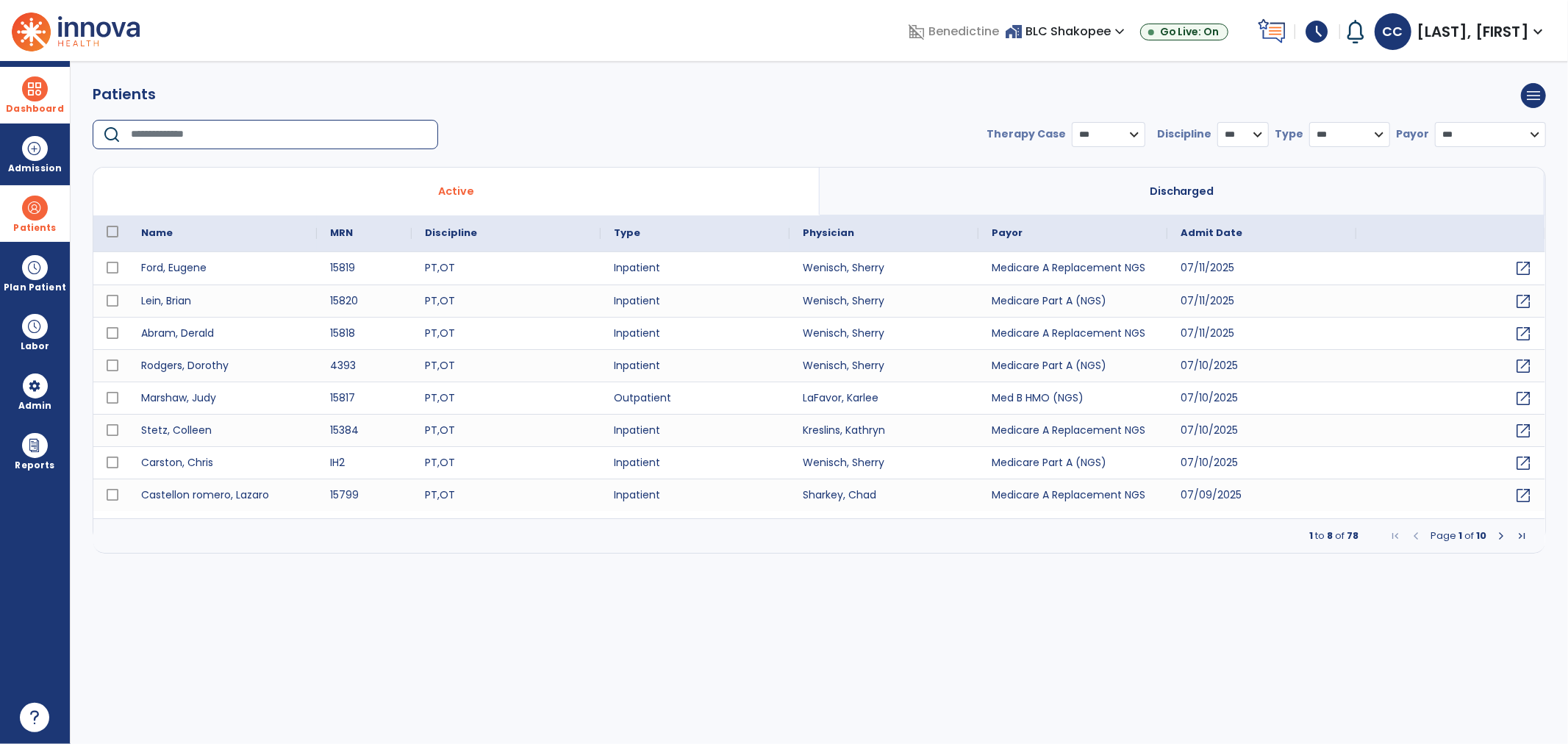 click at bounding box center [279, 135] 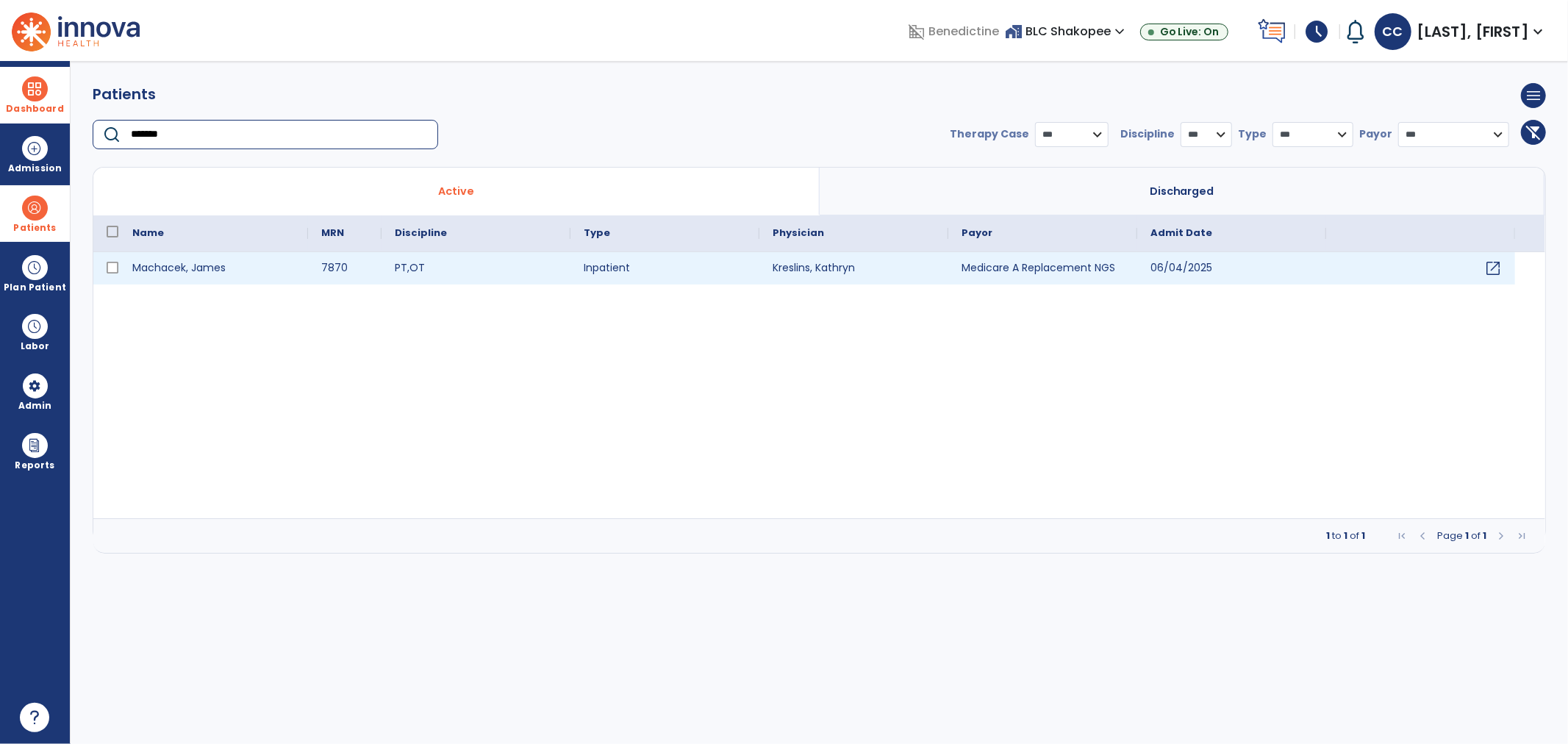 type on "*******" 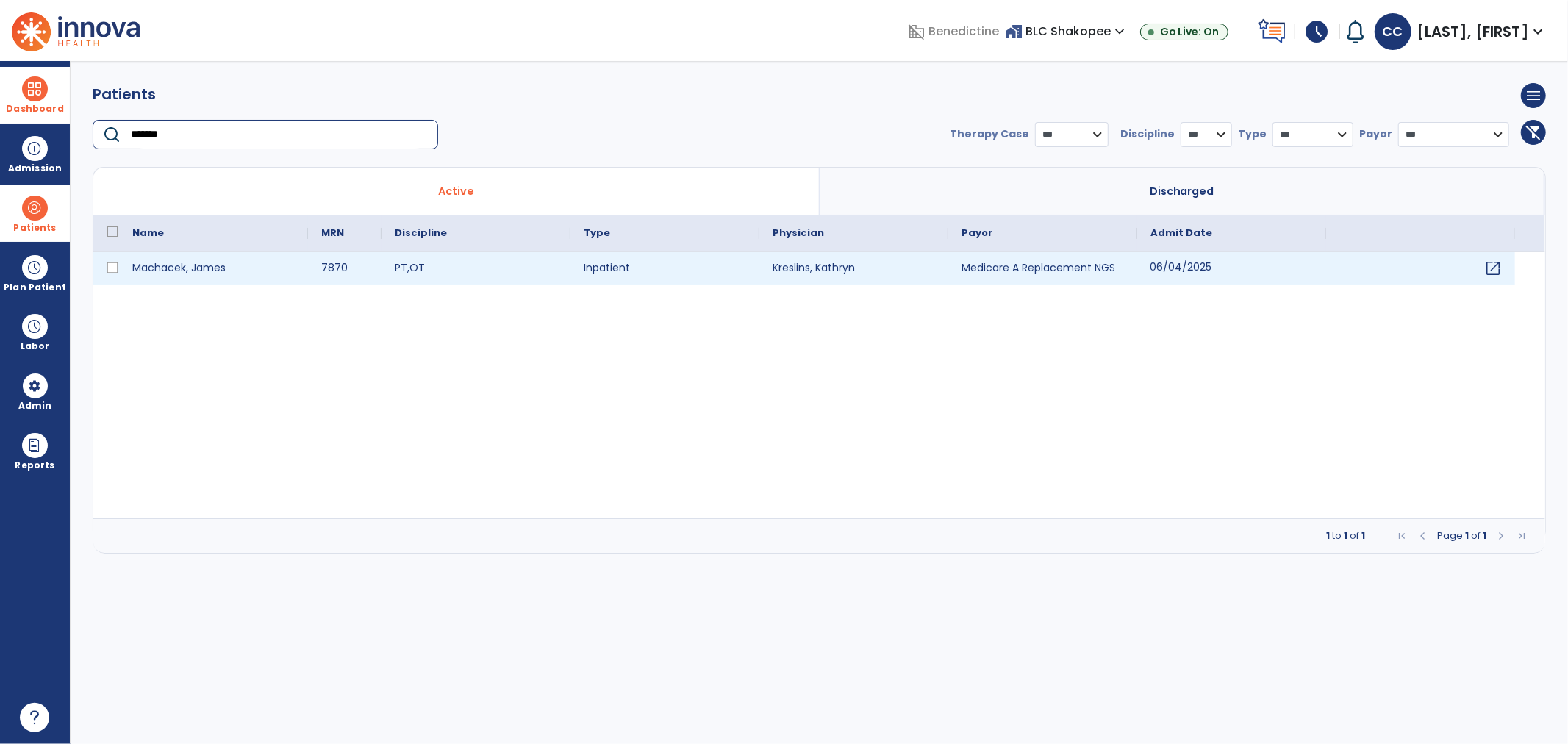 click on "06/04/2025" at bounding box center [1231, 268] 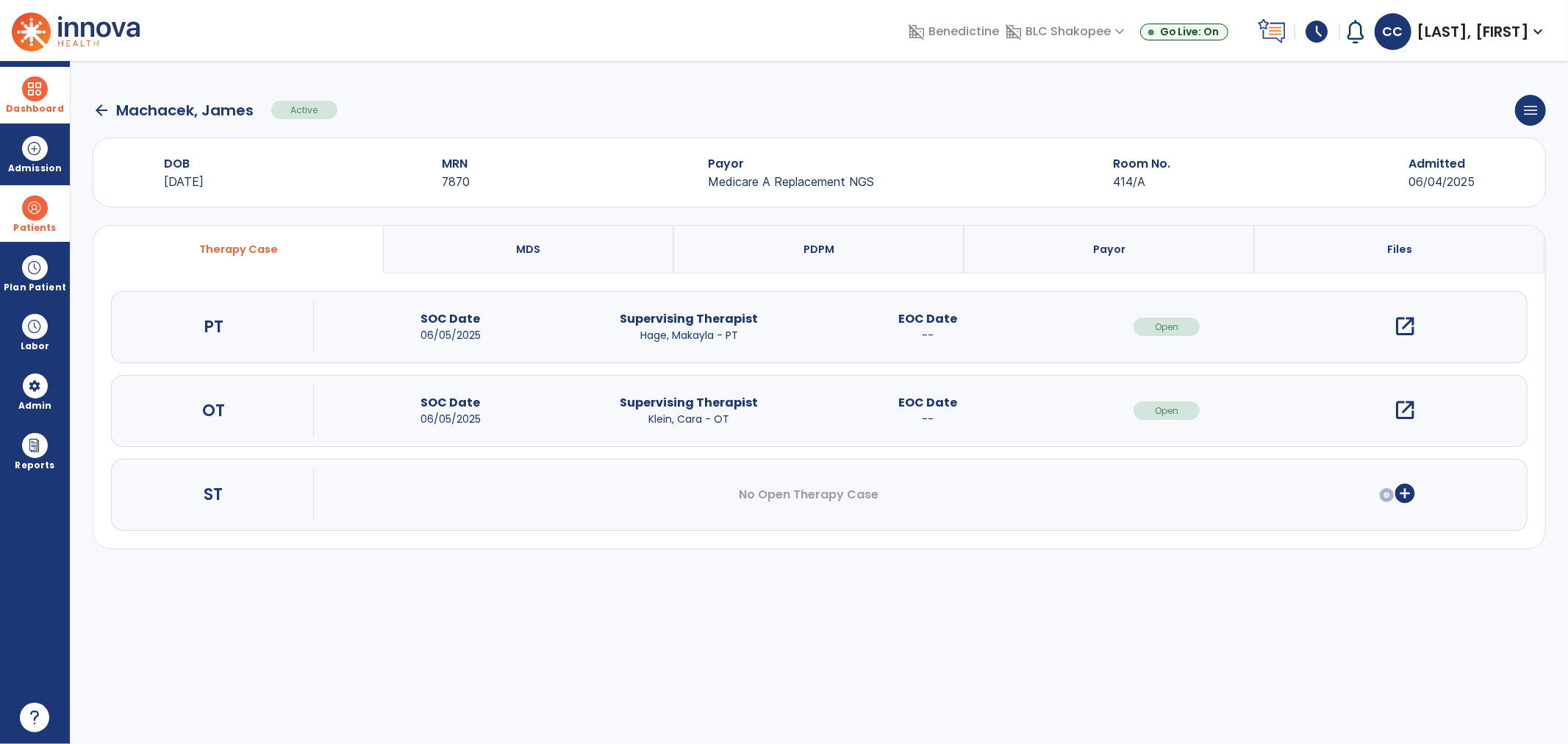 click on "open_in_new" at bounding box center [1406, 410] 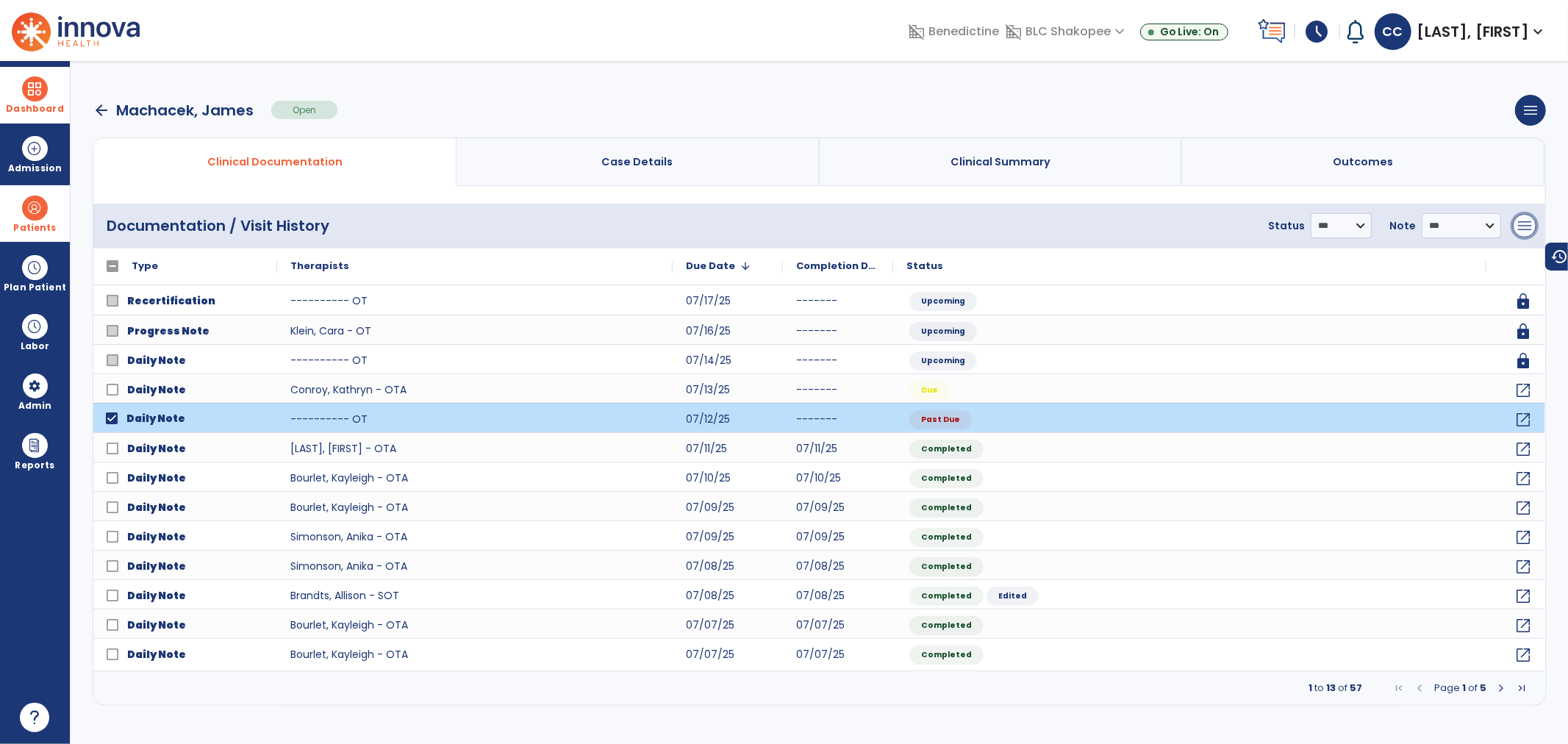 click on "menu" at bounding box center (1525, 226) 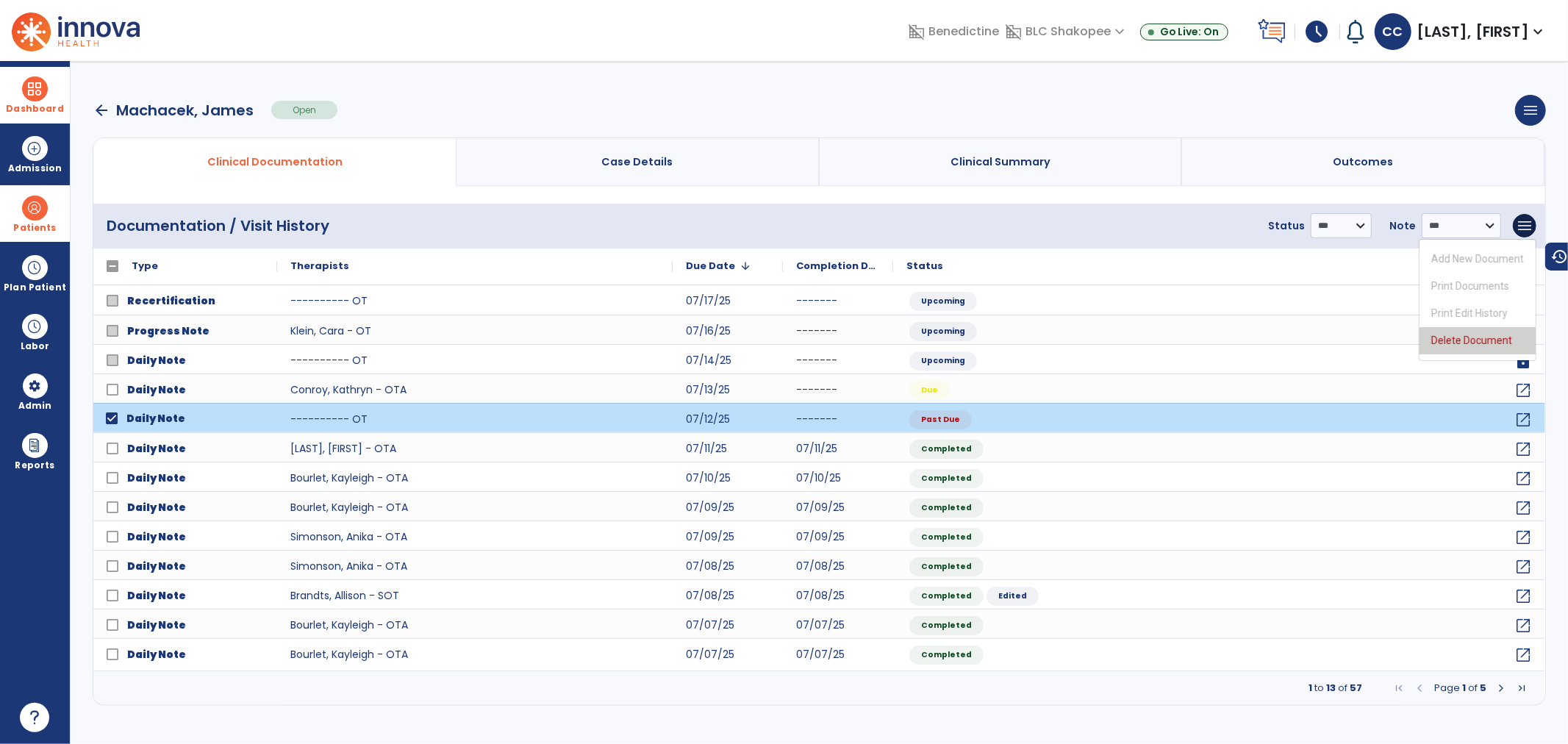 click on "Delete Document" at bounding box center (1478, 340) 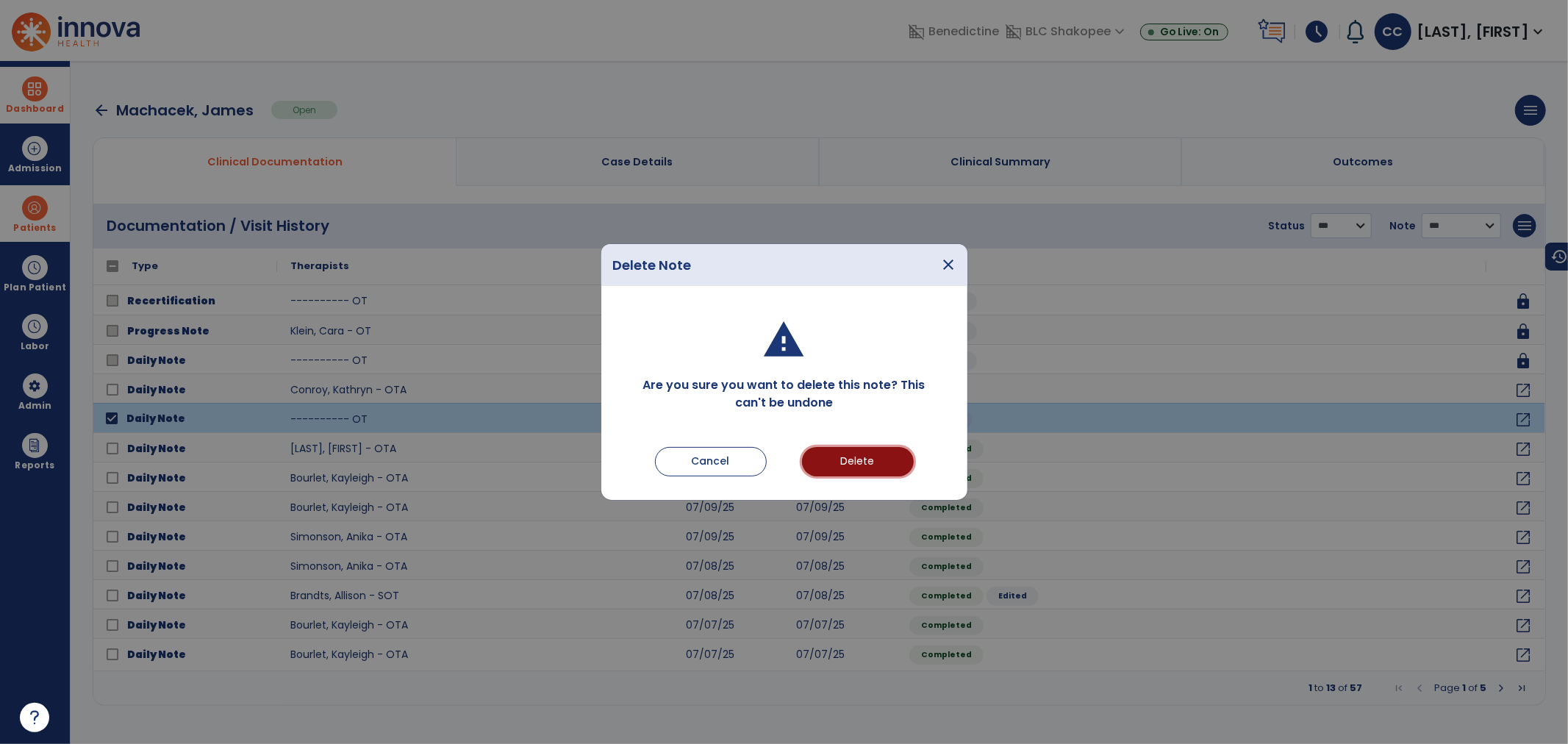 click on "Delete" at bounding box center [858, 462] 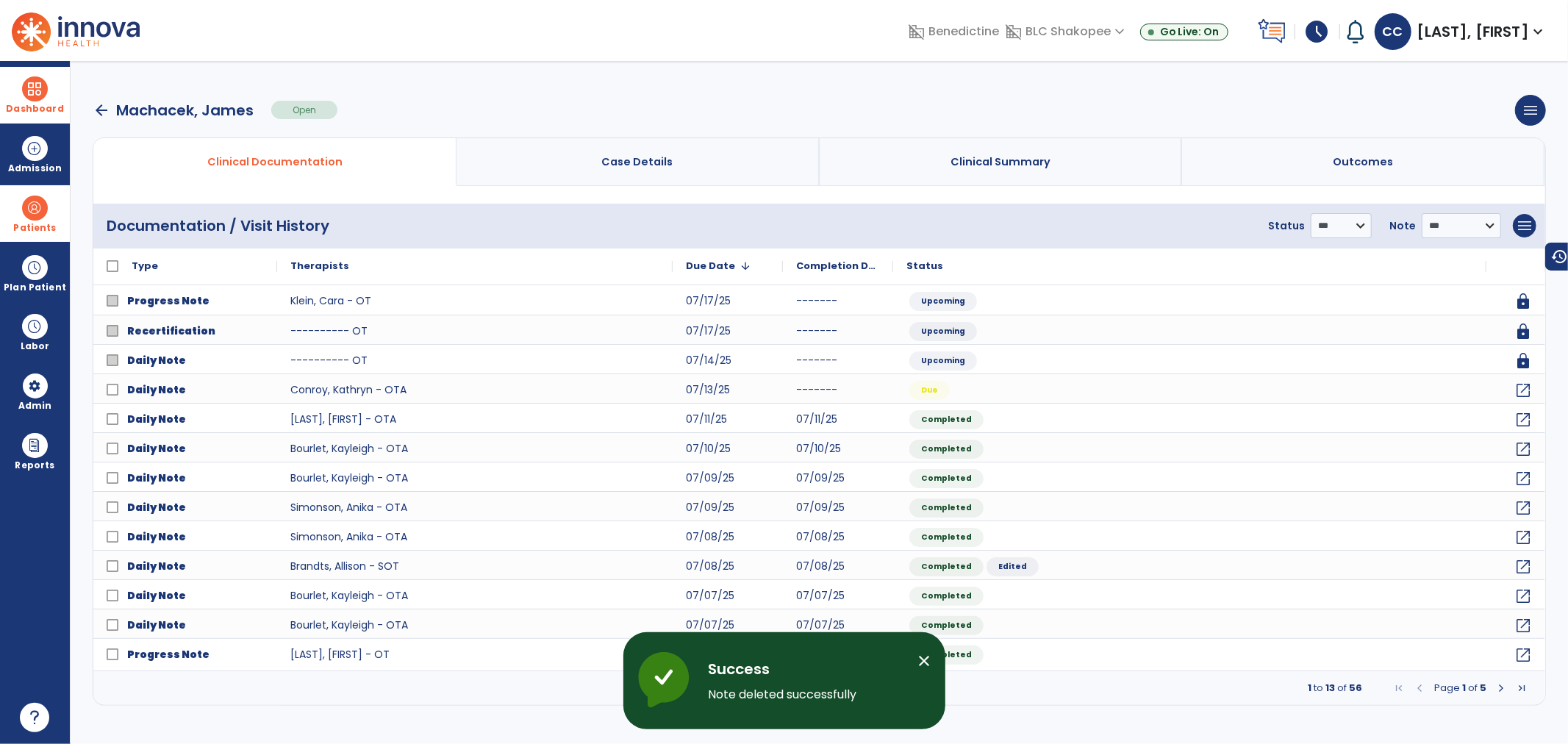 click on "Patients" at bounding box center (35, 213) 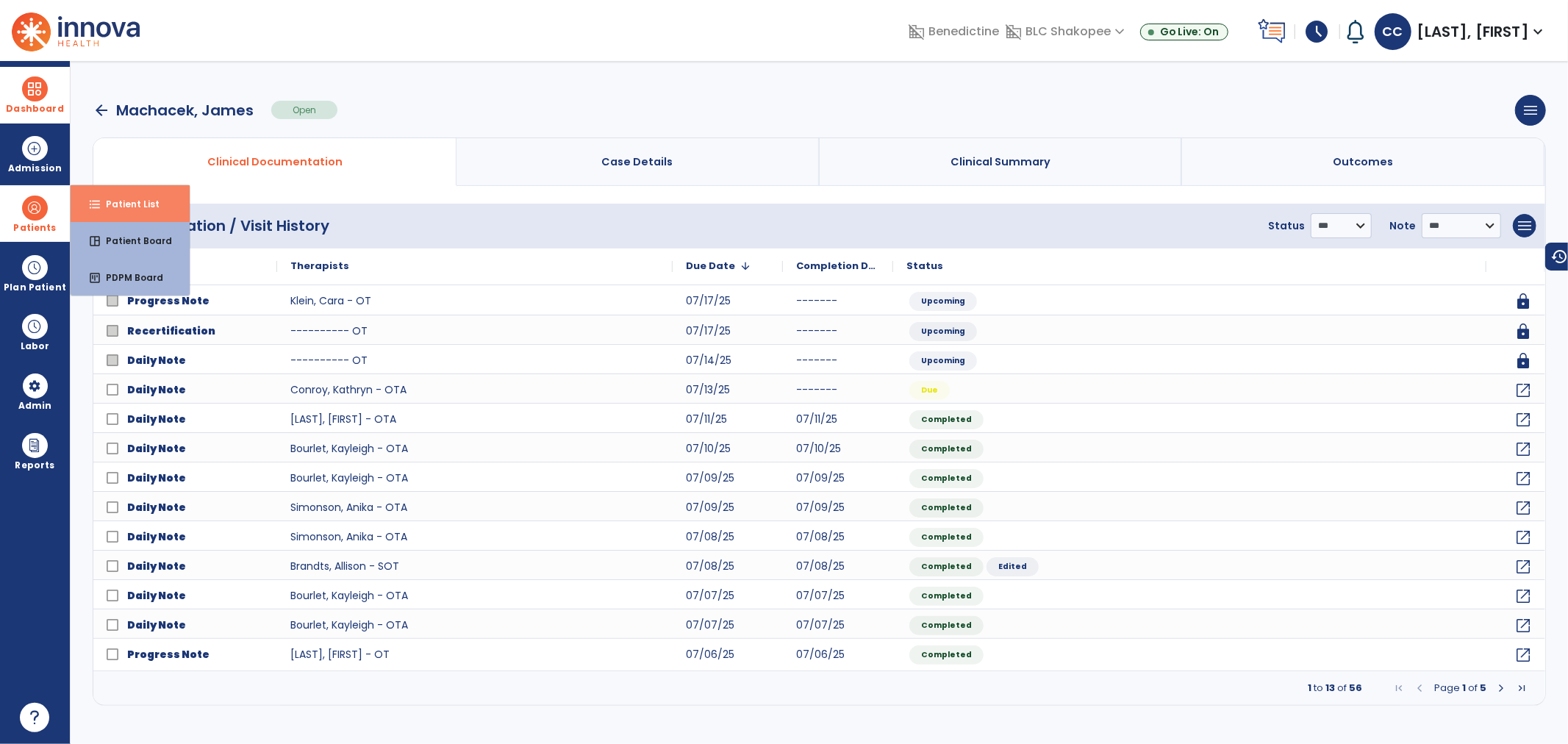 click on "Patient List" at bounding box center [126, 204] 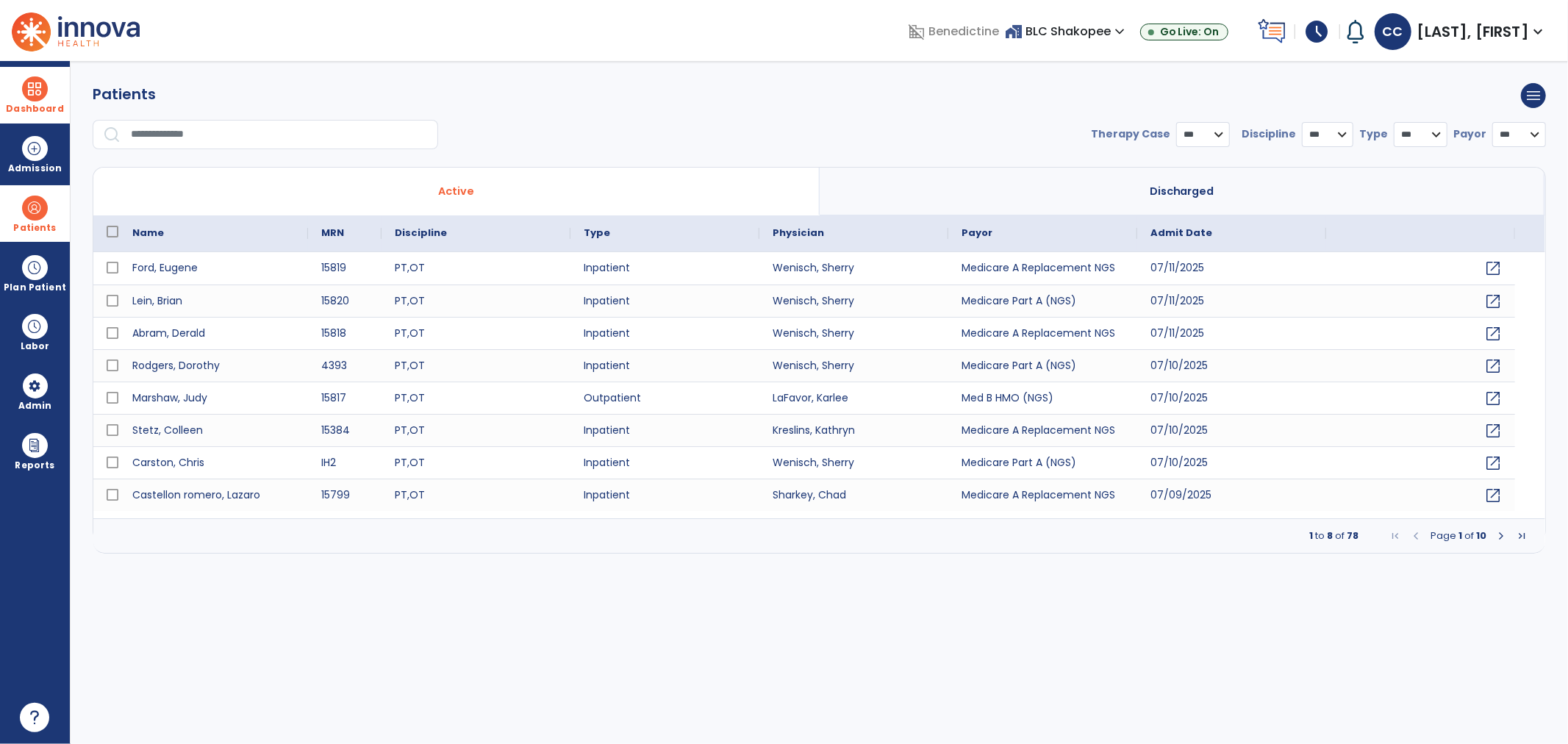 select on "***" 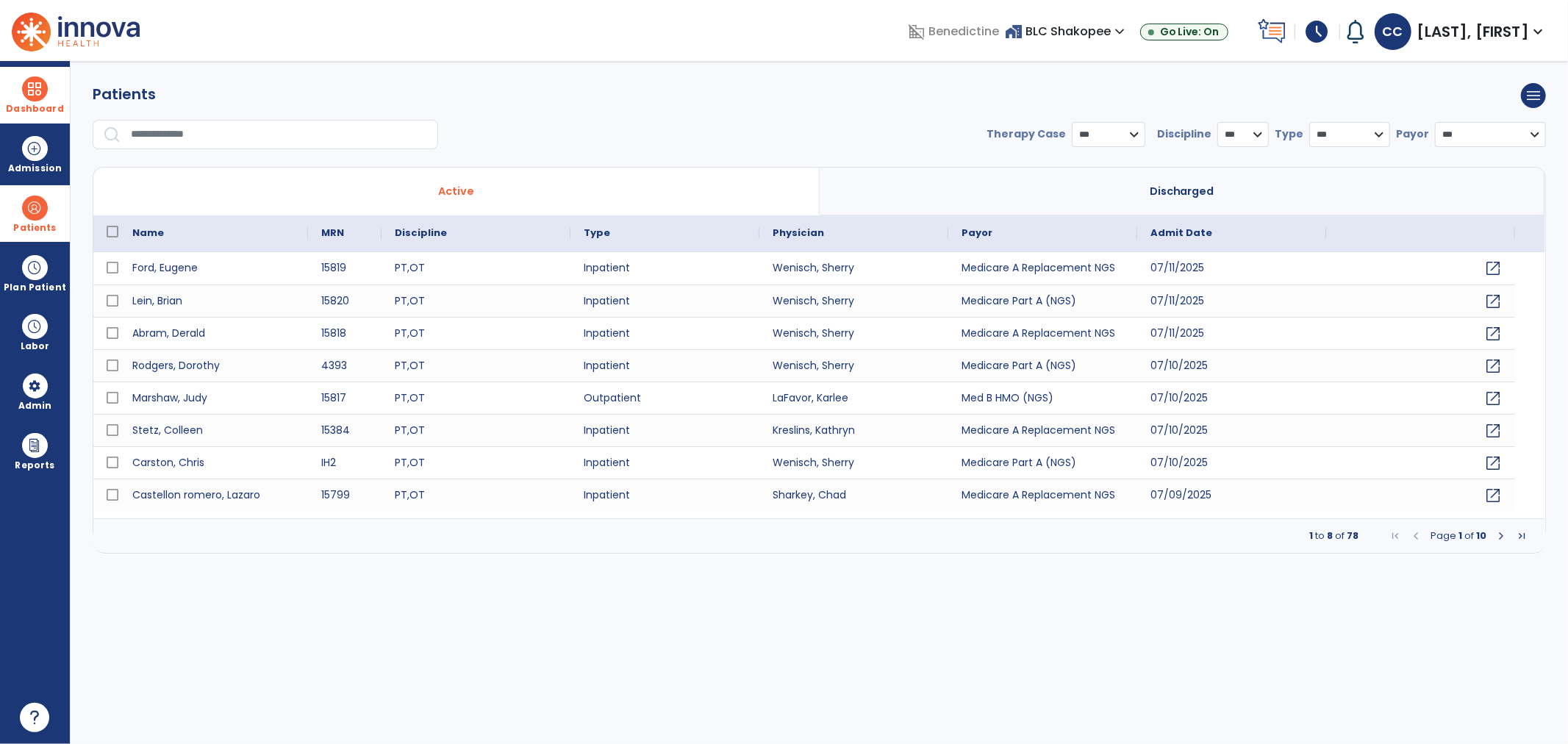 click at bounding box center [279, 135] 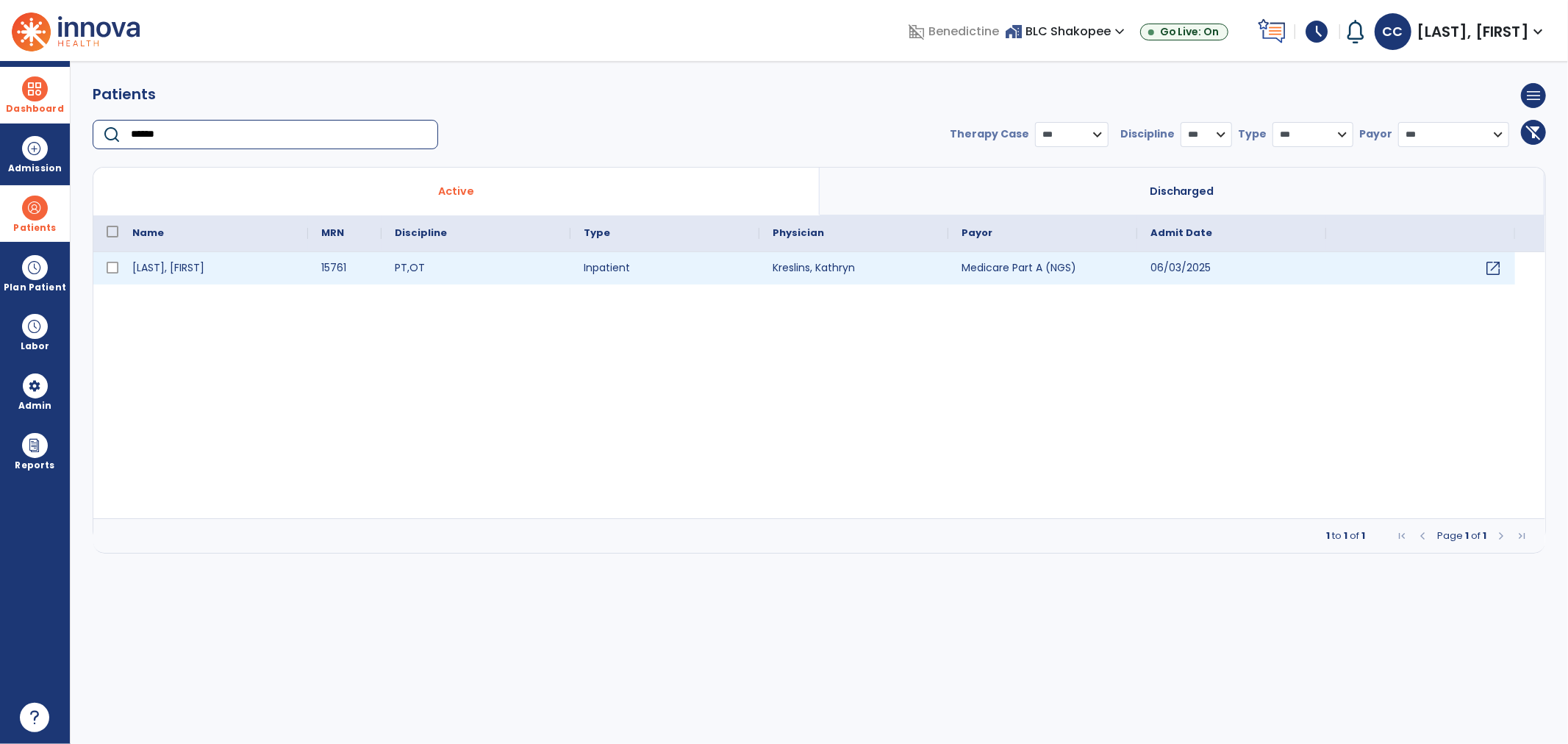 type on "******" 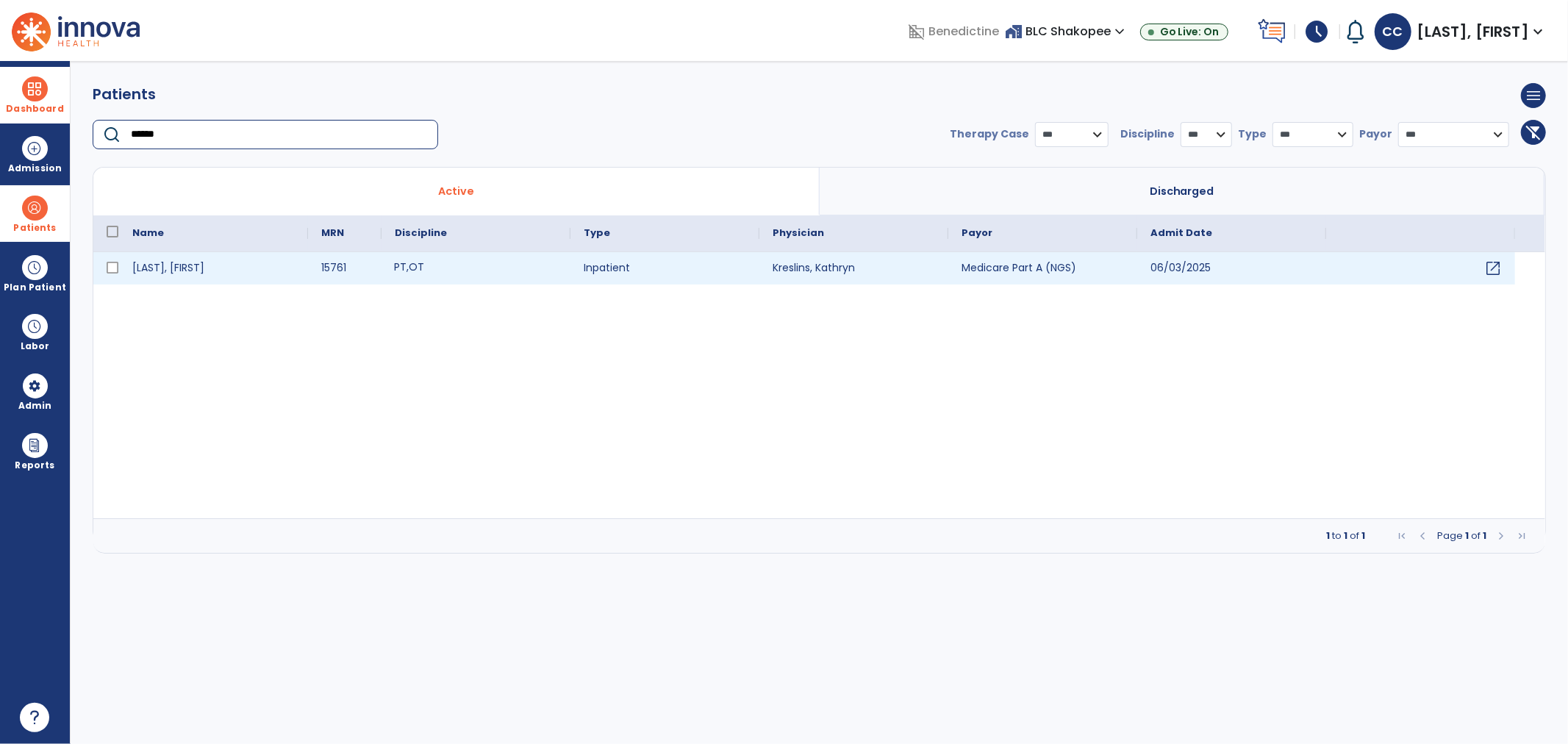 click on "PT , OT" at bounding box center [476, 268] 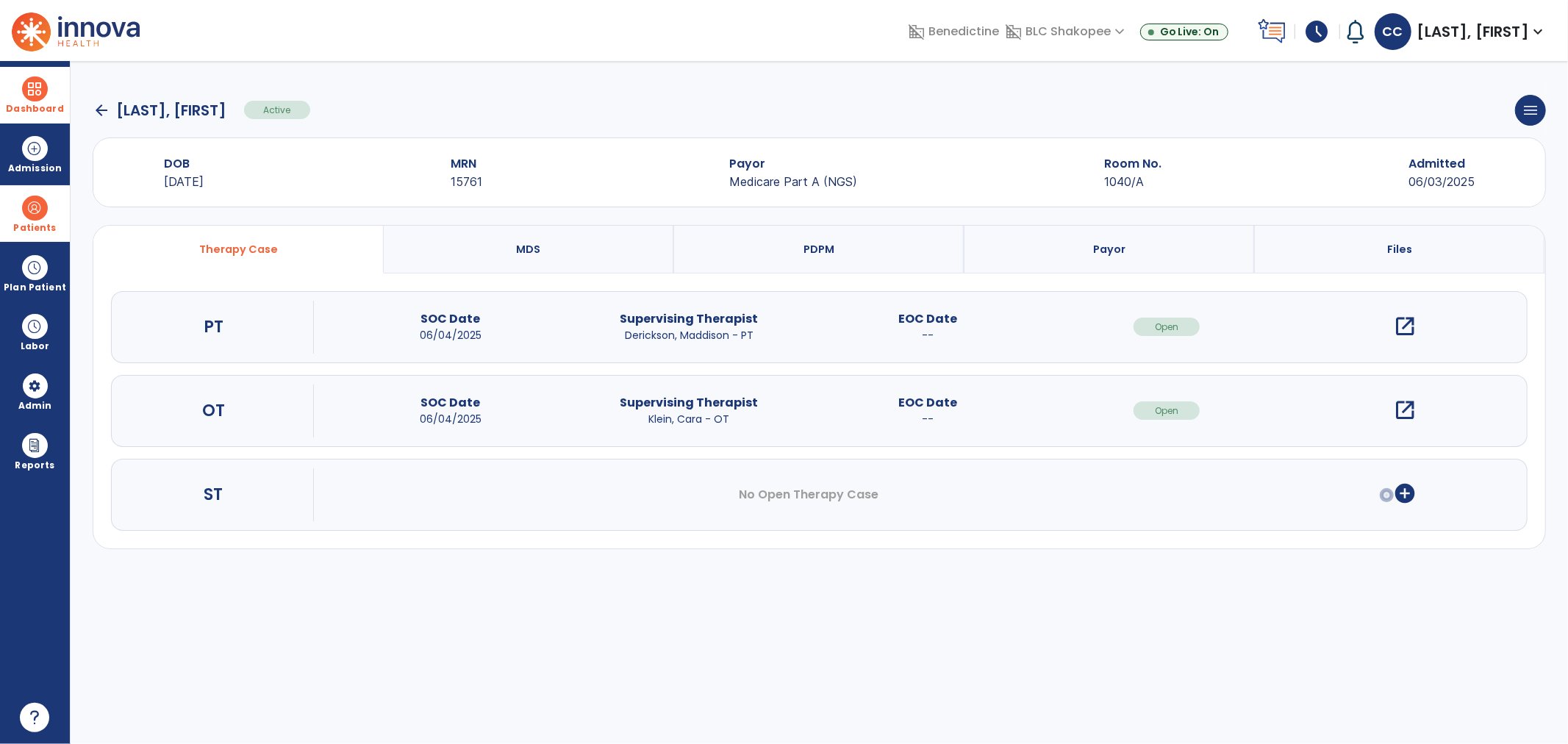 click on "open_in_new" at bounding box center (1405, 410) 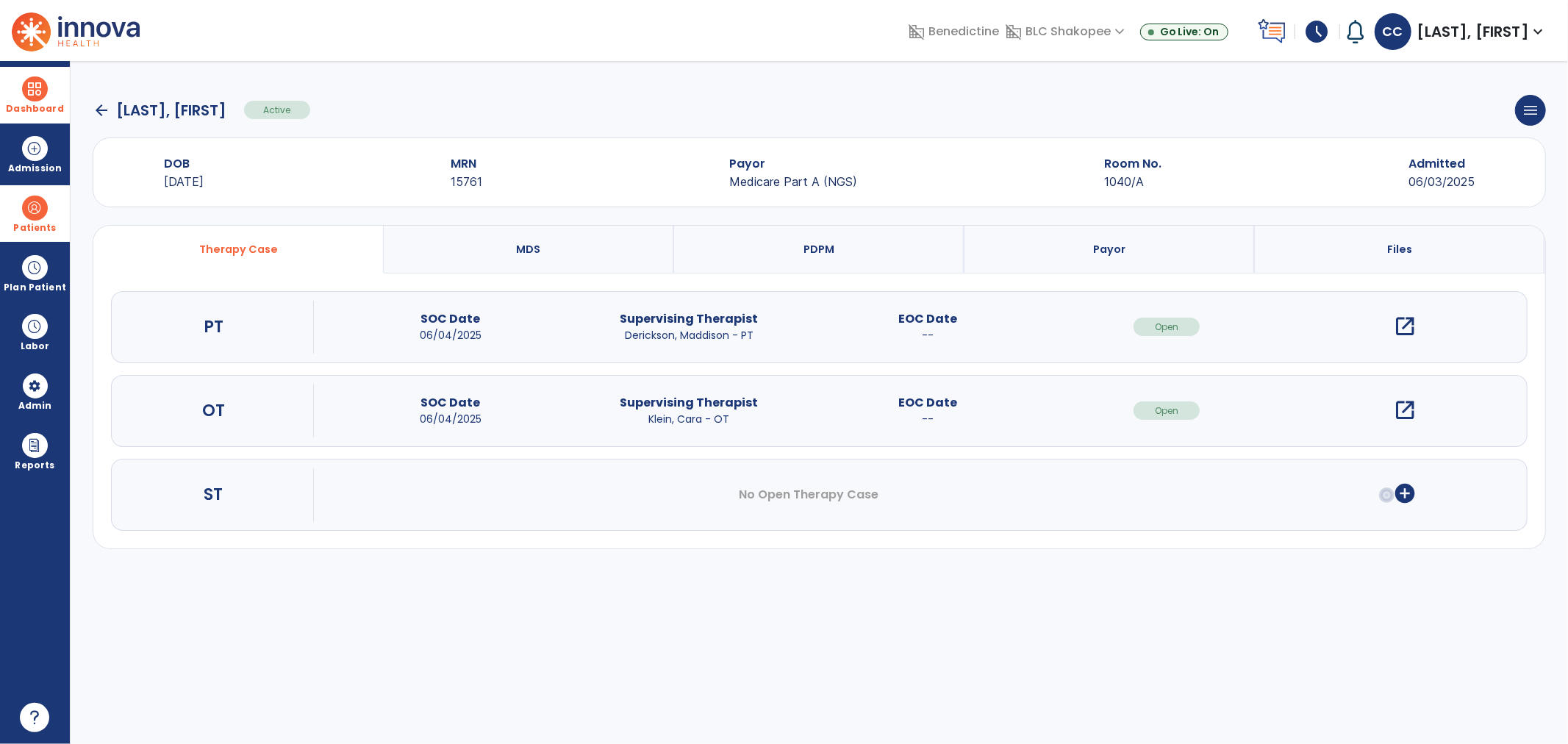 click on "open_in_new" at bounding box center [1406, 410] 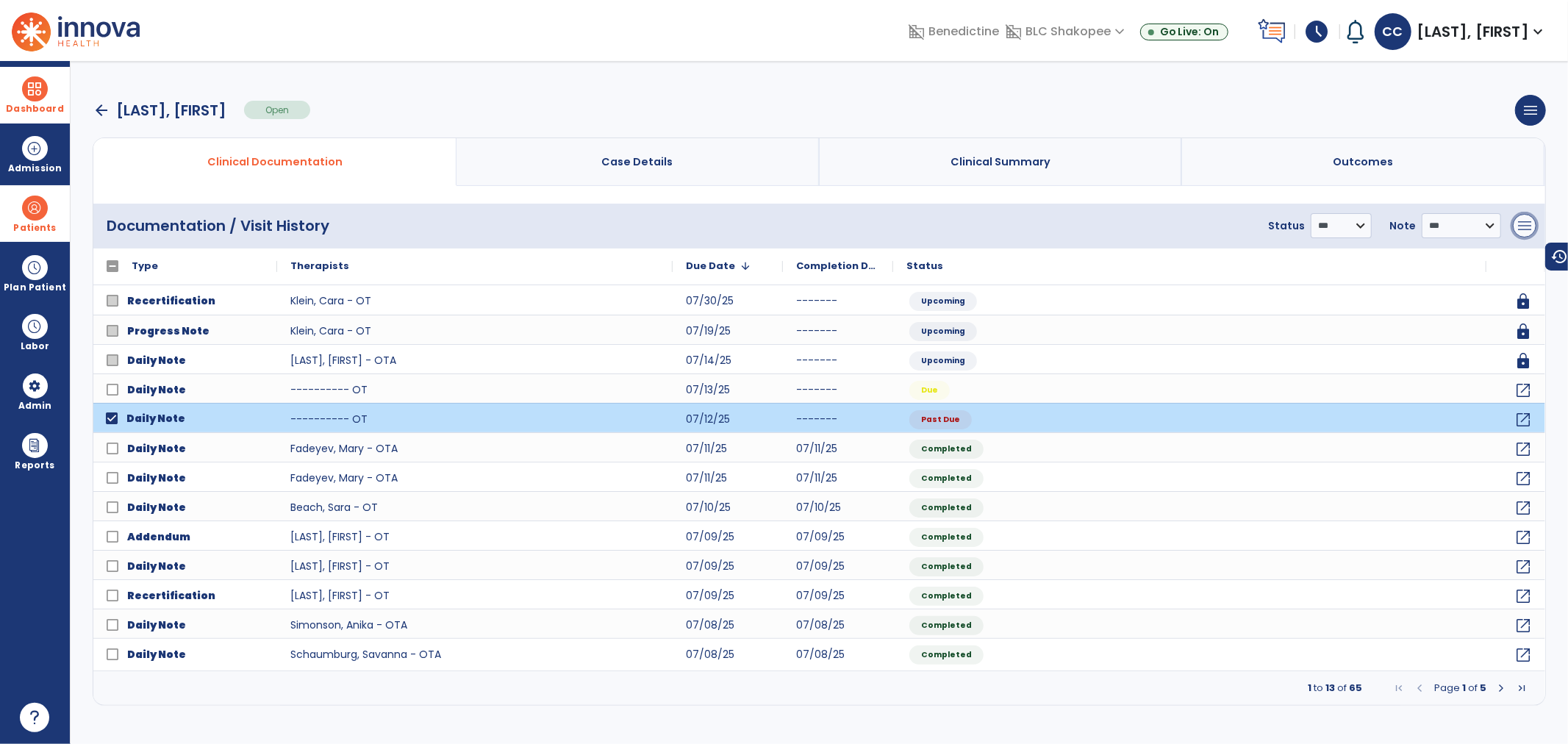 click on "menu" at bounding box center [1525, 226] 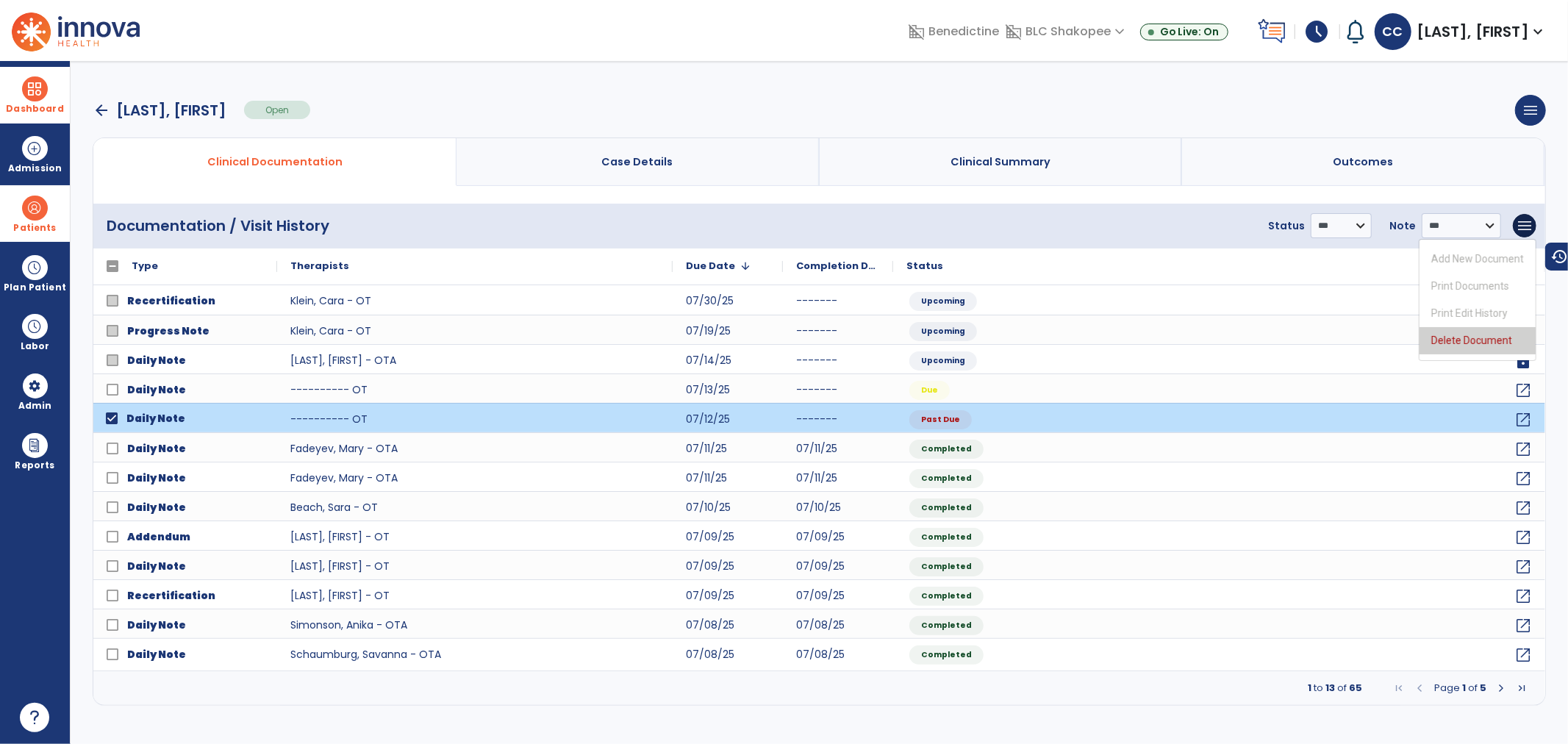 click on "Delete Document" at bounding box center (1478, 340) 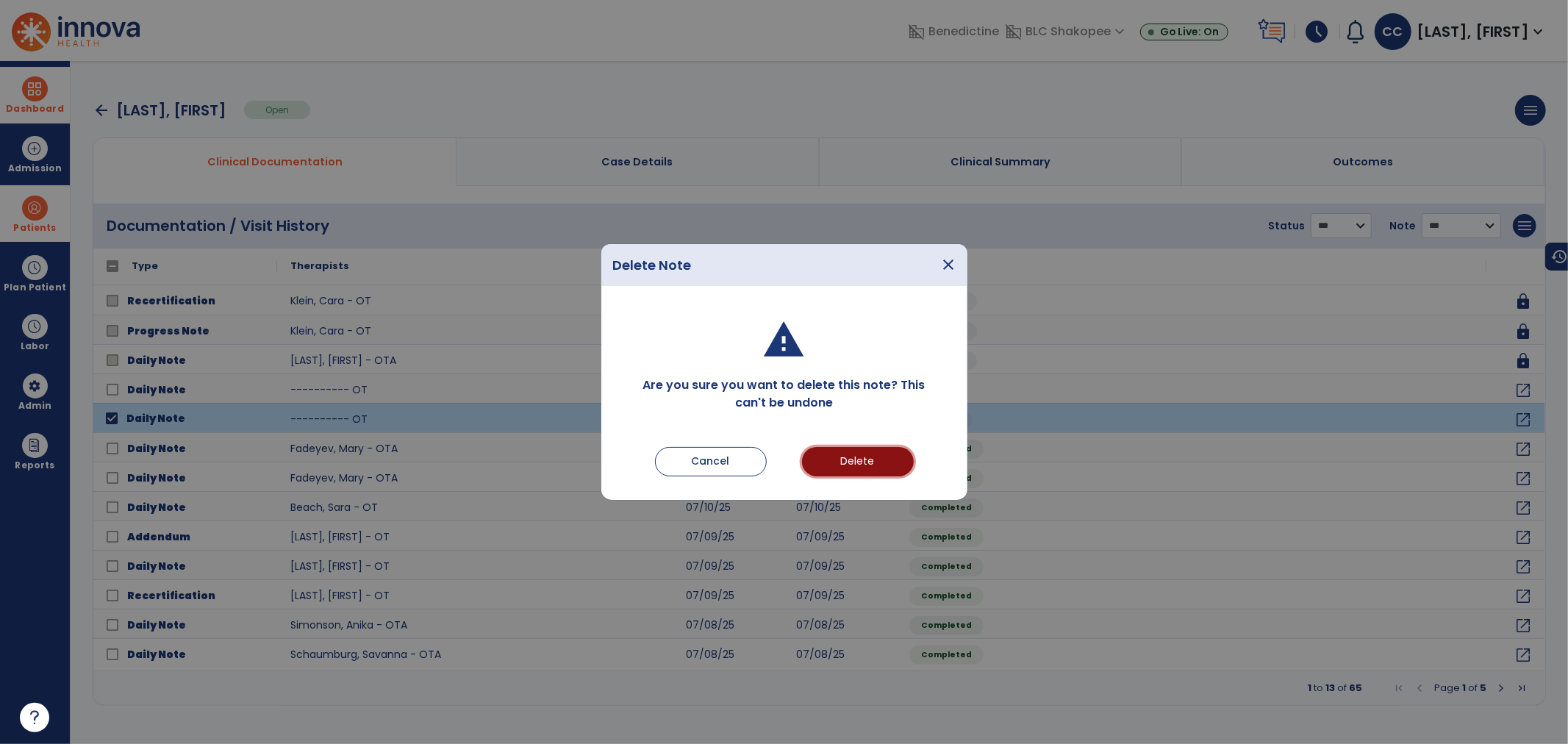 click on "Delete" at bounding box center (858, 462) 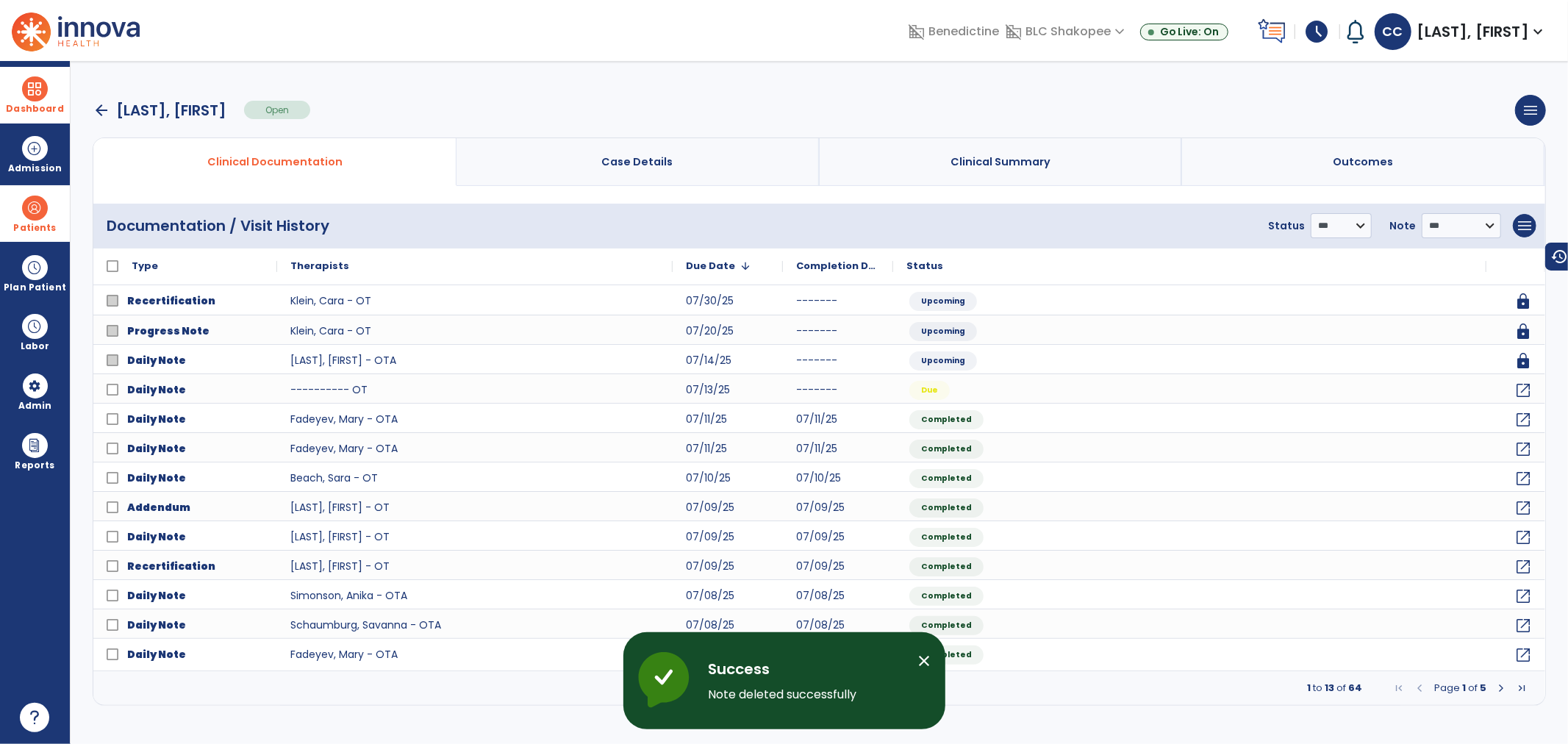 click on "Patients" at bounding box center (35, 228) 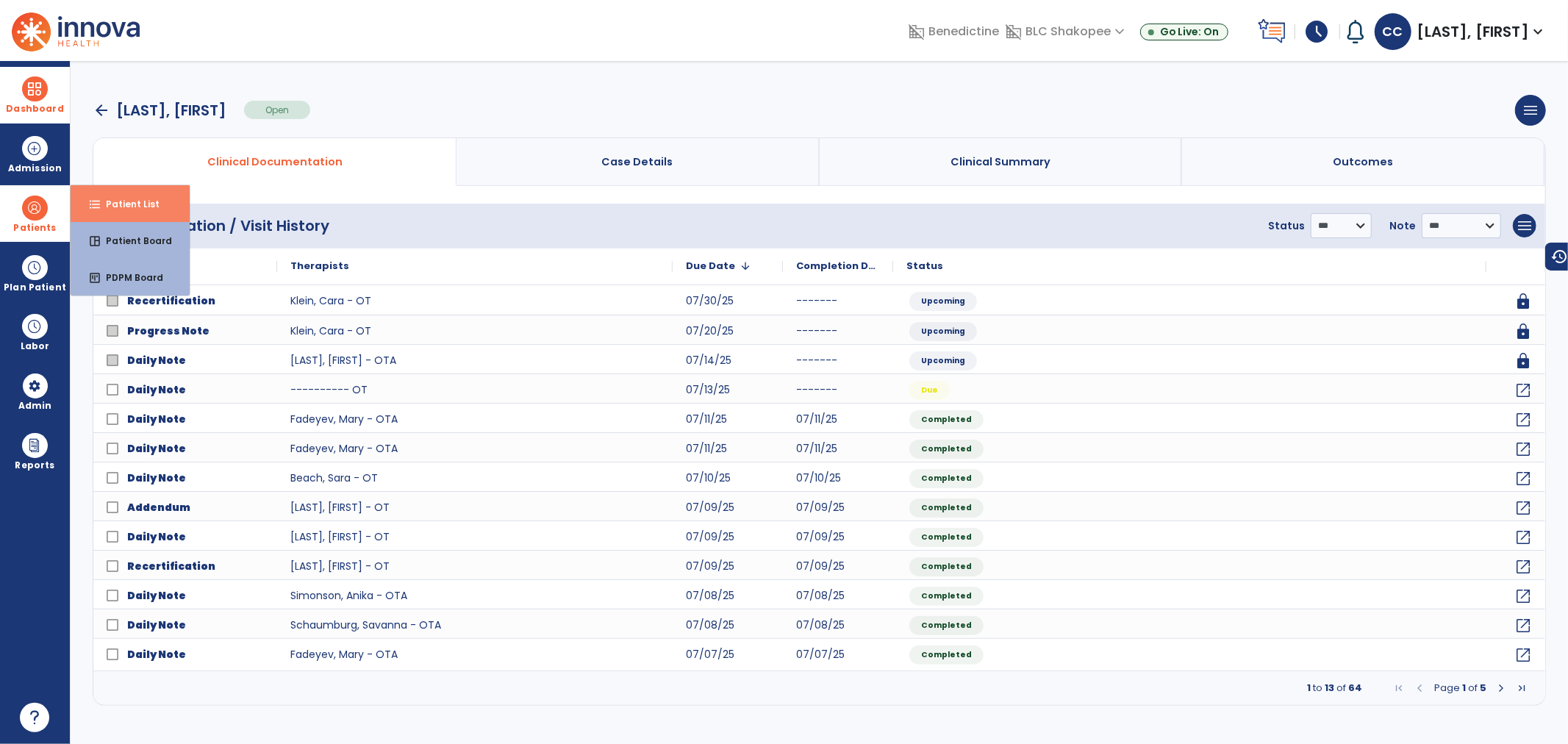 click on "format_list_bulleted  Patient List" at bounding box center (130, 204) 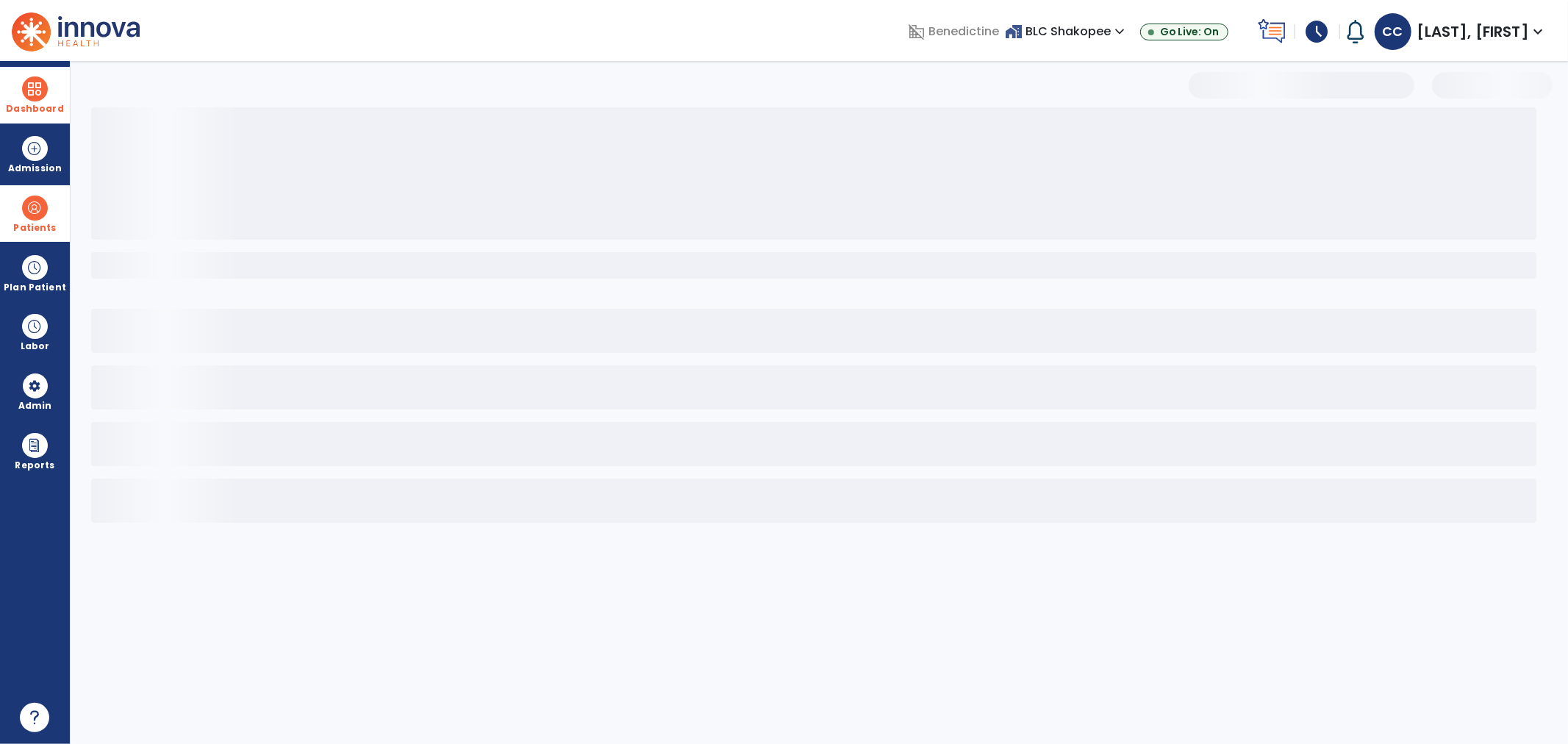 select on "***" 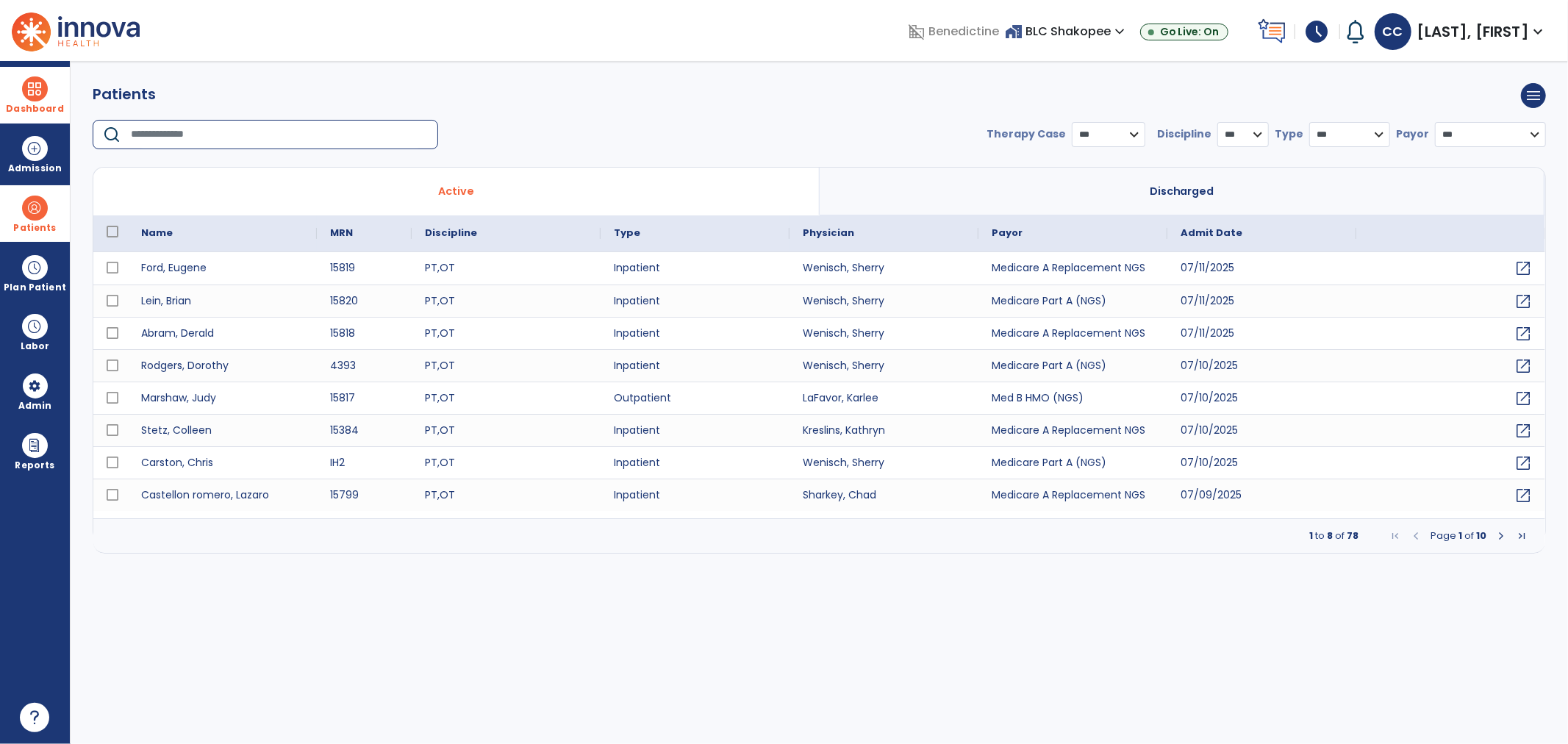 click at bounding box center (279, 135) 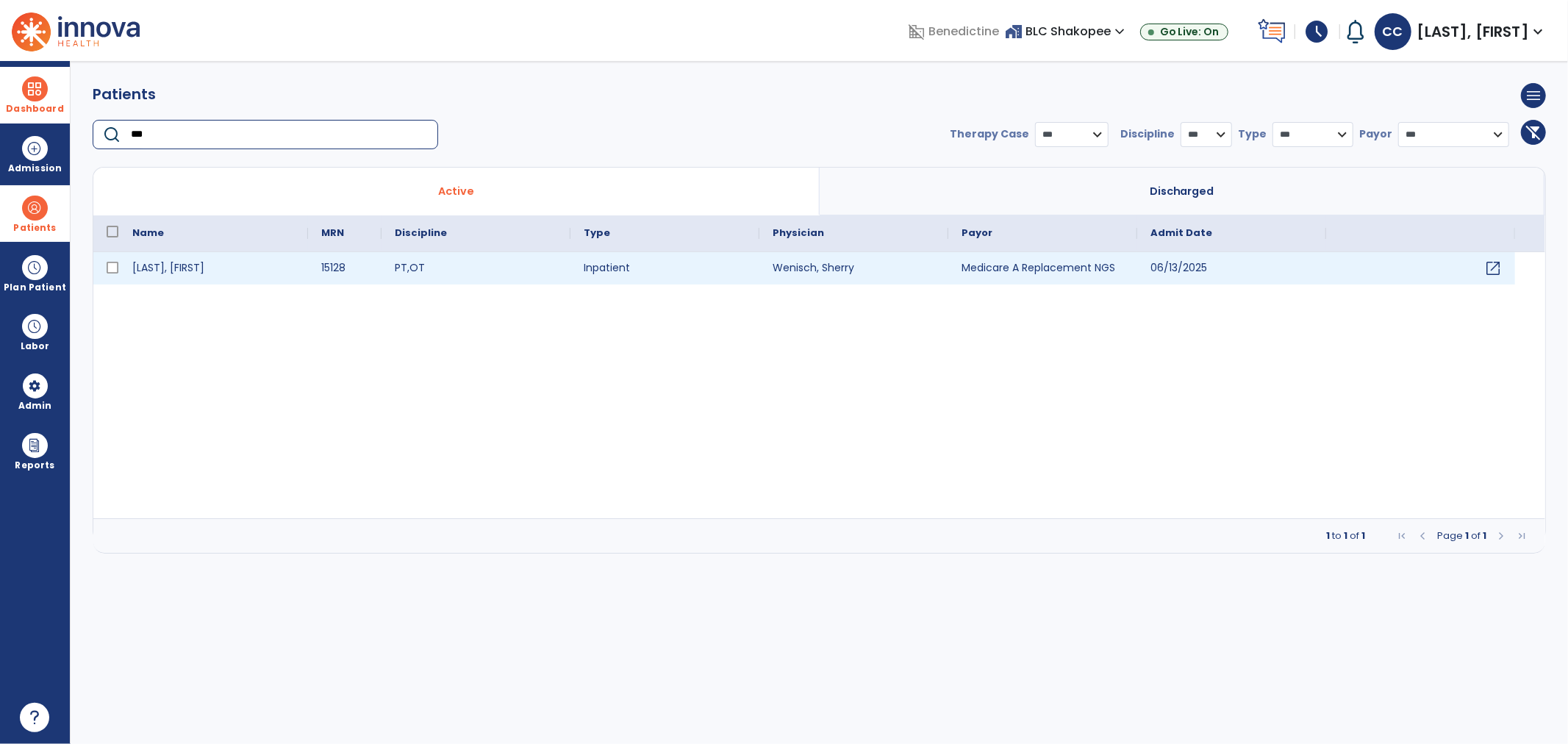 type on "***" 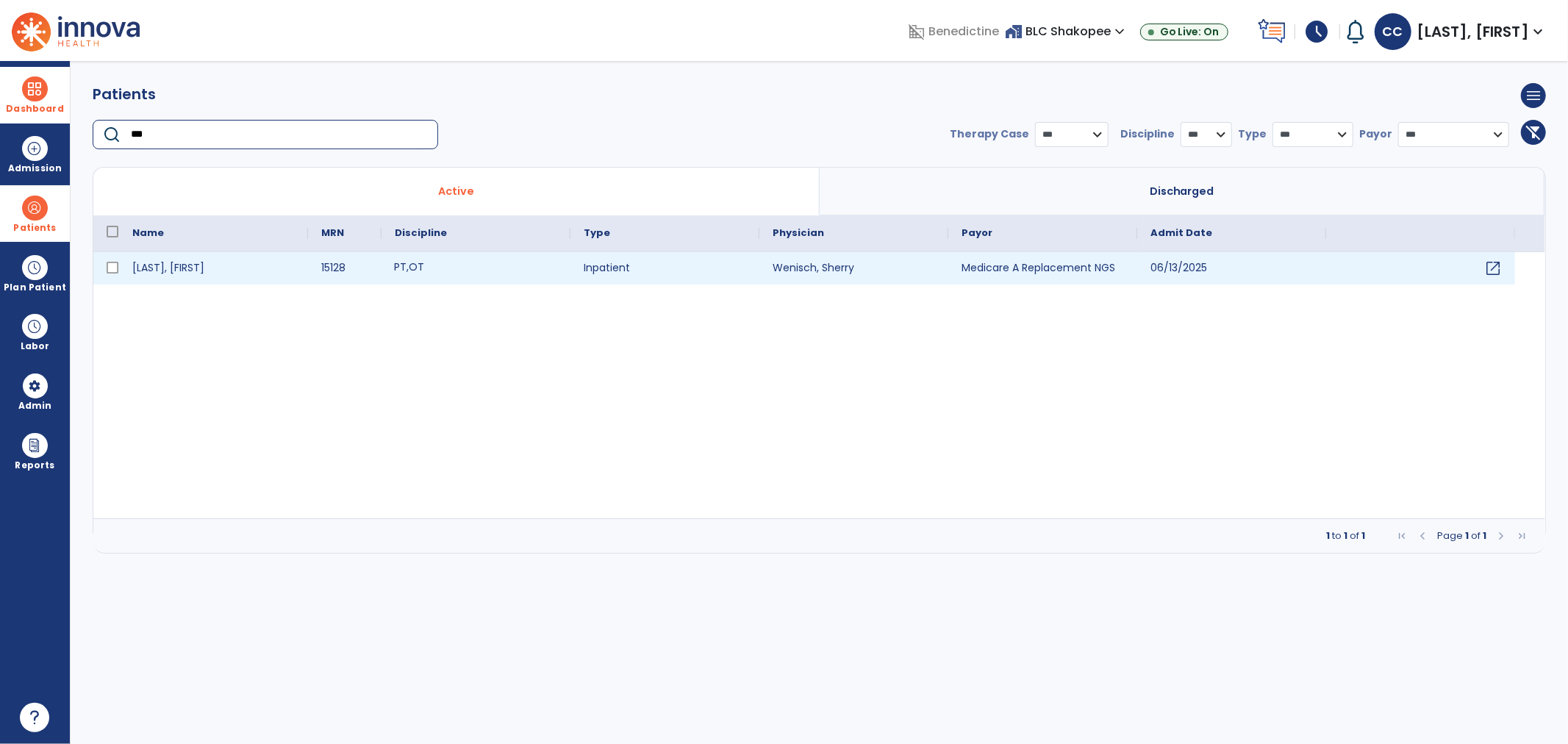 click on "PT , OT" at bounding box center (476, 268) 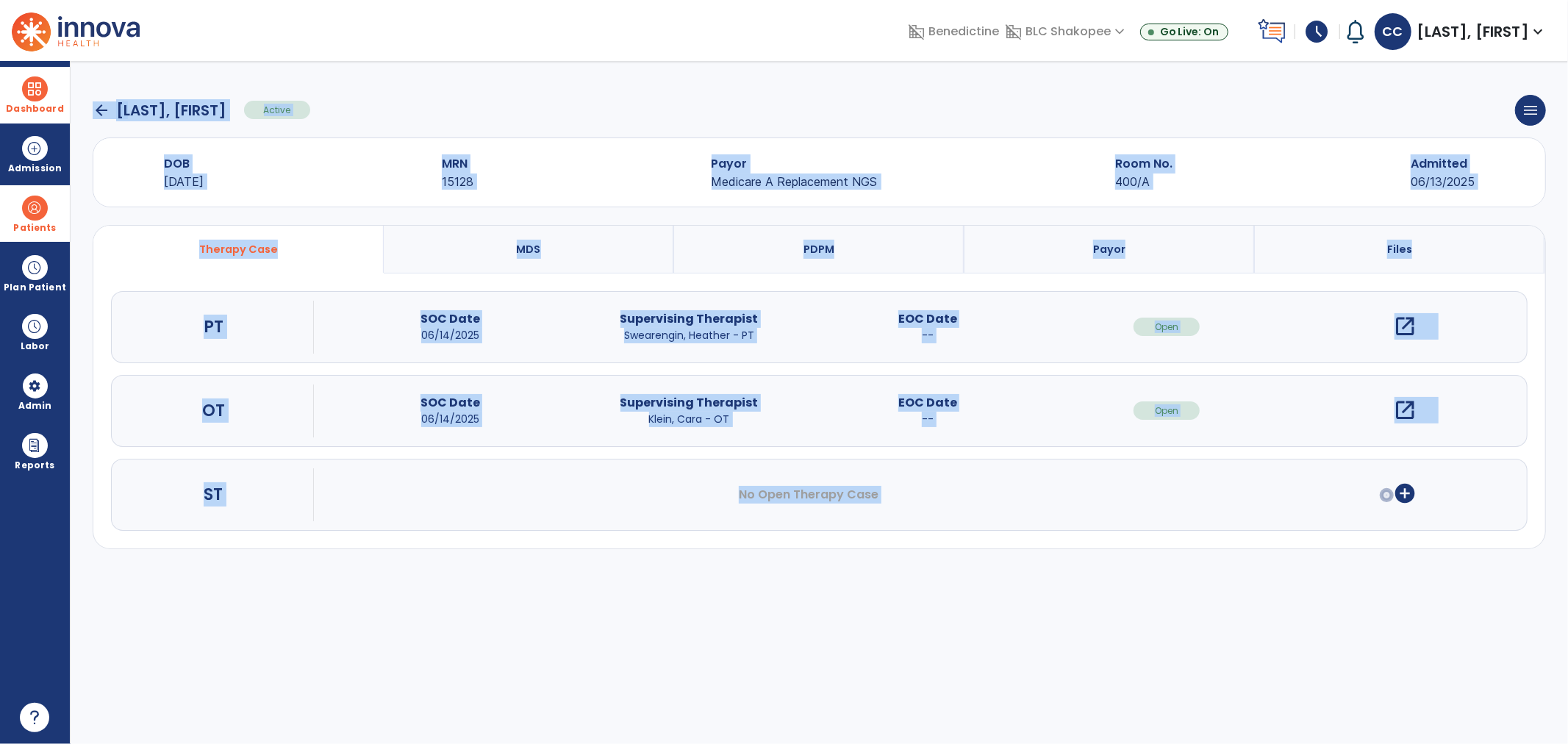 drag, startPoint x: 393, startPoint y: 259, endPoint x: 612, endPoint y: 289, distance: 221.04524 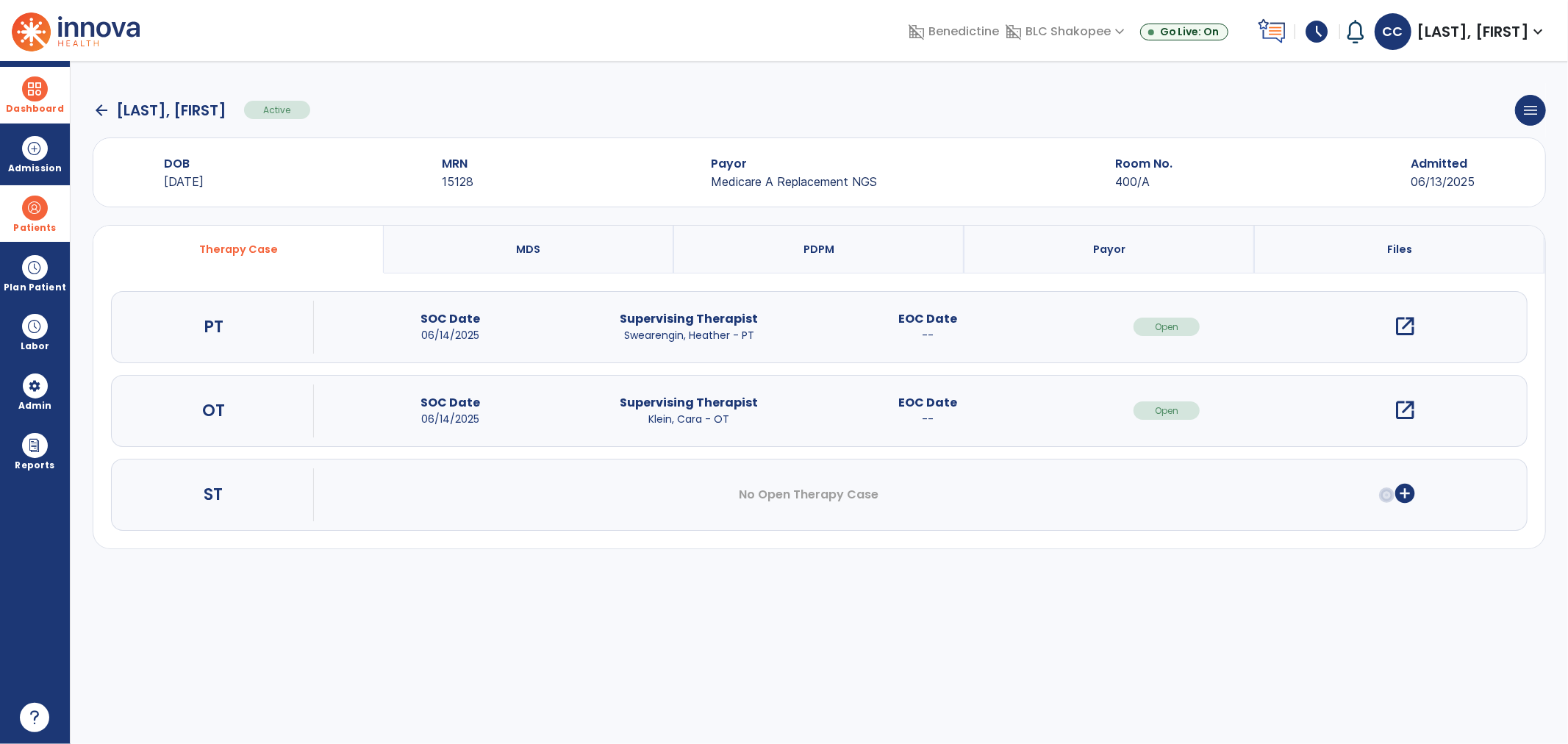 click on "open_in_new" at bounding box center (1406, 410) 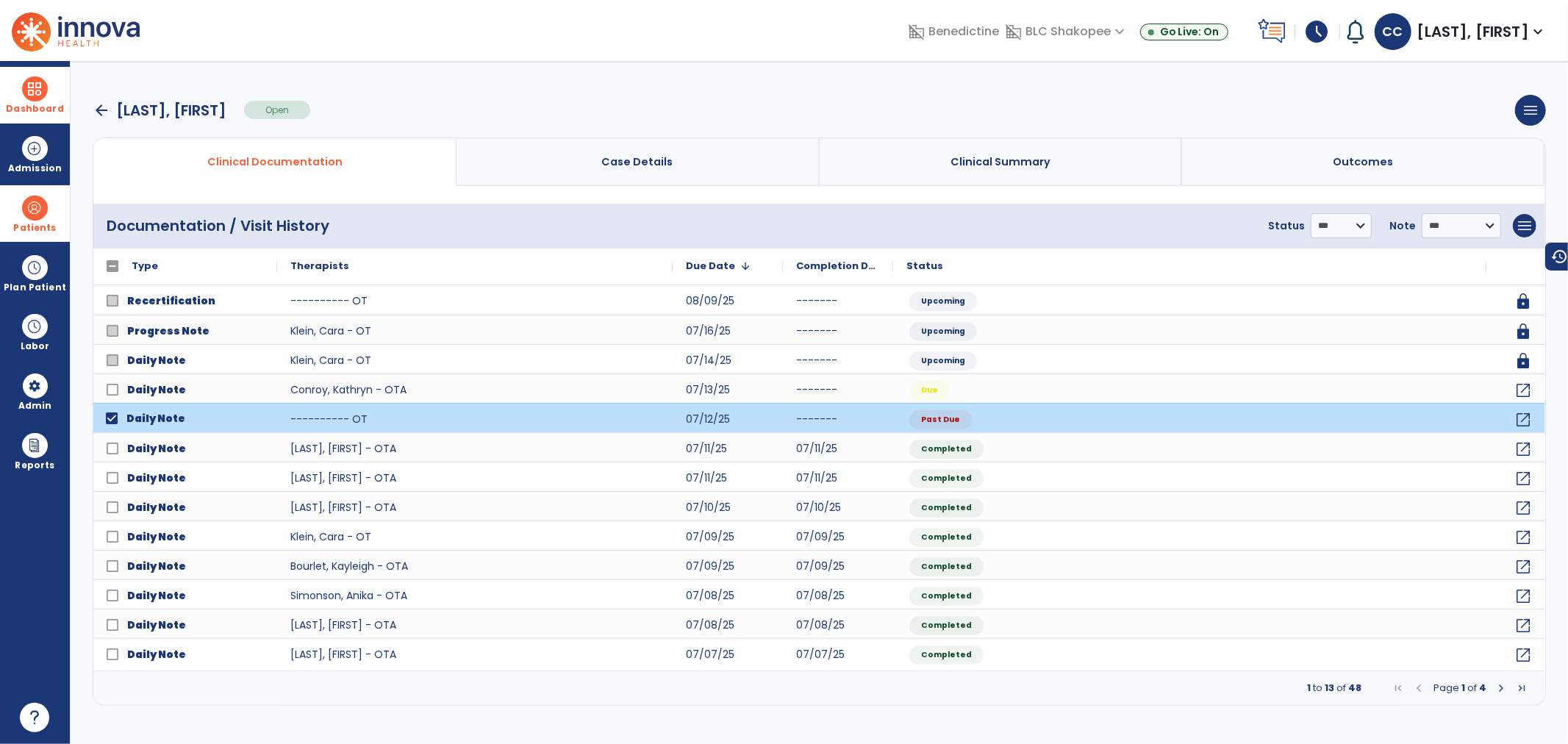 click on "menu   Add New Document   Print Documents   Print Edit History   Delete Document" at bounding box center (1525, 226) 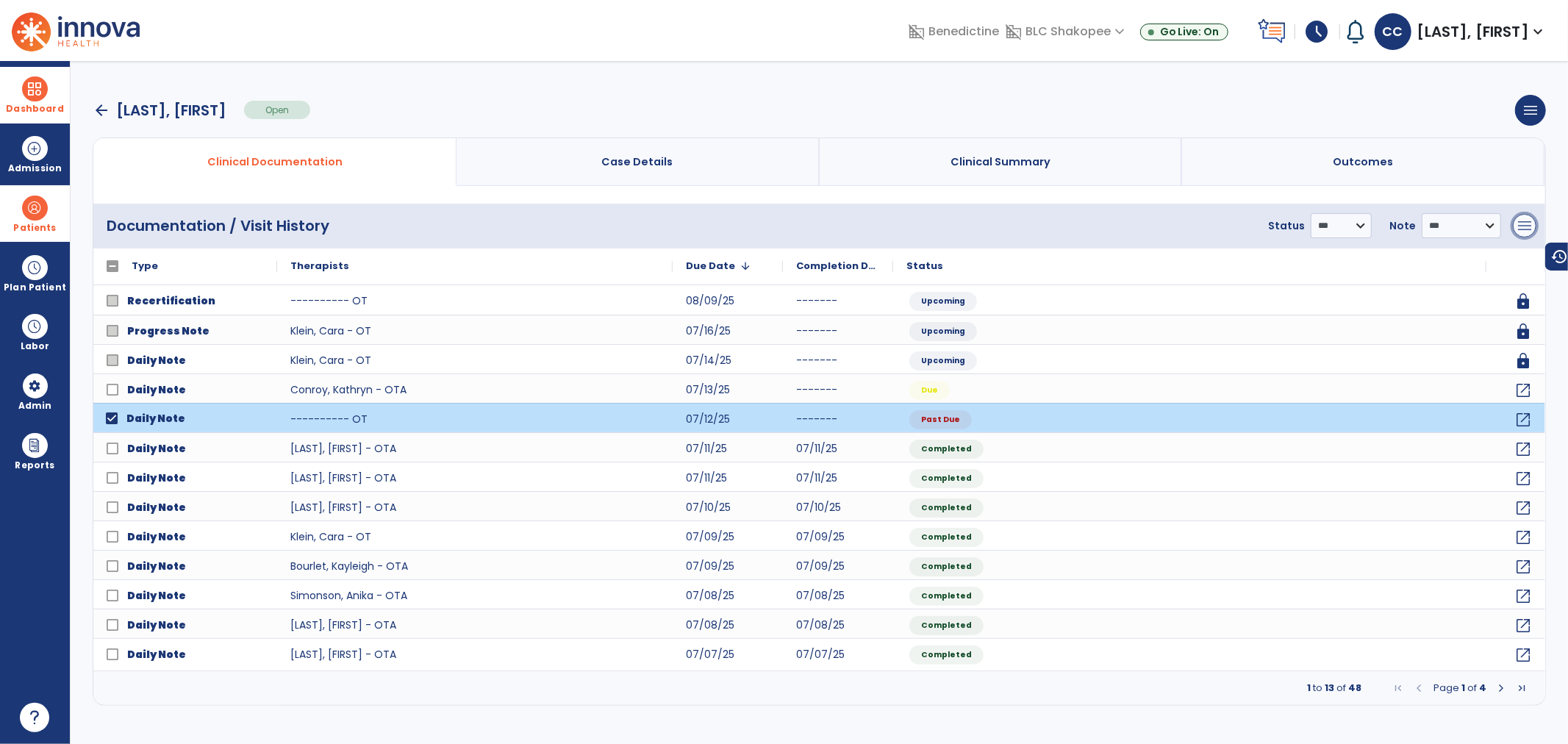 click on "menu" at bounding box center [1525, 226] 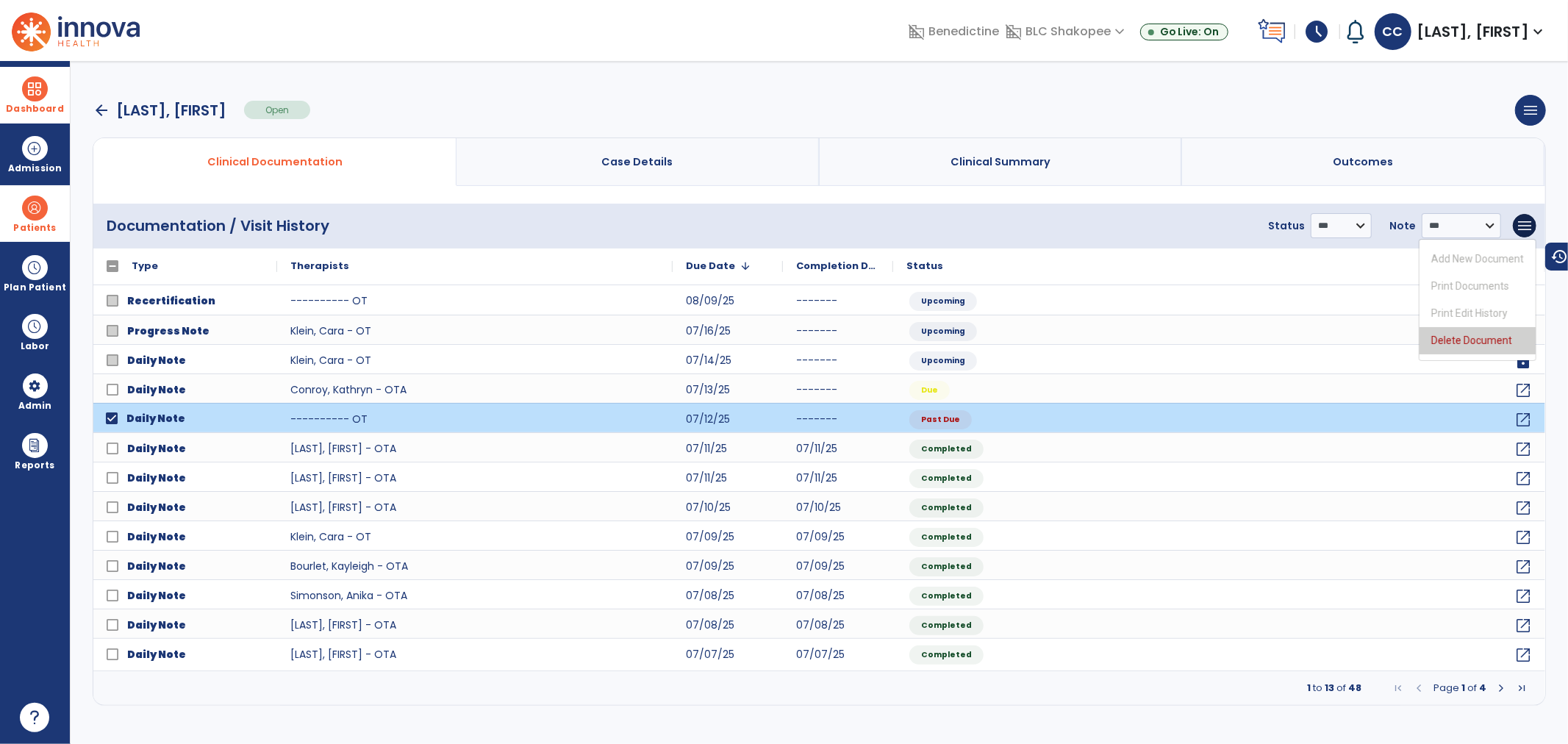 click on "Delete Document" at bounding box center (1478, 340) 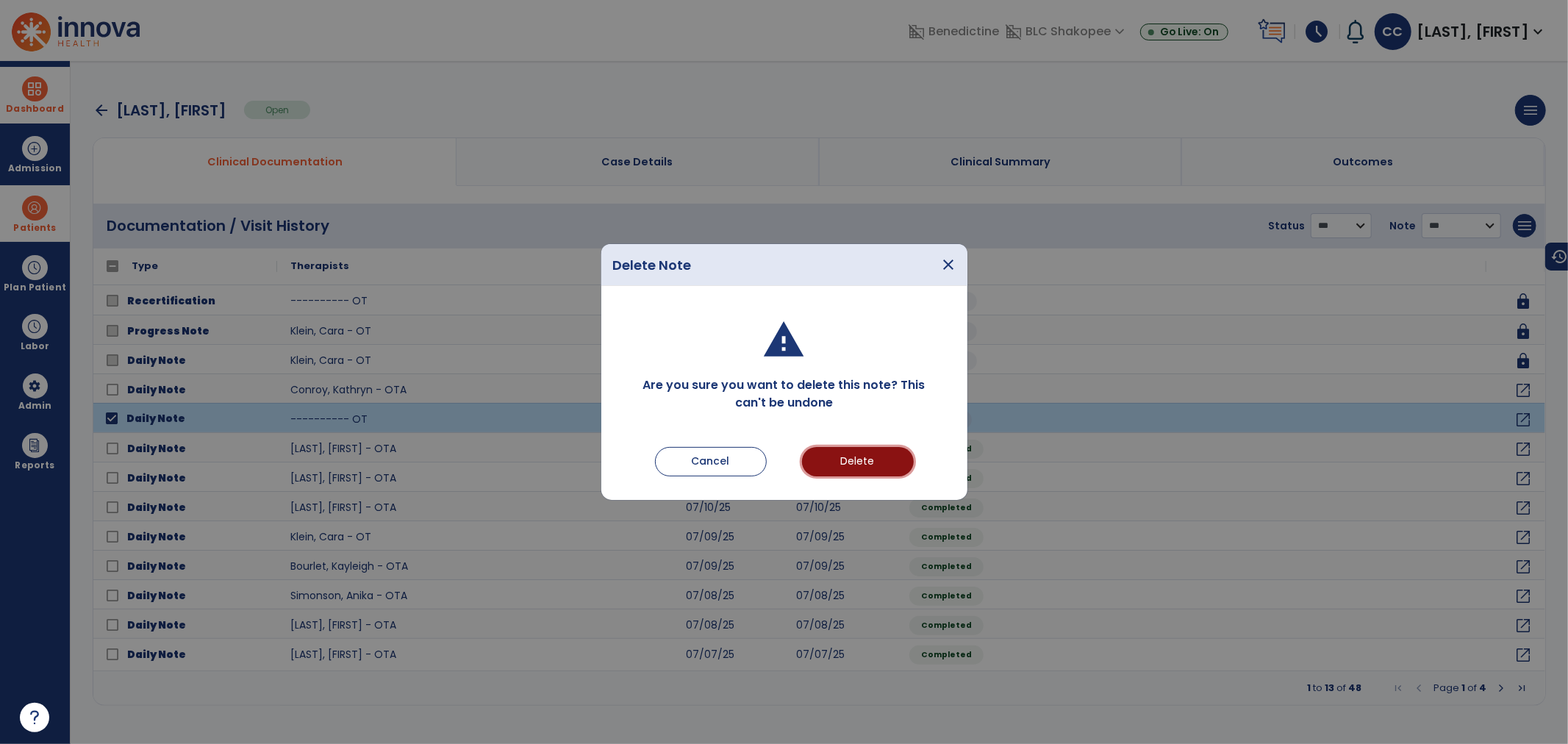 click on "Delete" at bounding box center (858, 462) 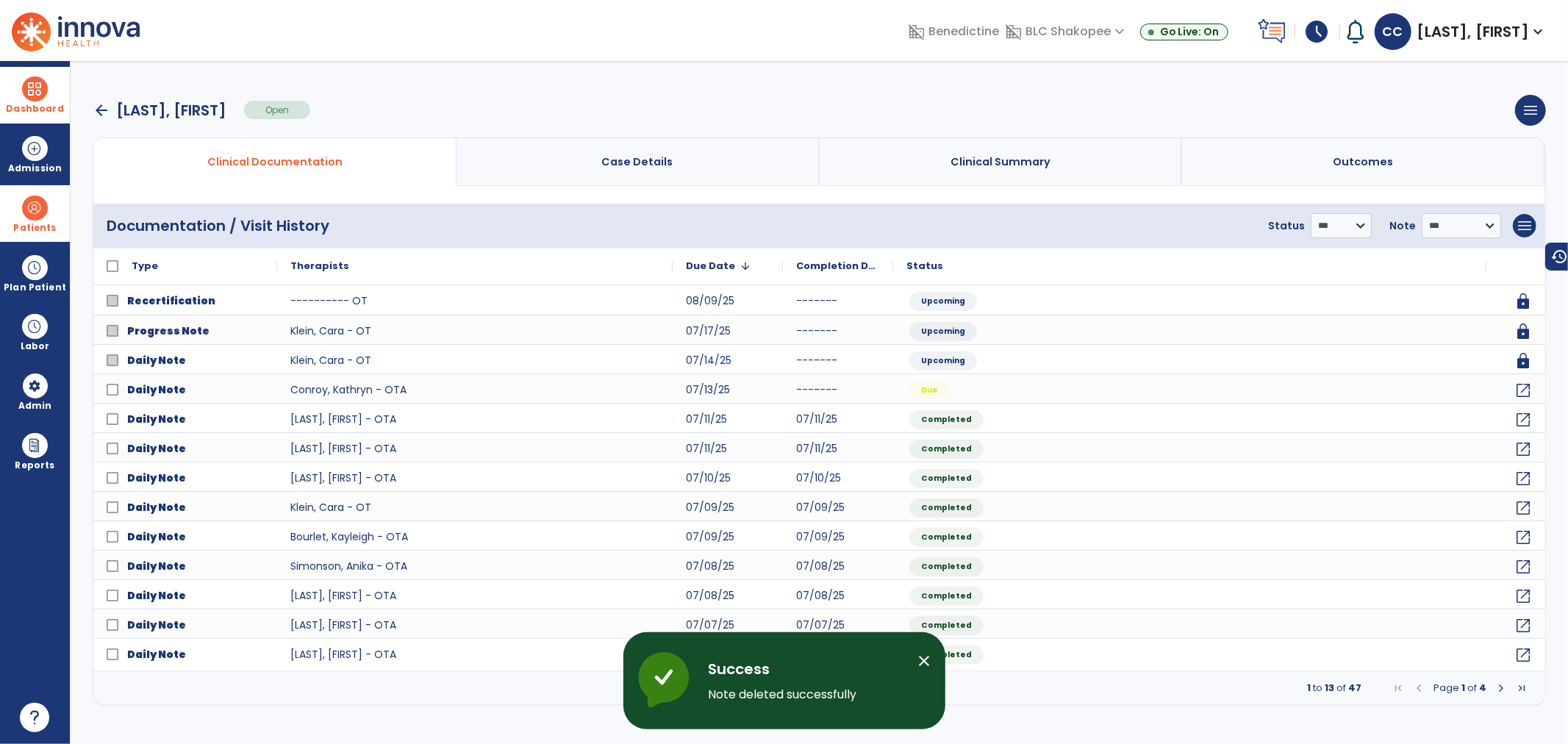click on "Patients" at bounding box center [35, 213] 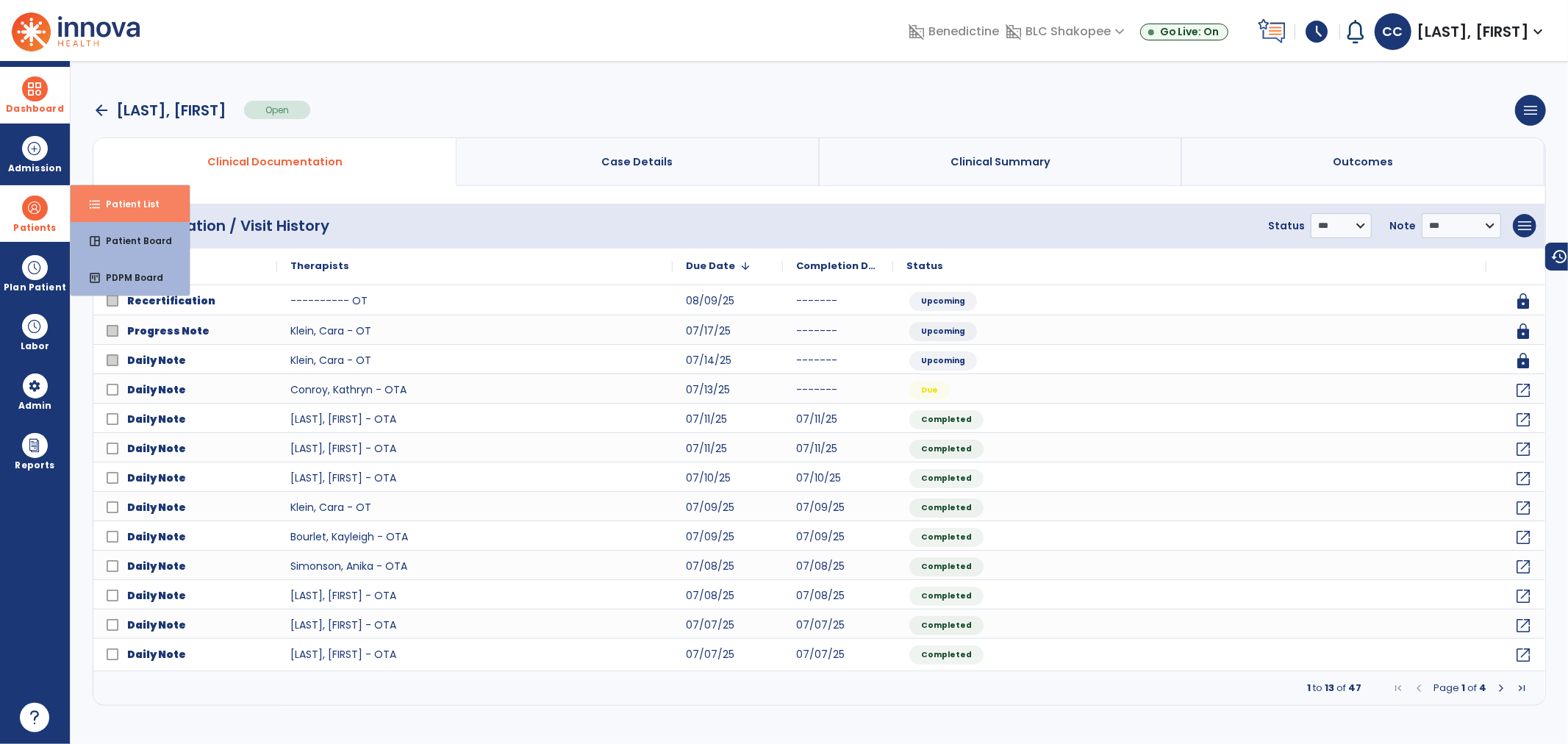 click on "Patient List" at bounding box center [126, 204] 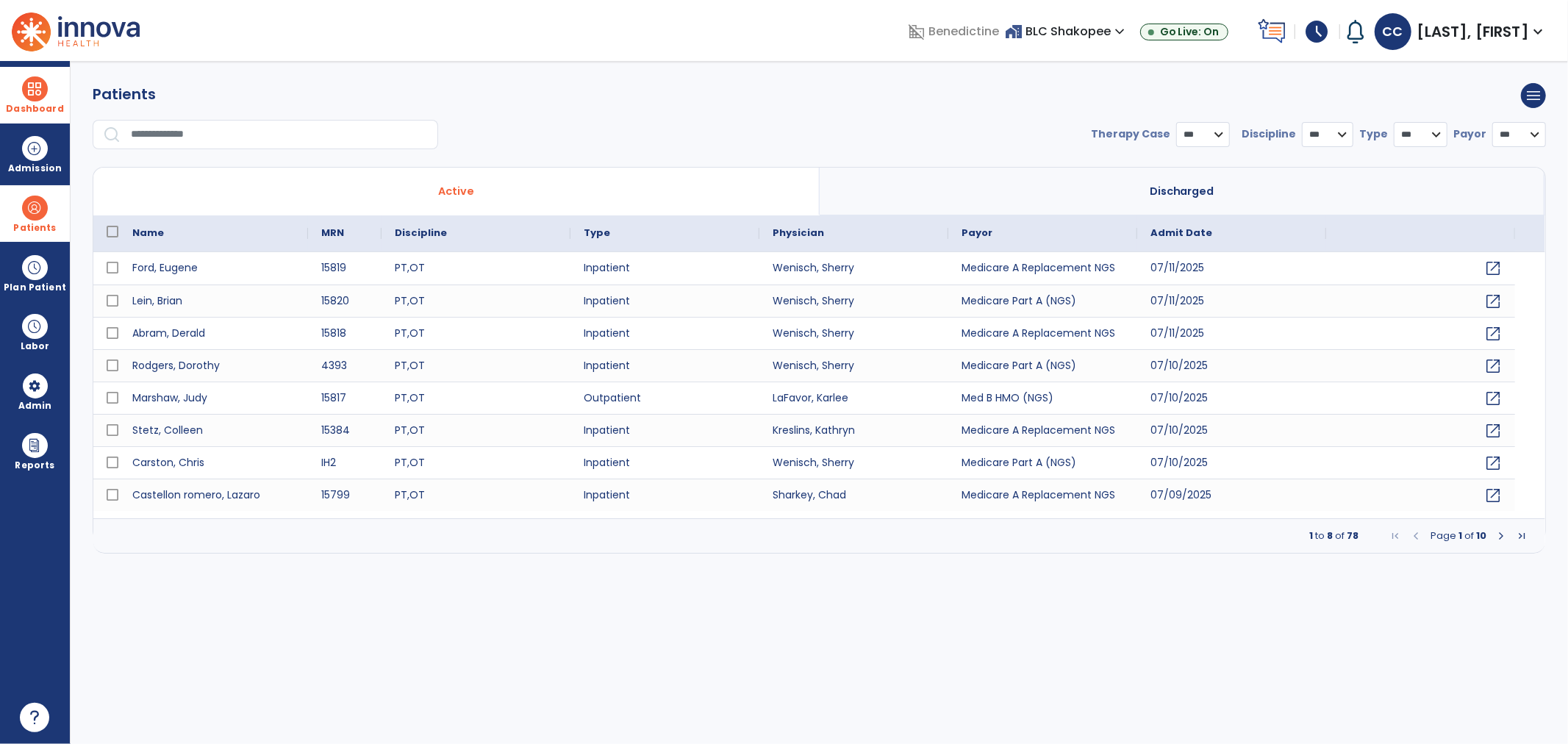 select on "***" 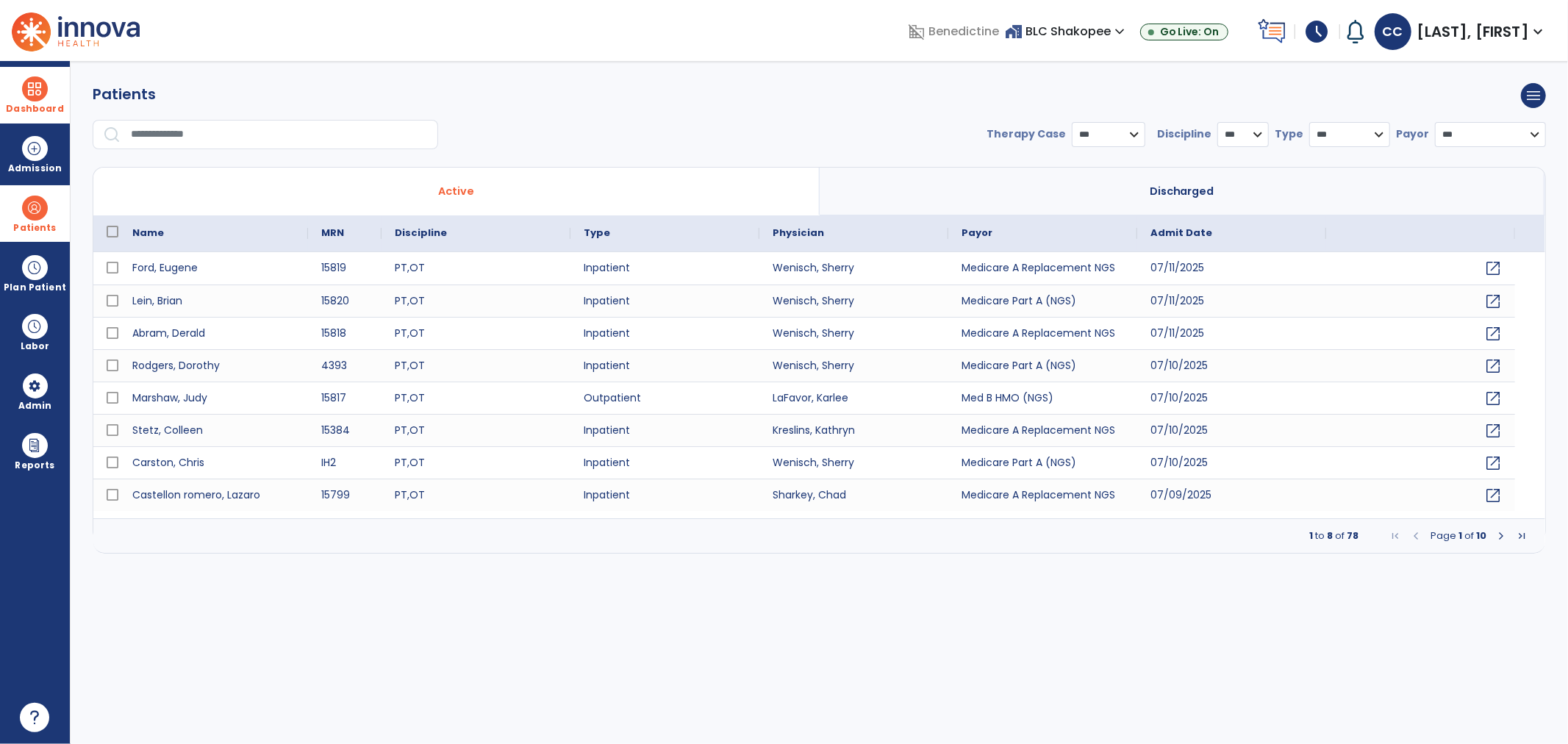 click at bounding box center [265, 135] 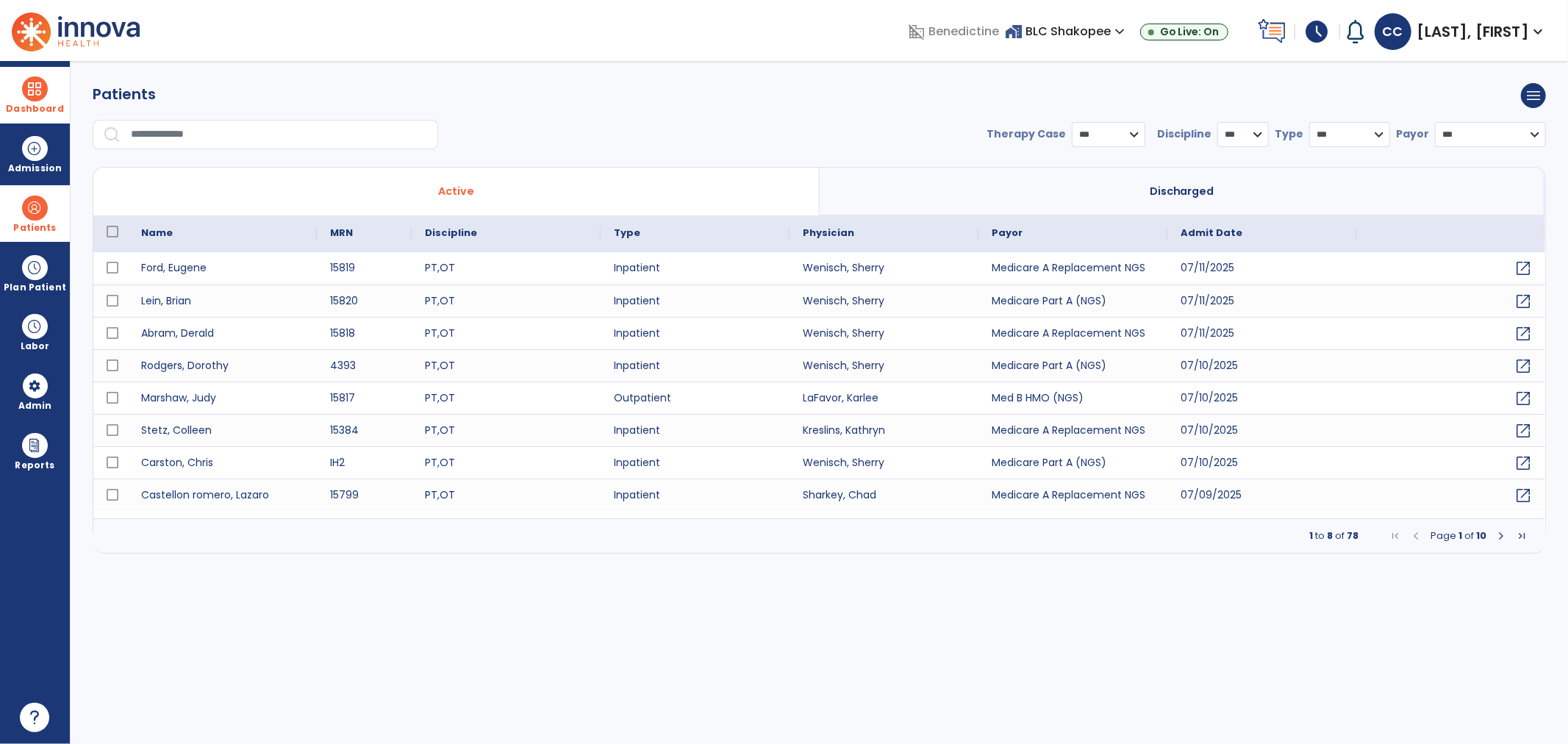 click at bounding box center [279, 135] 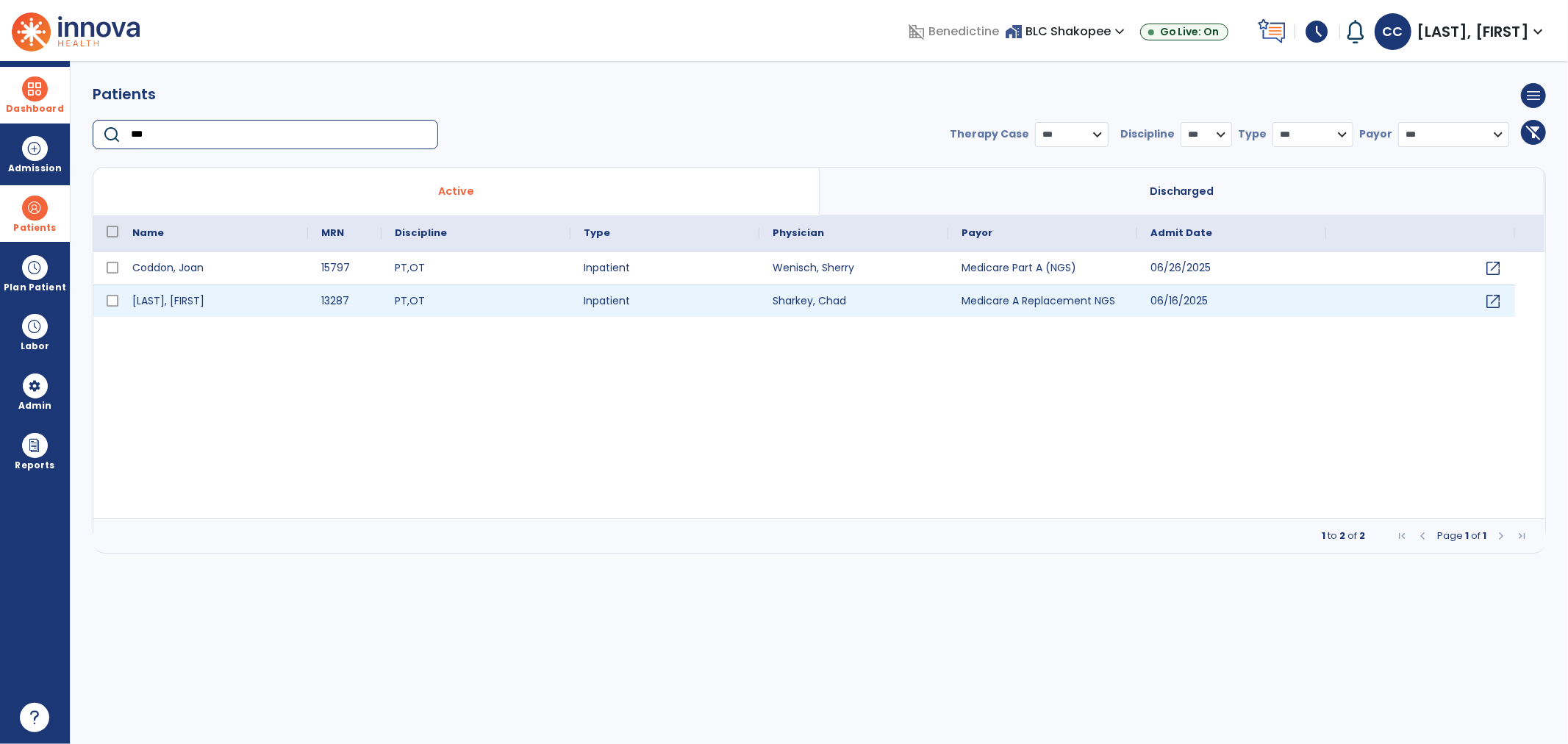 type on "***" 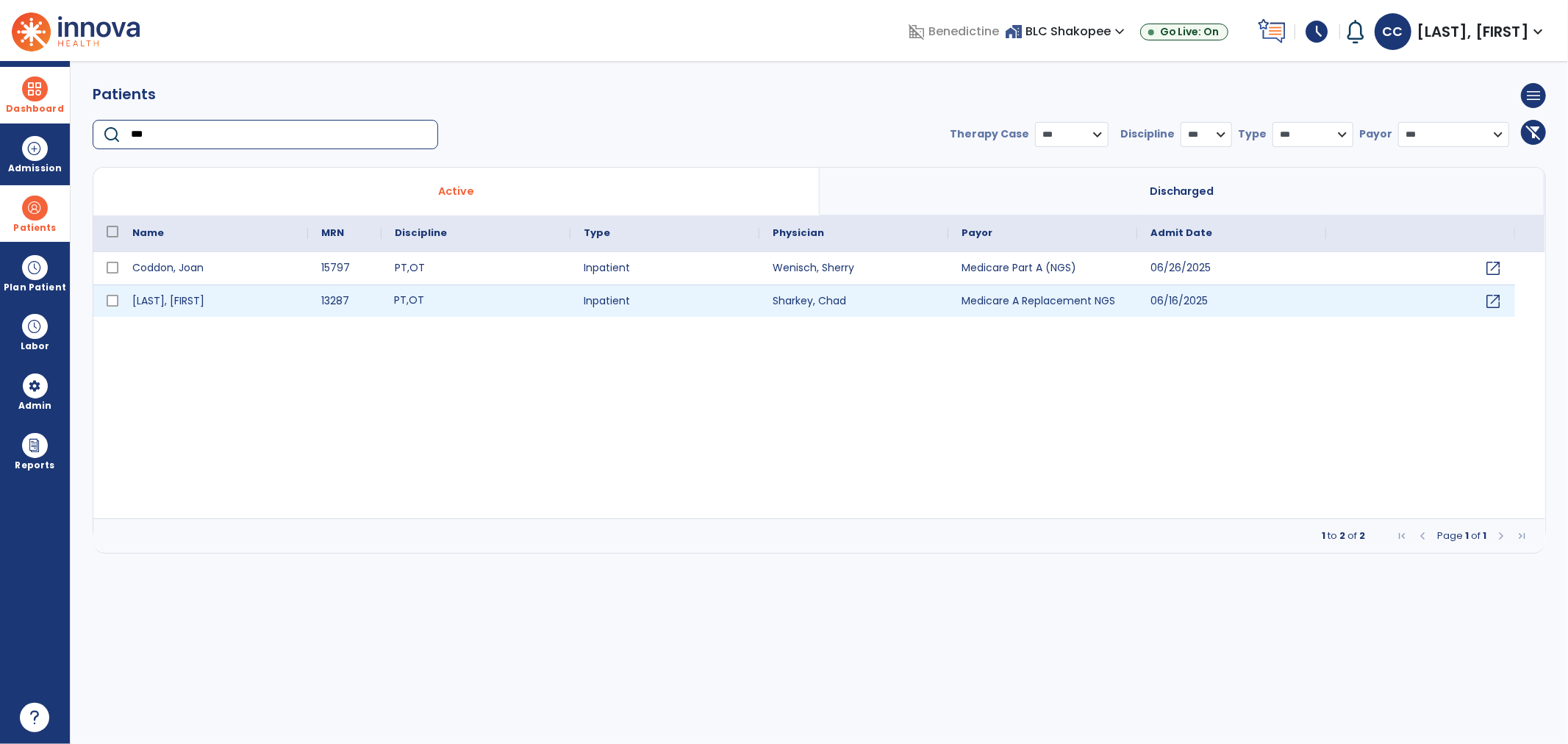 click on "PT , OT" at bounding box center (476, 301) 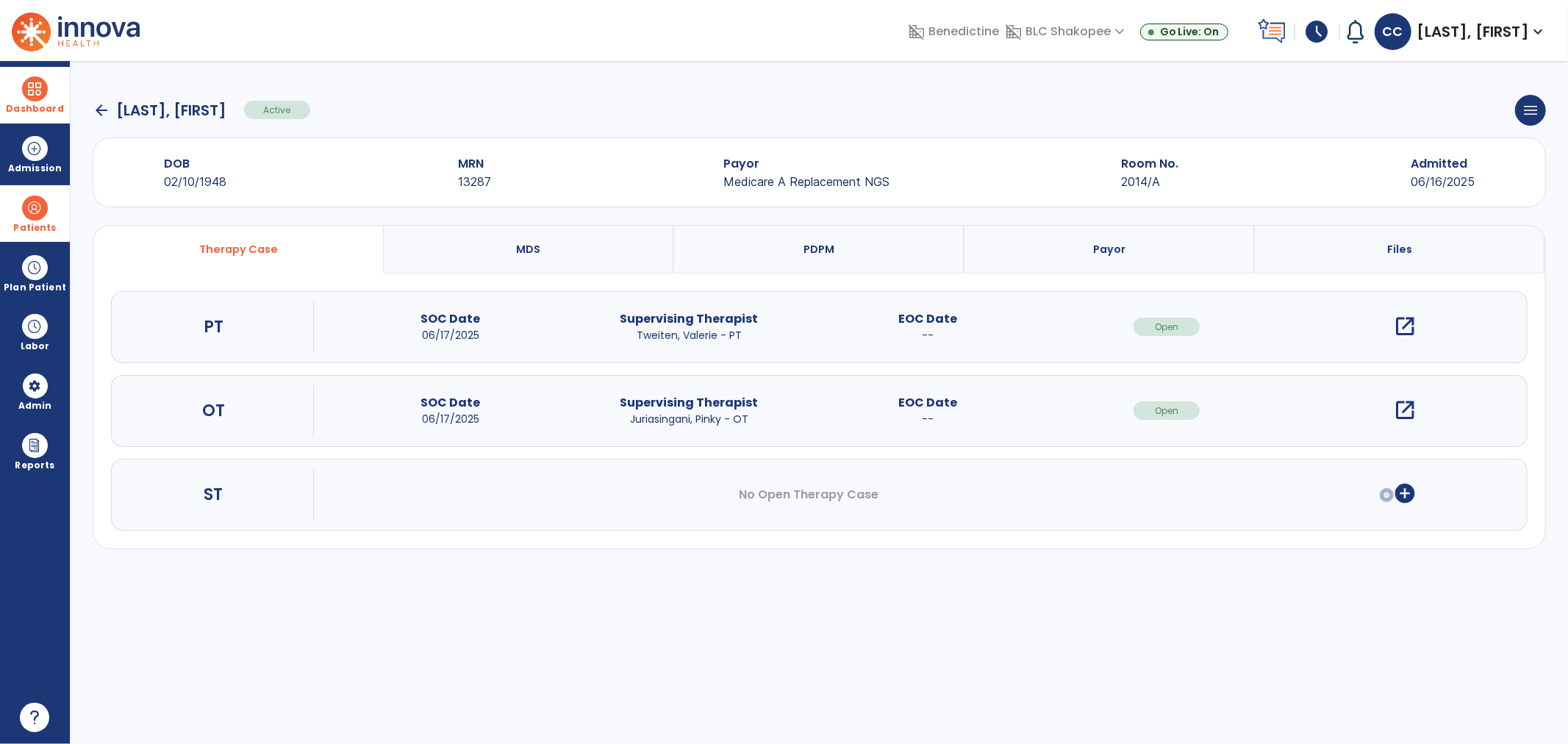 click on "open_in_new" at bounding box center [1406, 410] 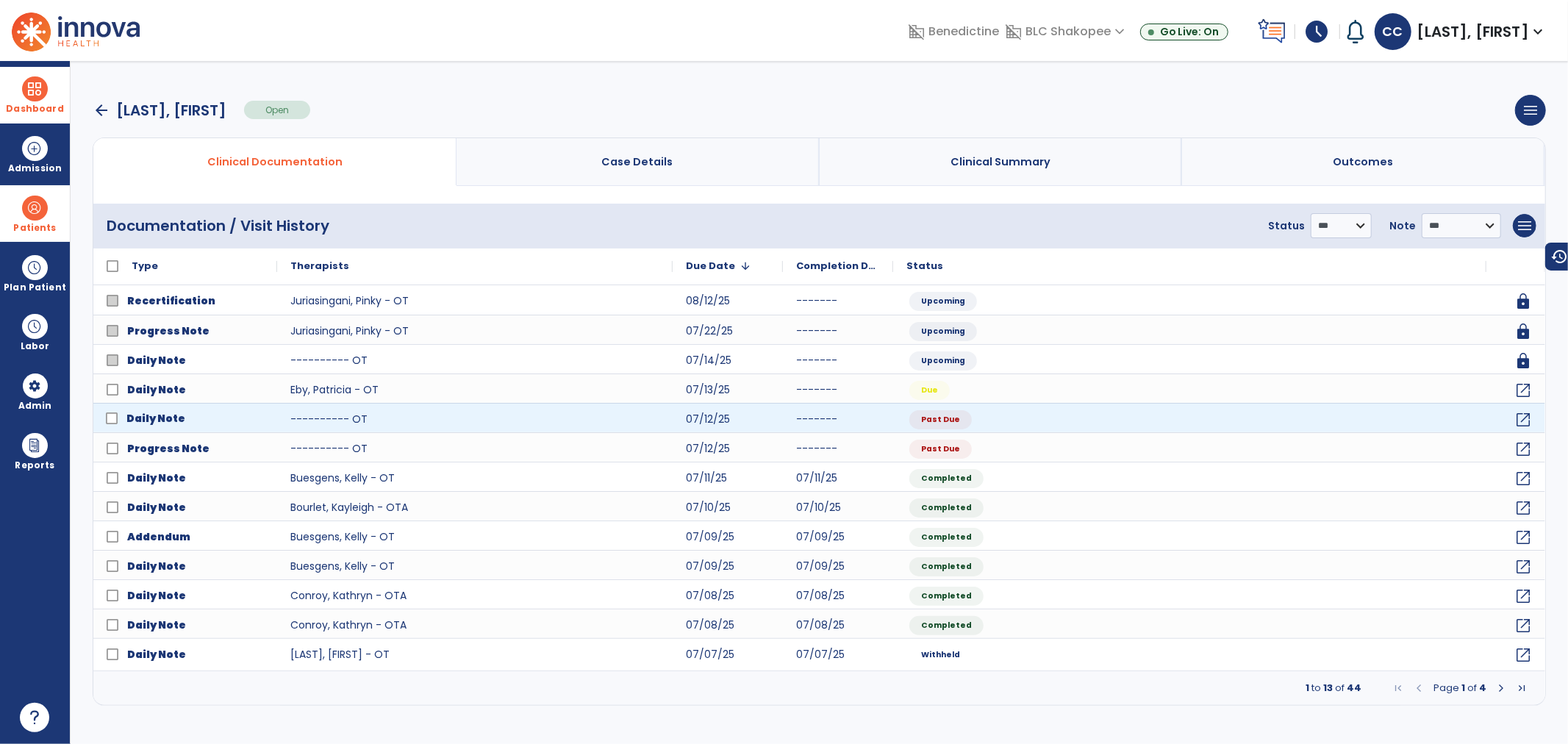click 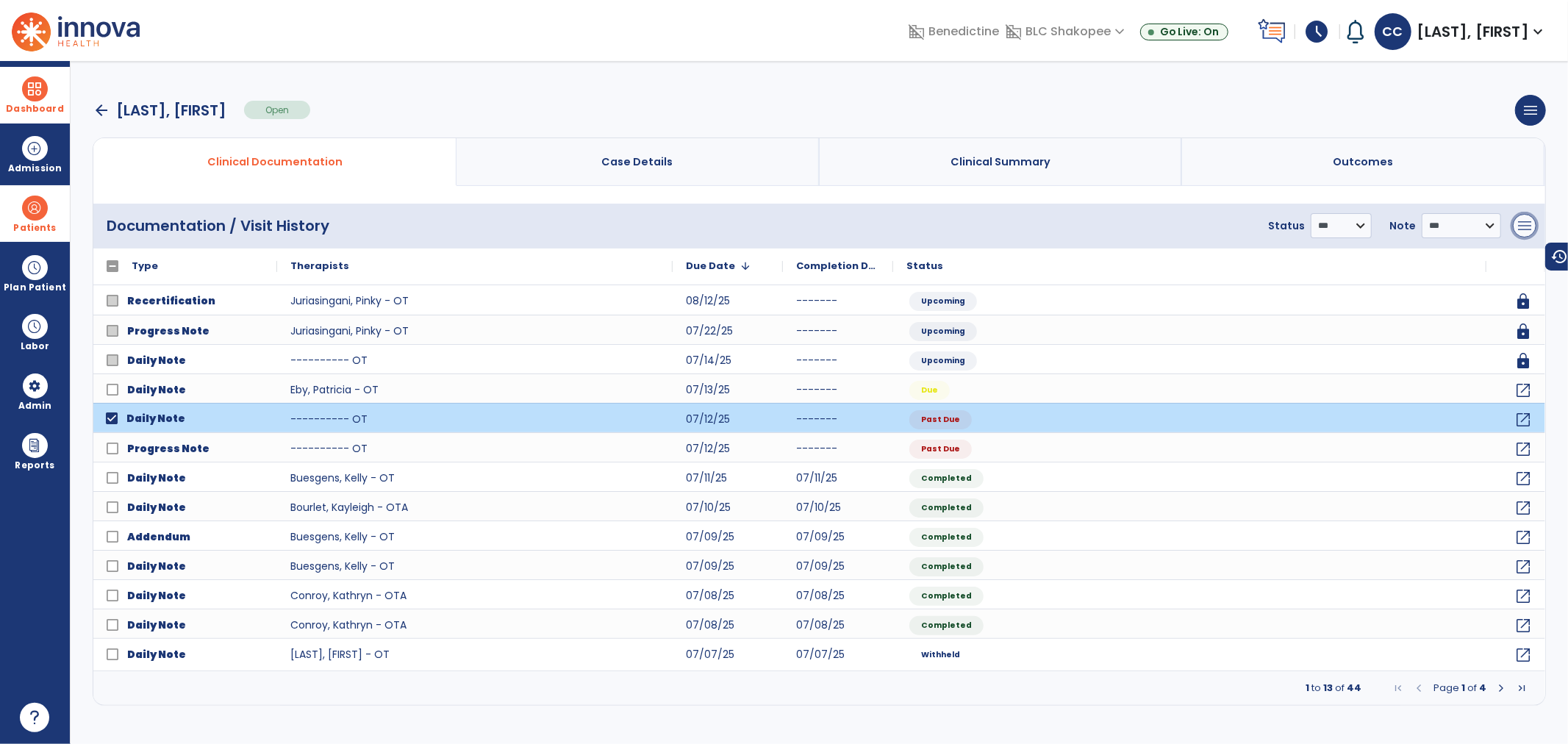click on "menu" at bounding box center (1525, 226) 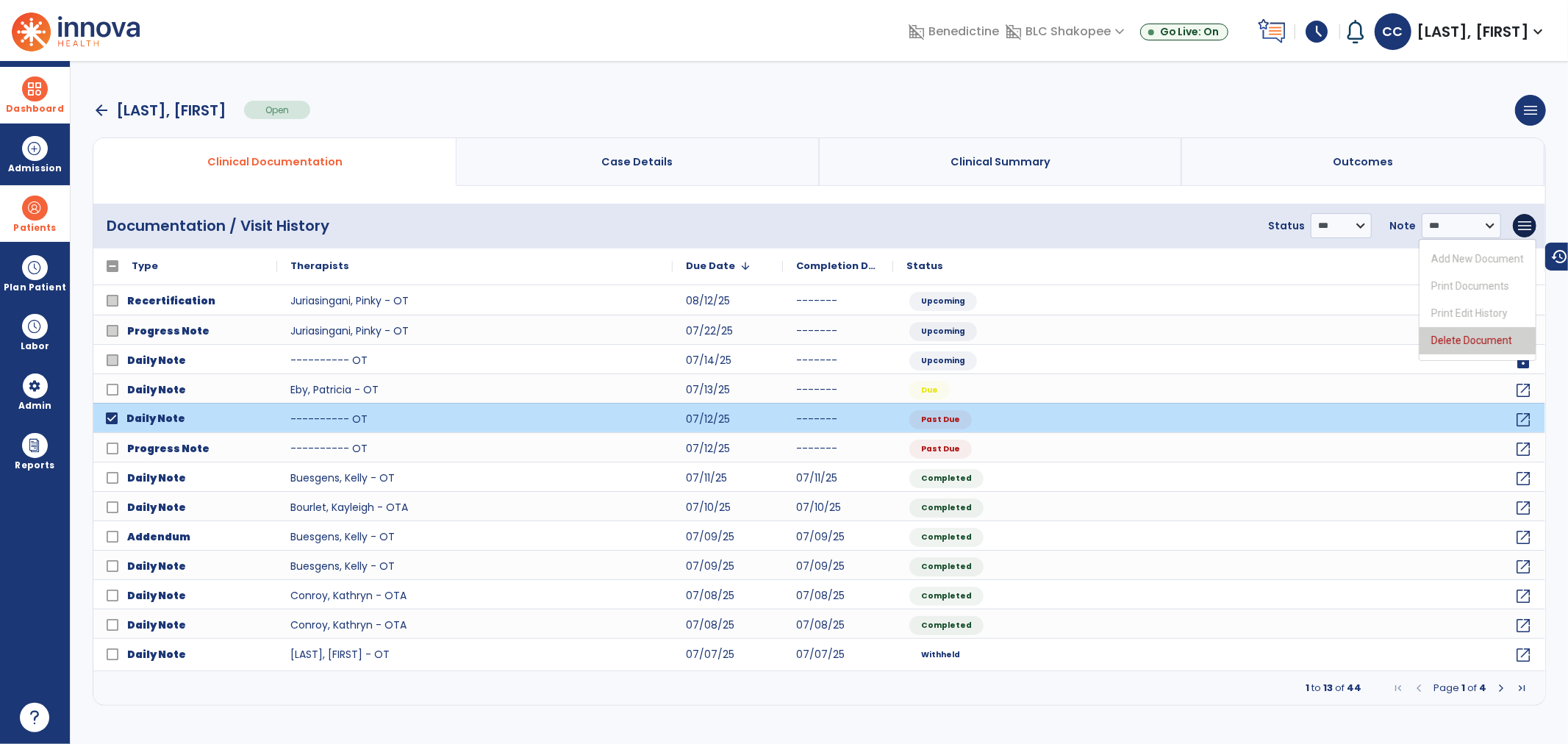 click on "Delete Document" at bounding box center (1478, 340) 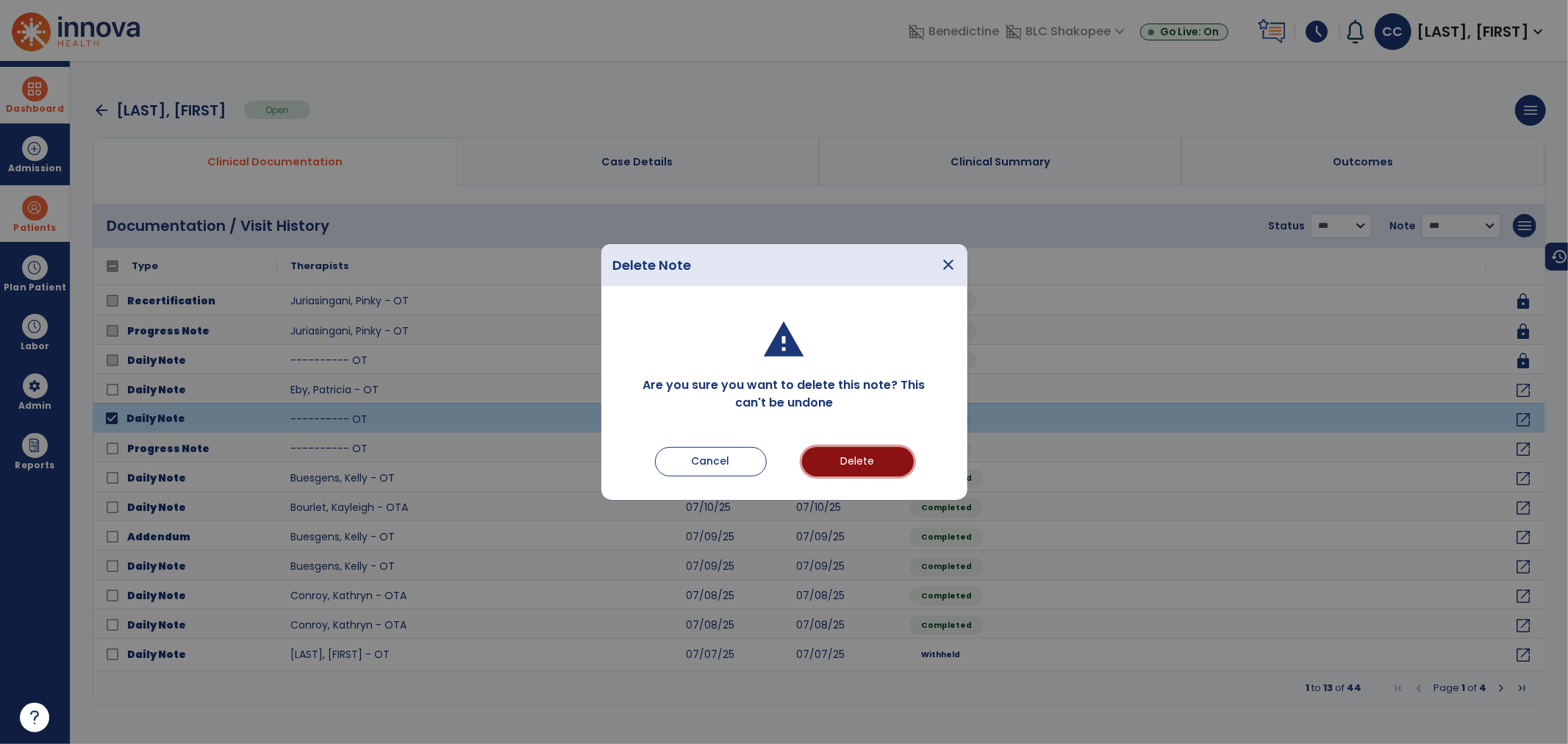 click on "Delete" at bounding box center (858, 462) 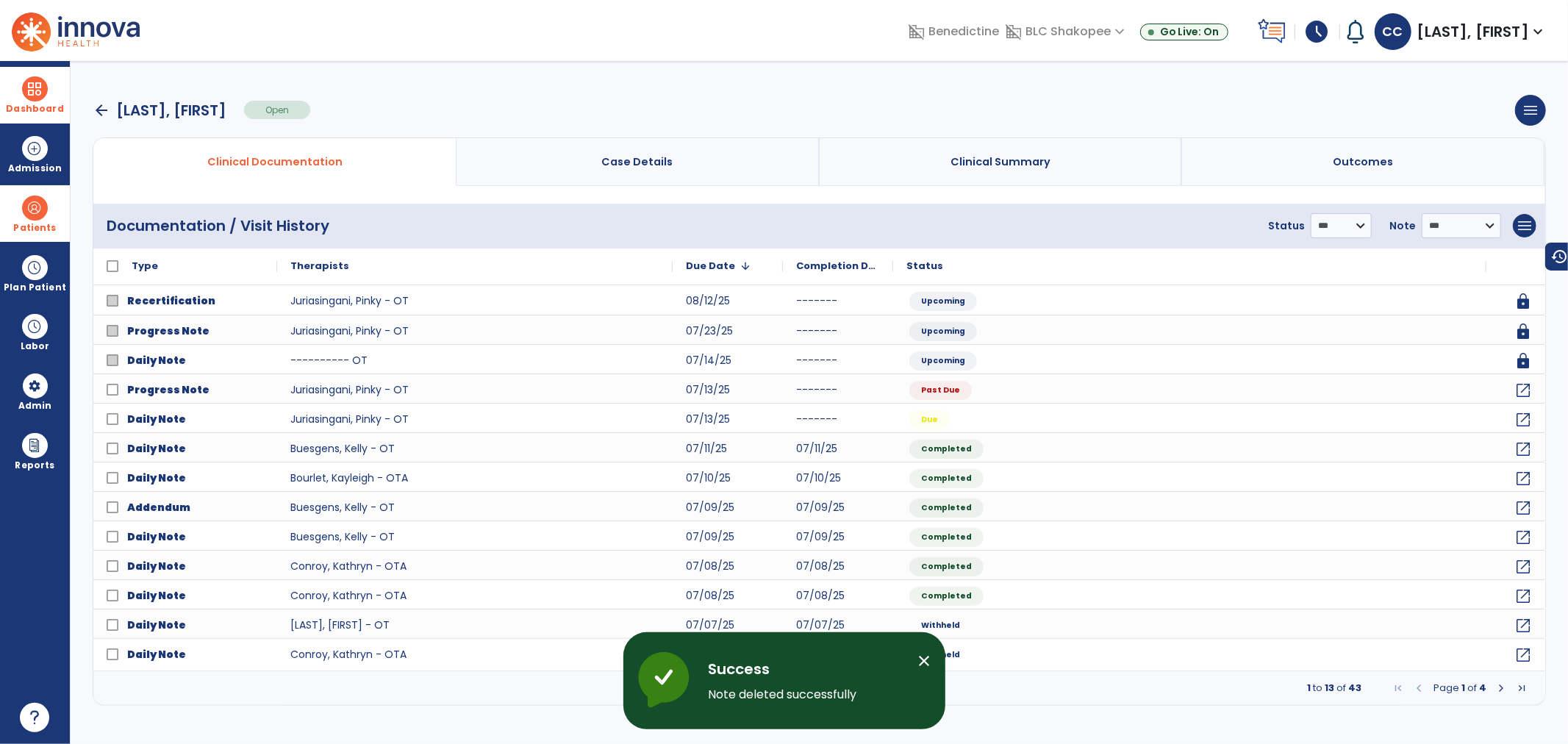 click on "Patients" at bounding box center [35, 213] 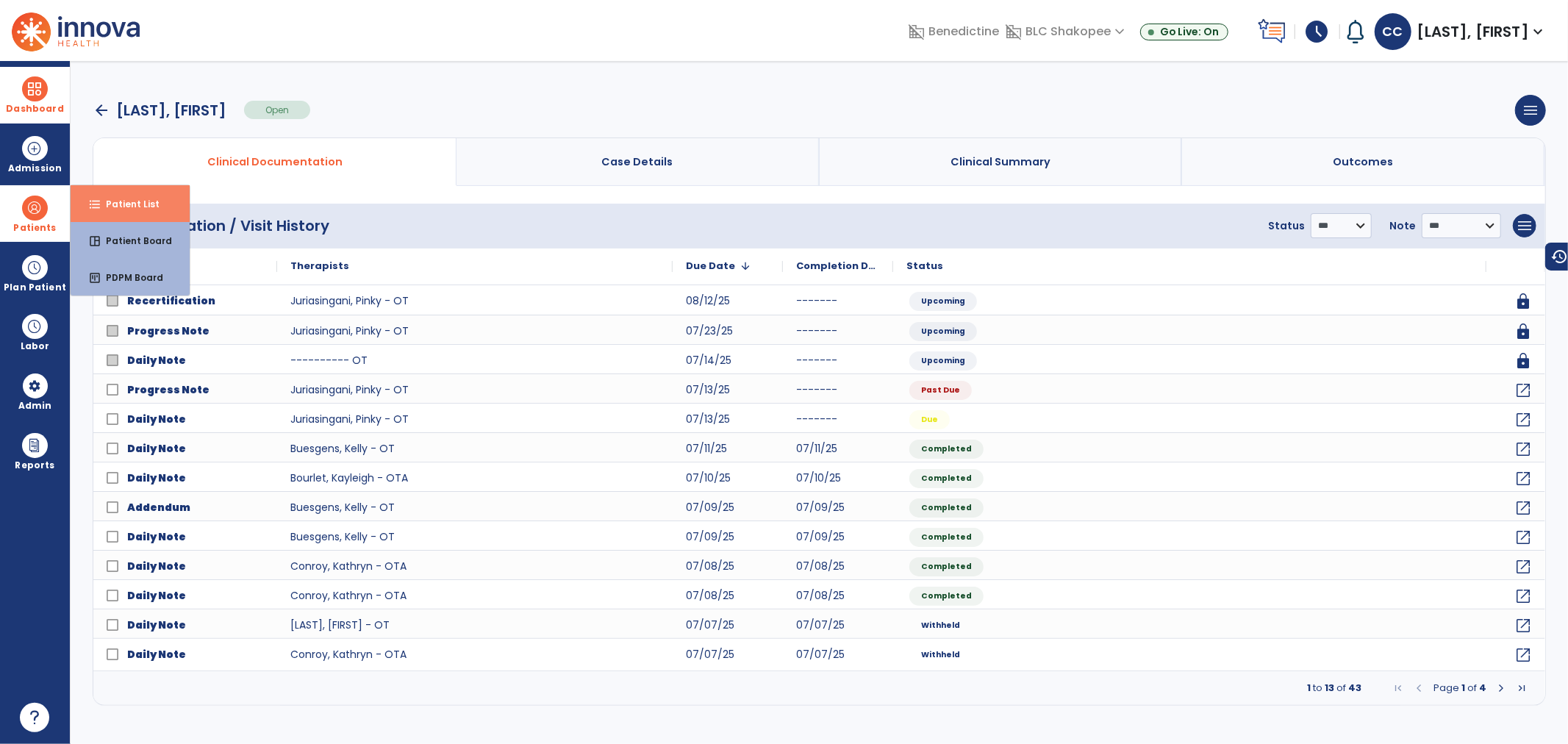 click on "format_list_bulleted  Patient List" at bounding box center (130, 204) 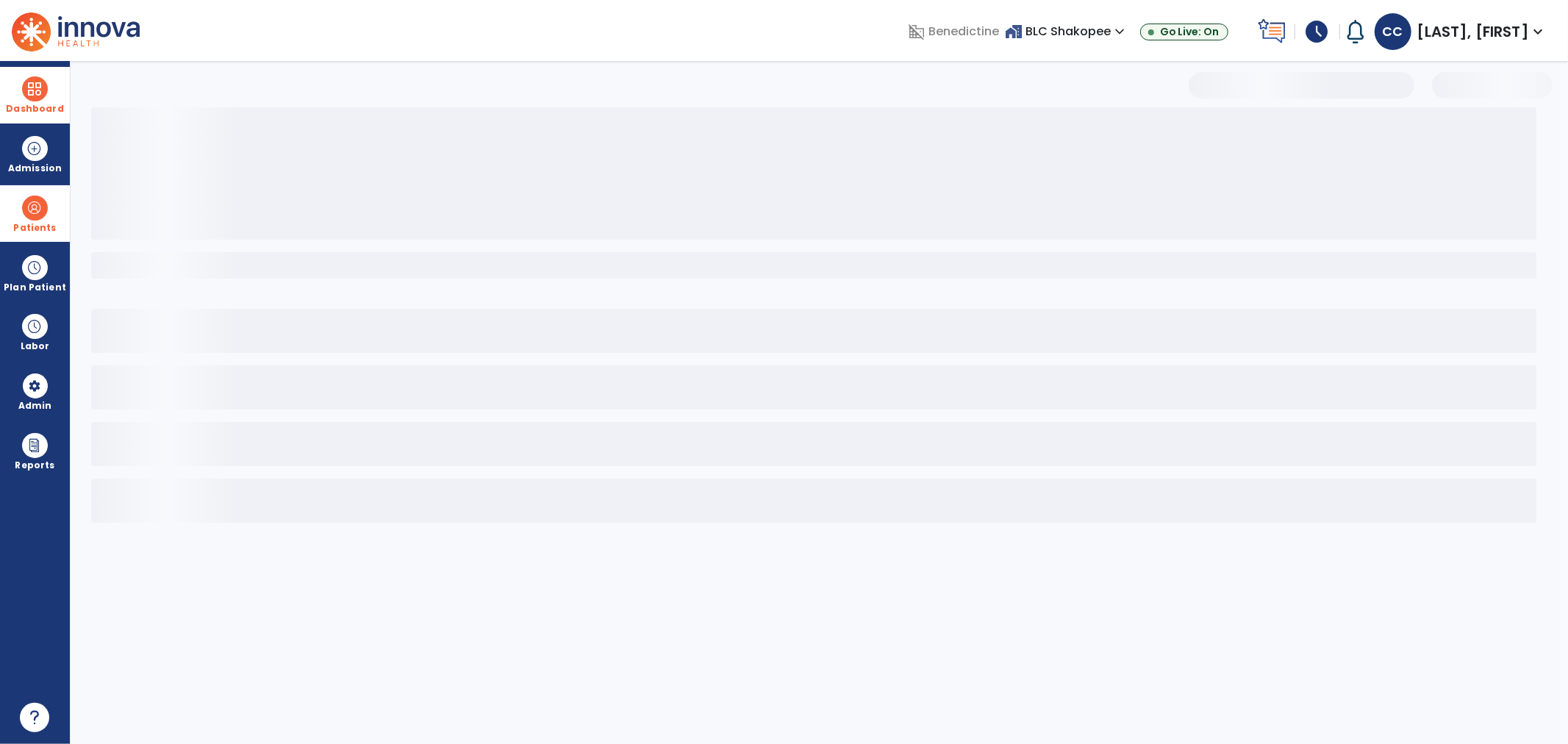 select on "***" 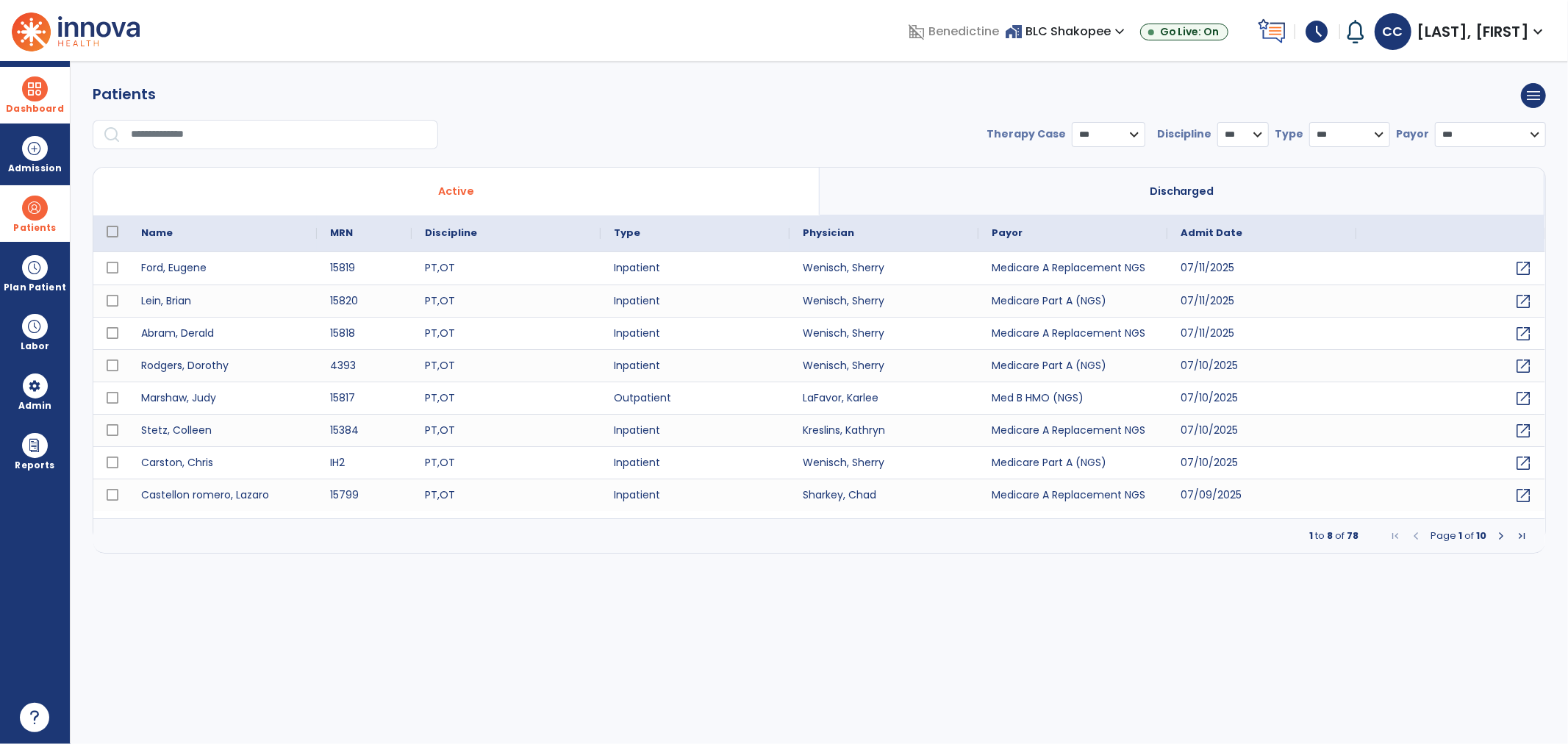 click at bounding box center [279, 135] 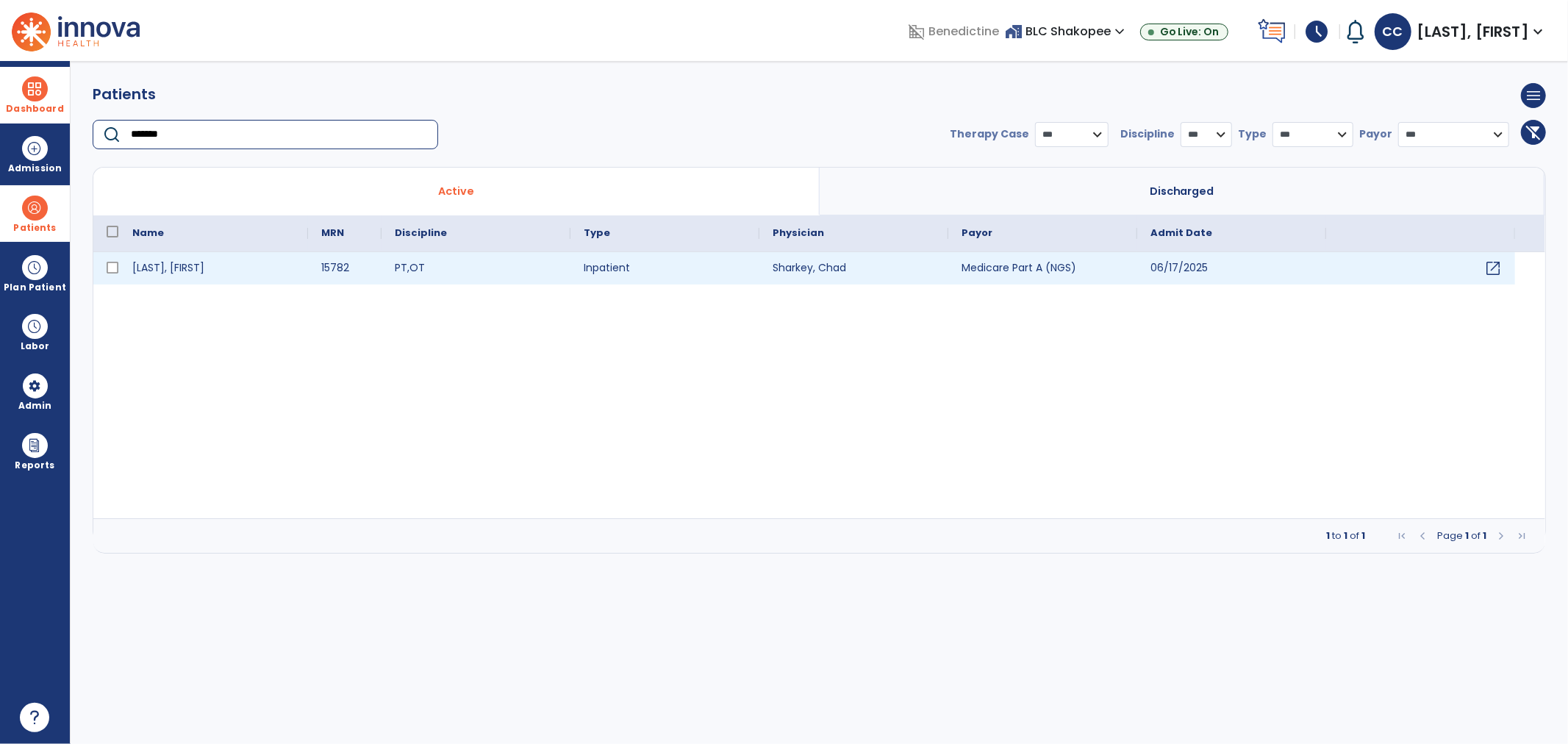 type on "*******" 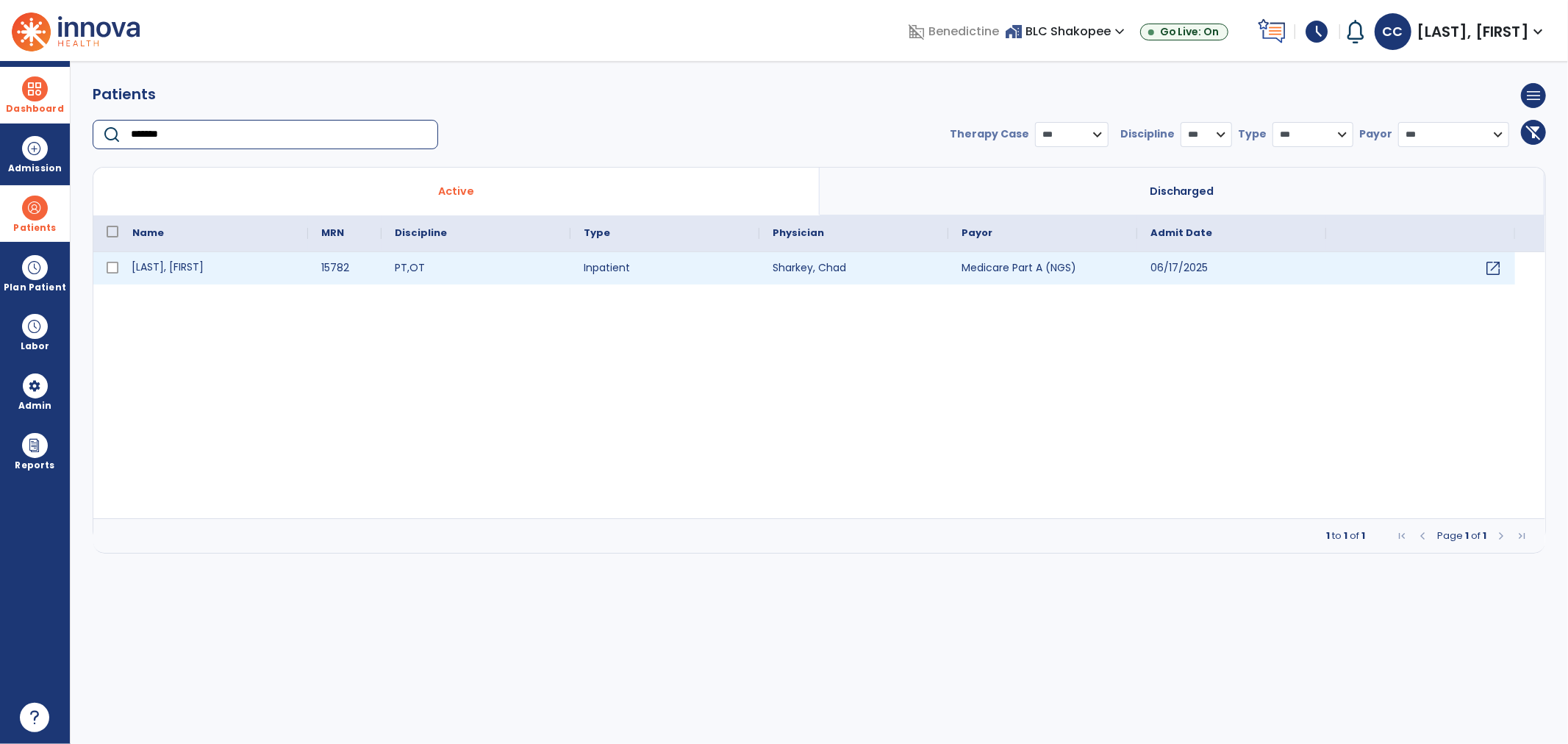 click on "Bruns, Wayne" at bounding box center (213, 268) 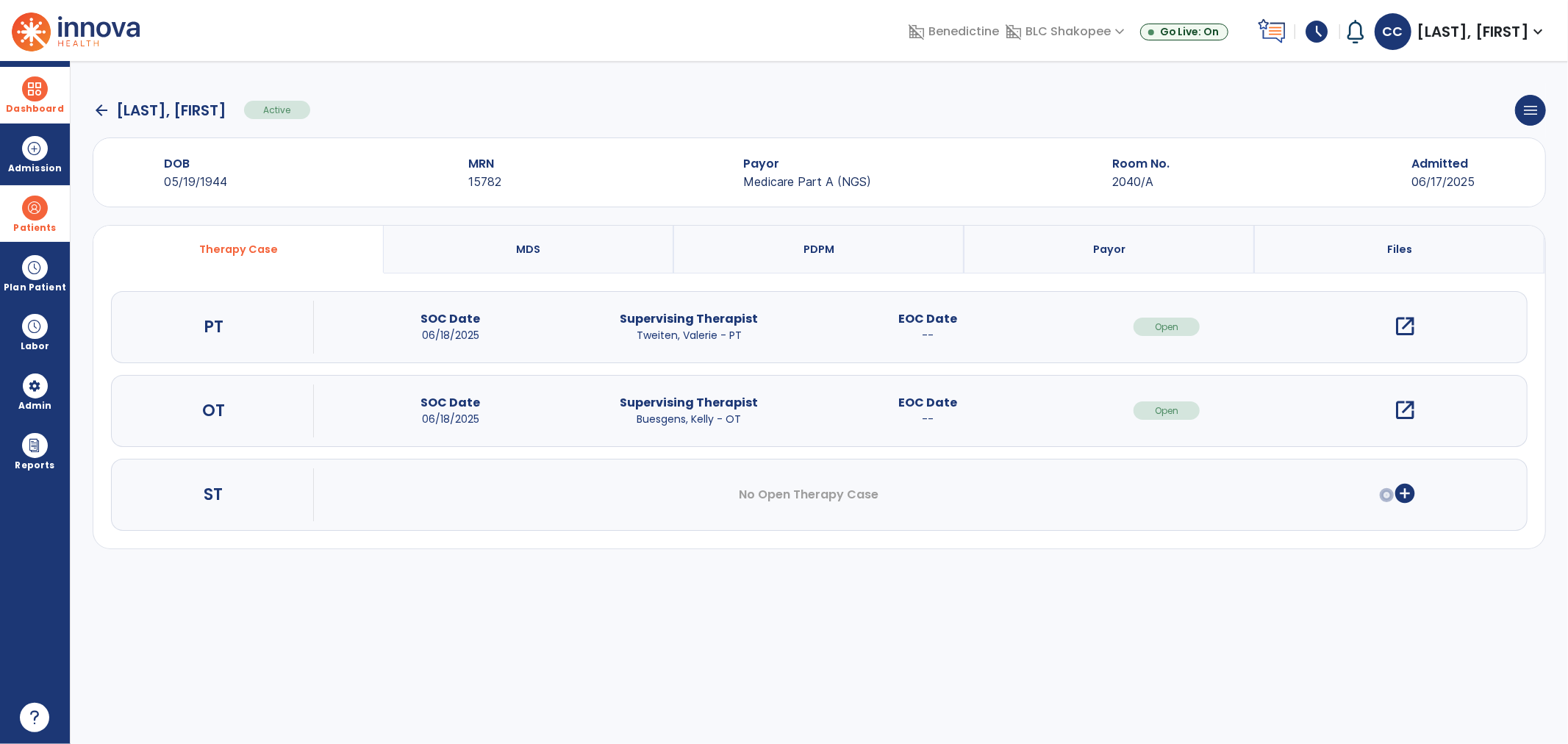 click on "open_in_new" at bounding box center [1406, 410] 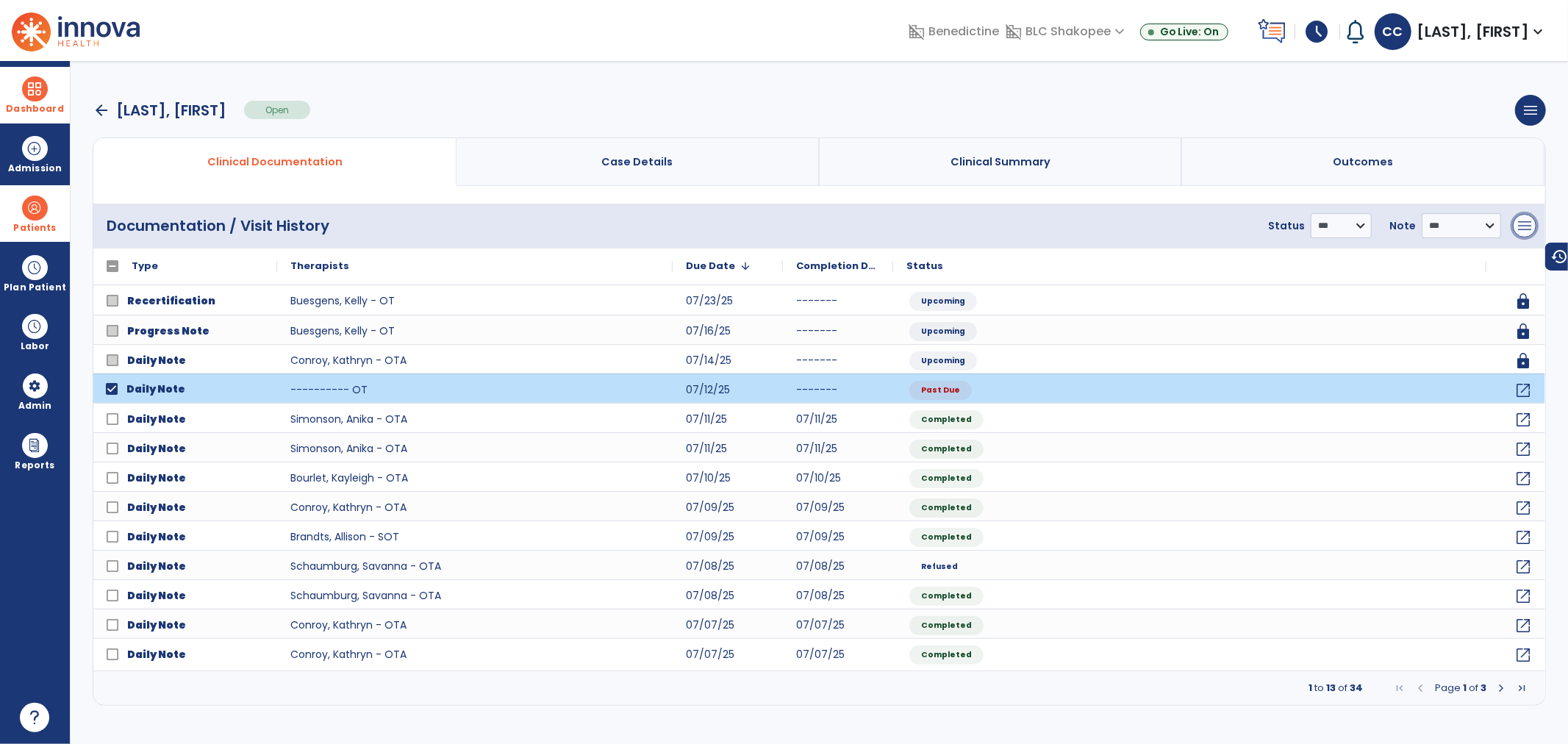 click on "menu" at bounding box center [1525, 226] 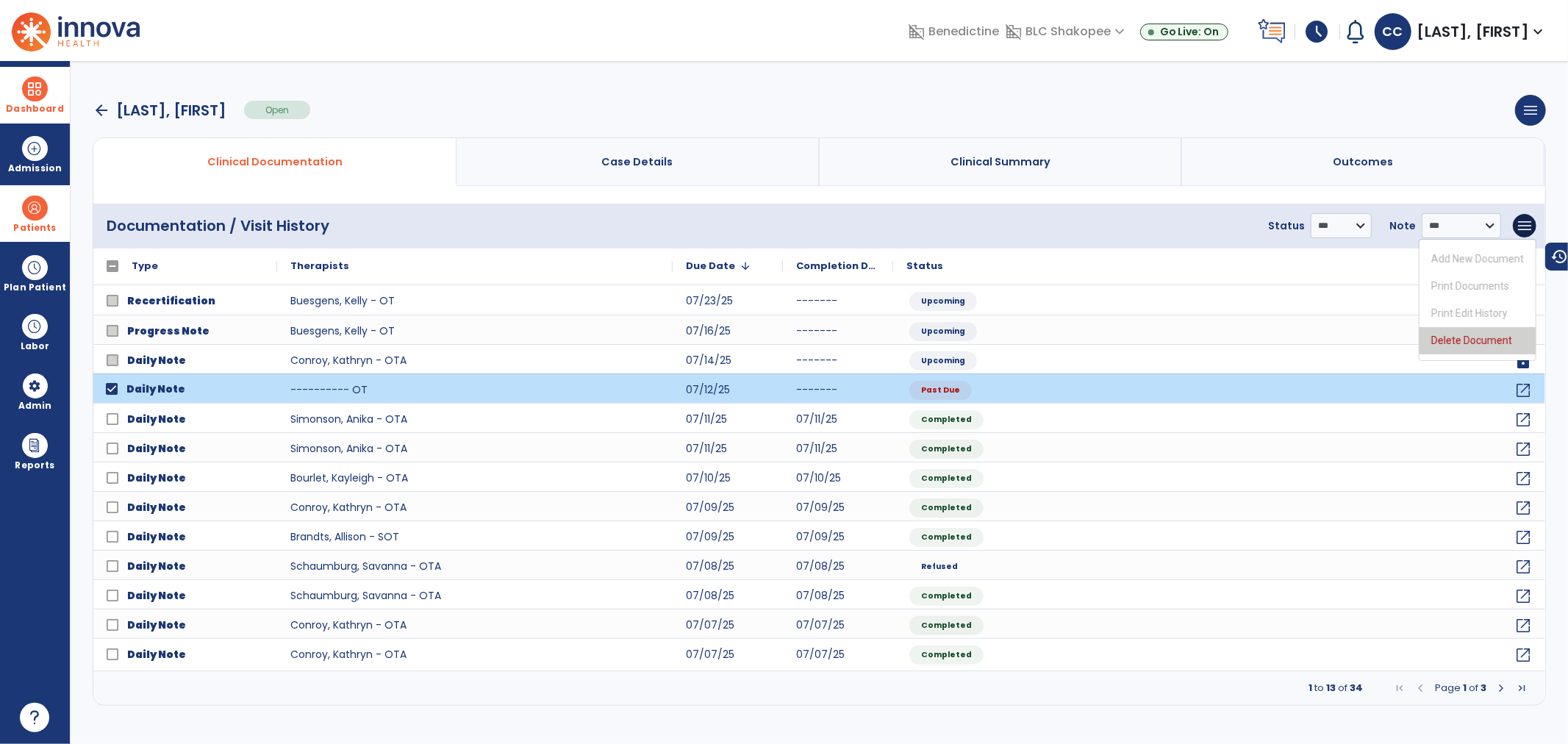 click on "Delete Document" at bounding box center (1478, 340) 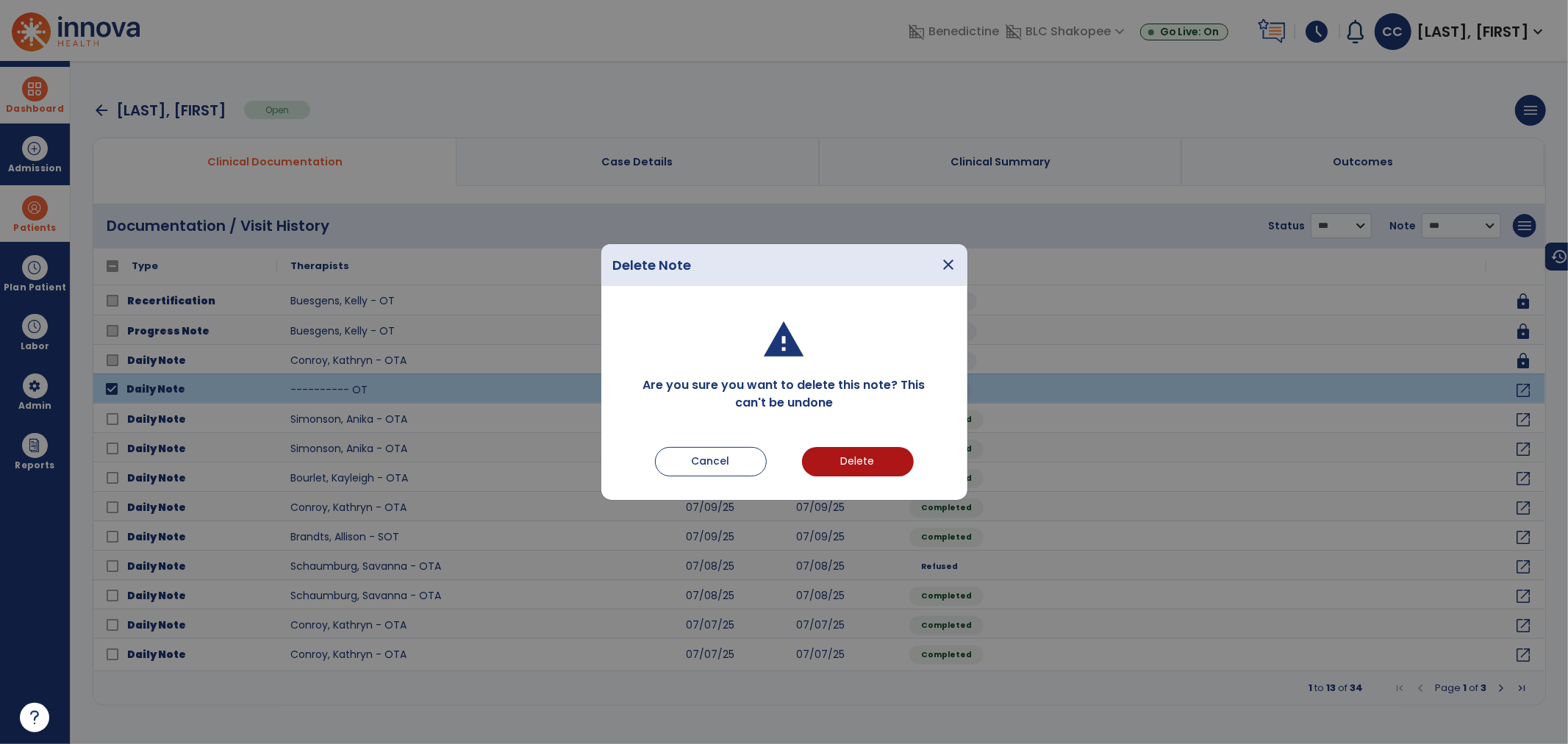click at bounding box center (784, 372) 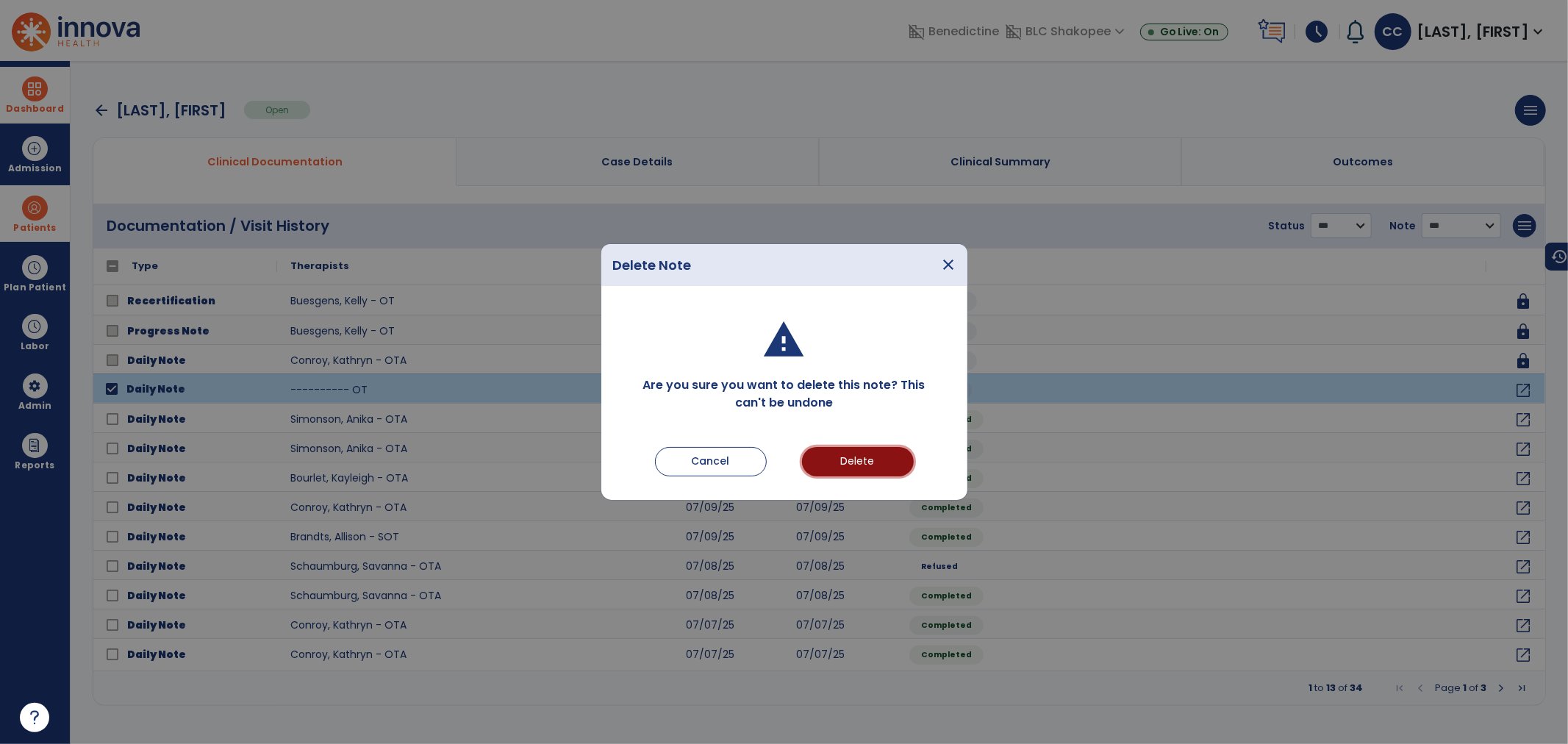 click on "Delete" at bounding box center (858, 462) 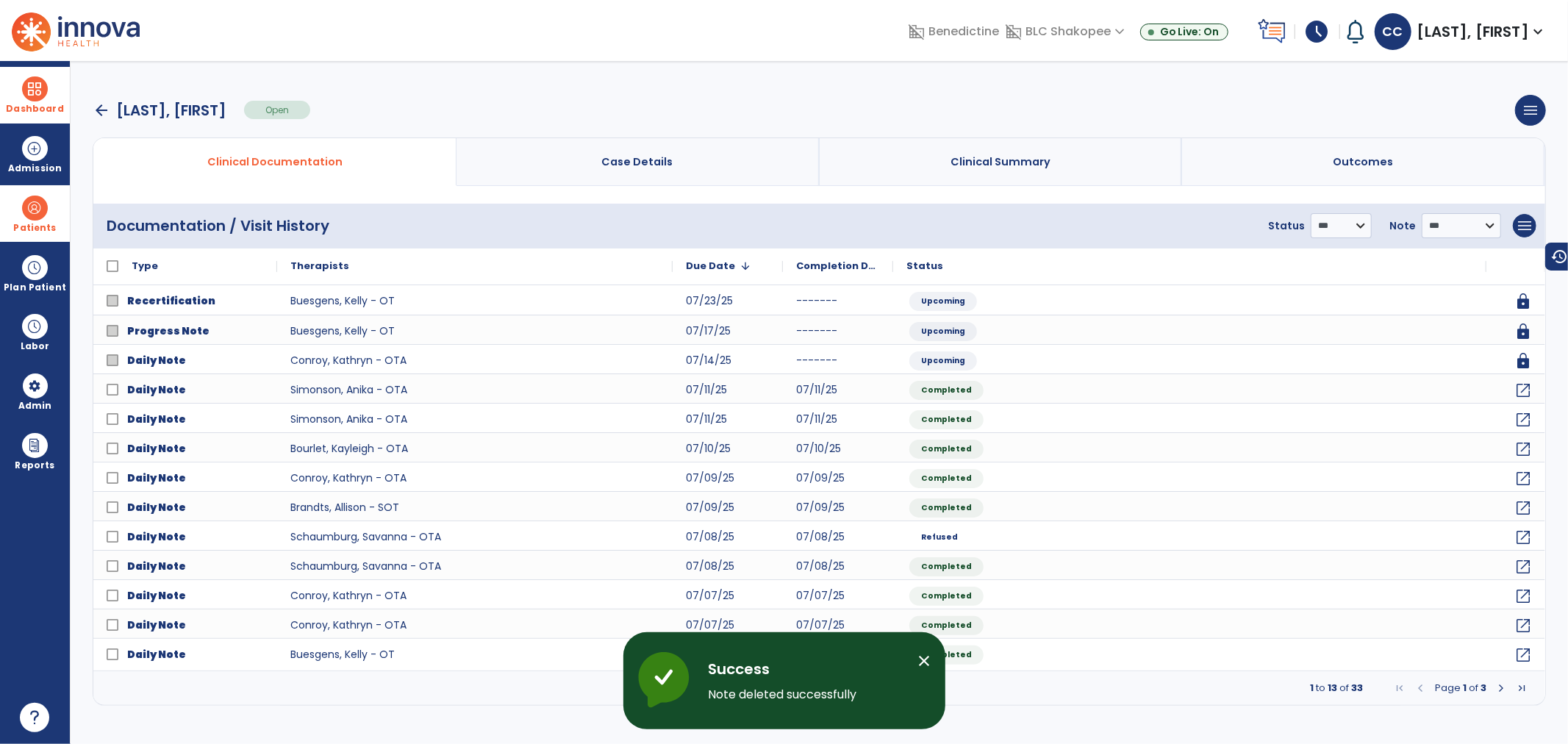 click on "Patients" at bounding box center (35, 228) 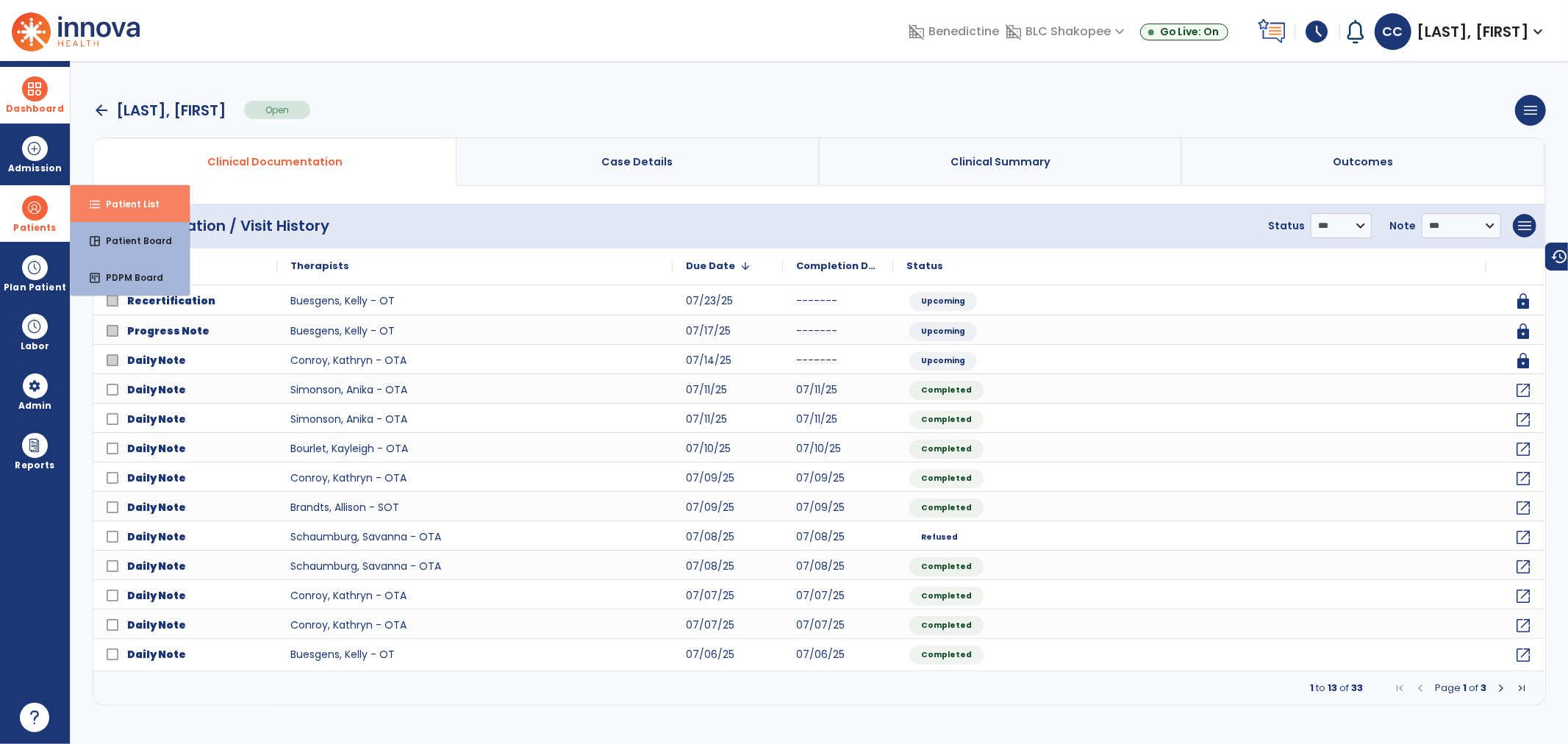 click on "format_list_bulleted  Patient List" at bounding box center (130, 204) 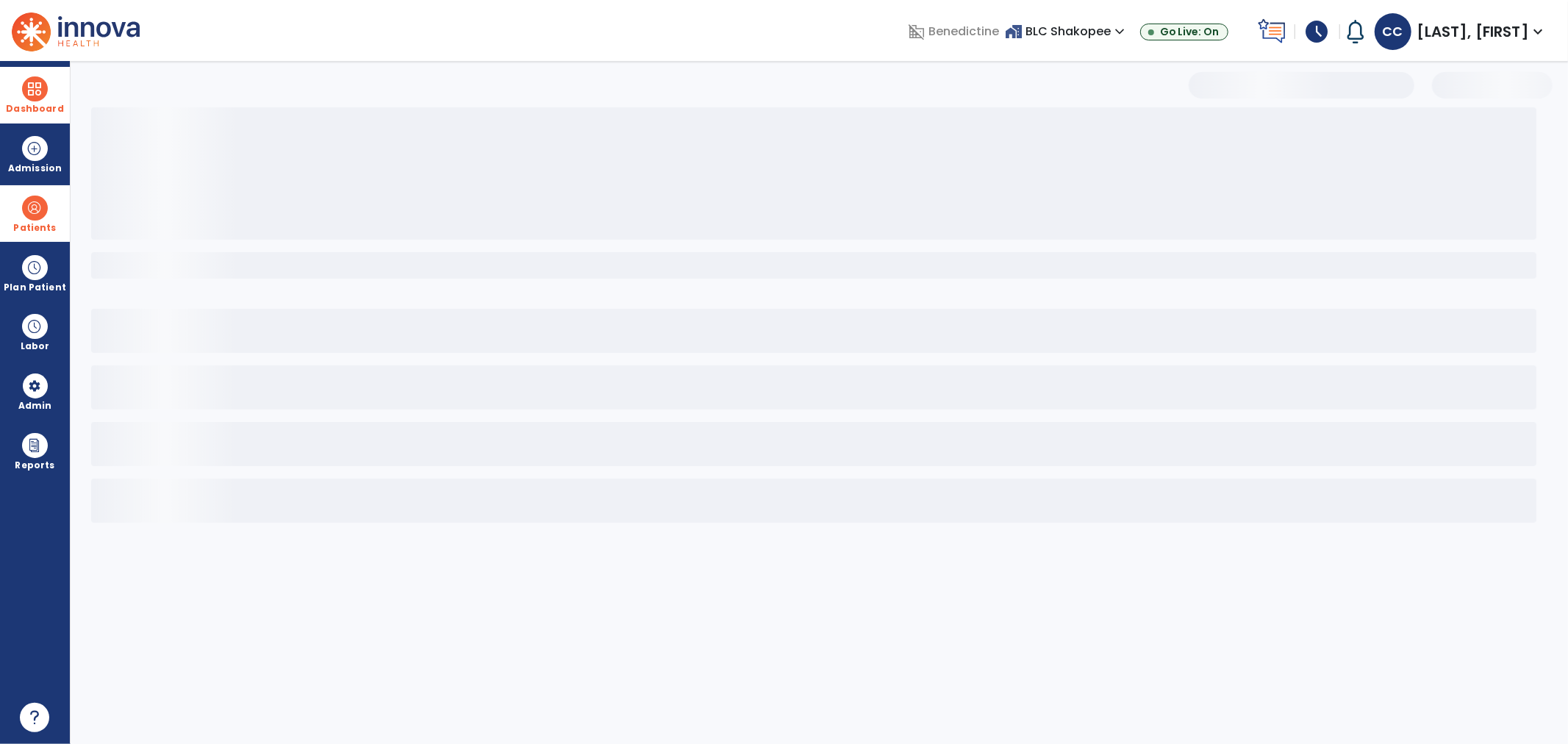 select on "***" 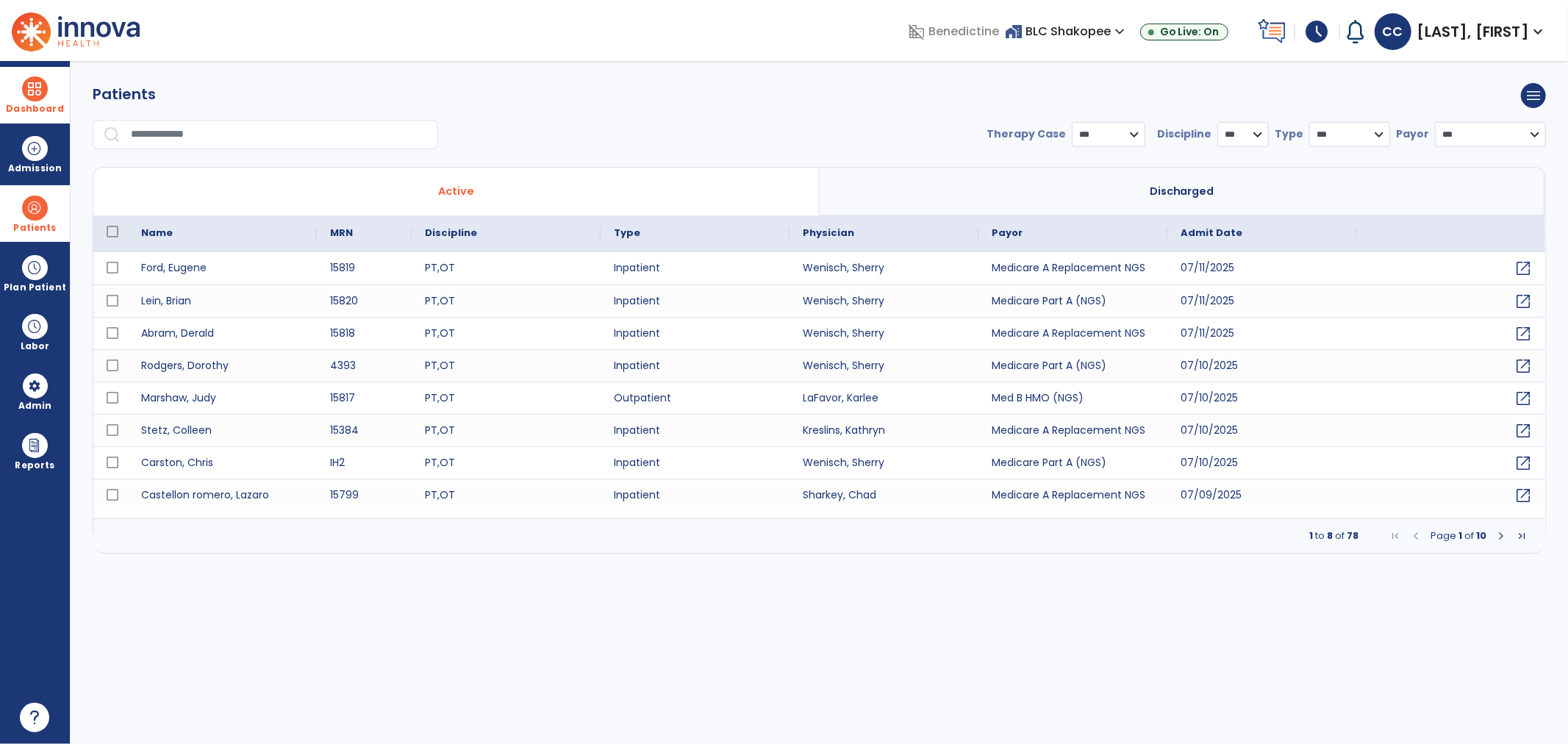 click at bounding box center (279, 135) 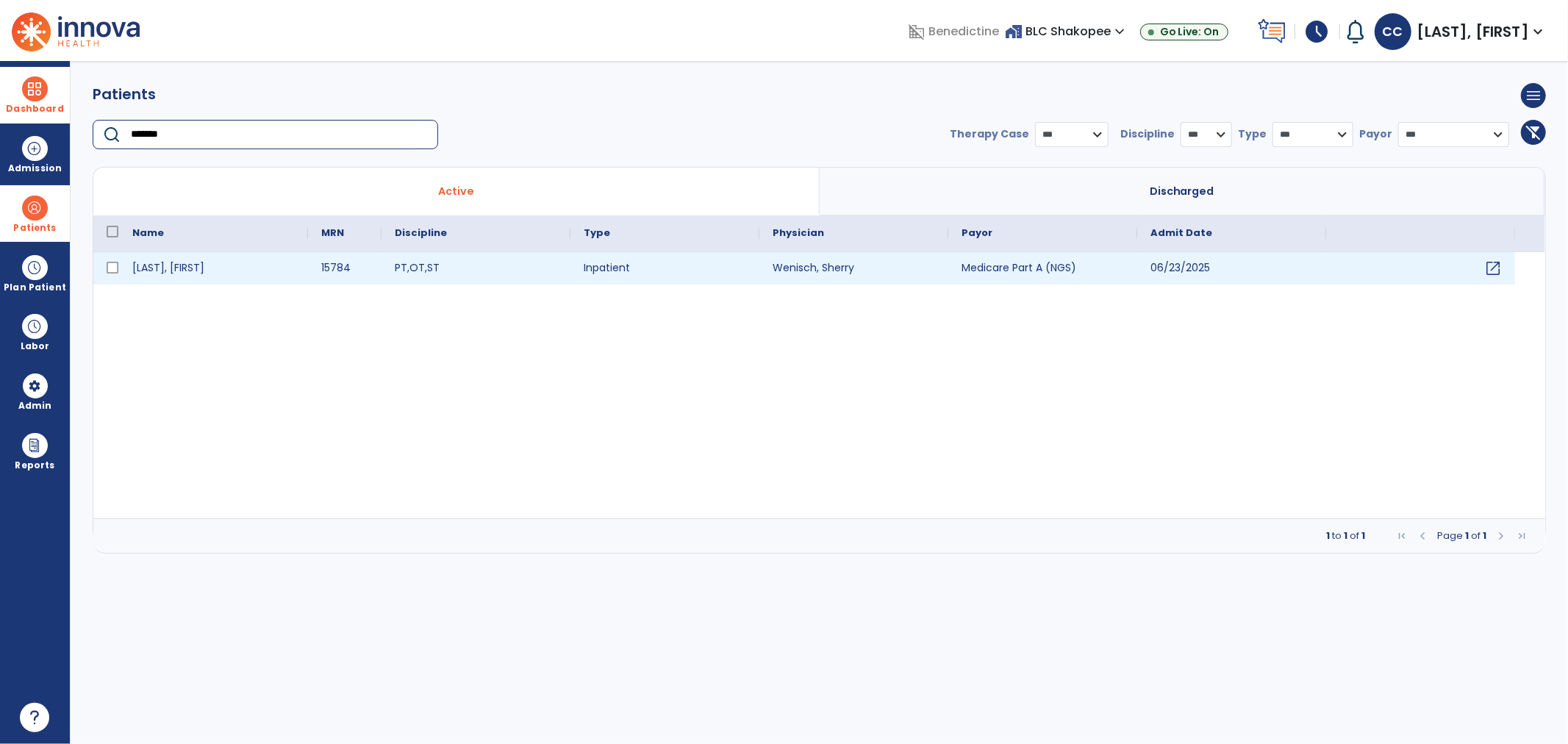 type on "*******" 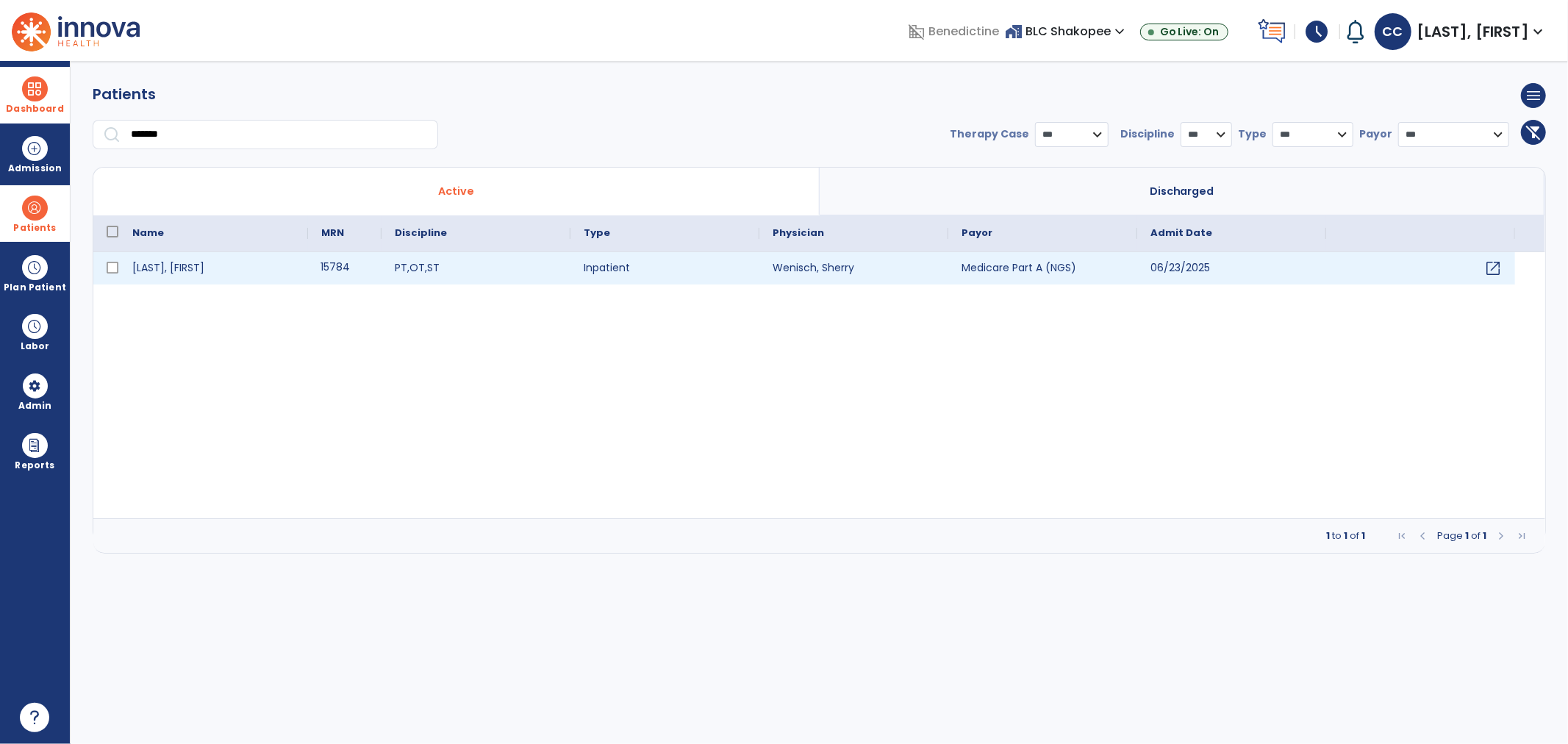 click on "15784" at bounding box center (345, 268) 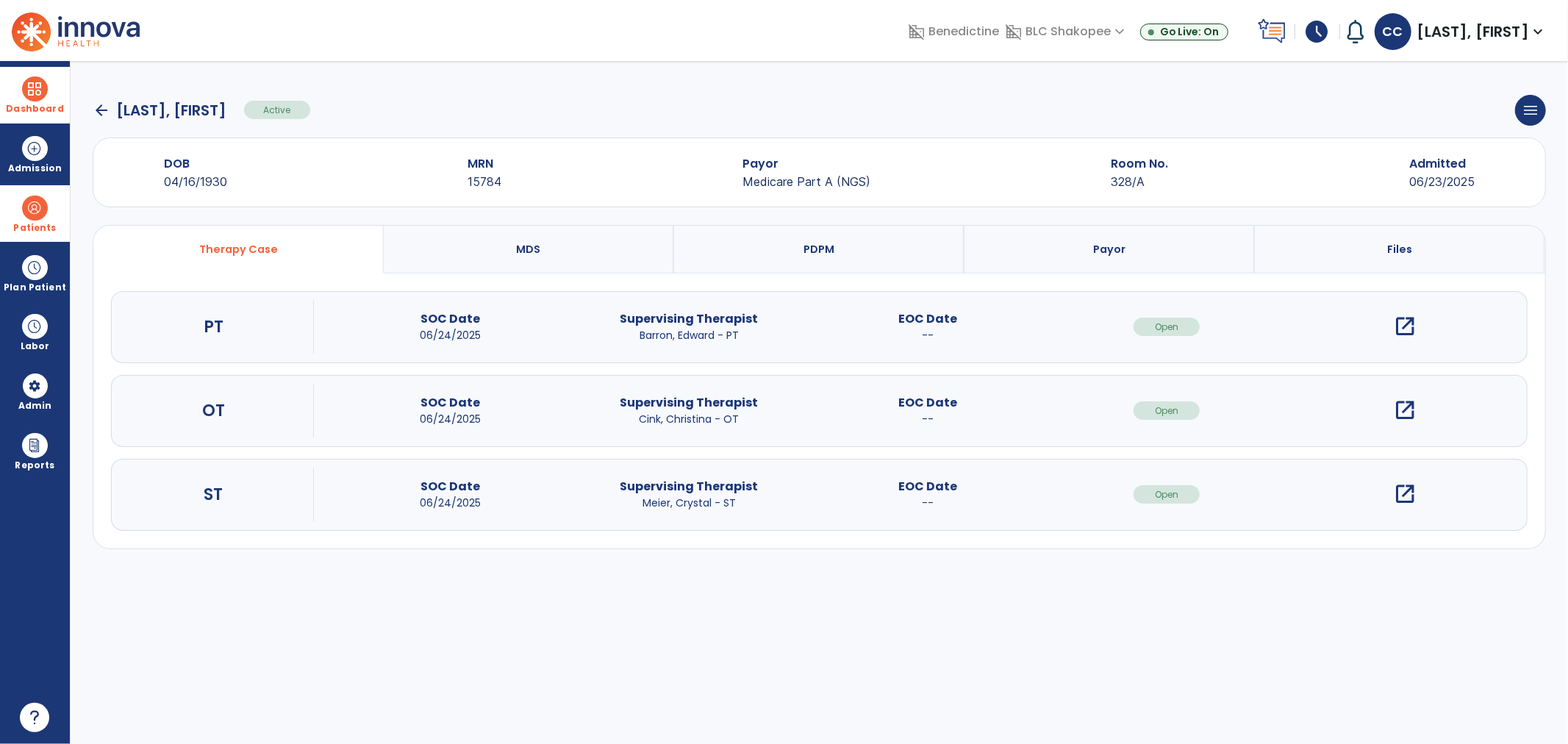 click on "open_in_new" at bounding box center (1406, 410) 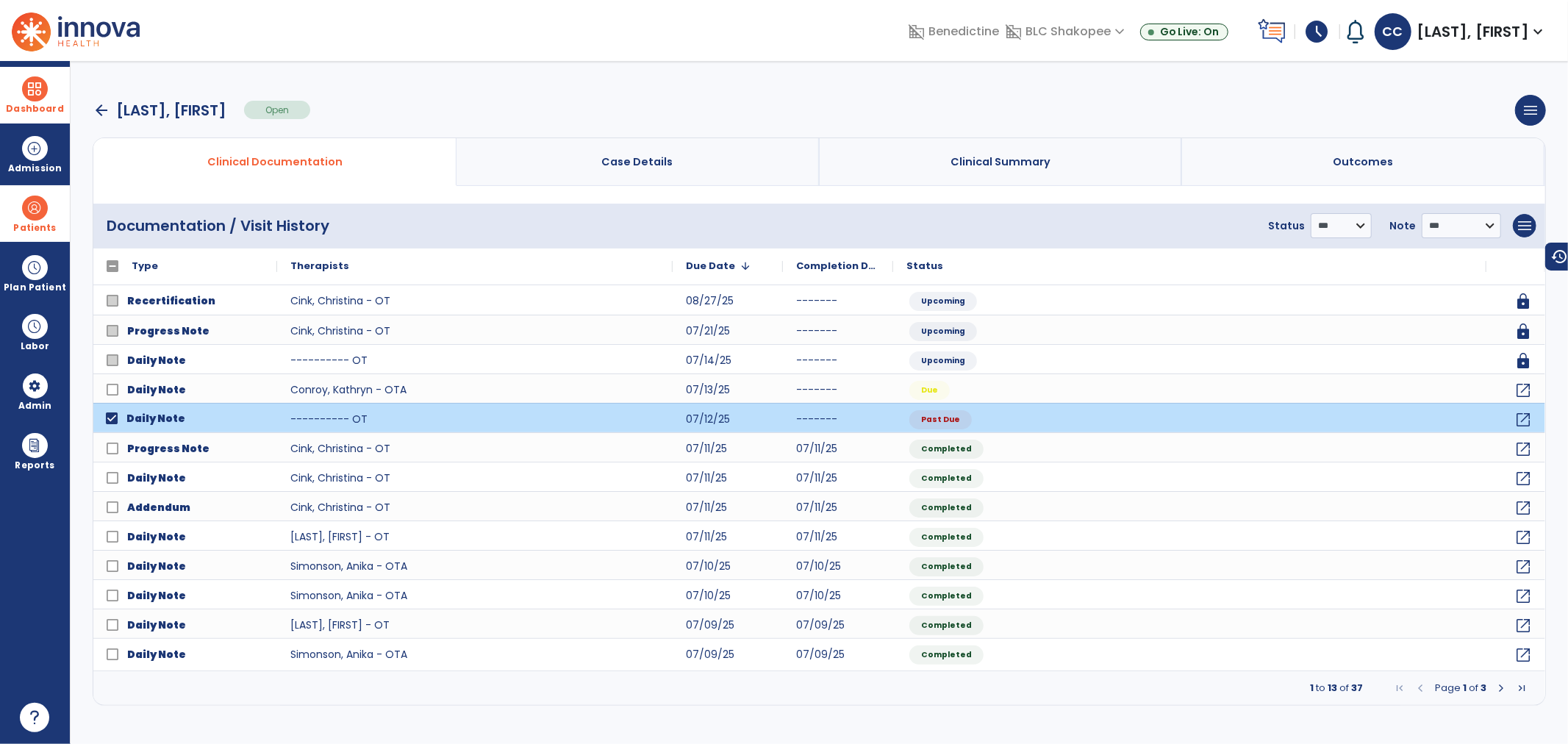 click on "**********" at bounding box center (819, 226) 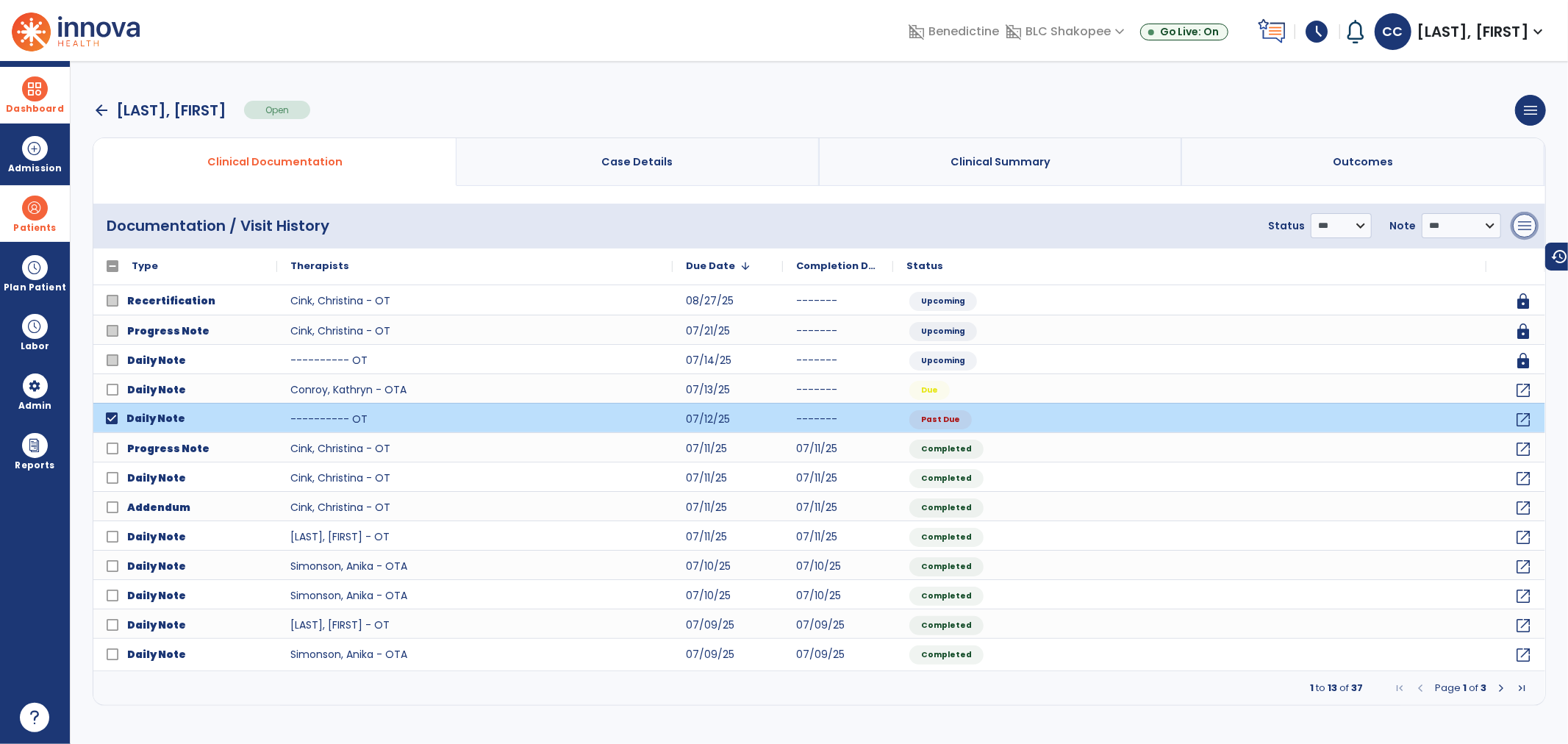 click on "menu" at bounding box center (1525, 226) 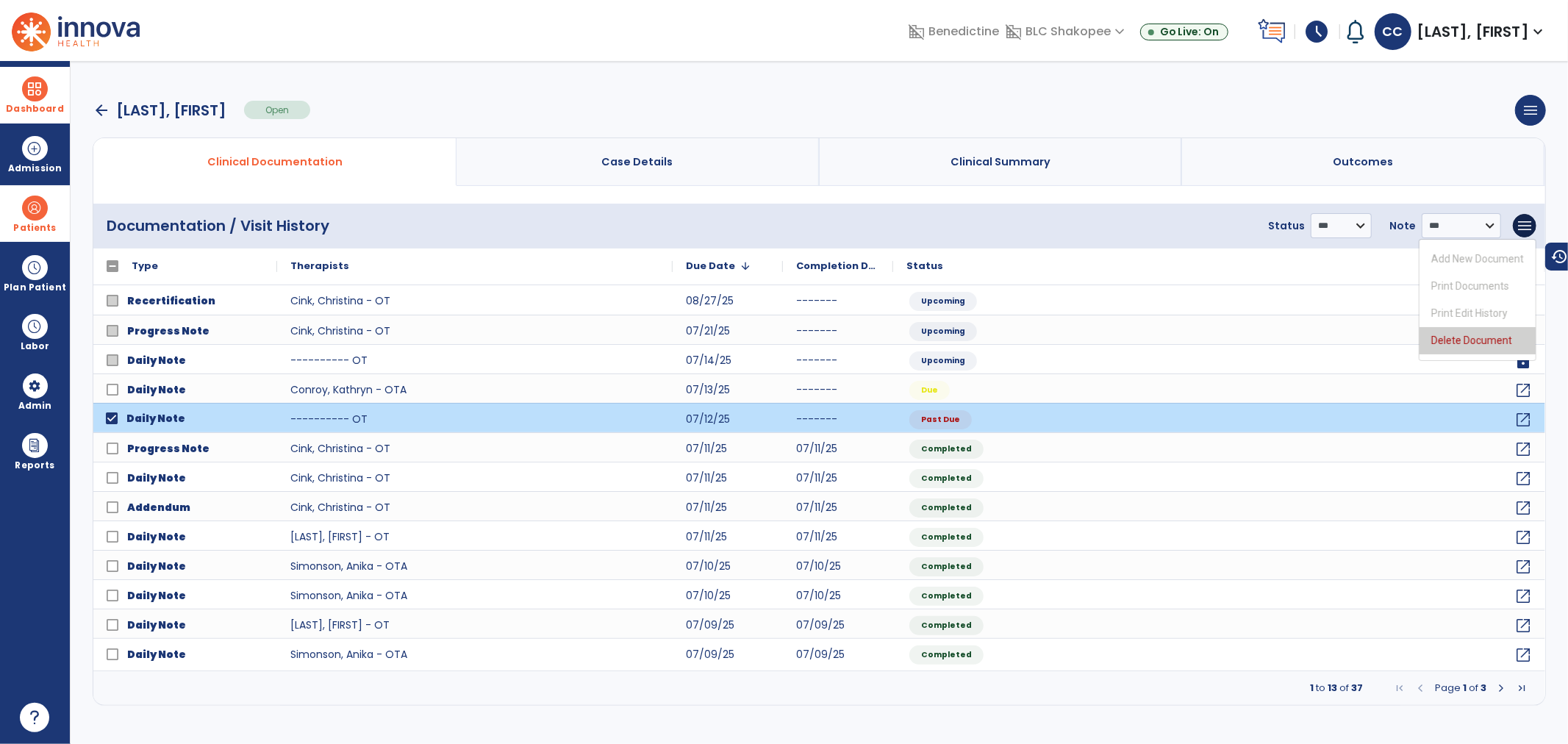 click on "Delete Document" at bounding box center [1478, 340] 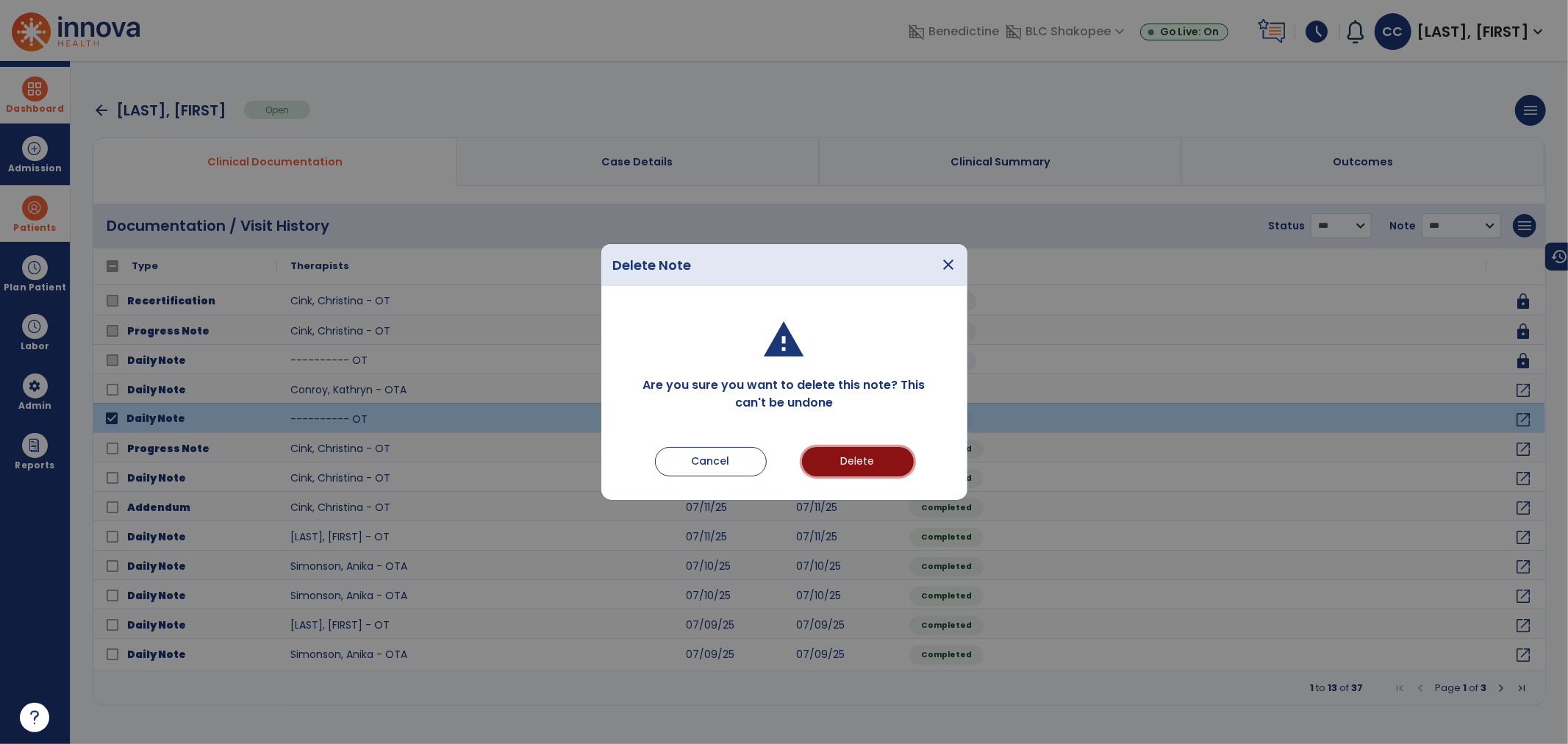 click on "Delete" at bounding box center (858, 462) 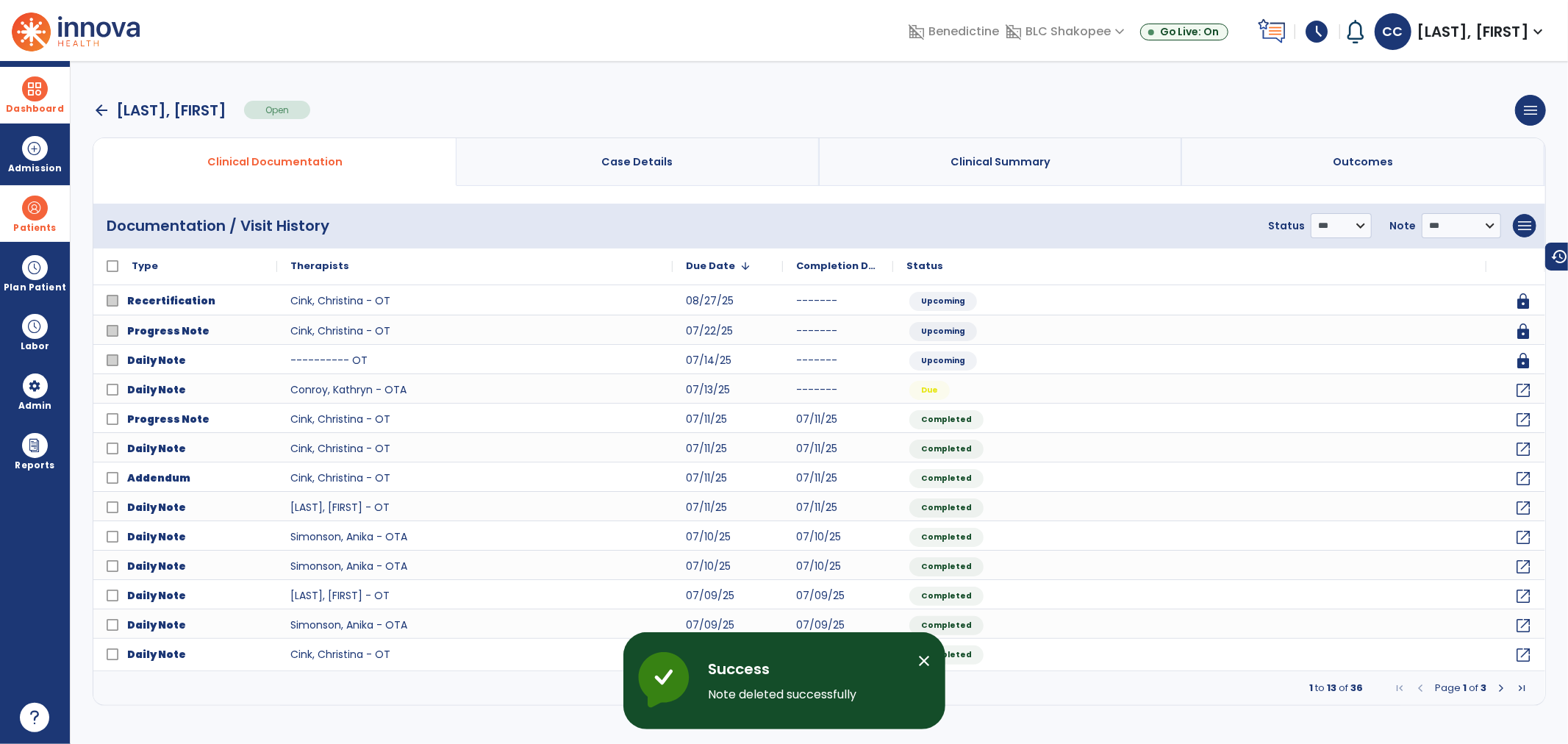 click at bounding box center (35, 208) 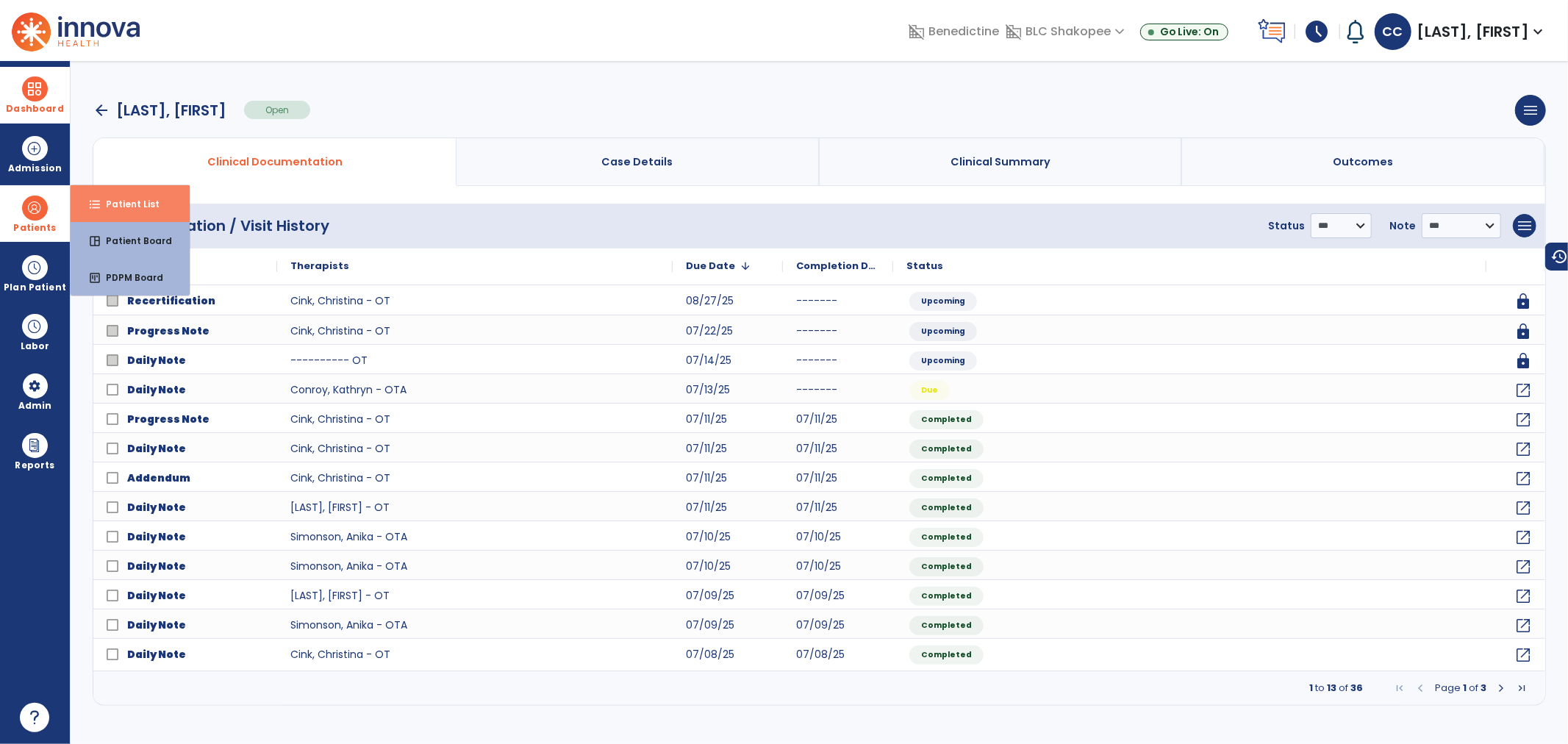 click on "format_list_bulleted  Patient List" at bounding box center [130, 204] 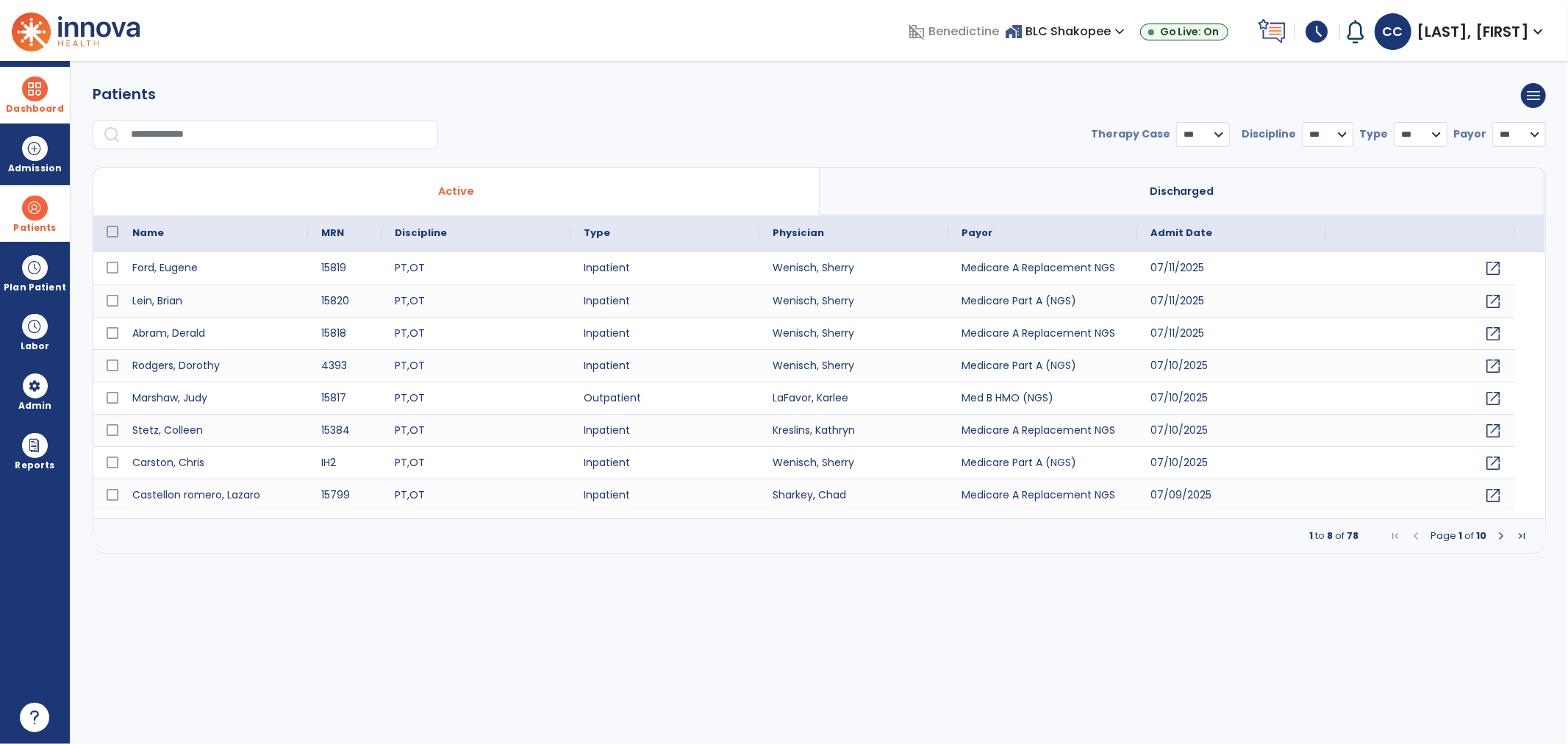 select on "***" 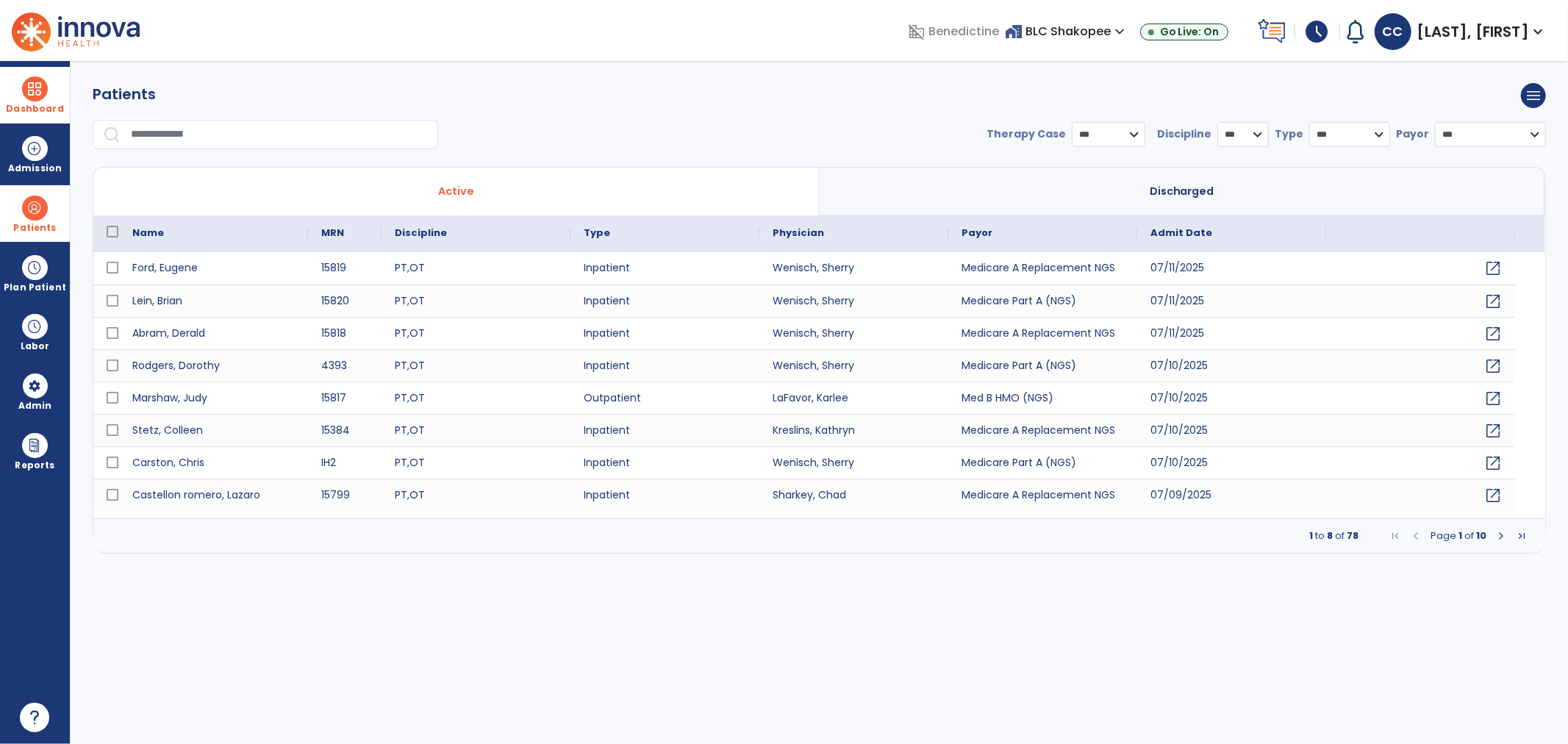 click at bounding box center [279, 135] 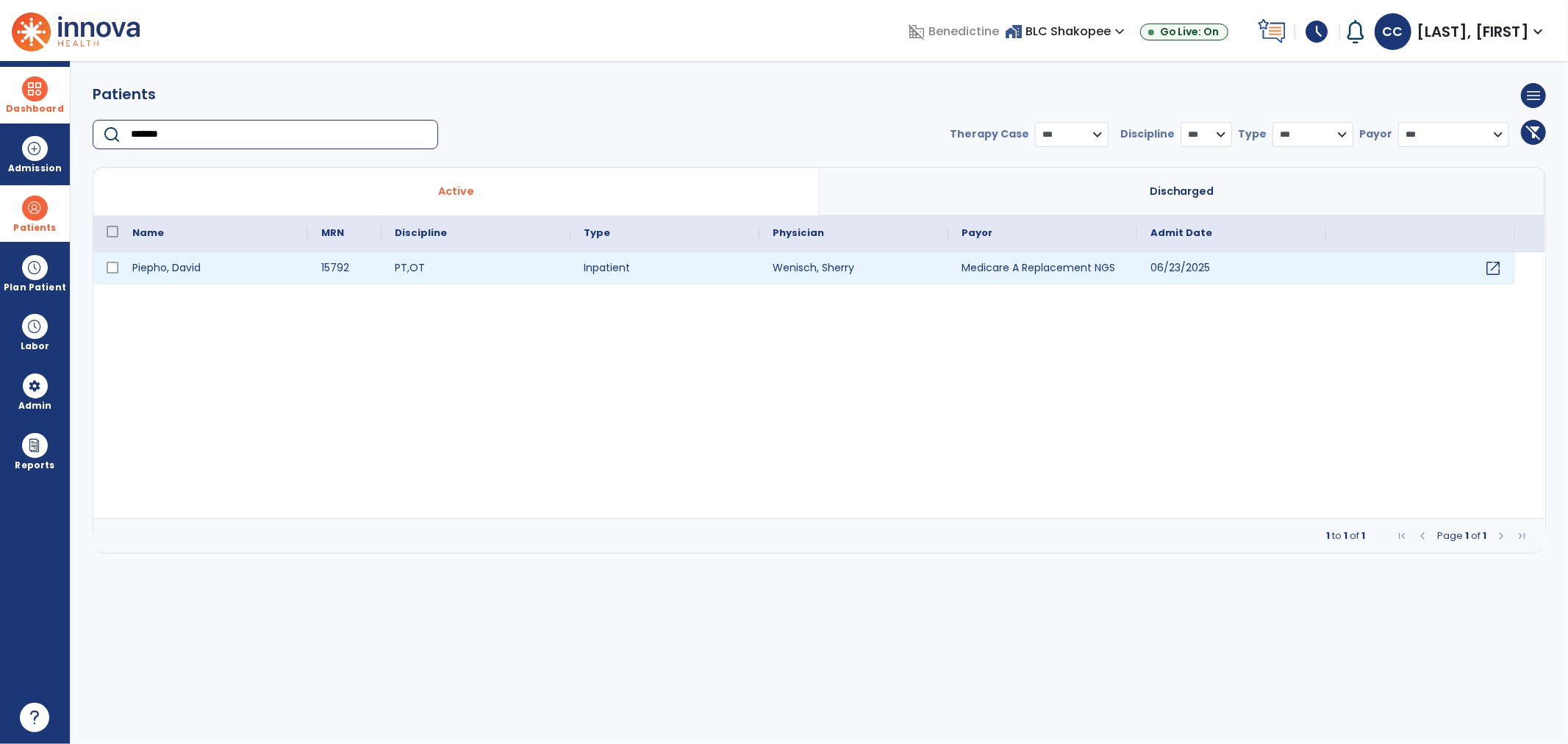 type on "*******" 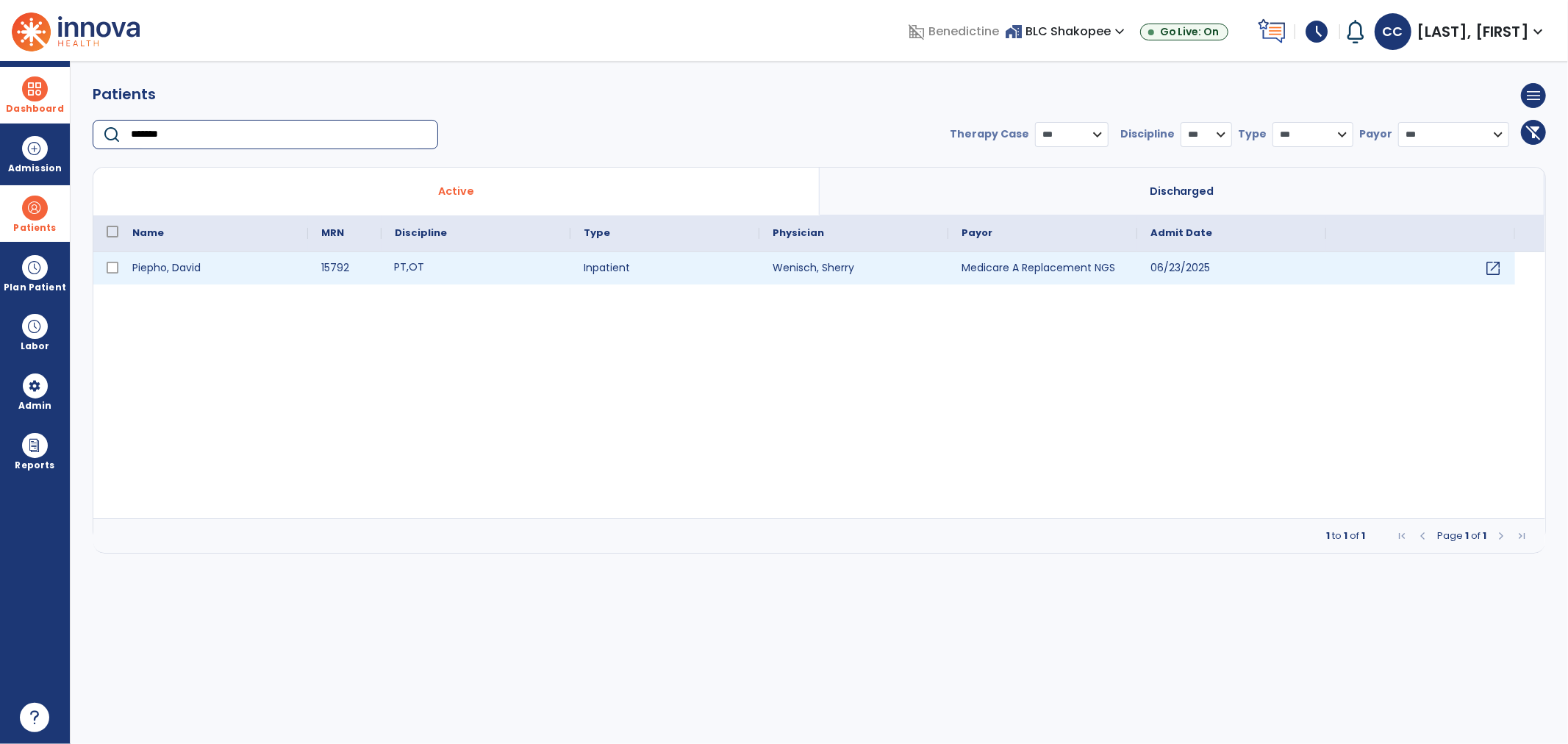 click on "PT , OT" at bounding box center (476, 268) 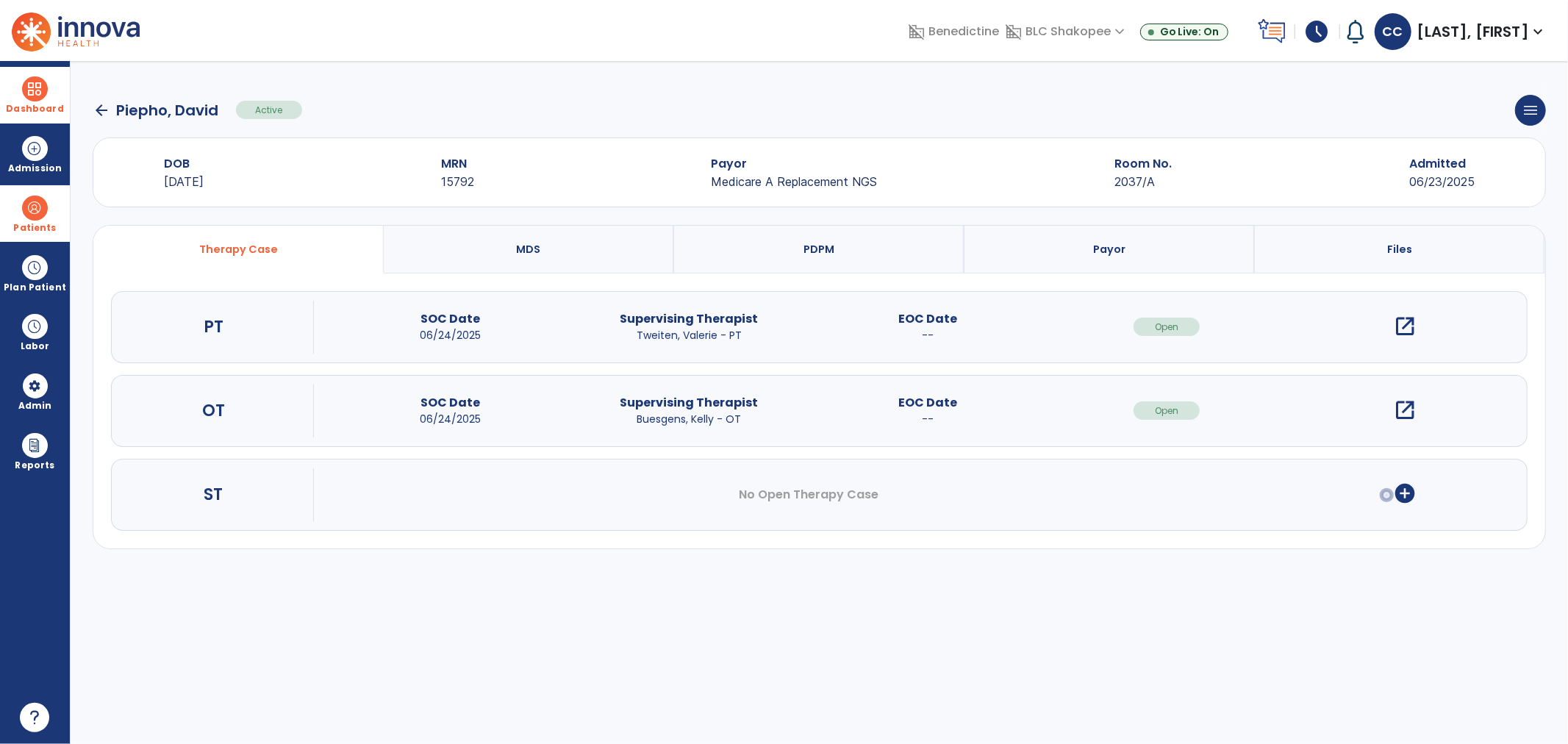 click on "open_in_new" at bounding box center [1406, 410] 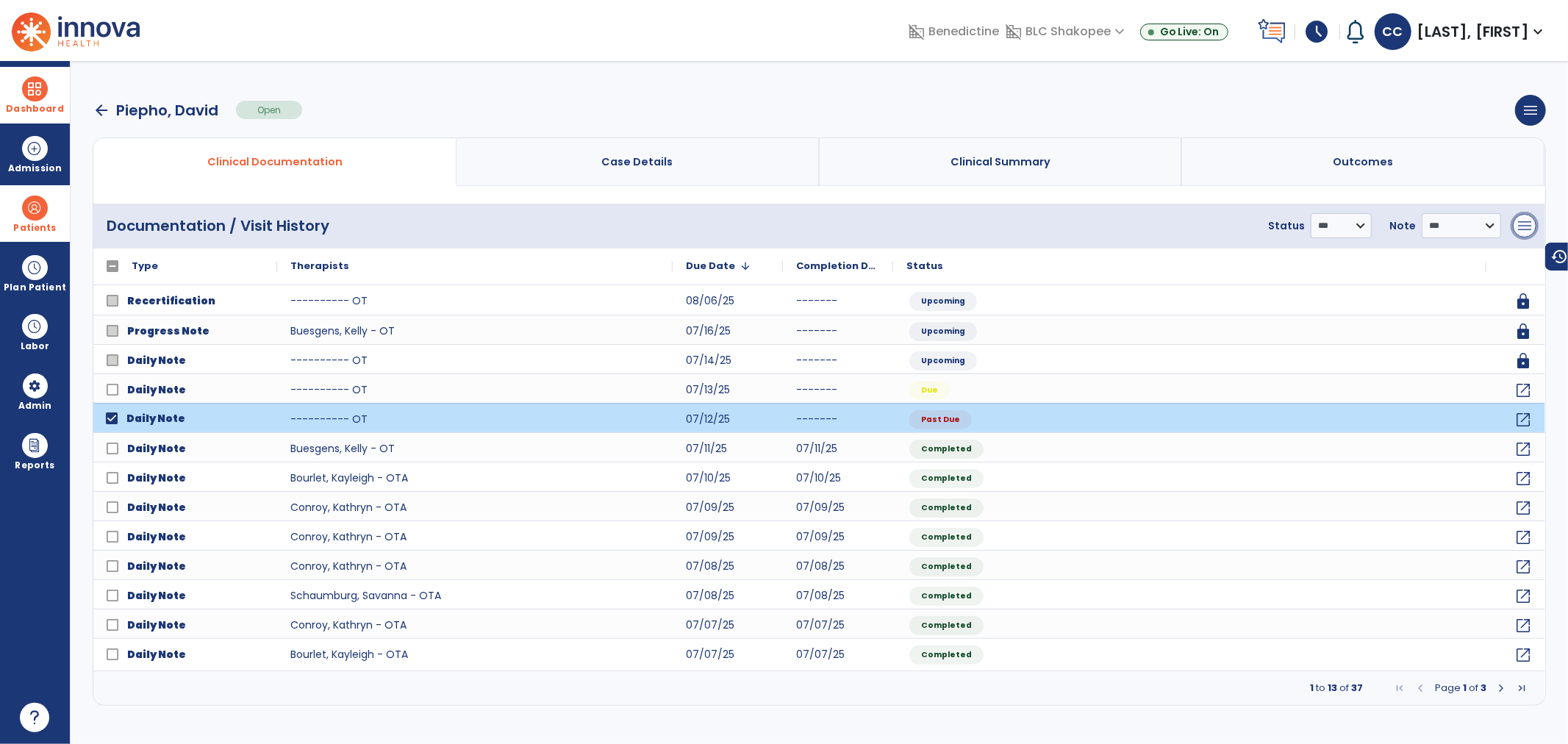 click on "menu" at bounding box center (1525, 226) 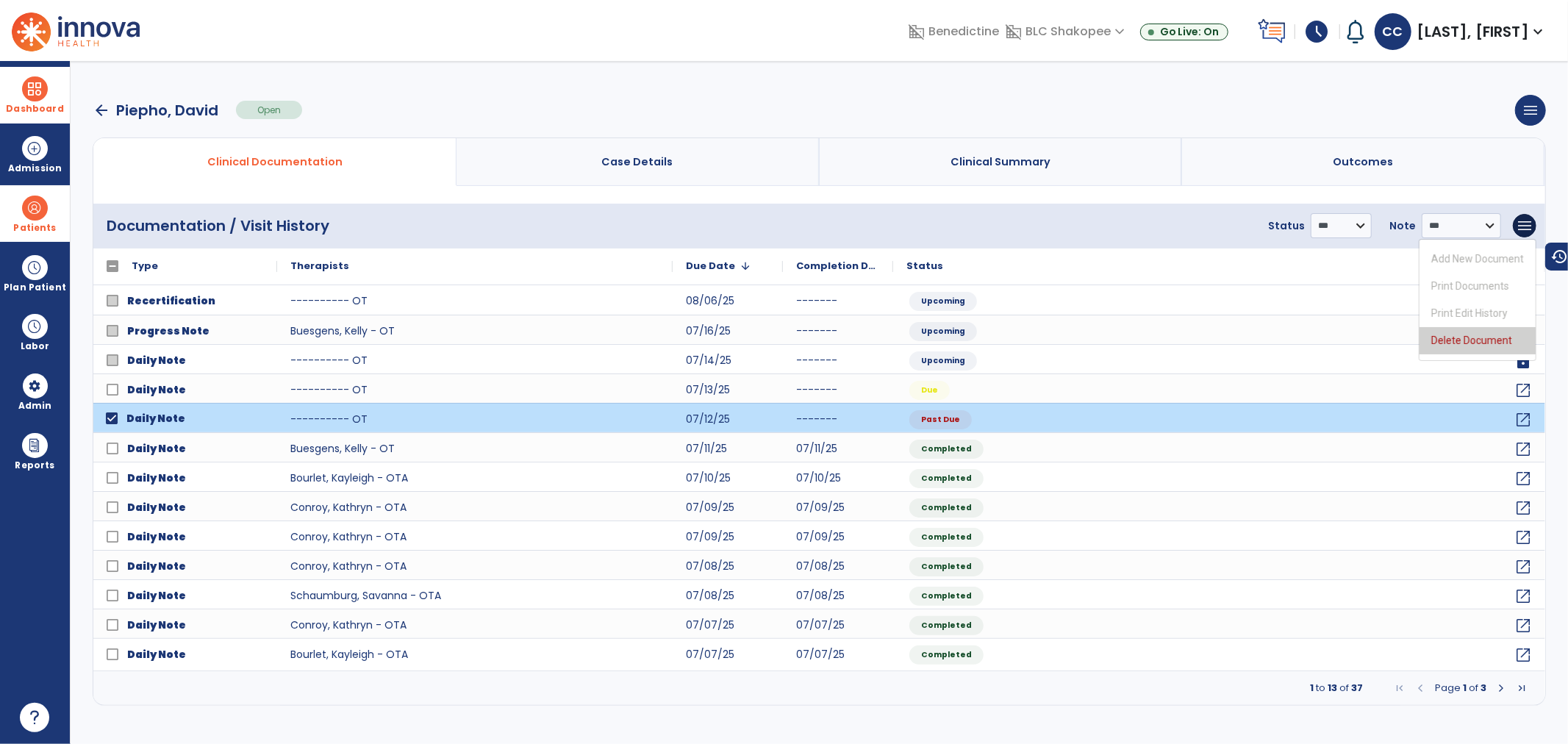 click on "Delete Document" at bounding box center [1478, 340] 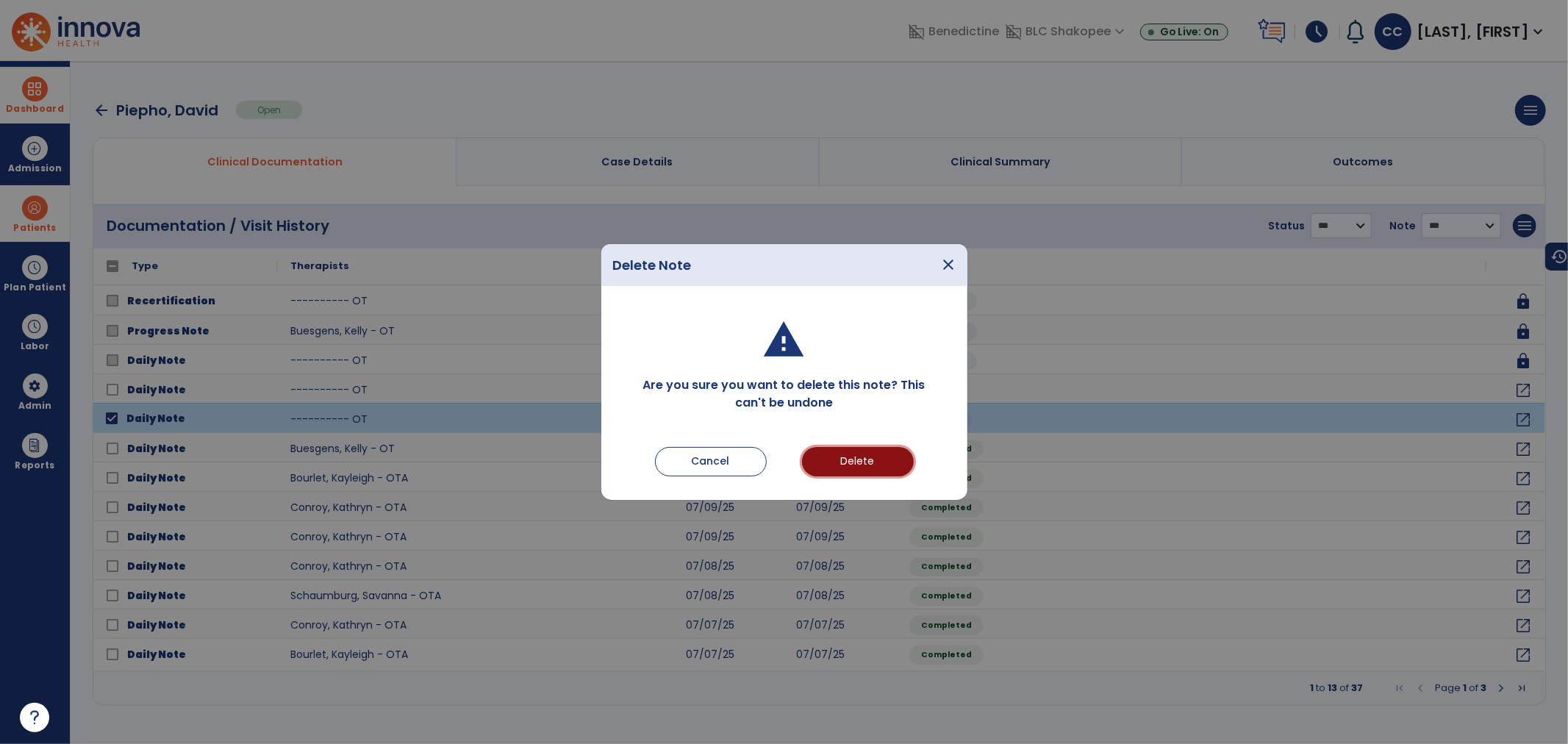 click on "Delete" at bounding box center [858, 462] 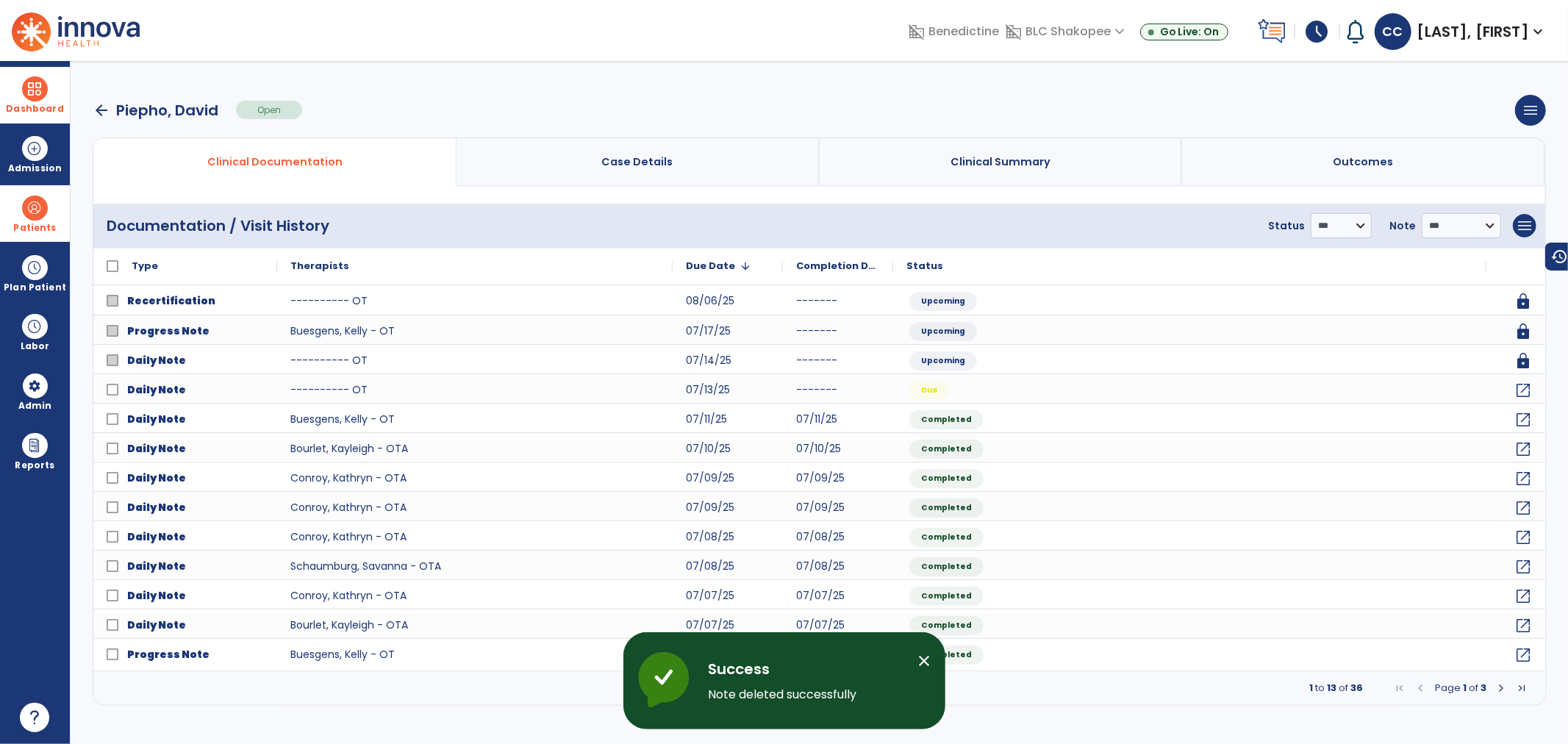 click on "Patients" at bounding box center (35, 213) 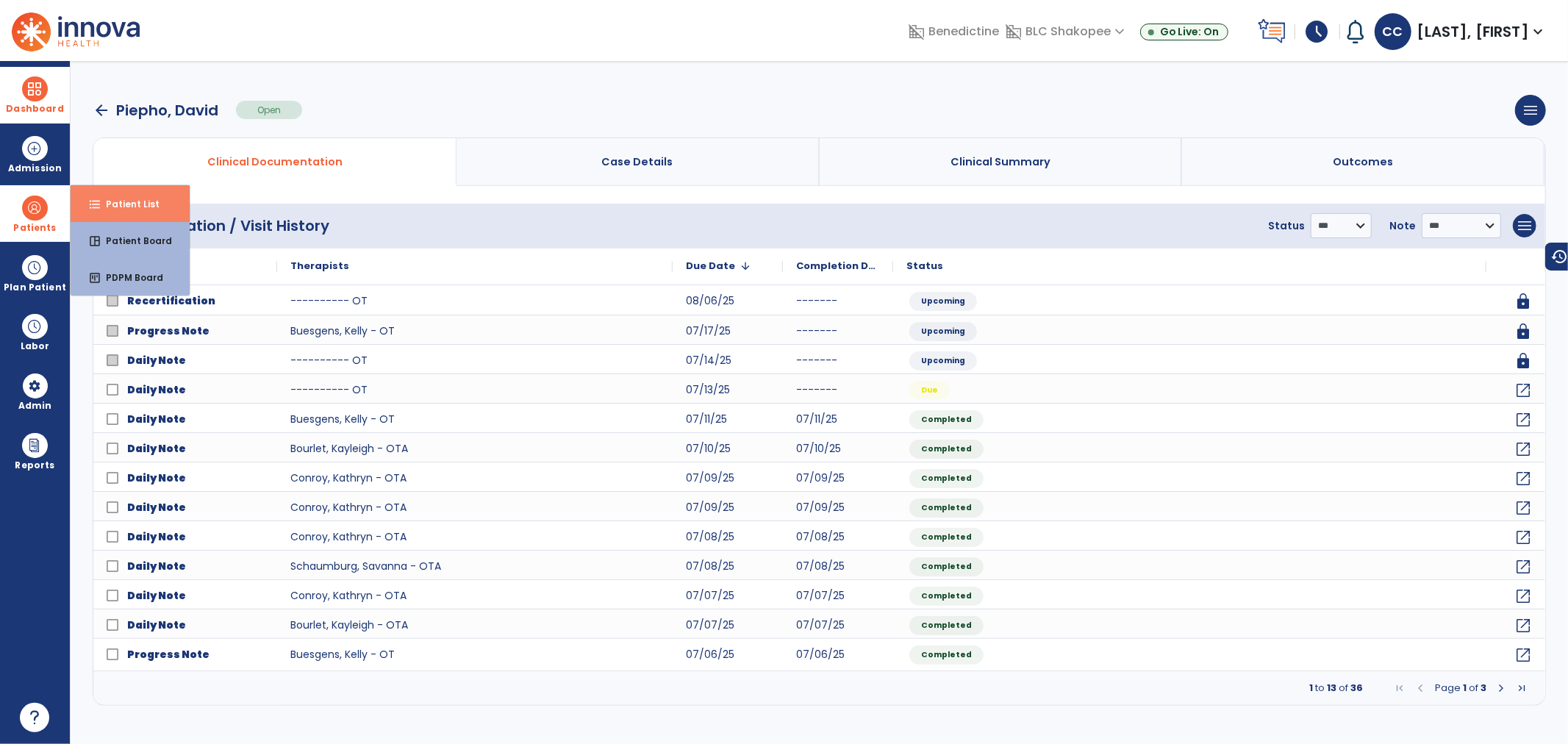 click on "format_list_bulleted" at bounding box center [95, 204] 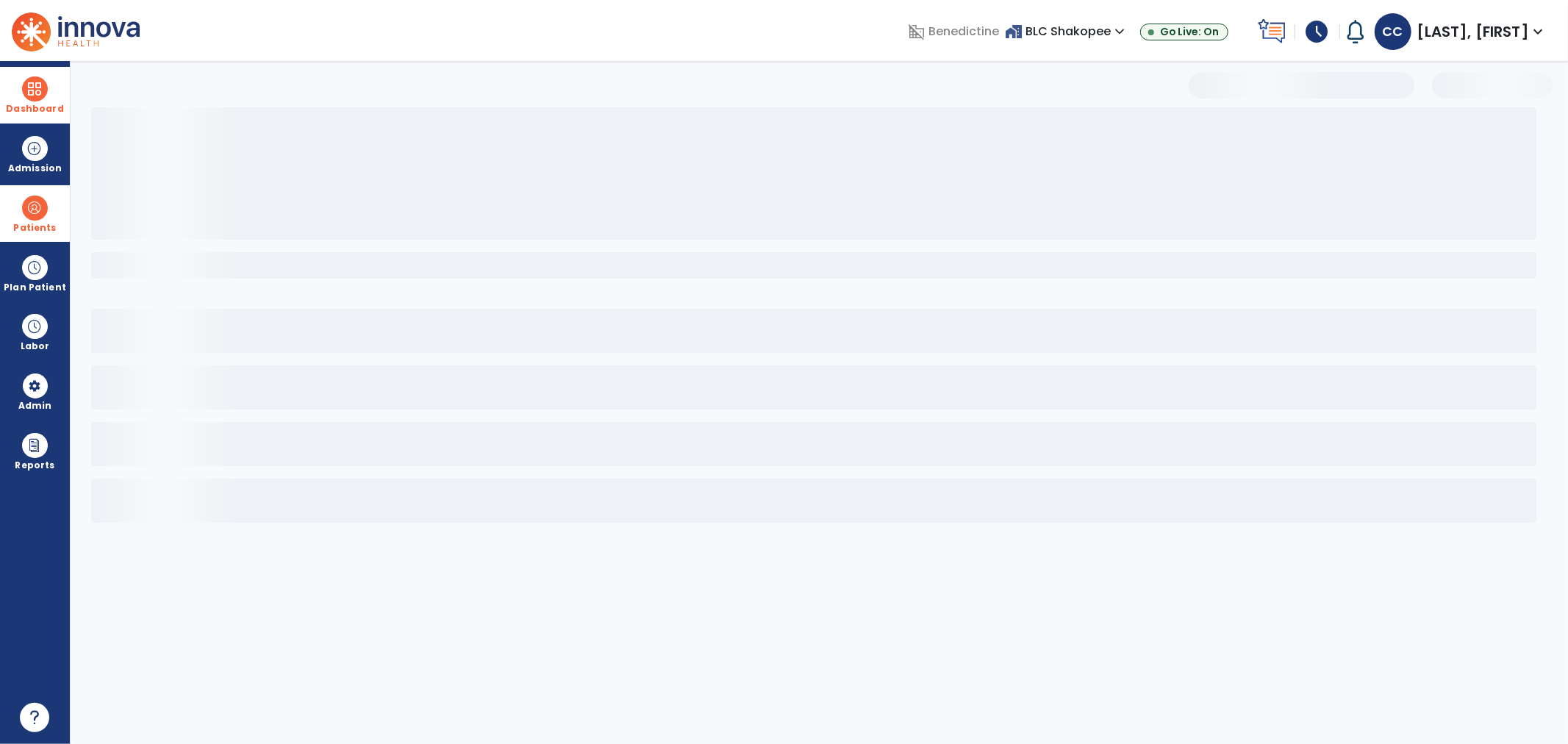 select on "***" 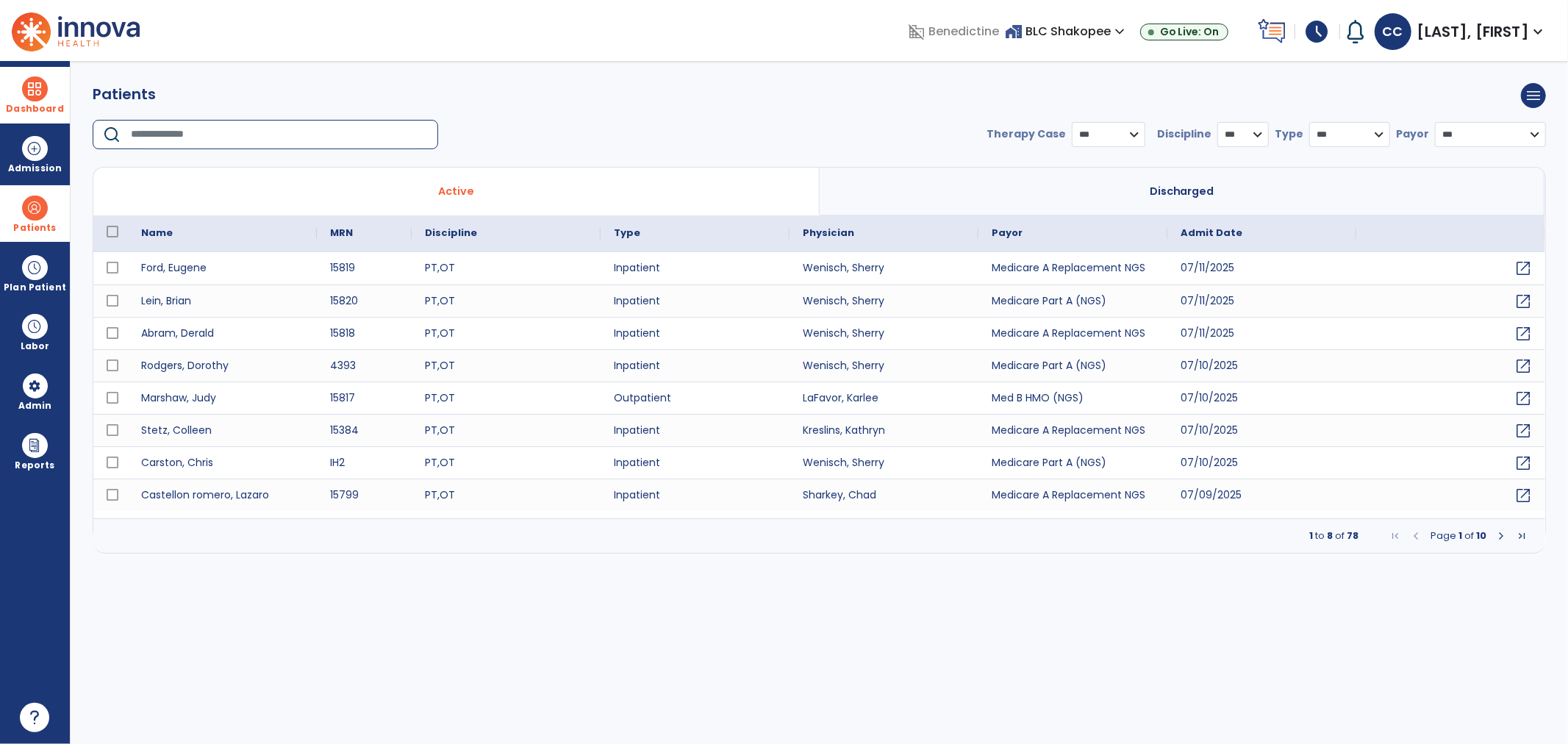 click at bounding box center [279, 135] 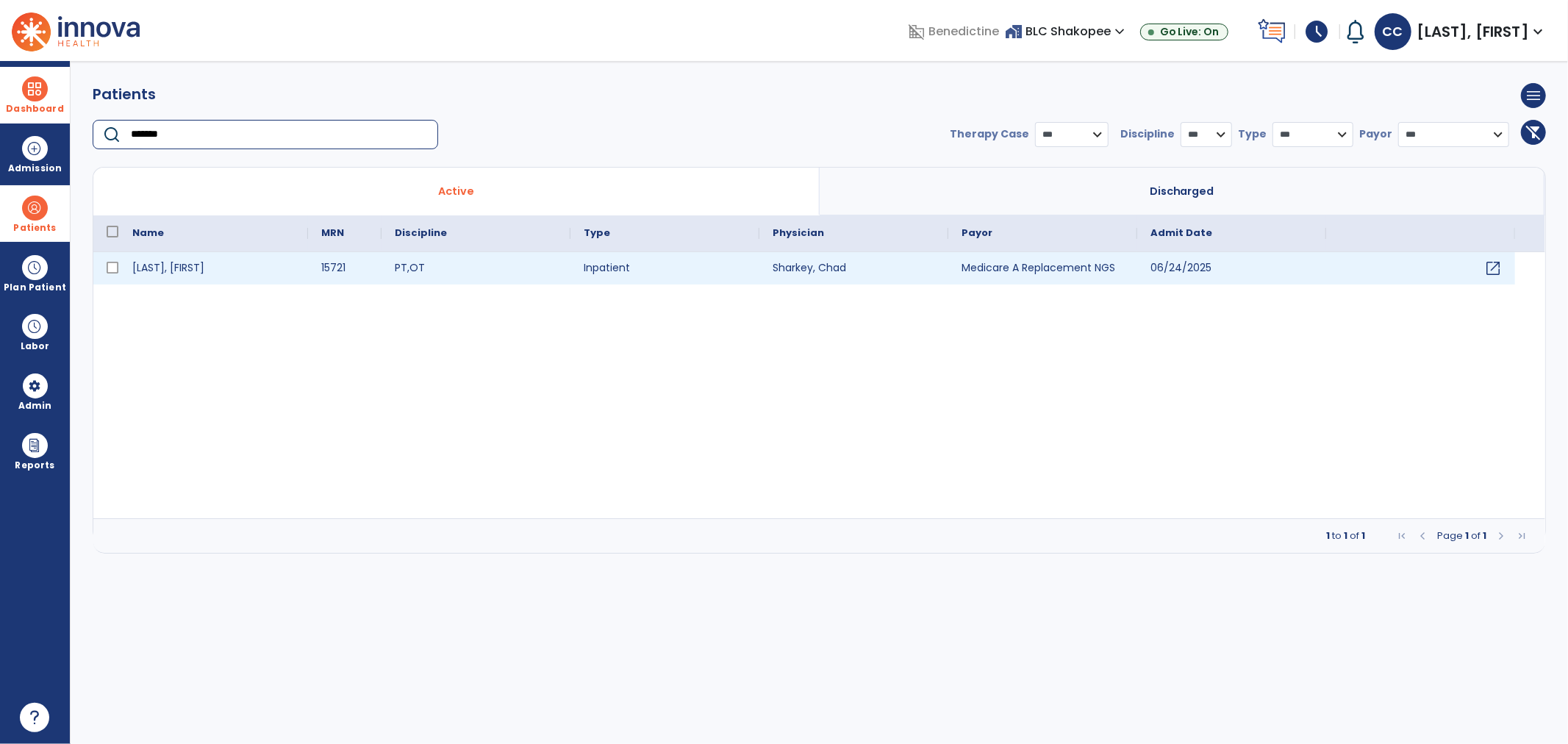 type on "*******" 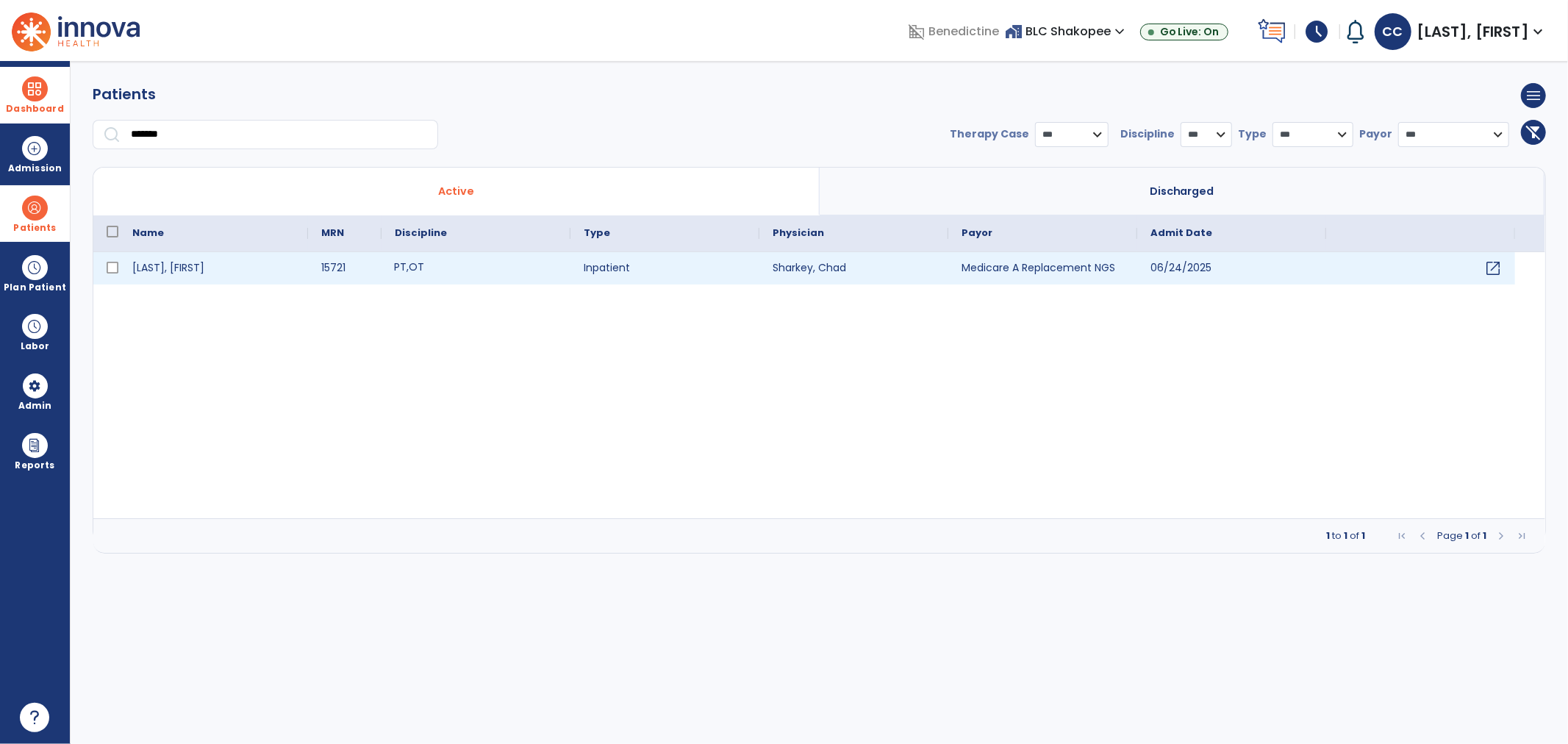 click on "PT , OT" at bounding box center (476, 268) 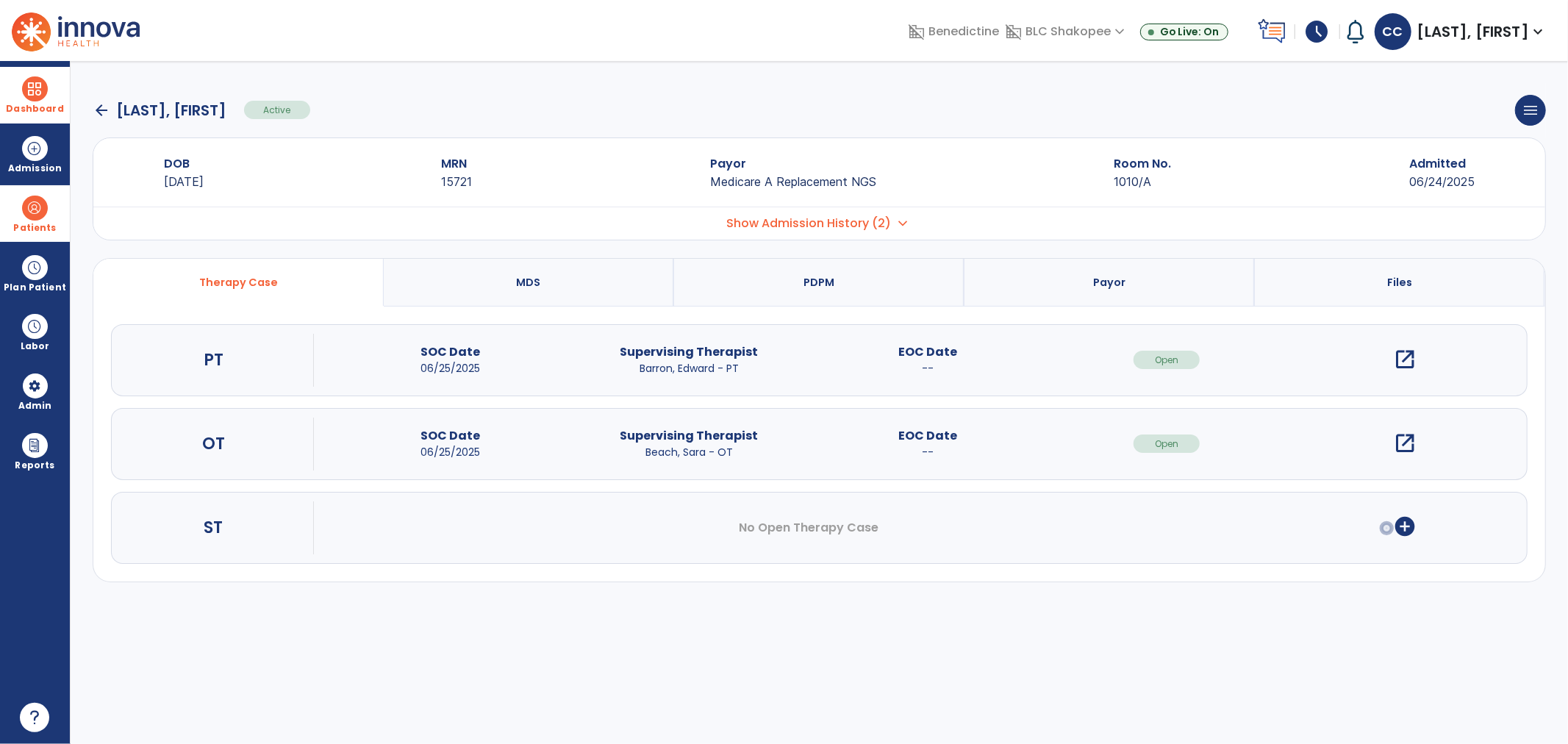 click on "open_in_new" at bounding box center (1406, 443) 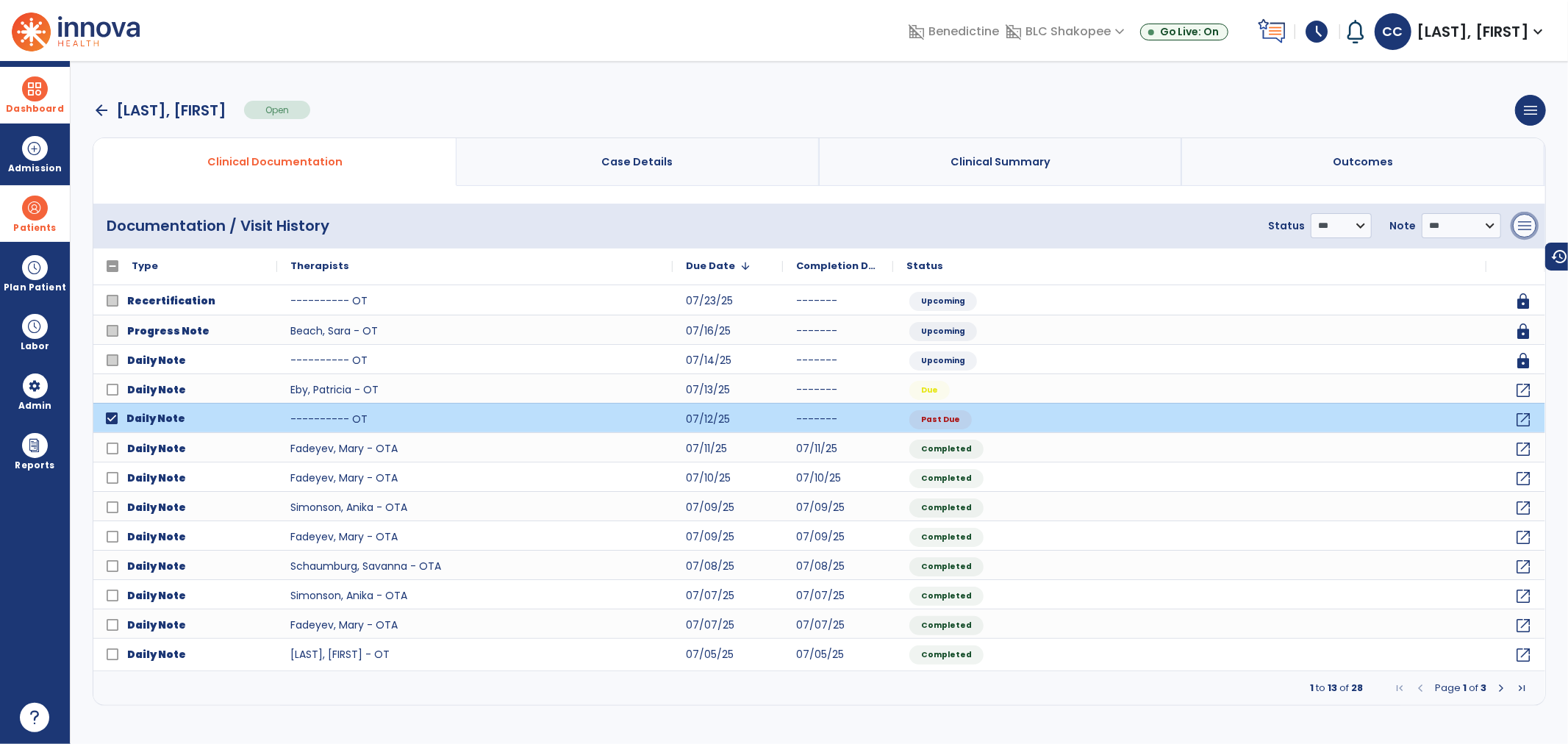 click on "menu" at bounding box center (1525, 226) 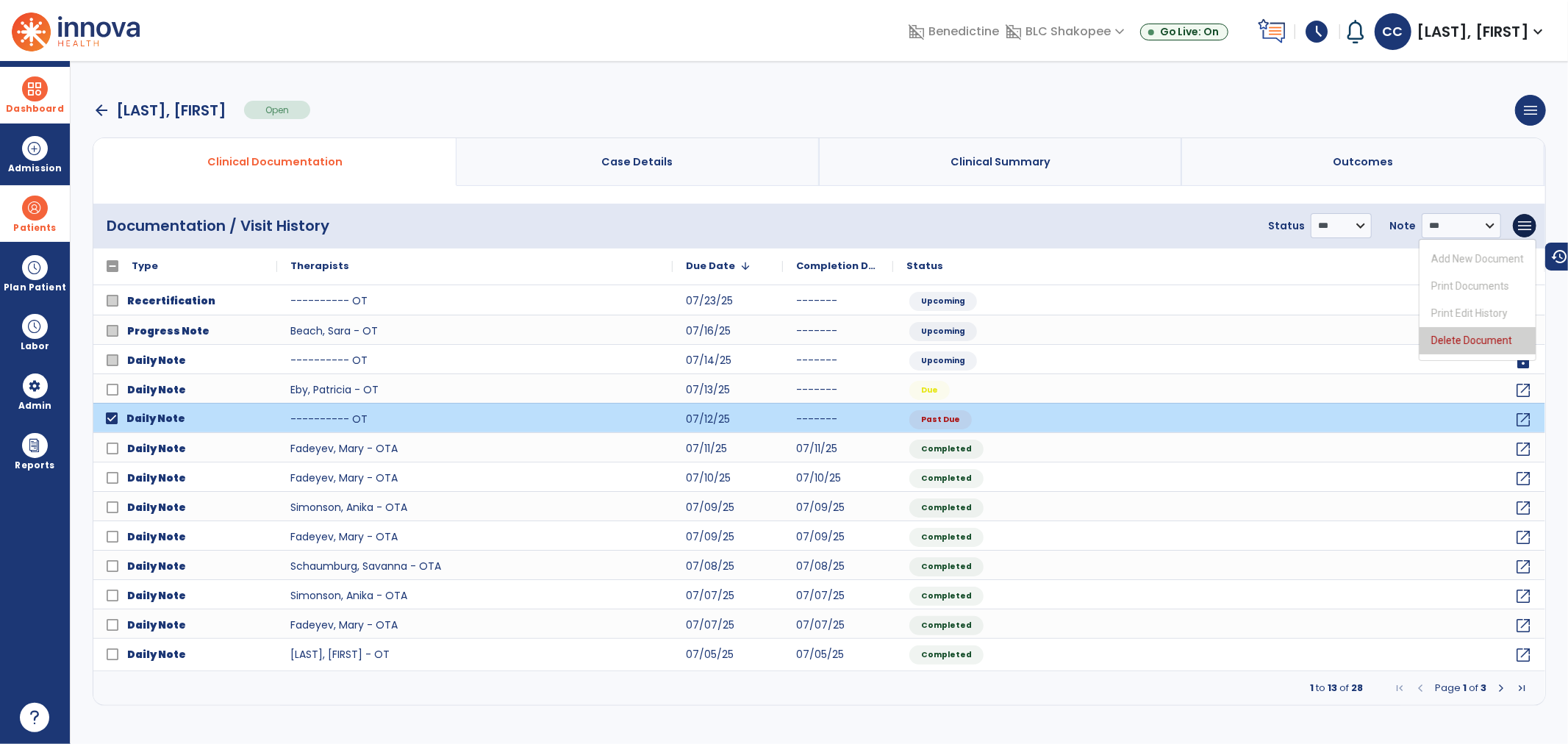 click on "Delete Document" at bounding box center [1478, 340] 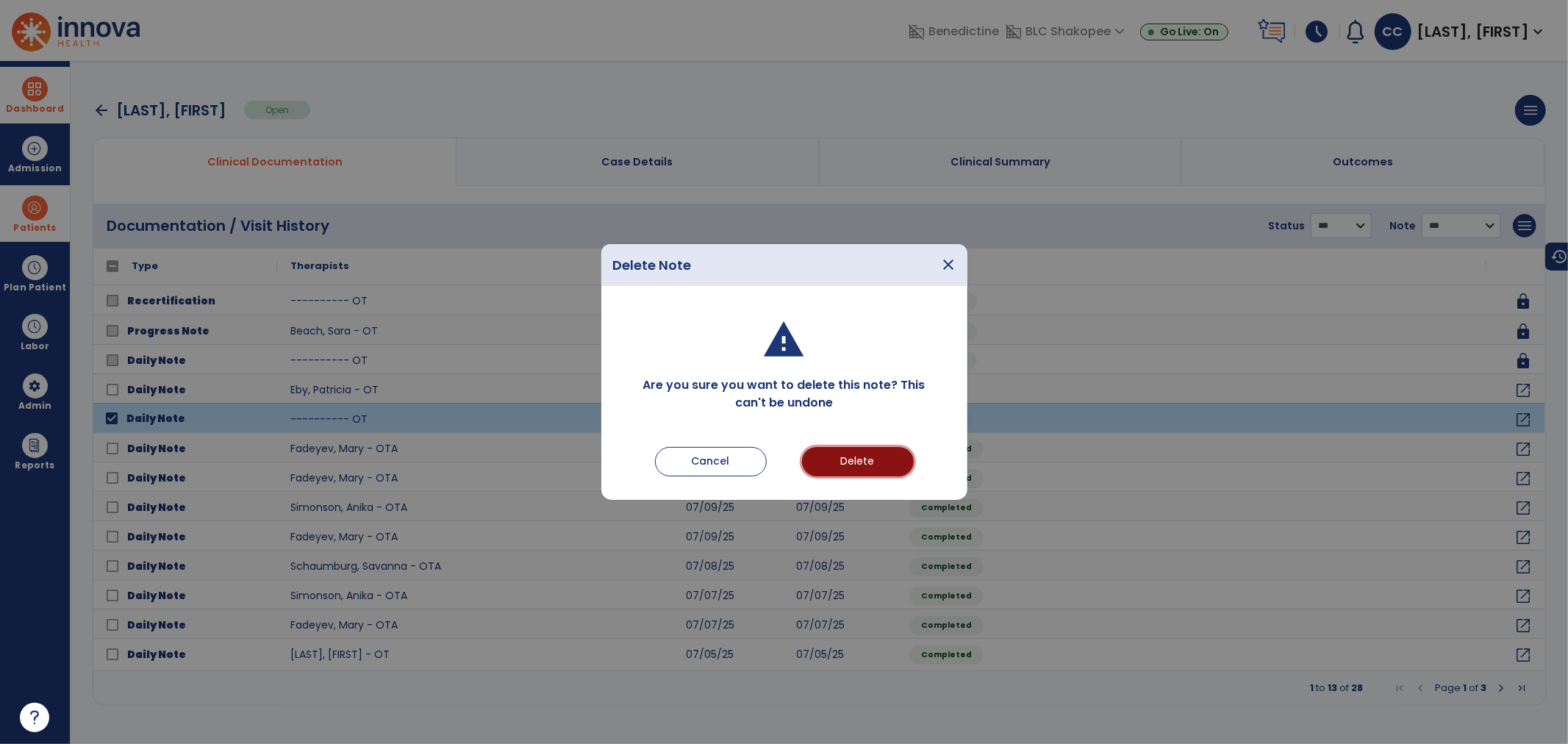 click on "Delete" at bounding box center [858, 462] 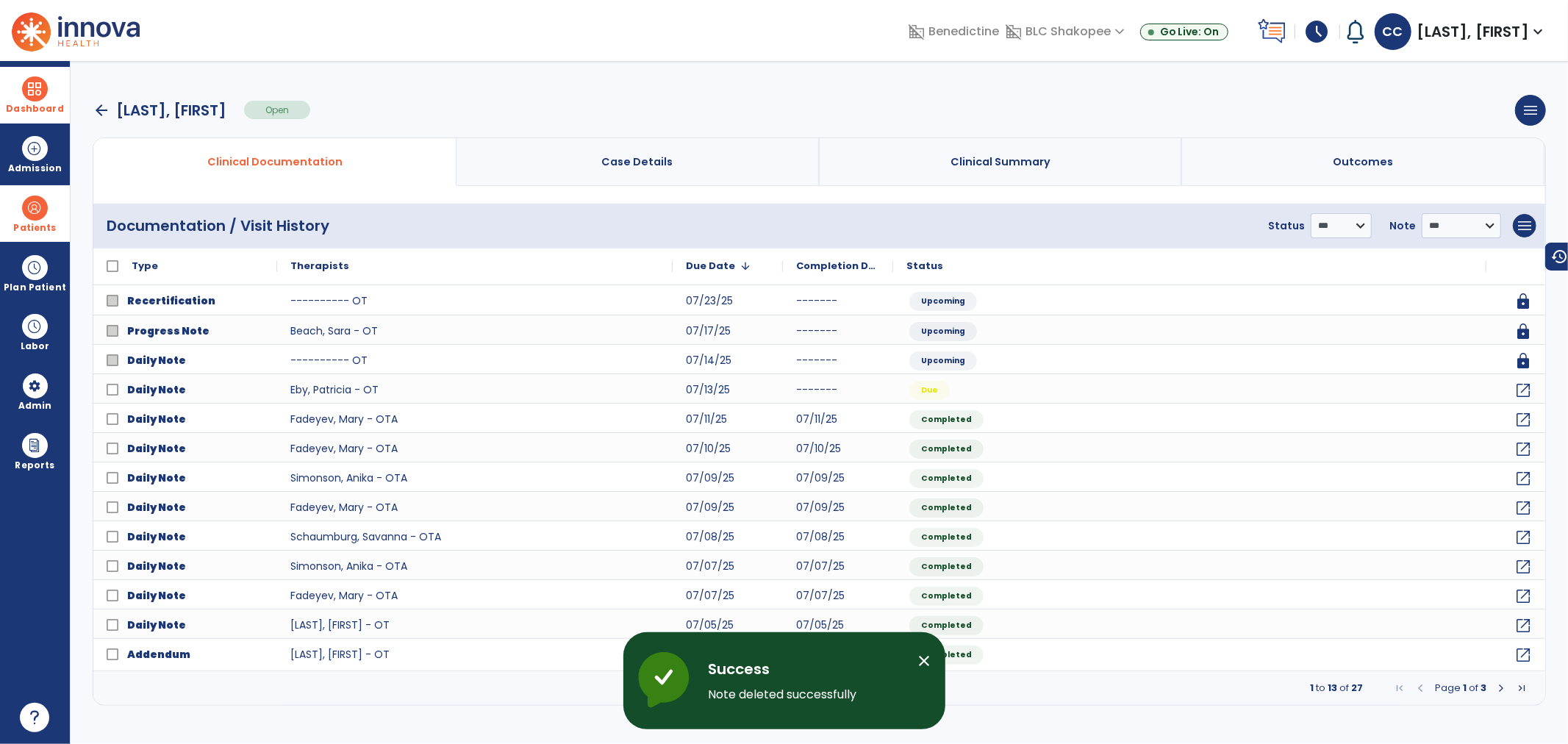 click on "Patients" at bounding box center [35, 213] 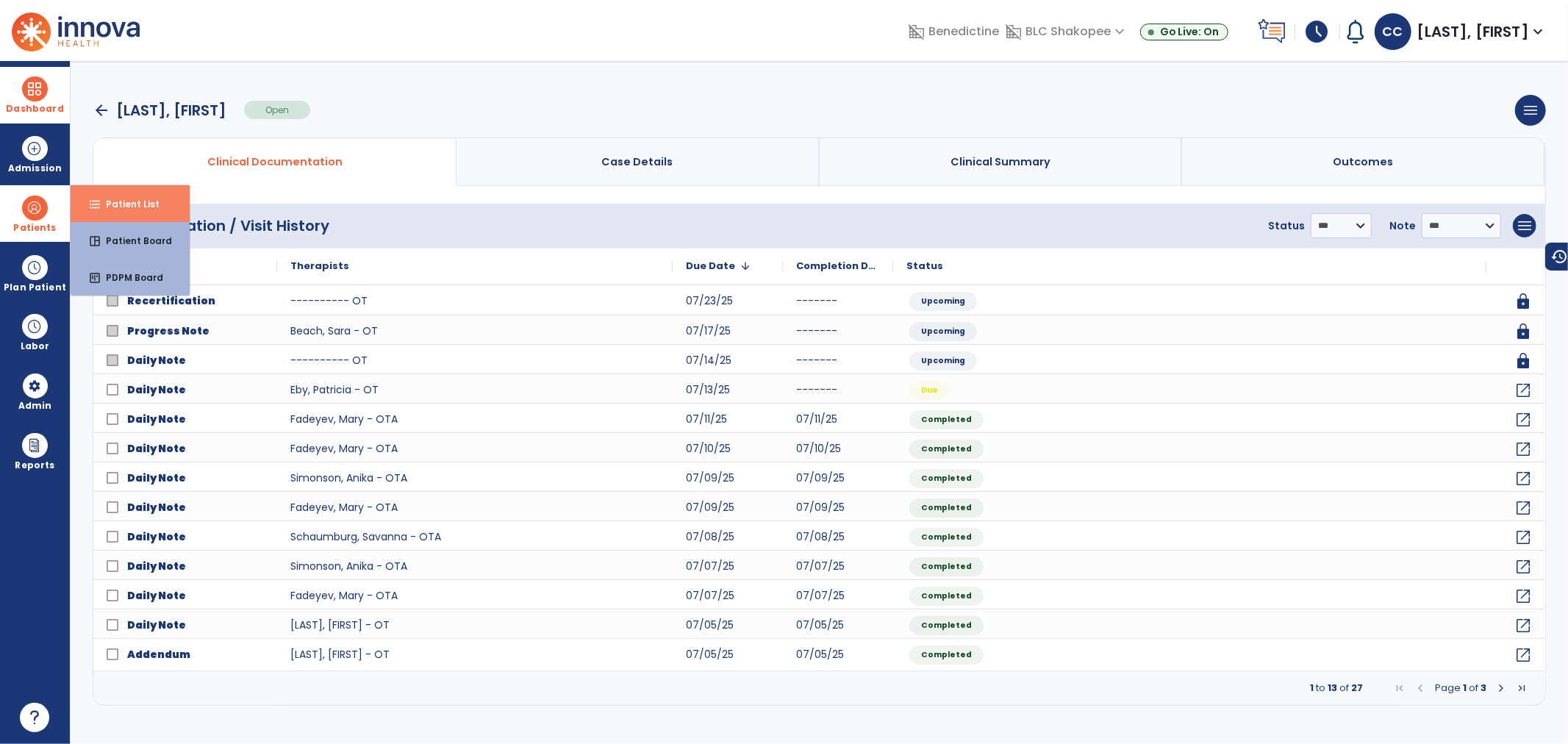 click on "format_list_bulleted  Patient List" at bounding box center (130, 204) 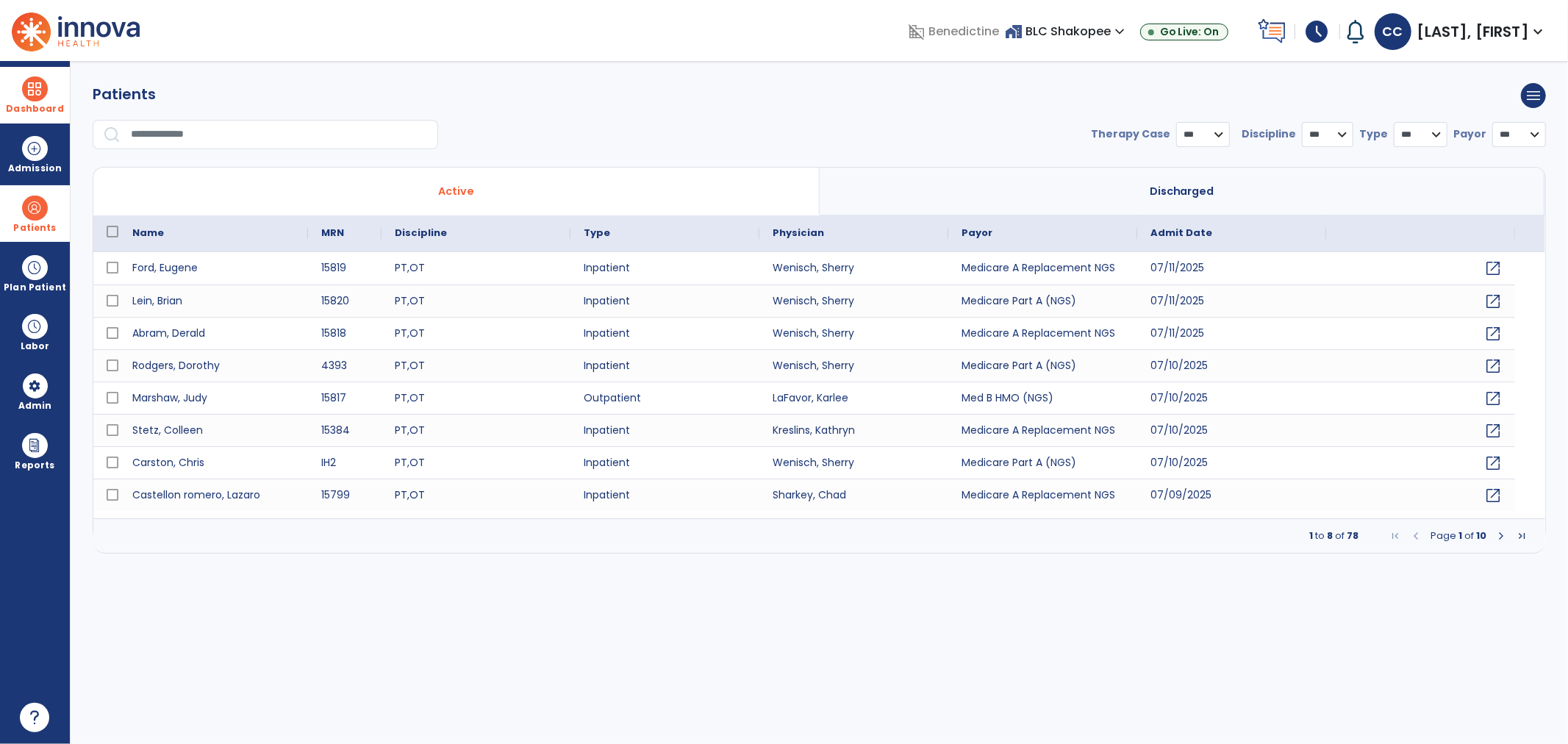 select on "***" 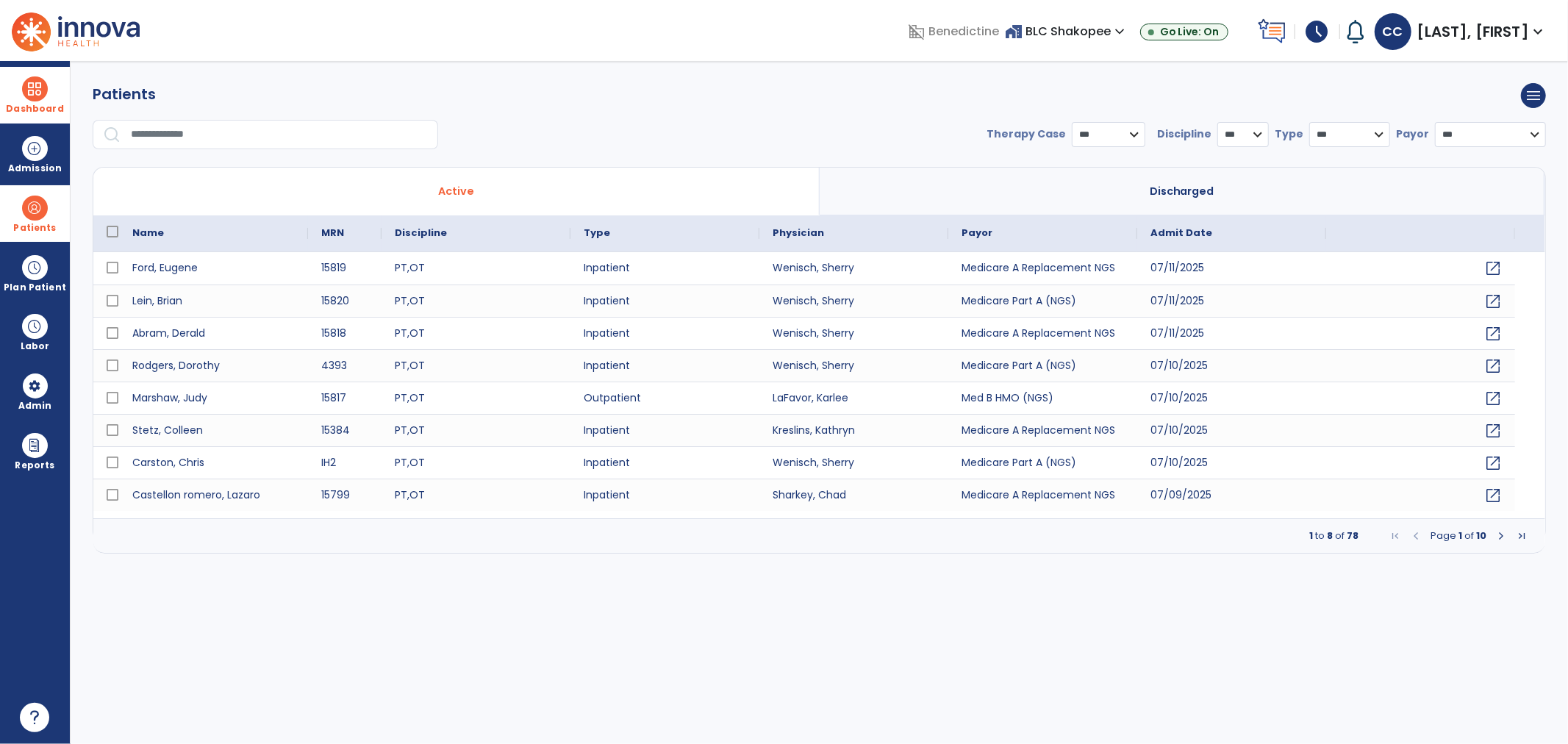 click at bounding box center [279, 135] 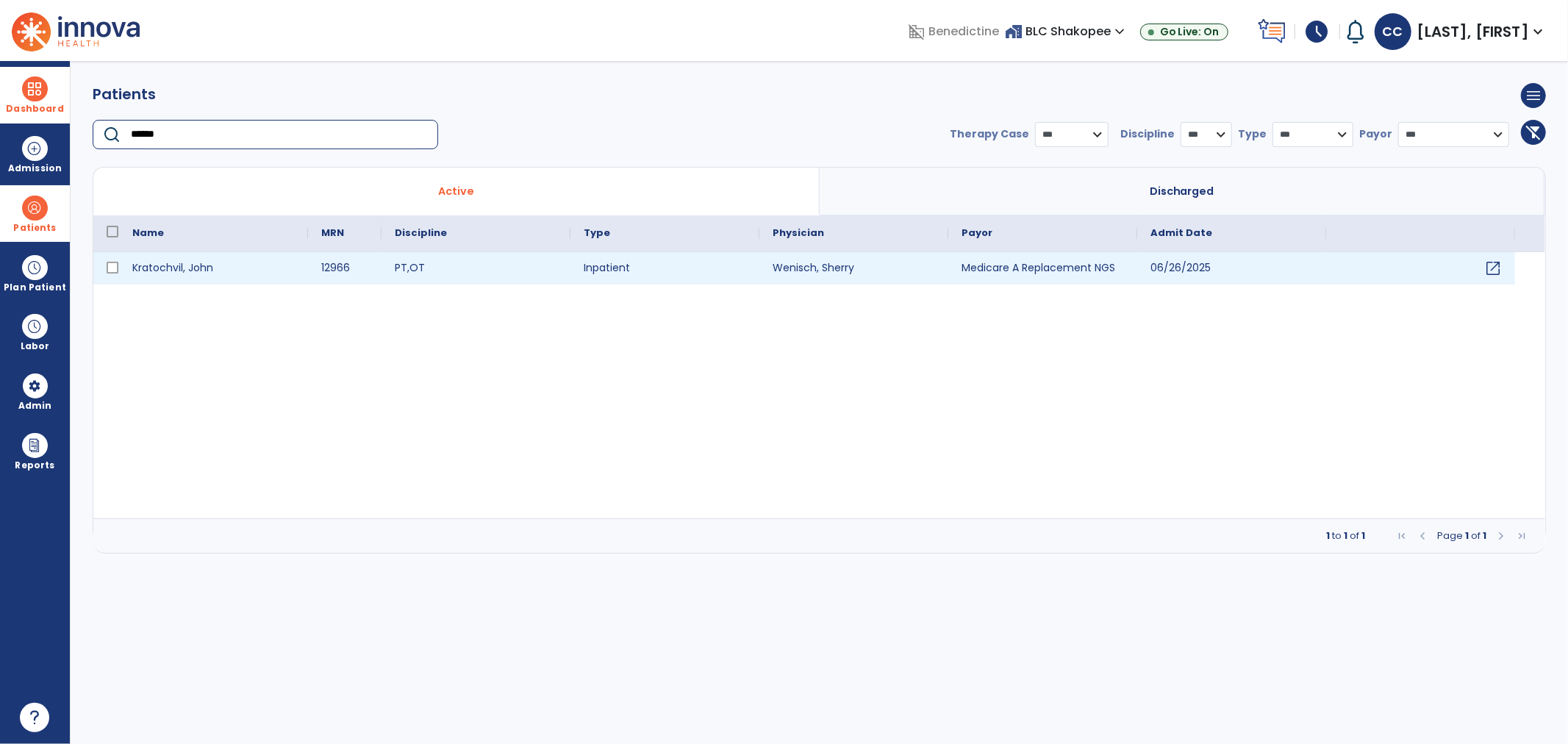 type on "******" 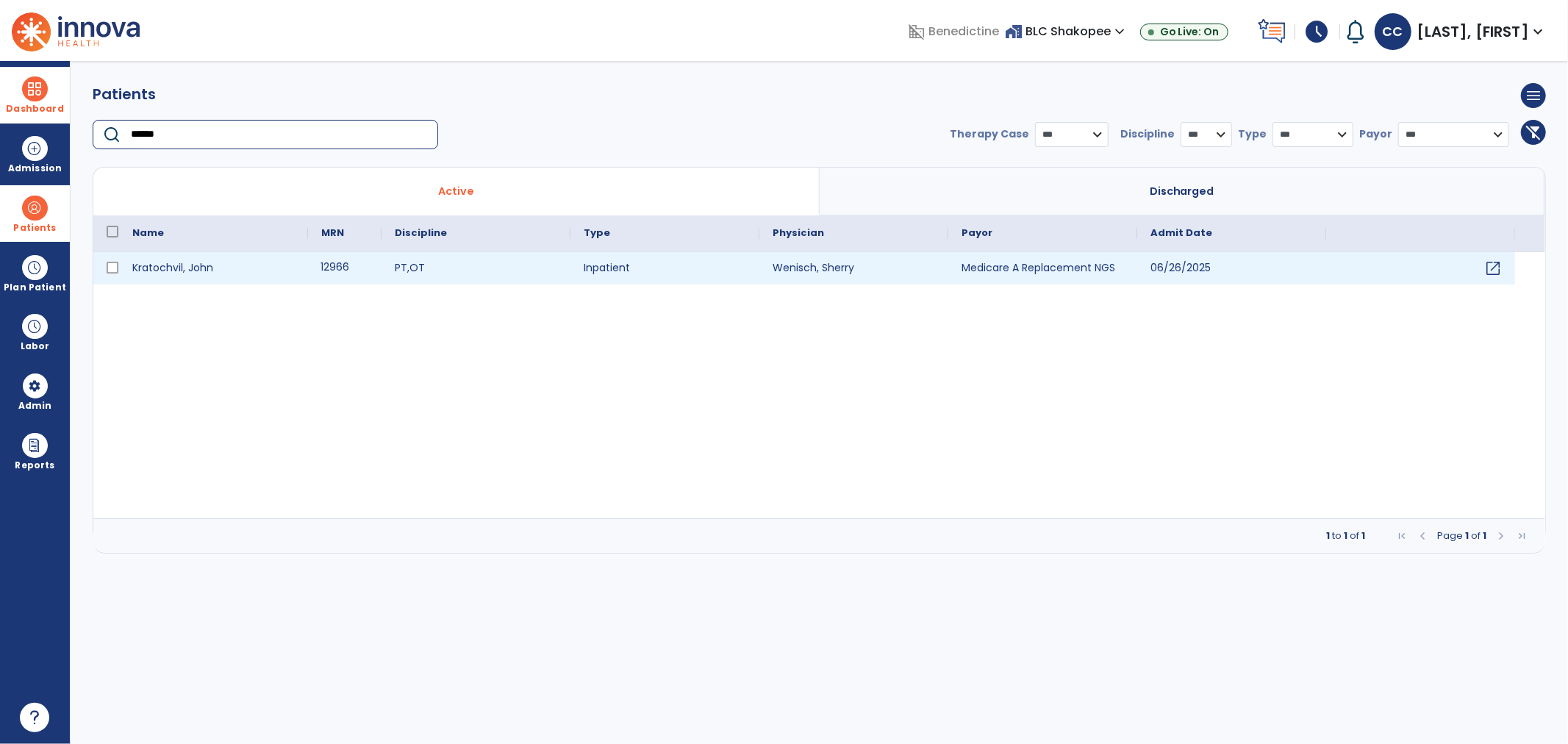 click on "12966" at bounding box center [345, 268] 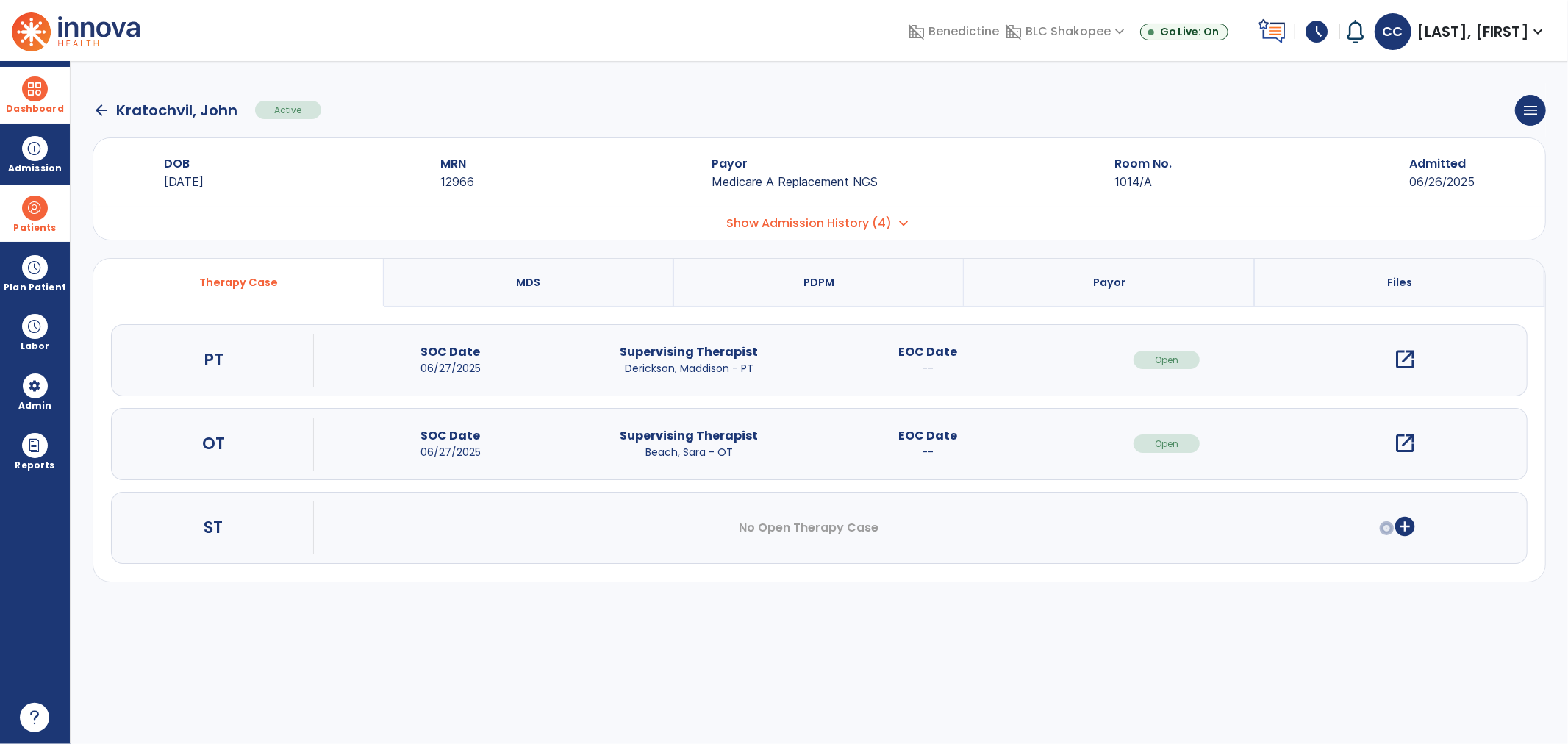click on "open_in_new" at bounding box center [1406, 443] 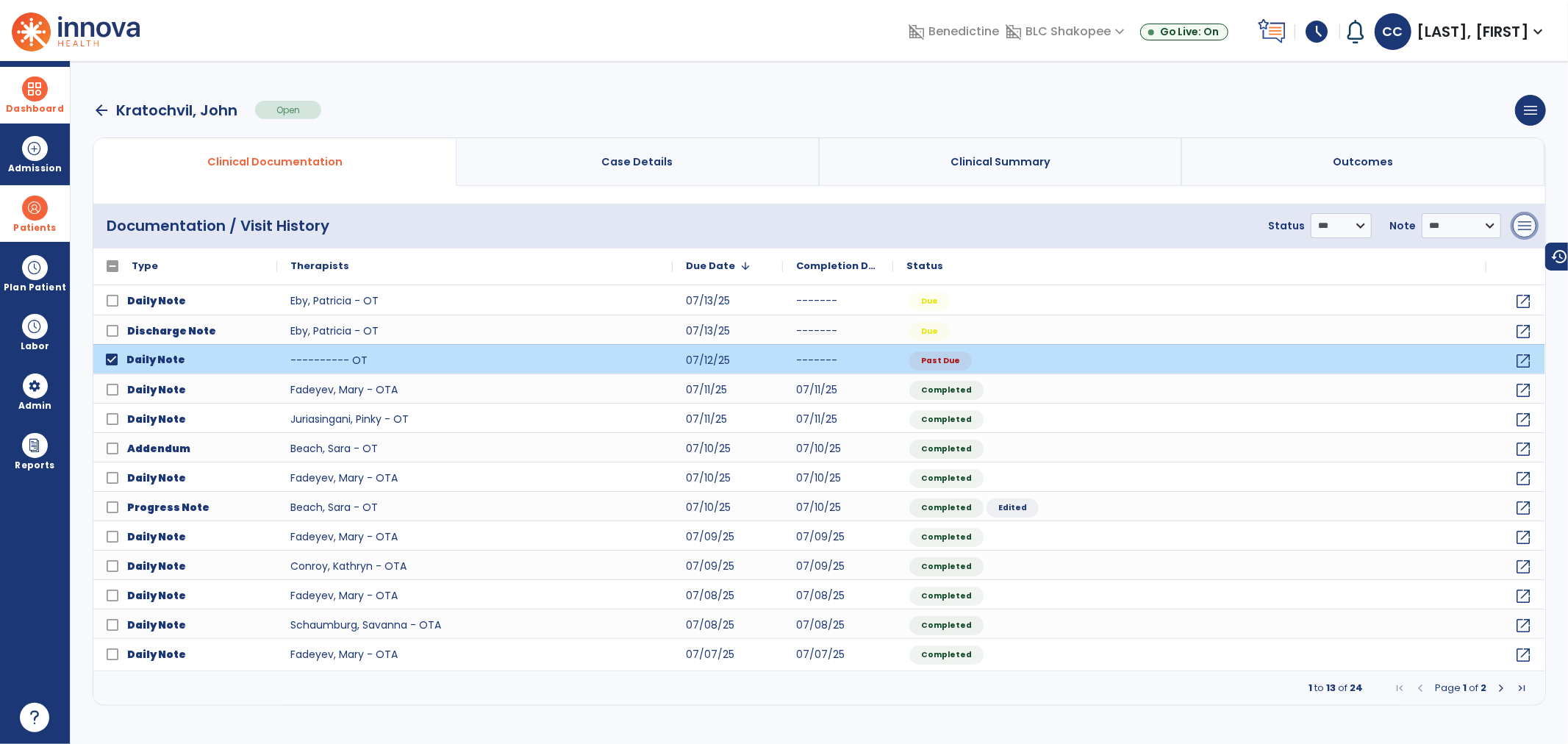 click on "menu" at bounding box center (1525, 226) 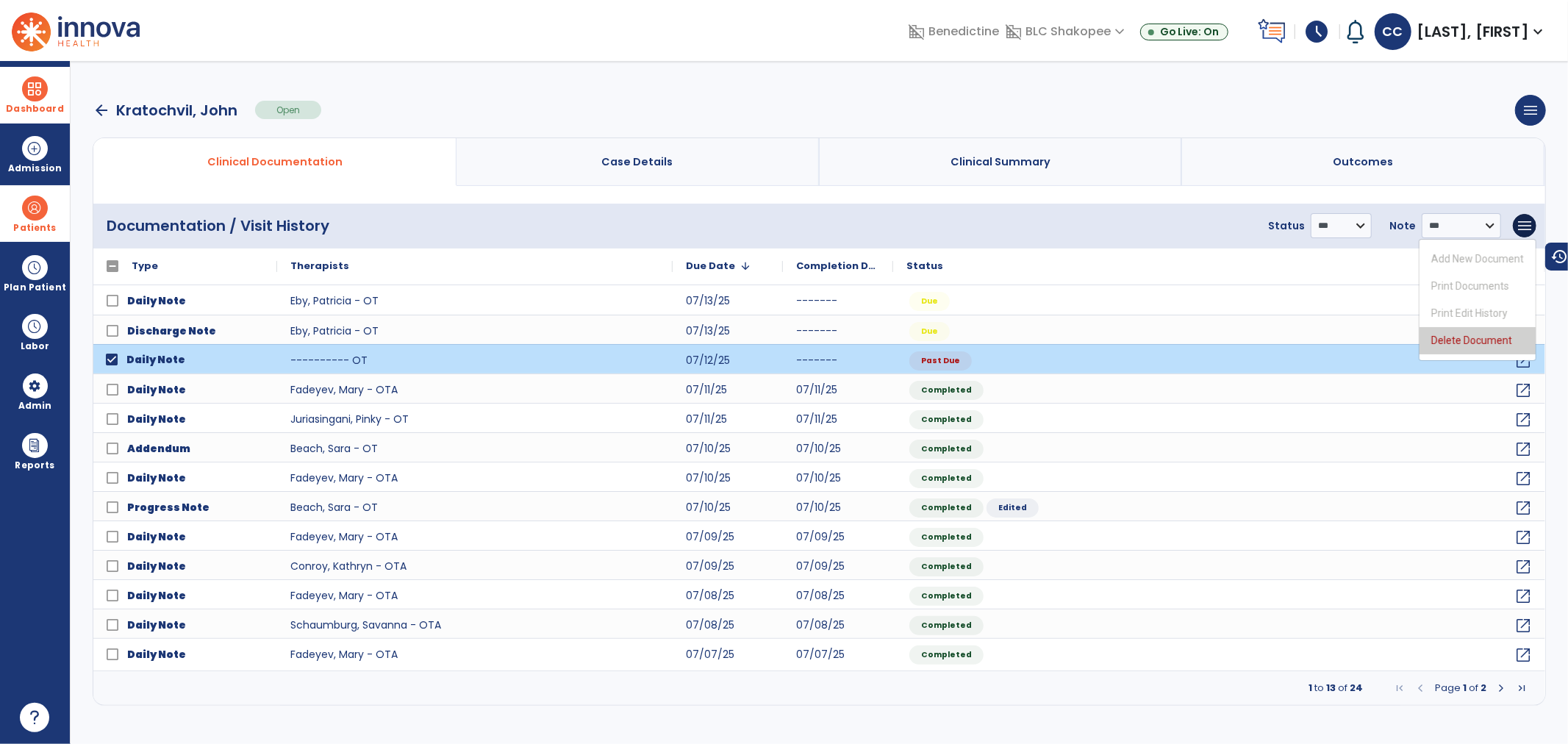 click on "Delete Document" at bounding box center (1478, 340) 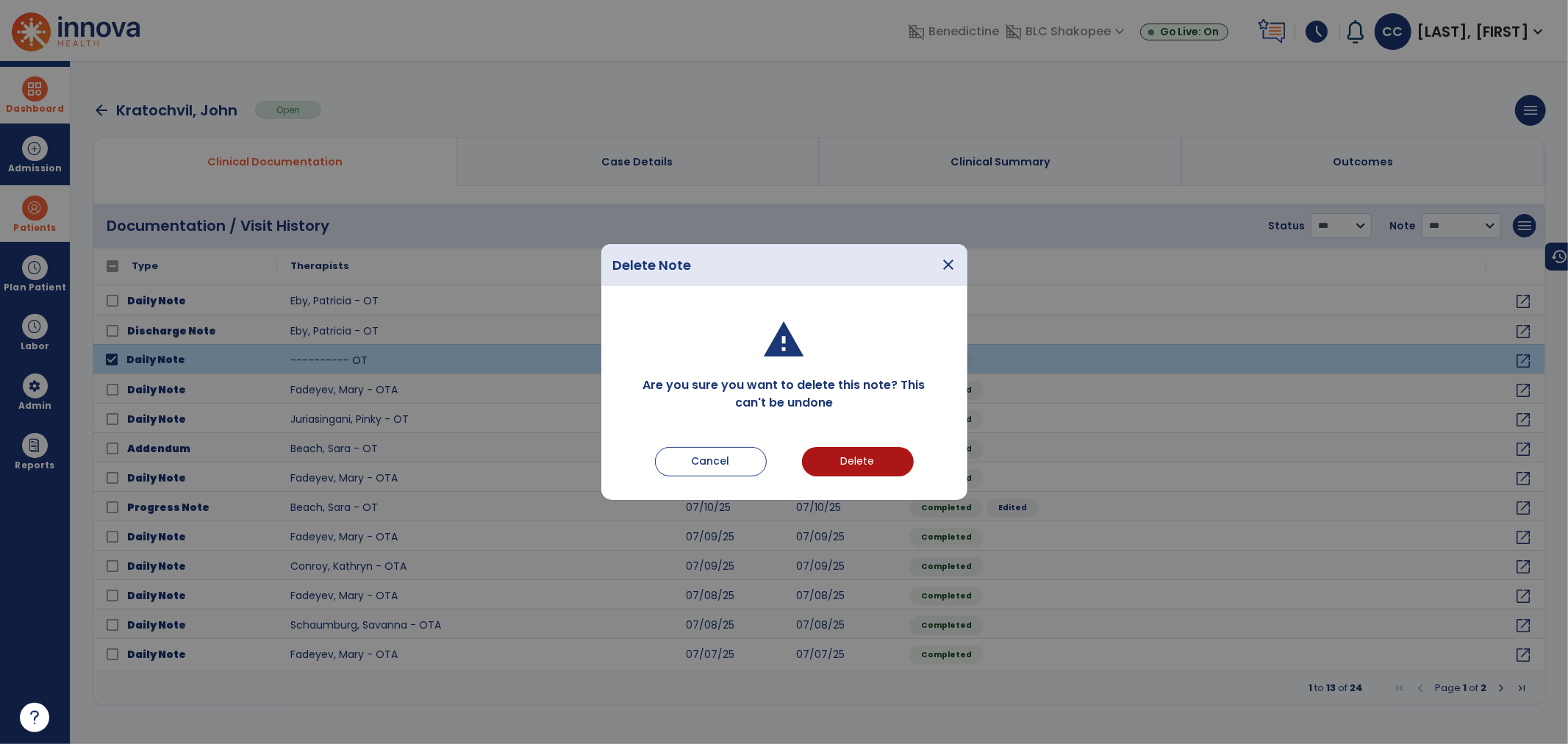 click on "Are you sure you want to delete this note? This can't be undone     Cancel   Delete" at bounding box center (784, 398) 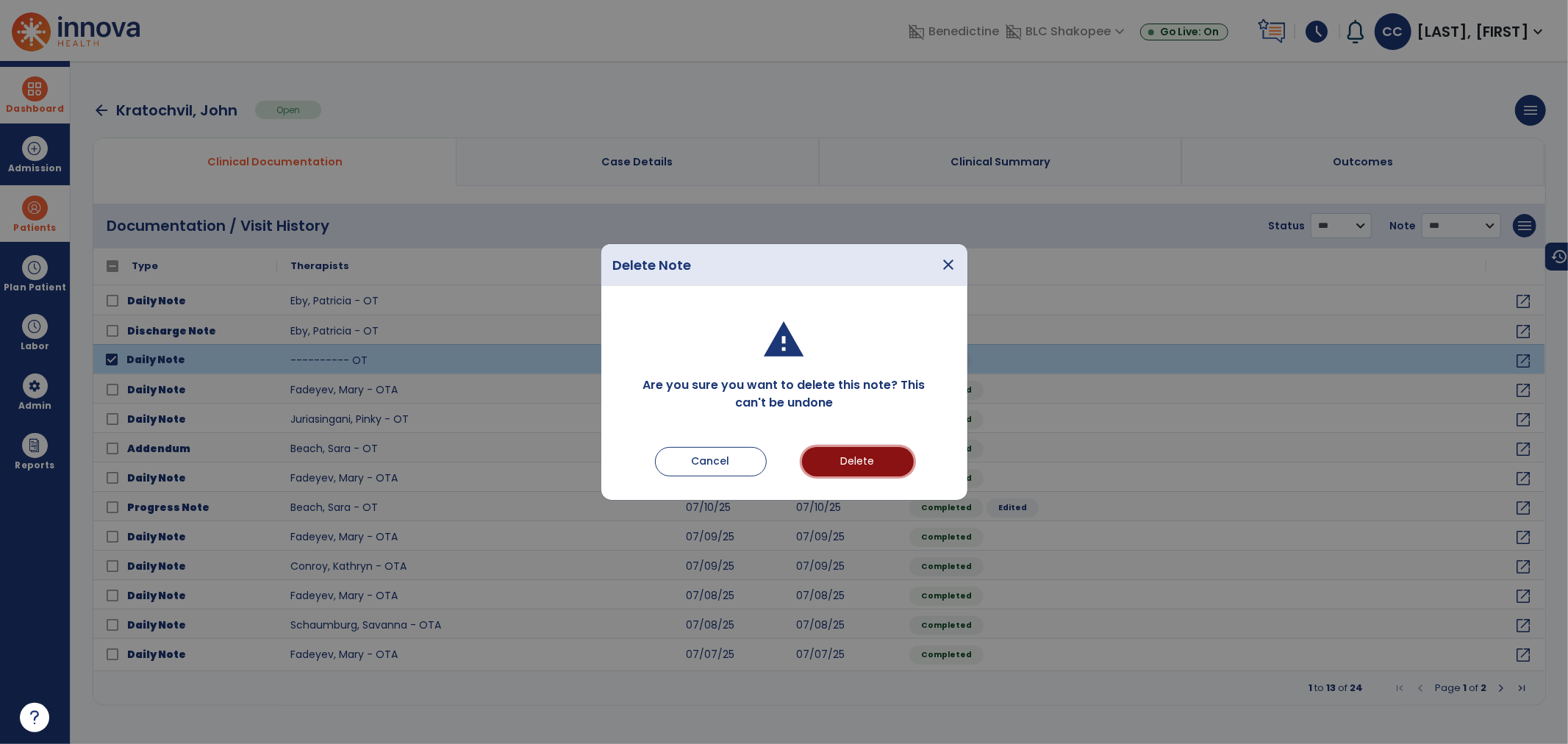 click on "Delete" at bounding box center [858, 462] 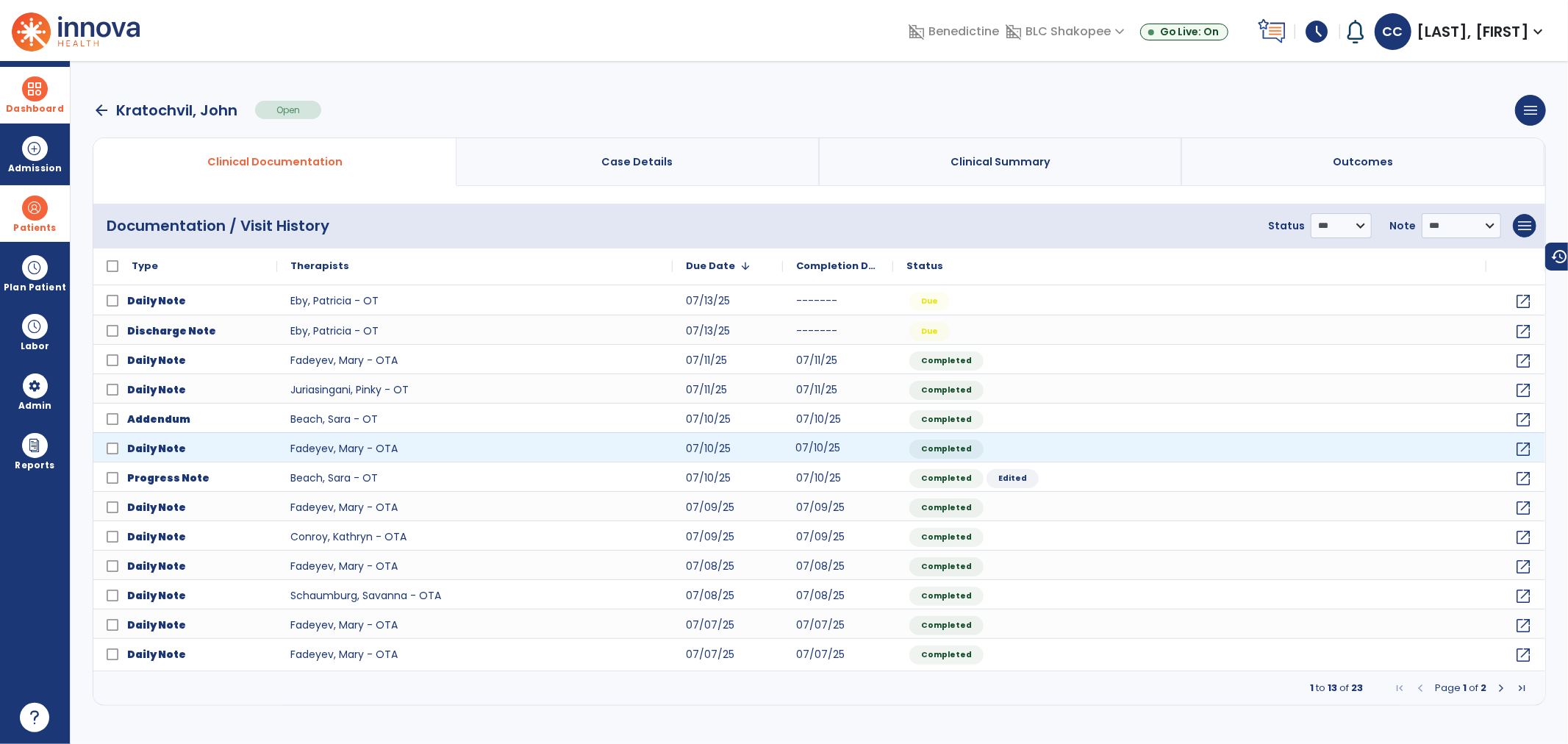 click on "07/10/25" 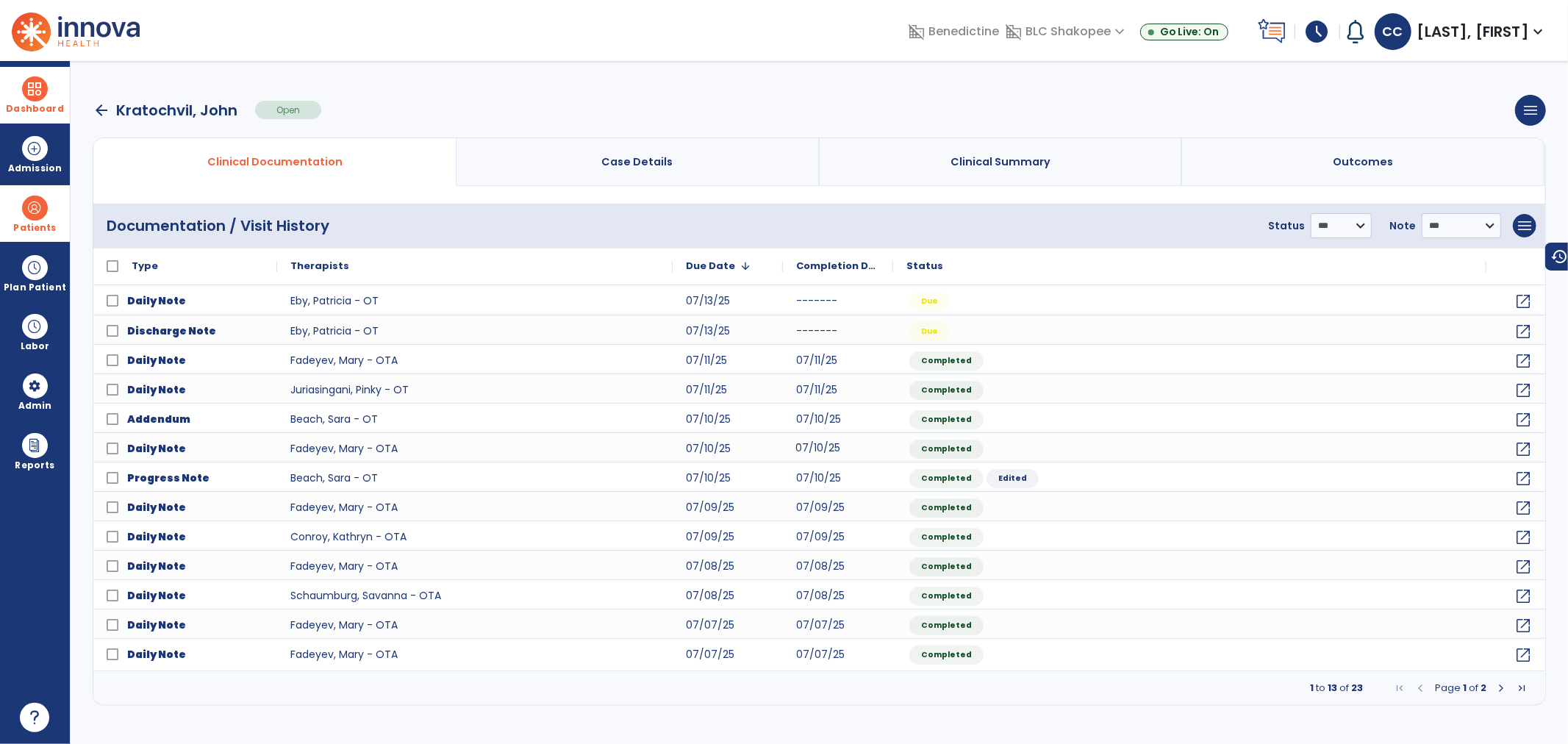 click on "Patients" at bounding box center [35, 213] 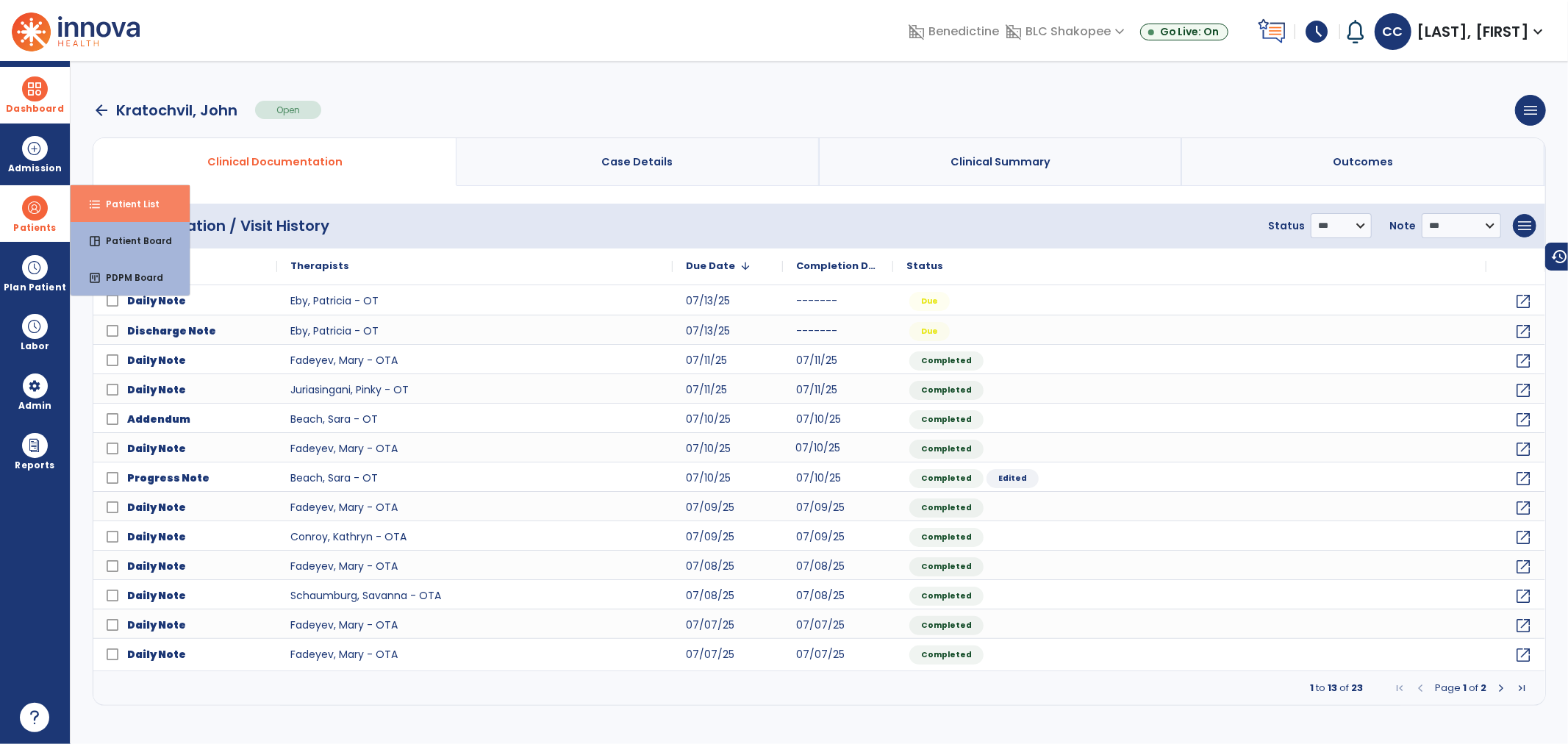 click on "format_list_bulleted  Patient List" at bounding box center (130, 204) 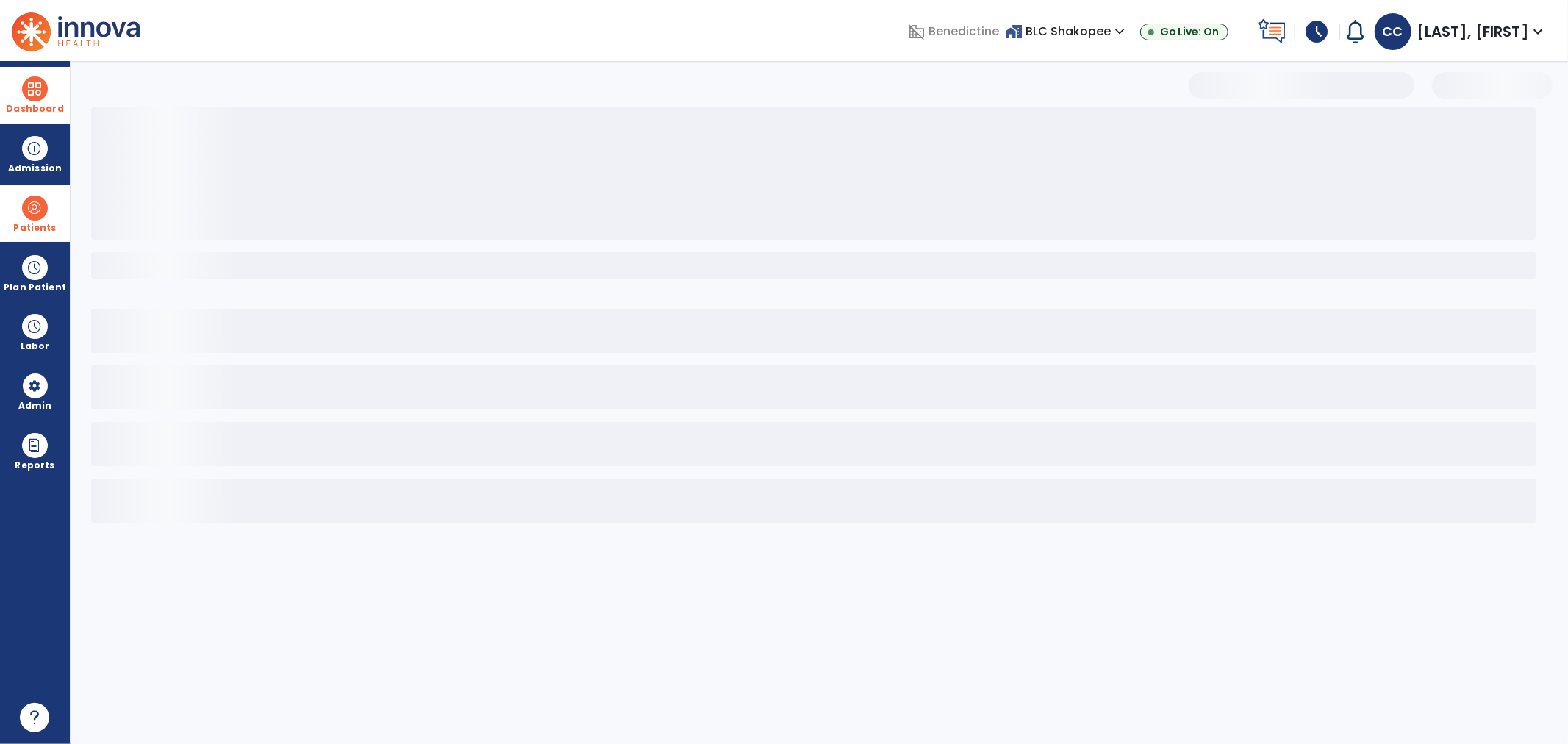 select on "***" 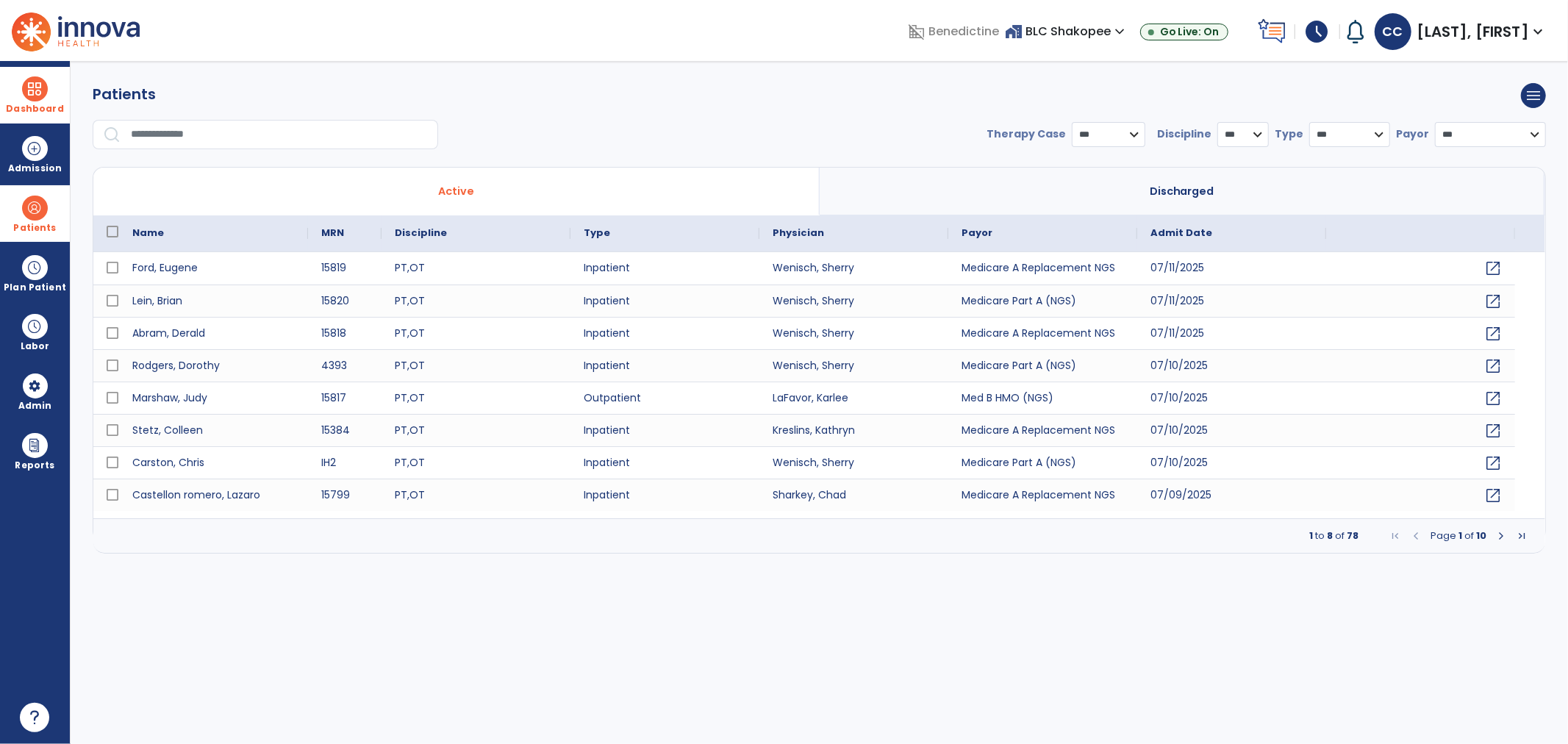 click at bounding box center (279, 135) 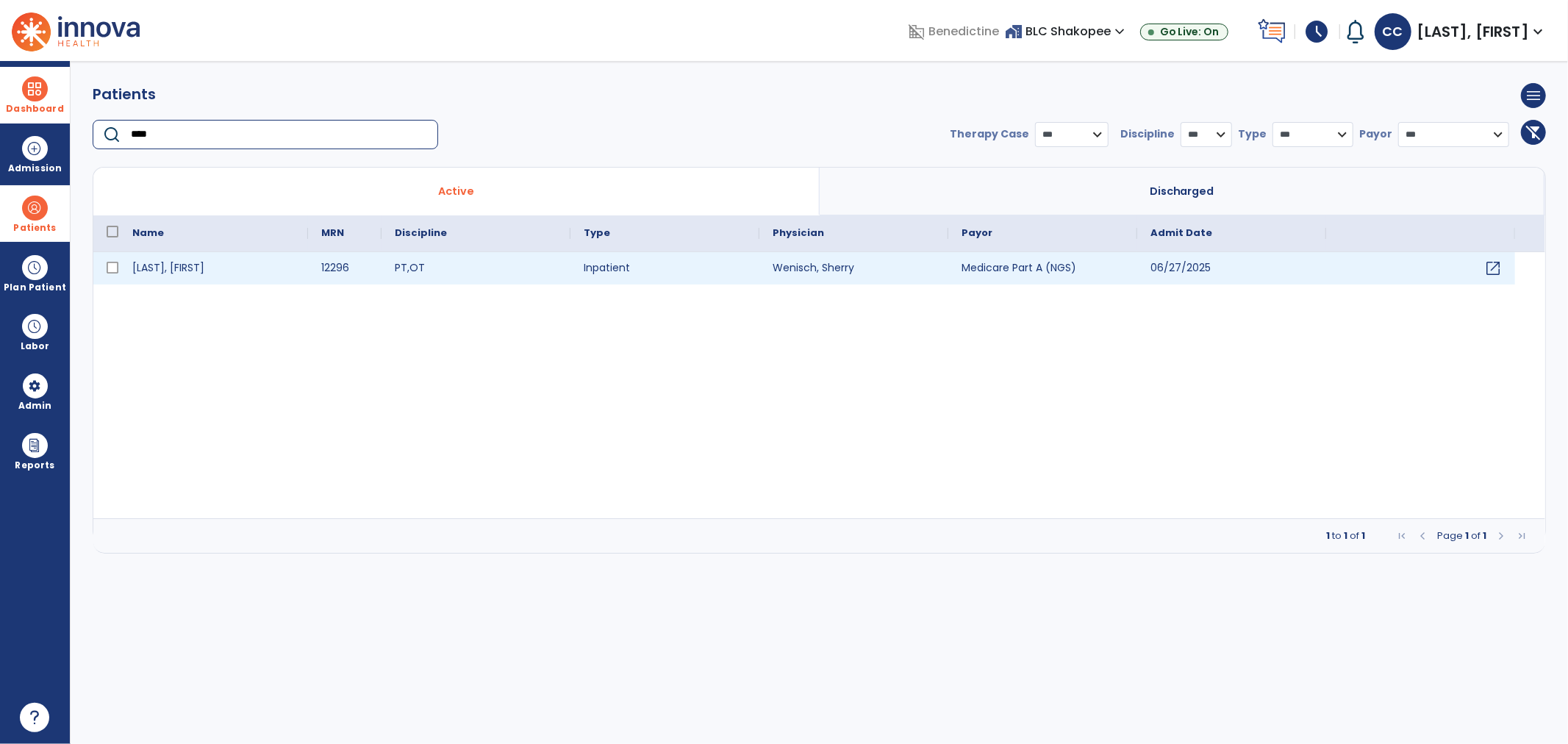 type on "****" 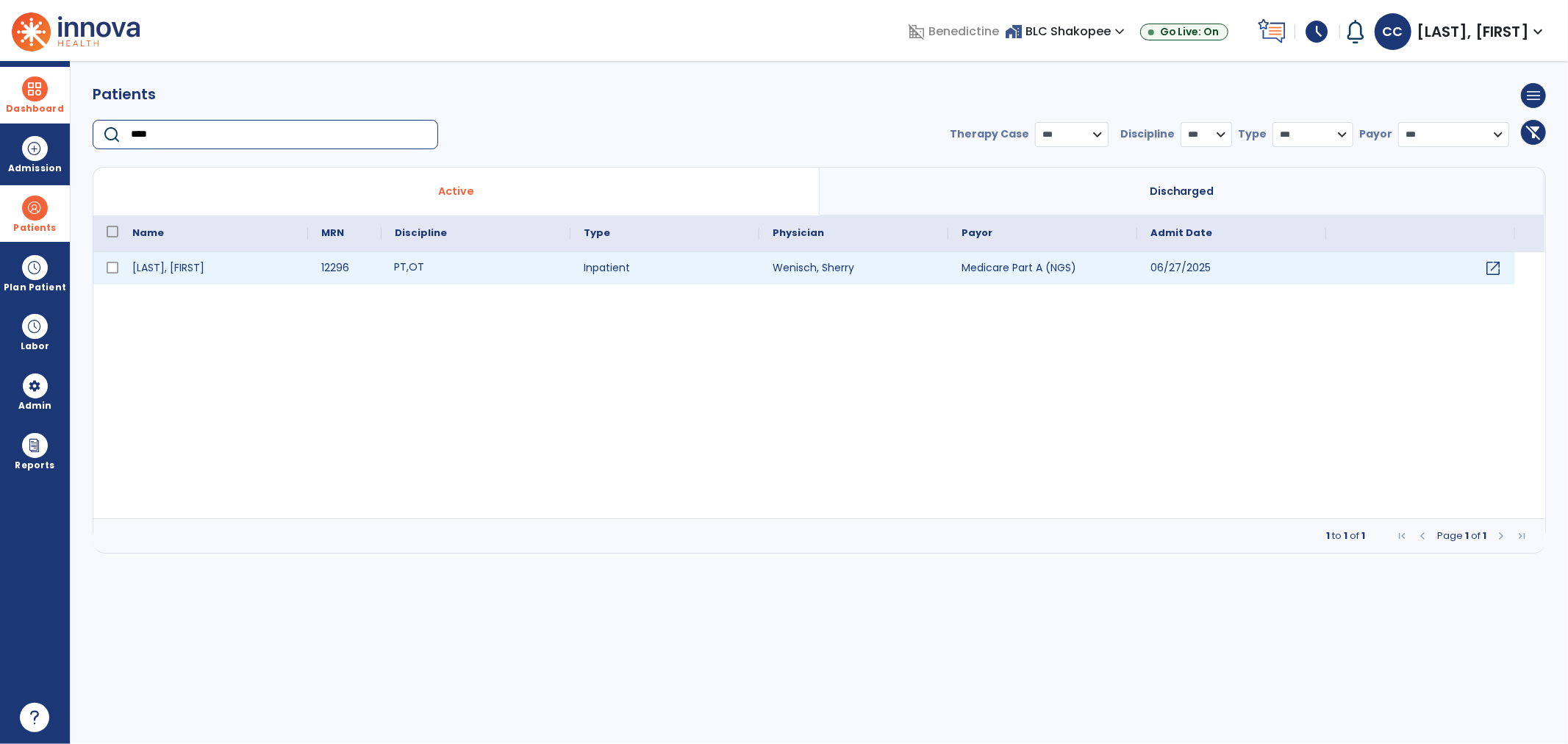 click on "PT , OT" at bounding box center [476, 268] 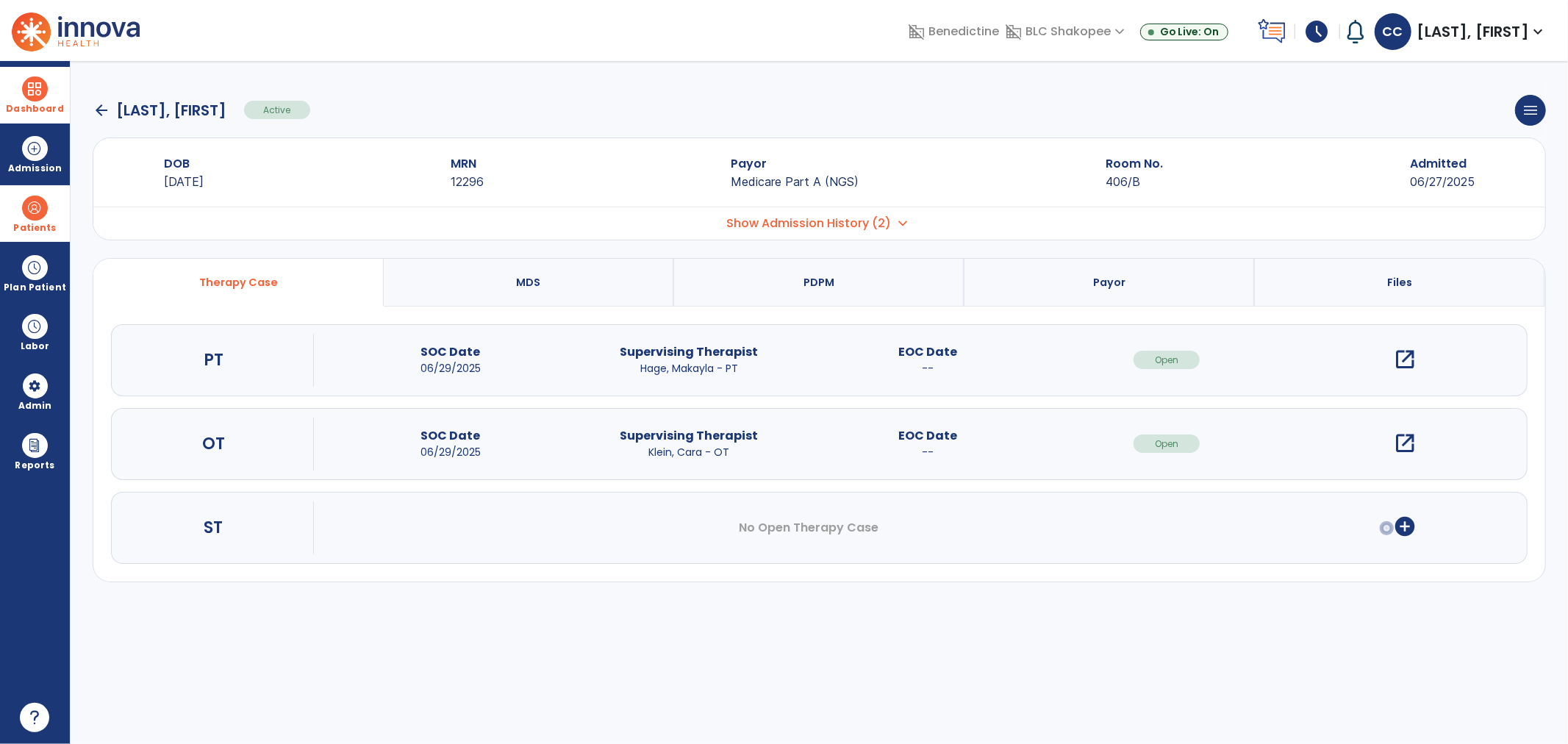 click on "open_in_new" at bounding box center [1406, 443] 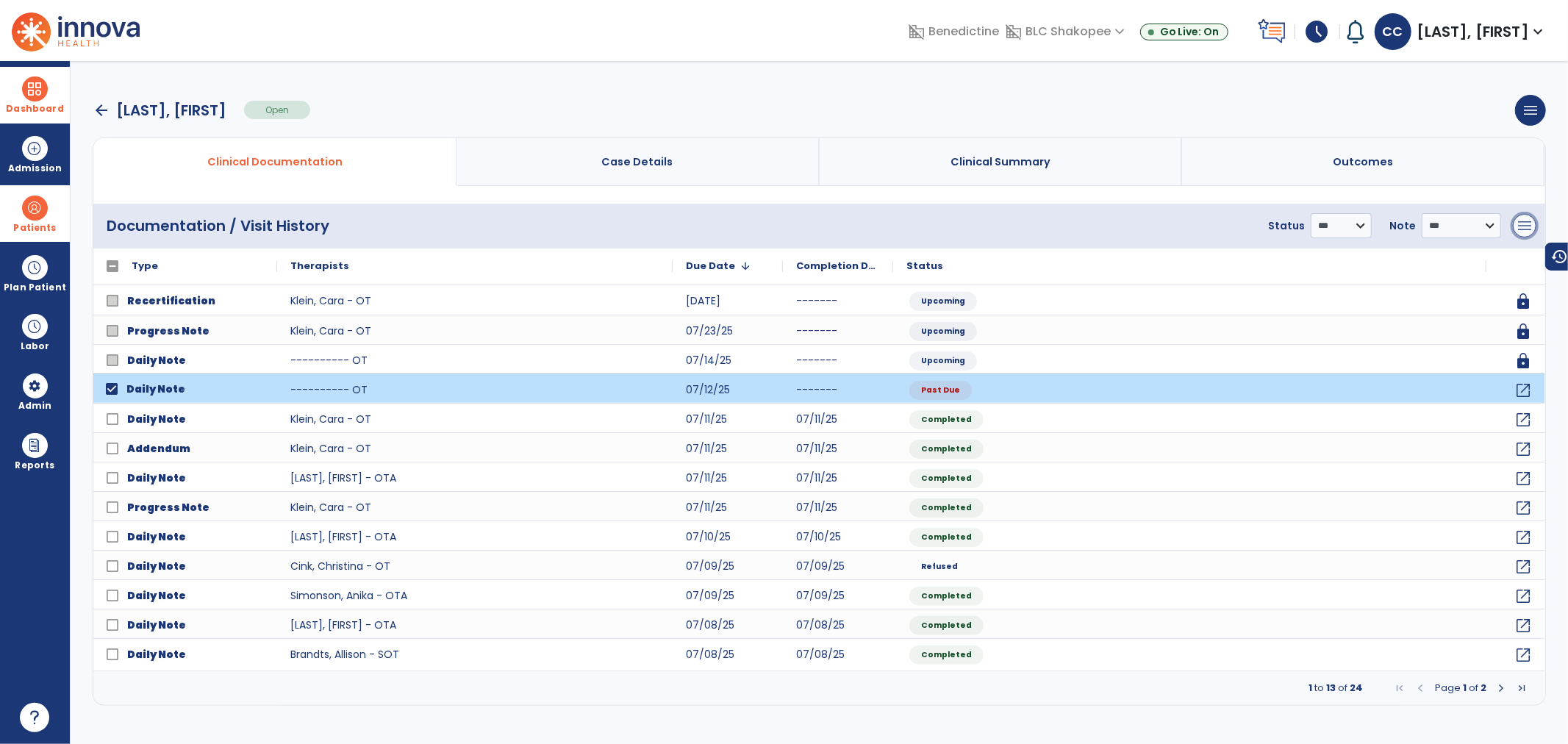 click on "menu" at bounding box center (1525, 226) 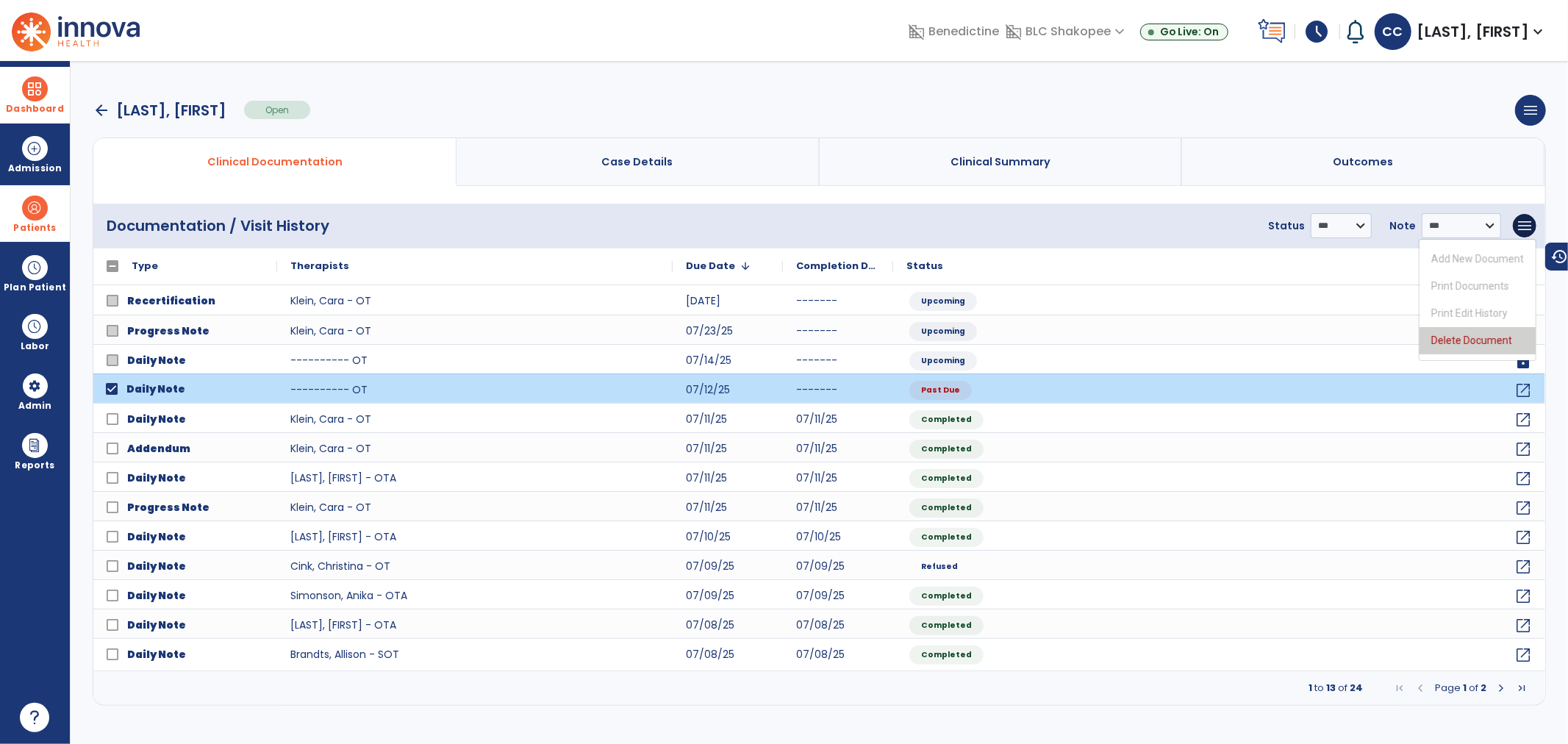 click on "Delete Document" at bounding box center (1478, 340) 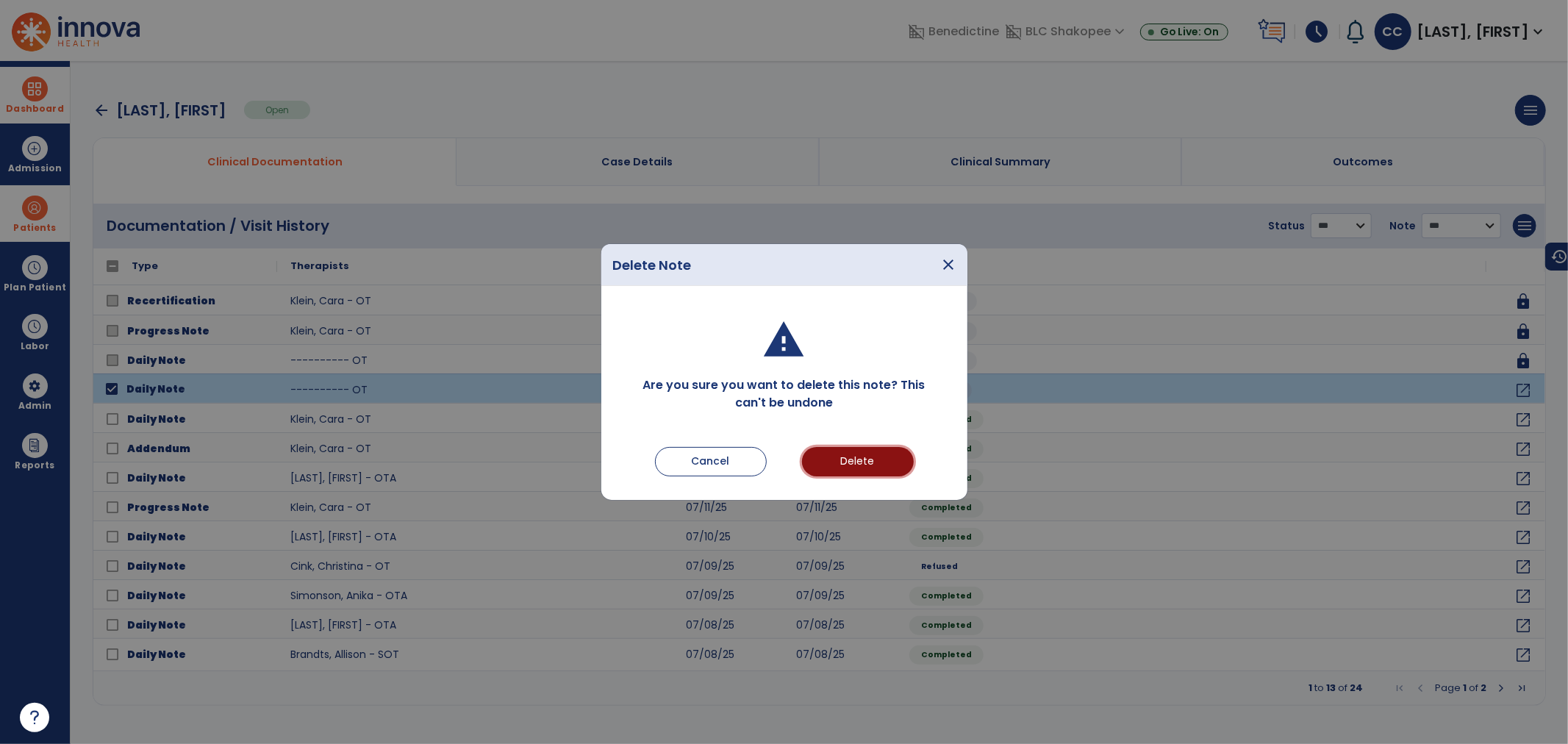 click on "Delete" at bounding box center [858, 462] 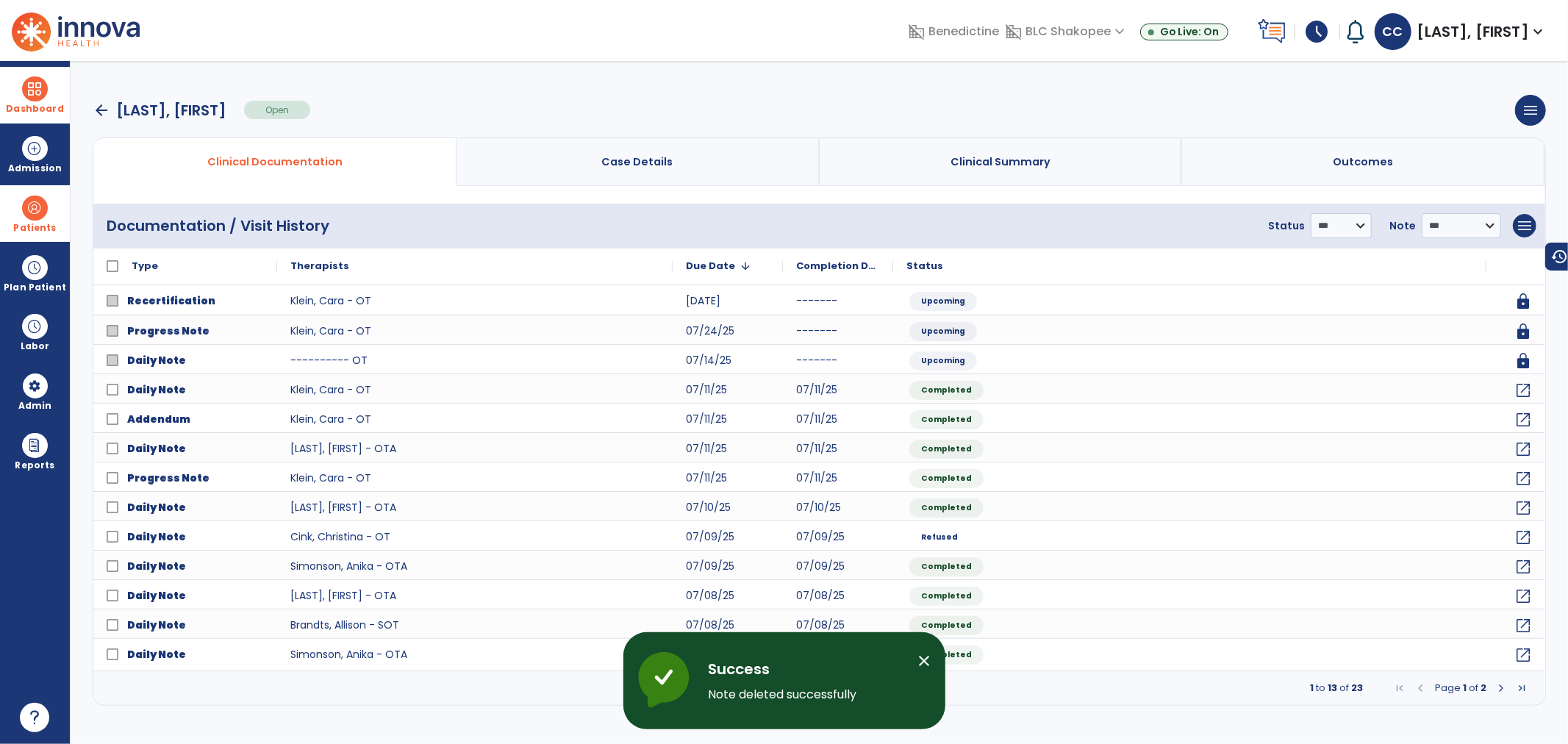 click on "Patients" at bounding box center [35, 213] 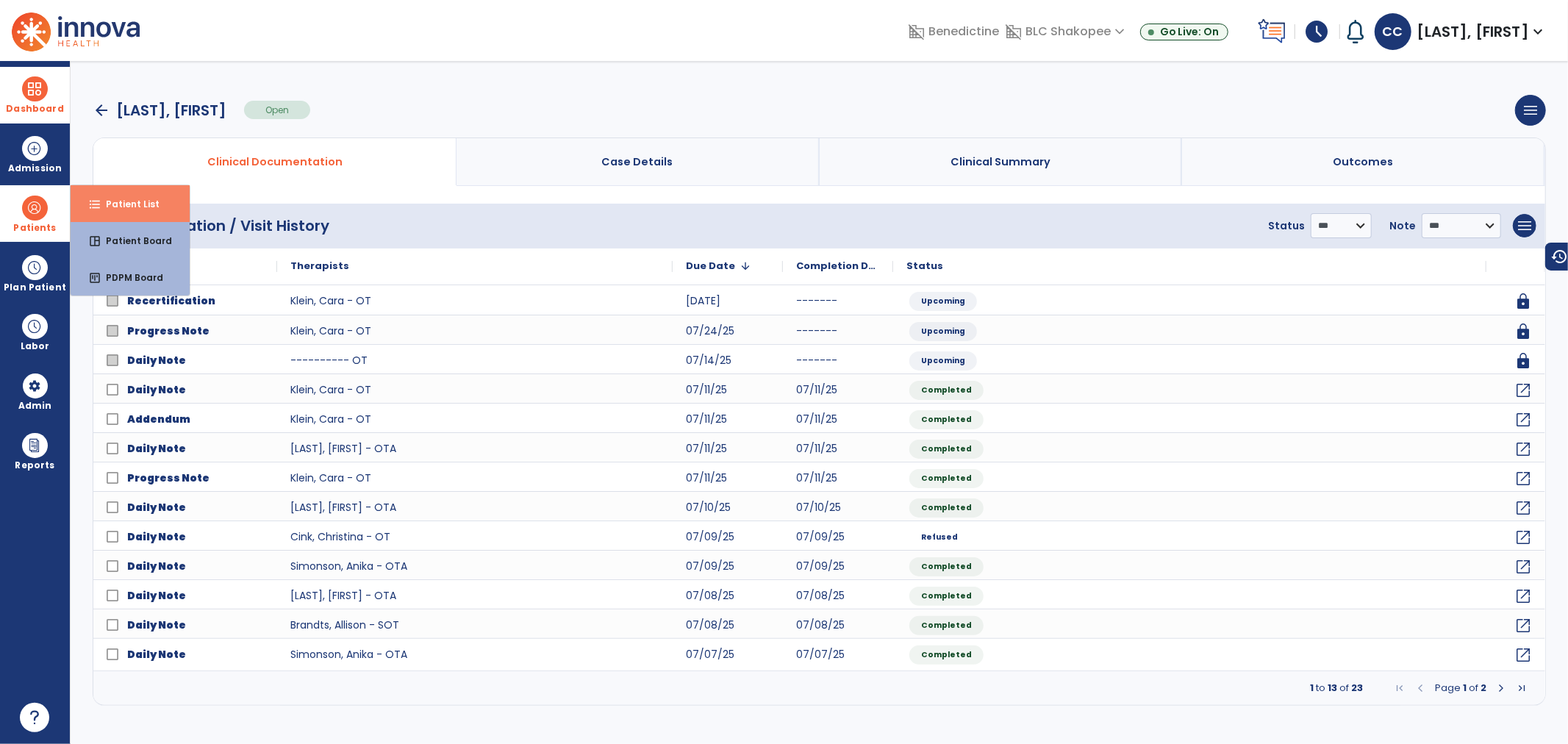 click on "format_list_bulleted  Patient List" at bounding box center (130, 204) 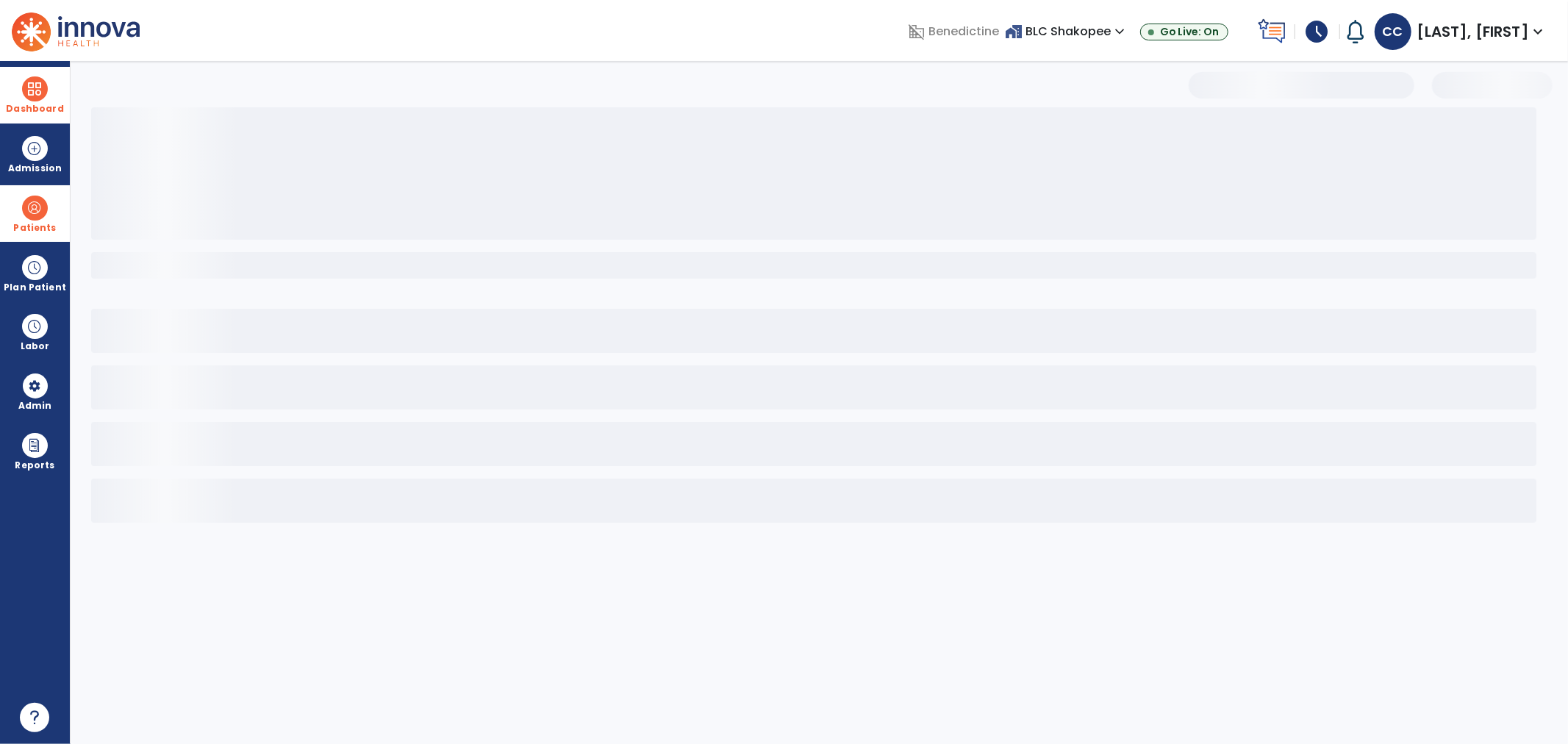 select on "***" 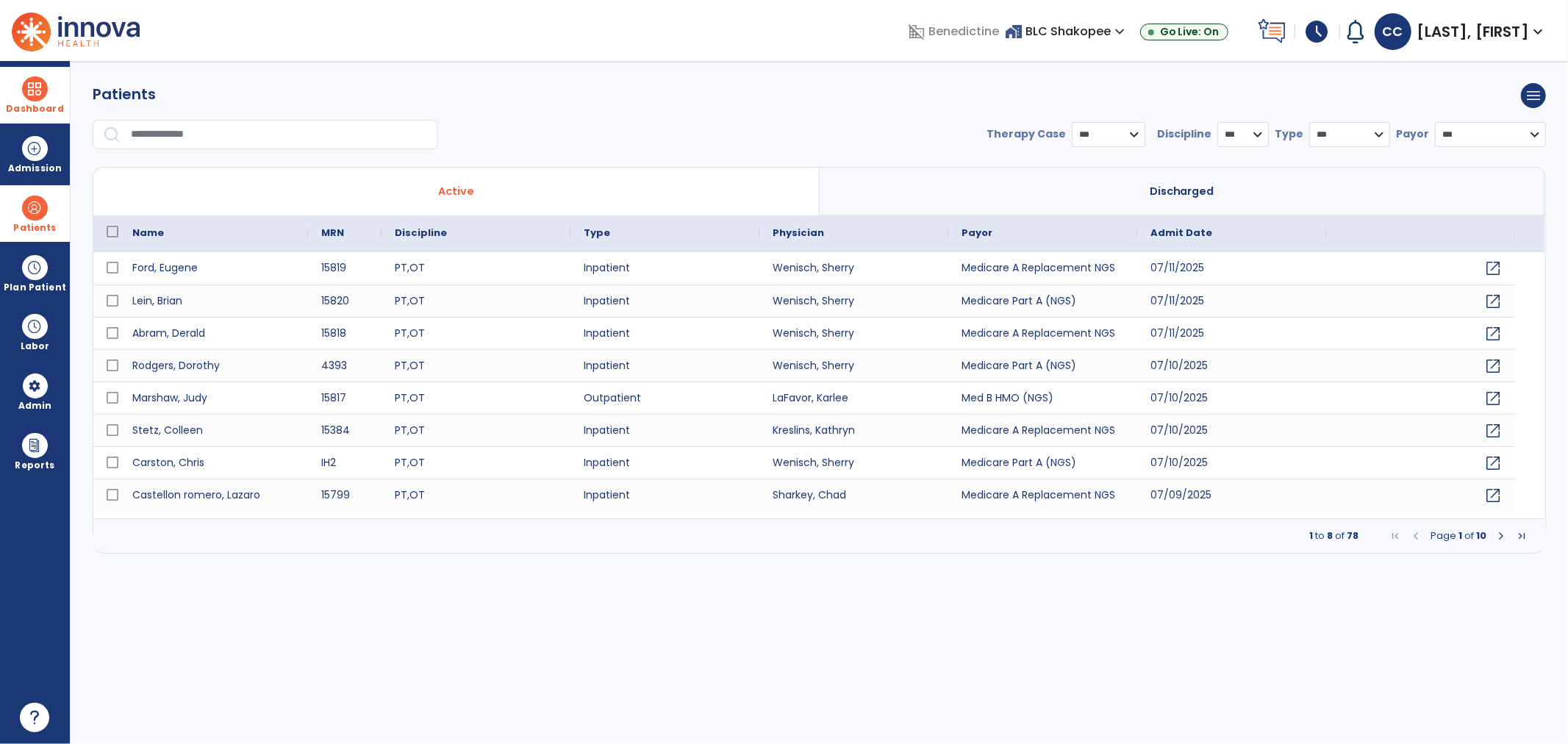 click at bounding box center (279, 135) 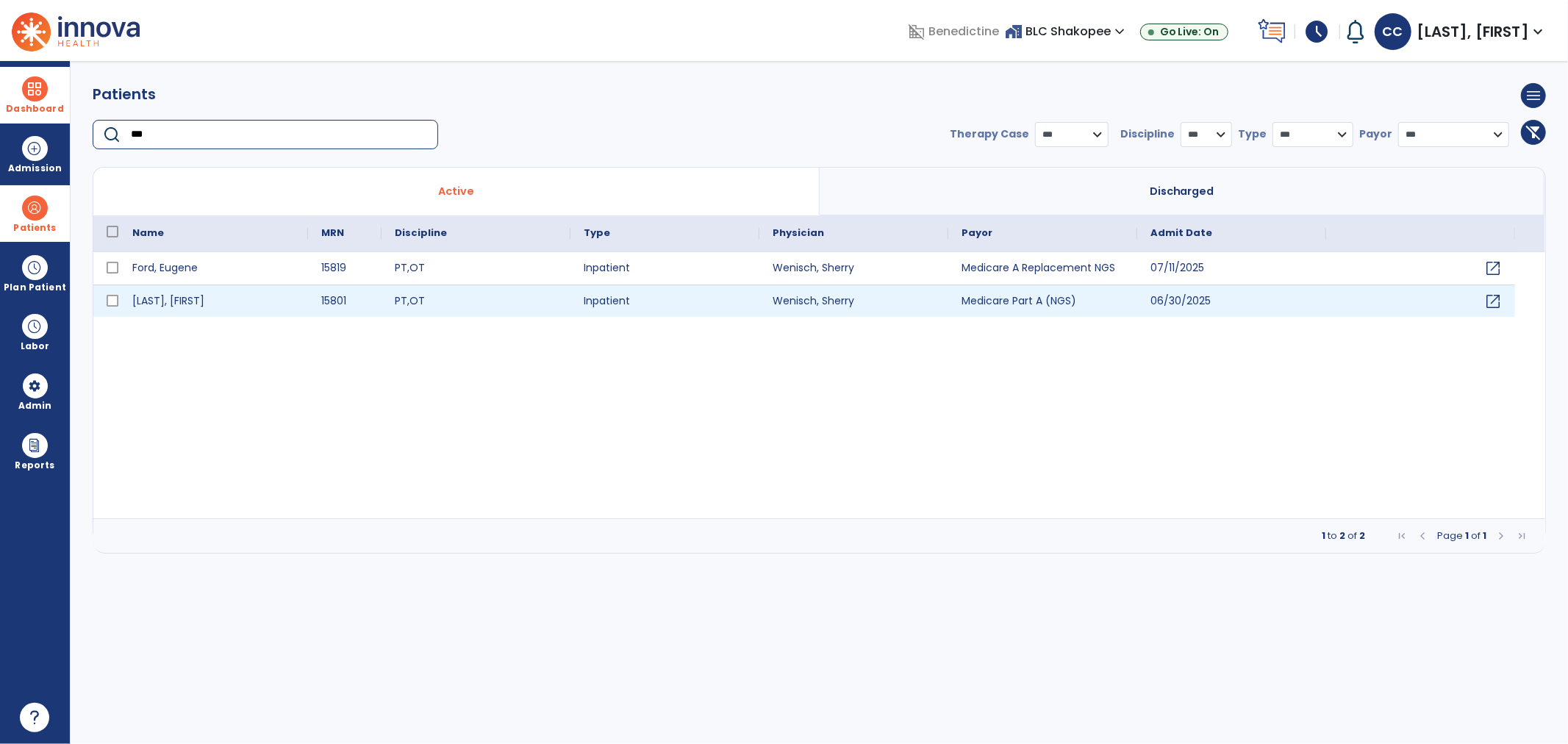 type on "***" 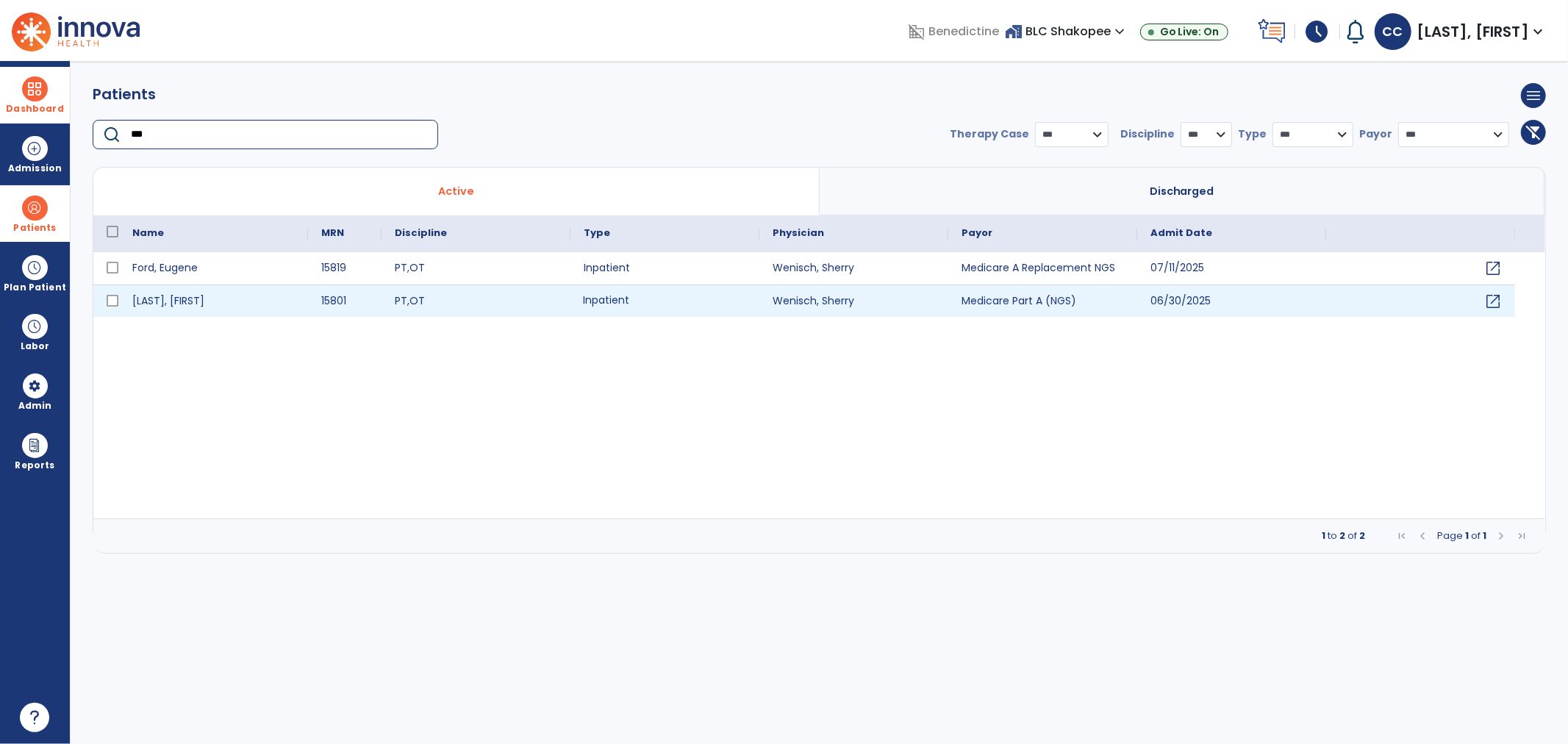 click on "Inpatient" at bounding box center [665, 301] 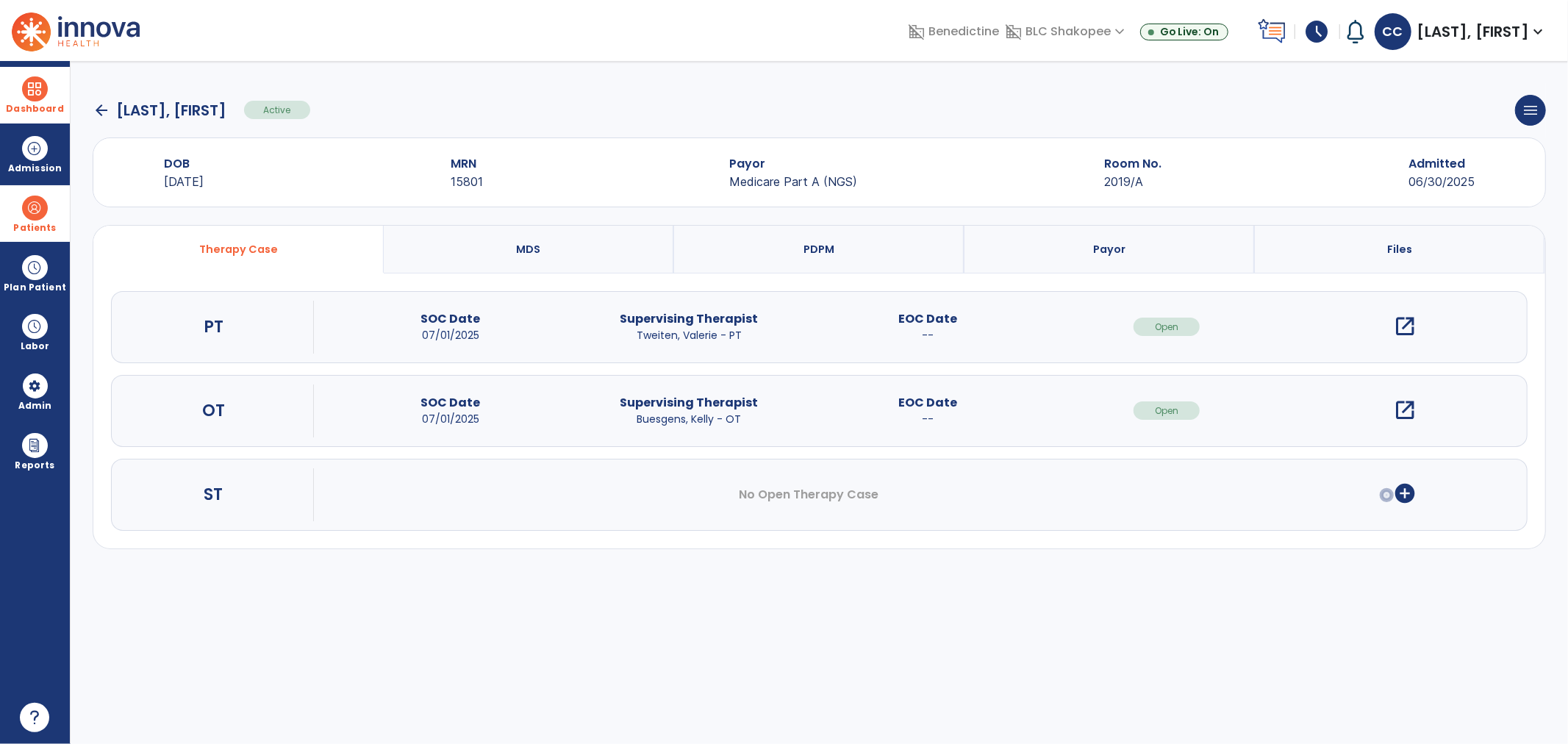 click on "open_in_new" at bounding box center (1406, 410) 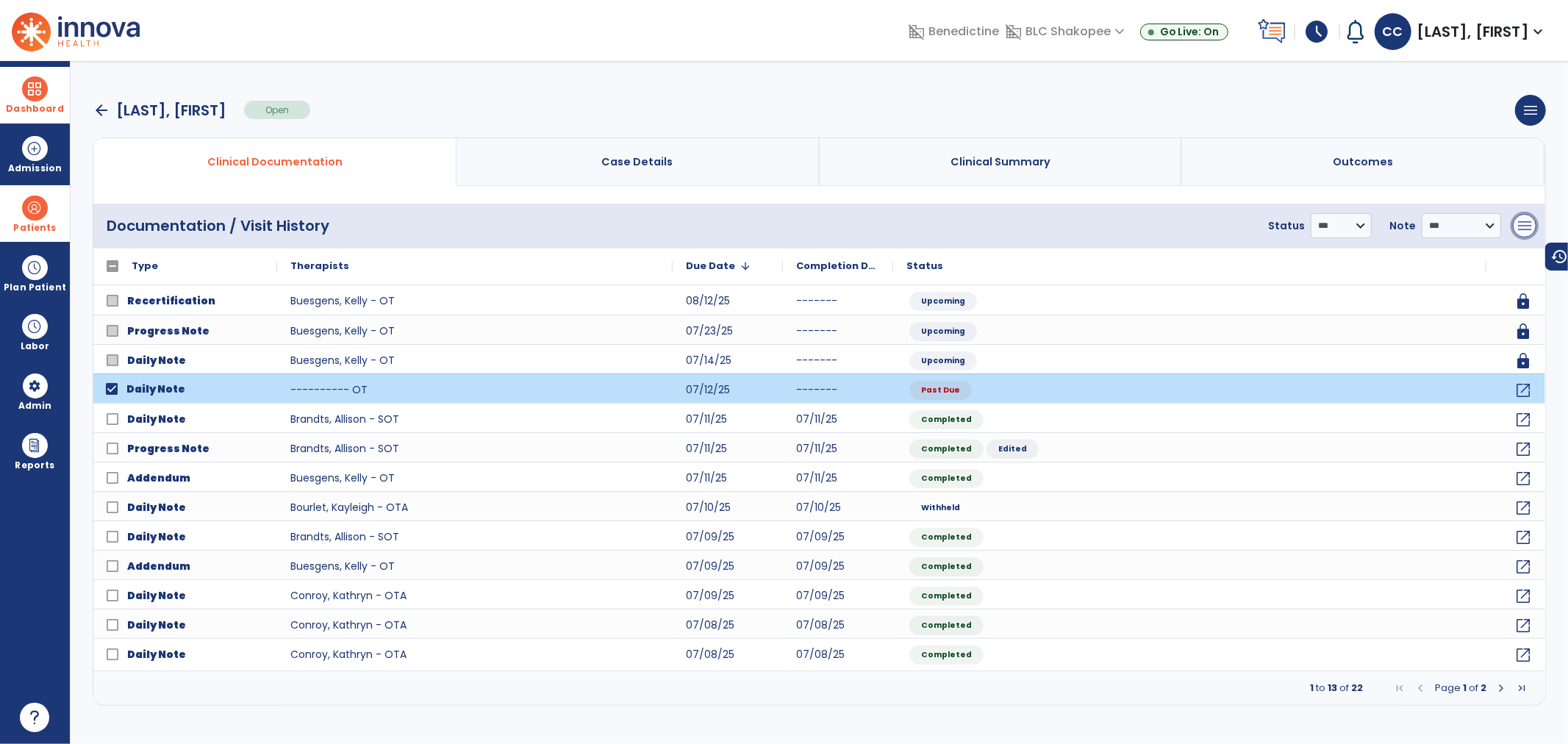 click on "menu" at bounding box center [1525, 226] 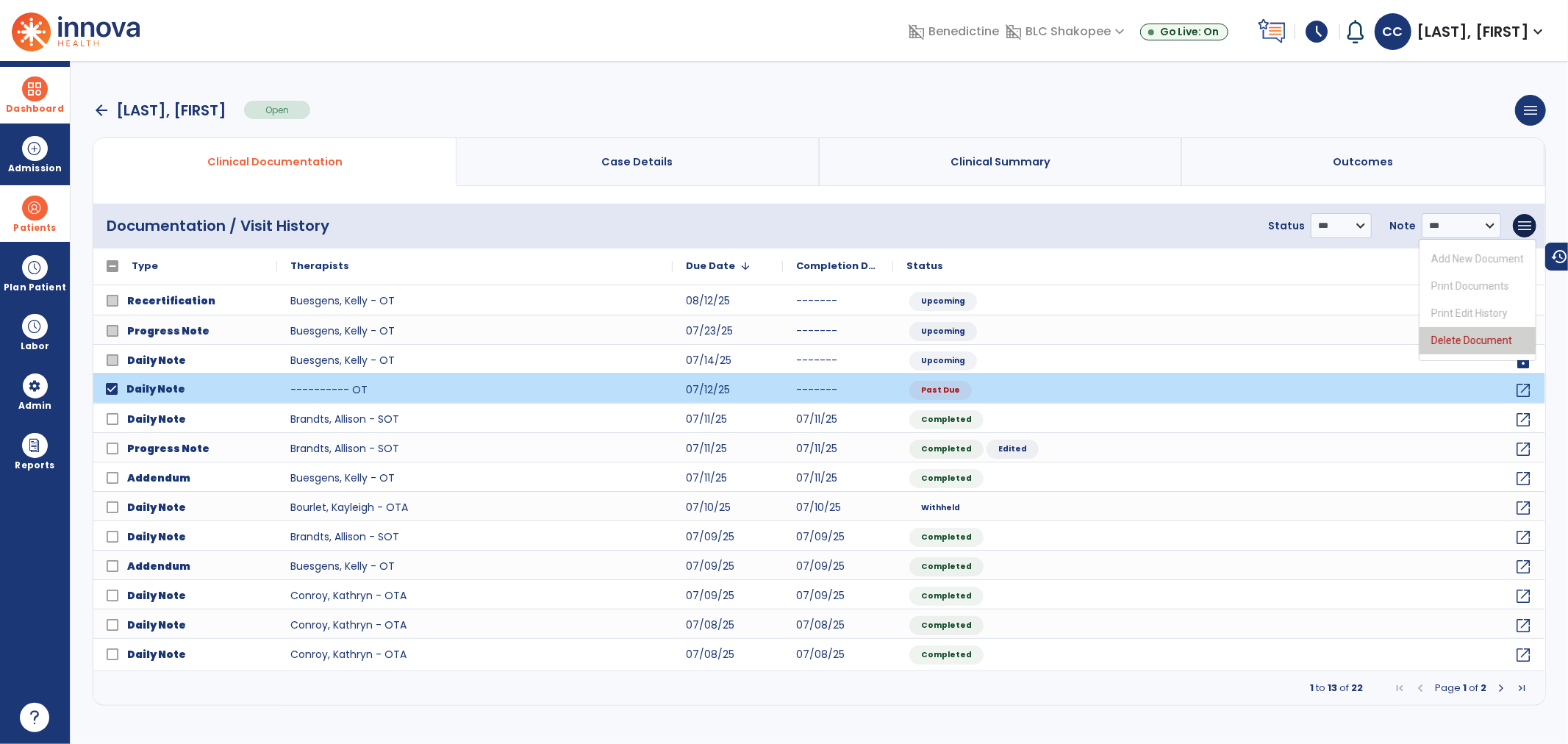 click on "Delete Document" at bounding box center (1478, 340) 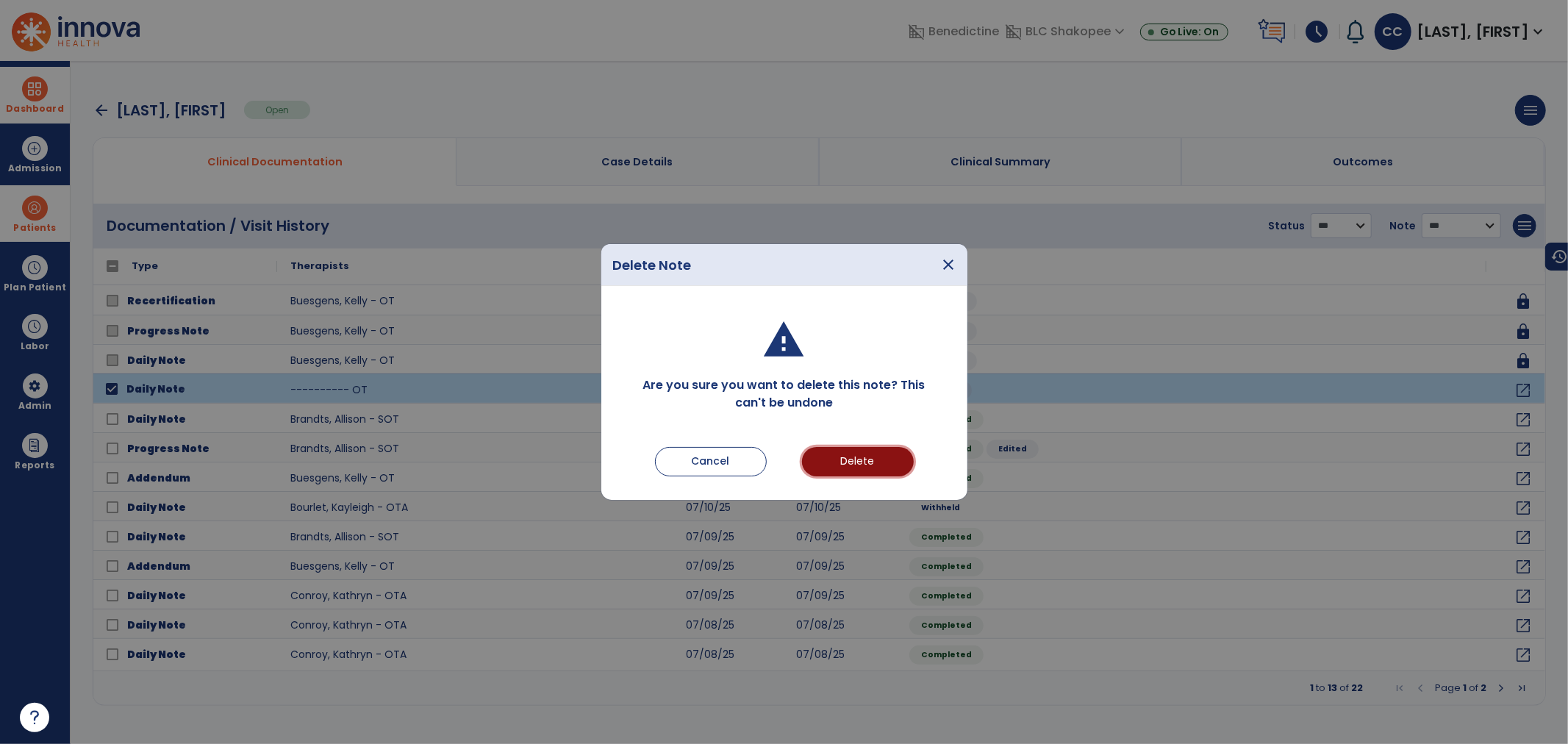 click on "Delete" at bounding box center [858, 462] 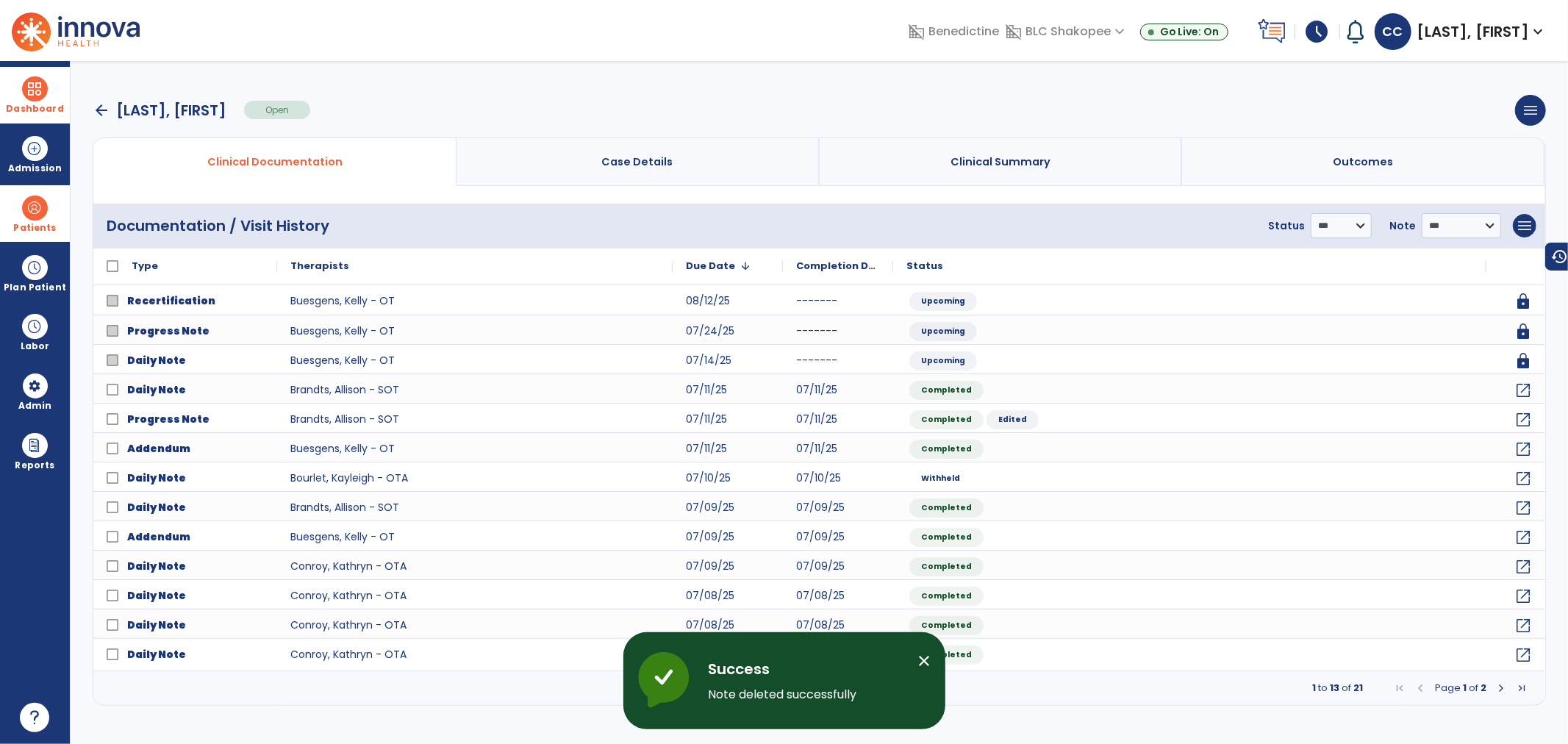 click on "Patients" at bounding box center (35, 228) 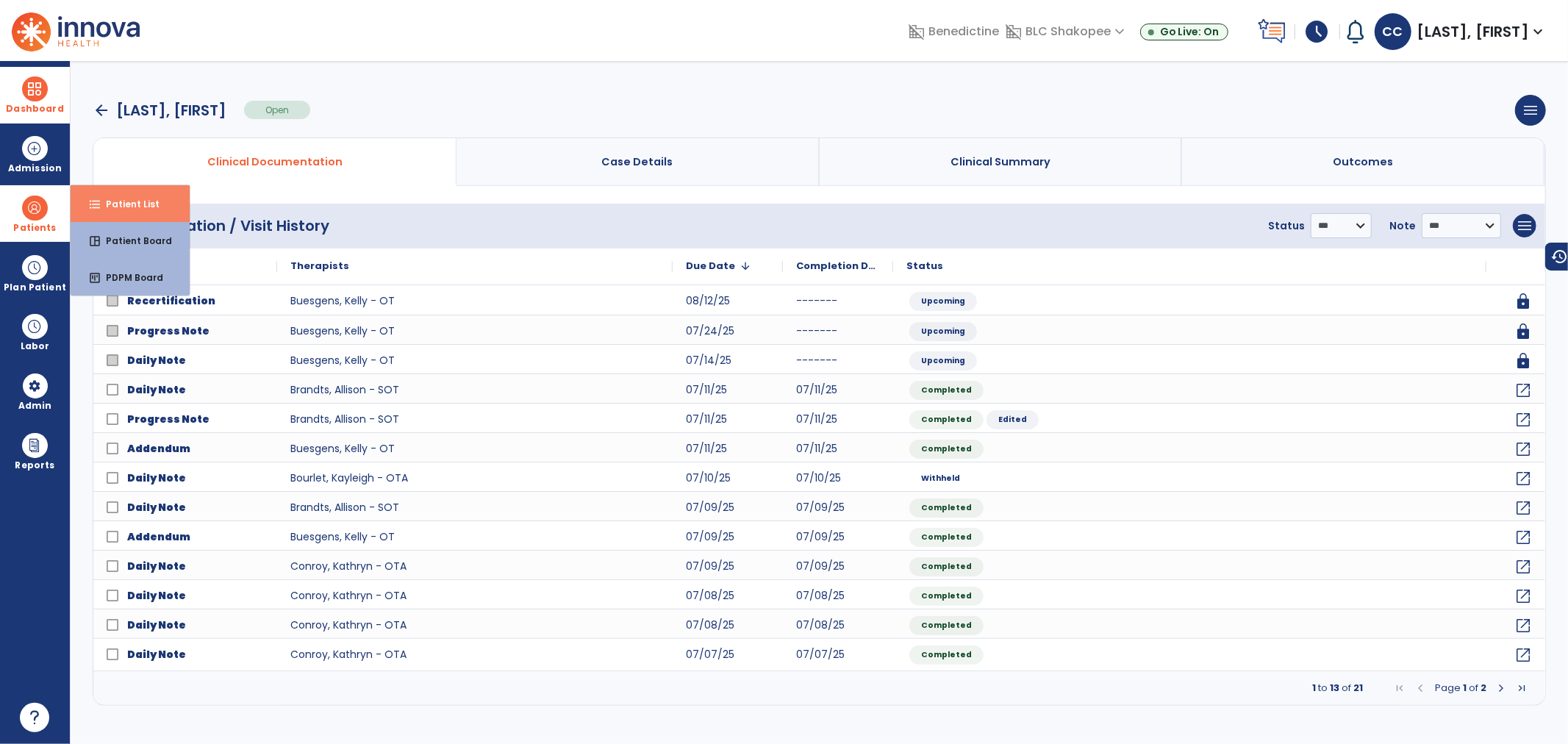 click on "format_list_bulleted  Patient List" at bounding box center (130, 204) 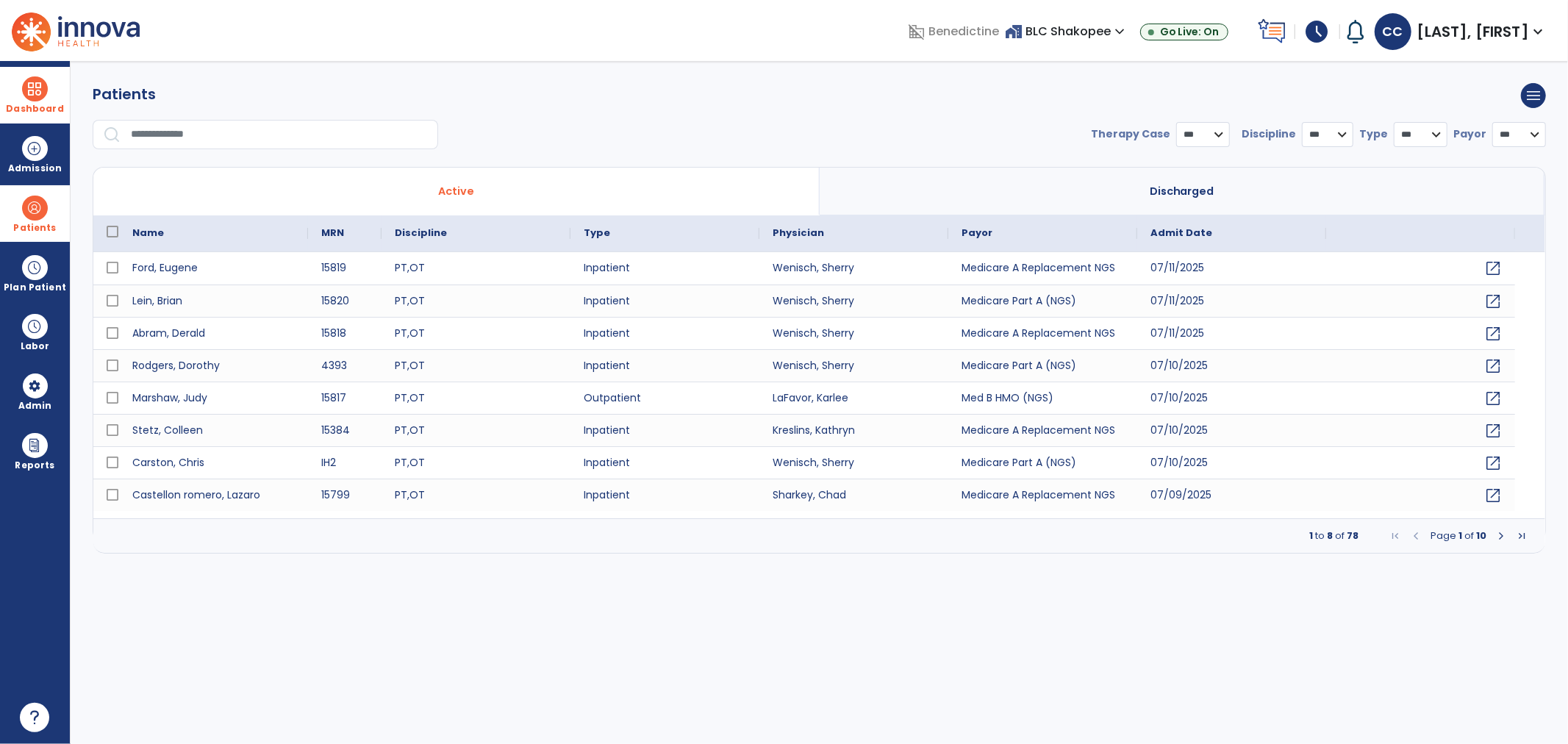 select on "***" 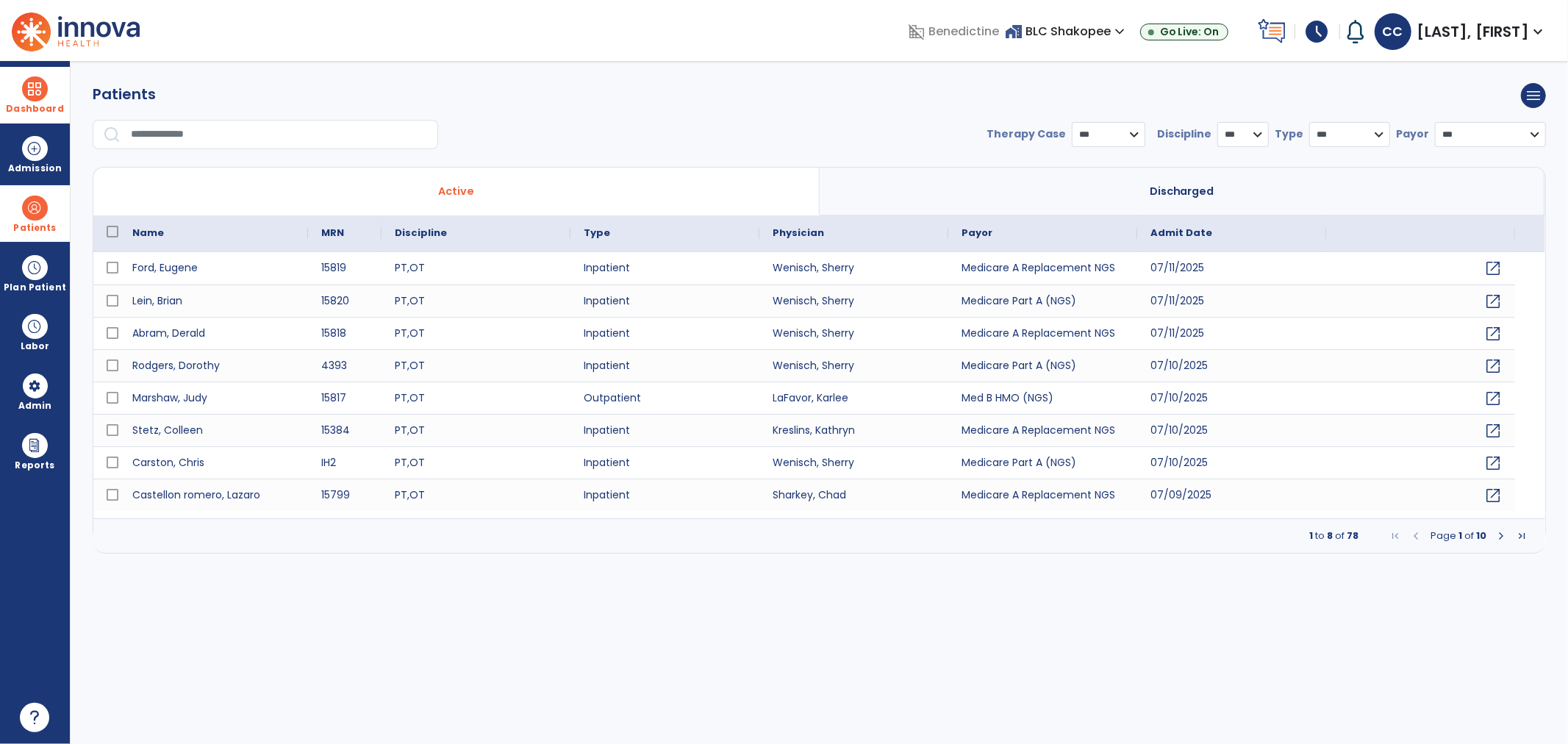 click at bounding box center [279, 135] 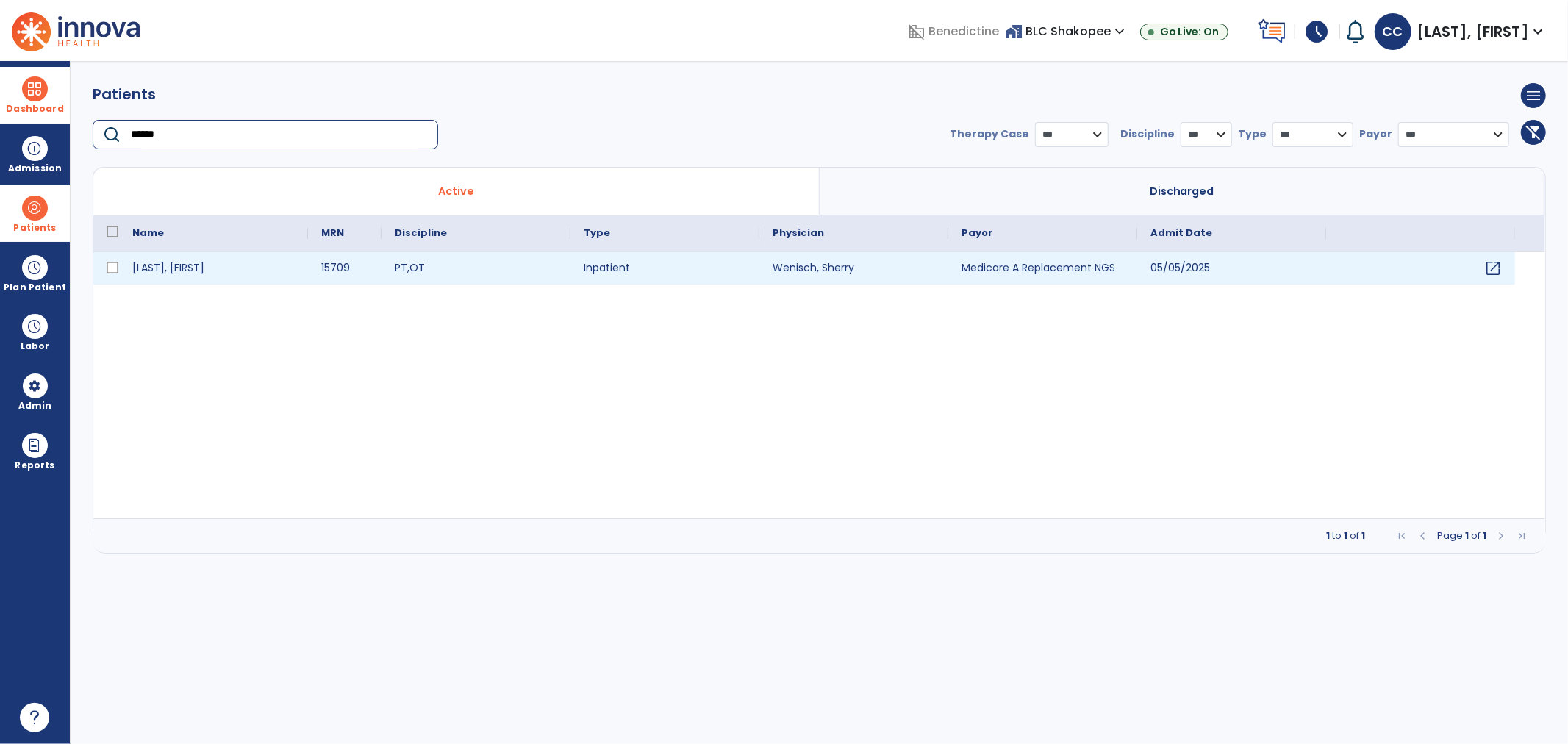 type on "******" 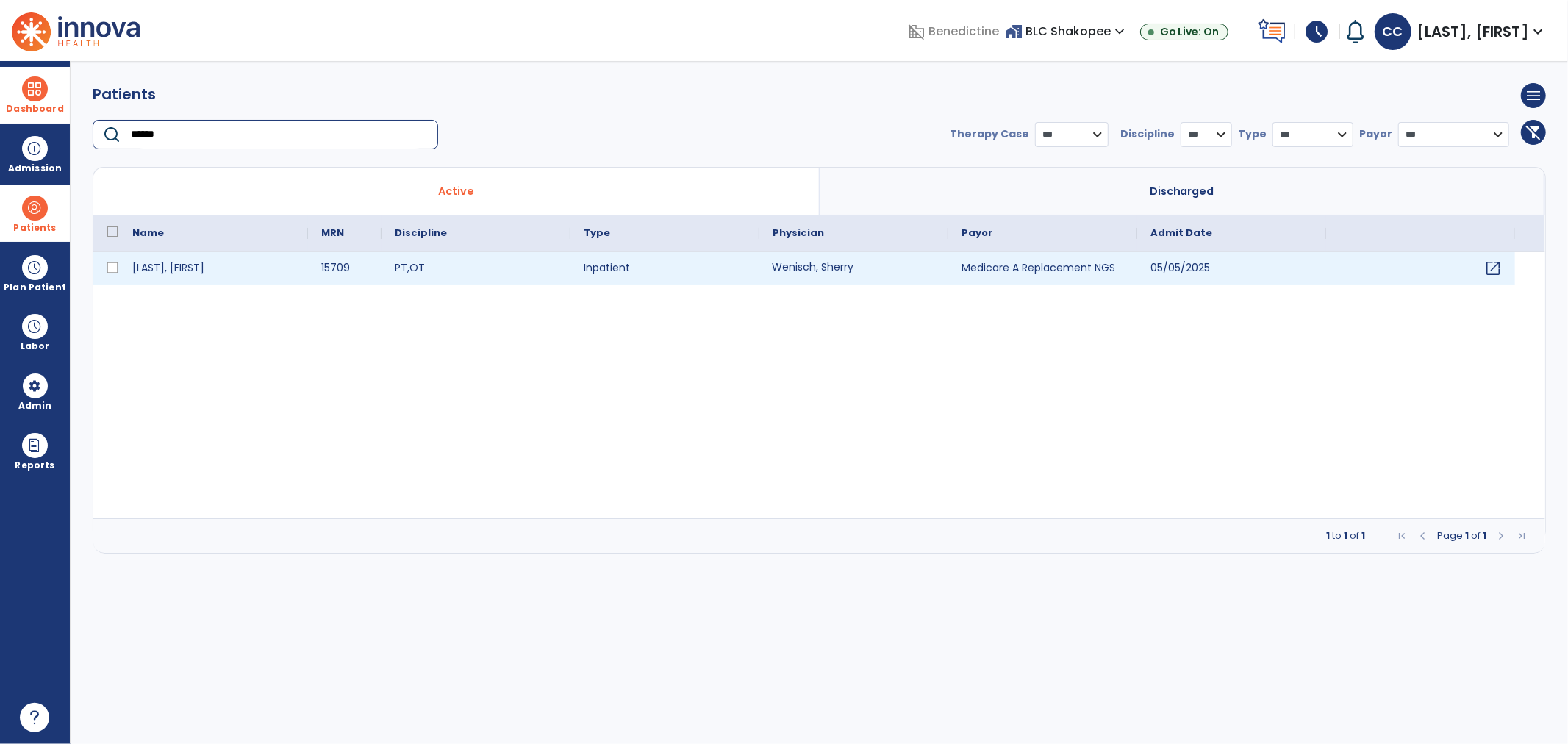 click on "Wenisch, Sherry" at bounding box center (853, 268) 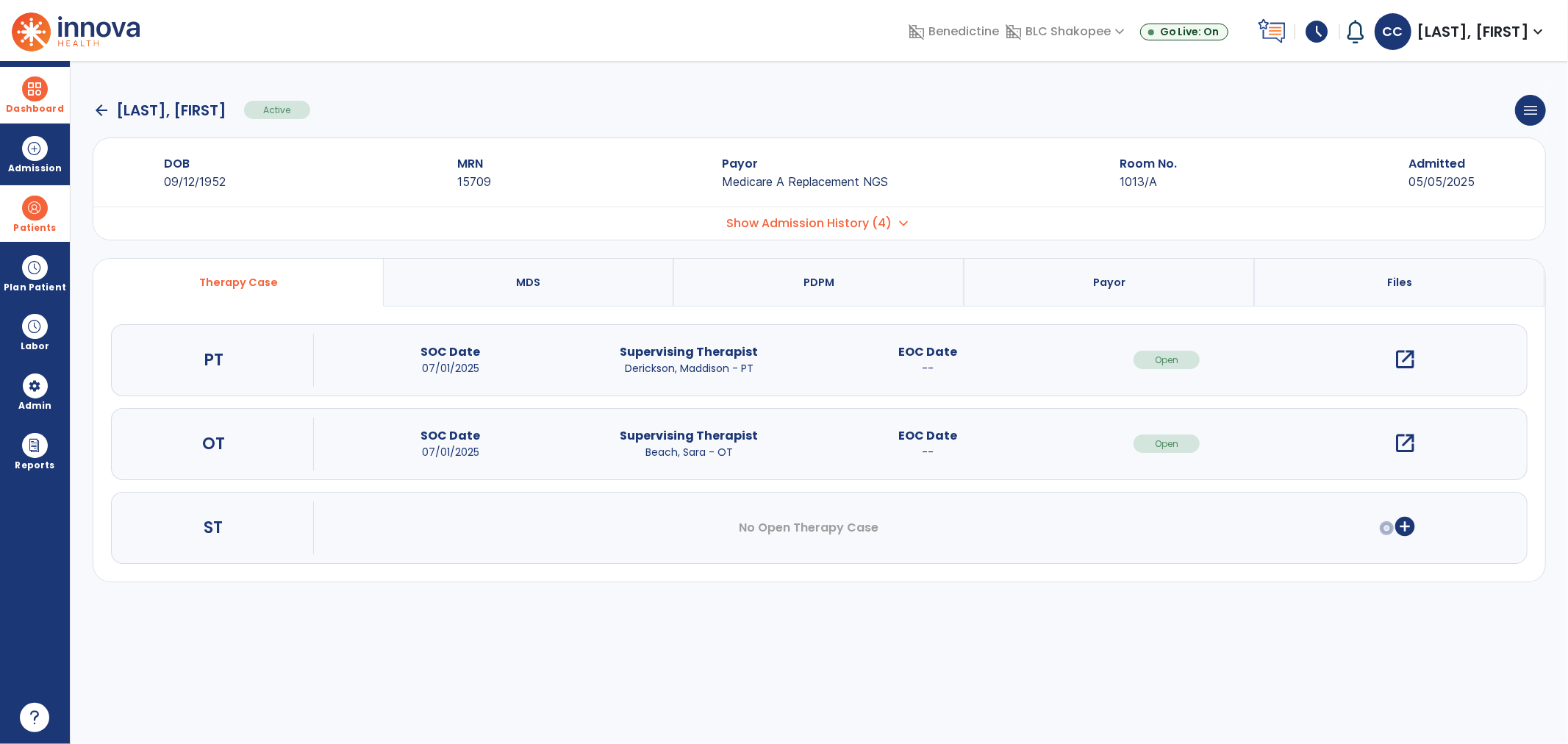 click on "open_in_new" at bounding box center (1406, 443) 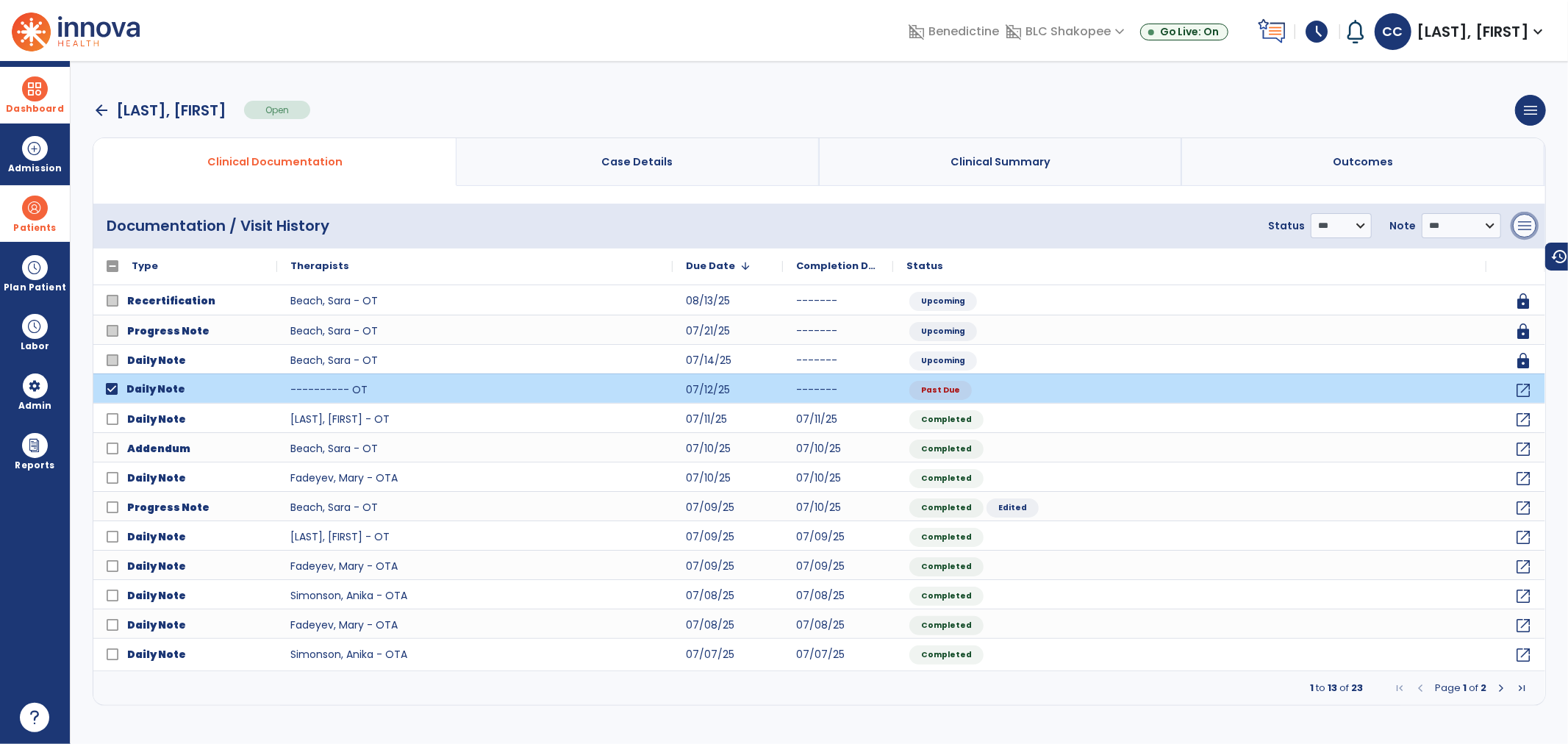 click on "menu" at bounding box center (1525, 226) 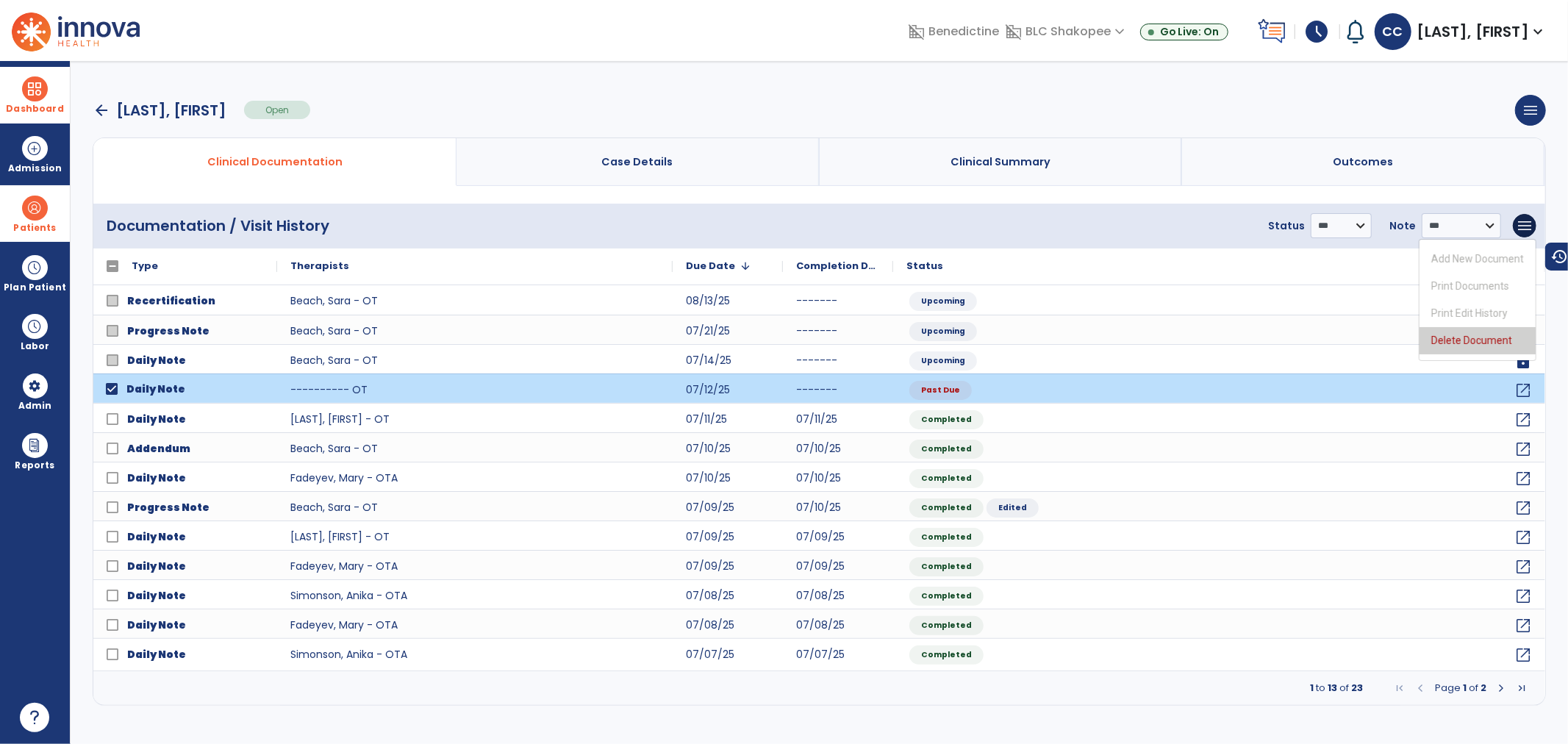 click on "Delete Document" at bounding box center (1478, 340) 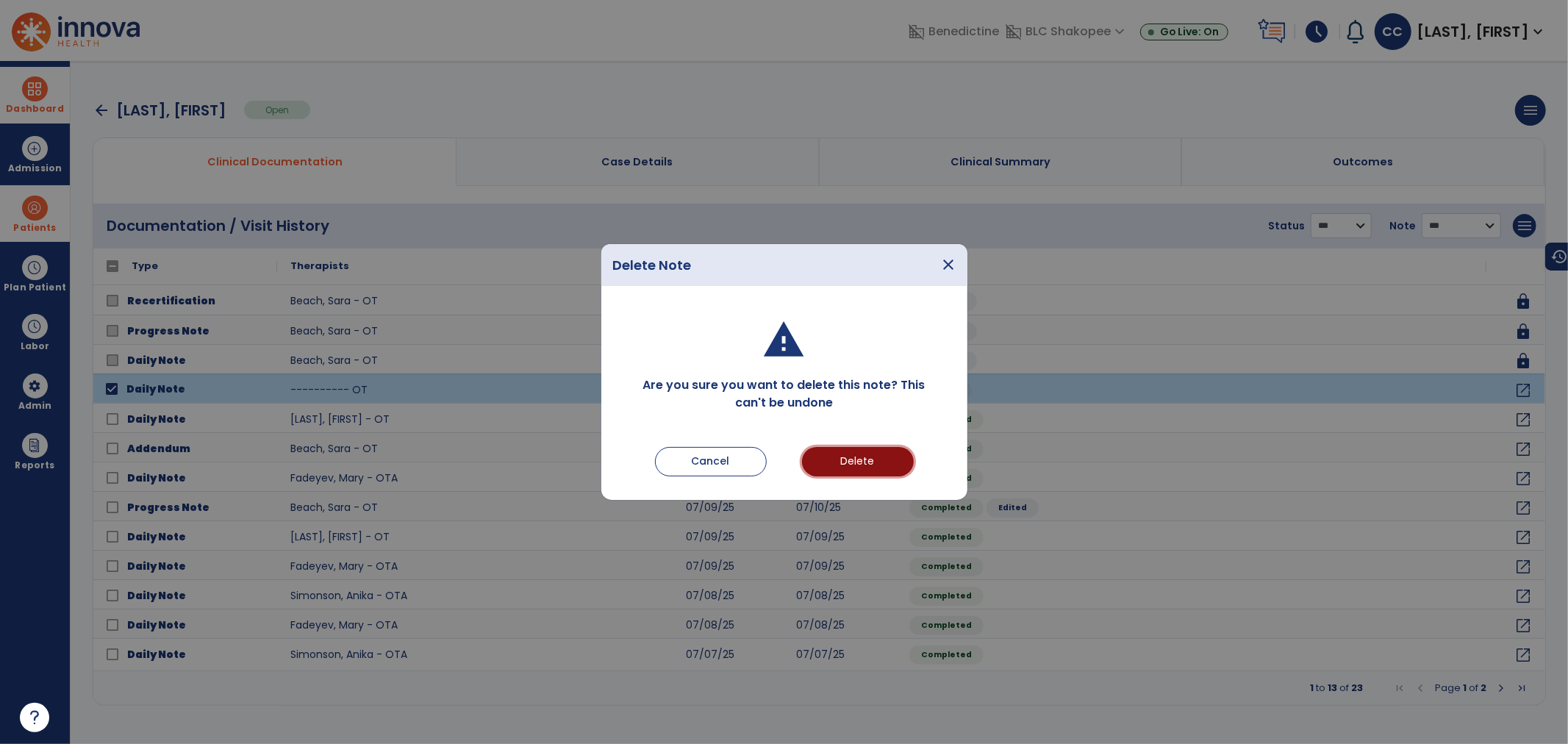 click on "Delete" at bounding box center [858, 462] 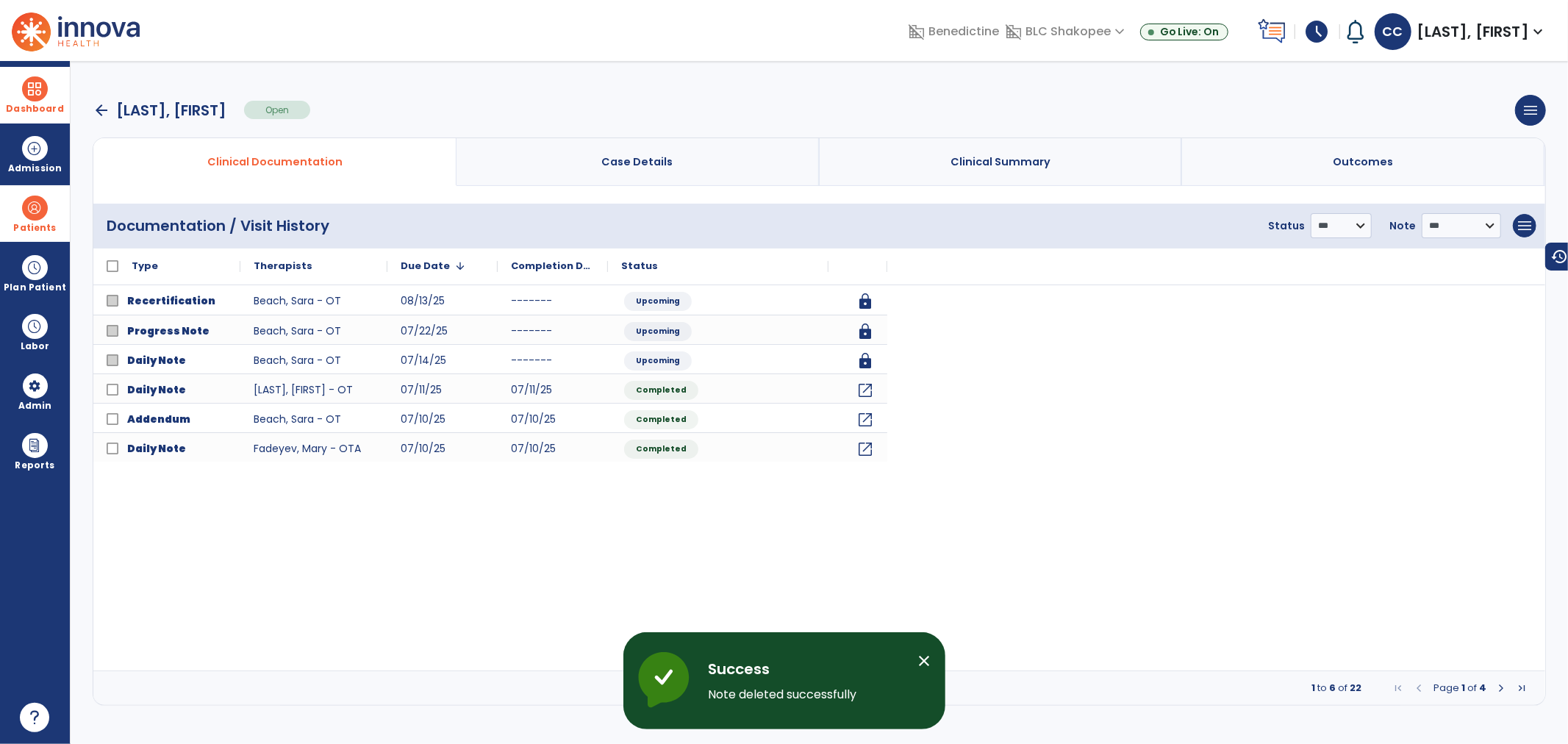 click at bounding box center [35, 208] 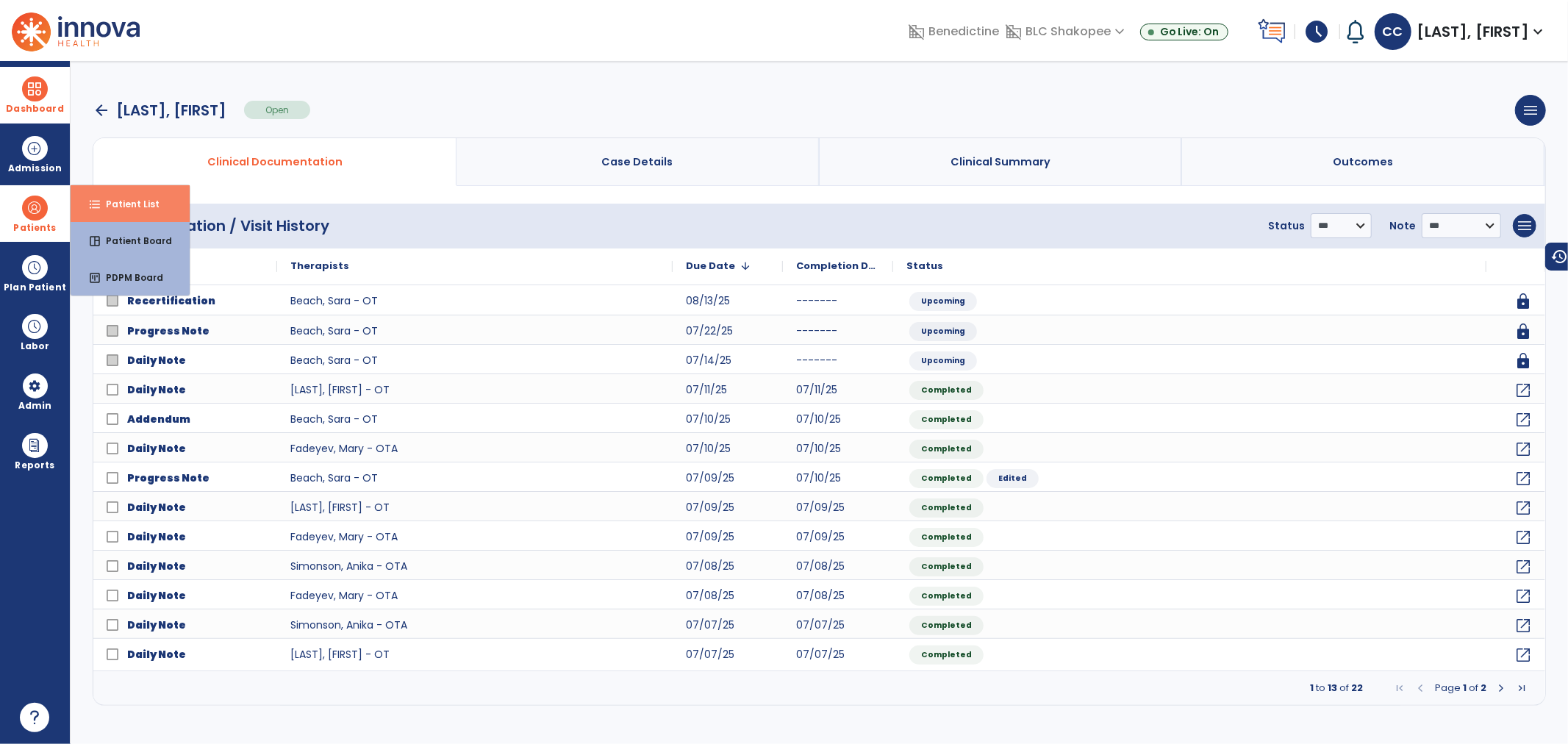 click on "Patient List" at bounding box center [126, 204] 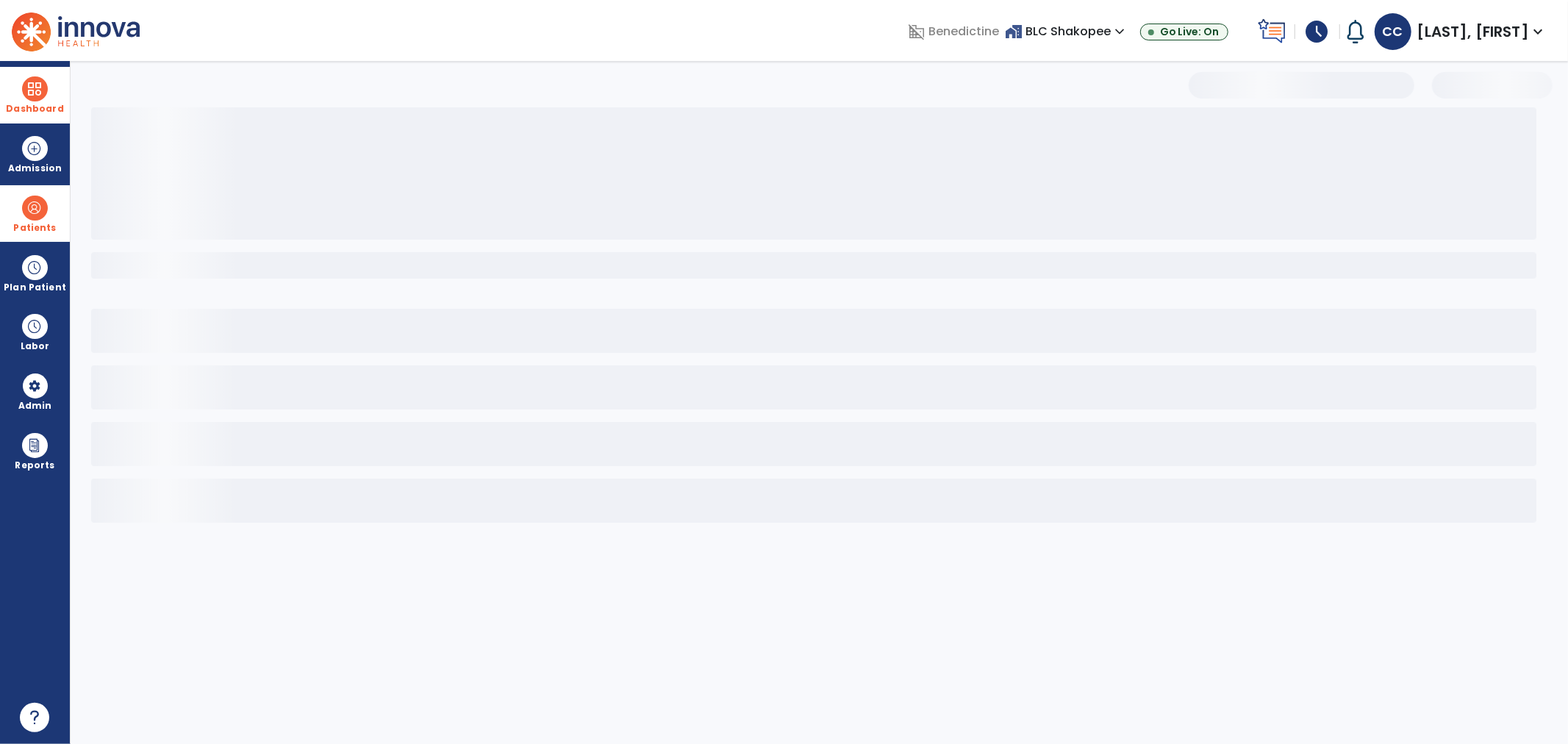 select on "***" 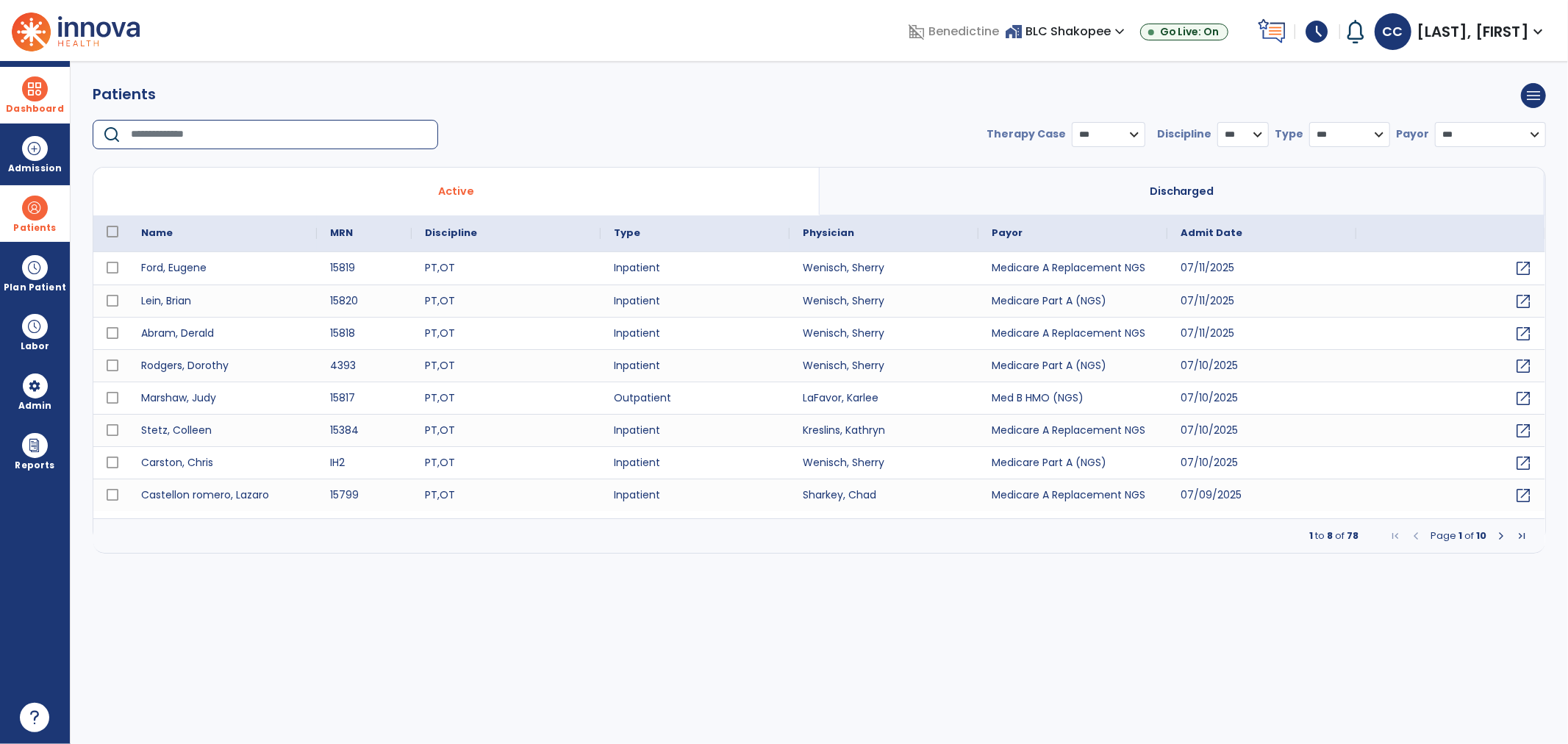 click at bounding box center (279, 135) 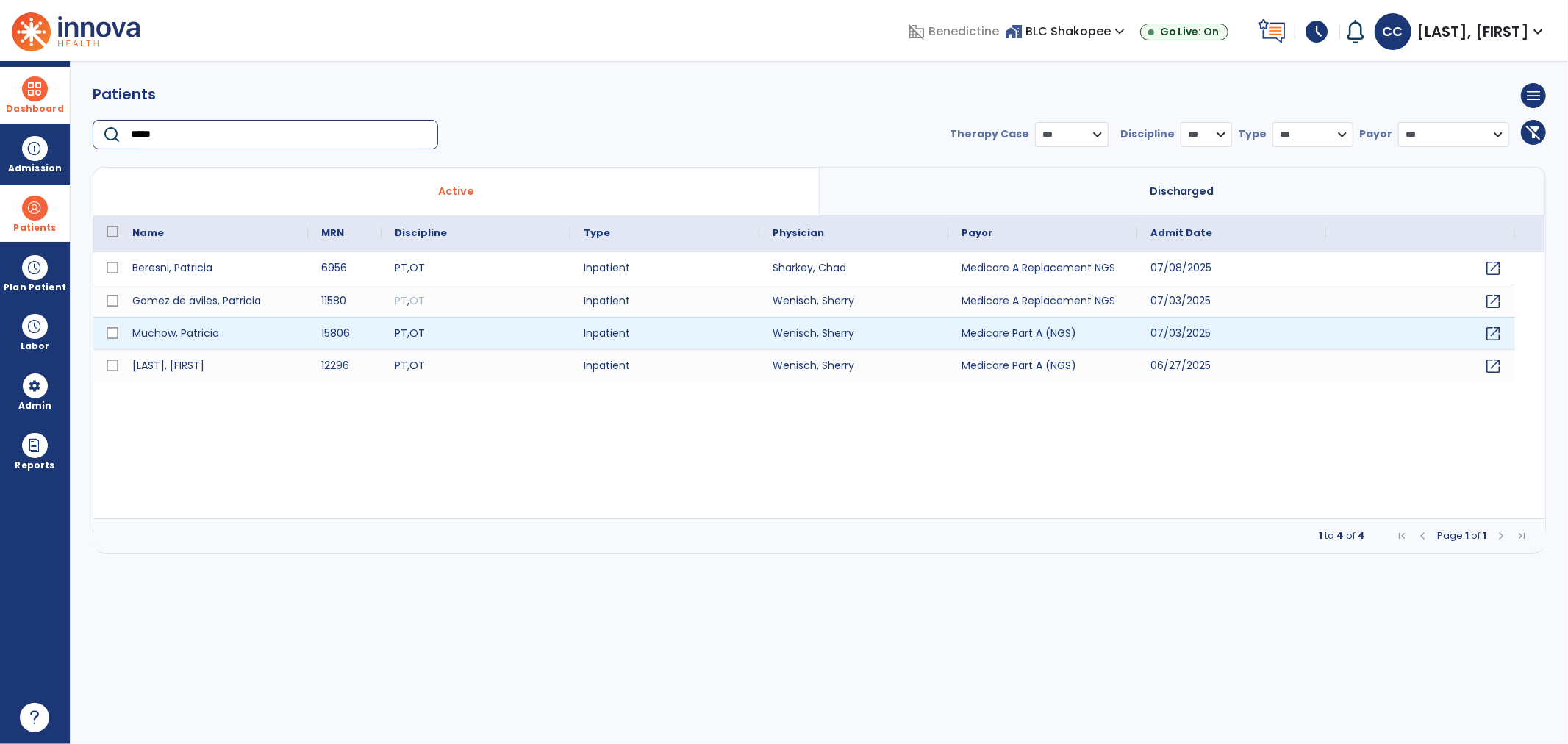 type on "*****" 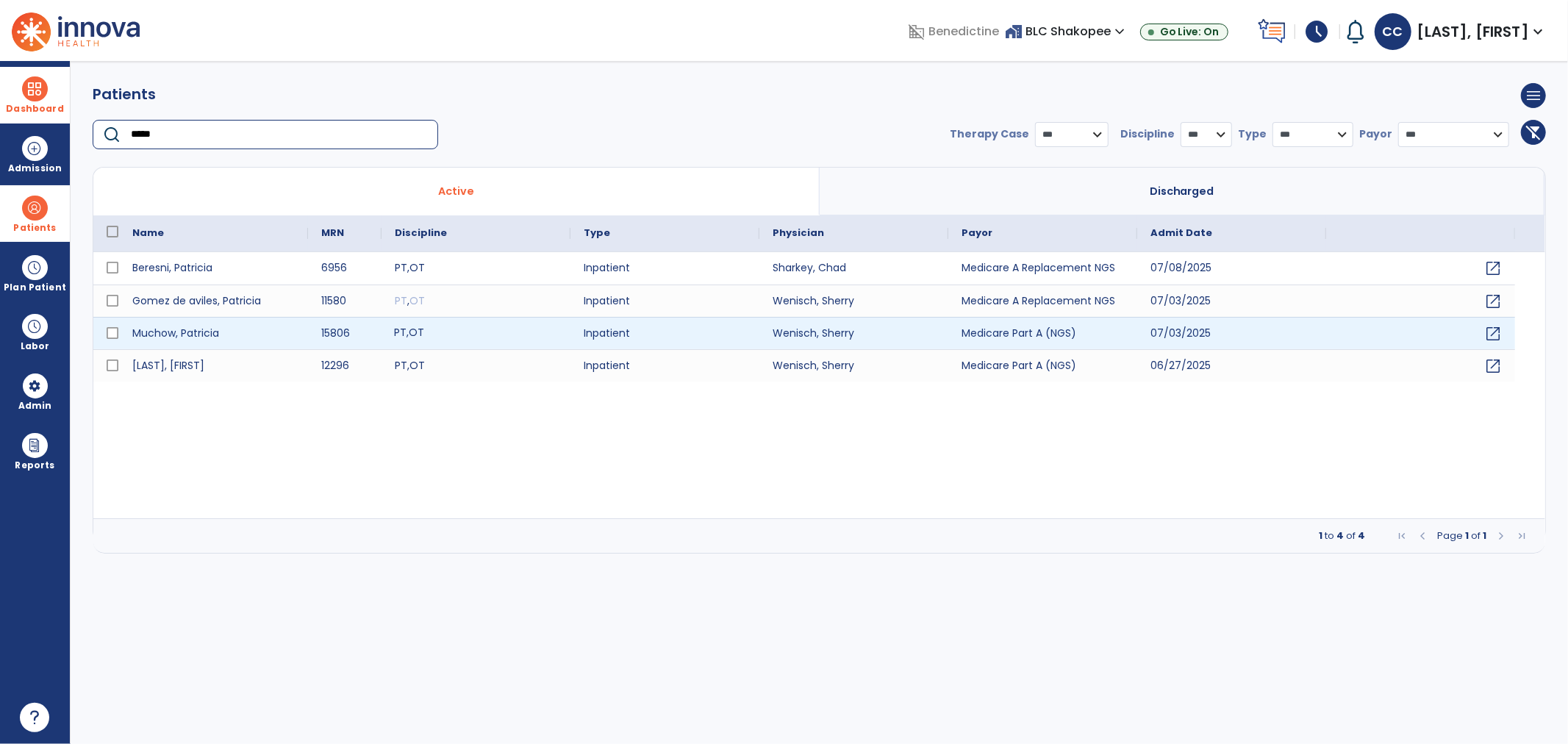 click on "PT , OT" at bounding box center [476, 333] 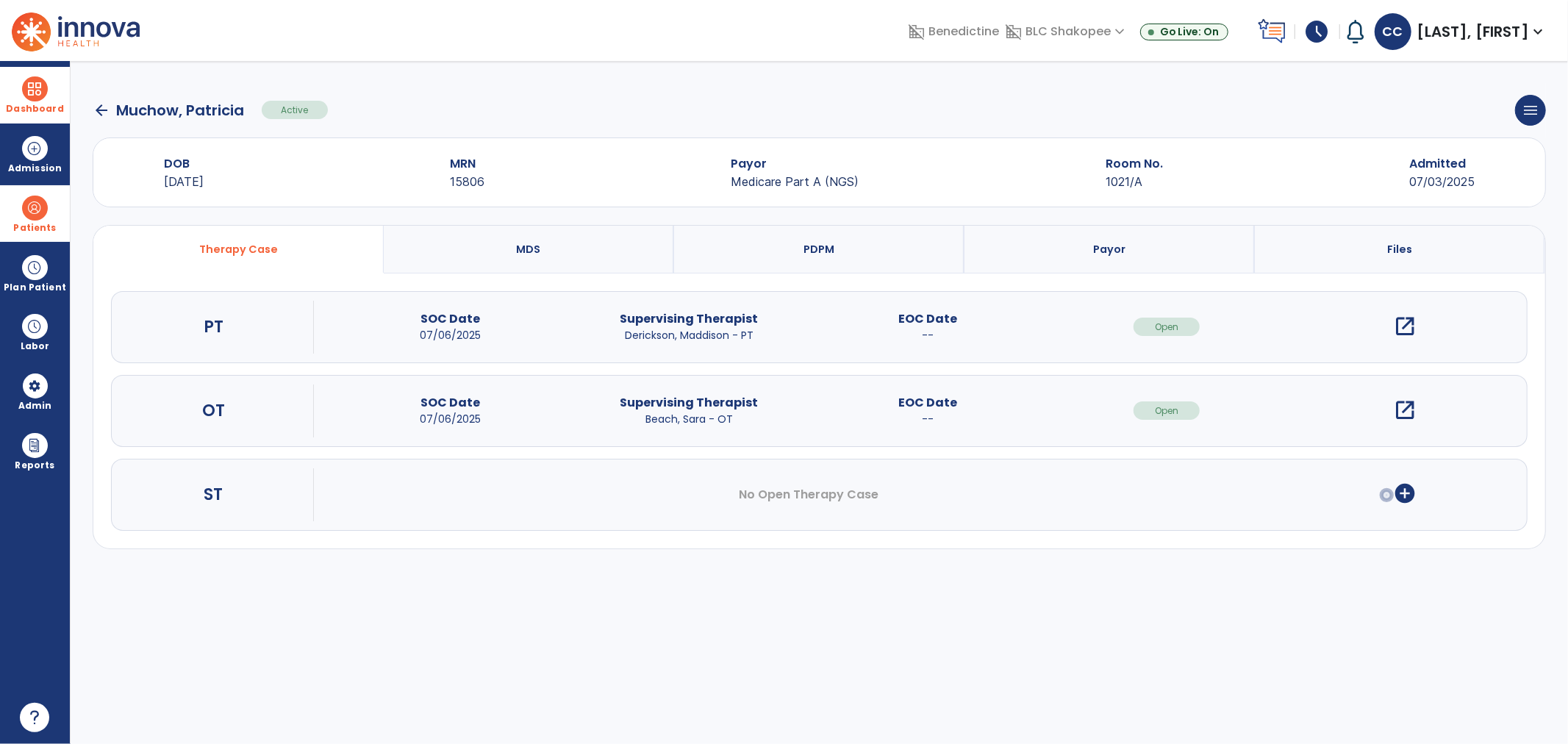 click on "open_in_new" at bounding box center (1406, 410) 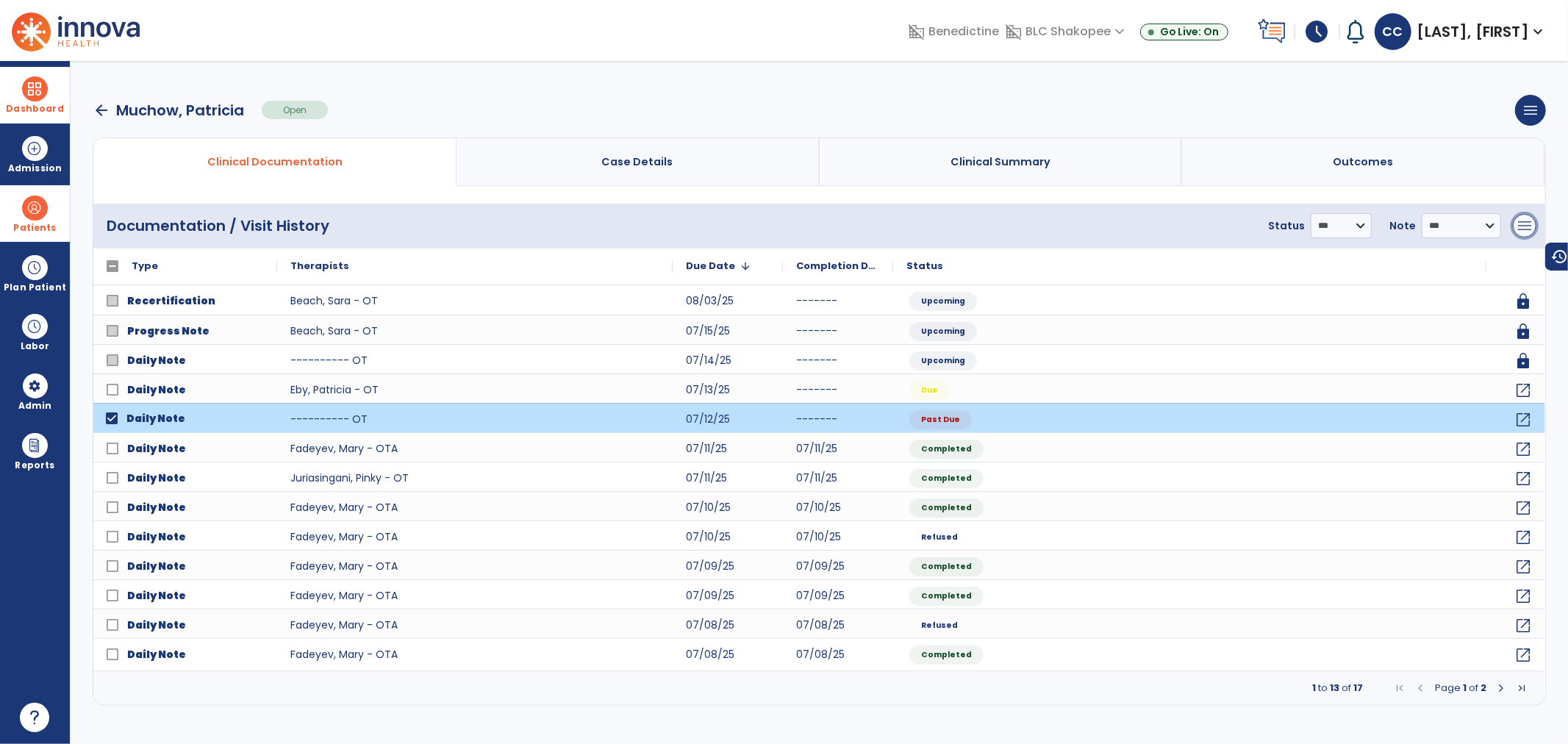 click on "menu" at bounding box center (1525, 226) 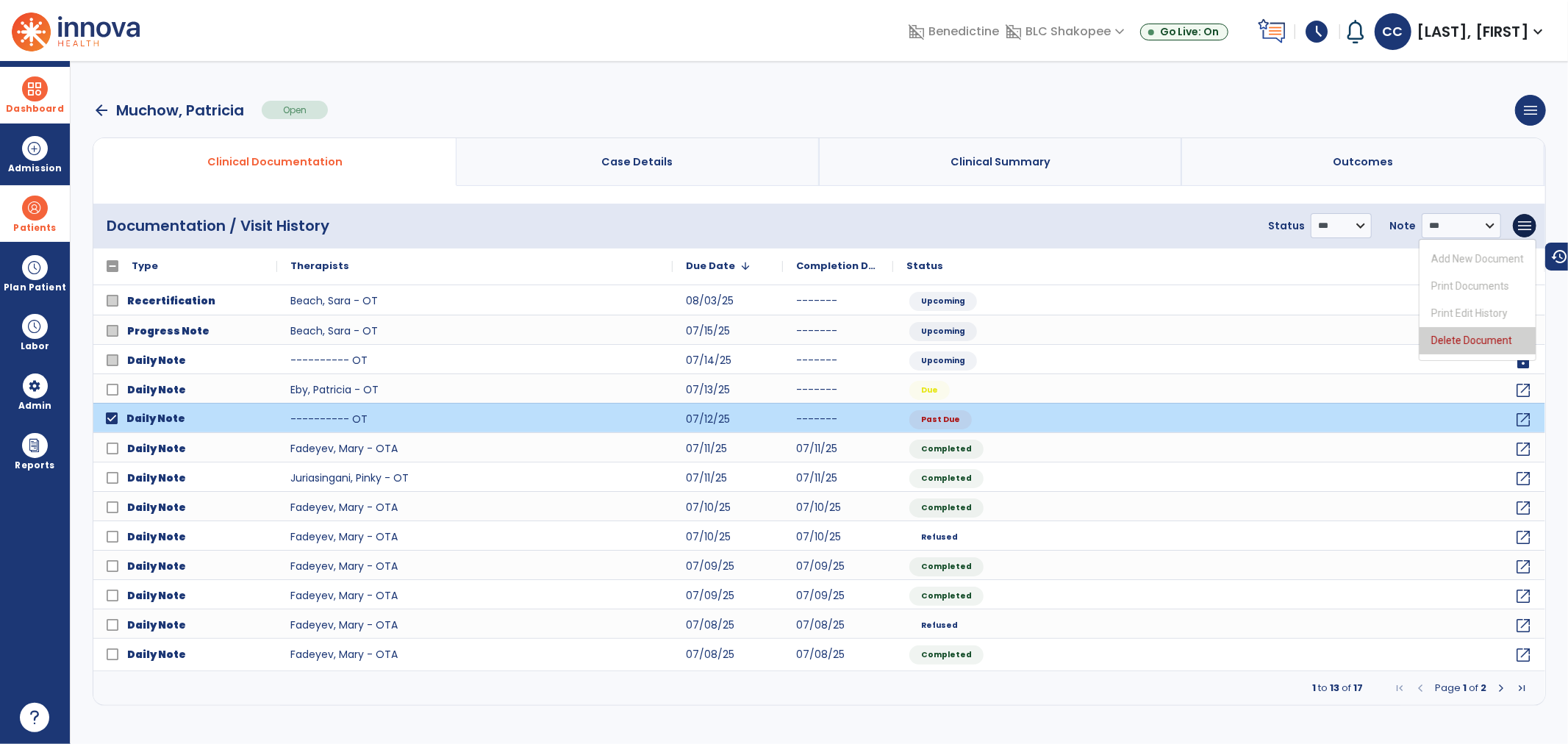 click on "Delete Document" at bounding box center (1478, 340) 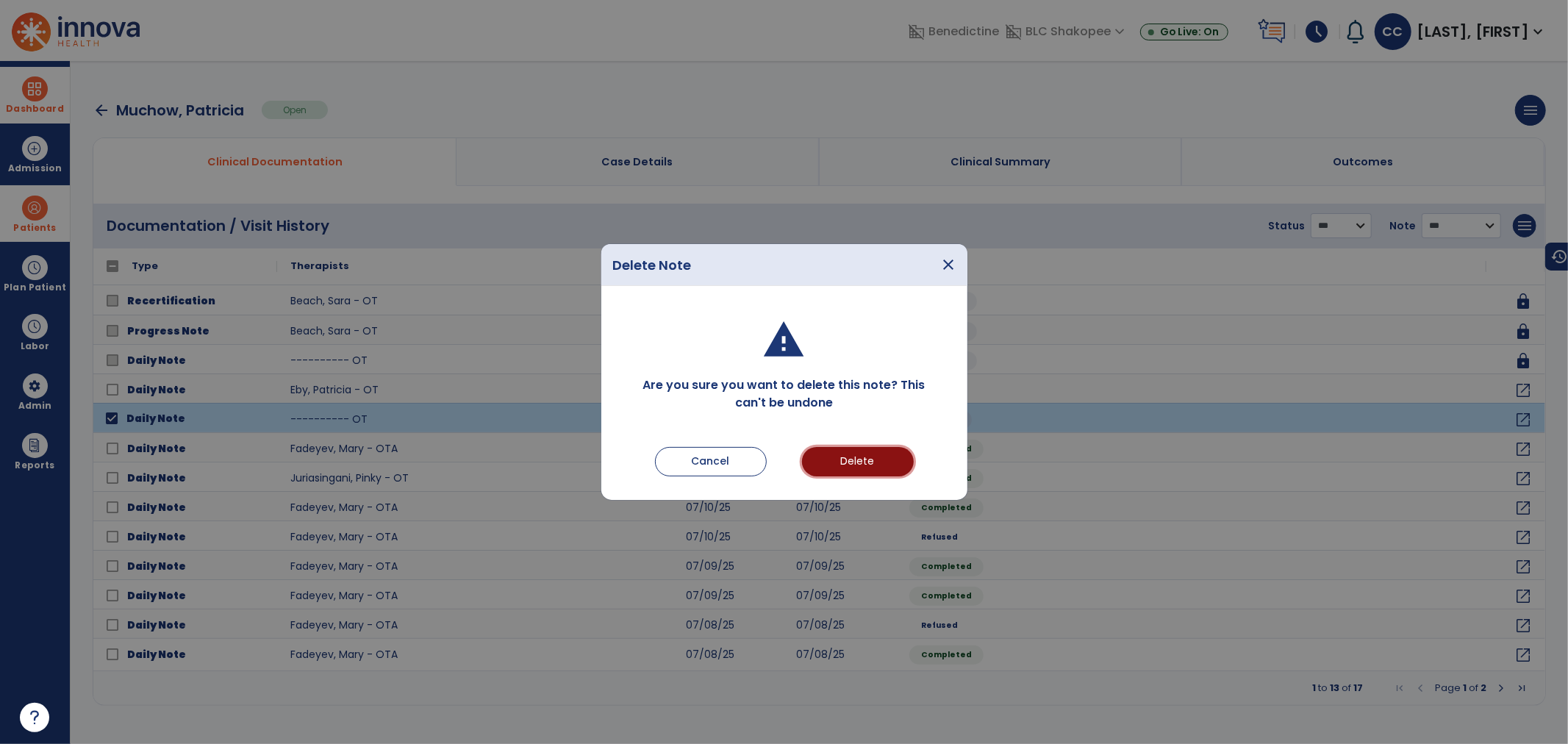 click on "Delete" at bounding box center (858, 462) 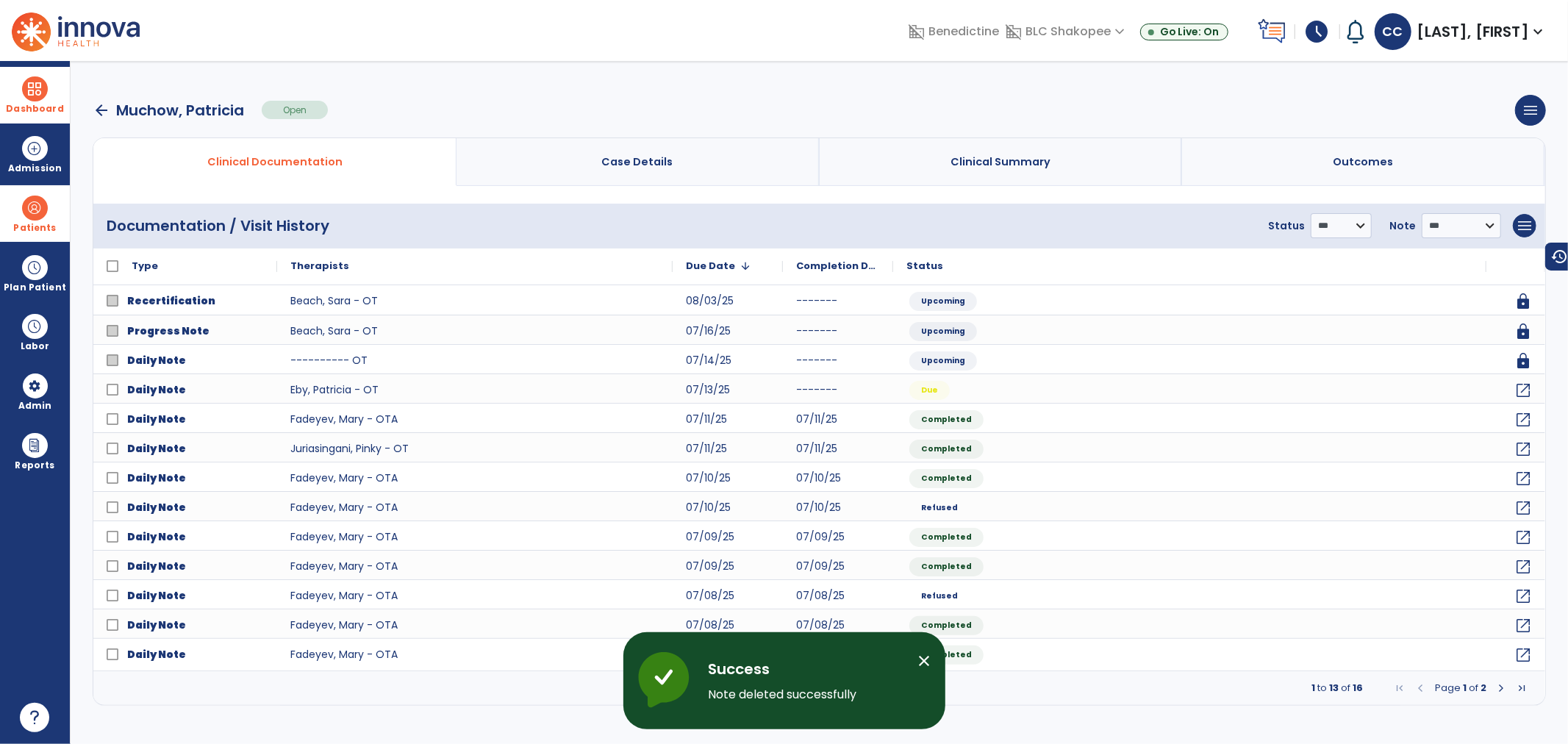 click at bounding box center (35, 208) 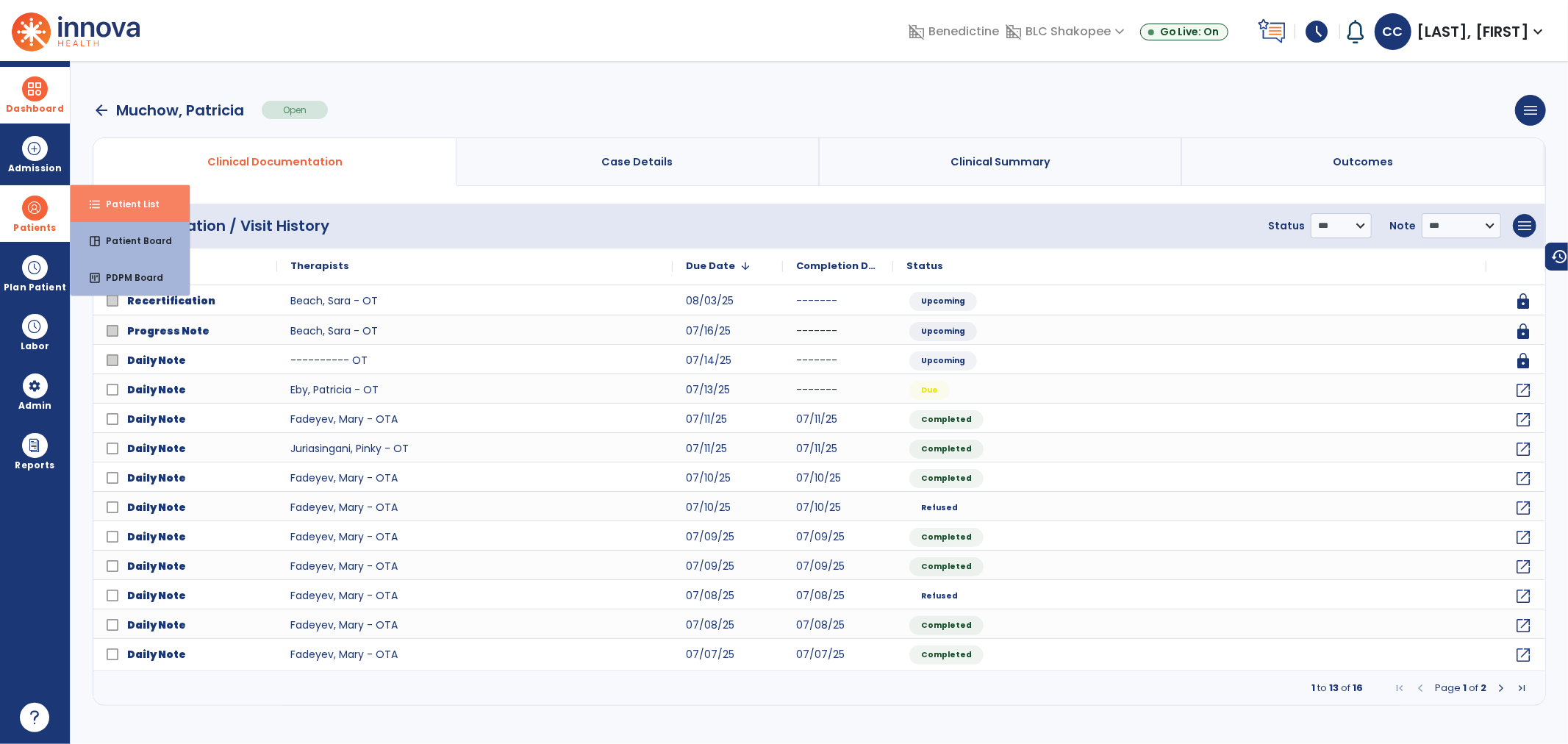 click on "format_list_bulleted" at bounding box center (95, 204) 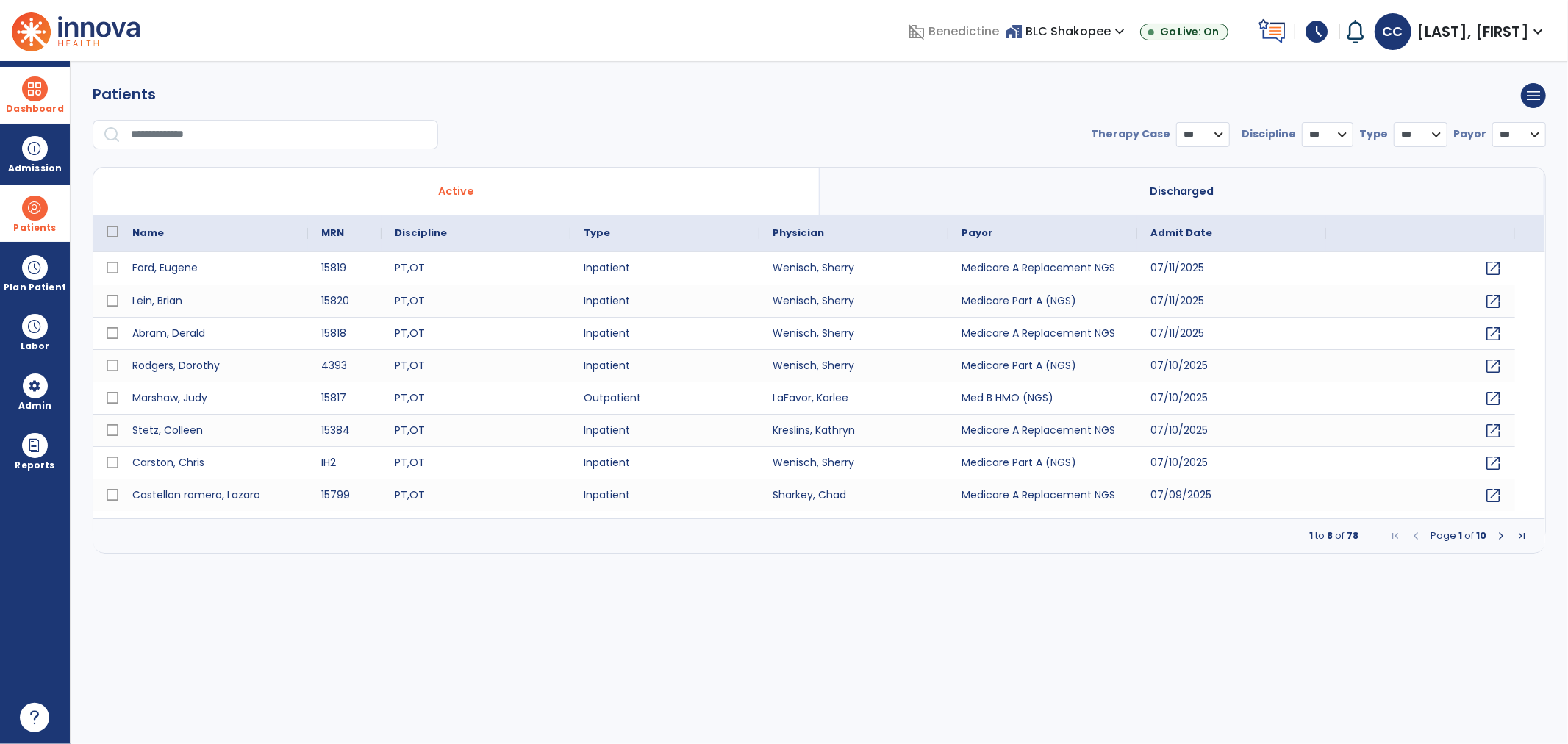 select on "***" 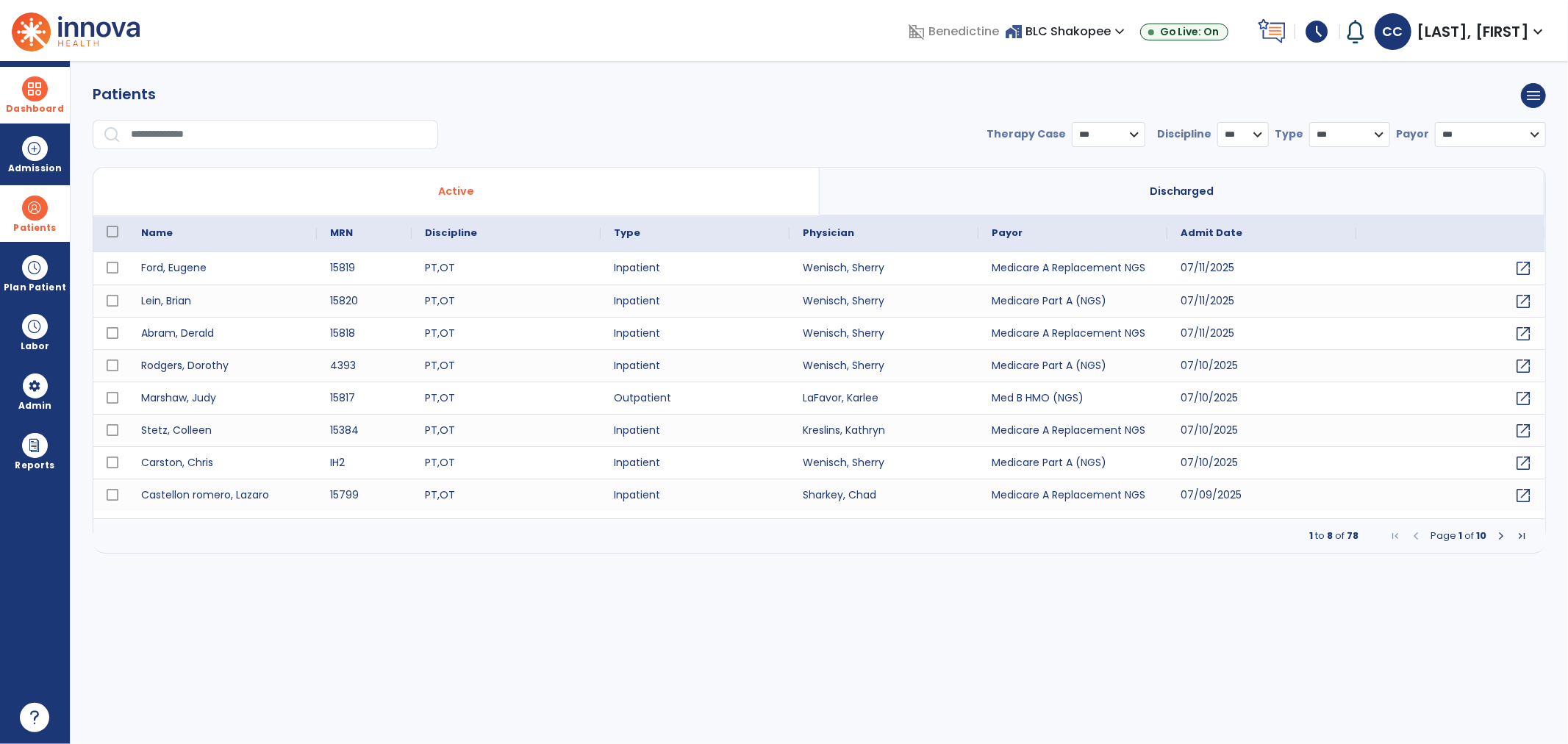 click at bounding box center (279, 135) 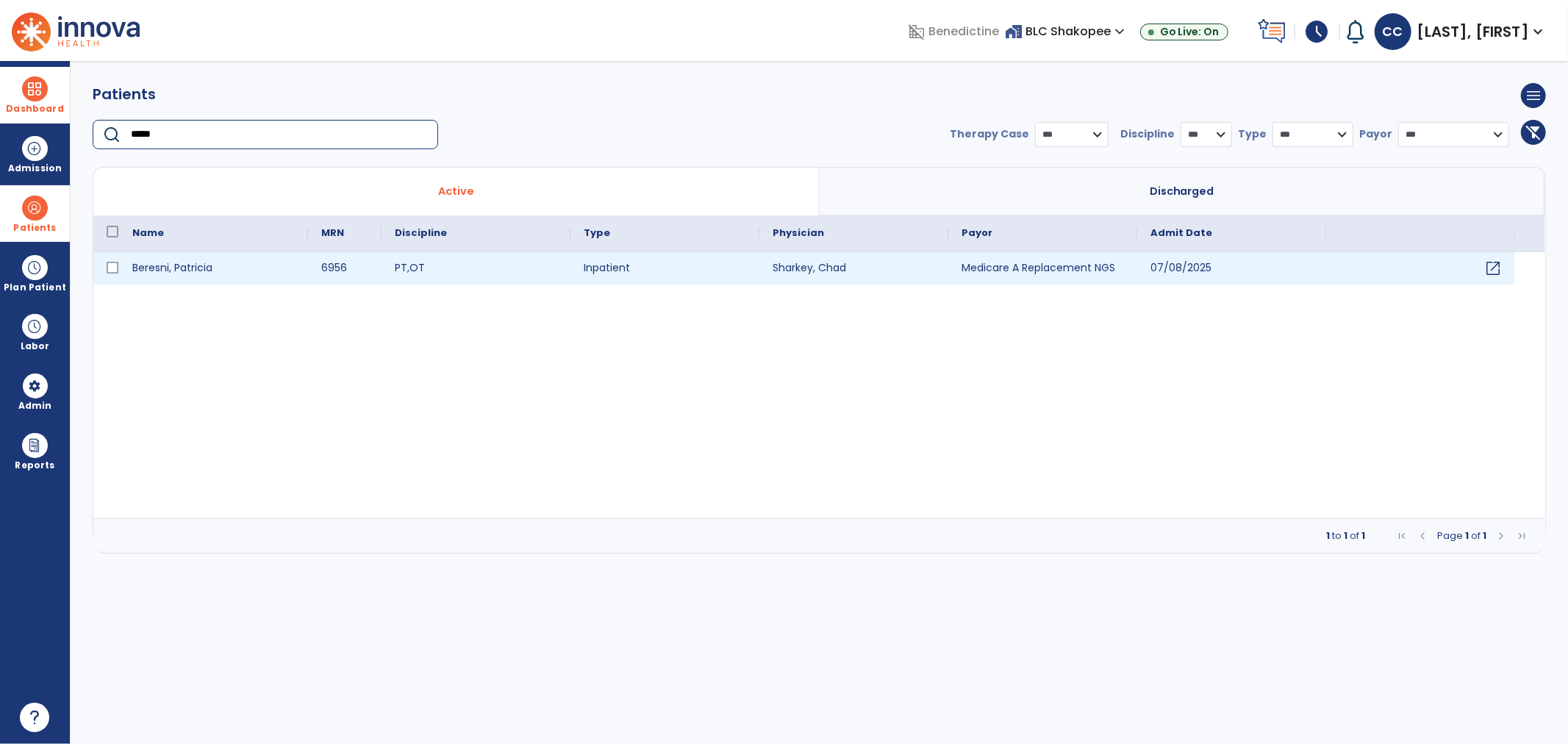 type on "*****" 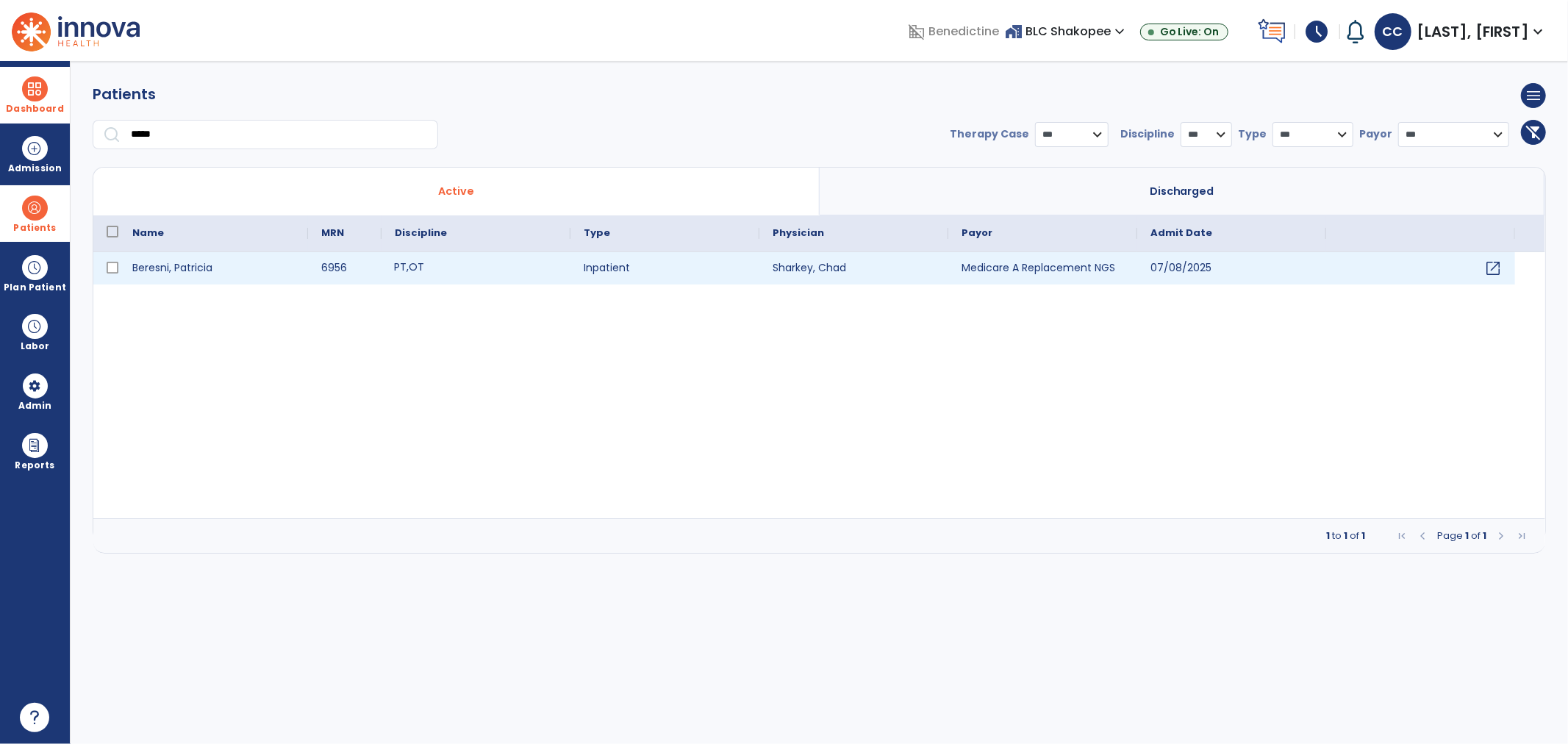 click on "PT , OT" at bounding box center (476, 268) 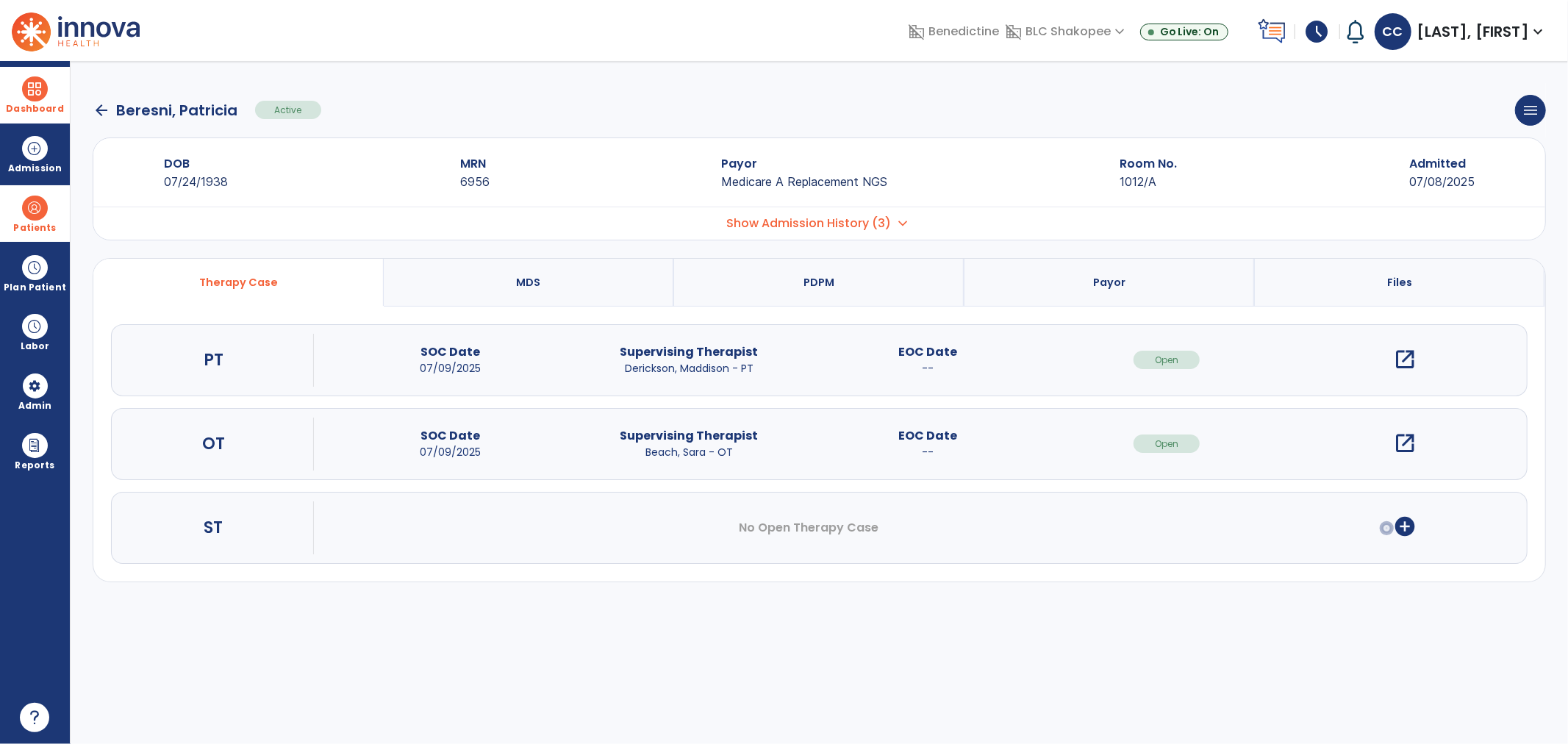 click on "open_in_new" at bounding box center [1406, 443] 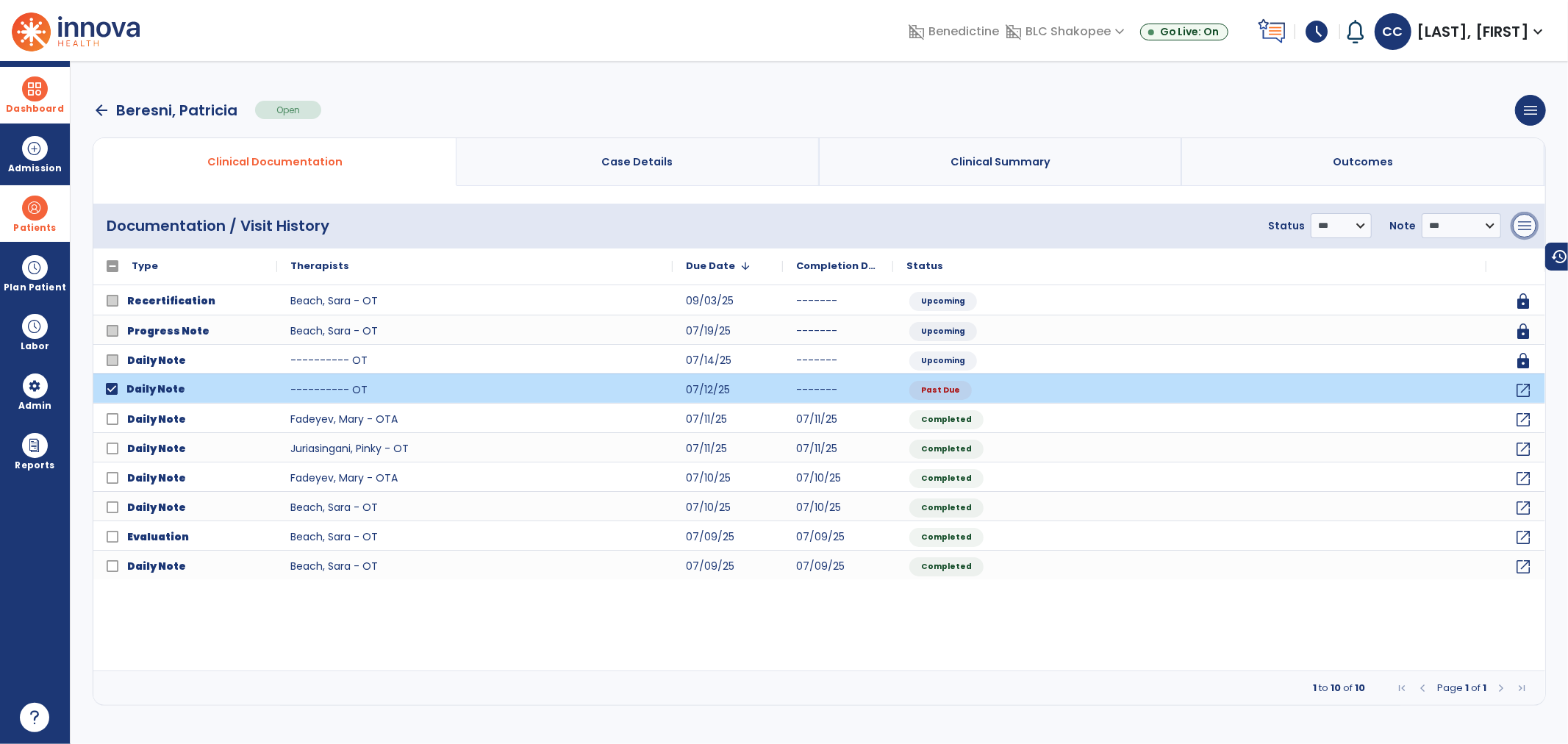 click on "menu" at bounding box center [1525, 226] 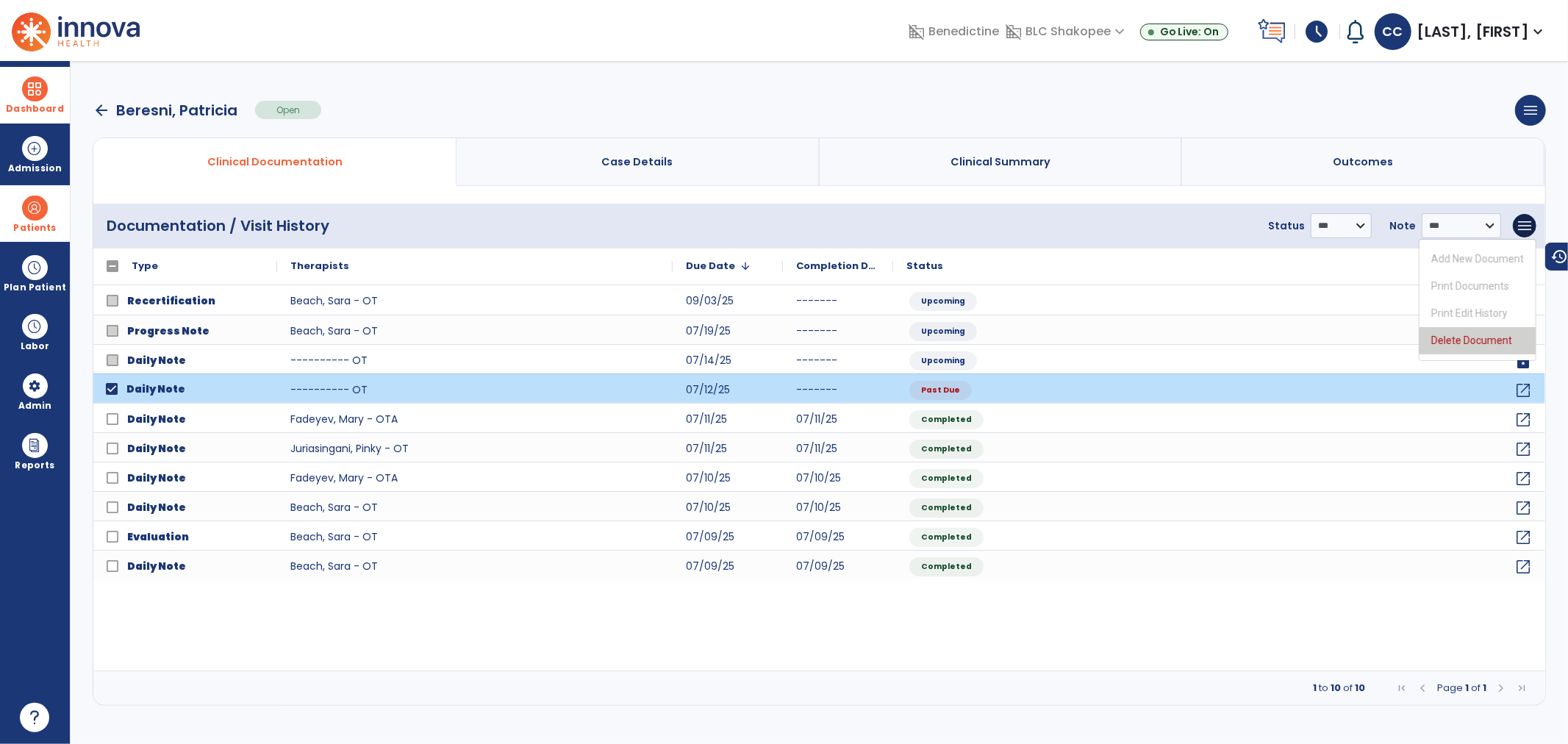 click on "Delete Document" at bounding box center [1478, 340] 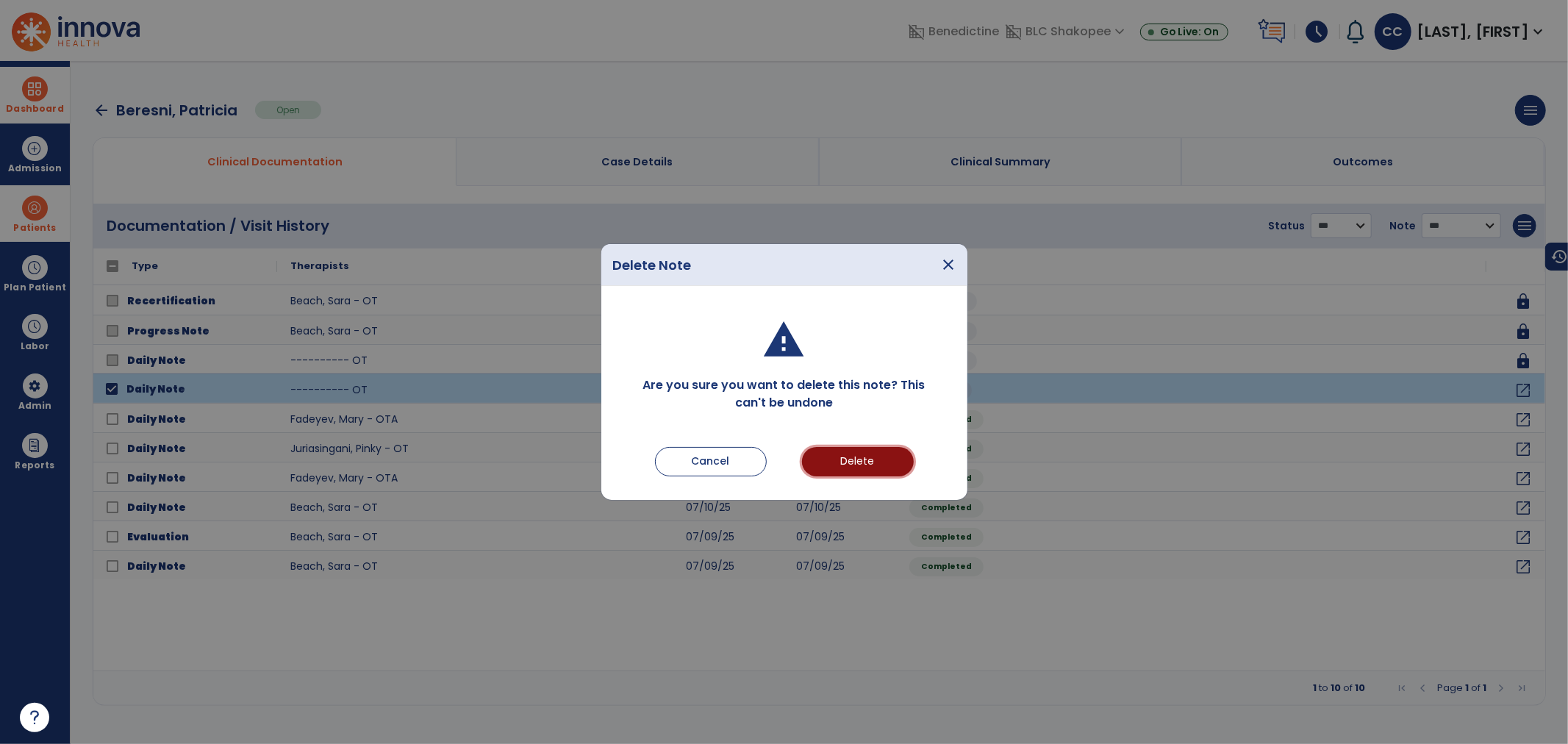 click on "Delete" at bounding box center [858, 462] 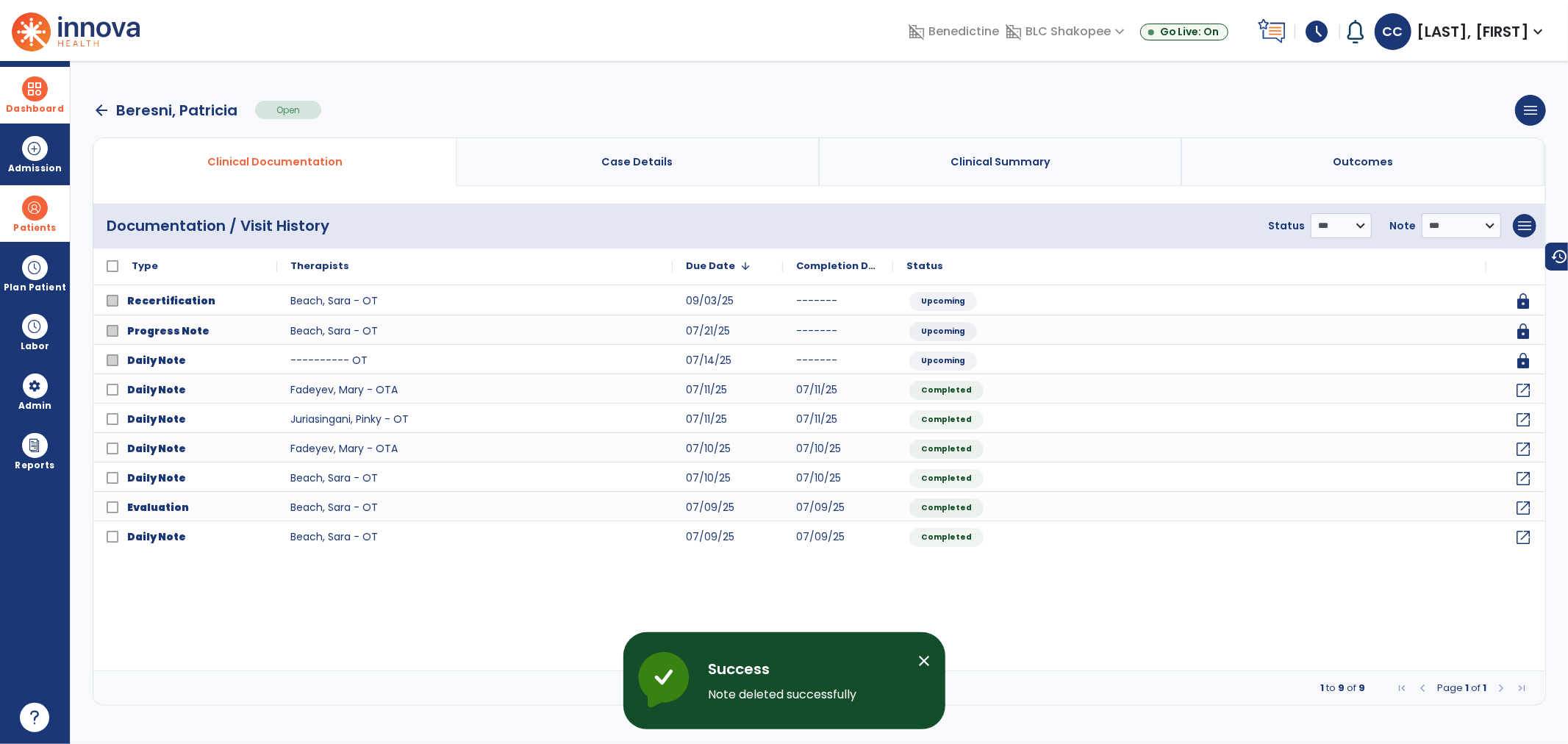 click on "Patients" at bounding box center (35, 213) 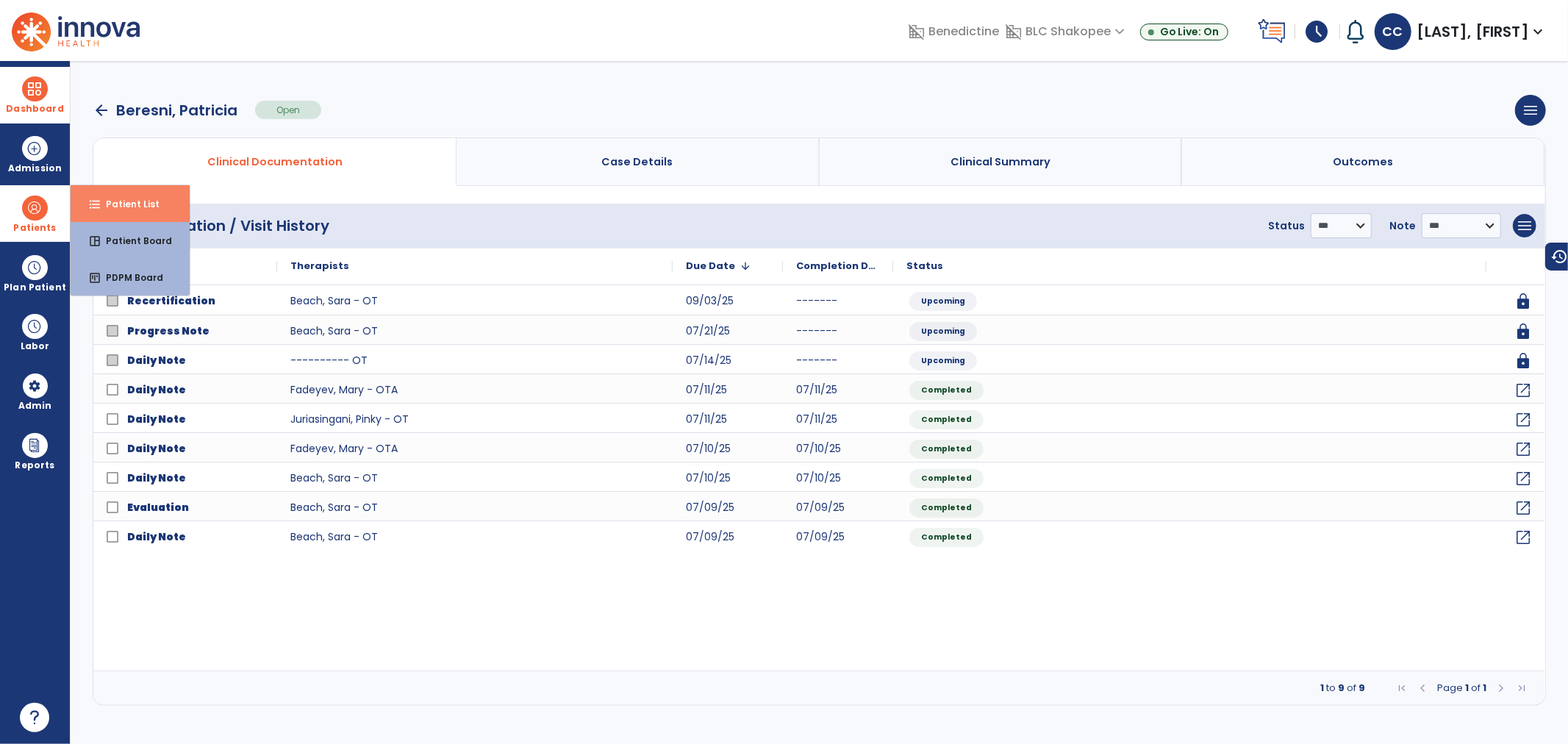 click on "Patient List" at bounding box center [126, 204] 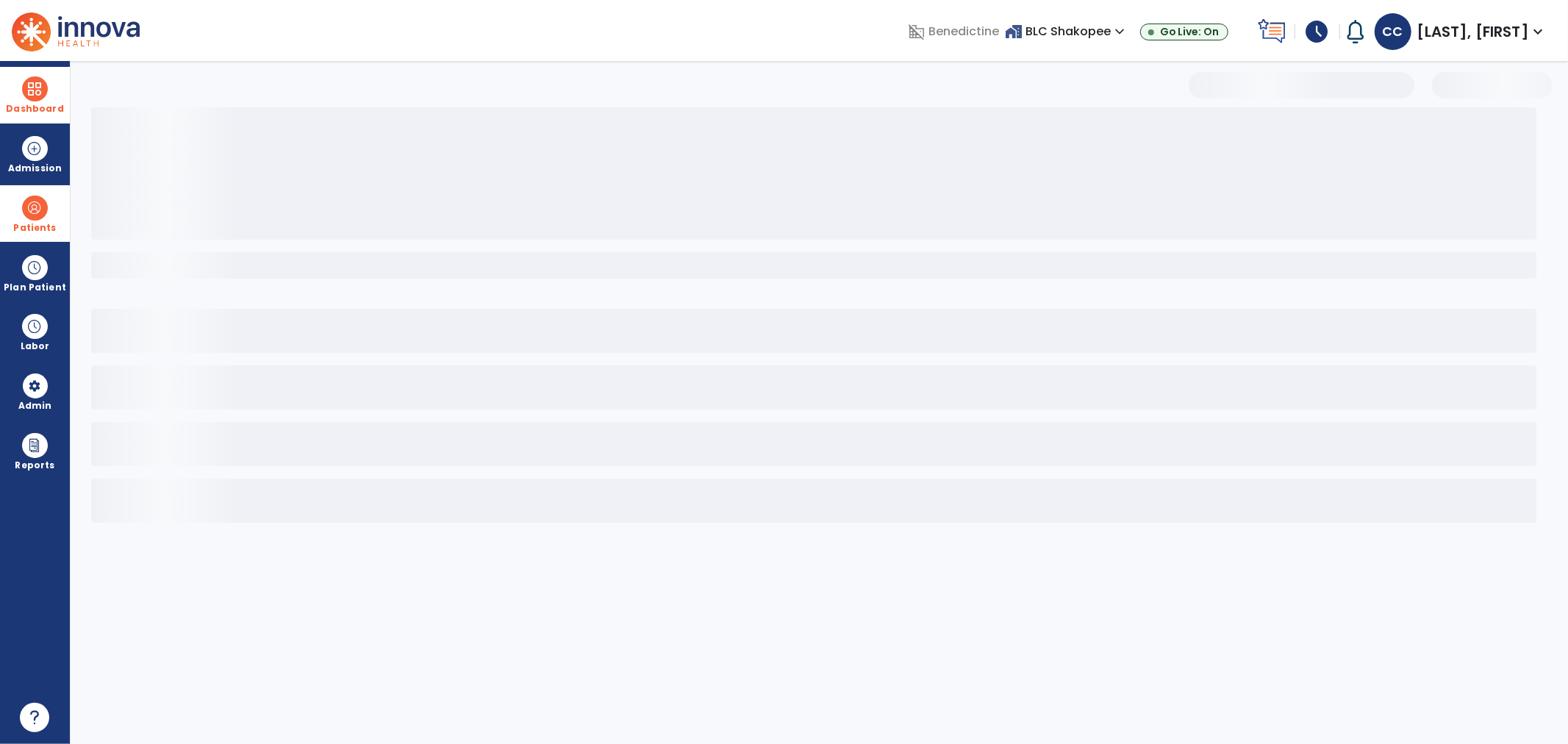 select on "***" 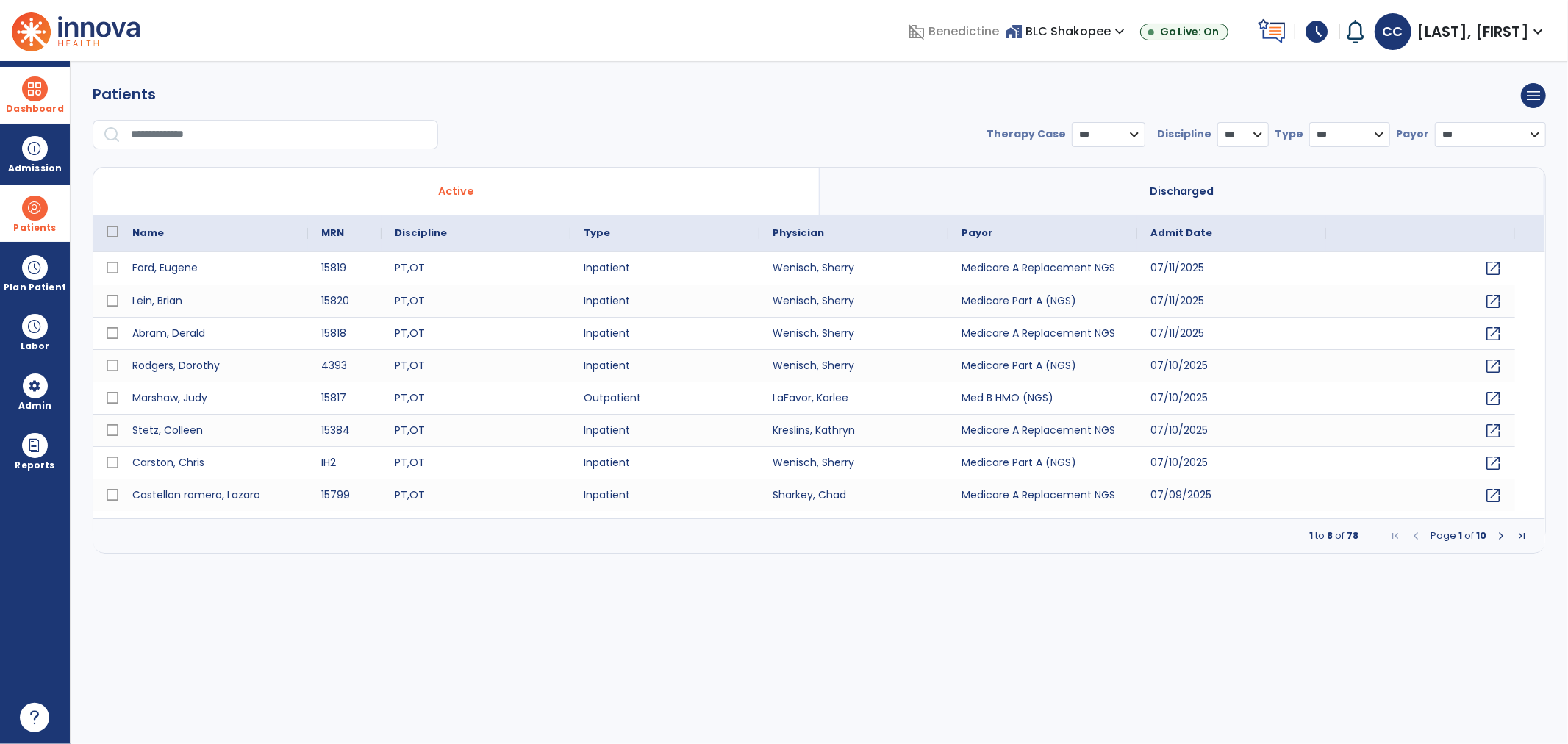 click at bounding box center (279, 135) 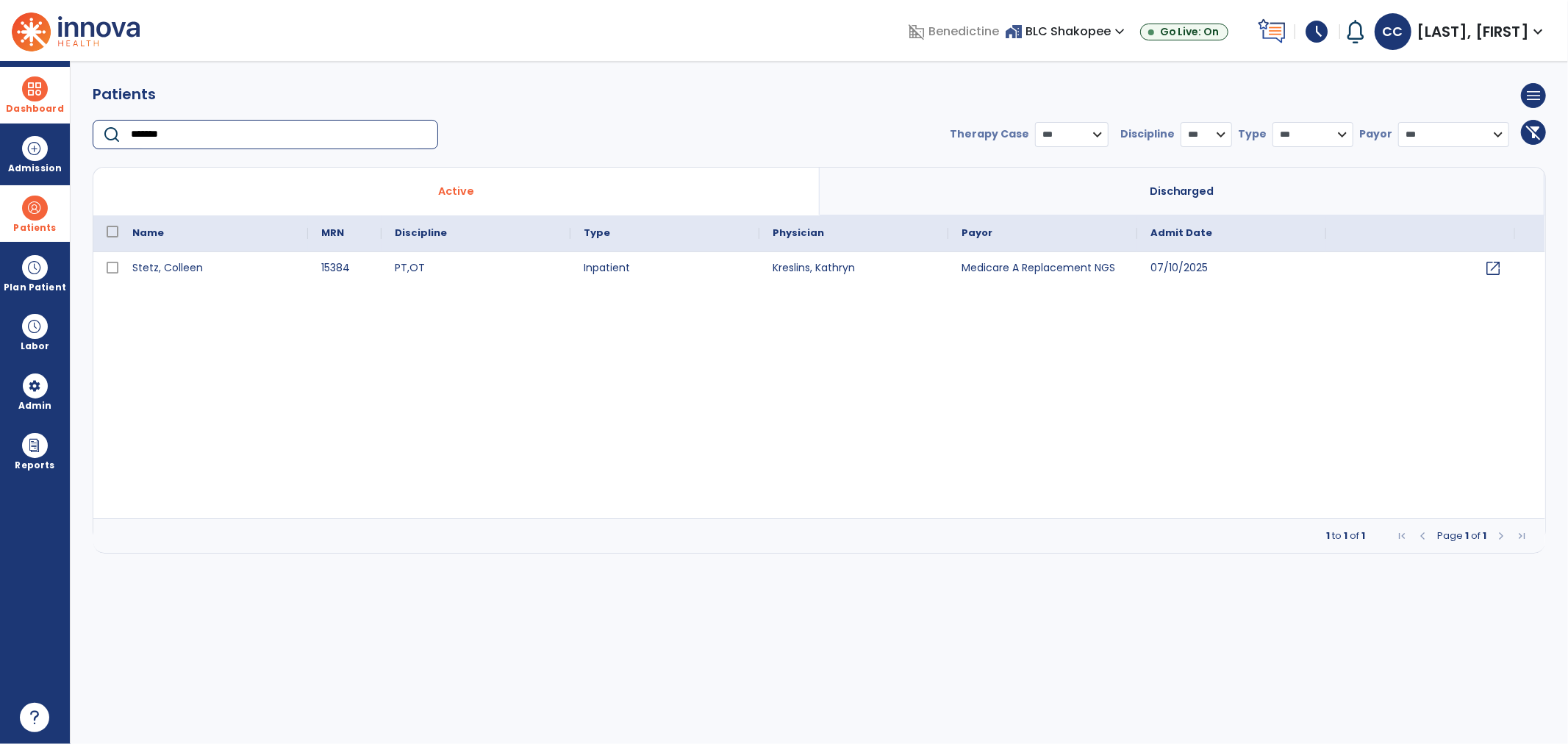 type on "*******" 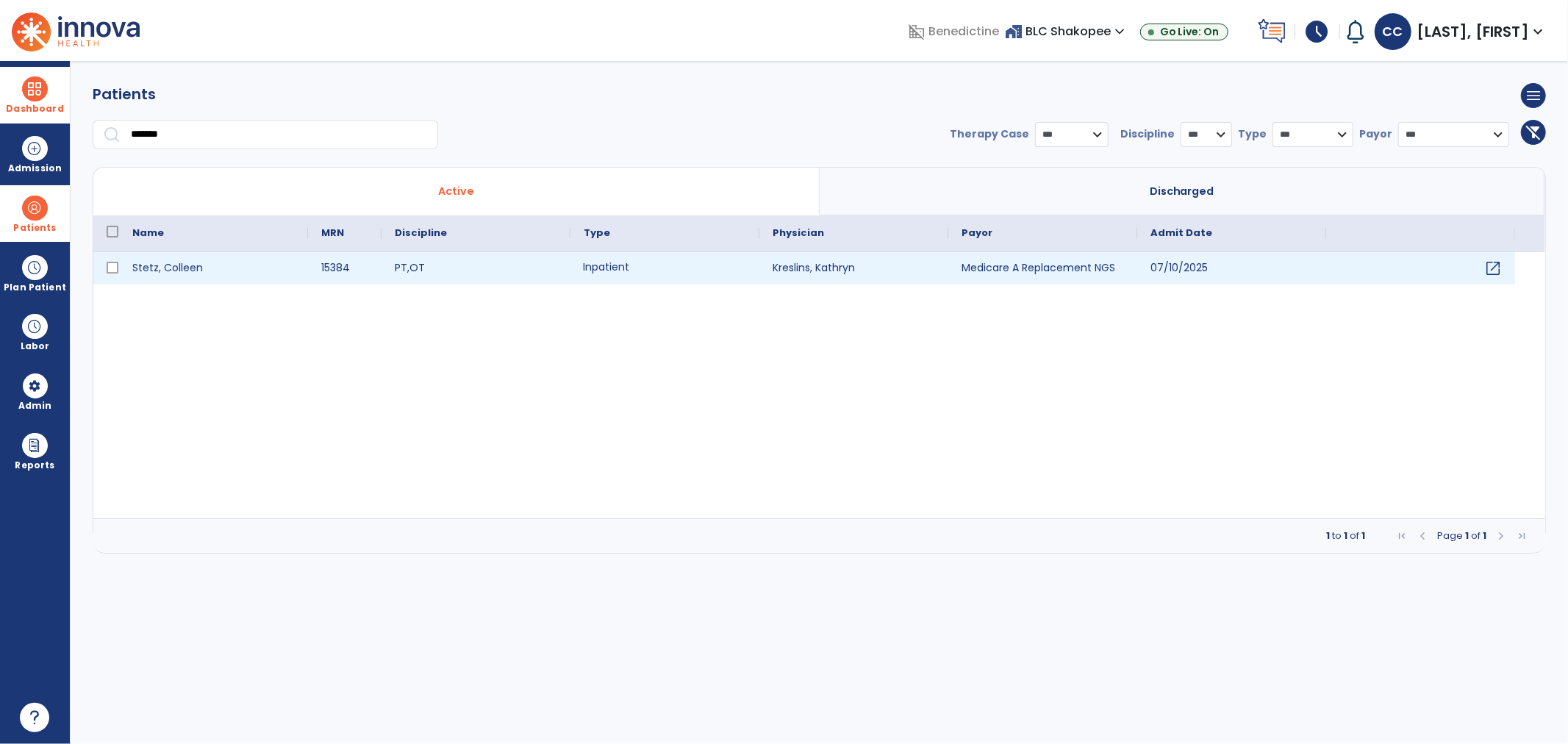 click on "Inpatient" at bounding box center [665, 268] 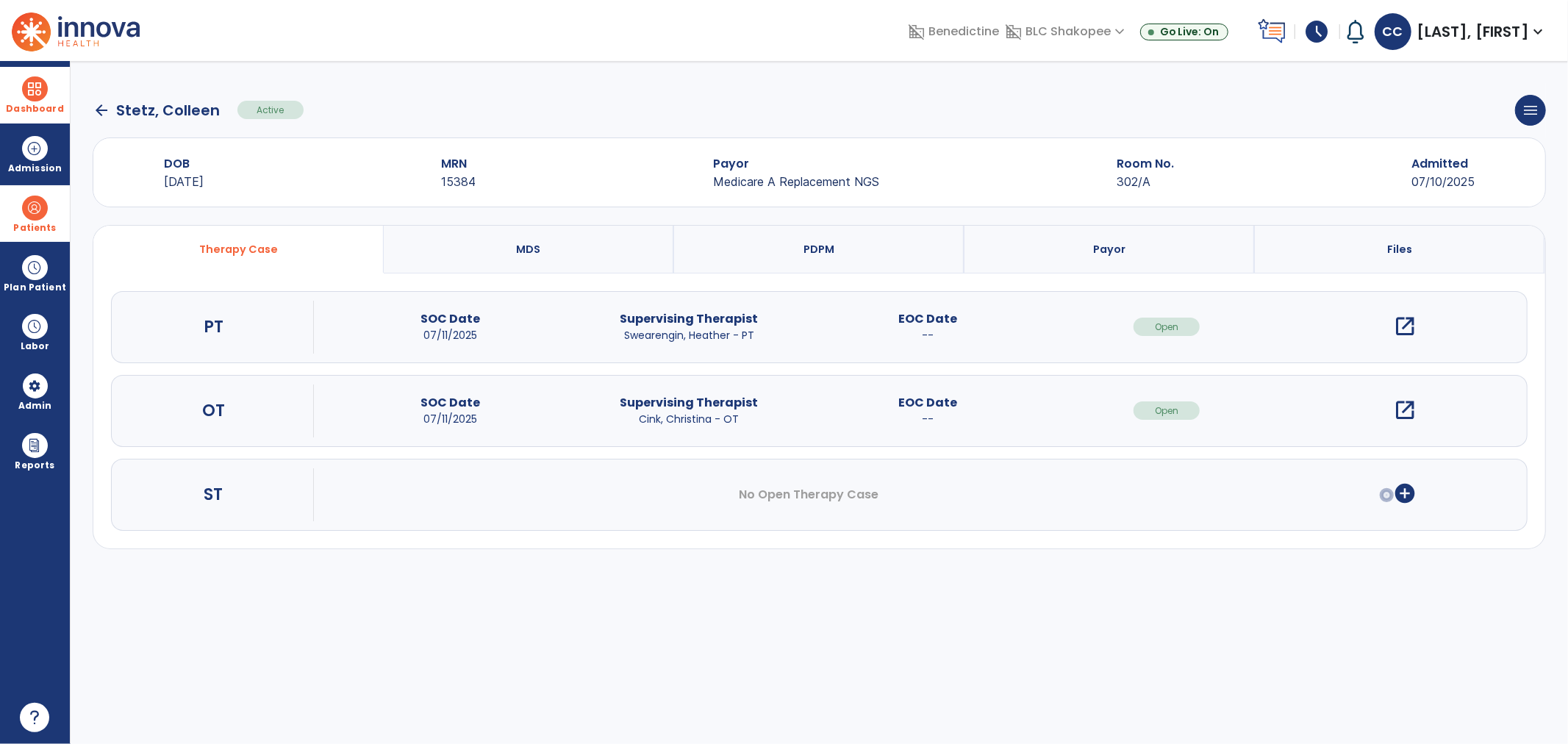 click on "open_in_new" at bounding box center [1406, 410] 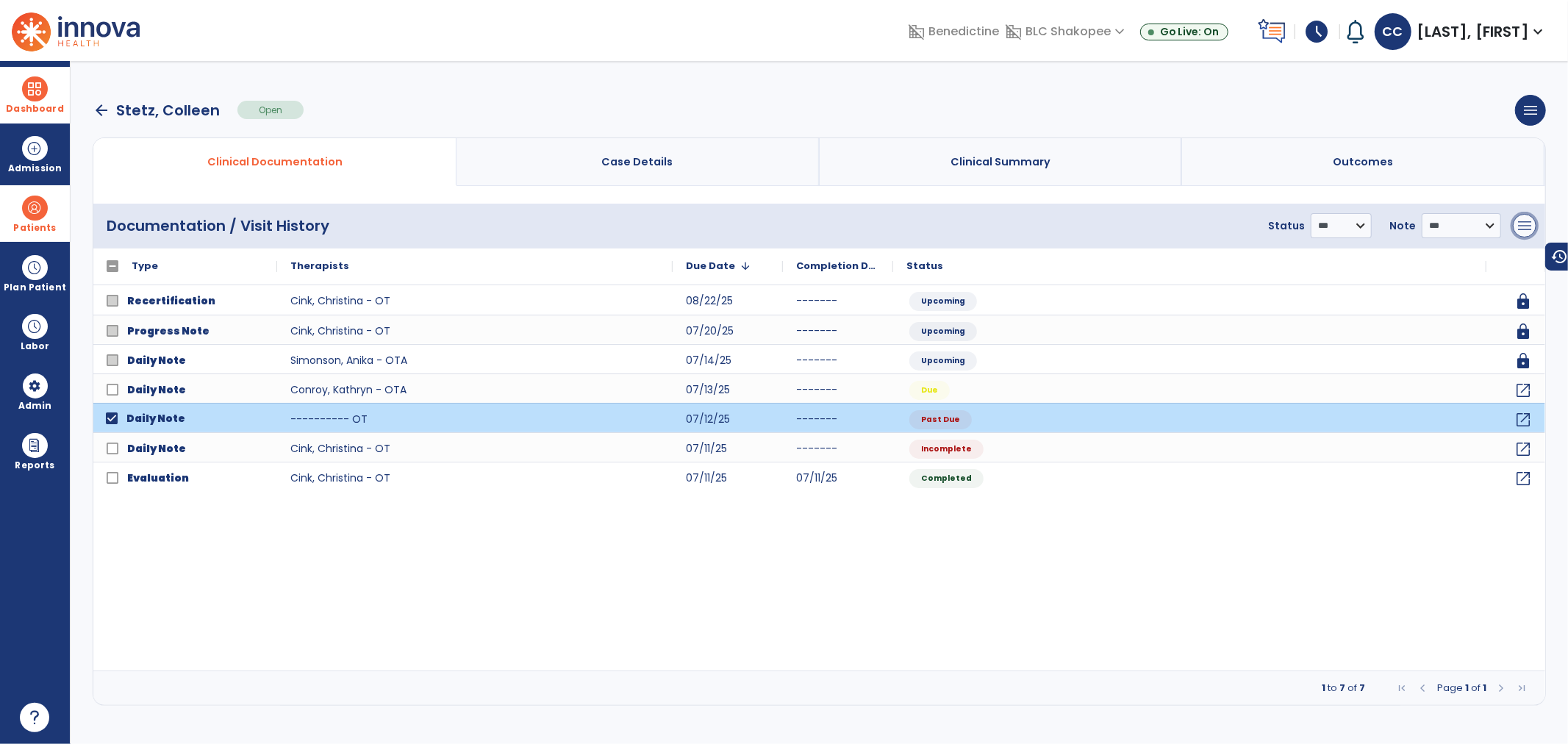 click on "menu" at bounding box center [1525, 226] 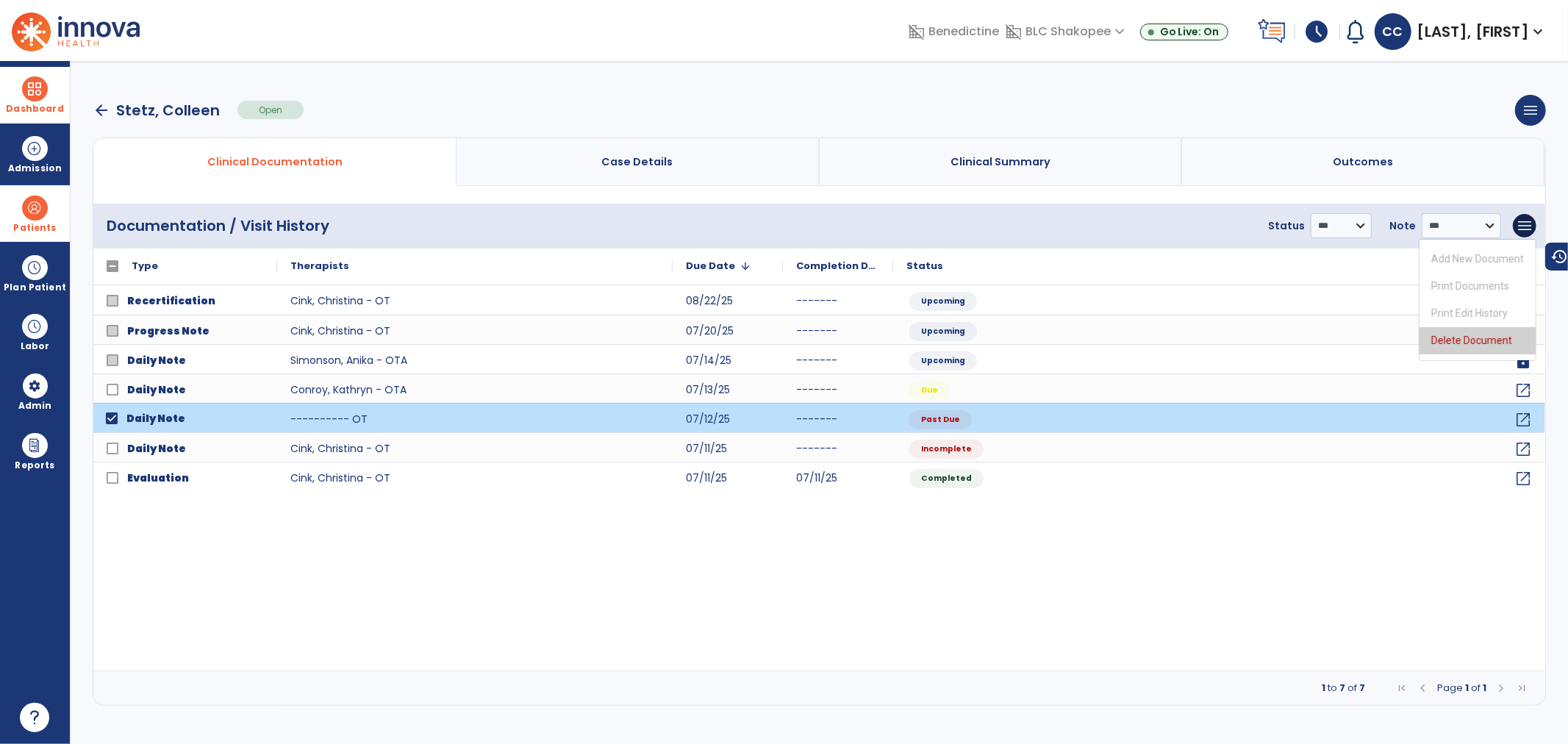 click on "Delete Document" at bounding box center [1478, 340] 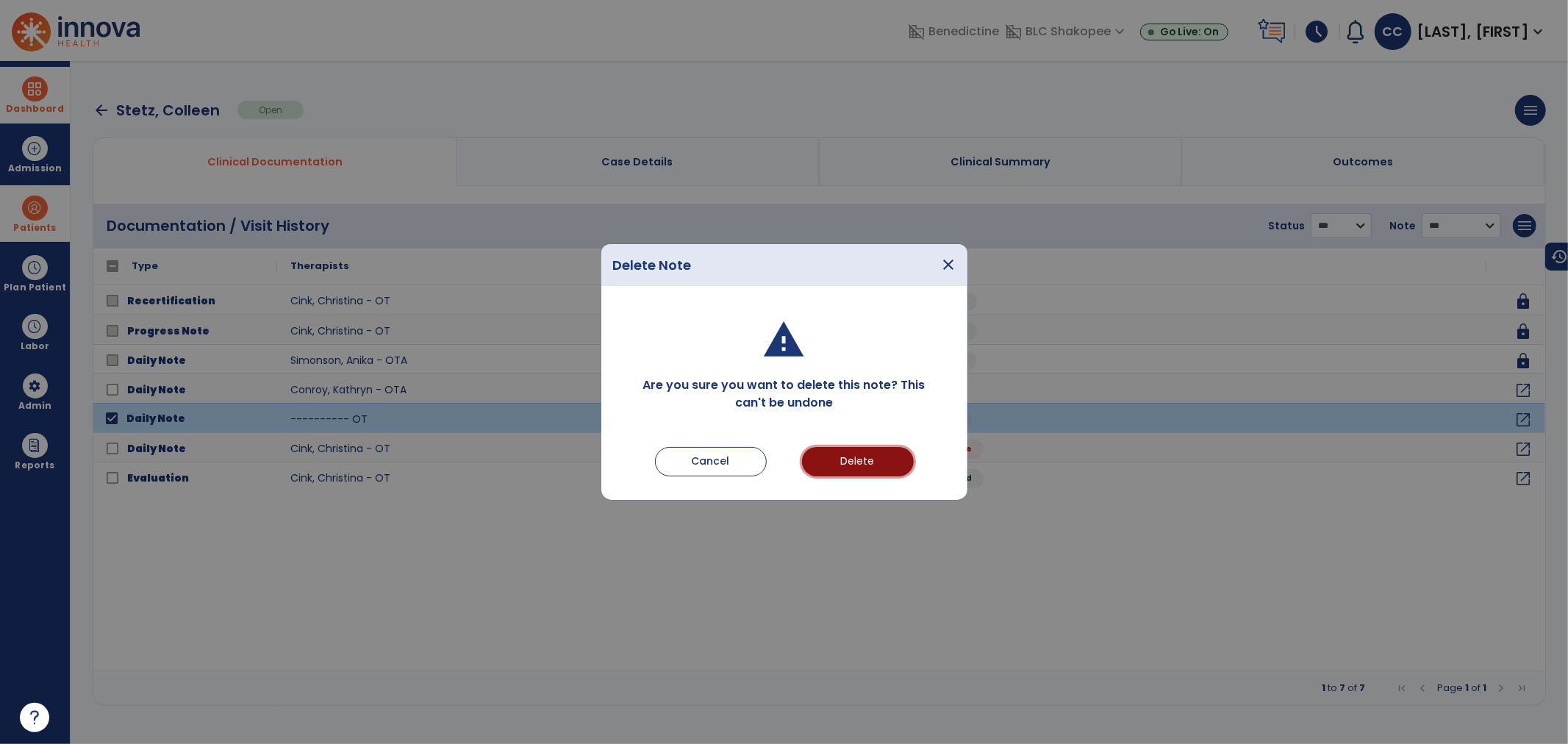 click on "Delete" at bounding box center [858, 462] 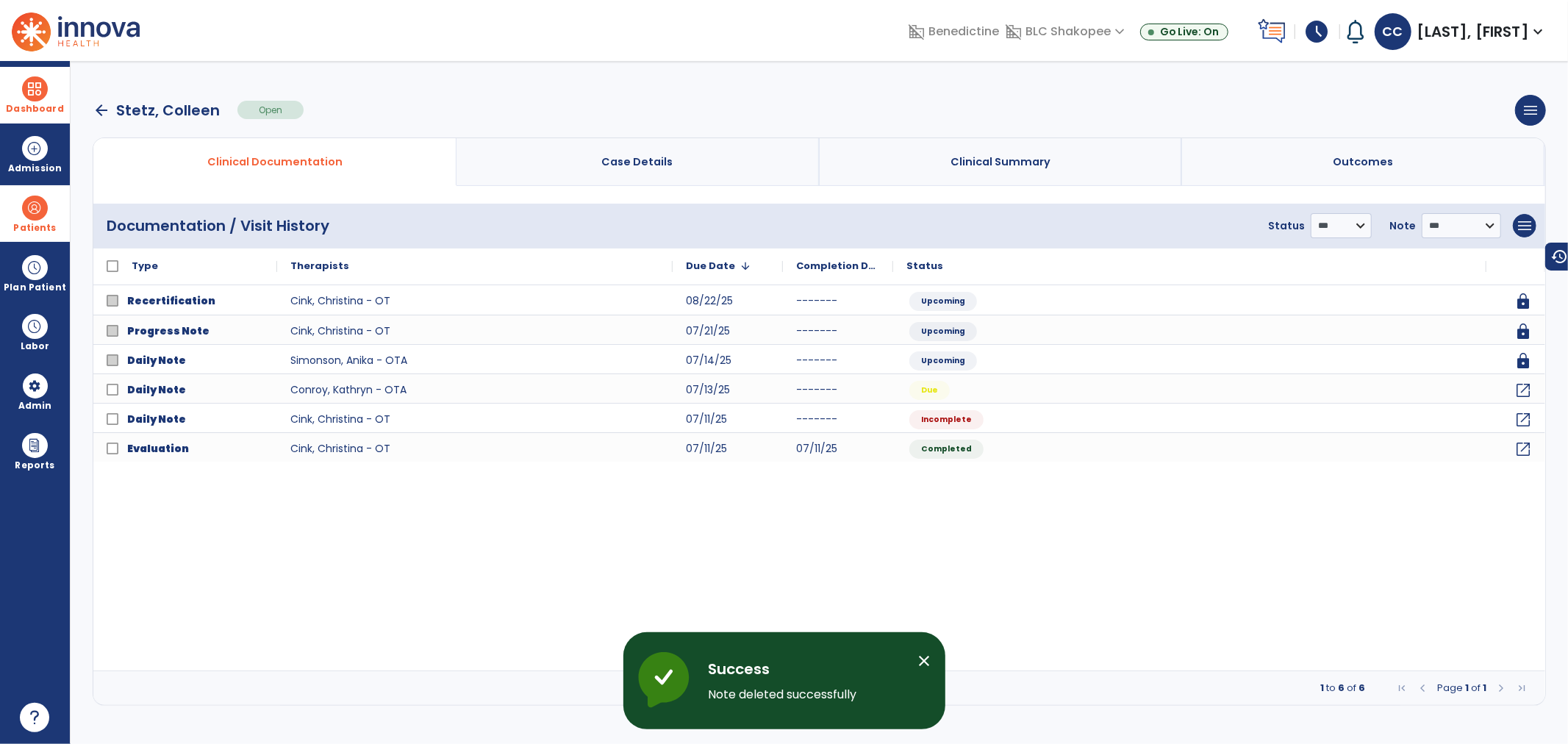 click at bounding box center (76, 30) 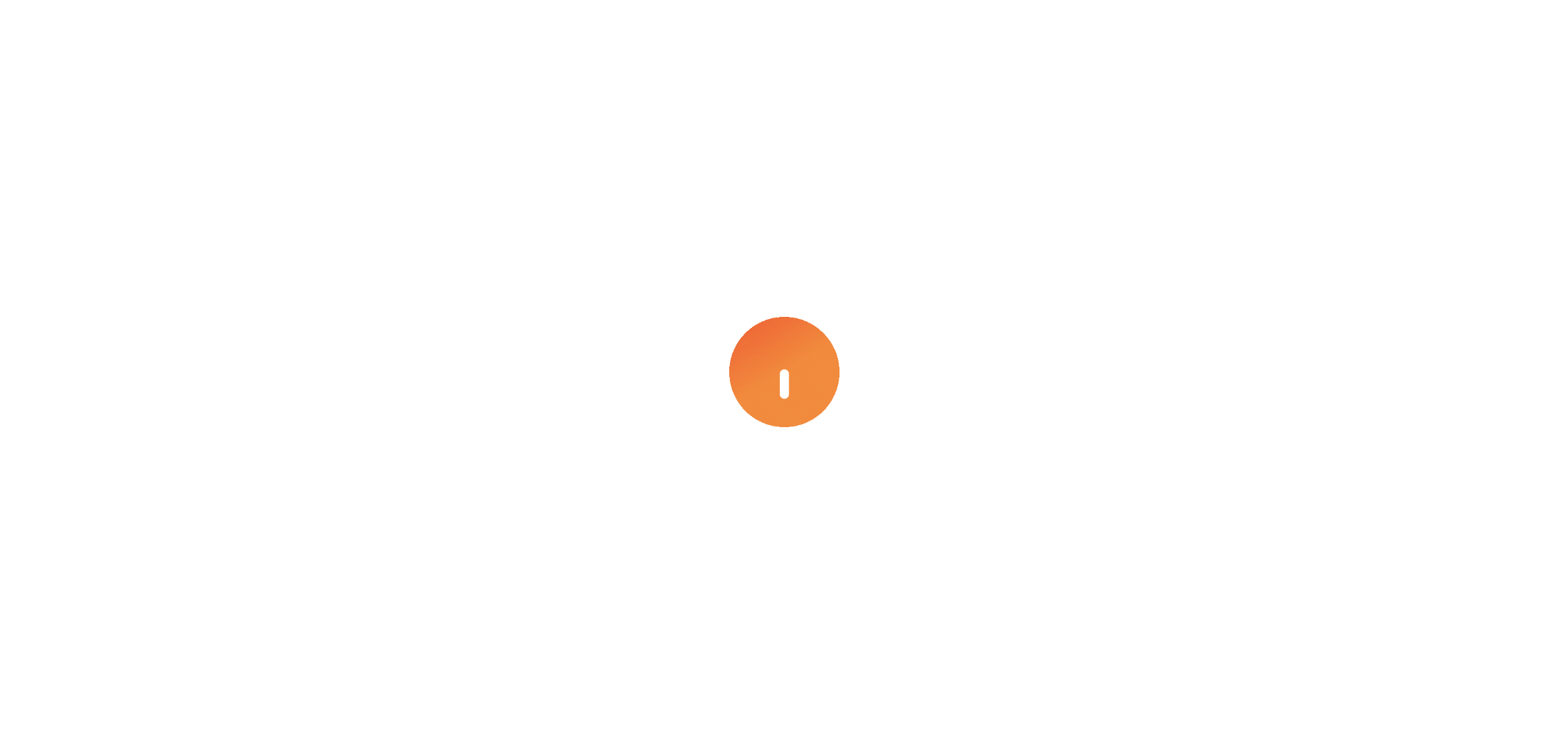 scroll, scrollTop: 0, scrollLeft: 0, axis: both 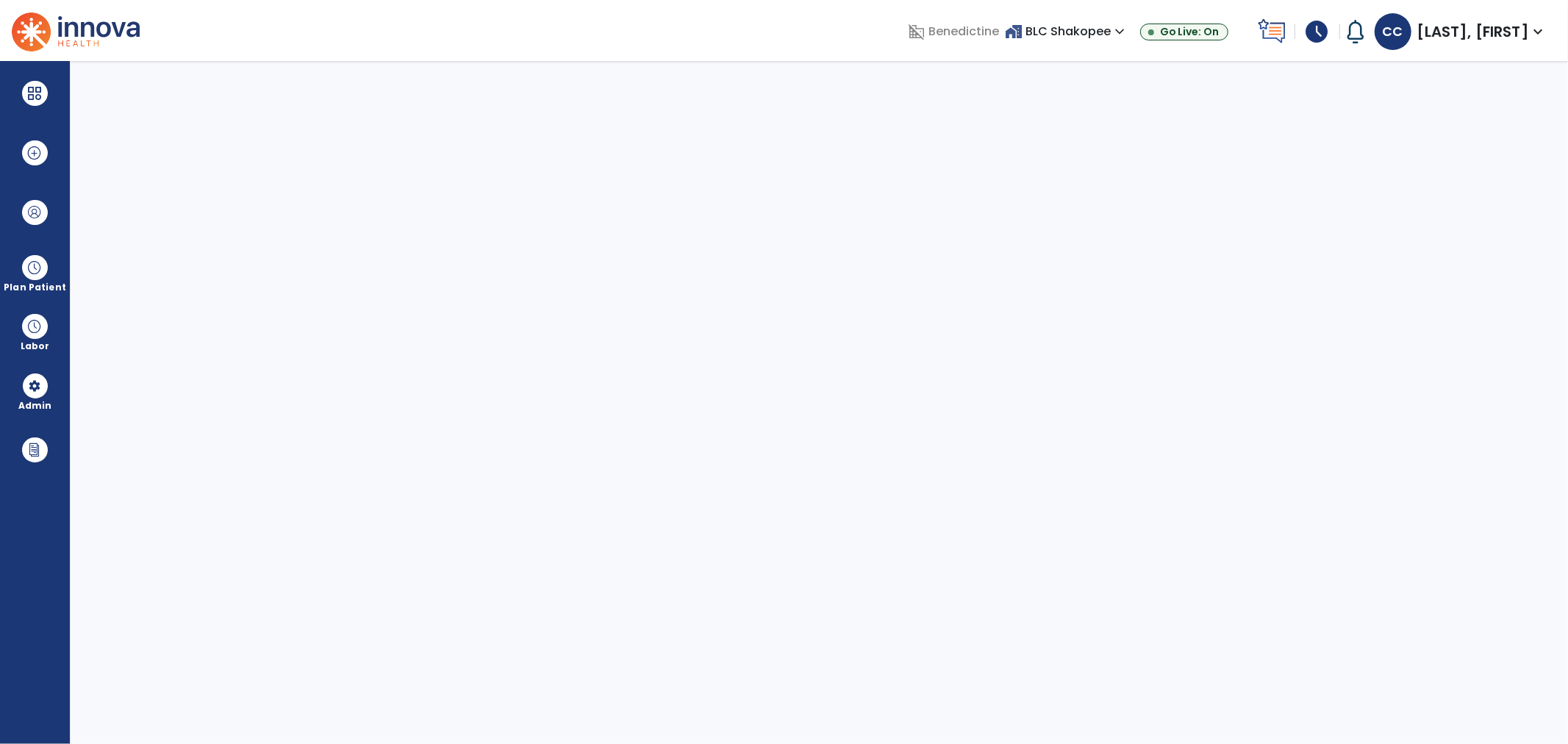 select on "***" 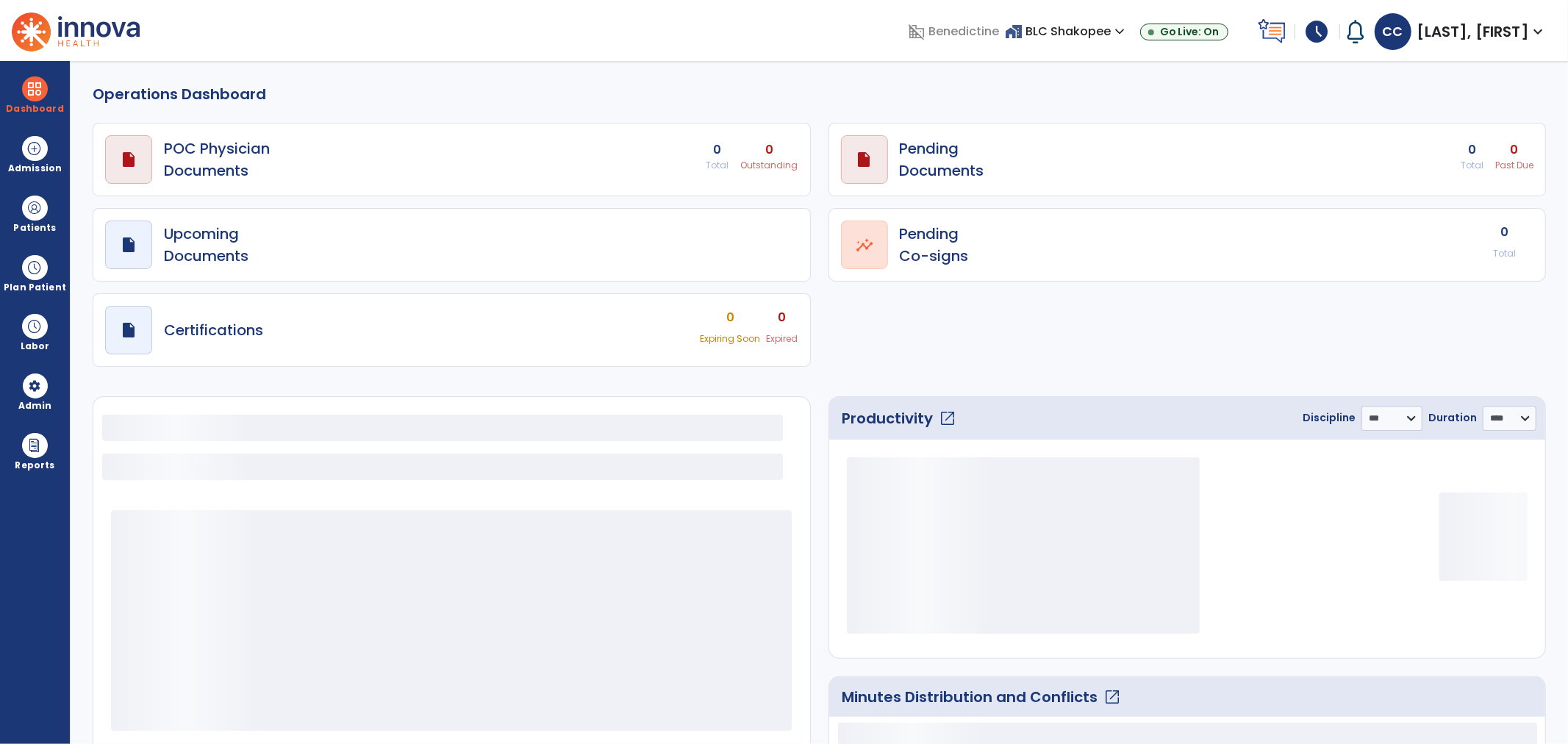 select on "***" 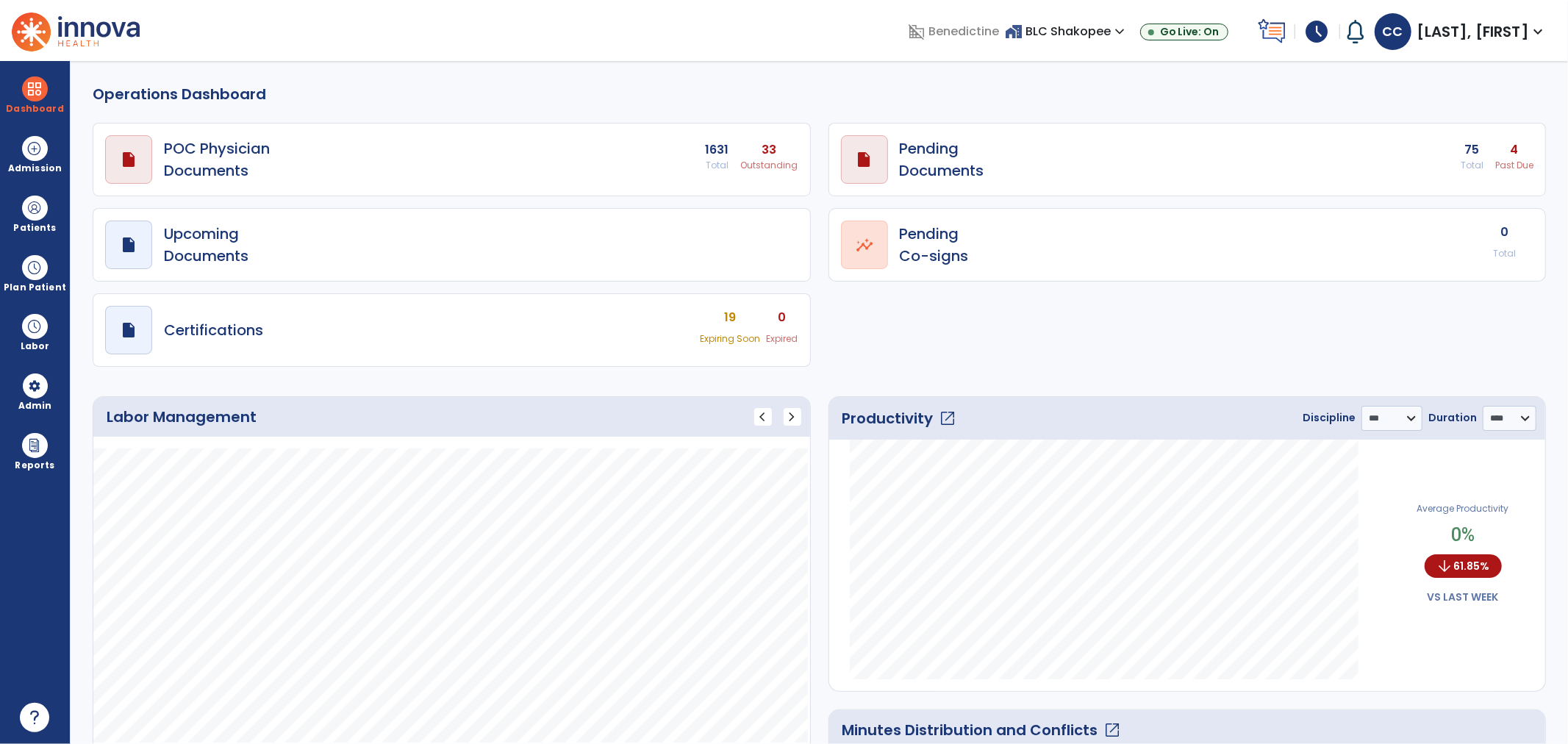 click on "draft   open_in_new  Pending   Documents 75 Total 4 Past Due" at bounding box center [451, 160] 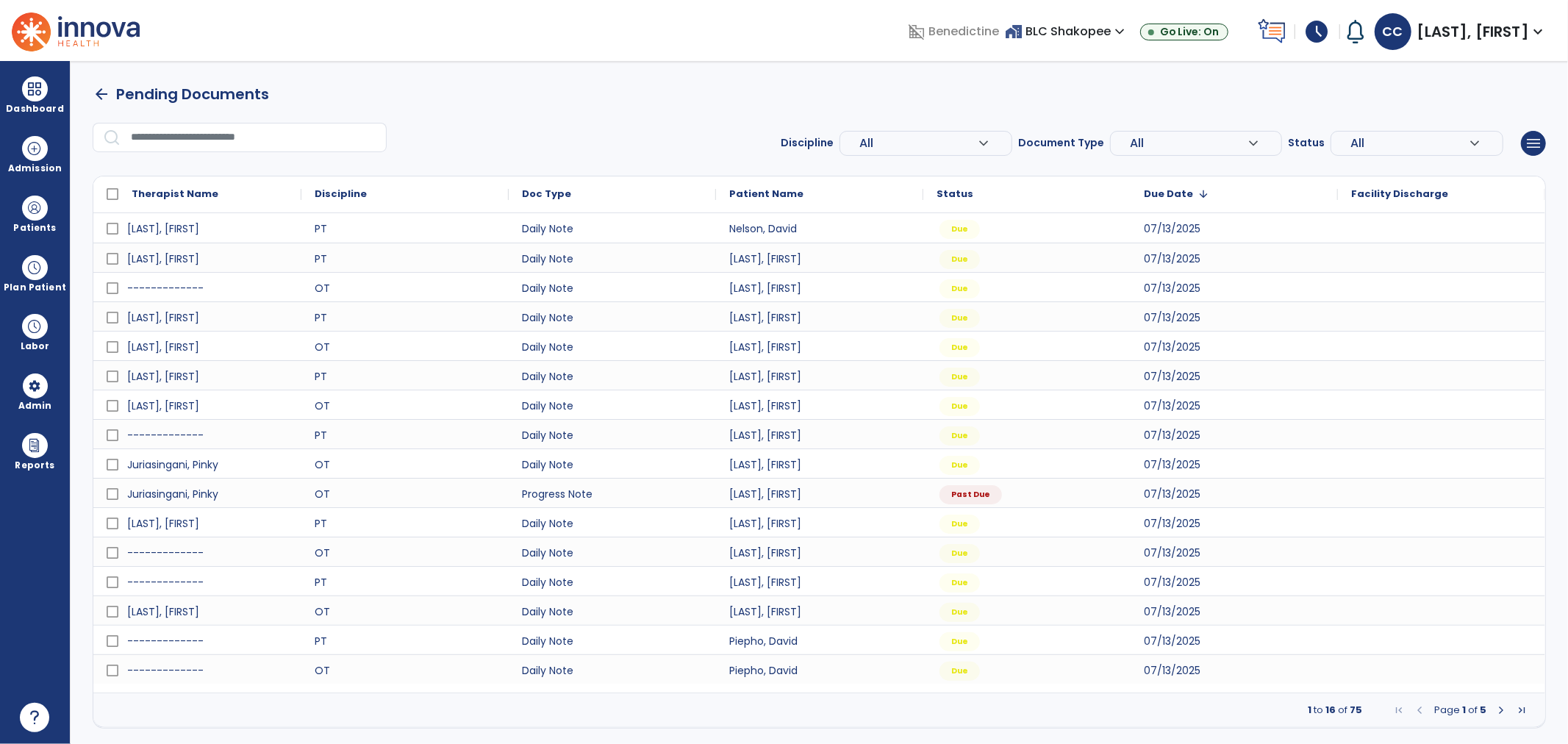 click on "All" at bounding box center (918, 143) 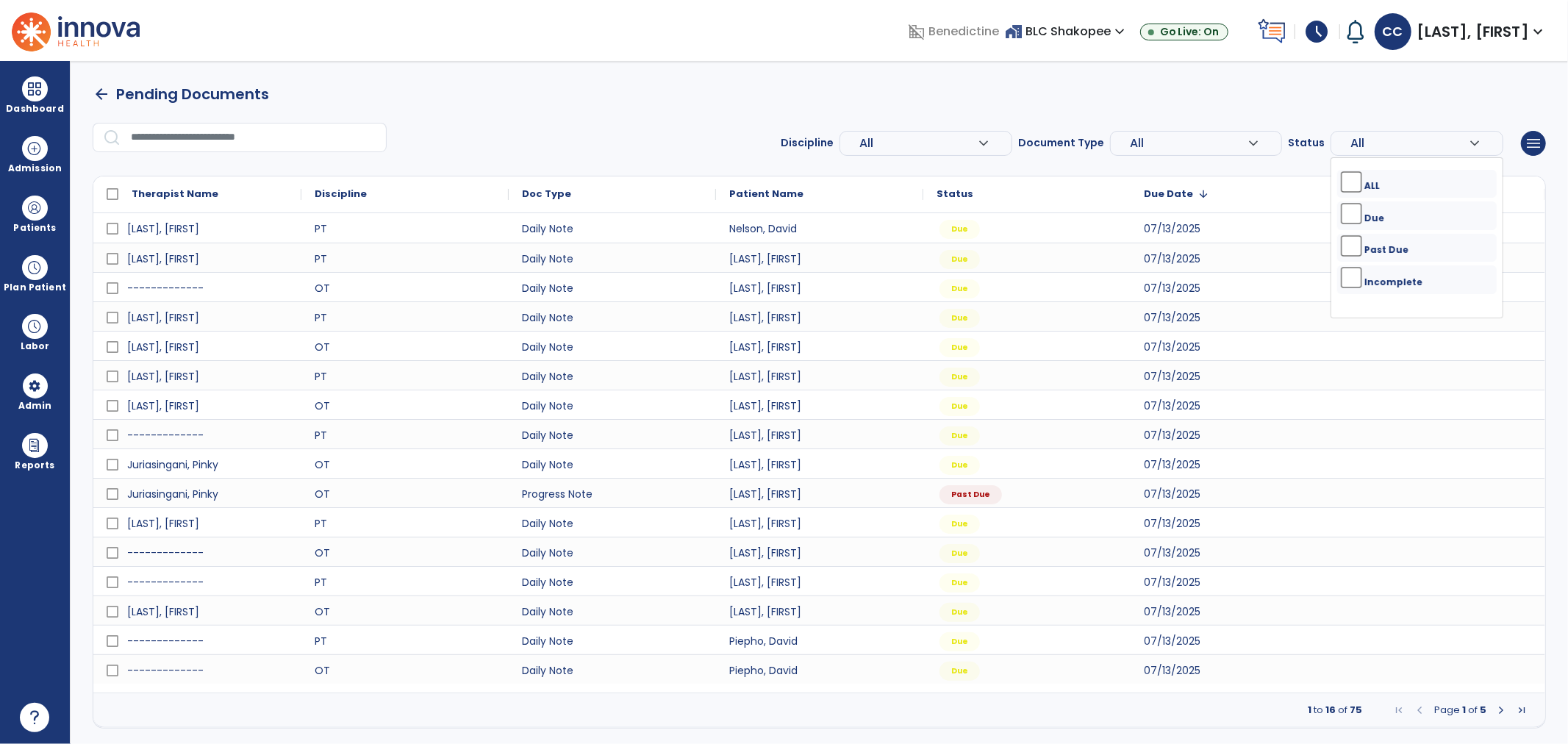click on "Due" at bounding box center [1417, 215] 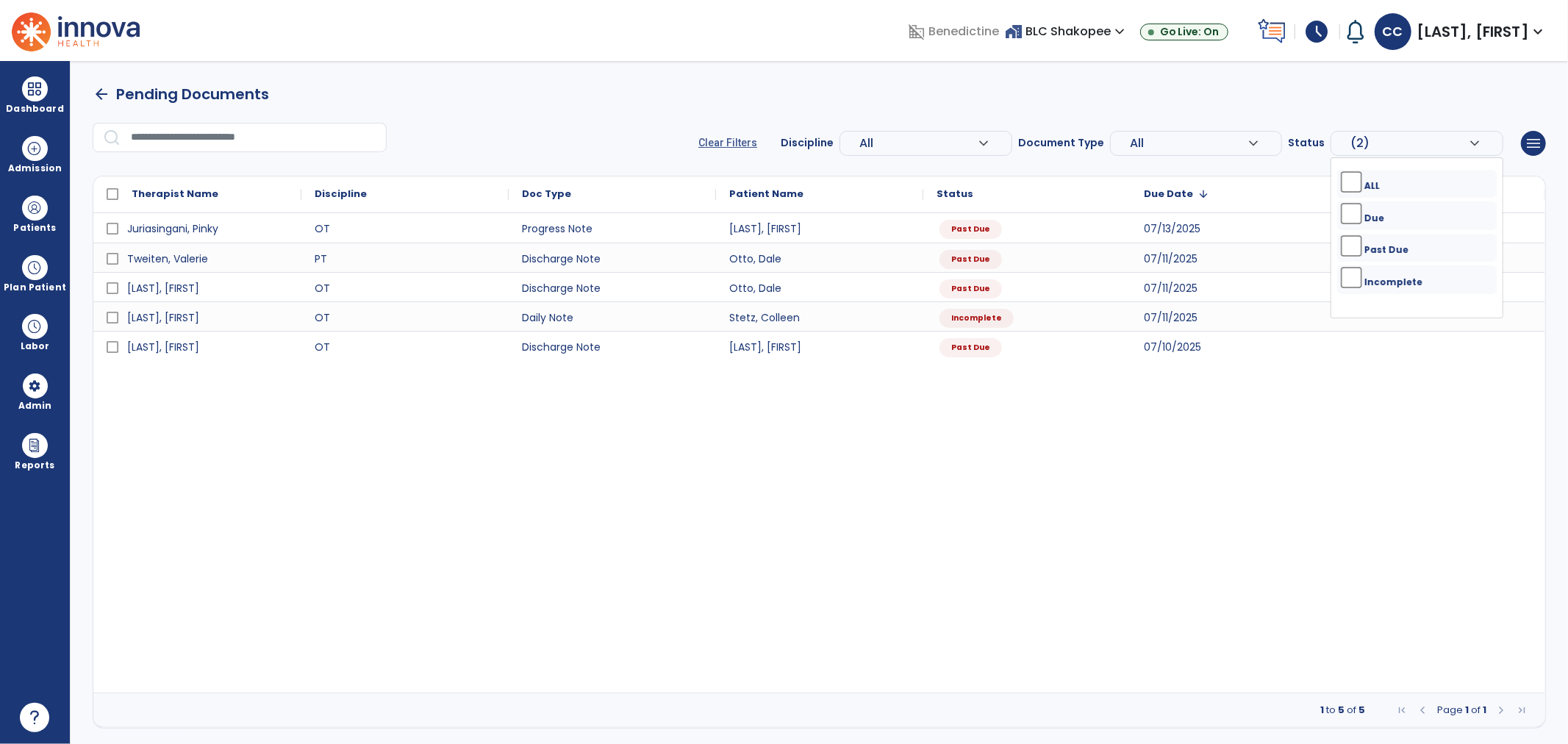 click on "arrow_back   Pending Documents  Clear Filters Discipline All  expand_more  ALL PT OT ST Document Type All  expand_more  ALL Daily Note Progress Note Evaluation Discharge Note Recertification Status (2)  expand_more  ALL Due Past Due Incomplete  menu   Export List   Print List
Therapist Name
Discipline" at bounding box center [819, 406] 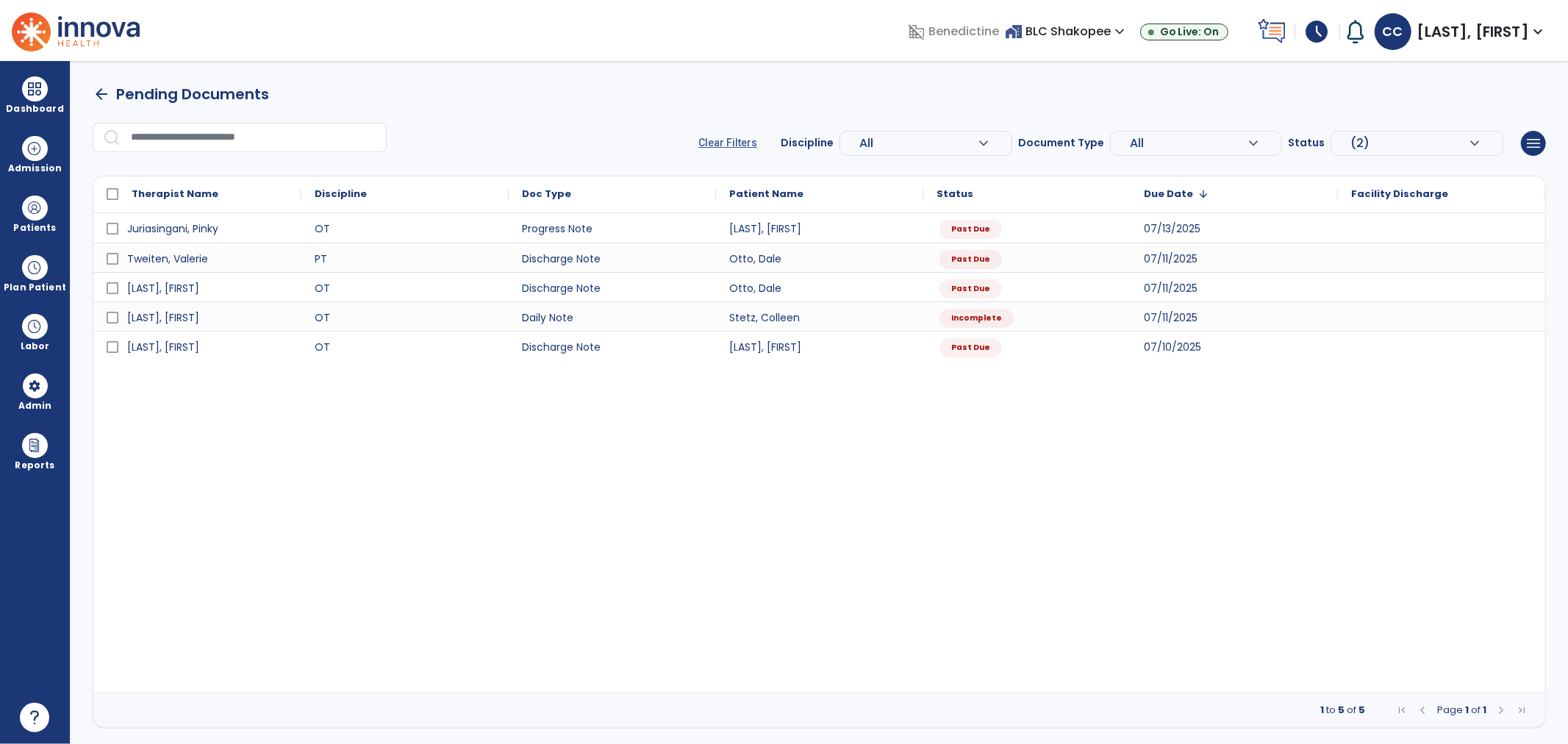 click at bounding box center (76, 30) 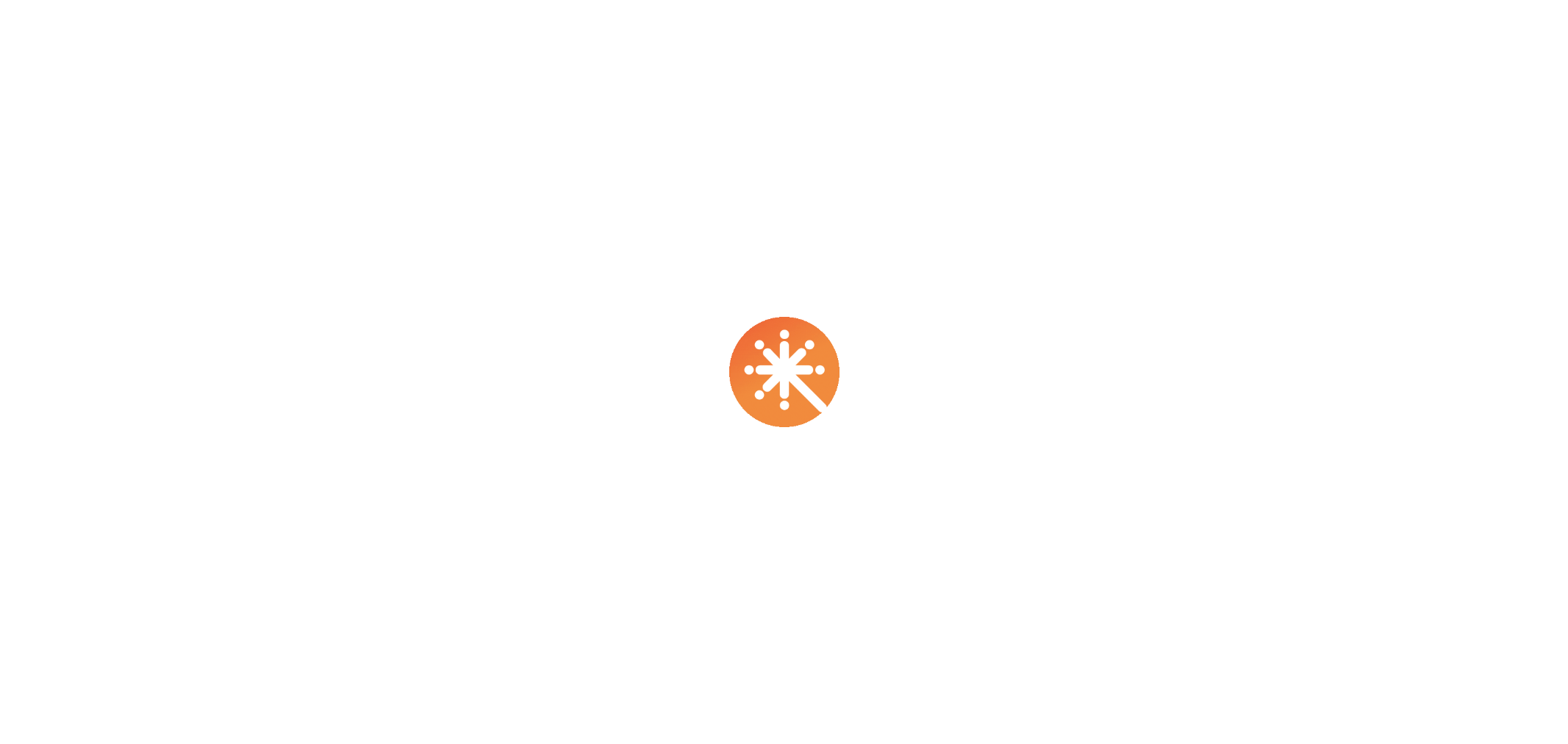 scroll, scrollTop: 0, scrollLeft: 0, axis: both 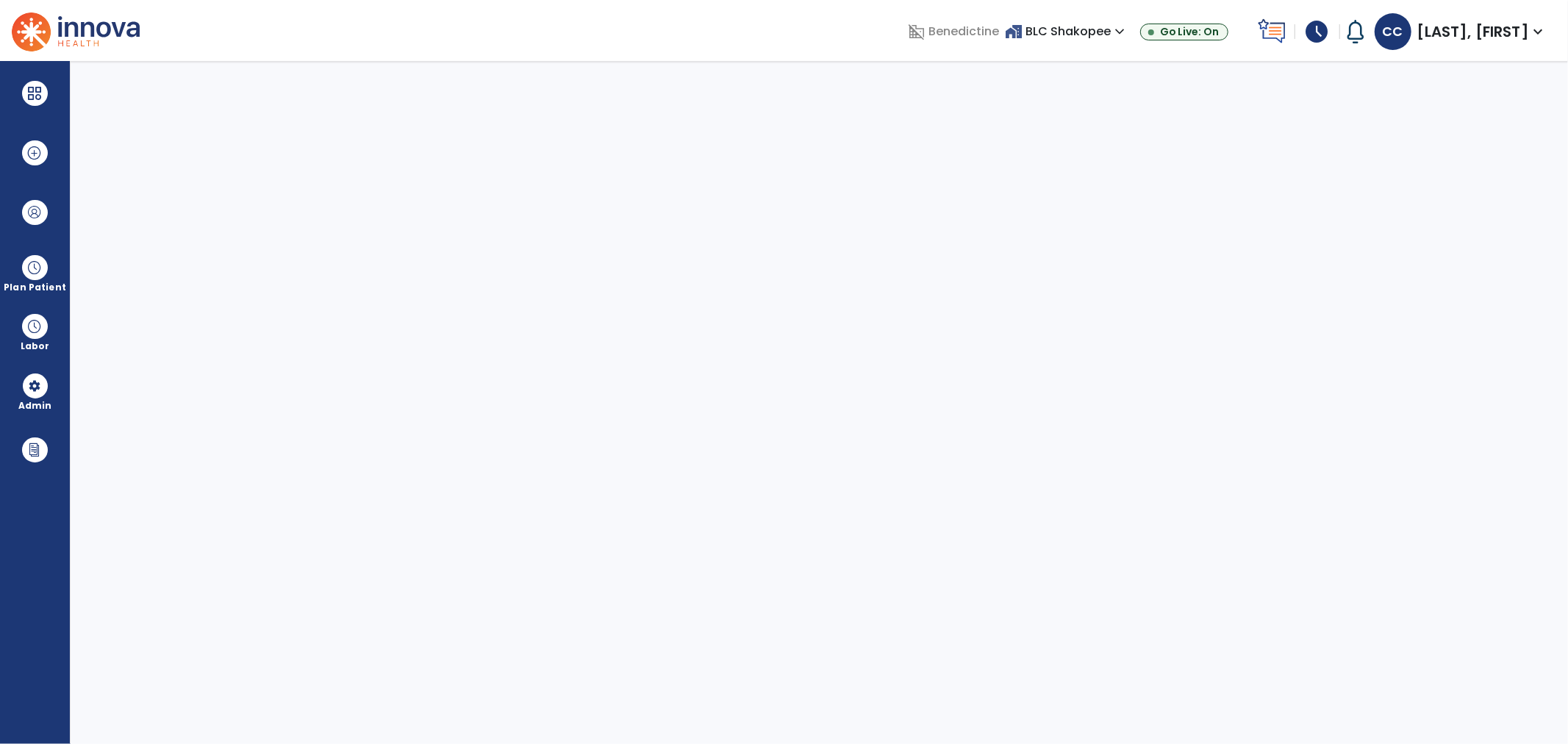 select on "***" 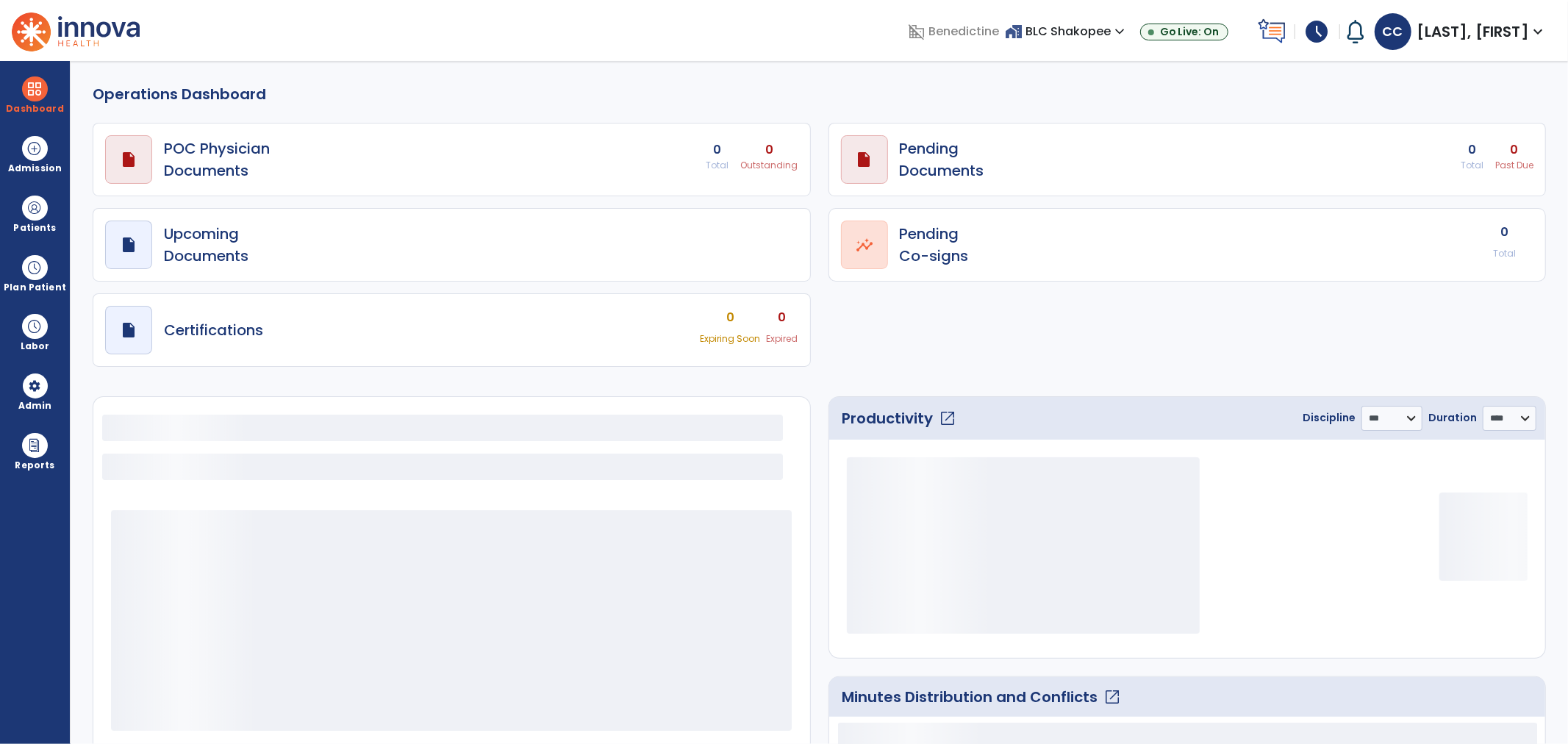 select on "***" 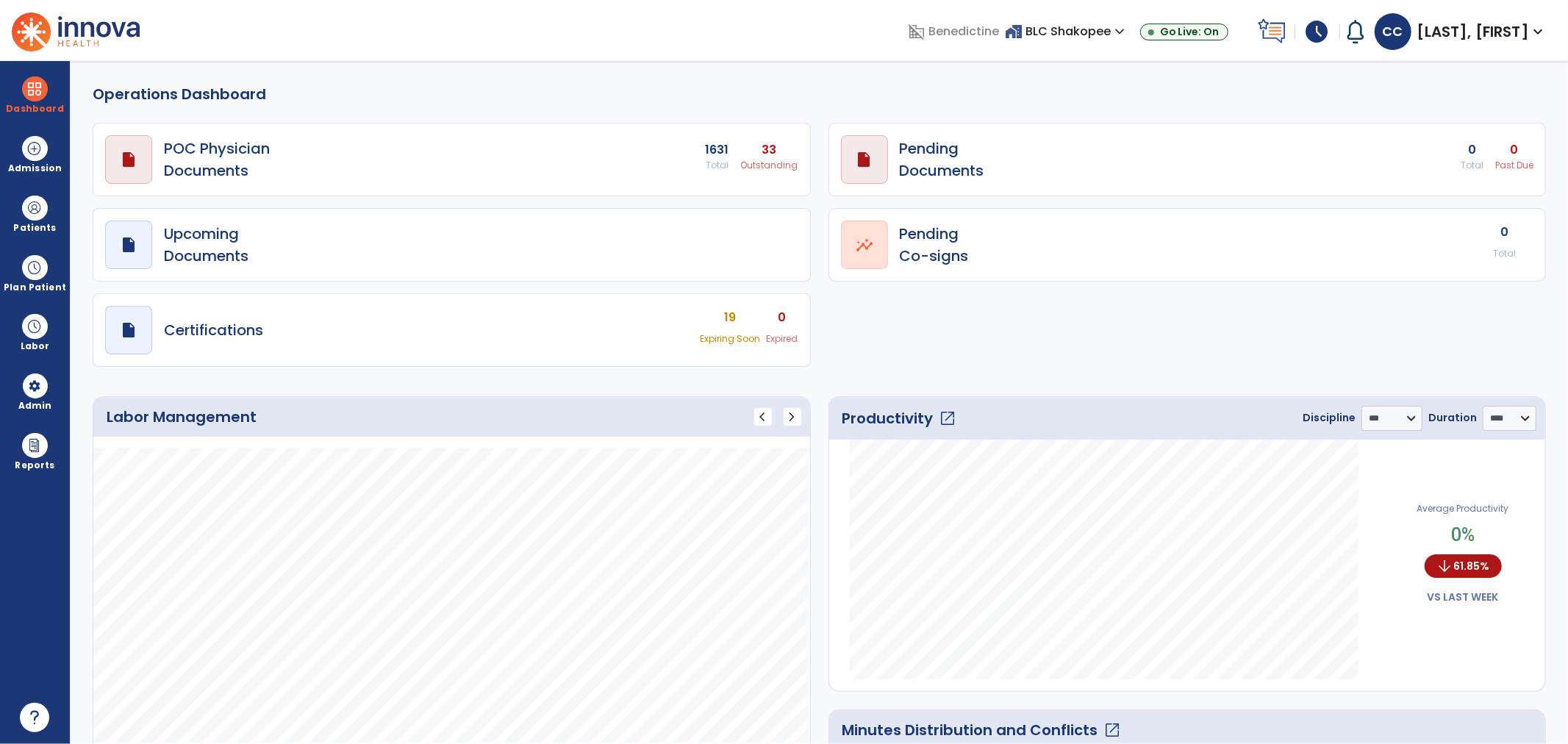 click on "schedule" at bounding box center [1317, 32] 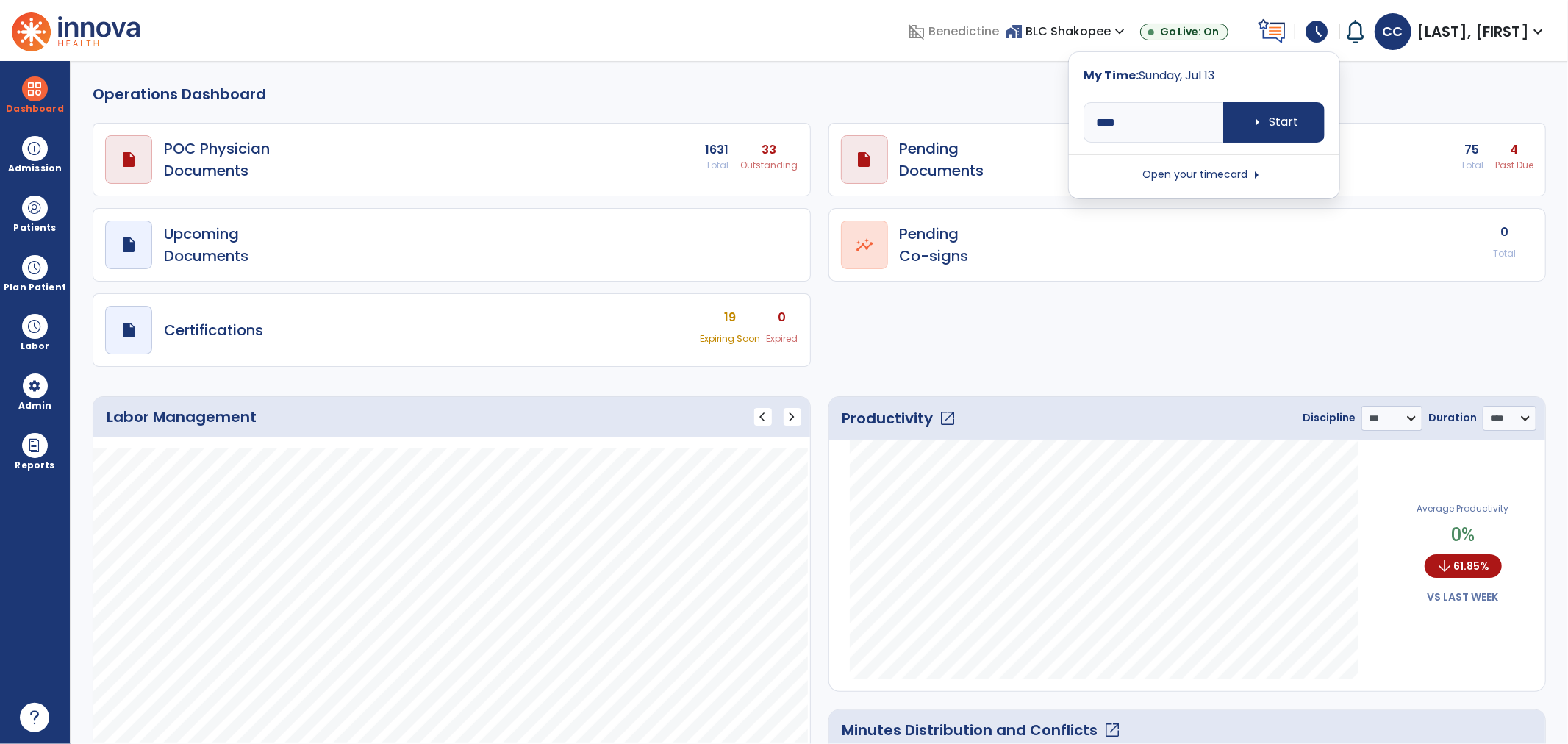 click on "Open your timecard  arrow_right" at bounding box center [1204, 175] 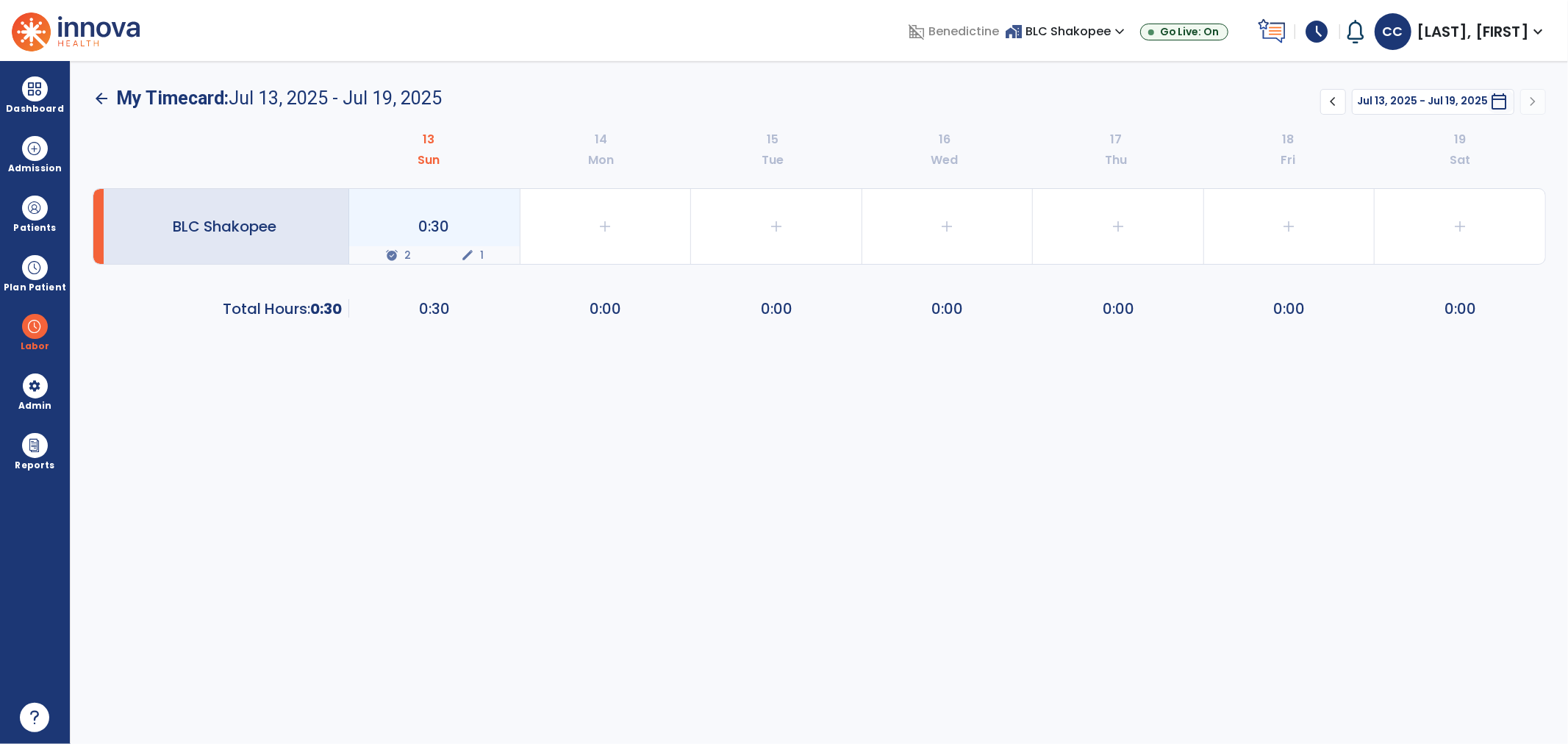 click on "0:30  alarm_on 2 edit 1" 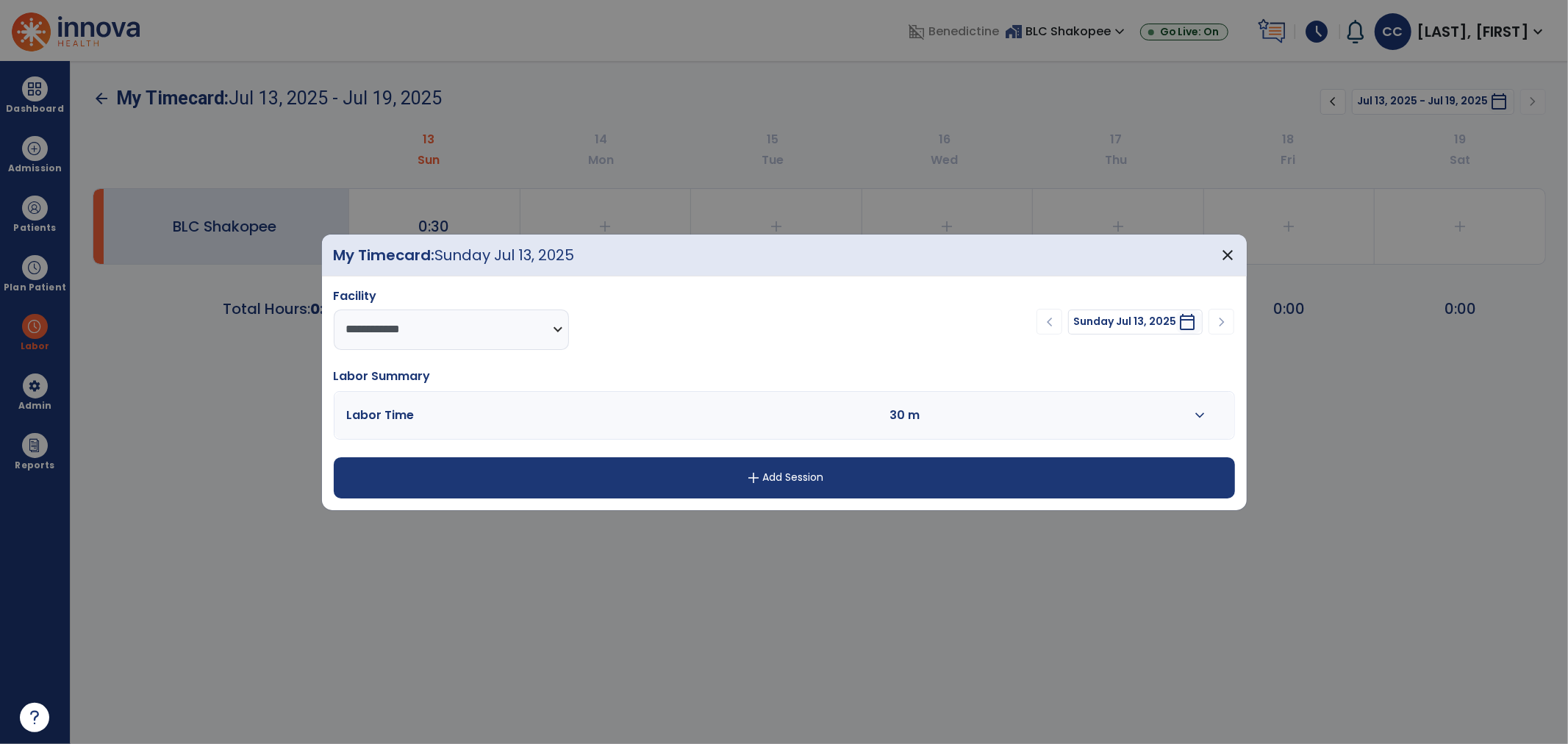 click on "expand_more" at bounding box center (1200, 415) 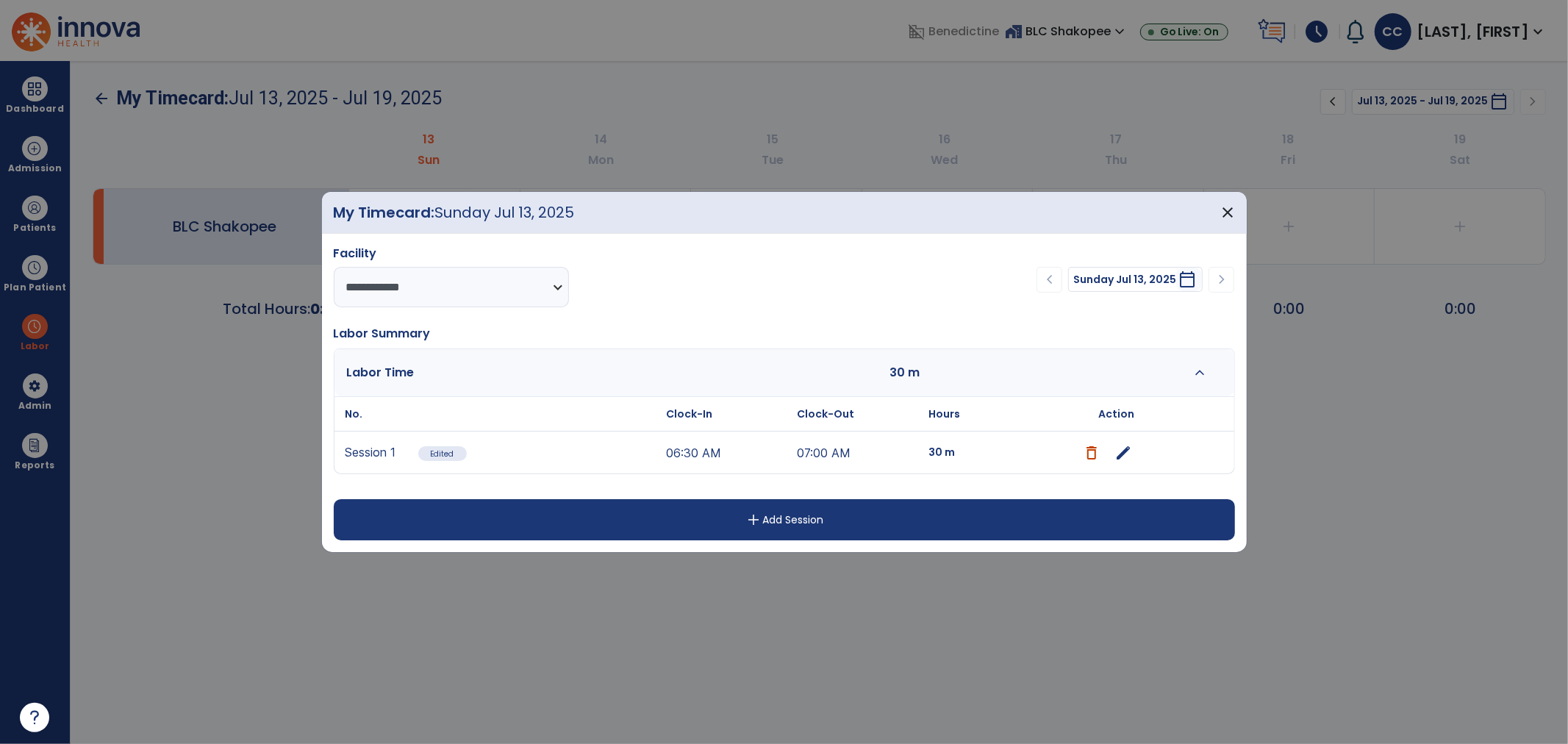 click on "edit" at bounding box center (1123, 453) 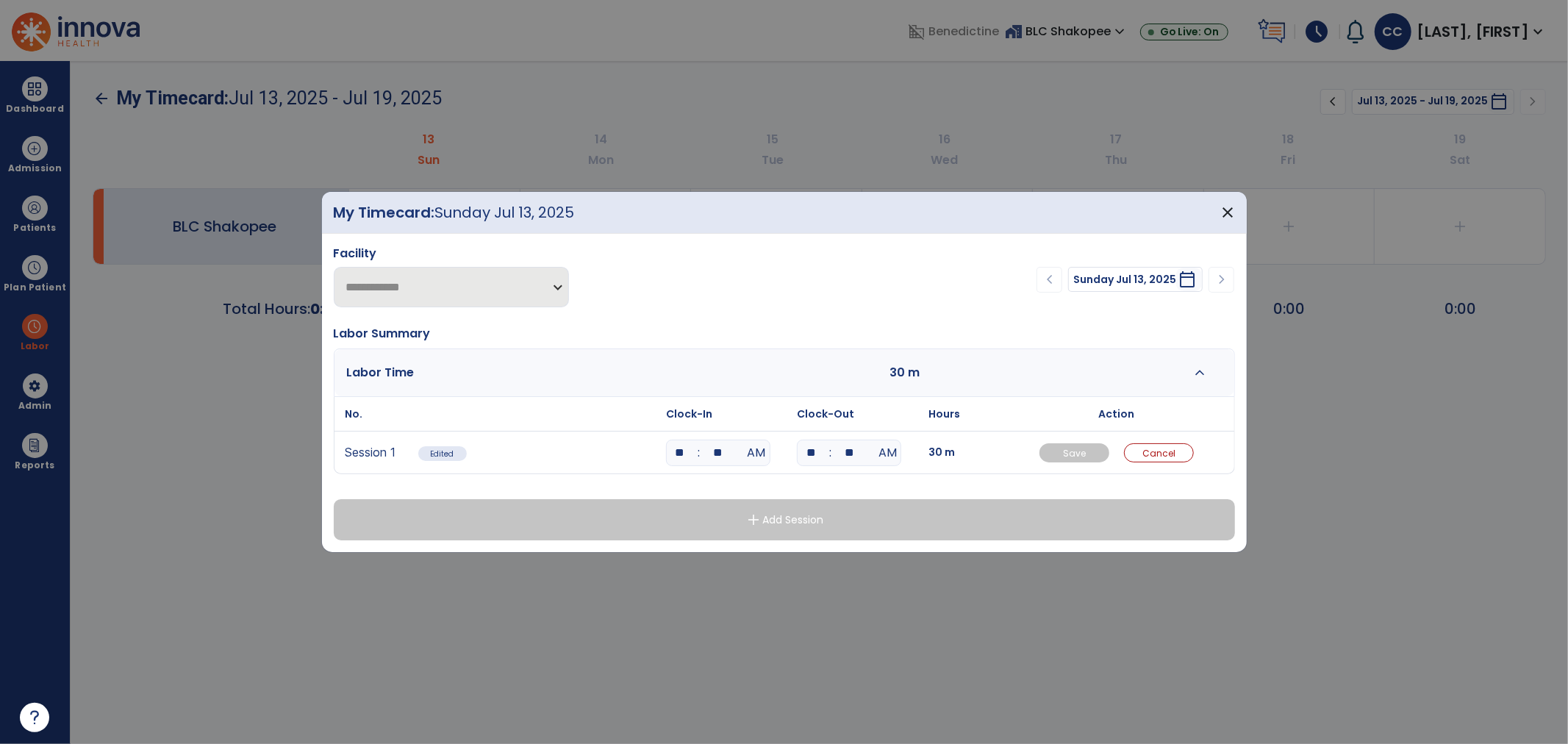 click on "**" at bounding box center (849, 453) 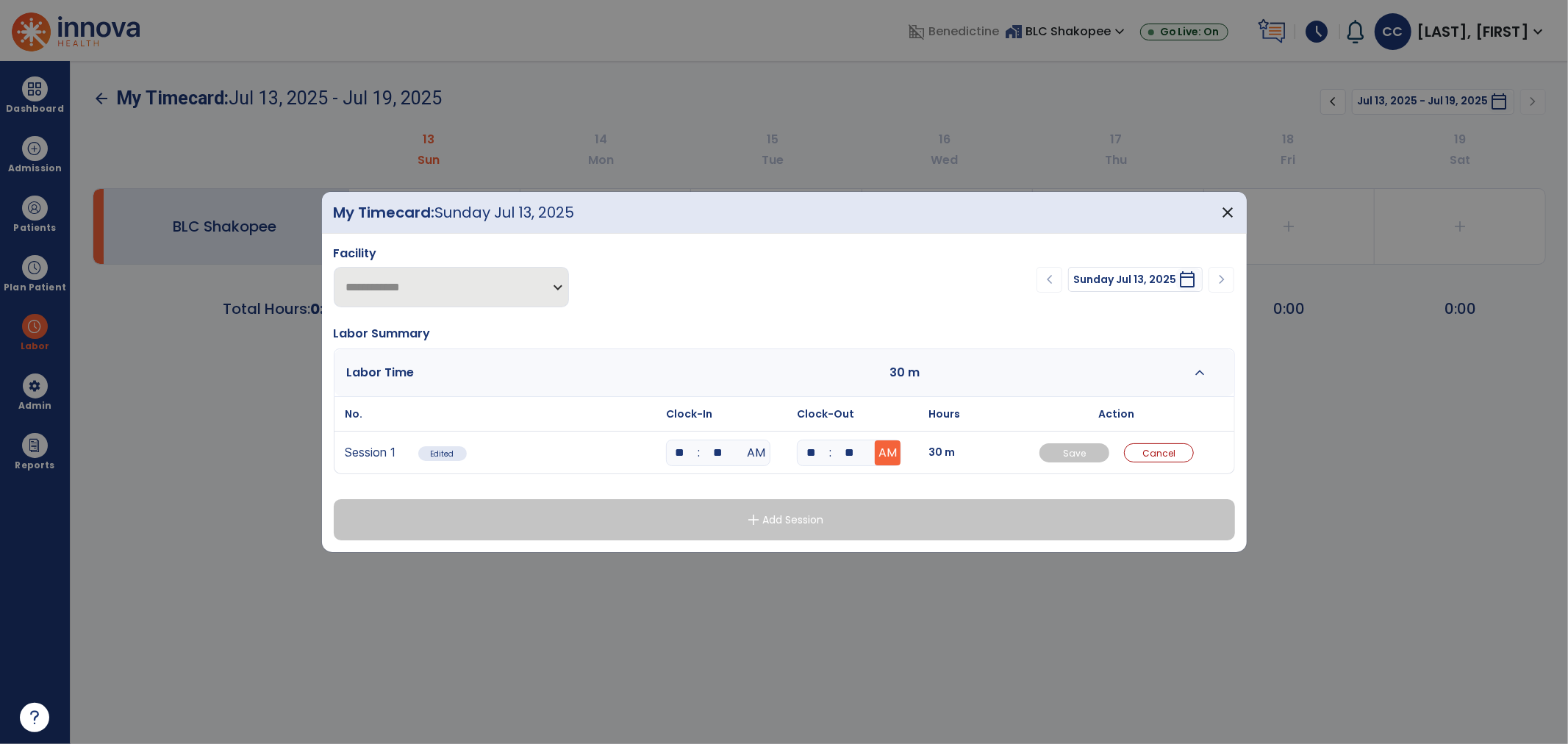 type on "**" 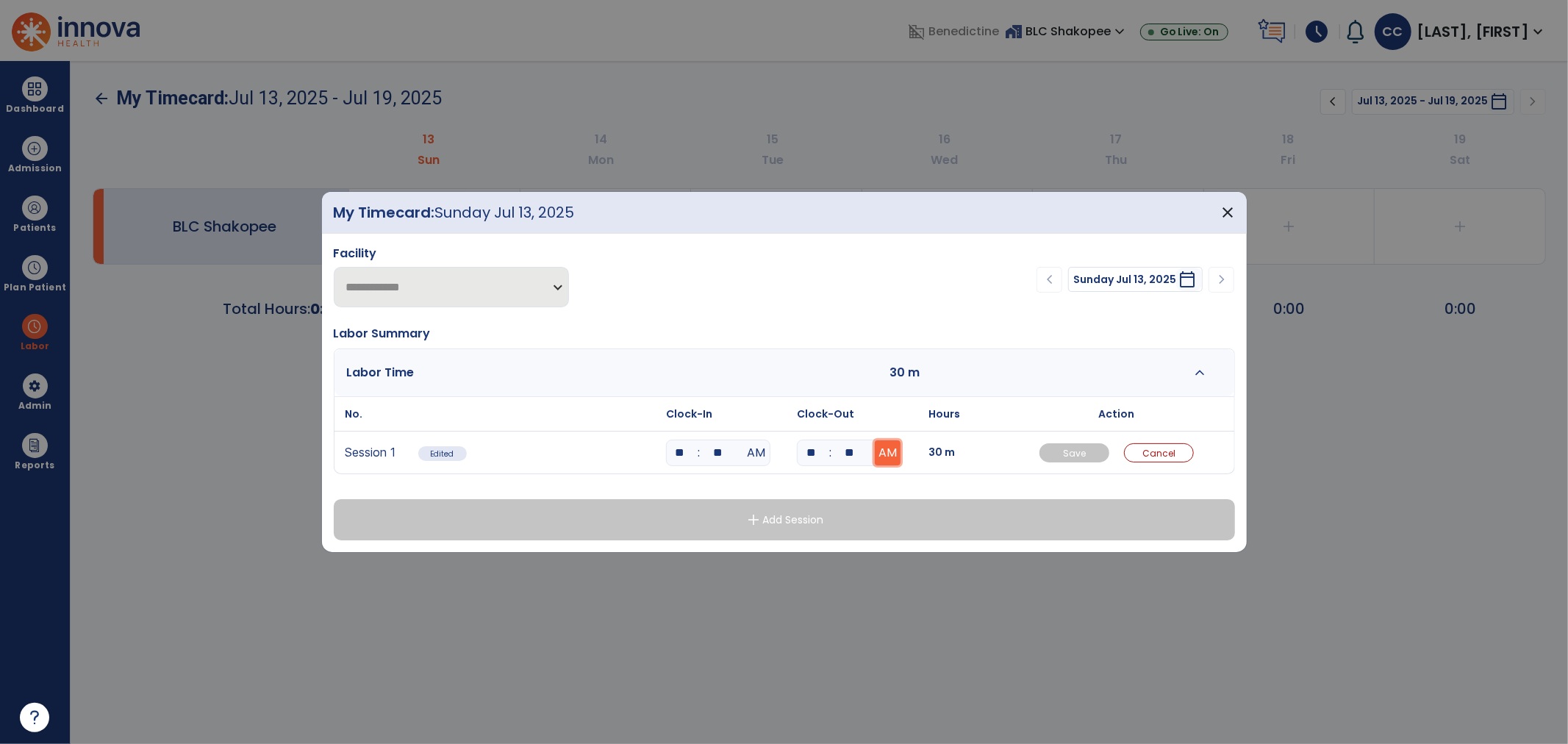 click on "AM" at bounding box center (887, 453) 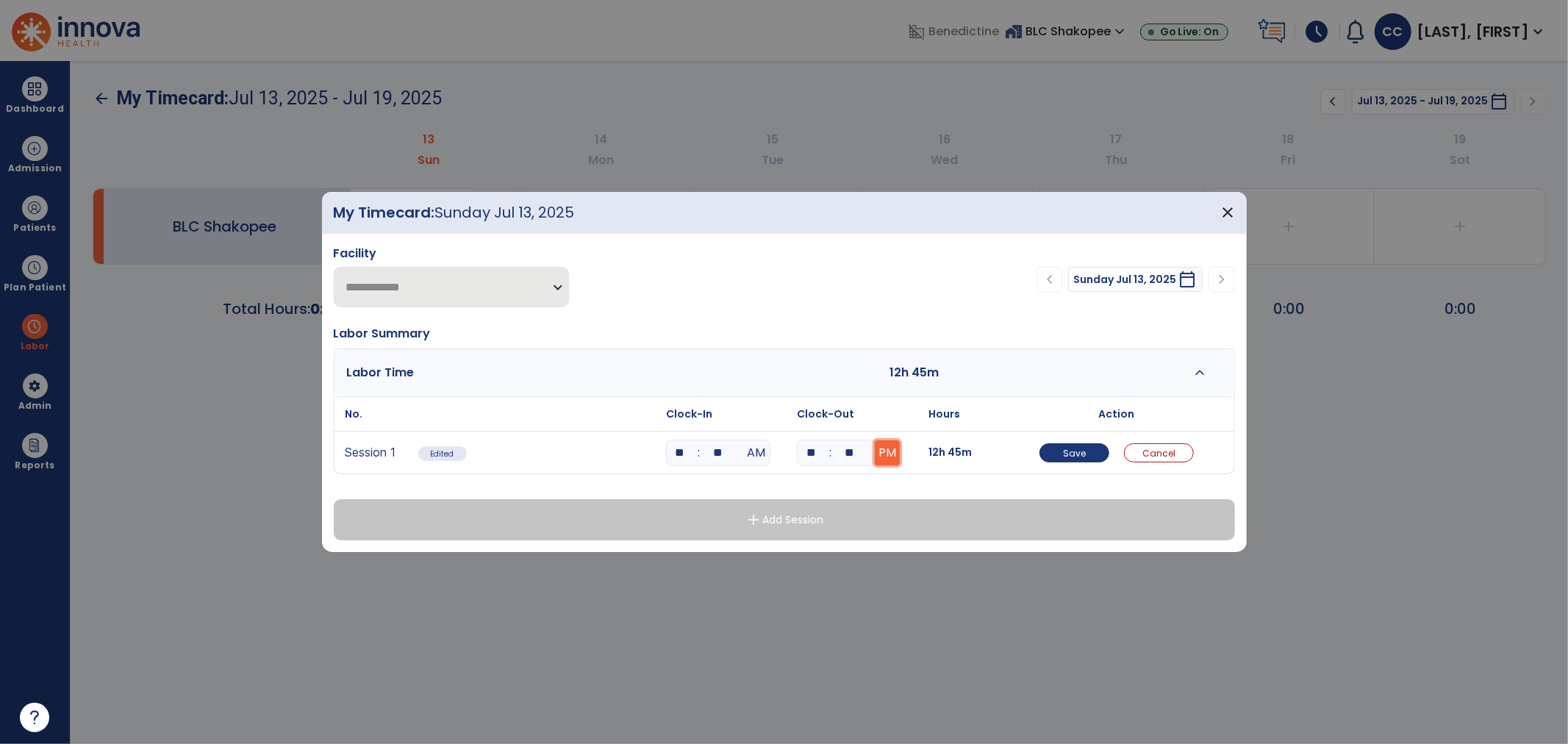 click on "PM" at bounding box center [887, 453] 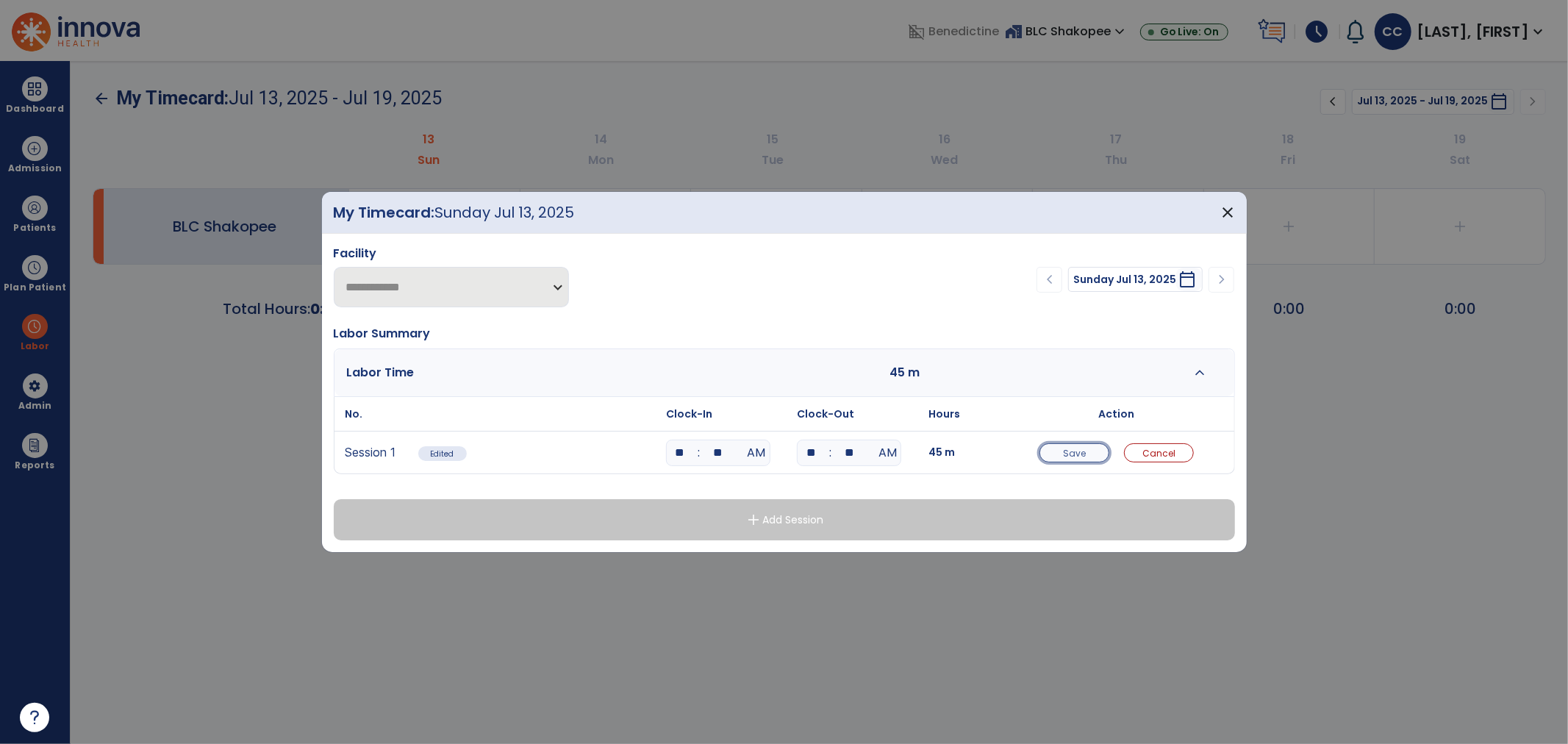 click on "Save" at bounding box center [1074, 453] 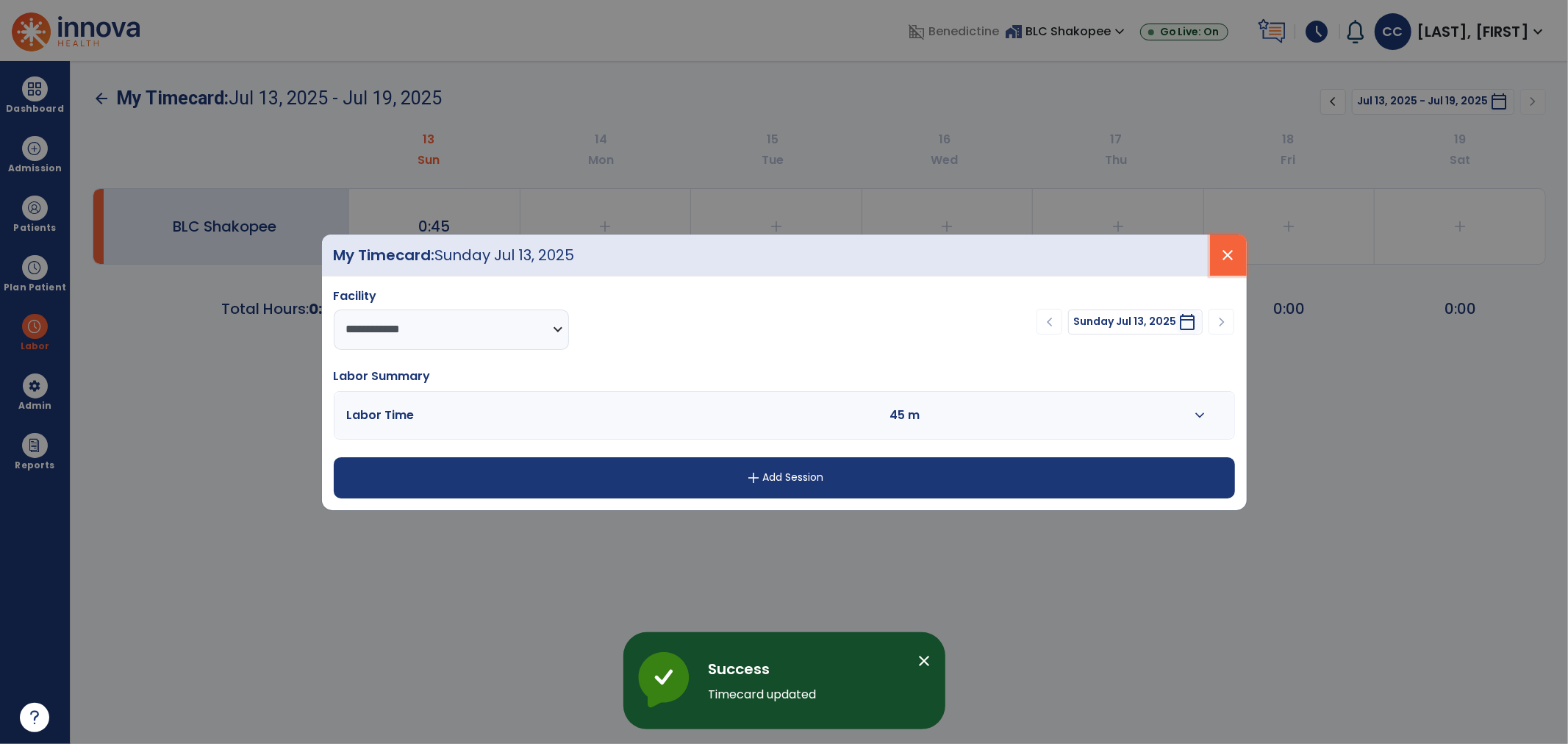 click on "close" at bounding box center [1228, 255] 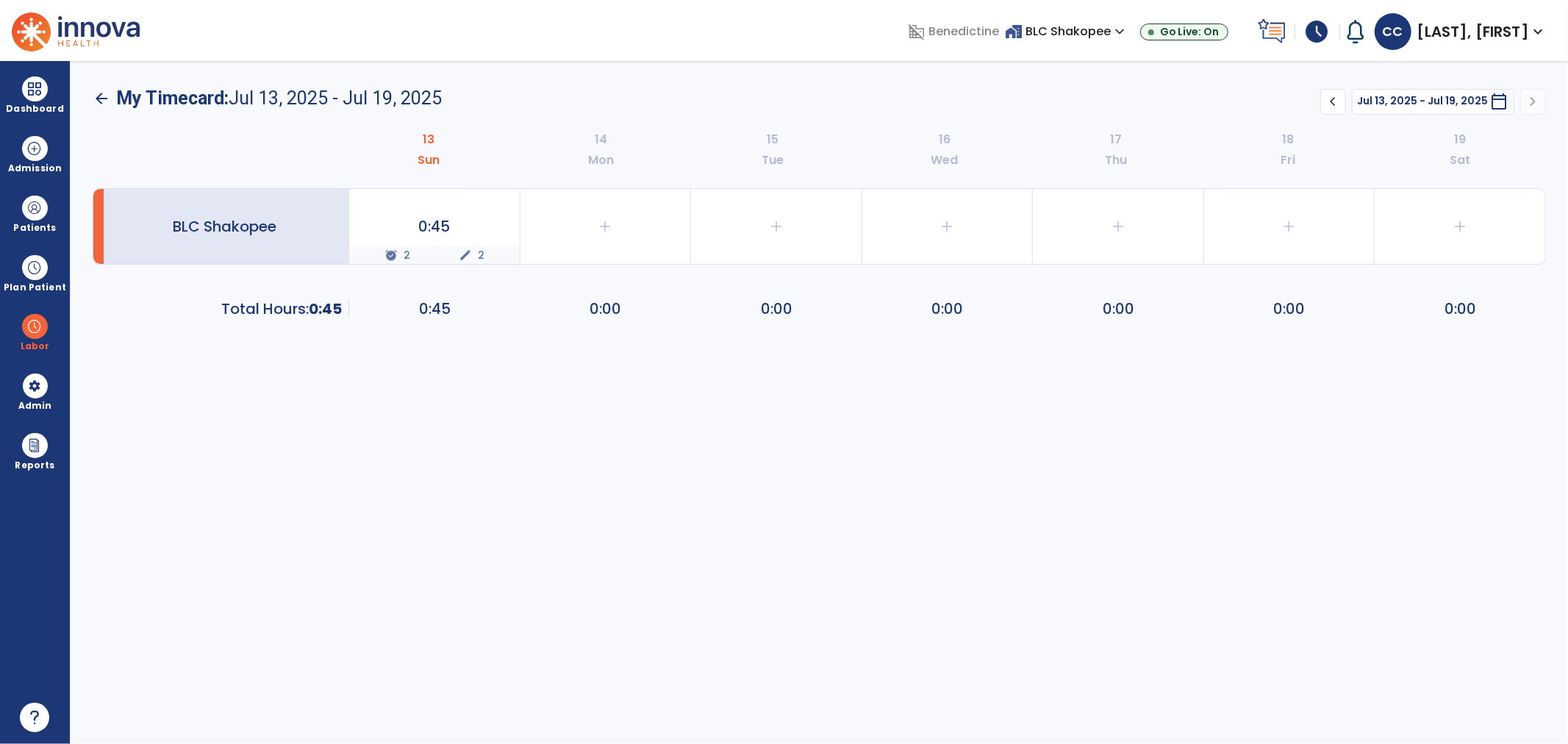 click on "BLC Shakopee   0:45  alarm_on 2 edit 2  add   0:00   add   0:00   add   0:00   add   0:00   add   0:00   add   0:00   Total Hours:      0:45  0:45   0:00   0:00   0:00   0:00   0:00   0:00" 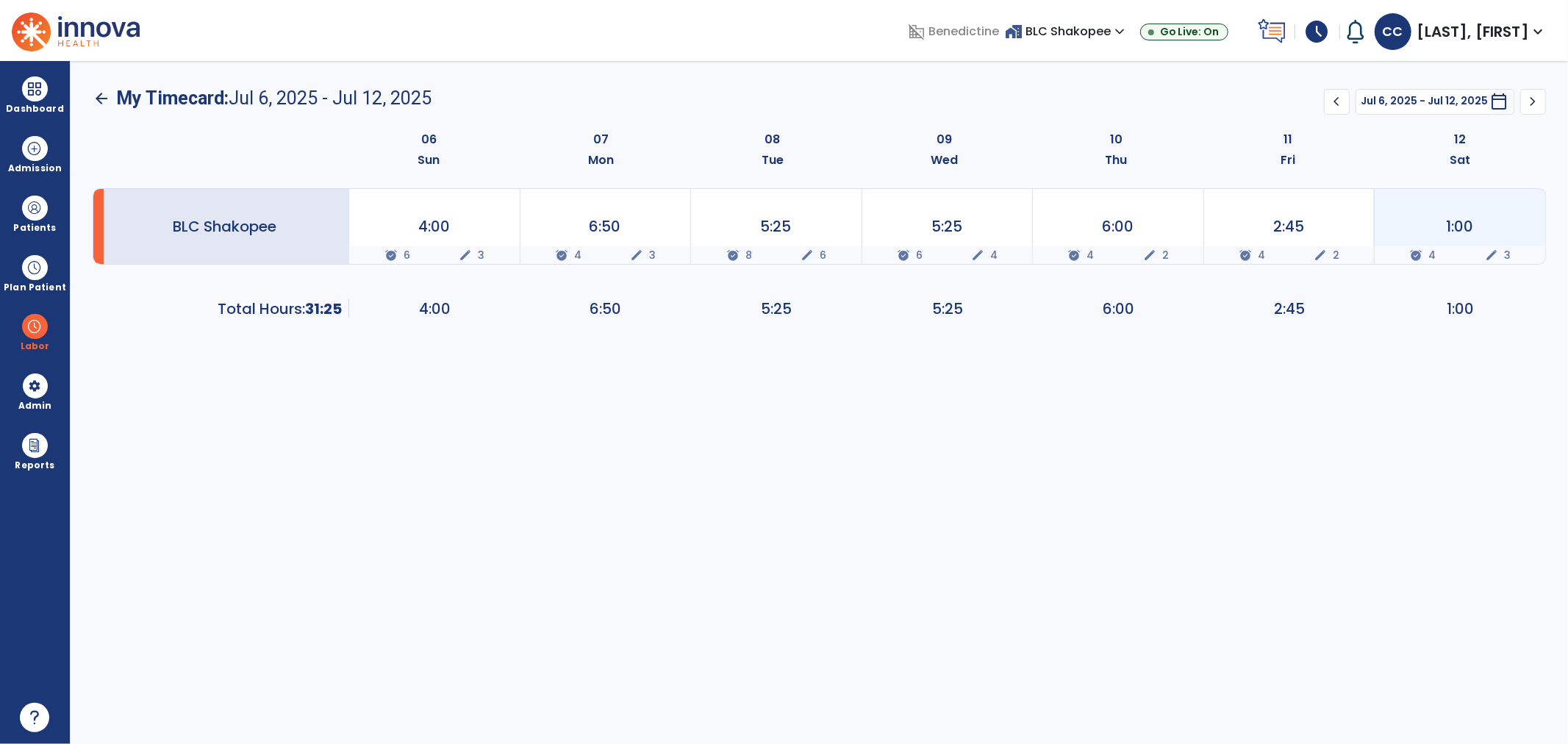 click on "1:00  alarm_on 4 edit 3" 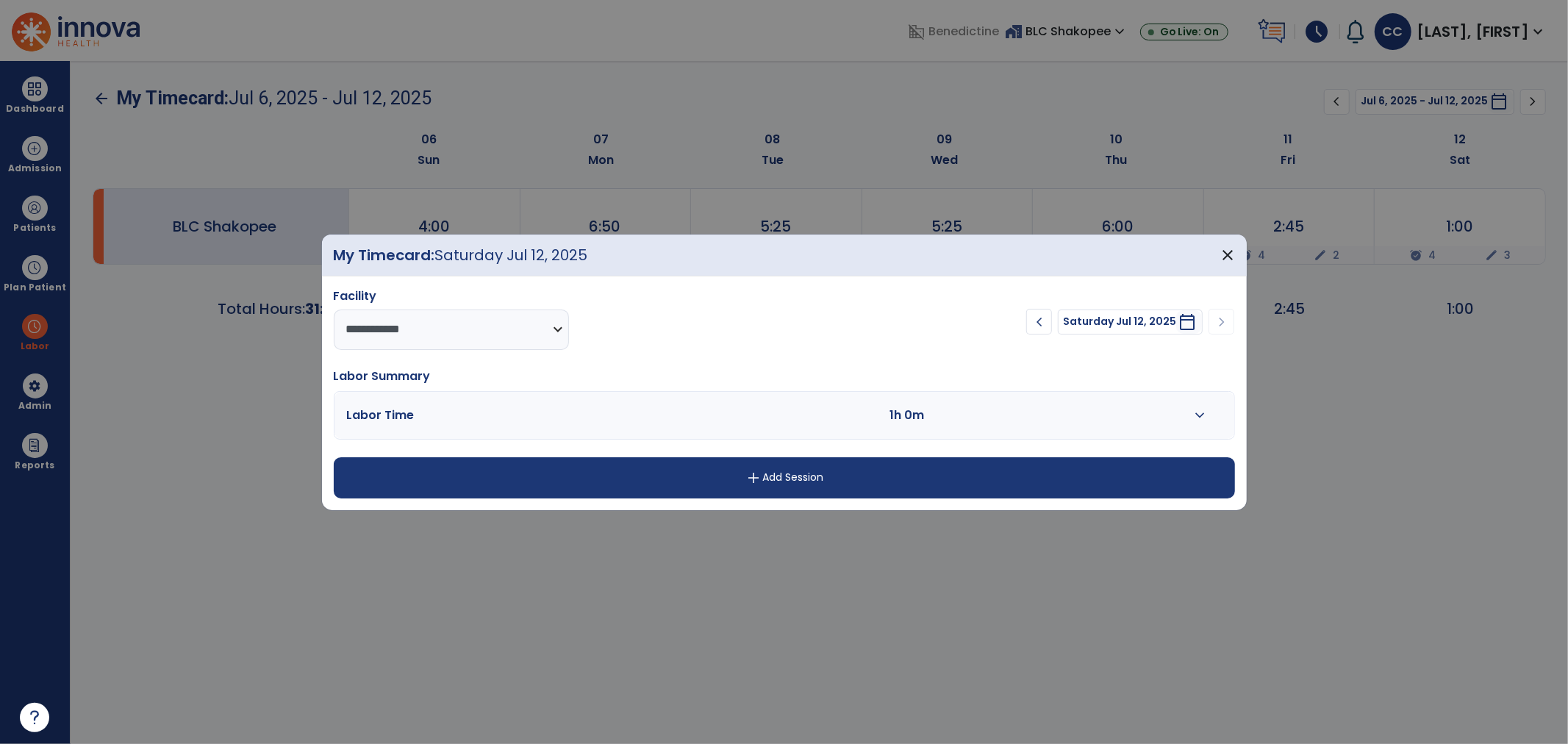 click on "expand_more" at bounding box center (1200, 415) 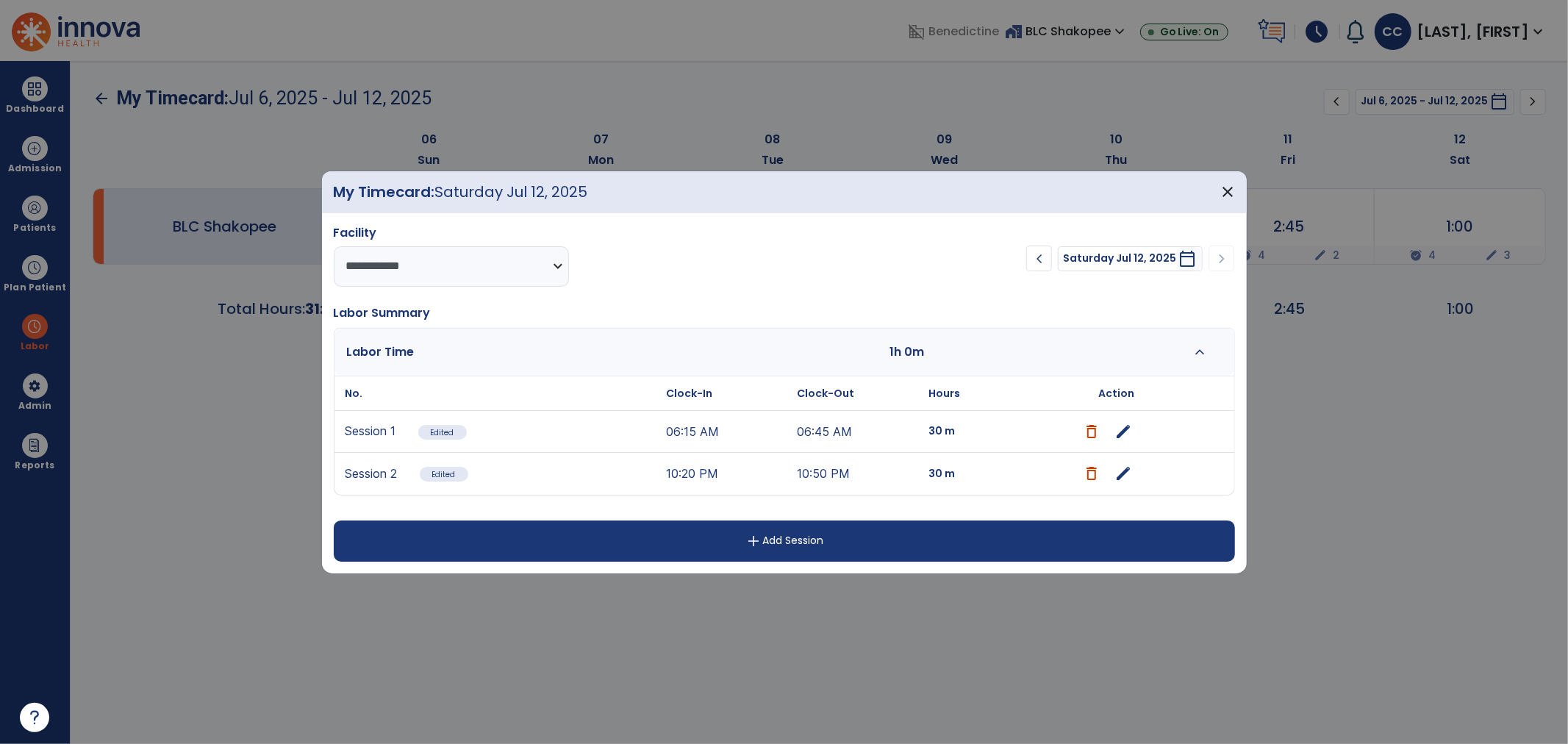 click on "edit" at bounding box center [1123, 473] 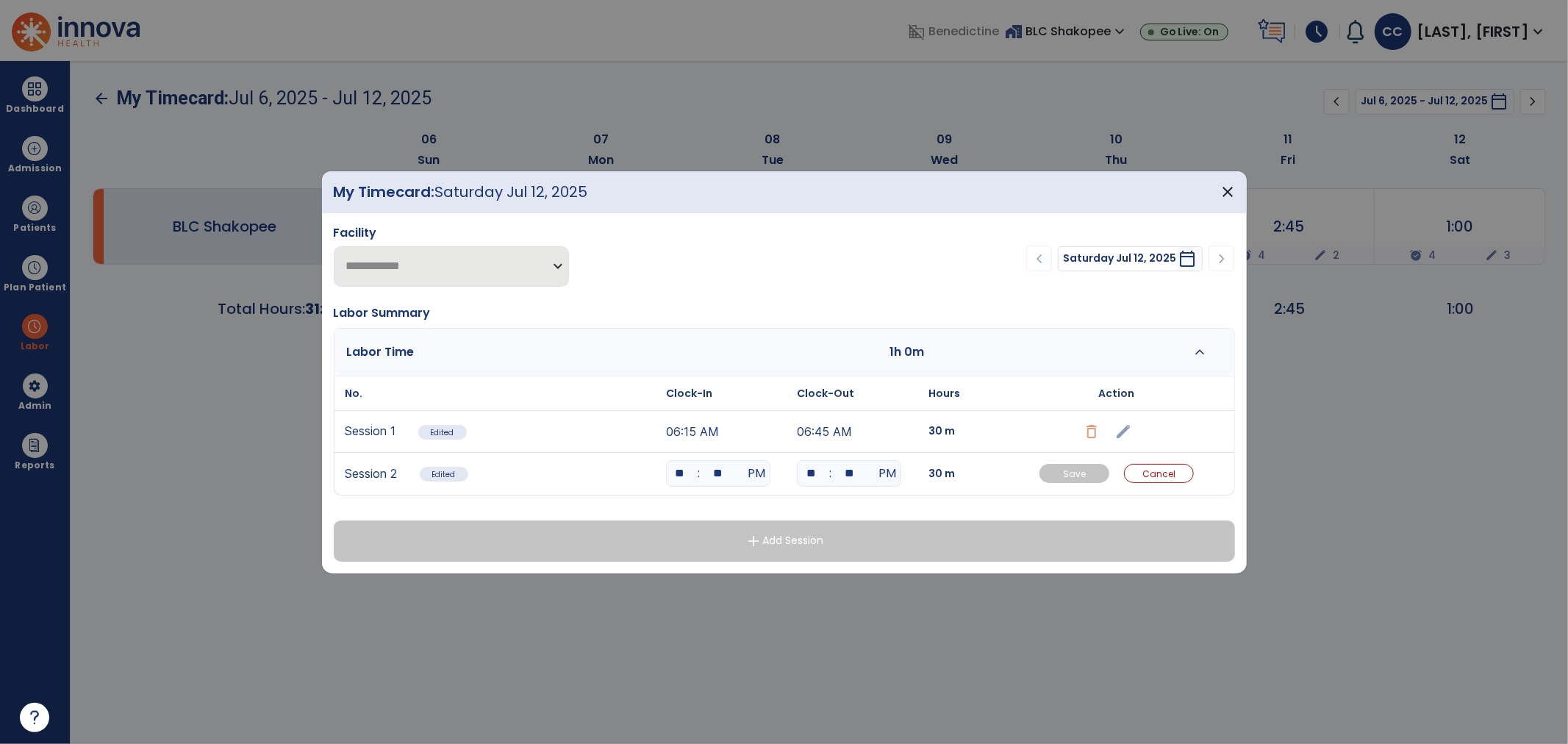 click on "**" at bounding box center (811, 473) 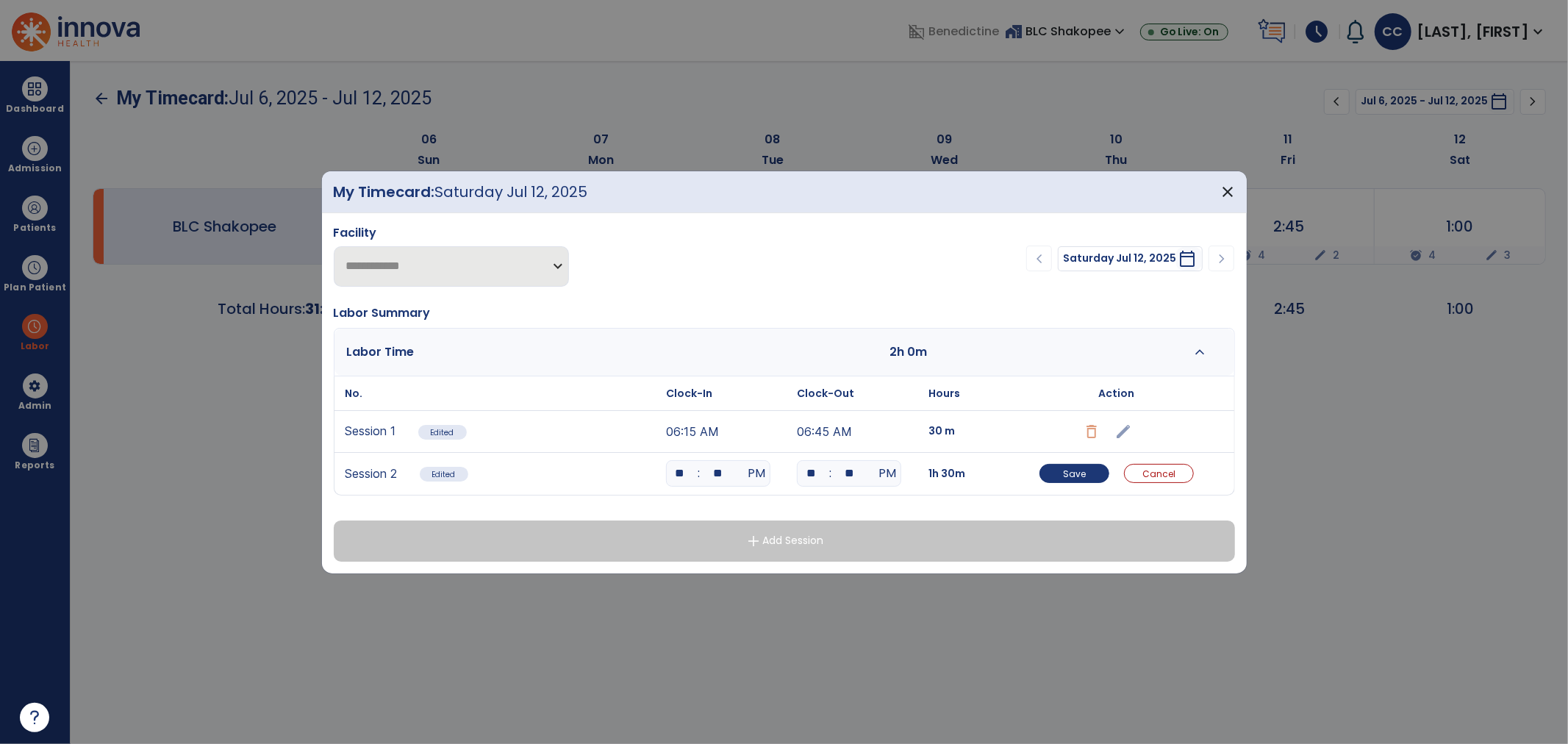type on "**" 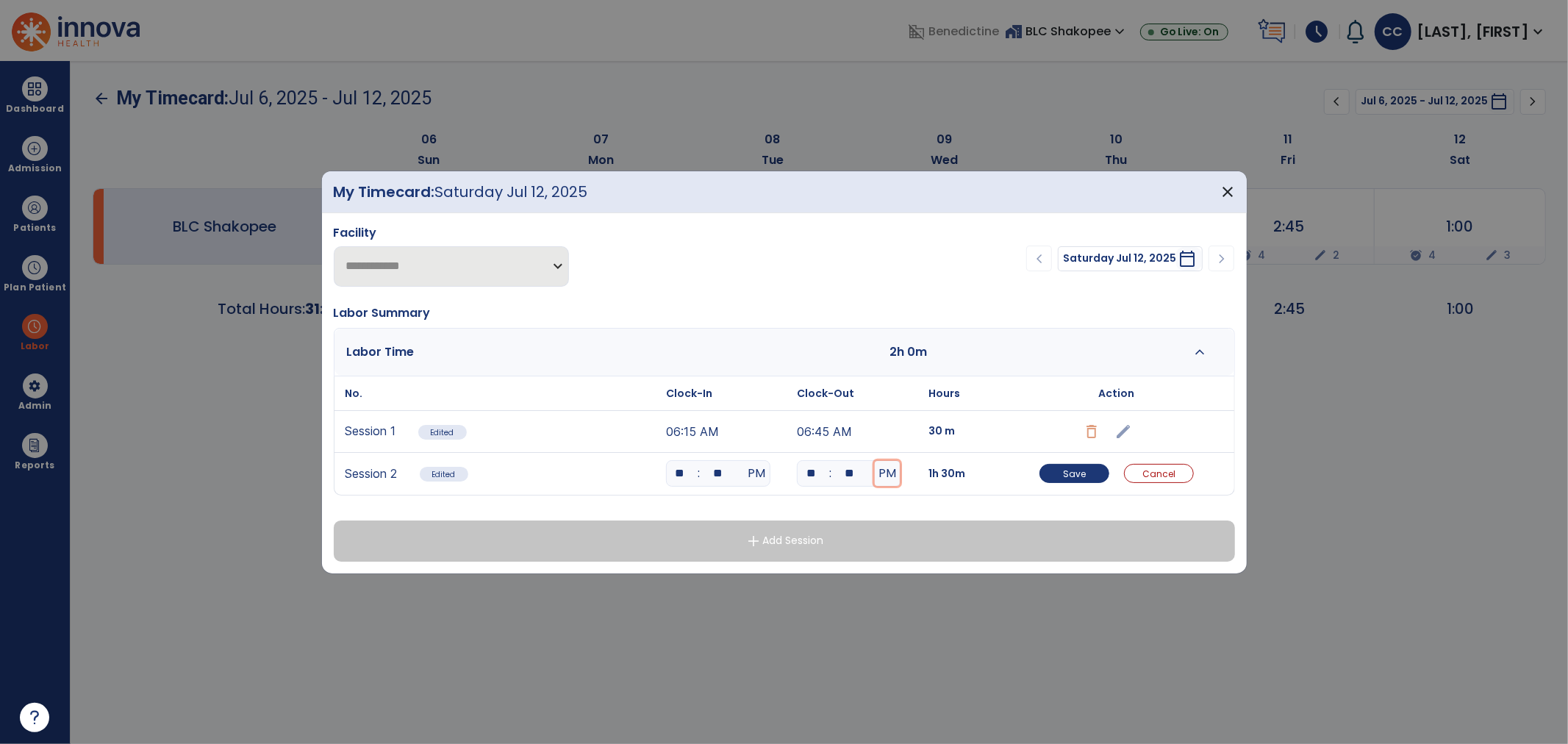 type 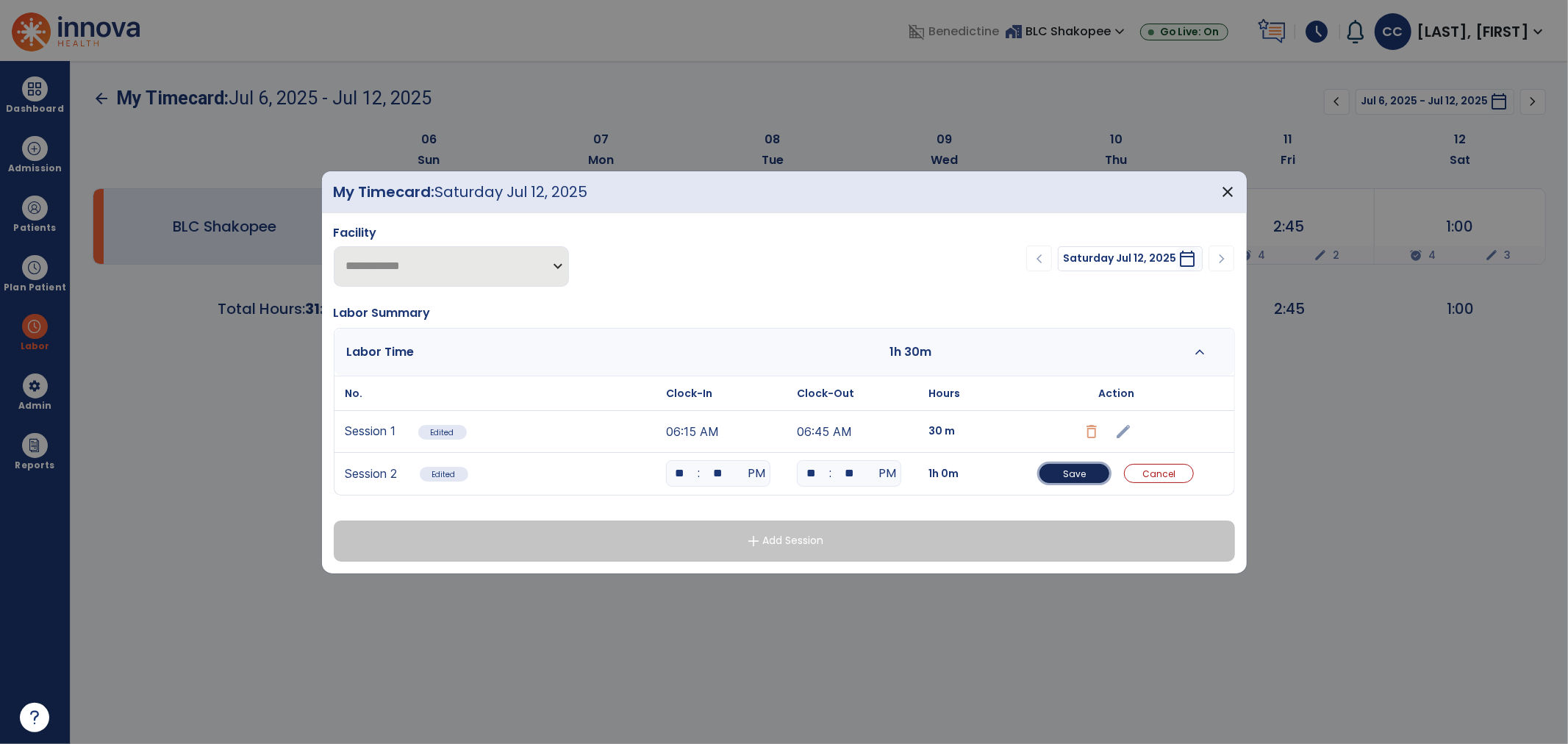 type 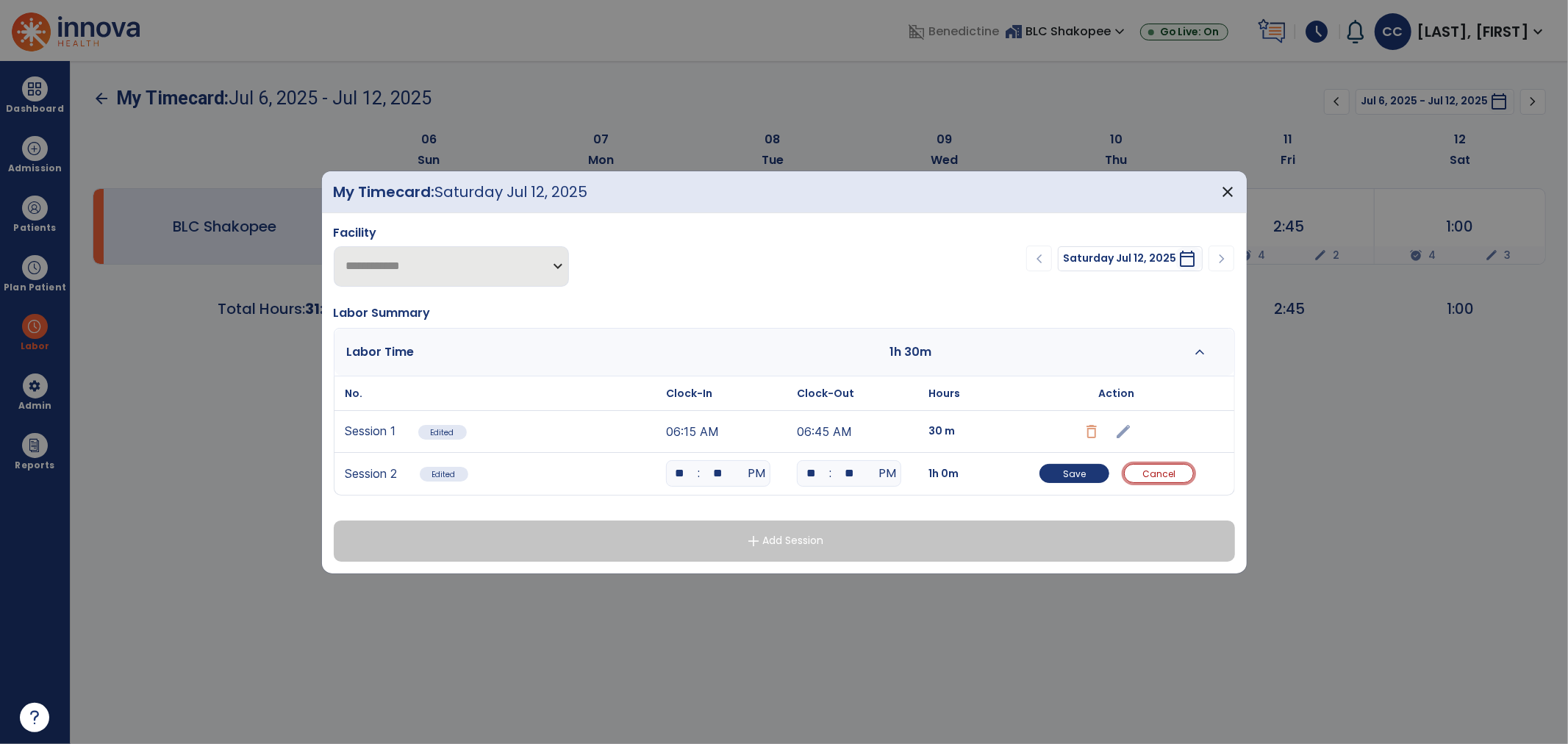 type 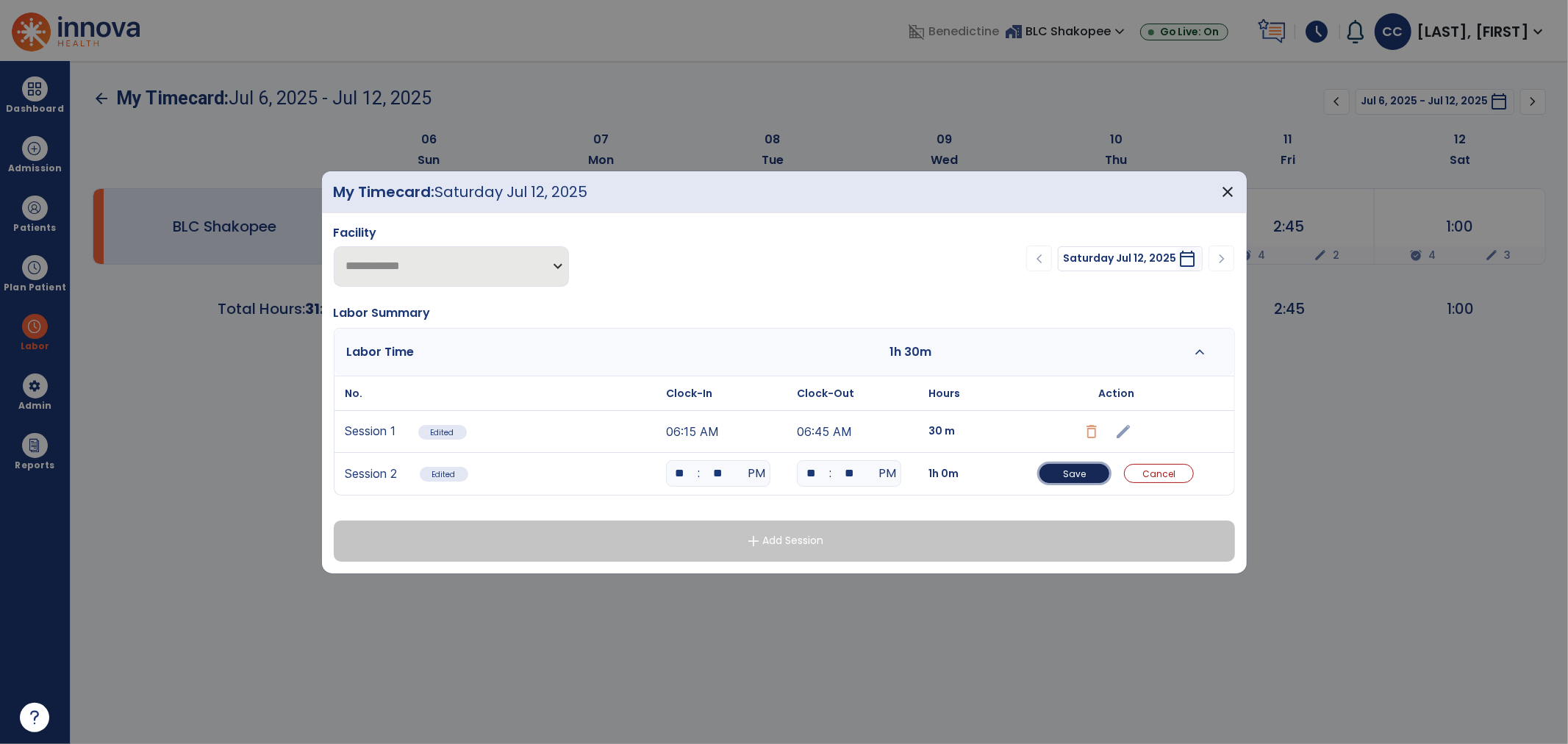 click on "Save" at bounding box center (1074, 473) 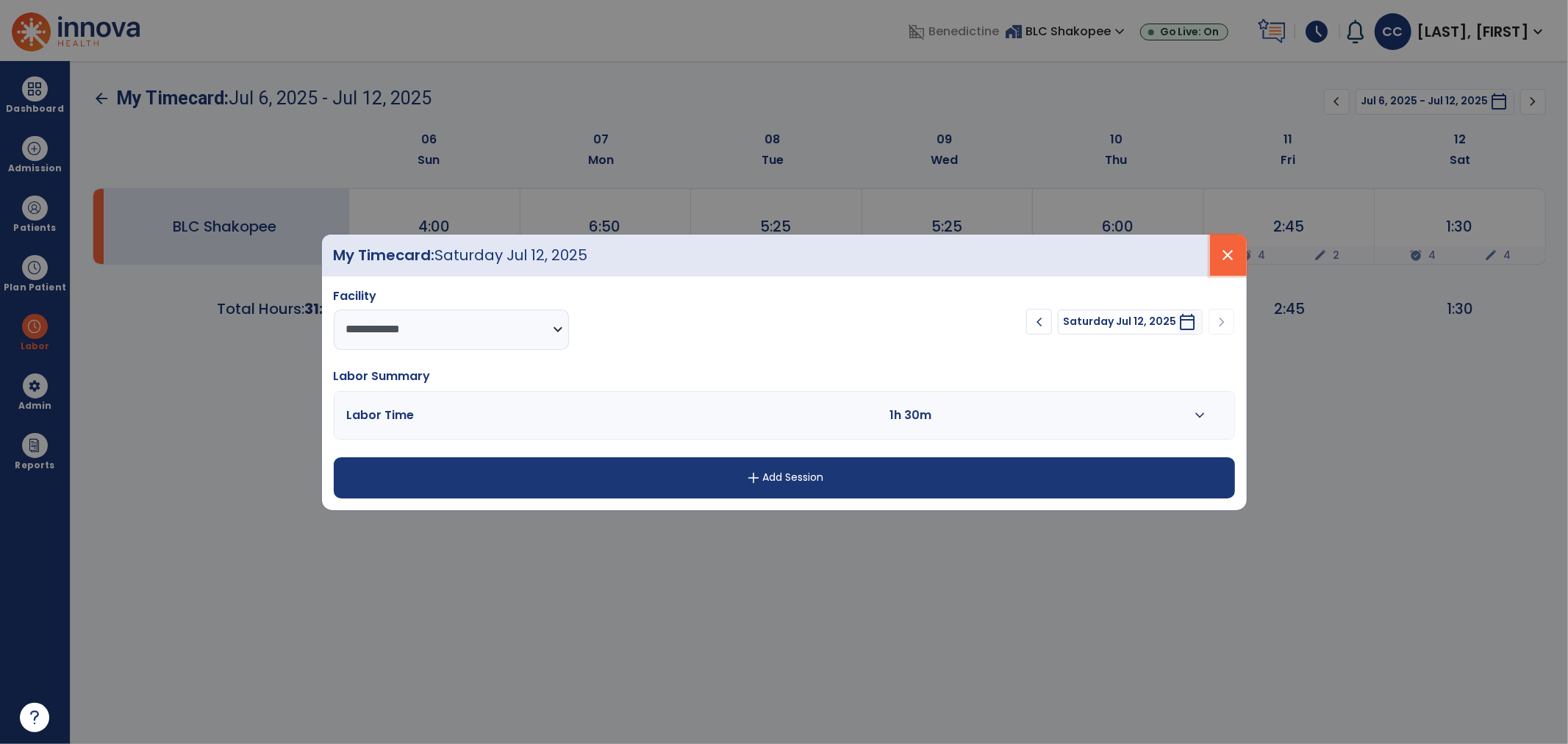 click on "close" at bounding box center (1228, 255) 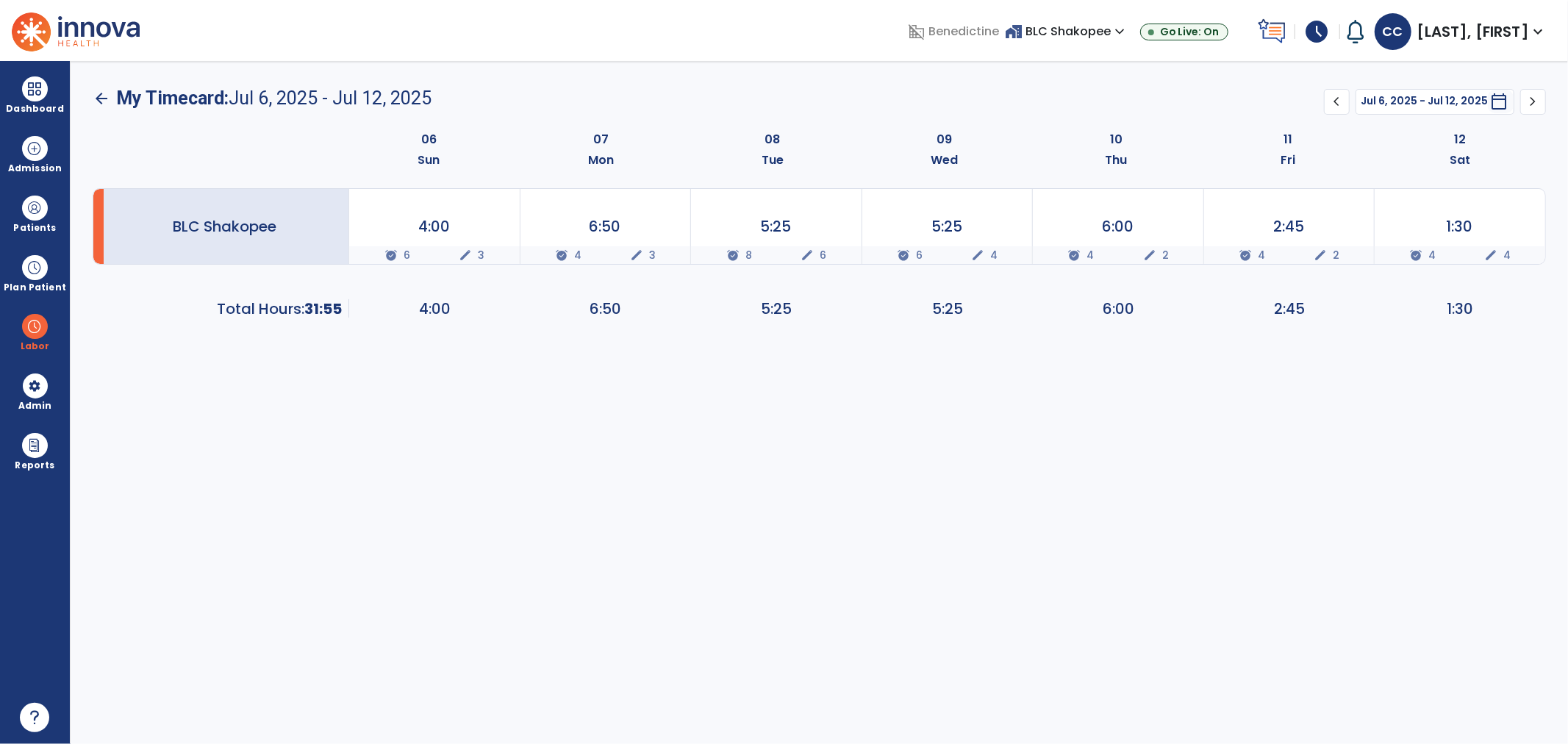 click at bounding box center [76, 30] 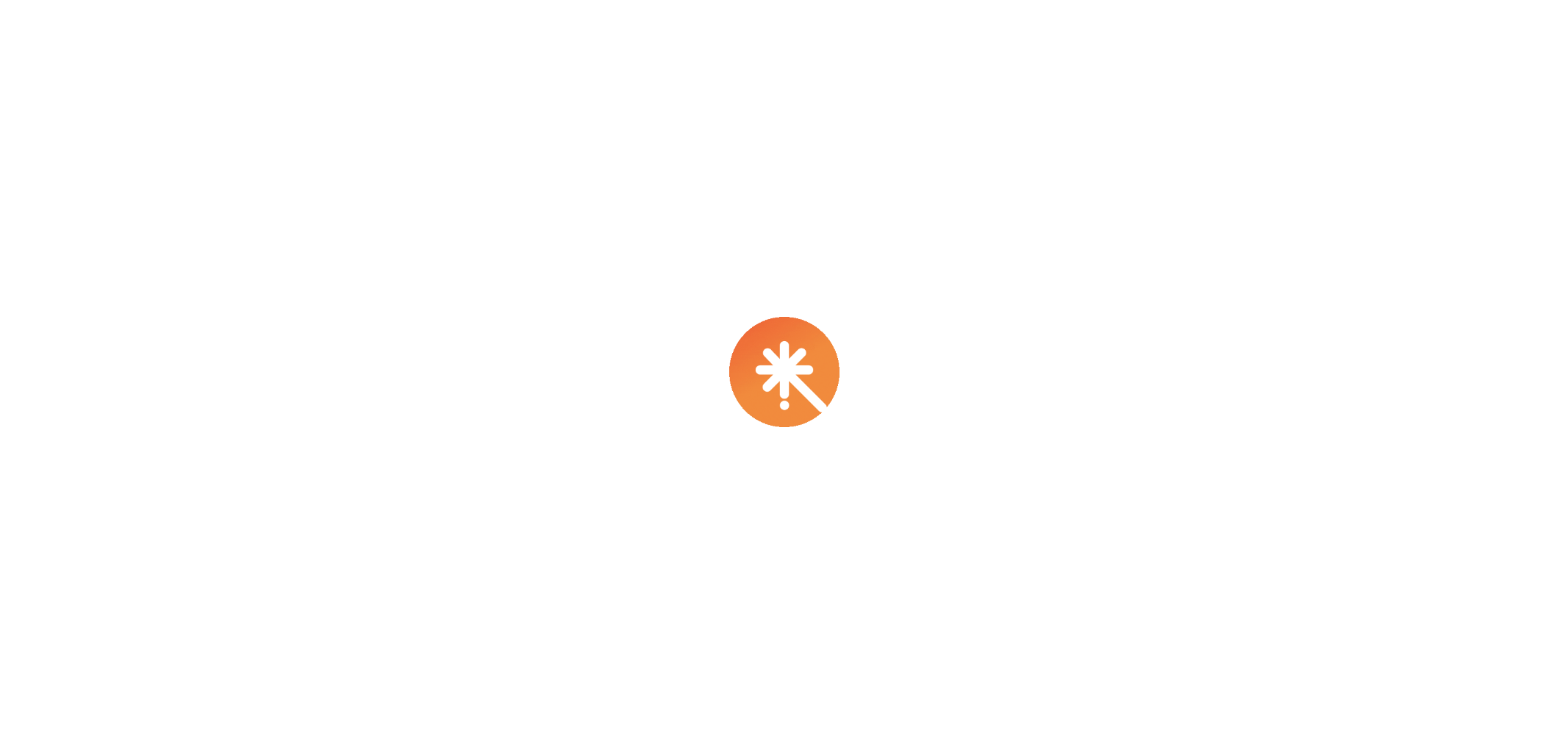 scroll, scrollTop: 0, scrollLeft: 0, axis: both 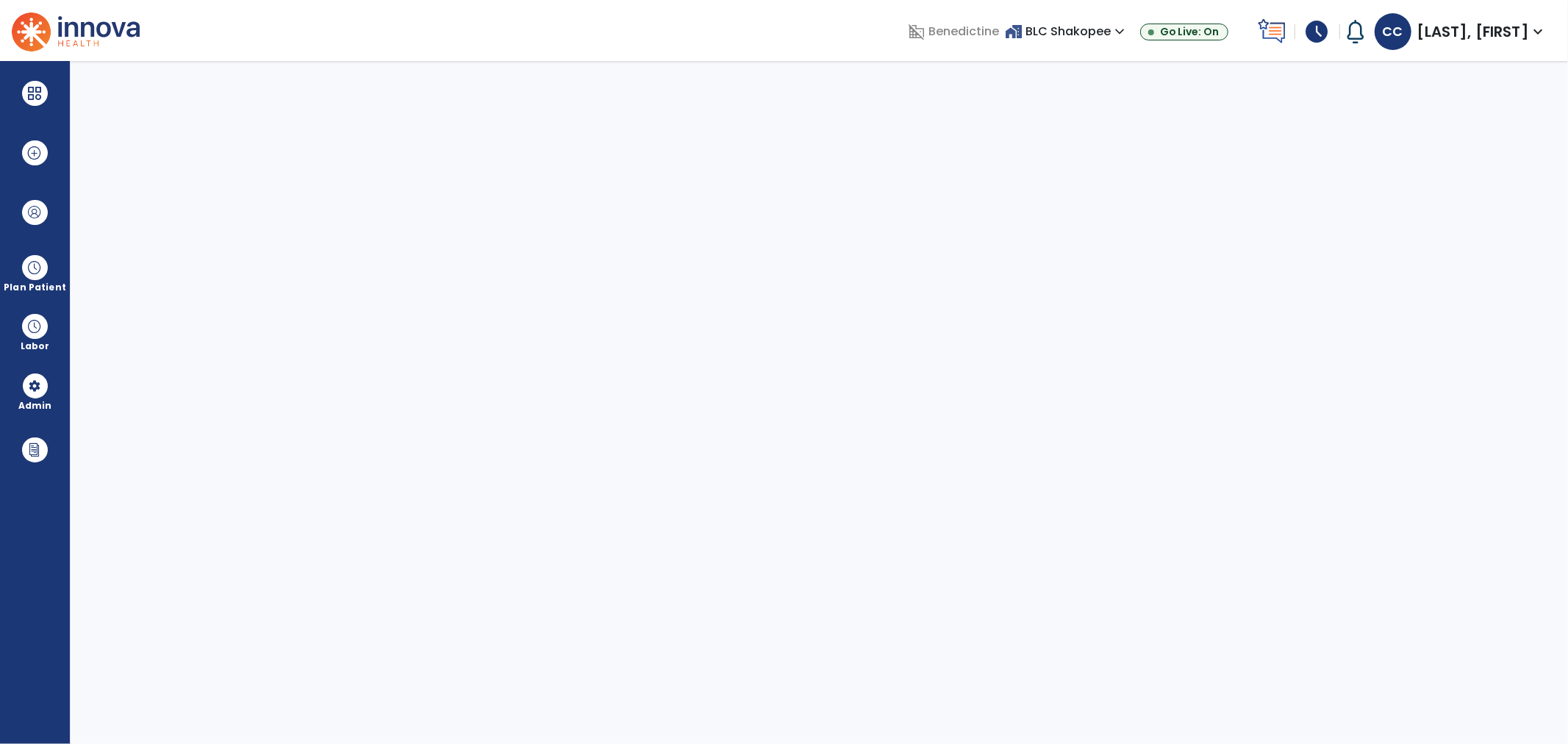 select on "***" 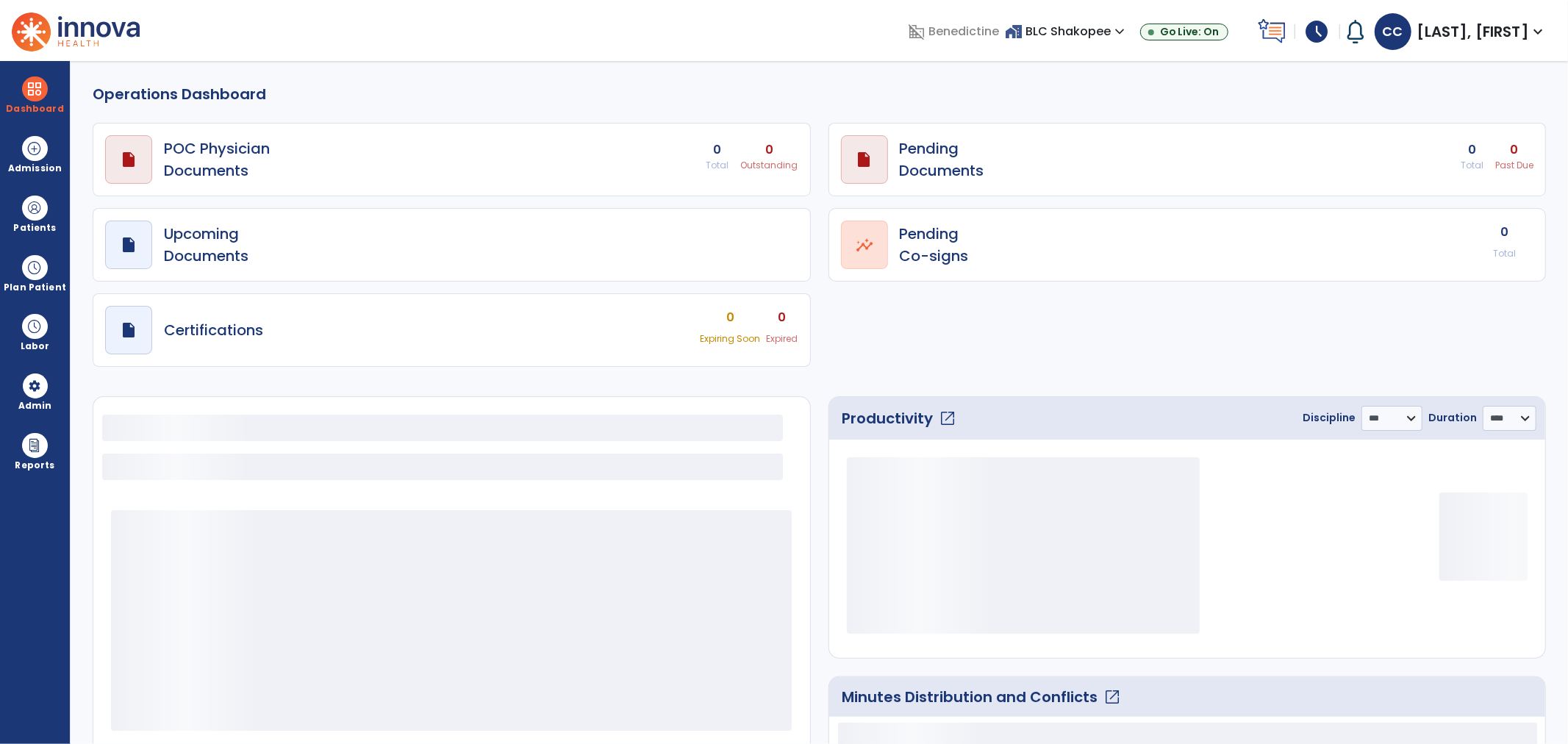 select on "***" 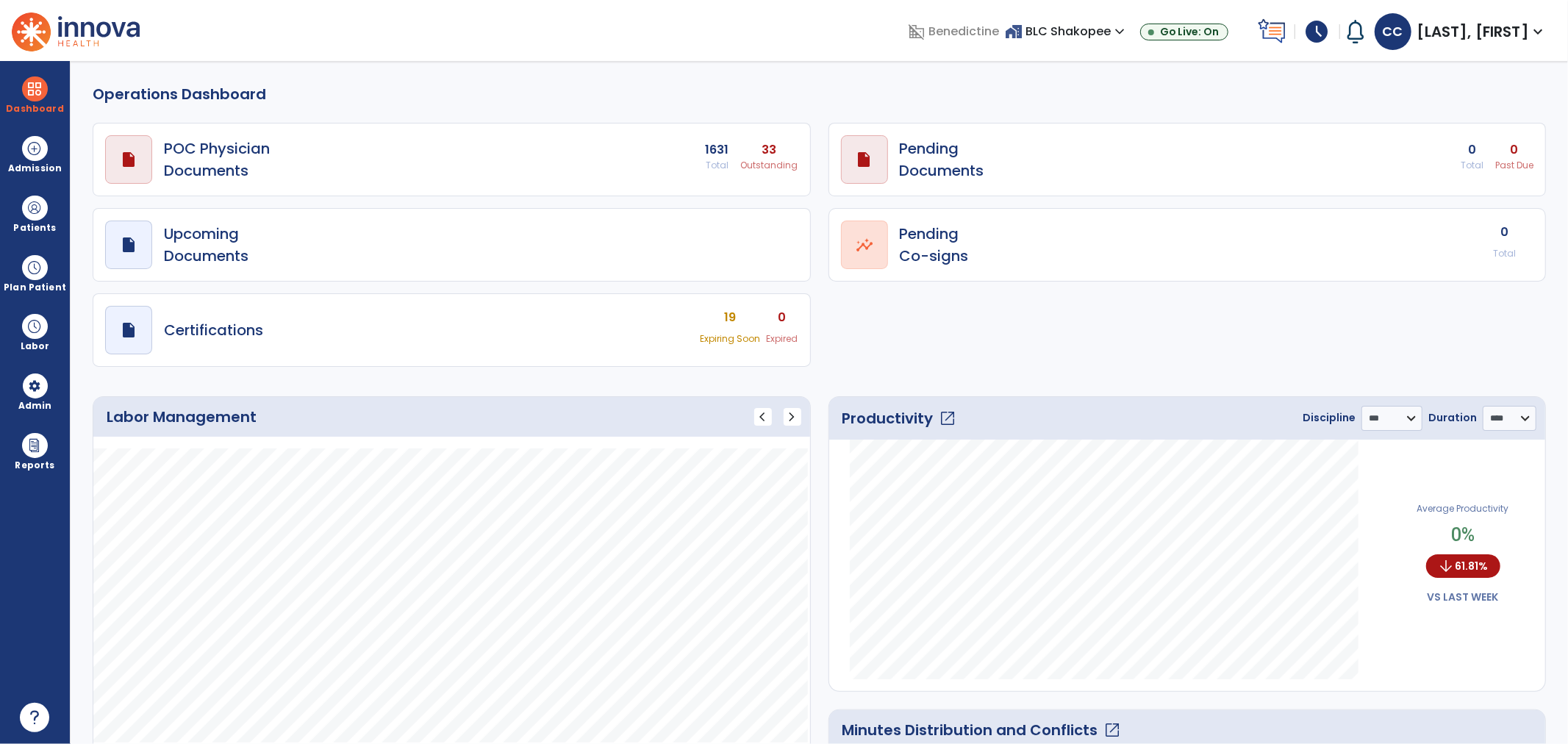 click on "expand_more" at bounding box center [1538, 32] 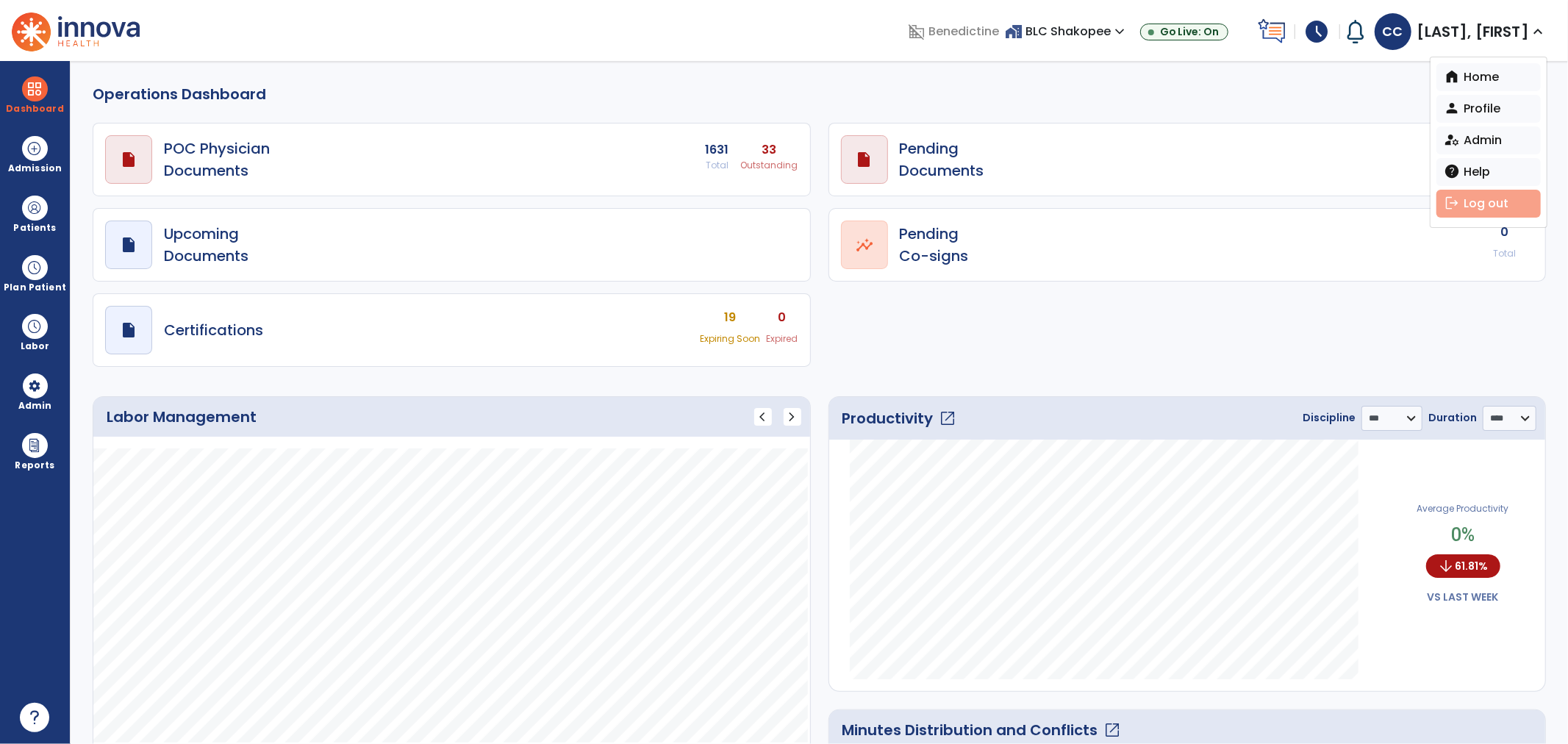 click on "logout   Log out" at bounding box center [1489, 204] 